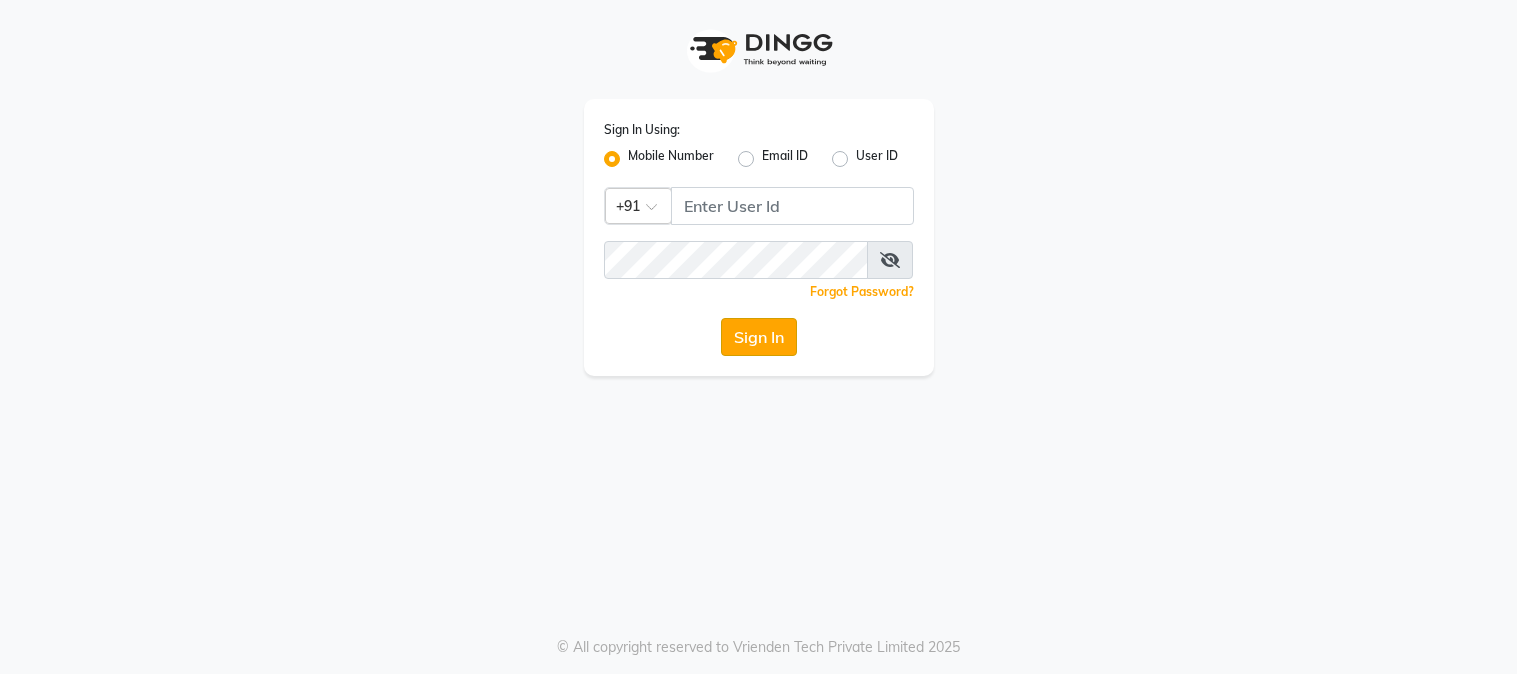 scroll, scrollTop: 0, scrollLeft: 0, axis: both 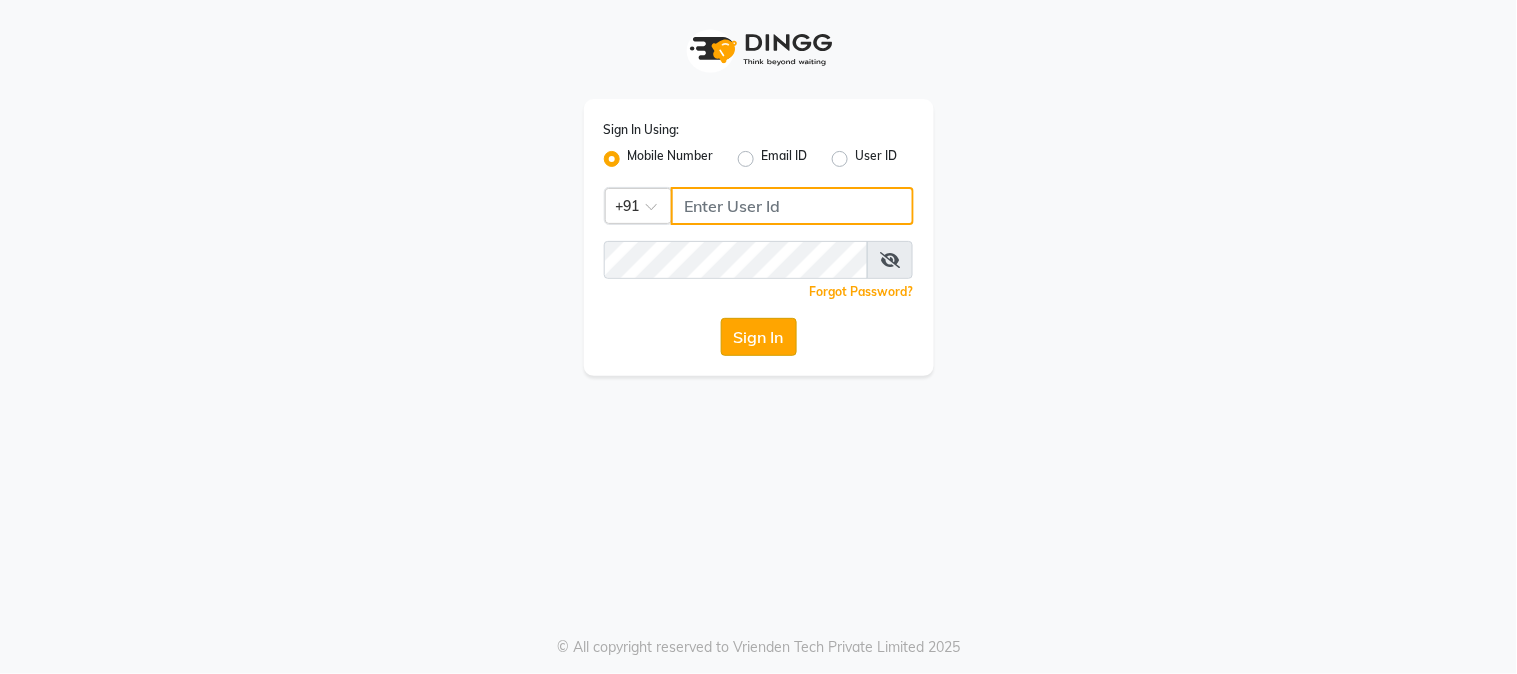 type on "[PHONE]" 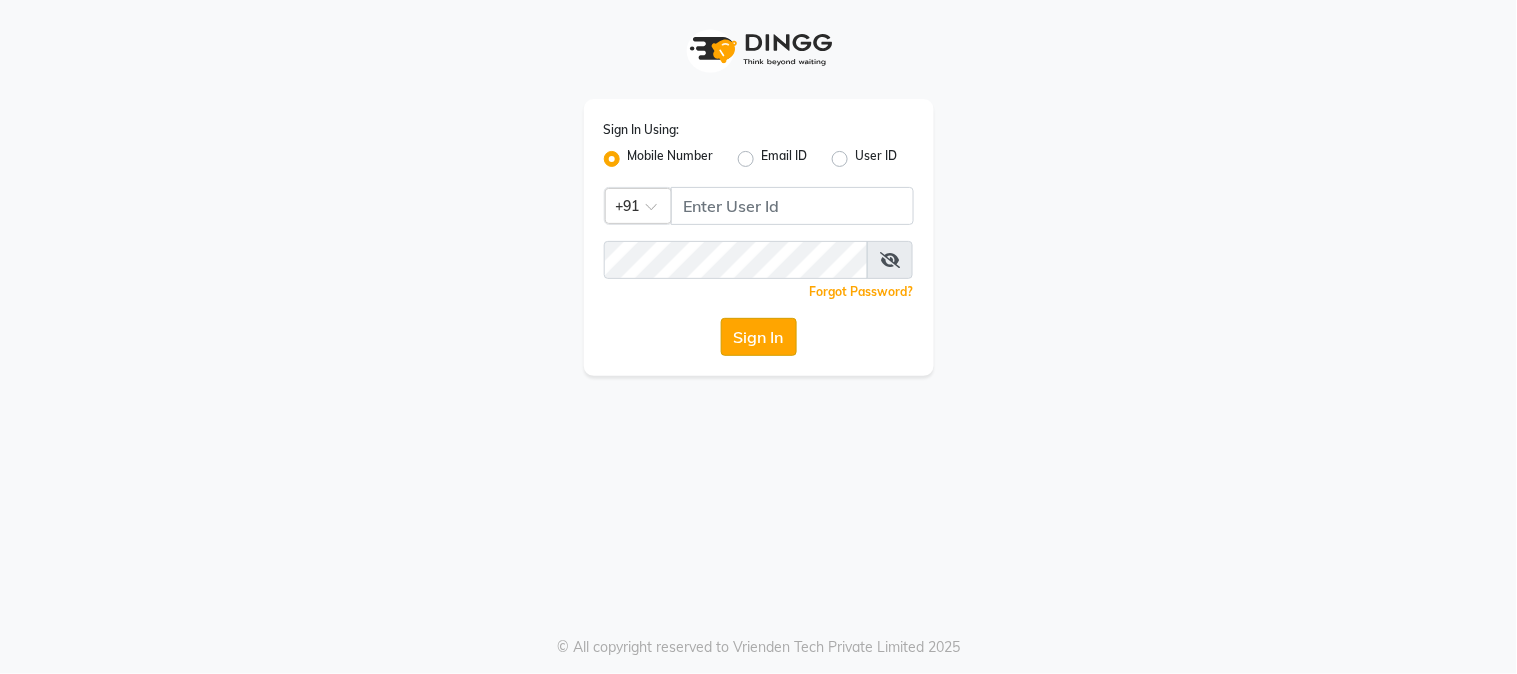 click on "Sign In" 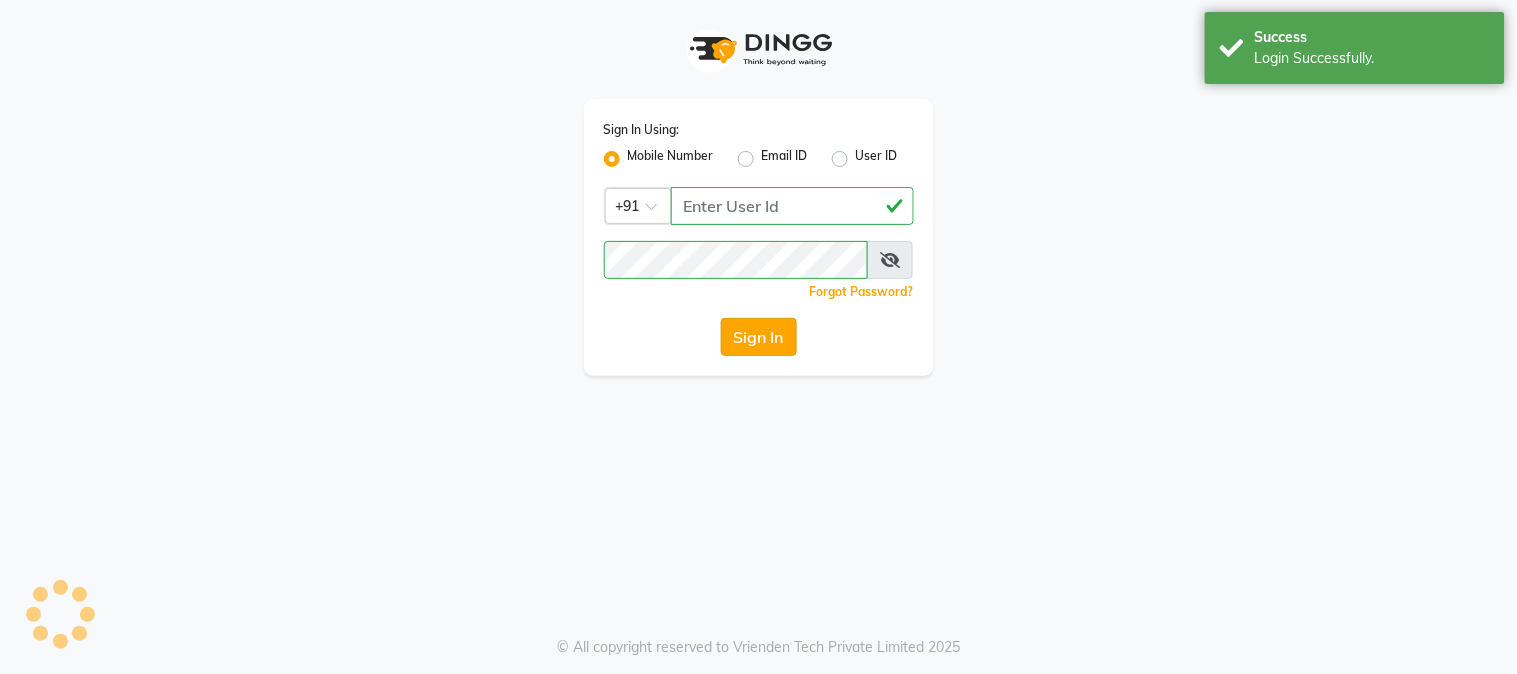 select on "7250" 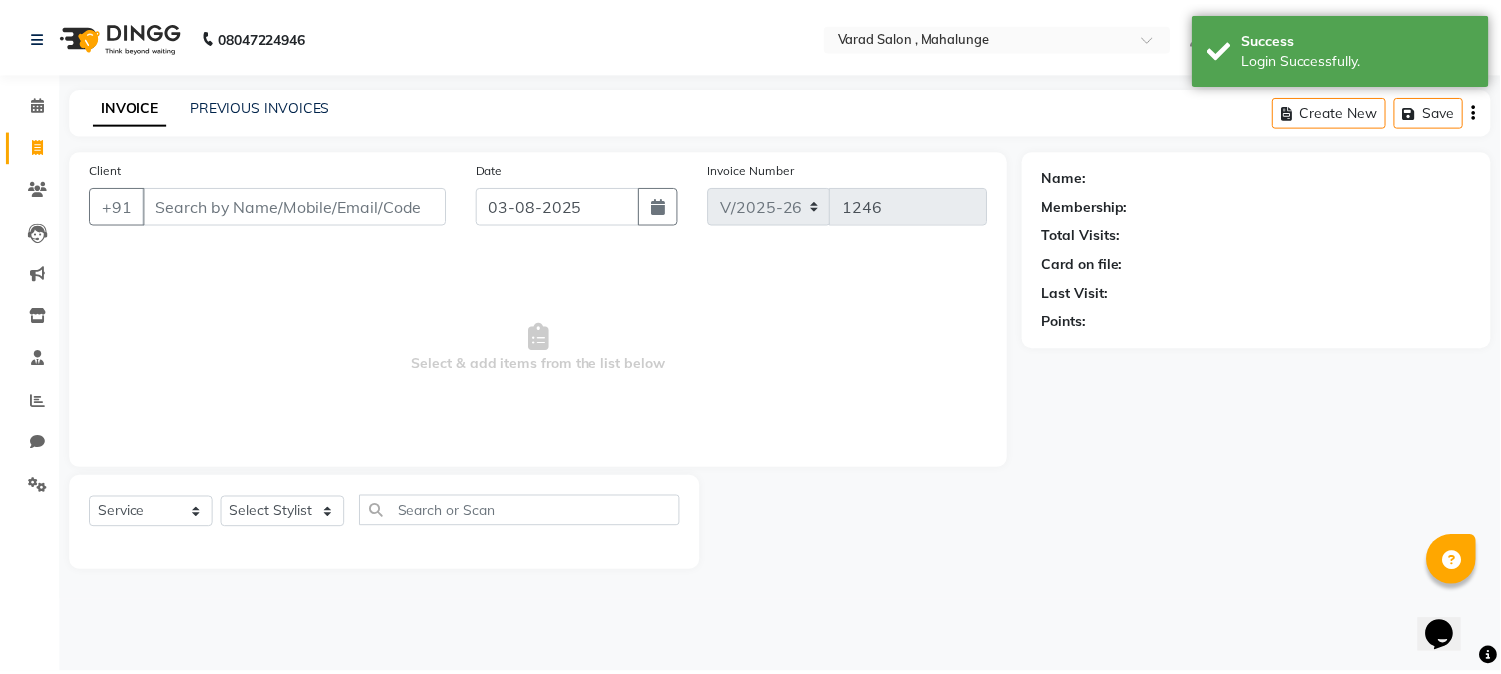 scroll, scrollTop: 0, scrollLeft: 0, axis: both 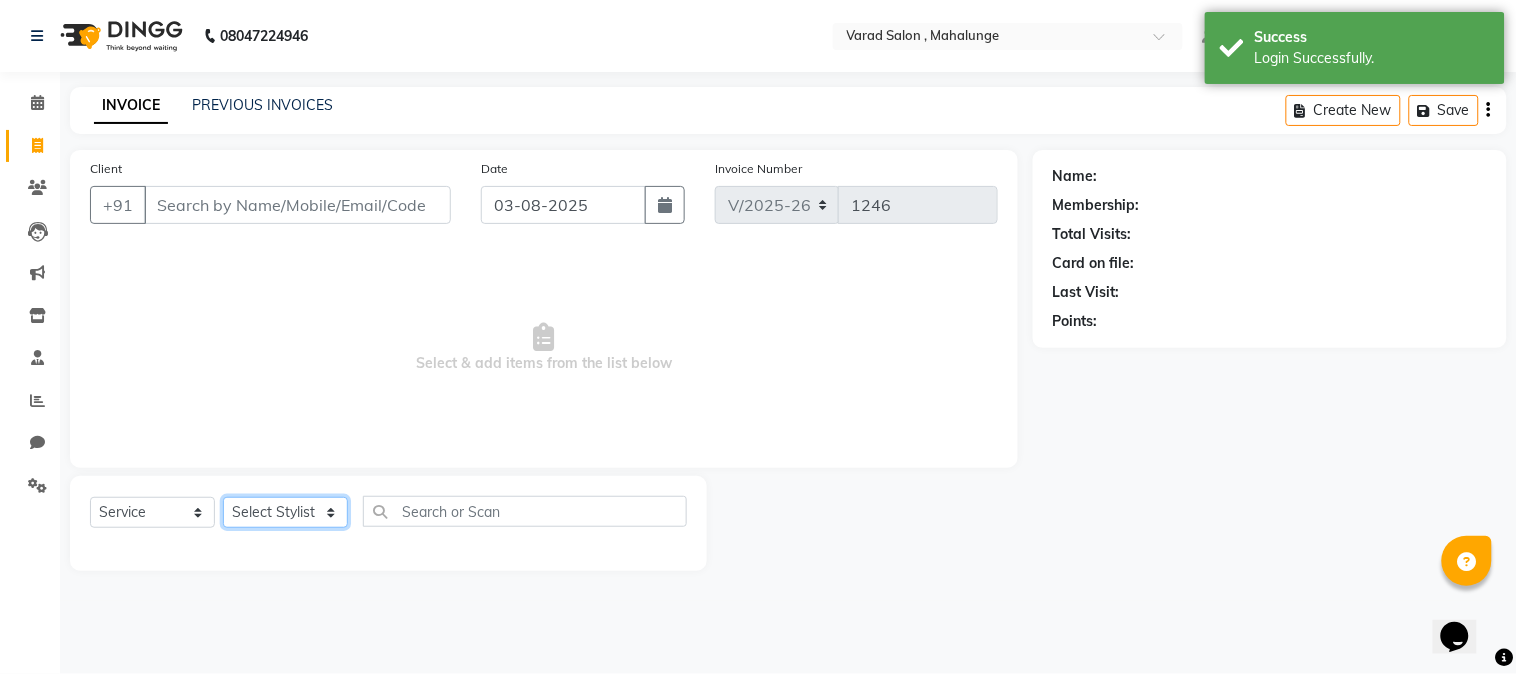 click on "Select Stylist admin godrej Dipak subhash ambhore krushna pandit megha mahajan priya kamble Rishi Gayke Rishikesh  sanket gaikwad shubham lingayat vijay bidve" 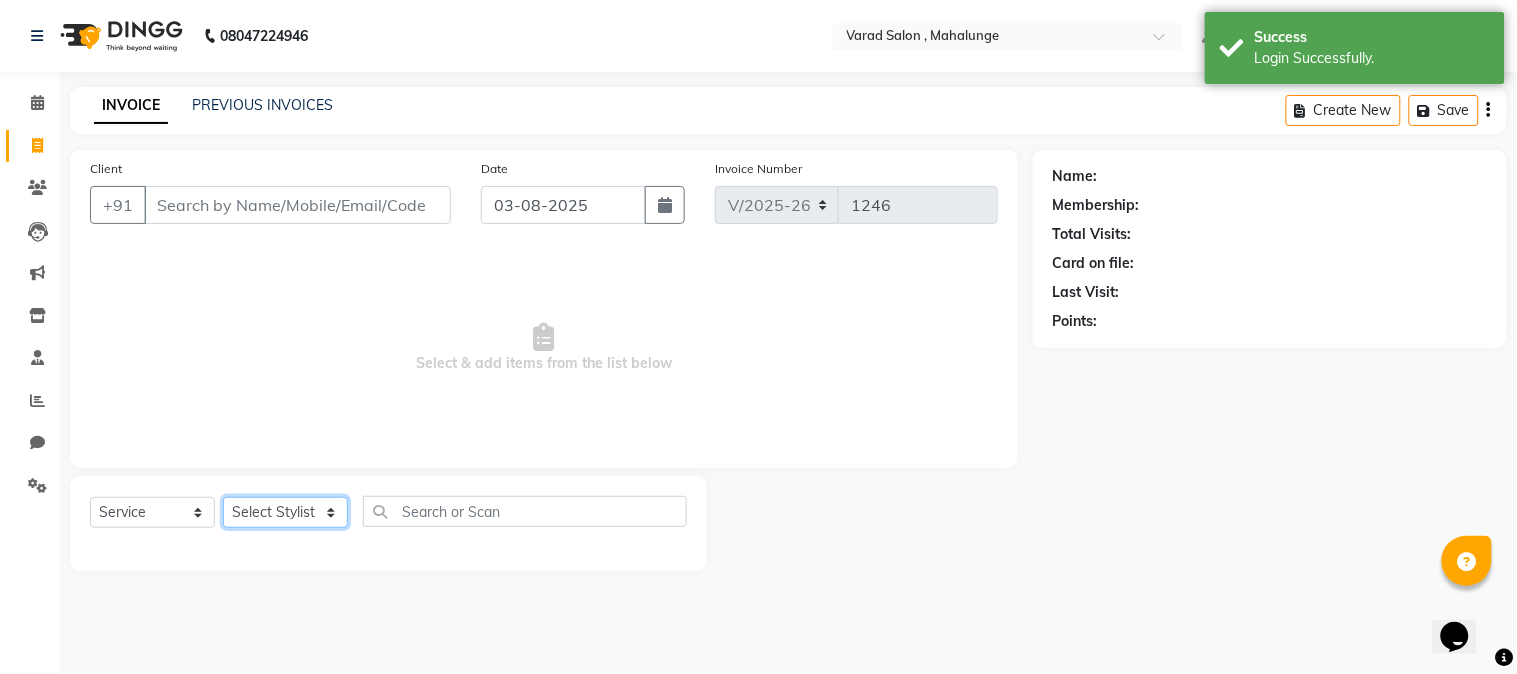 select on "66814" 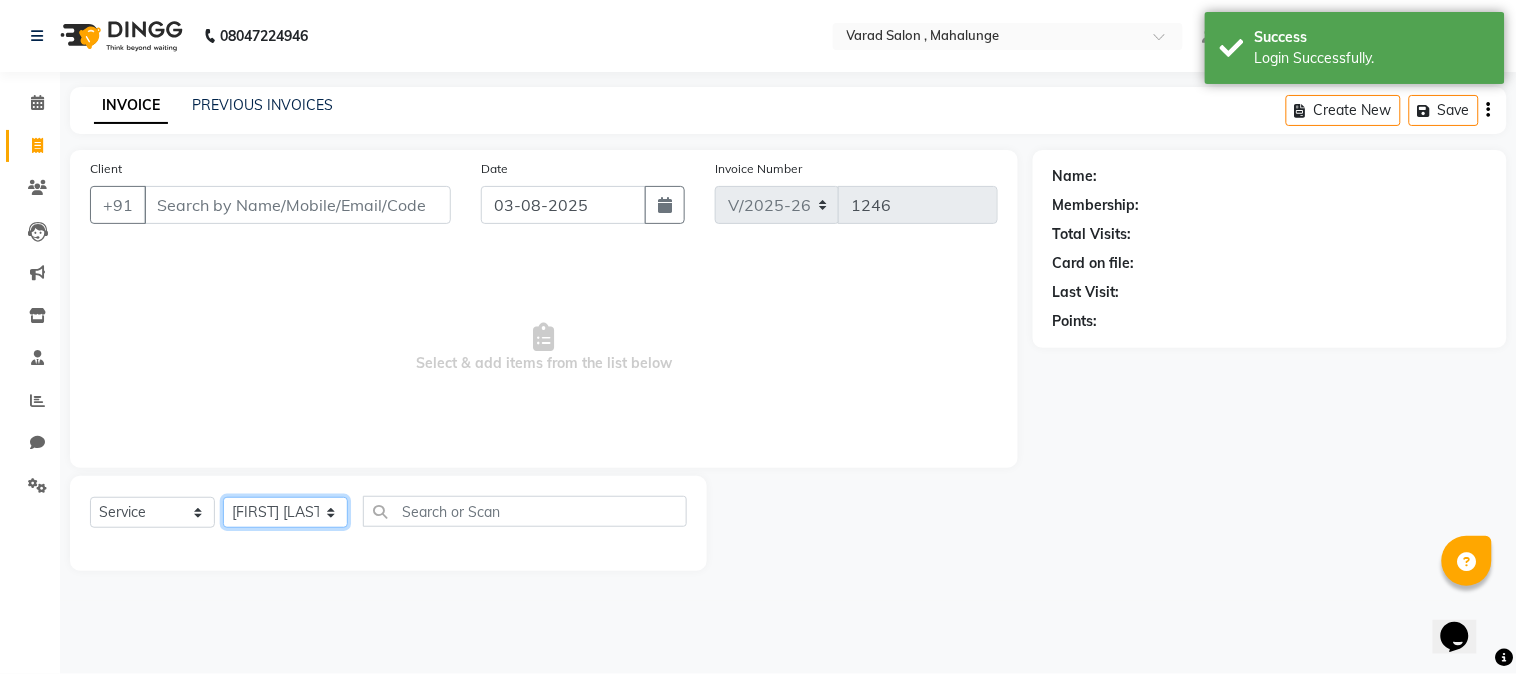click on "Select Stylist admin godrej Dipak subhash ambhore krushna pandit megha mahajan priya kamble Rishi Gayke Rishikesh  sanket gaikwad shubham lingayat vijay bidve" 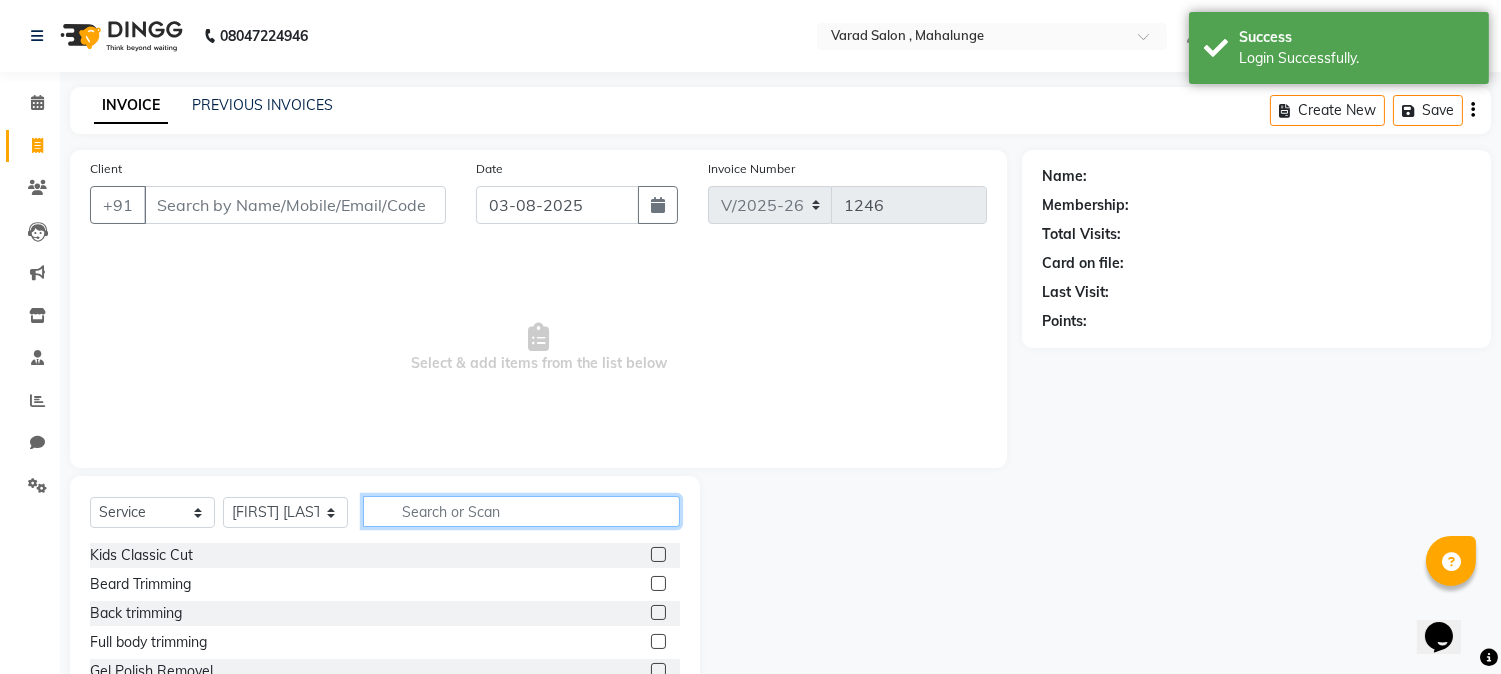 click 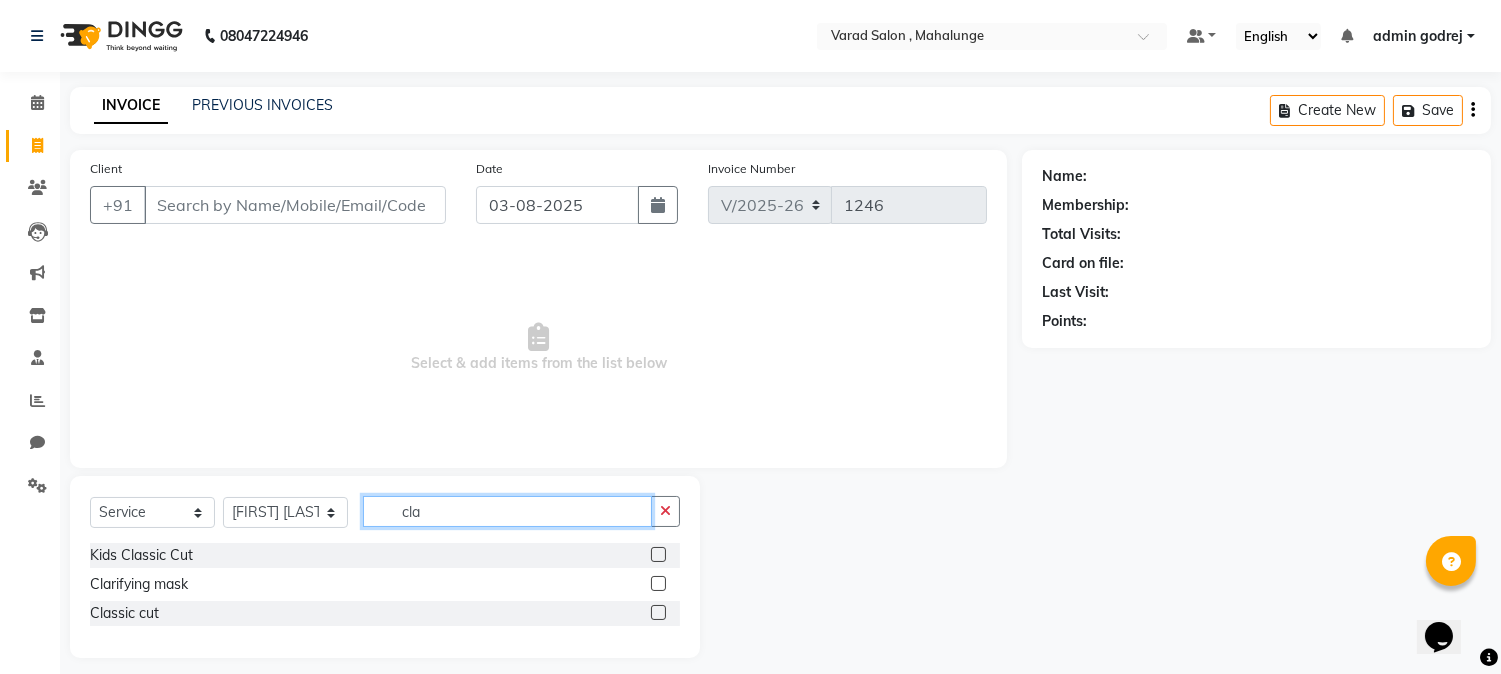 type on "cla" 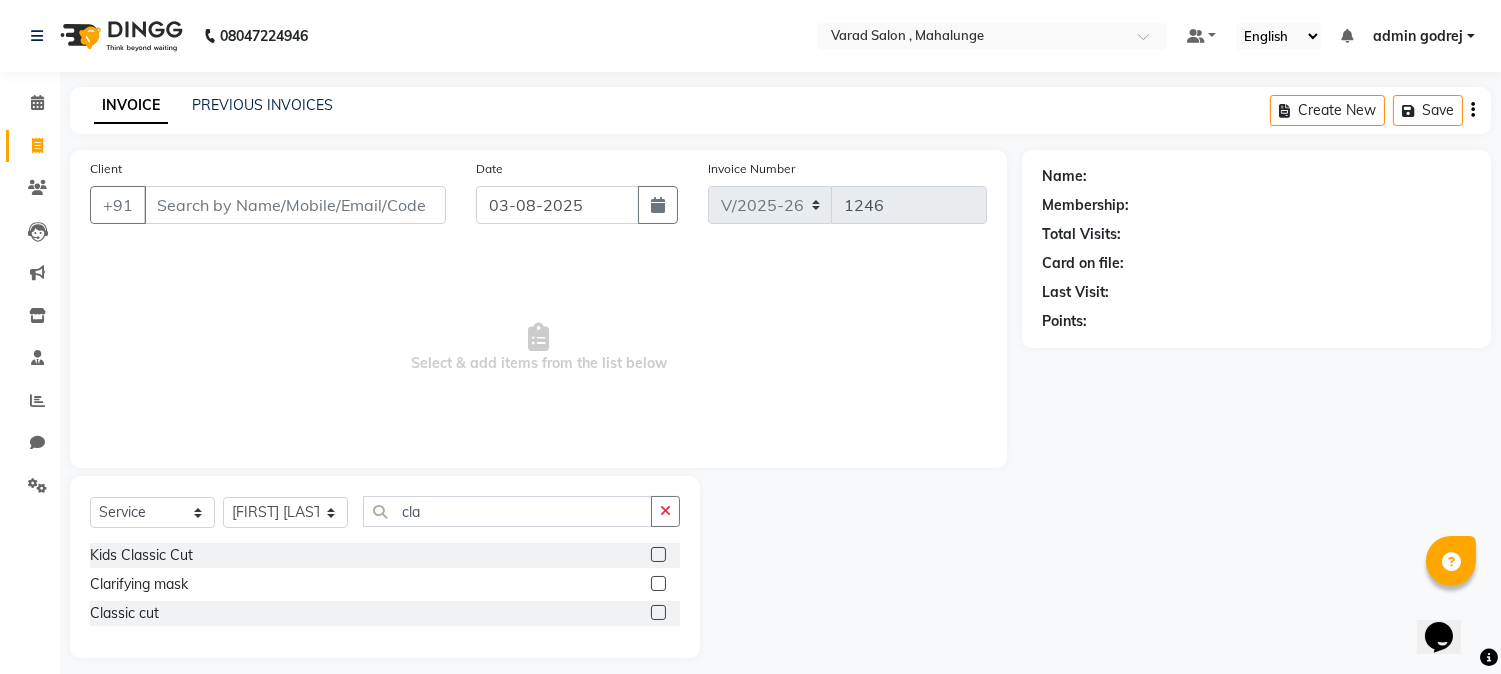 click 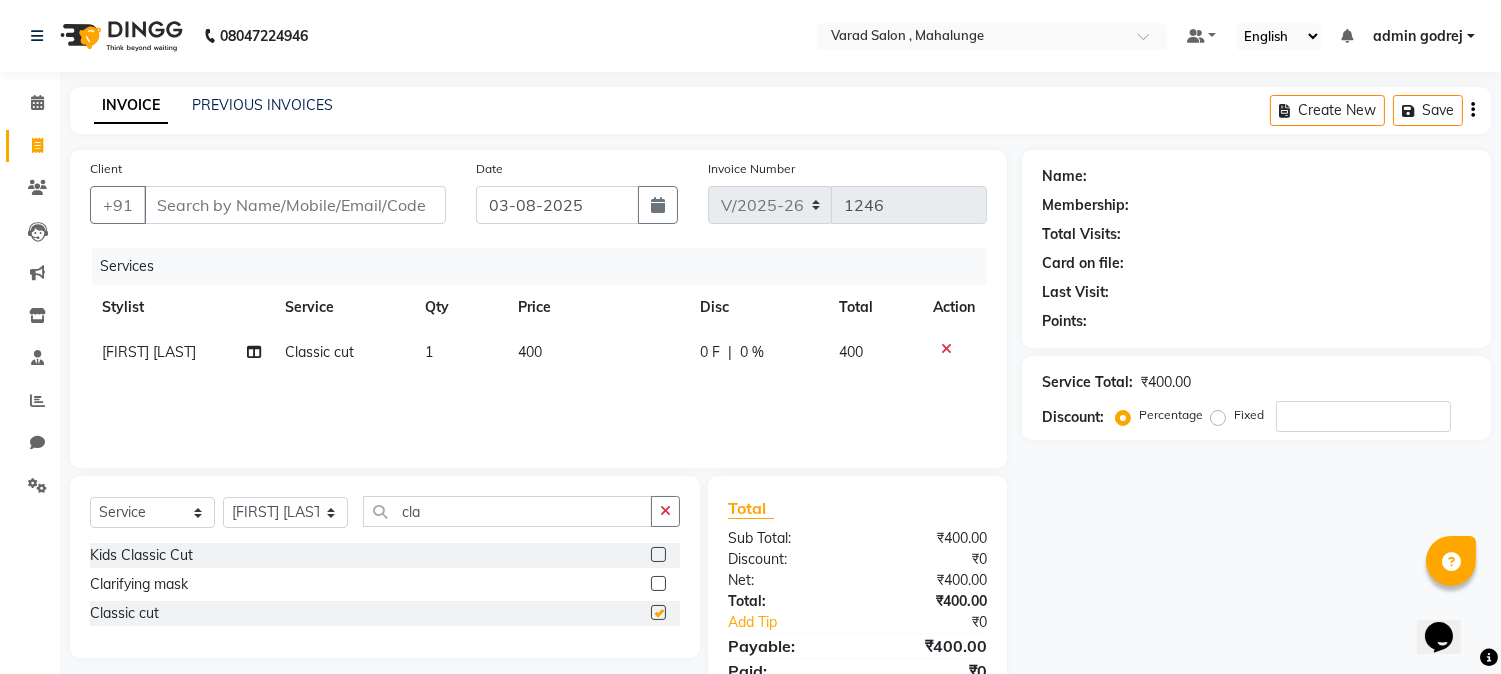 checkbox on "false" 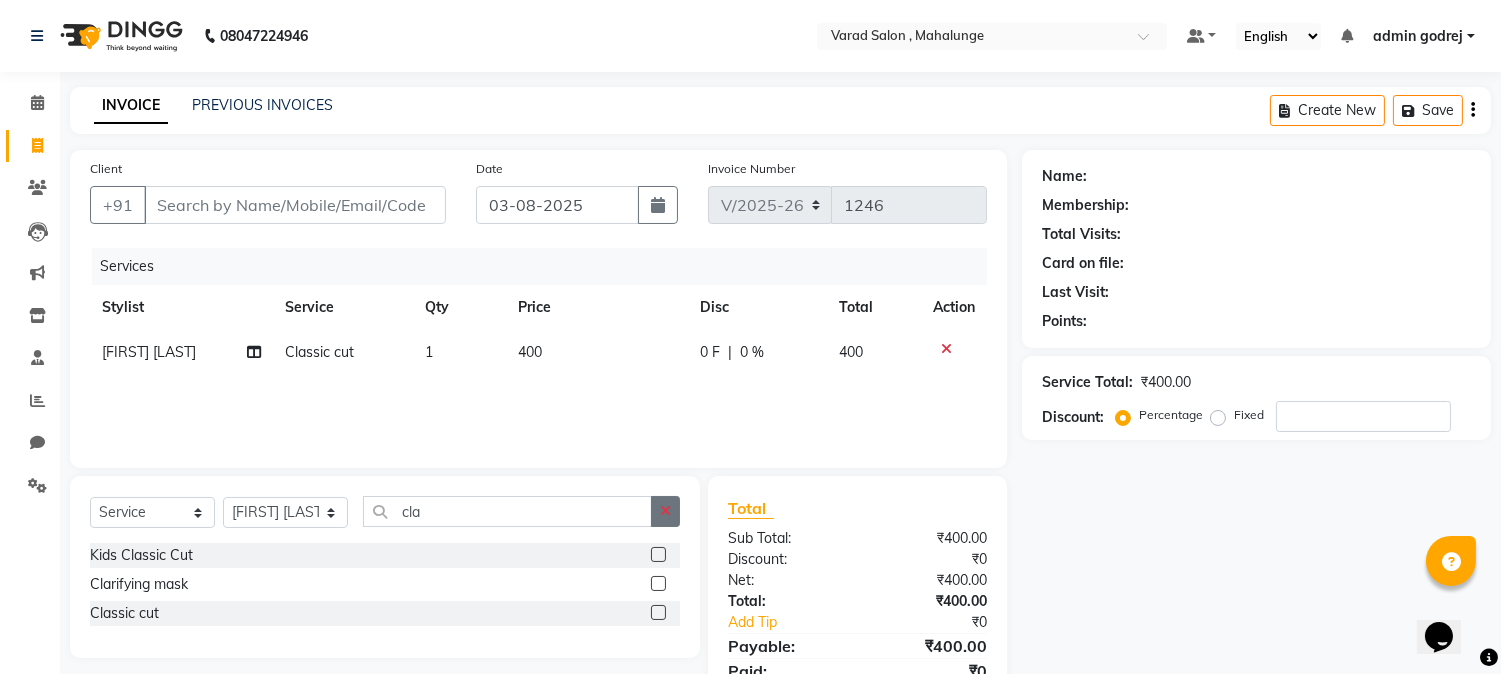 click 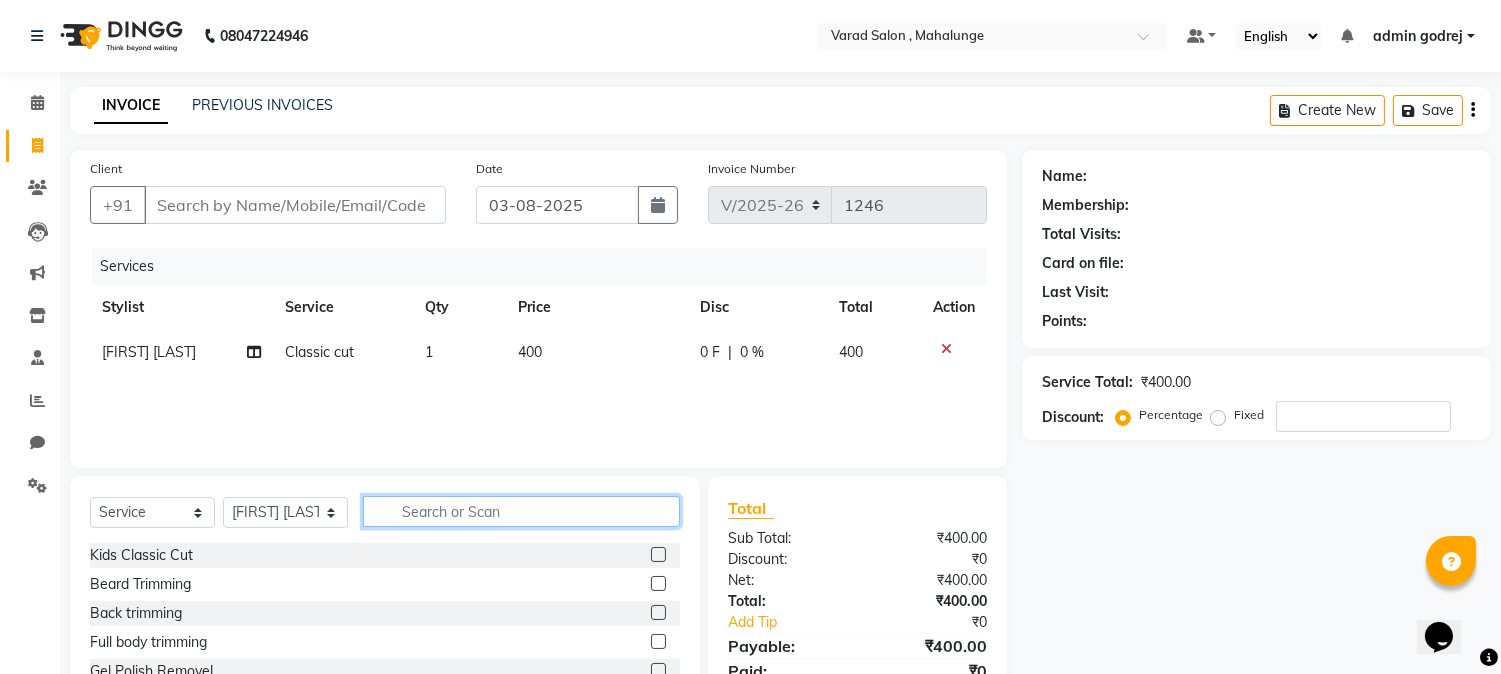 click 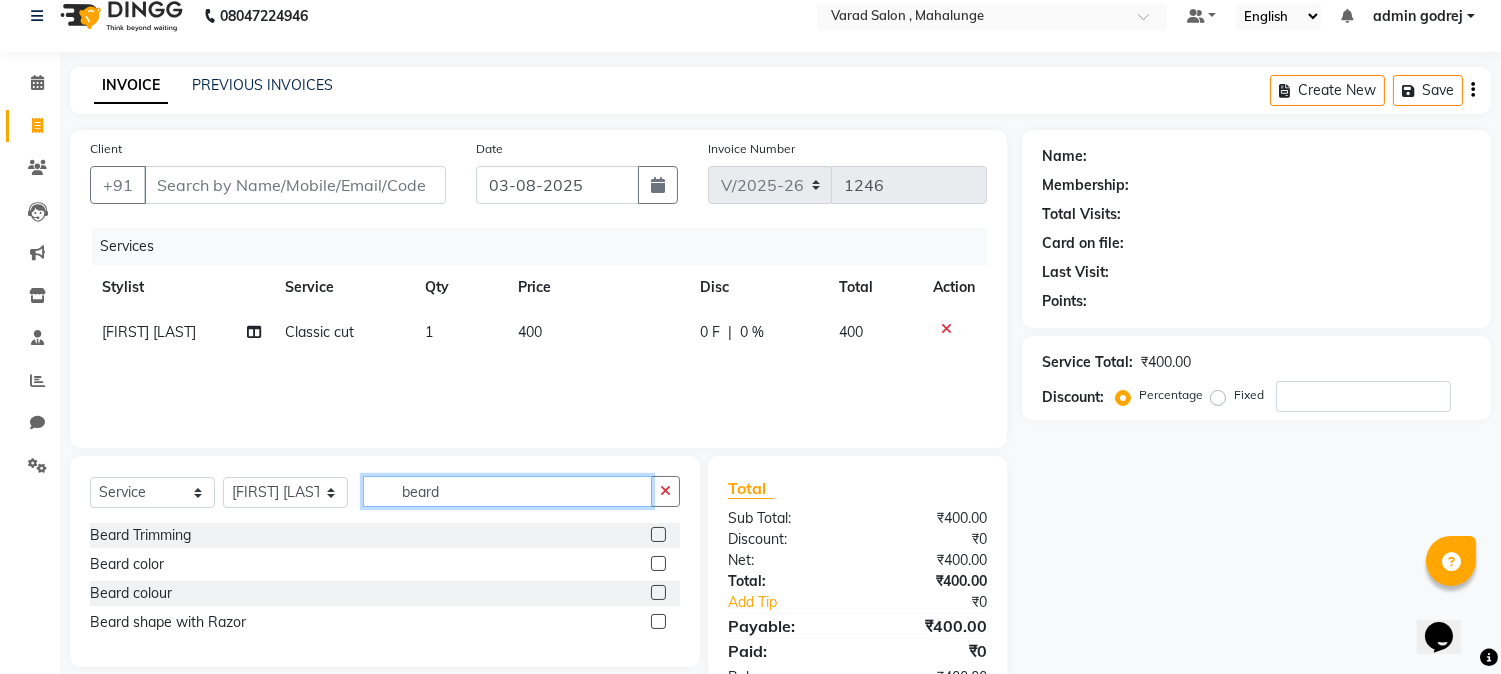 scroll, scrollTop: 84, scrollLeft: 0, axis: vertical 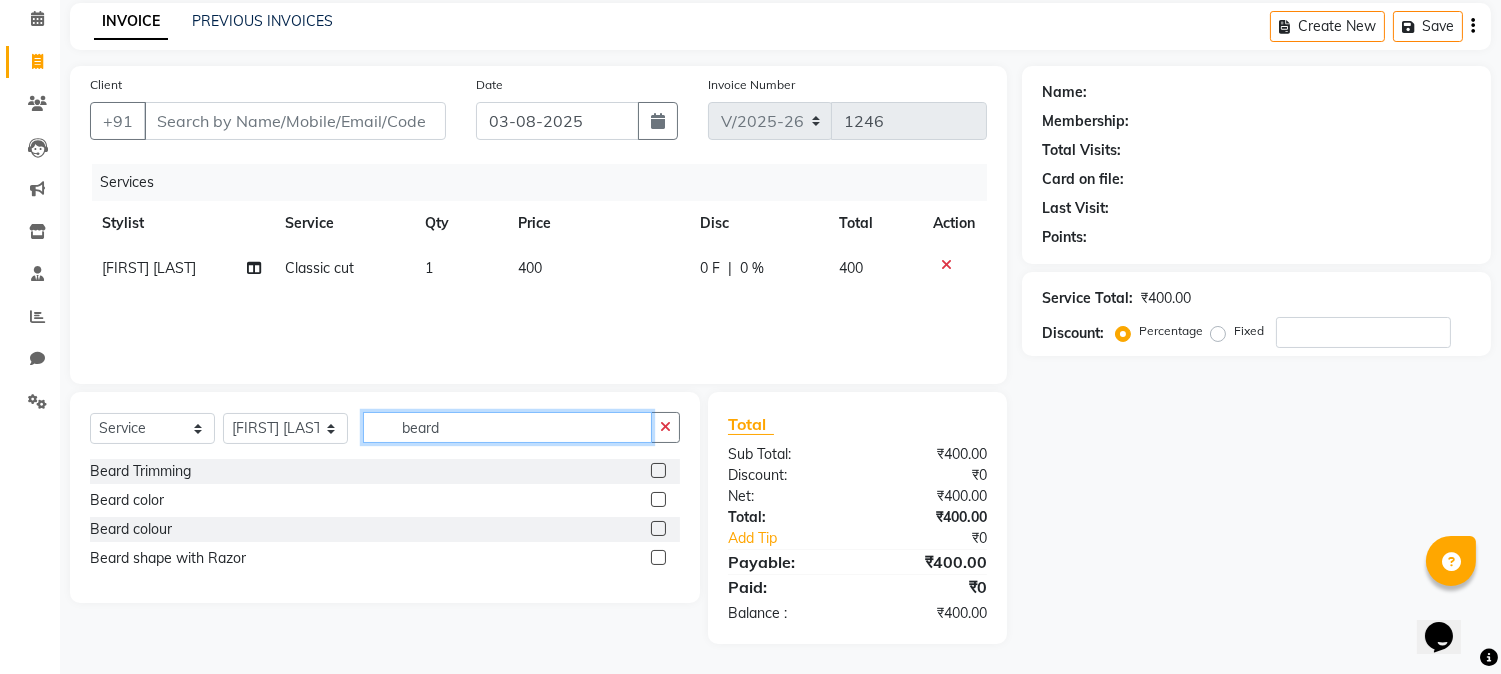 type on "beard" 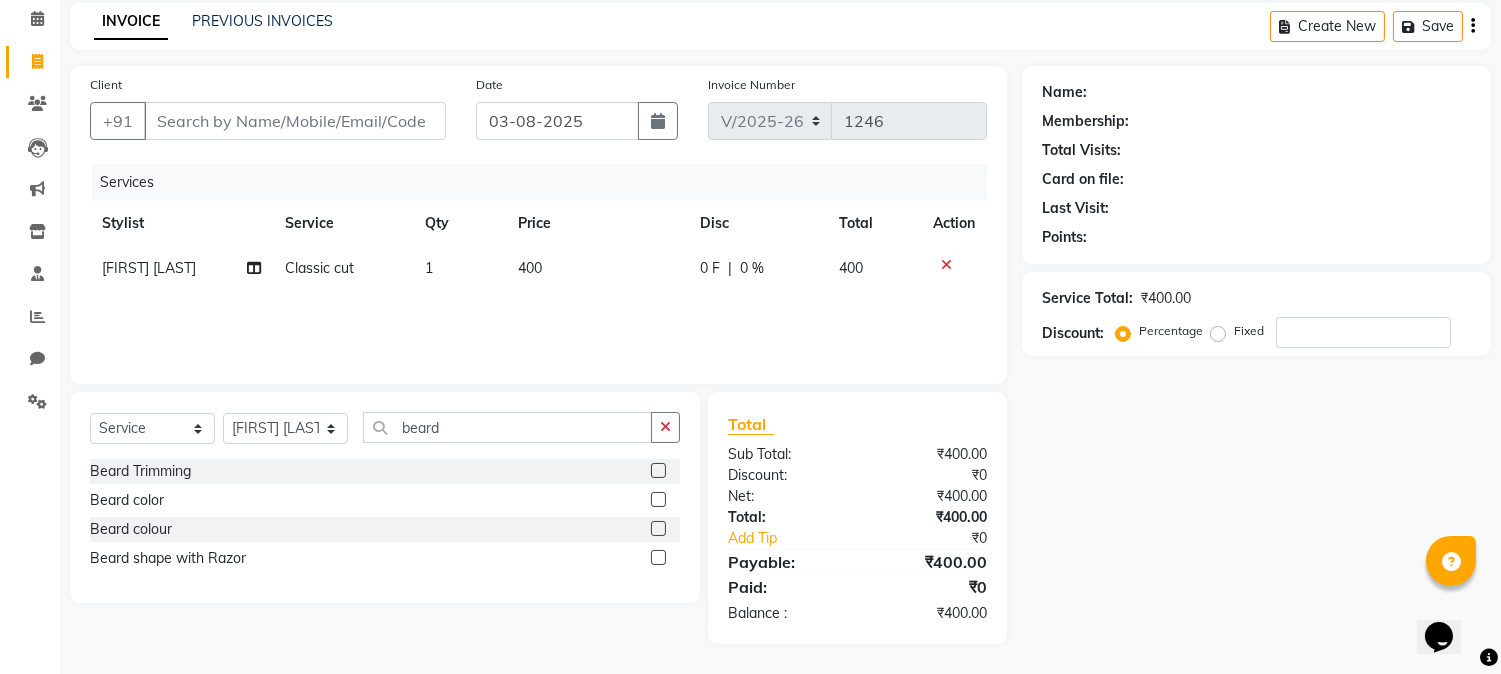 click 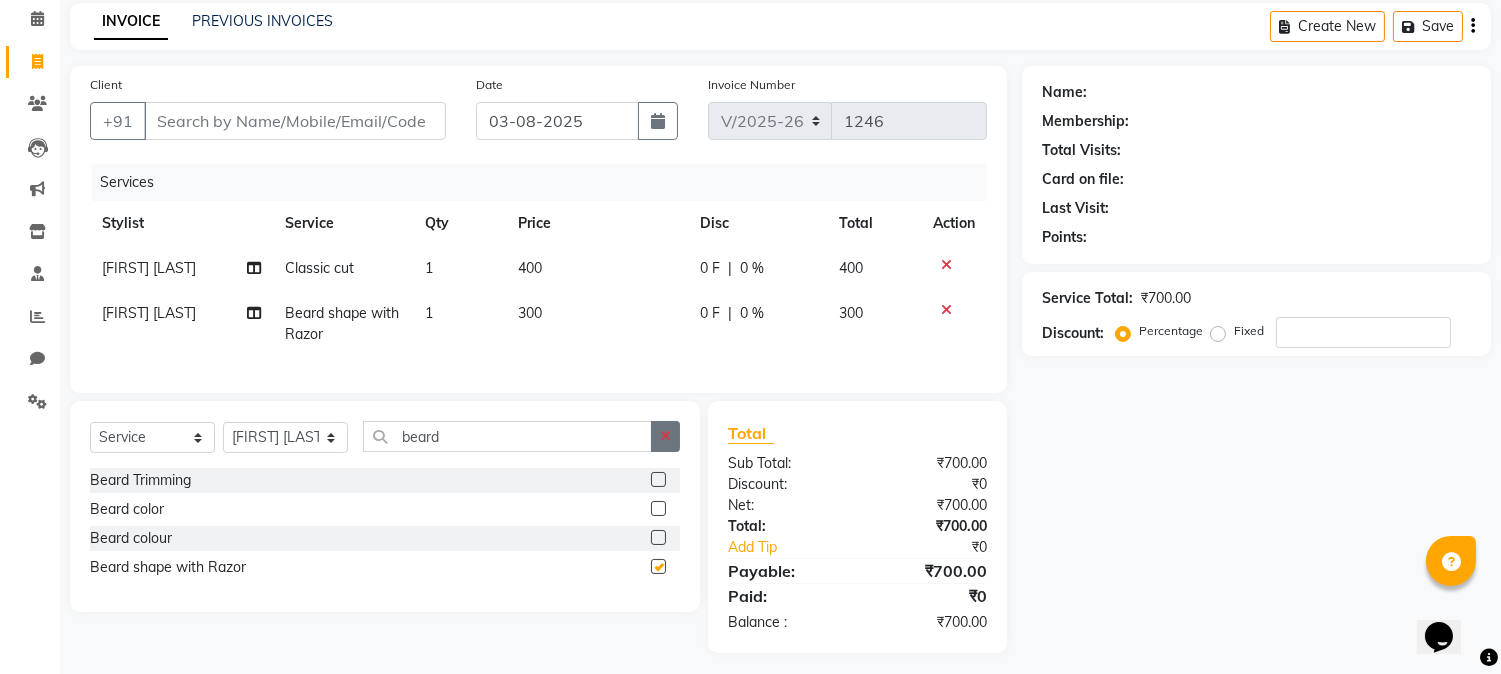 checkbox on "false" 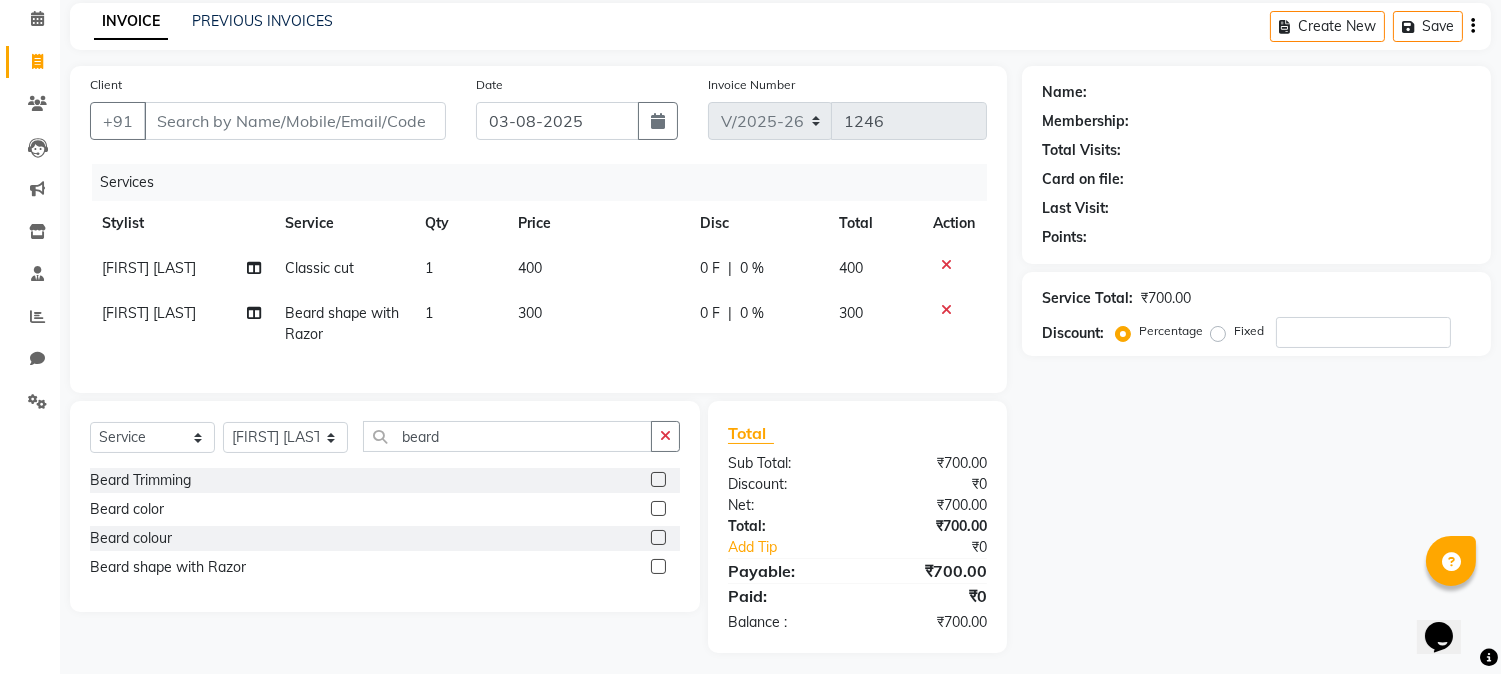 click 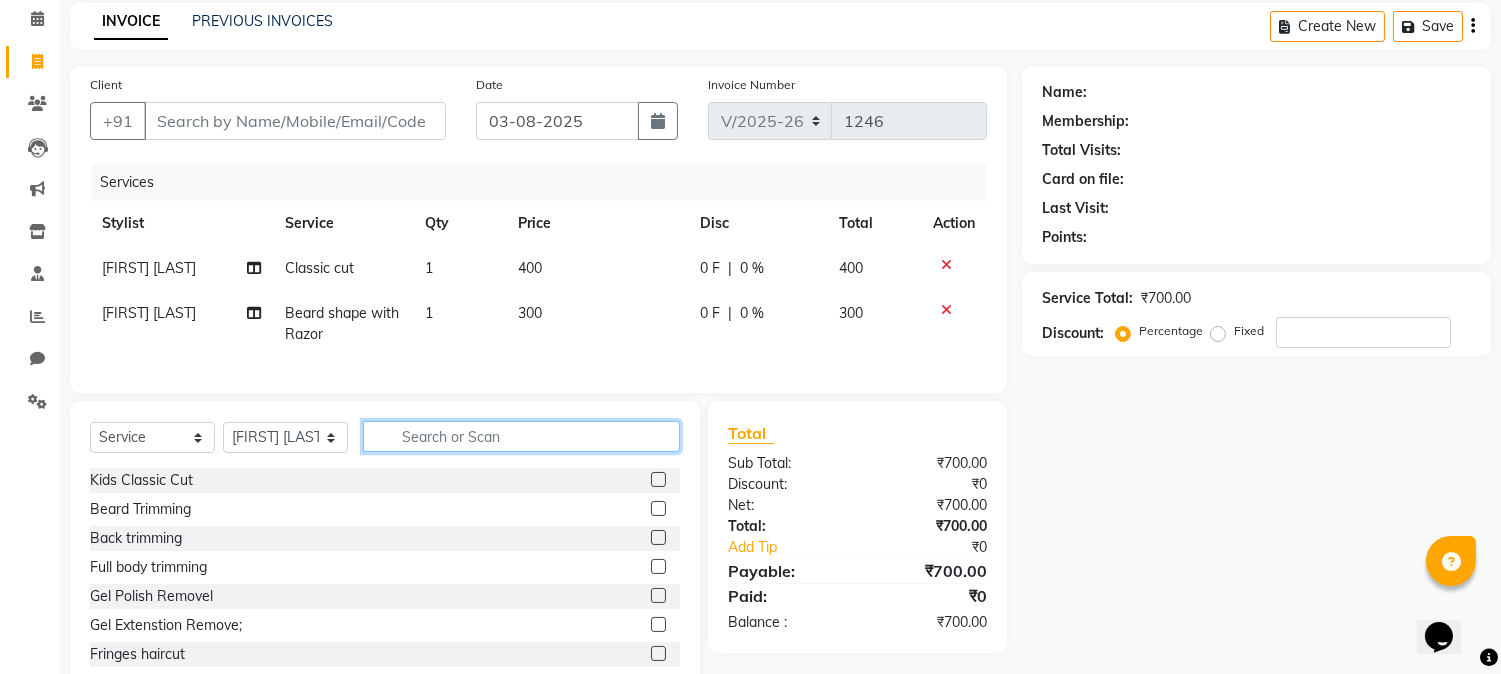 click 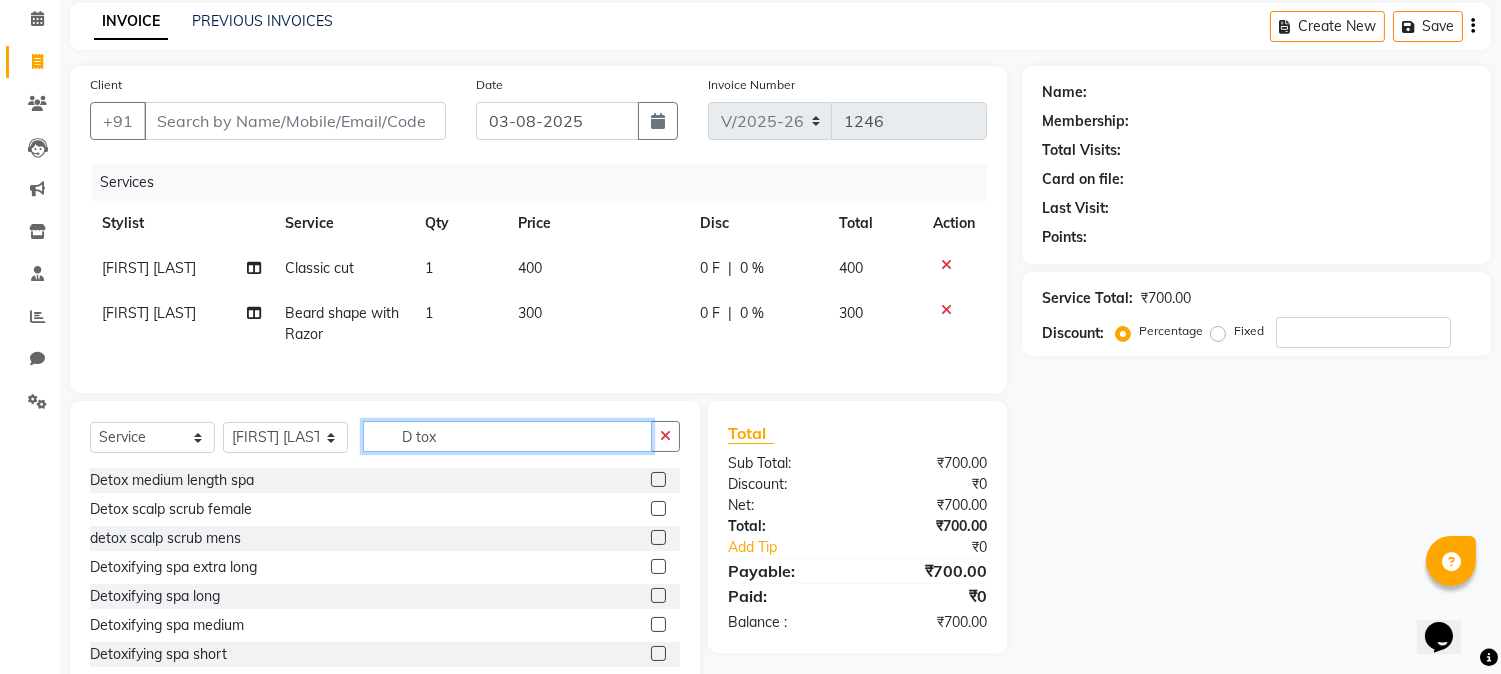 type on "D tox" 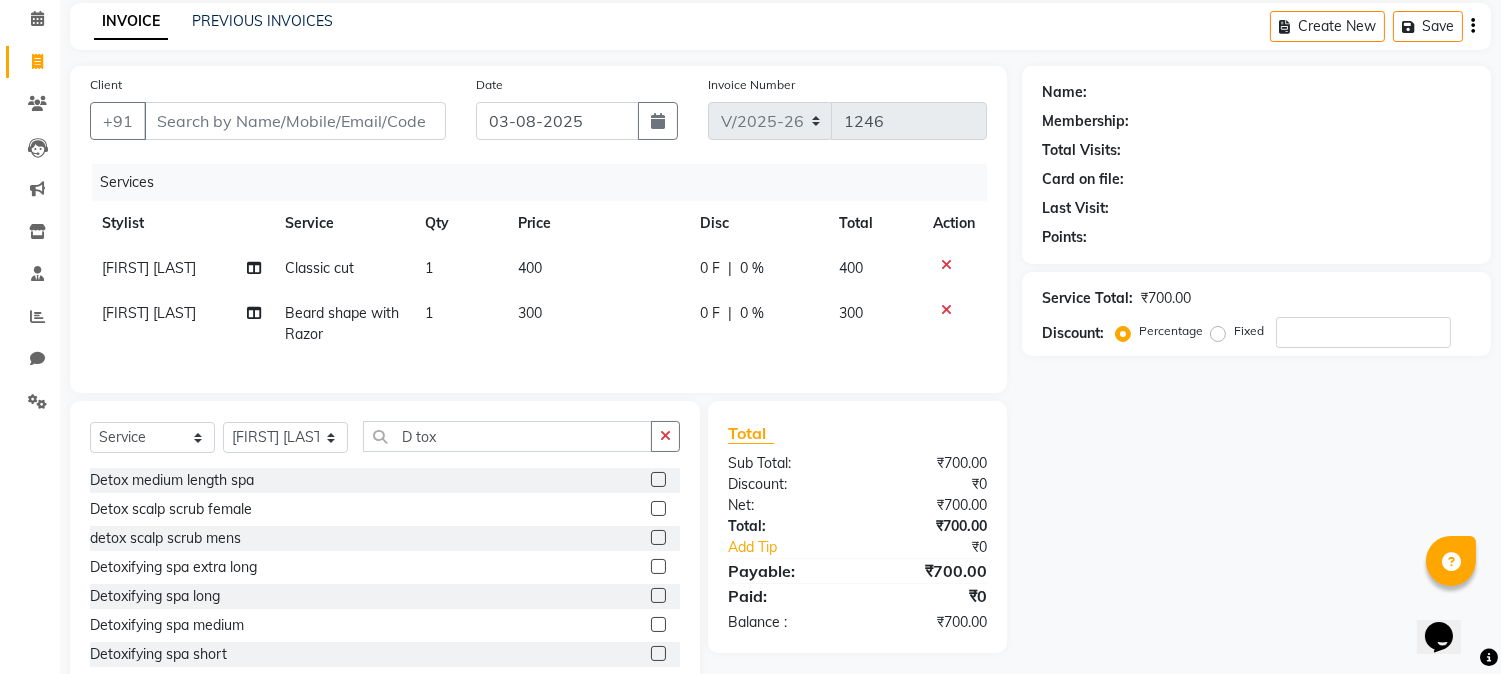 click 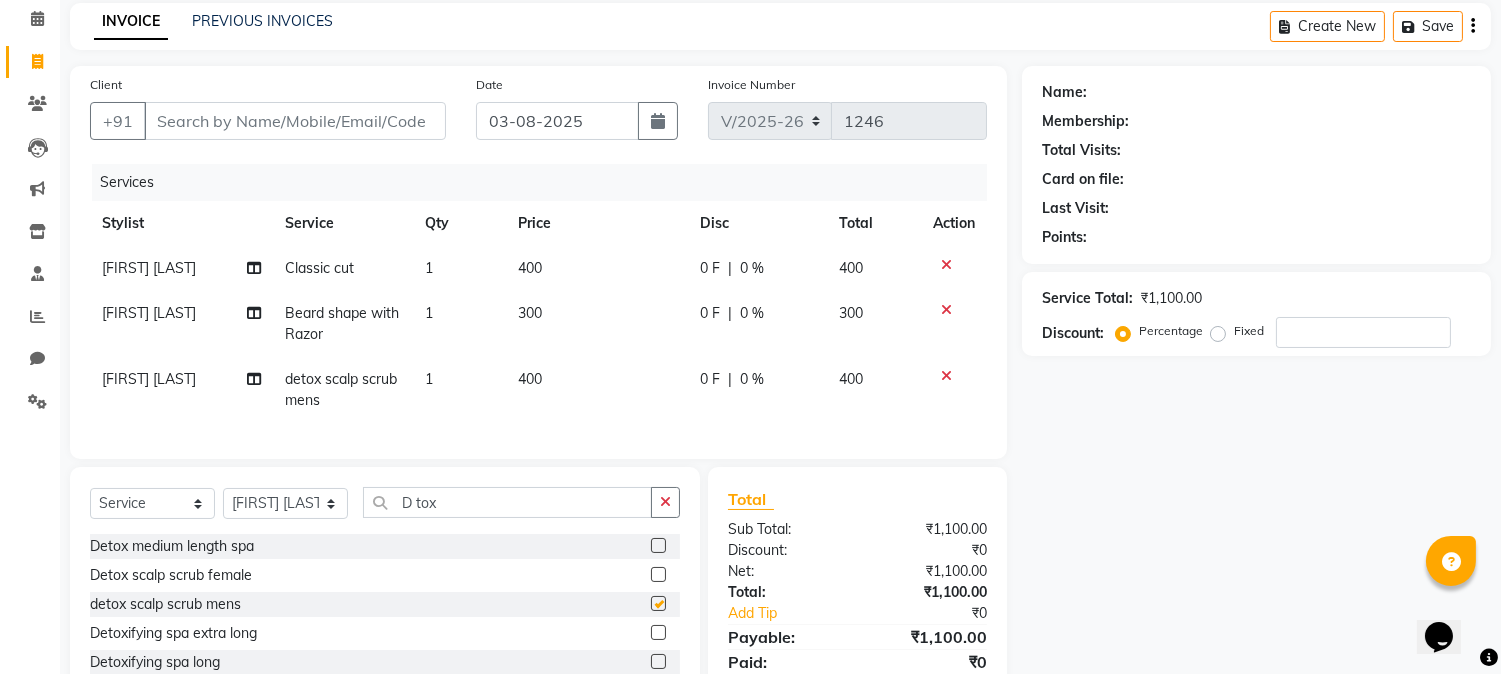 checkbox on "false" 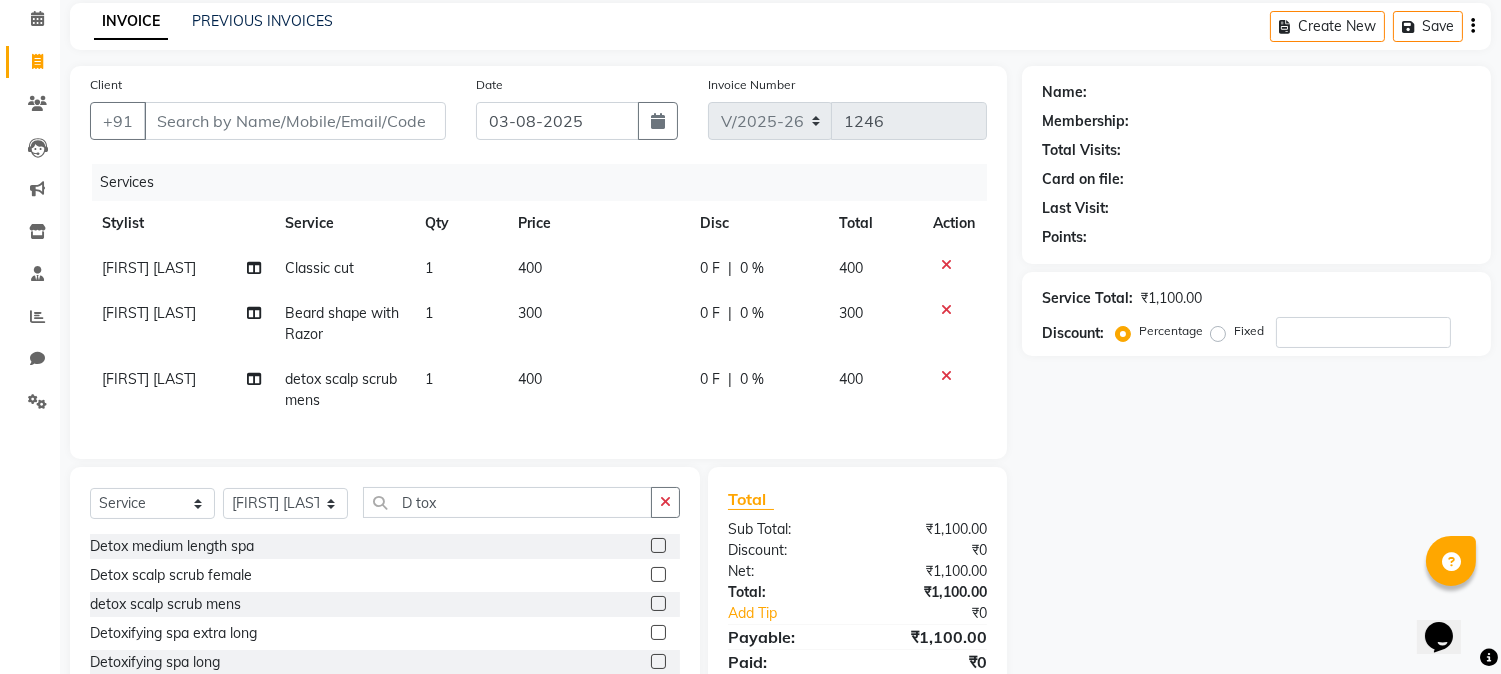 click 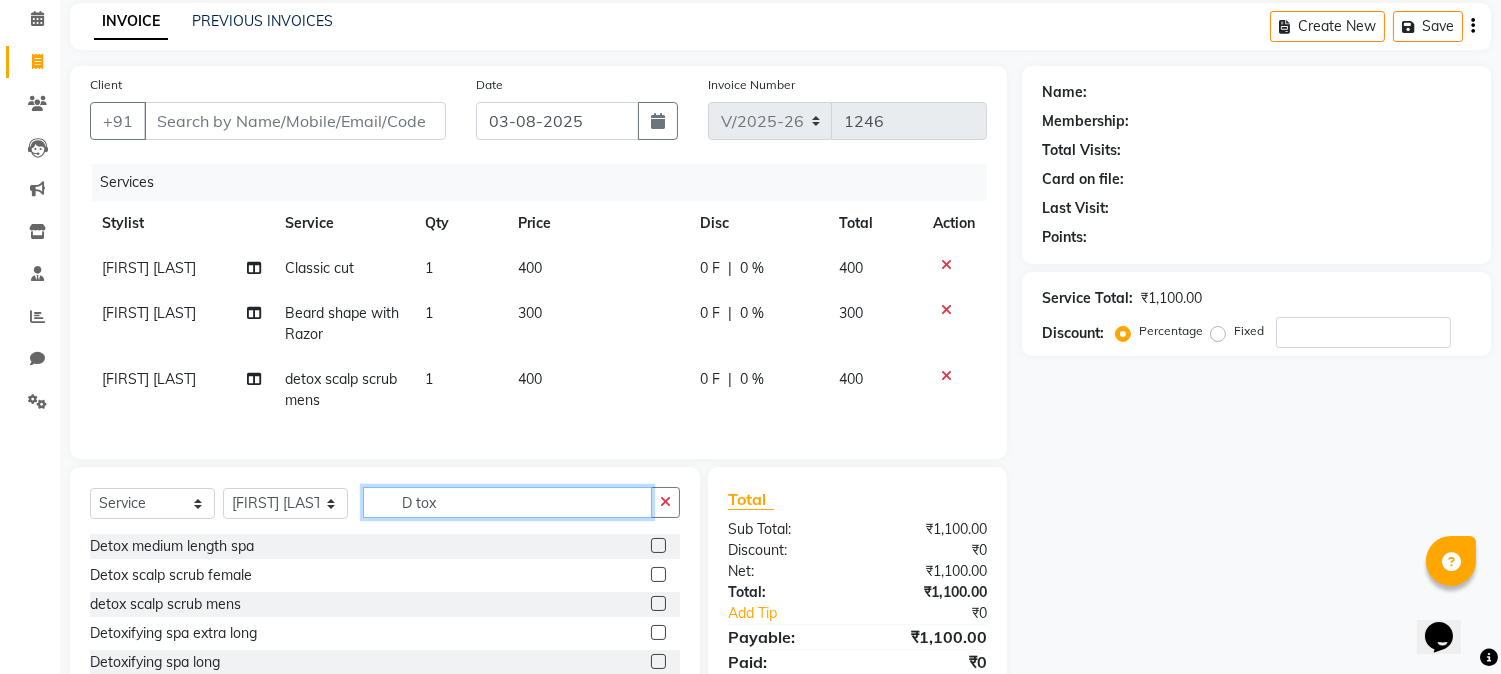 type 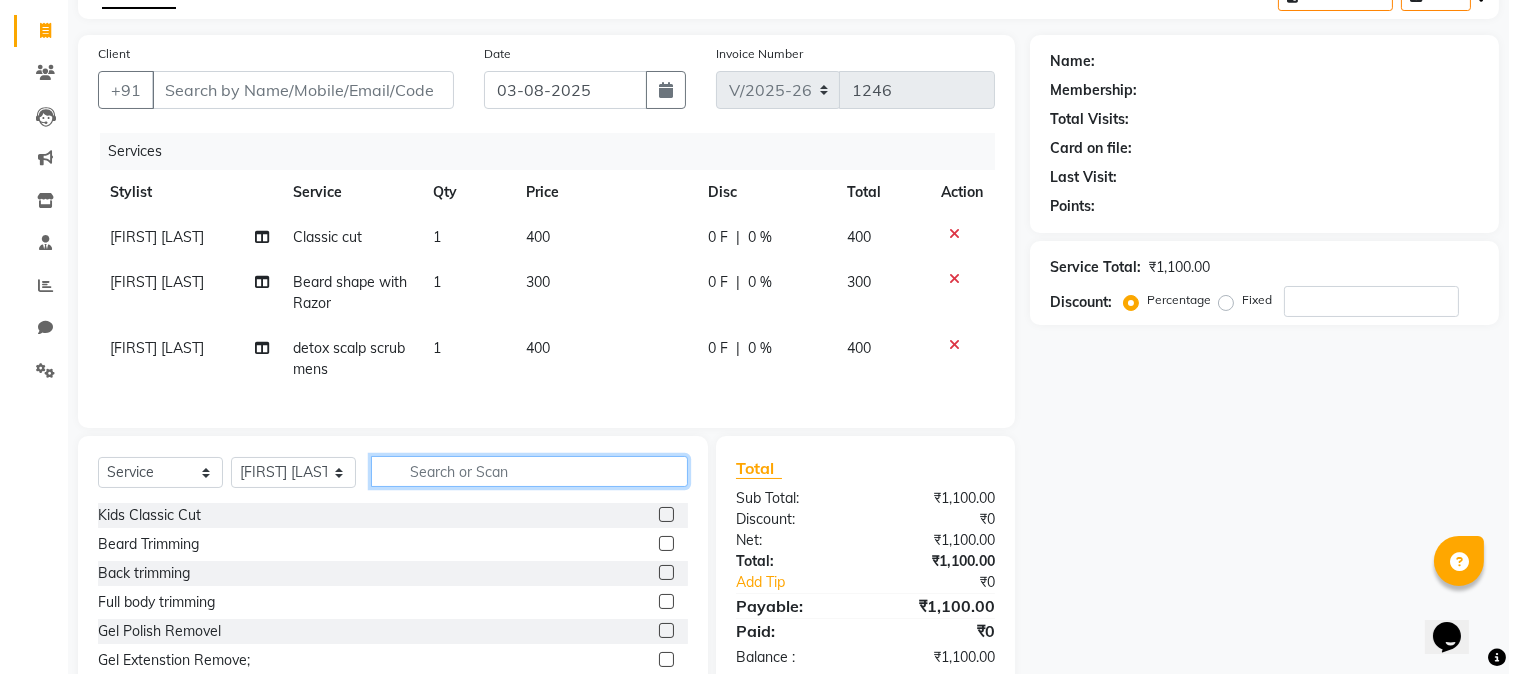 scroll, scrollTop: 0, scrollLeft: 0, axis: both 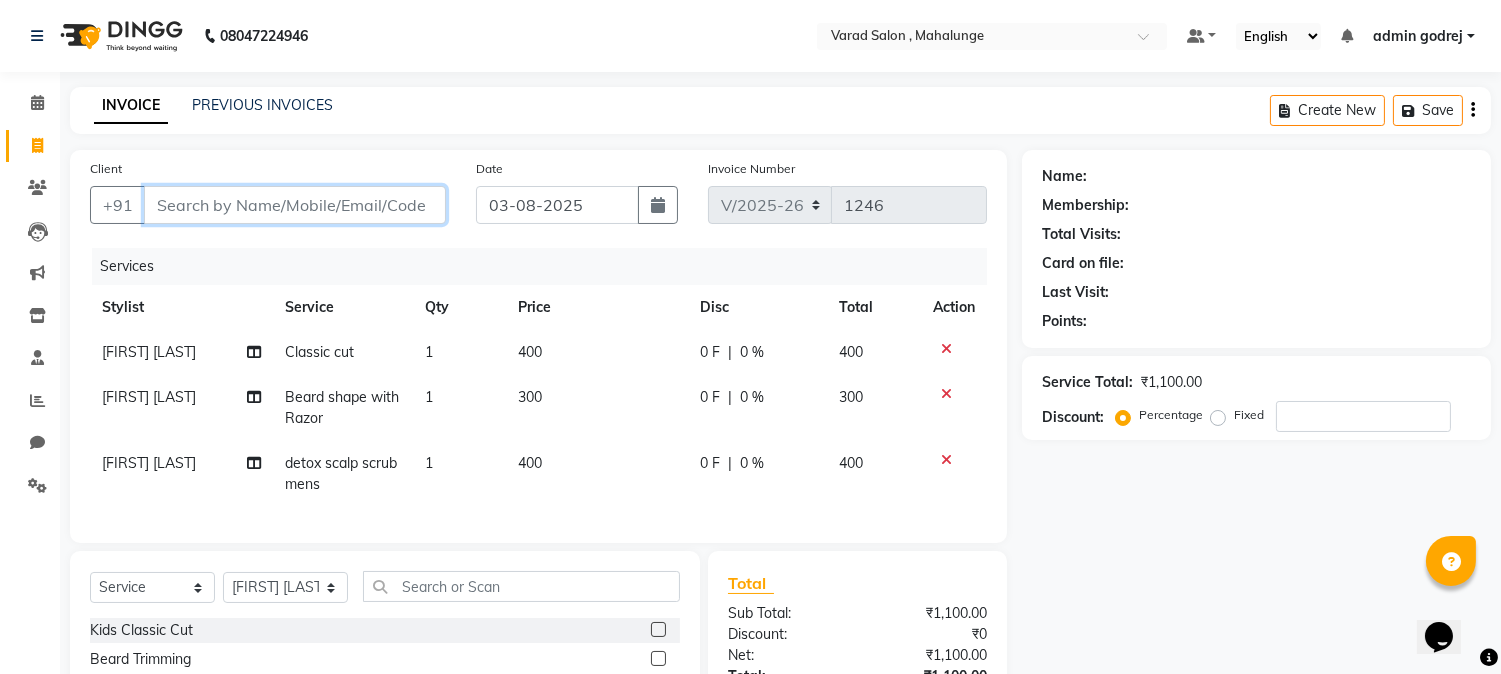 click on "Client" at bounding box center (295, 205) 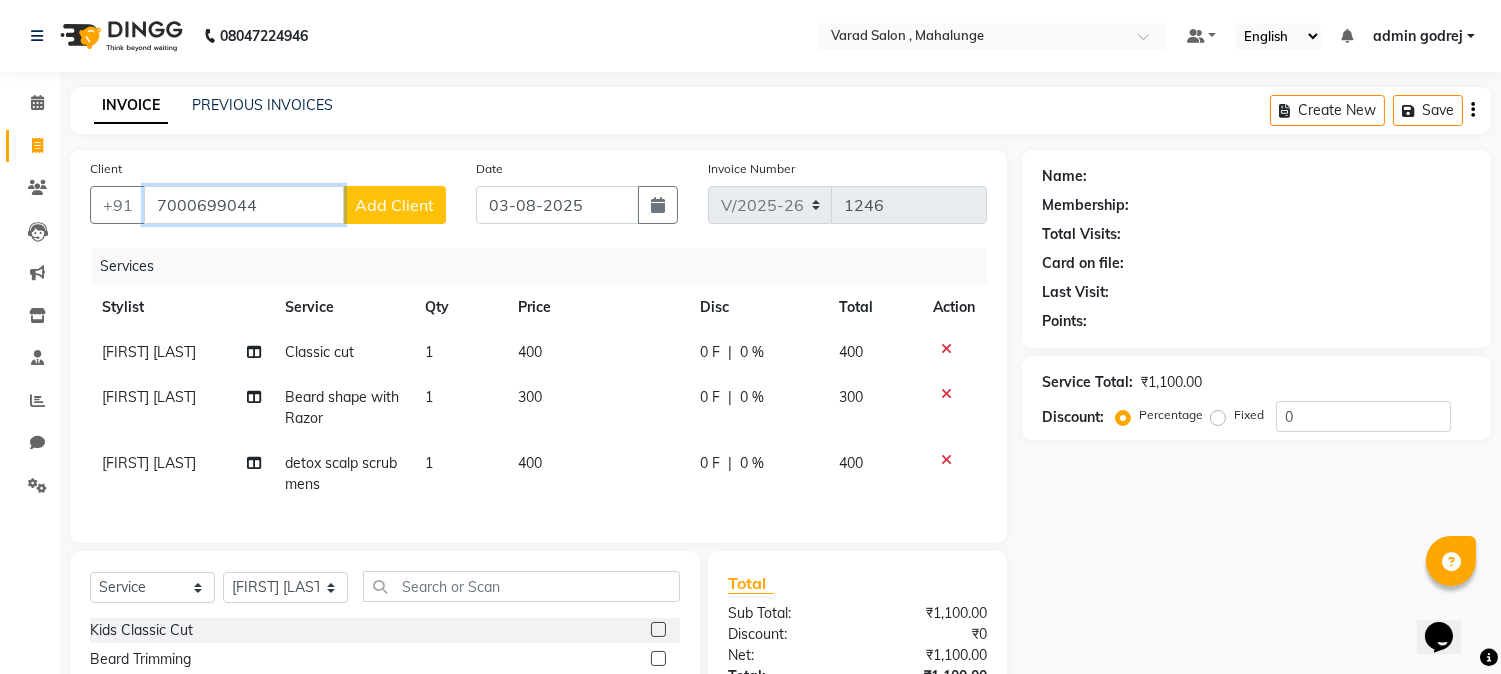 type on "7000699044" 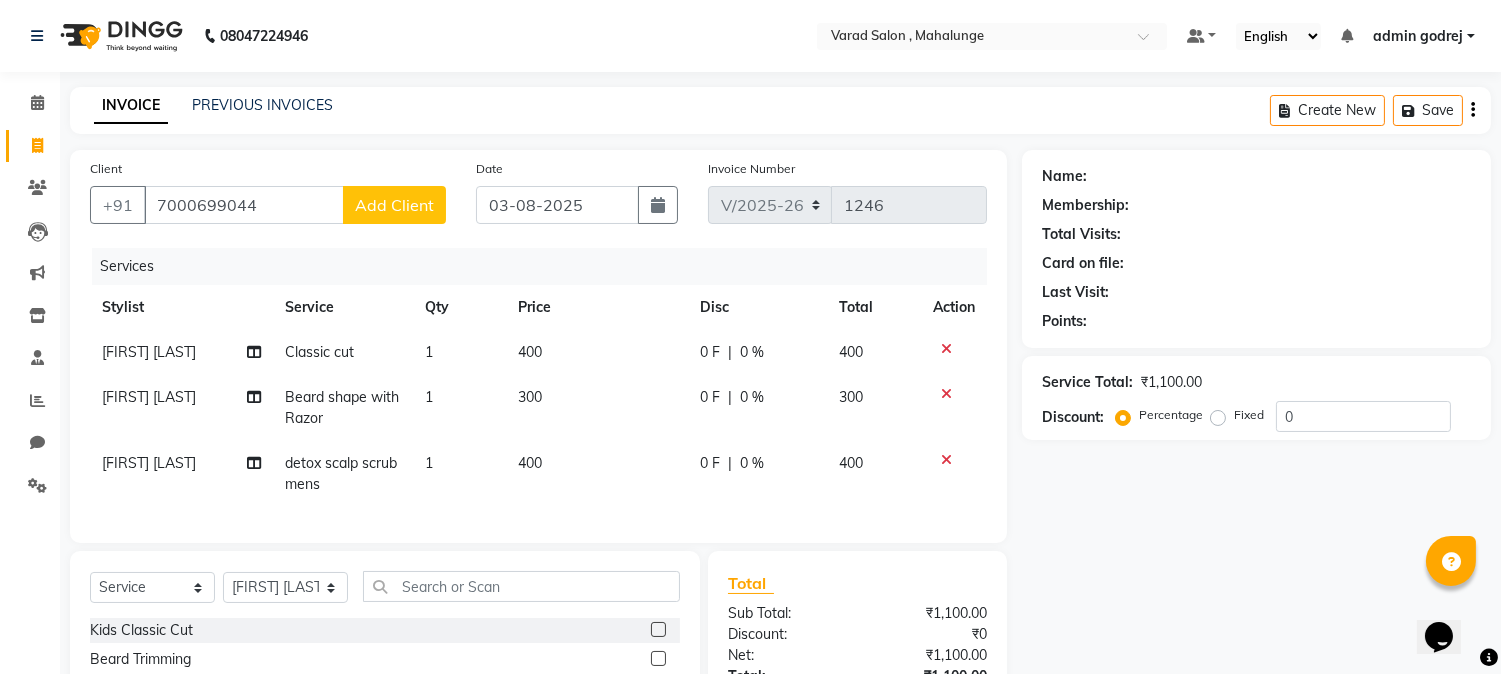 click on "Add Client" 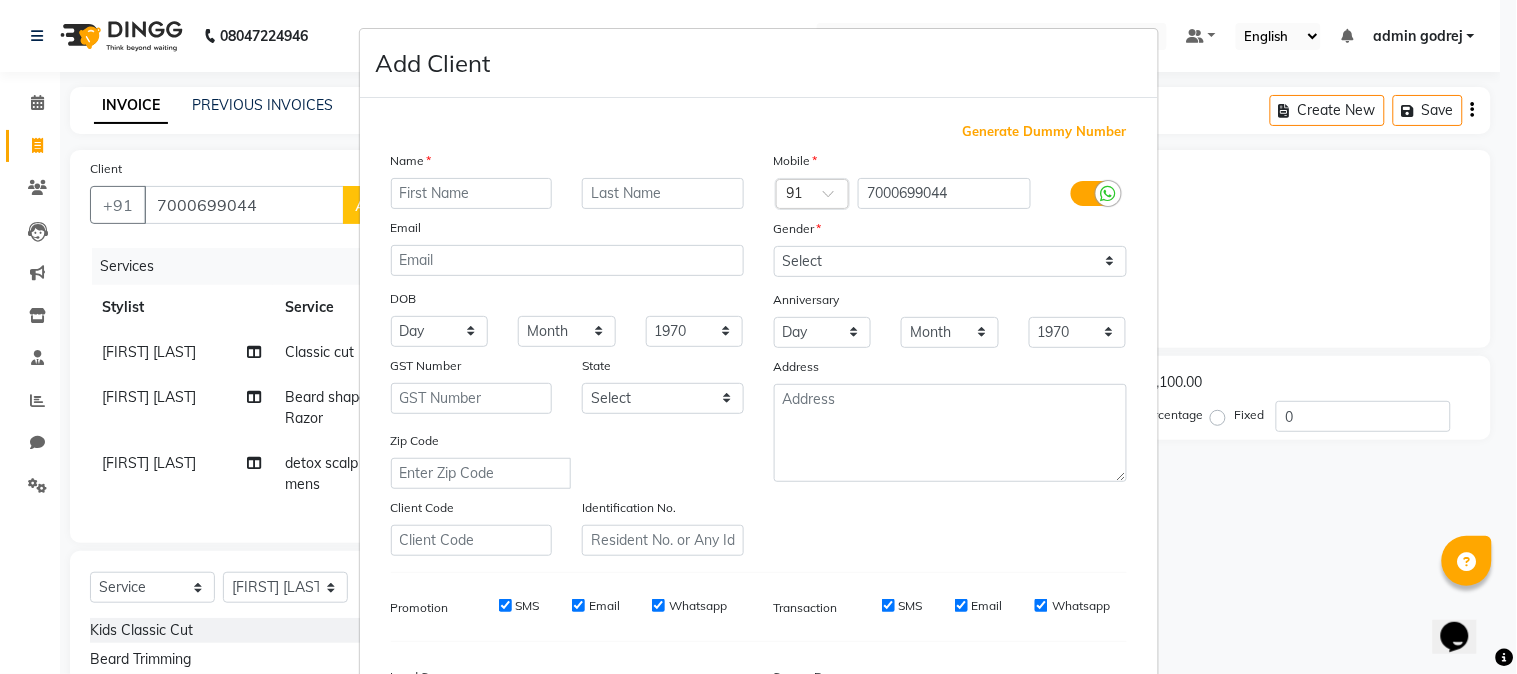 click at bounding box center [472, 193] 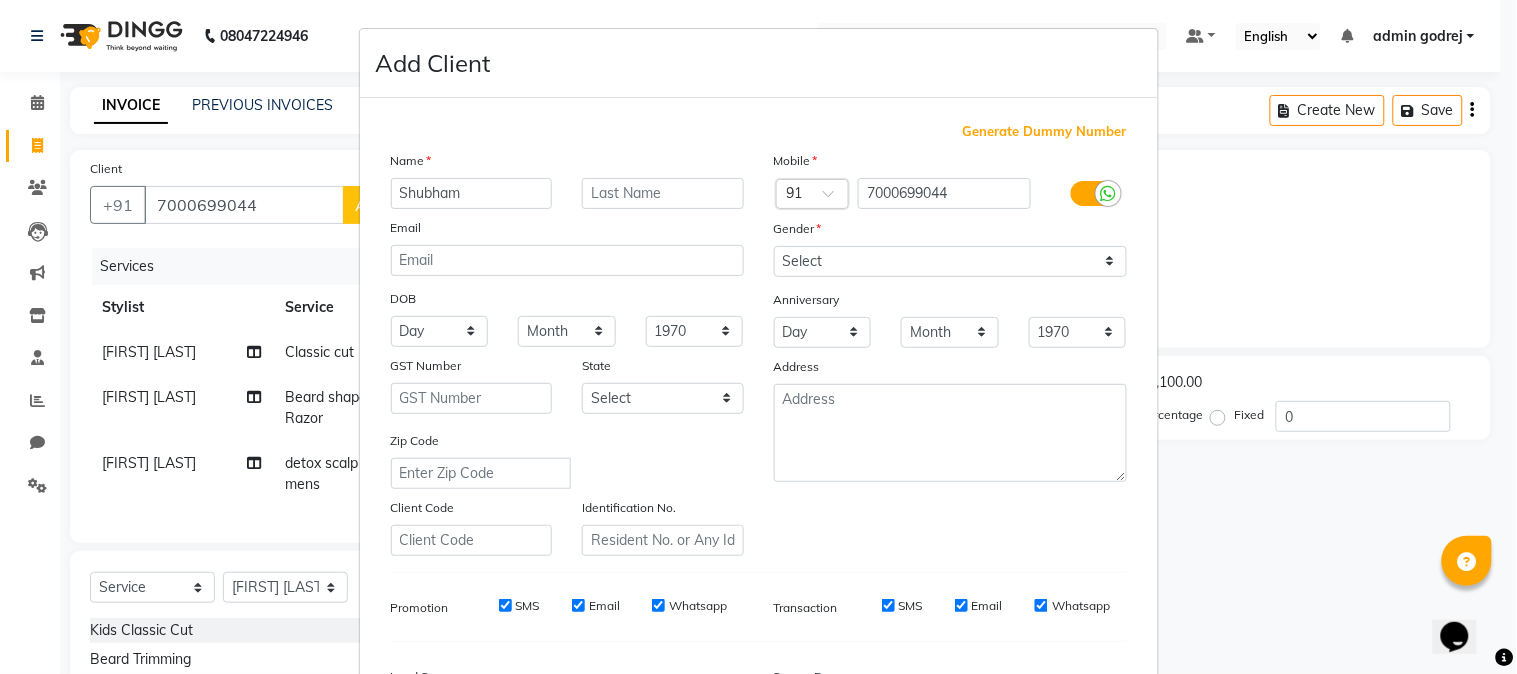 type on "Shubham" 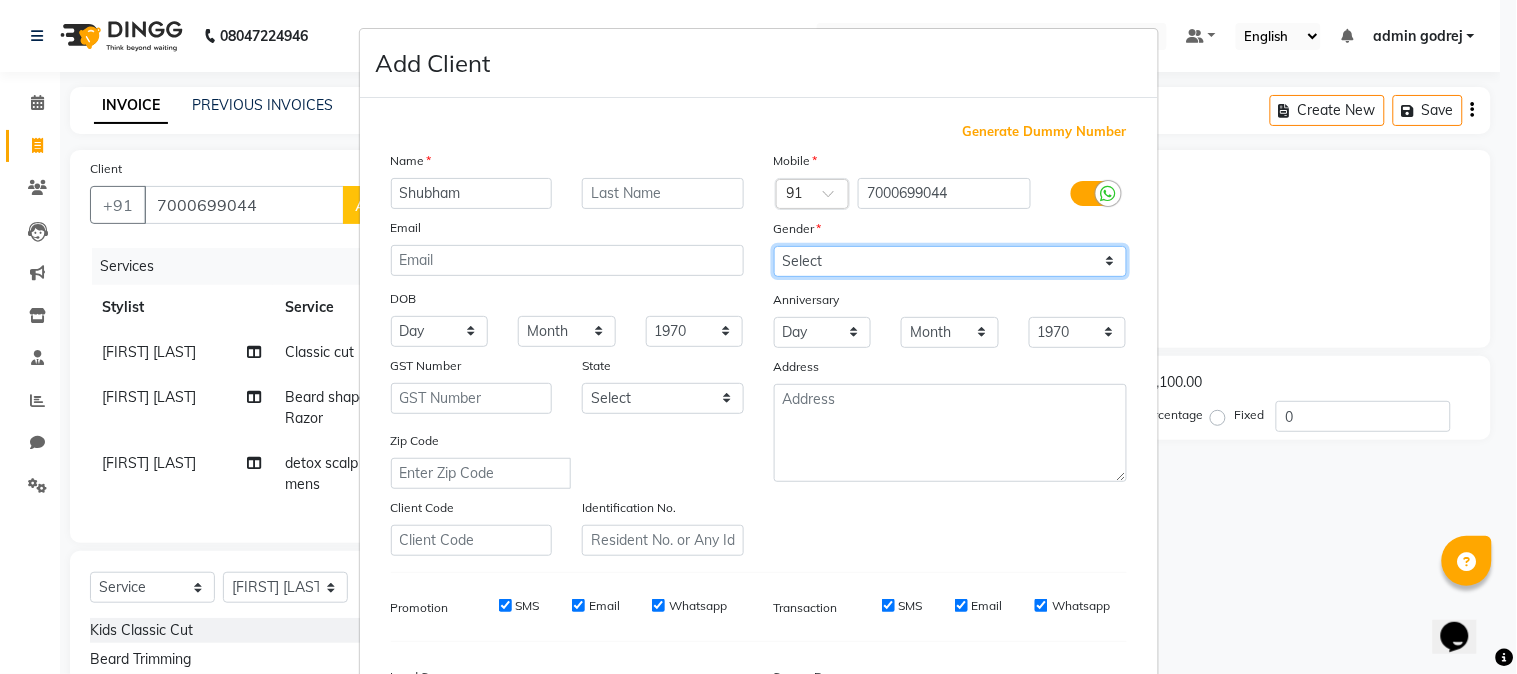 click on "Select Male Female Other Prefer Not To Say" at bounding box center (950, 261) 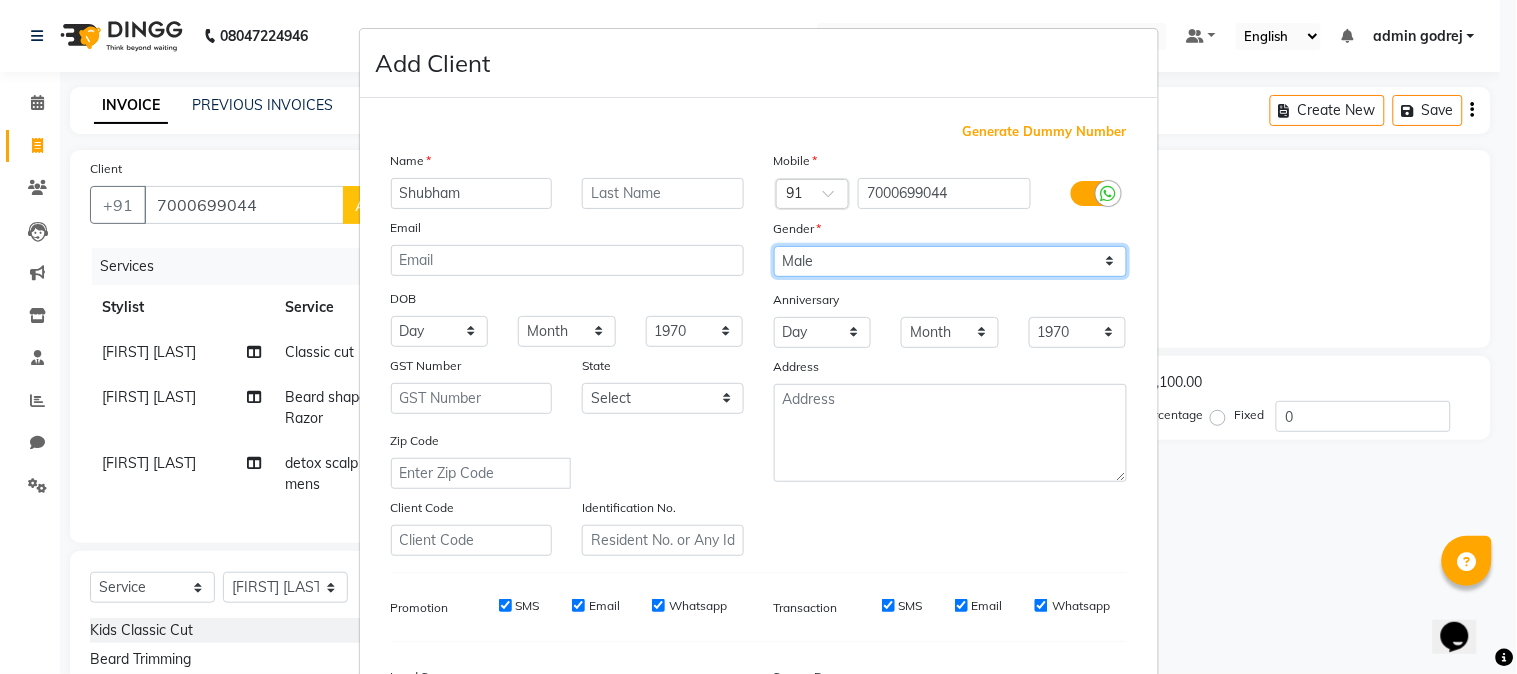 click on "Select Male Female Other Prefer Not To Say" at bounding box center [950, 261] 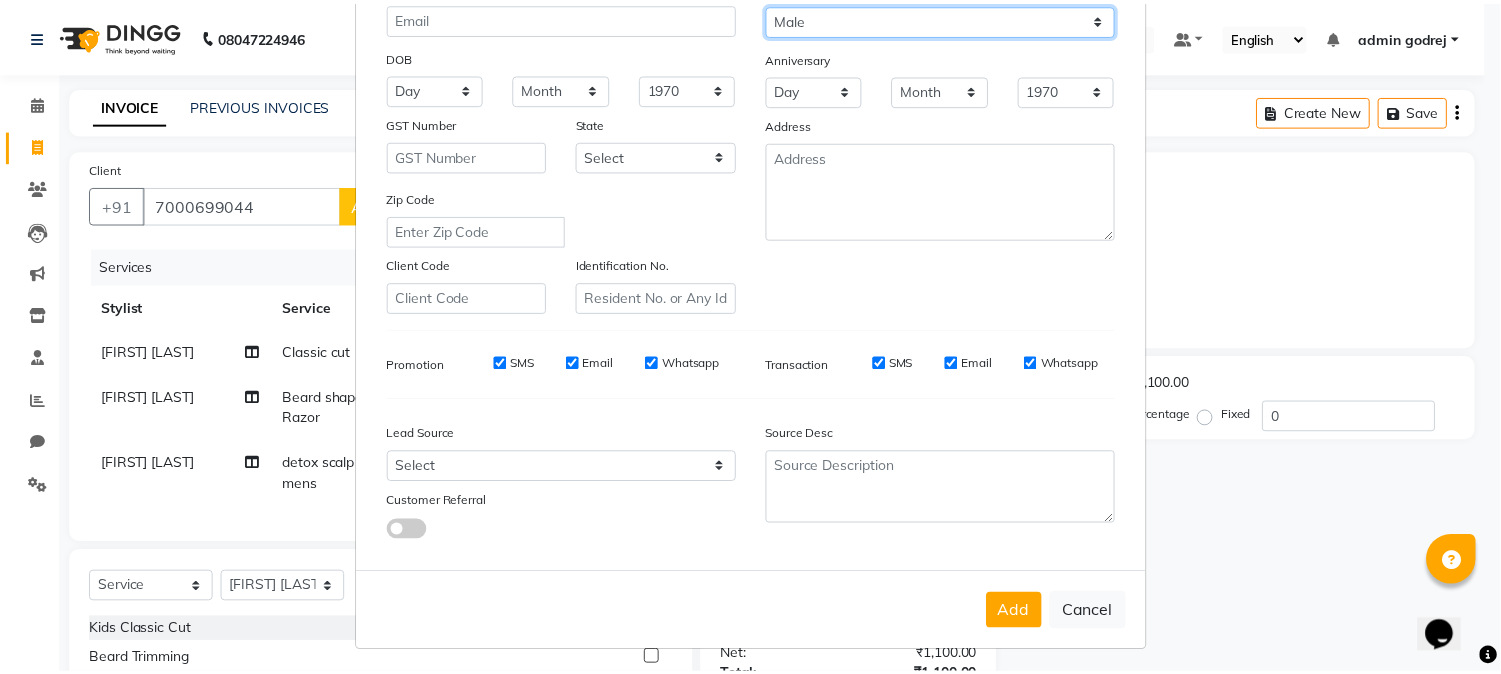 scroll, scrollTop: 250, scrollLeft: 0, axis: vertical 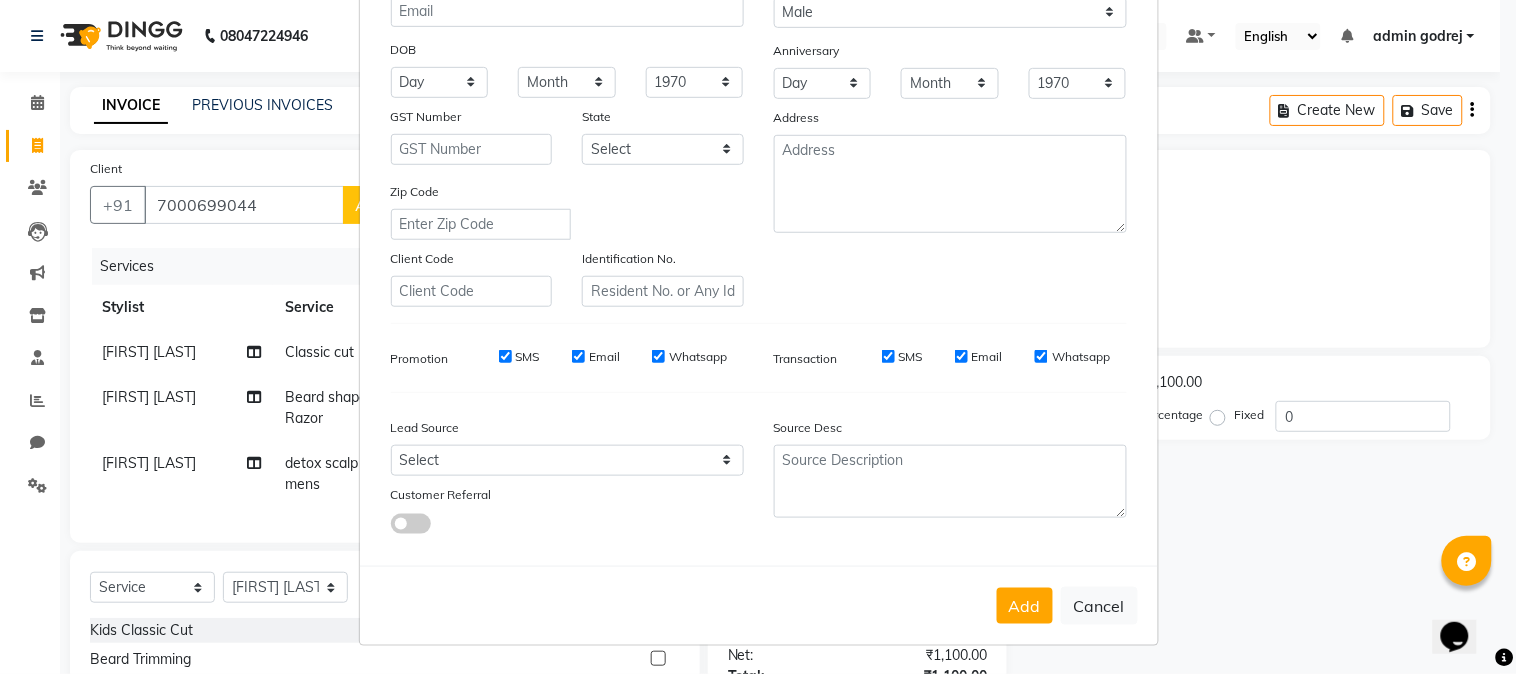 drag, startPoint x: 1014, startPoint y: 608, endPoint x: 1000, endPoint y: 608, distance: 14 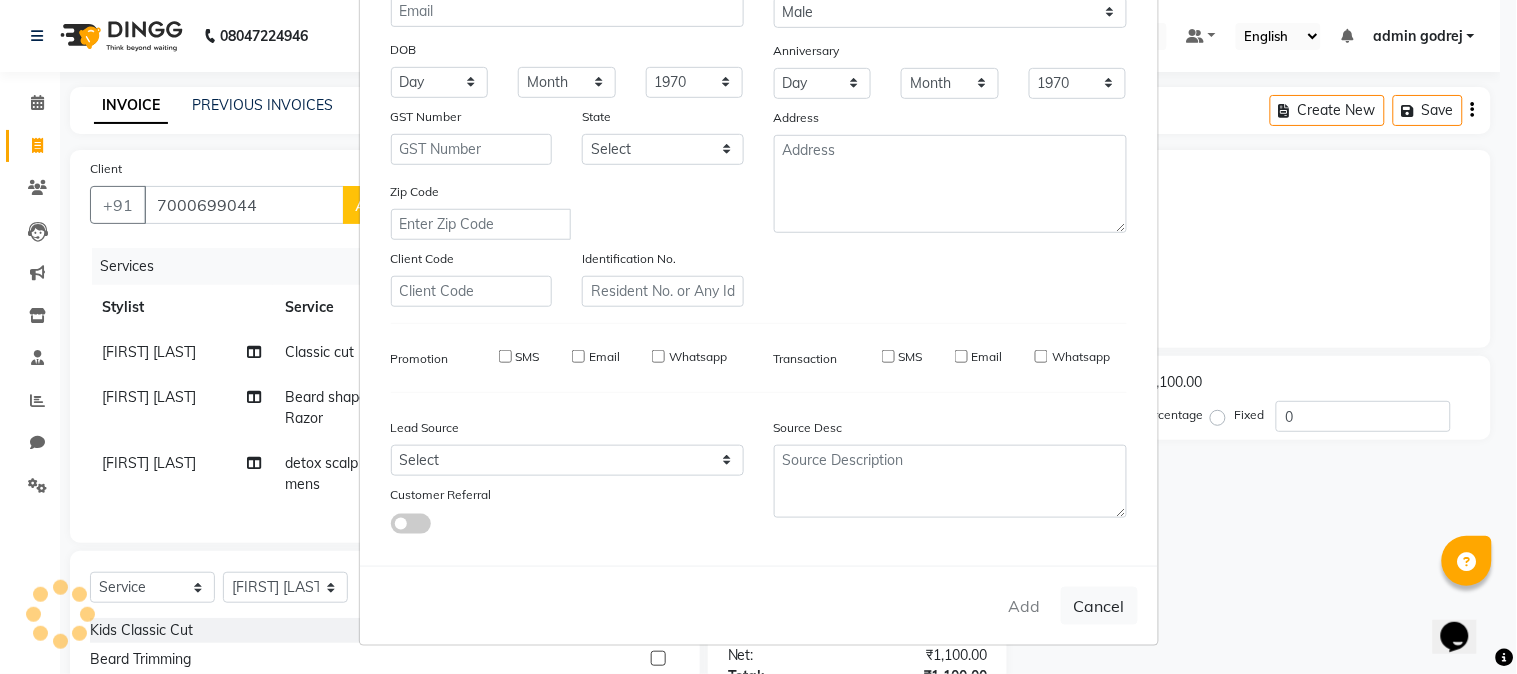 type 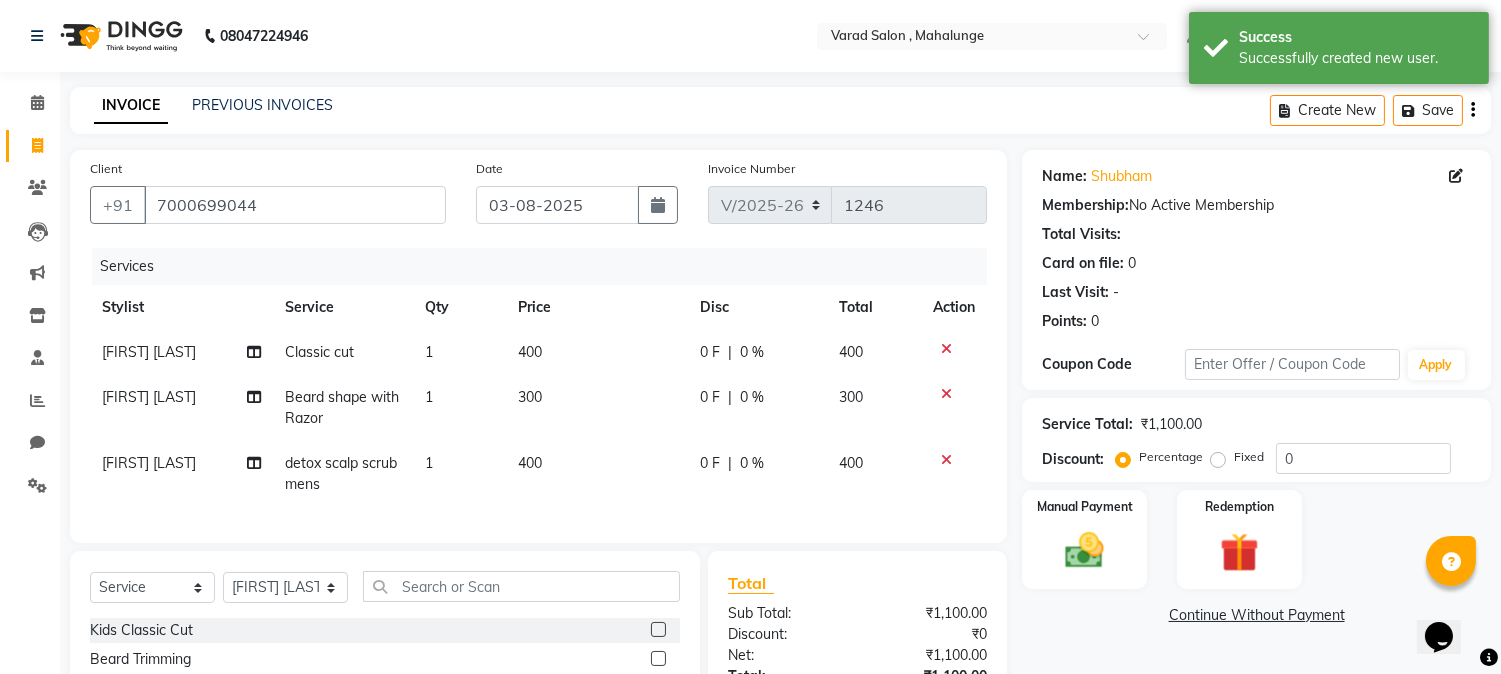 scroll, scrollTop: 217, scrollLeft: 0, axis: vertical 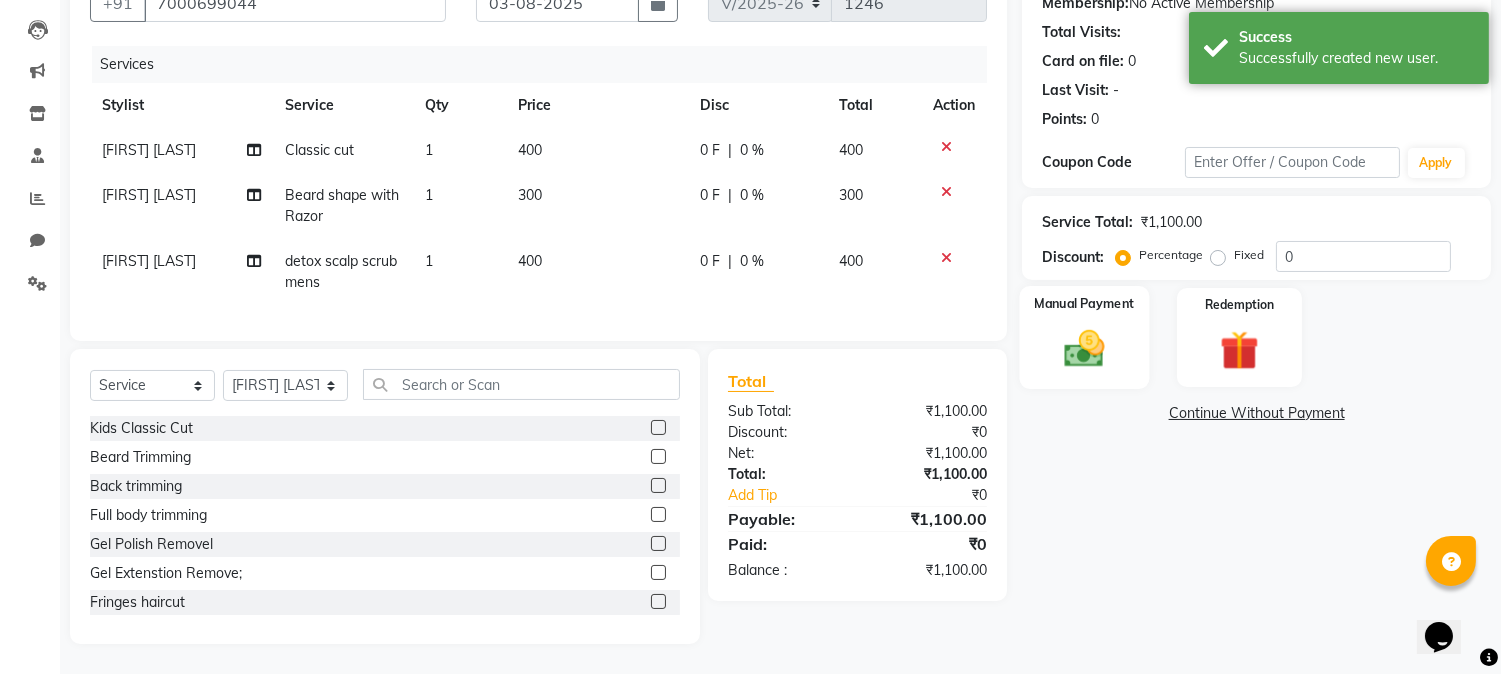 click 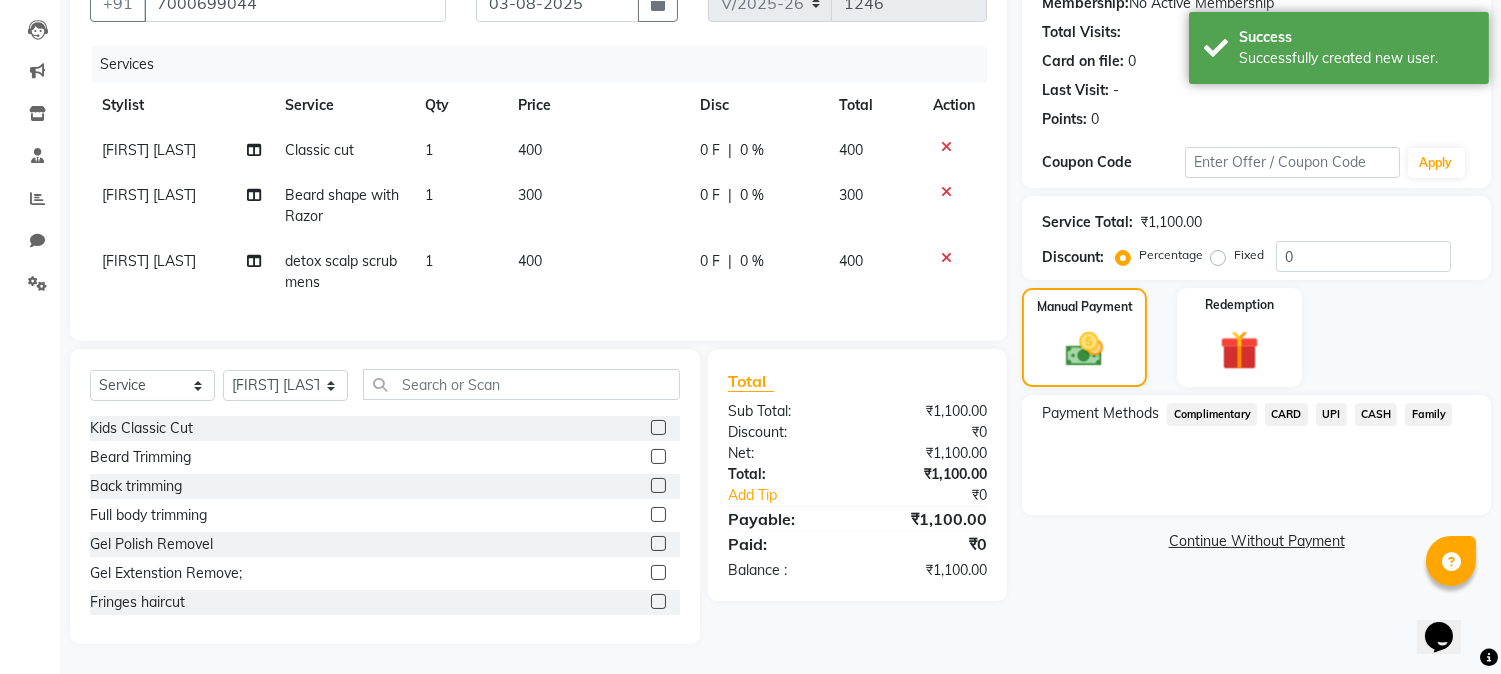 click on "UPI" 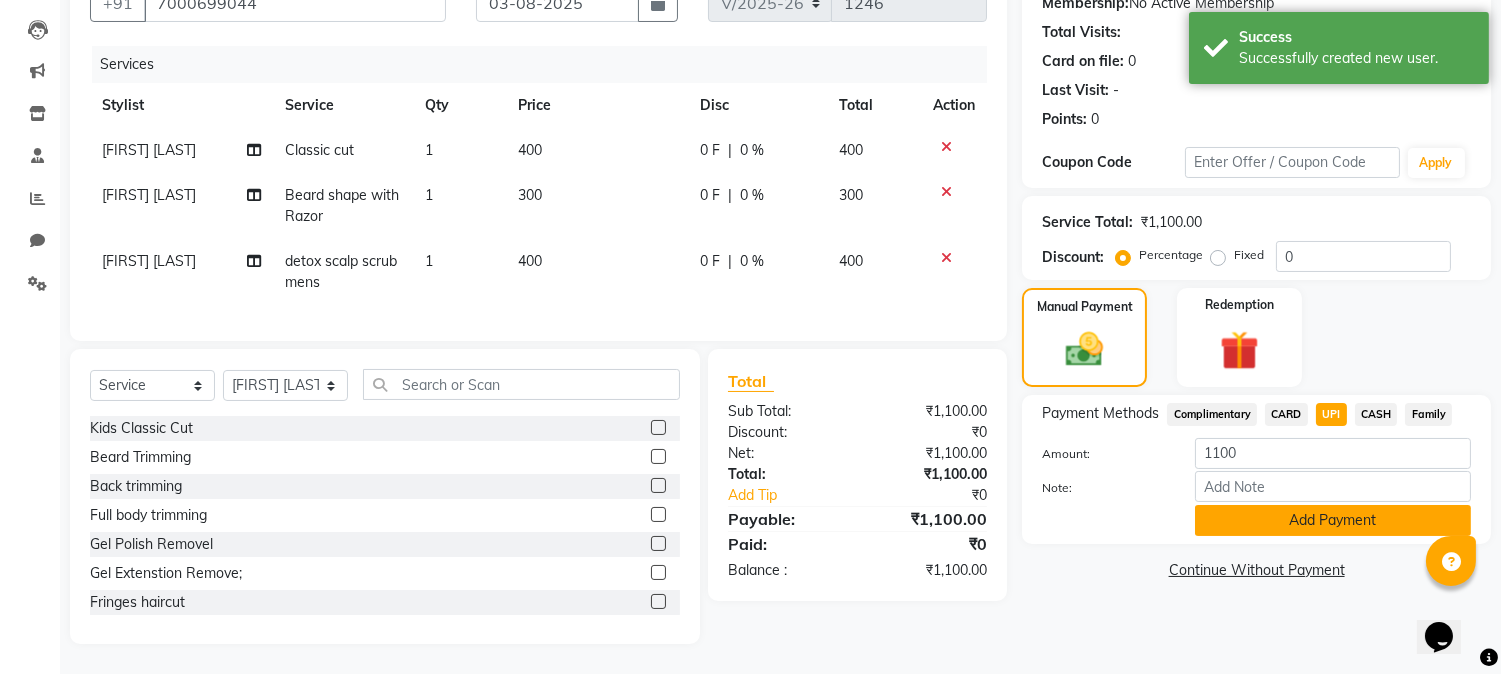 click on "Add Payment" 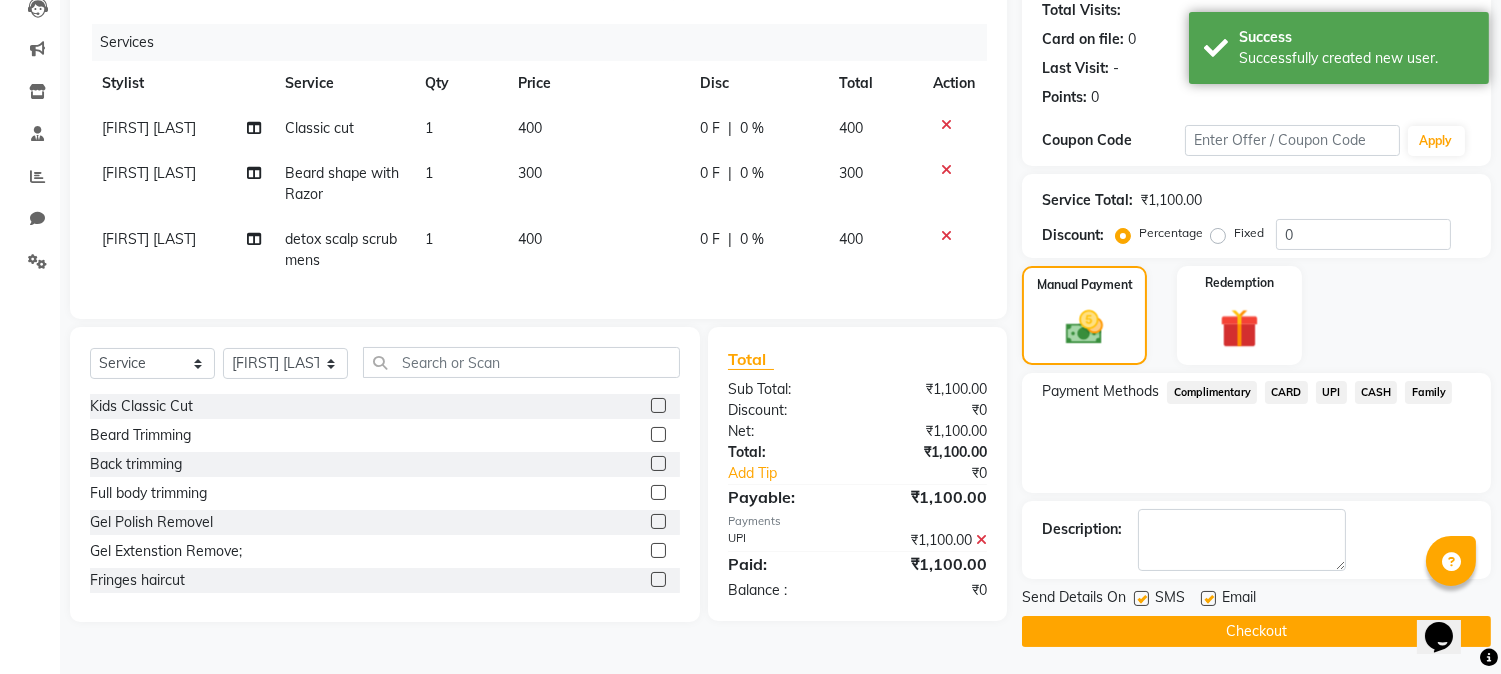 scroll, scrollTop: 225, scrollLeft: 0, axis: vertical 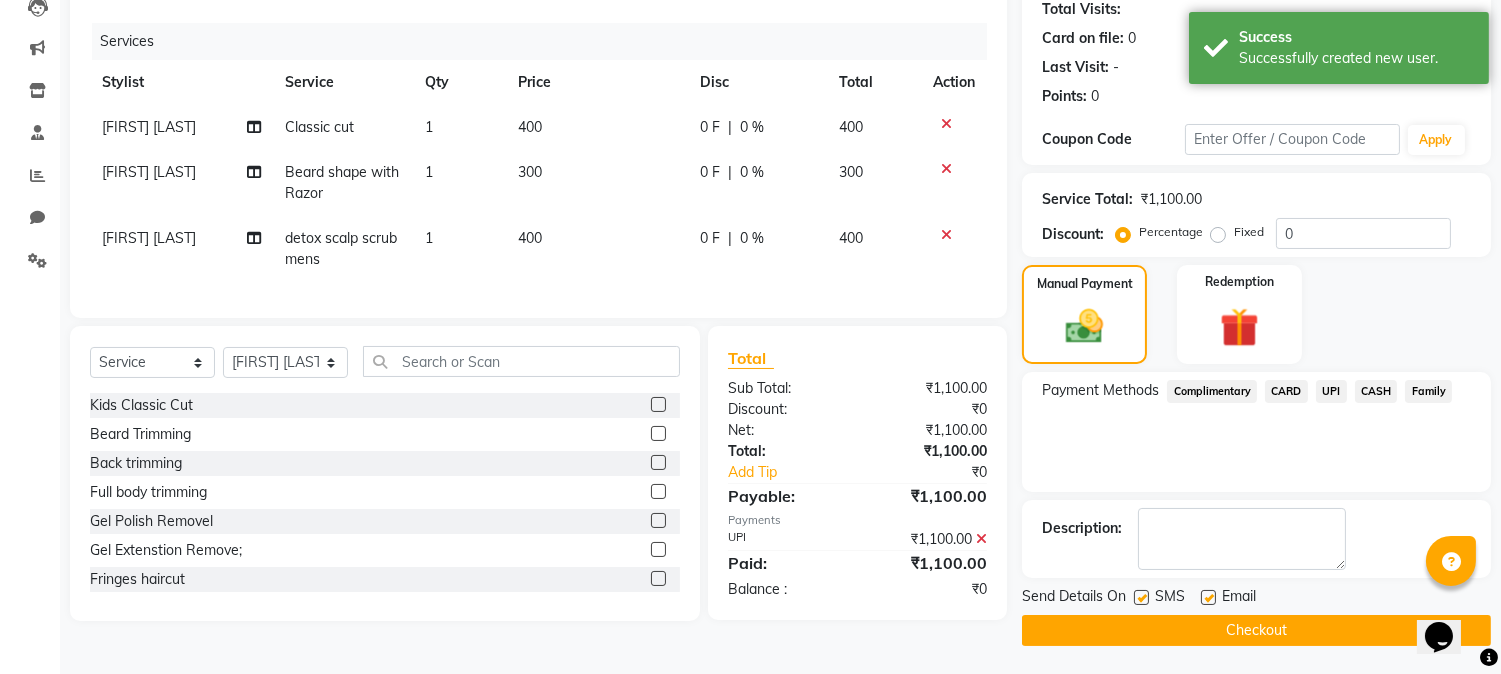 click on "Checkout" 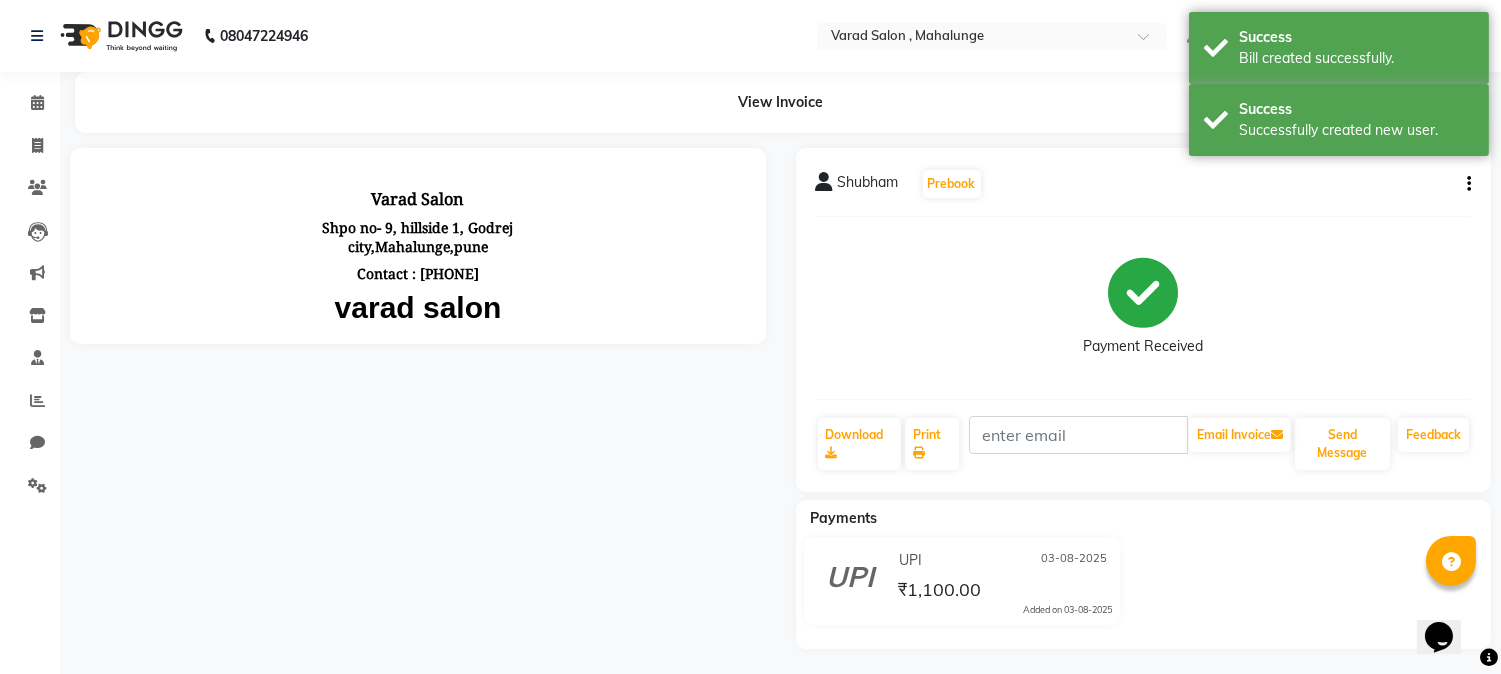 scroll, scrollTop: 0, scrollLeft: 0, axis: both 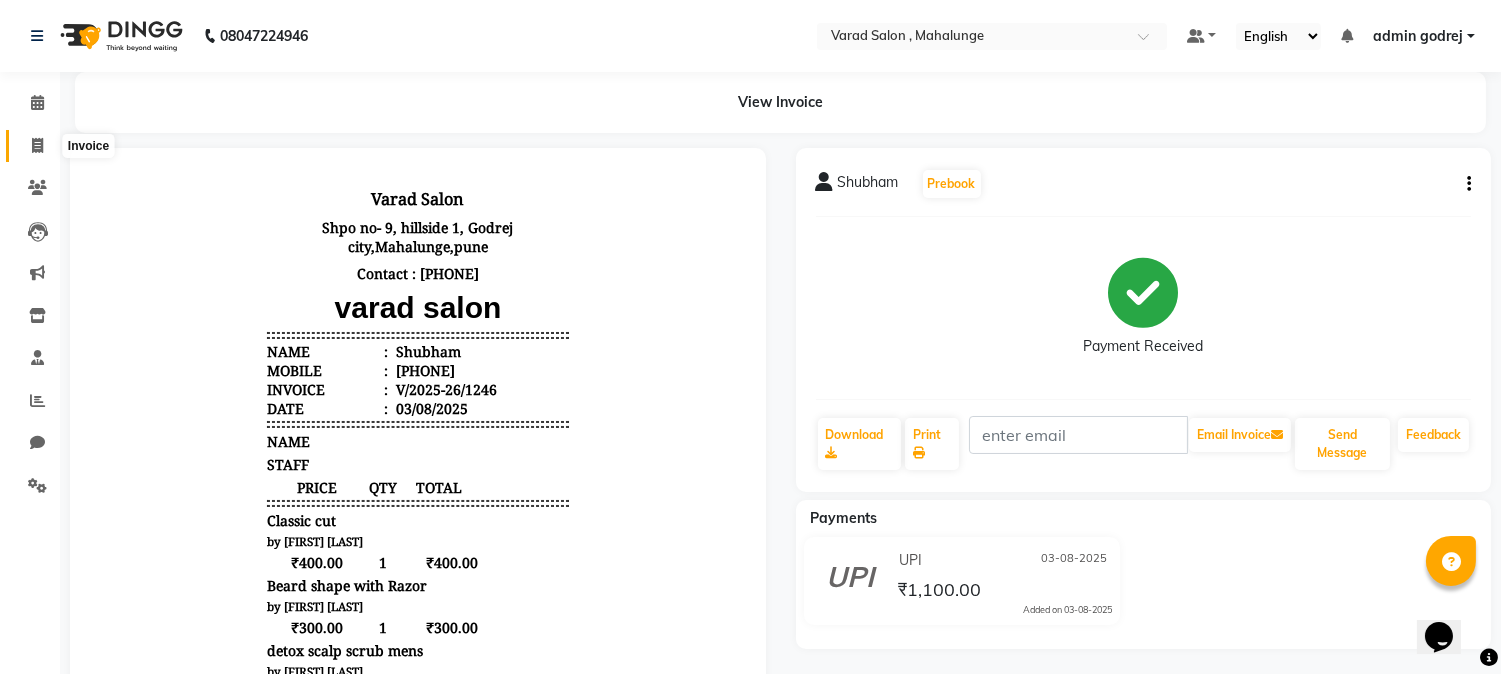click 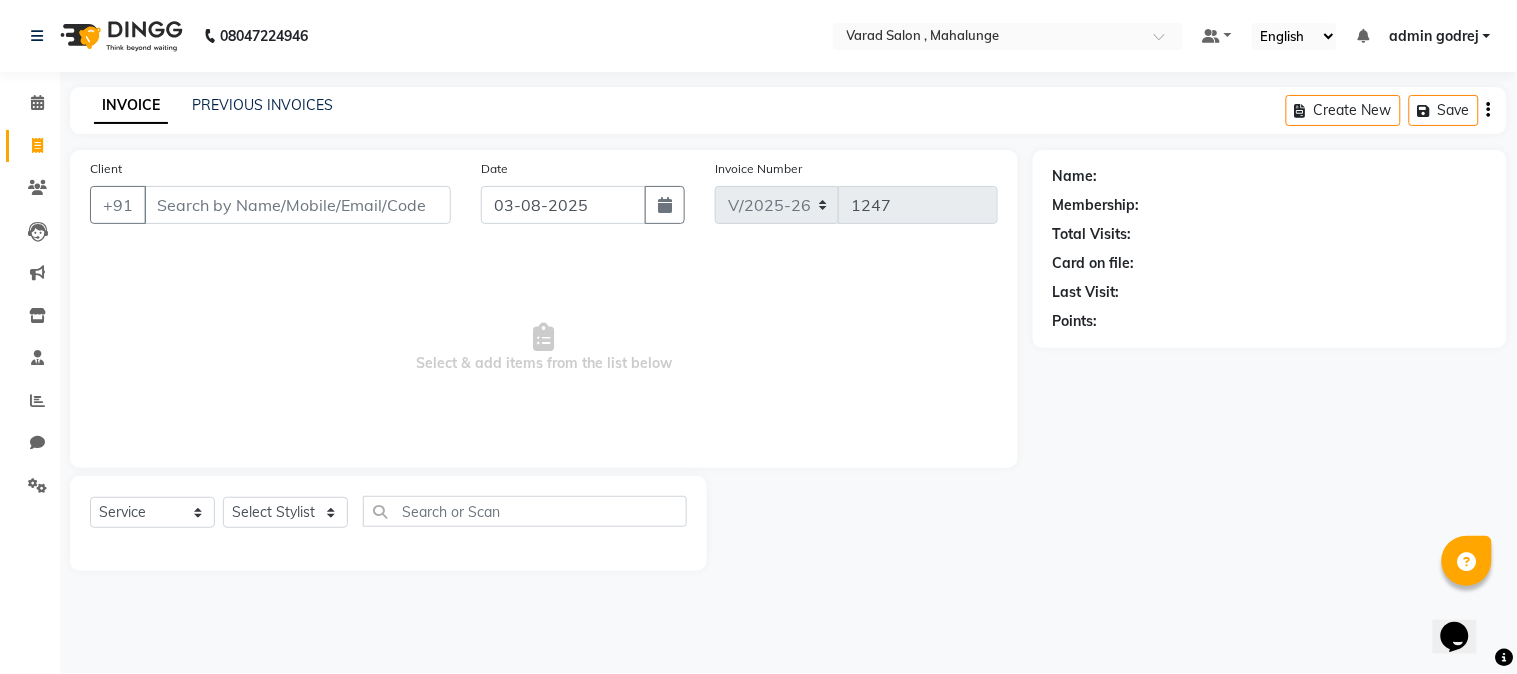 click on "Client" at bounding box center [297, 205] 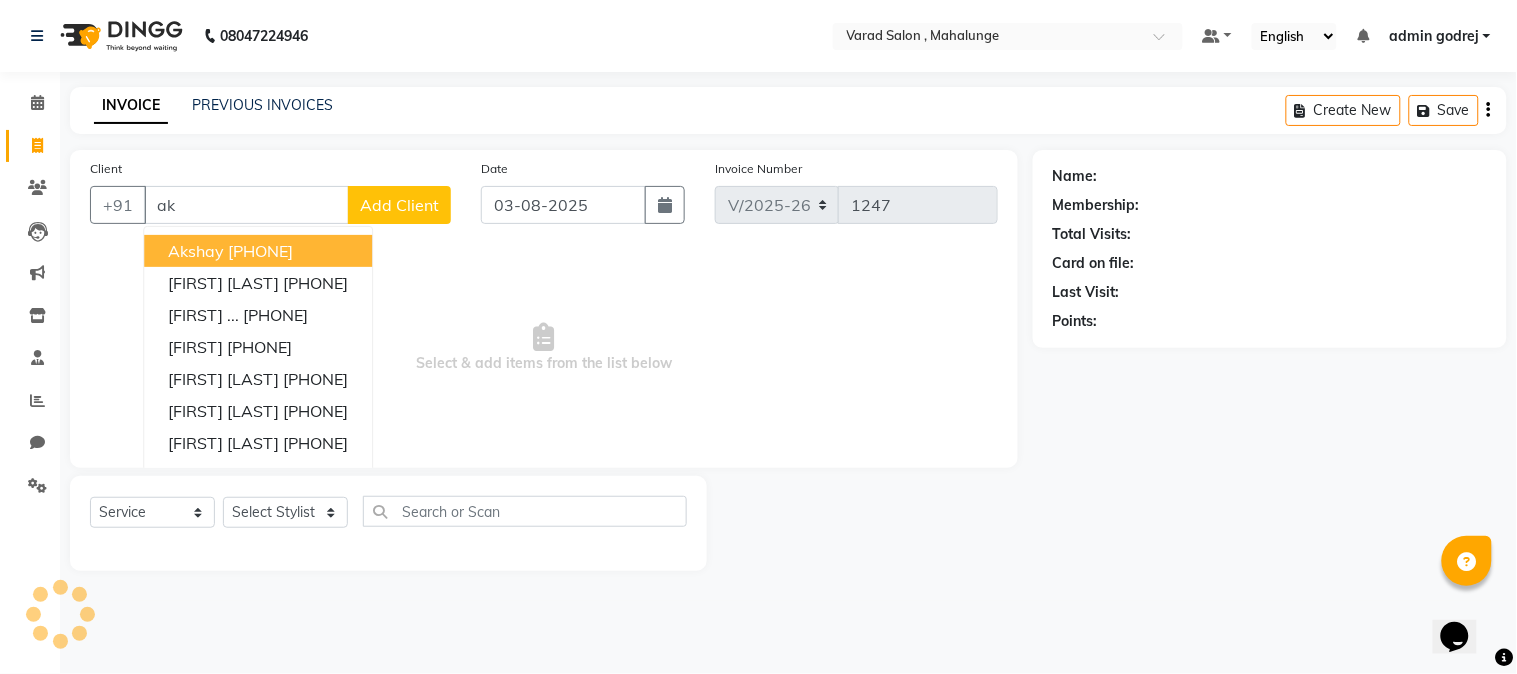 type on "a" 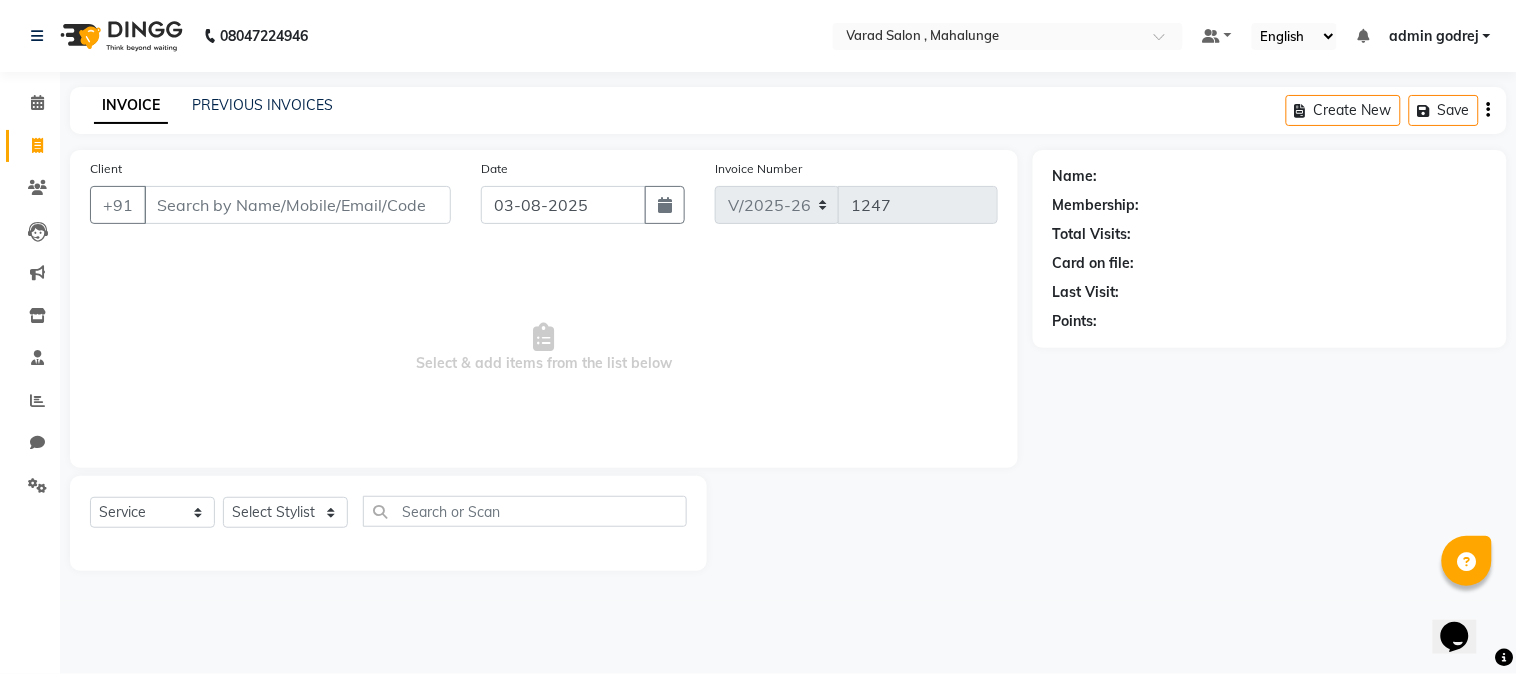 click on "Client" at bounding box center (297, 205) 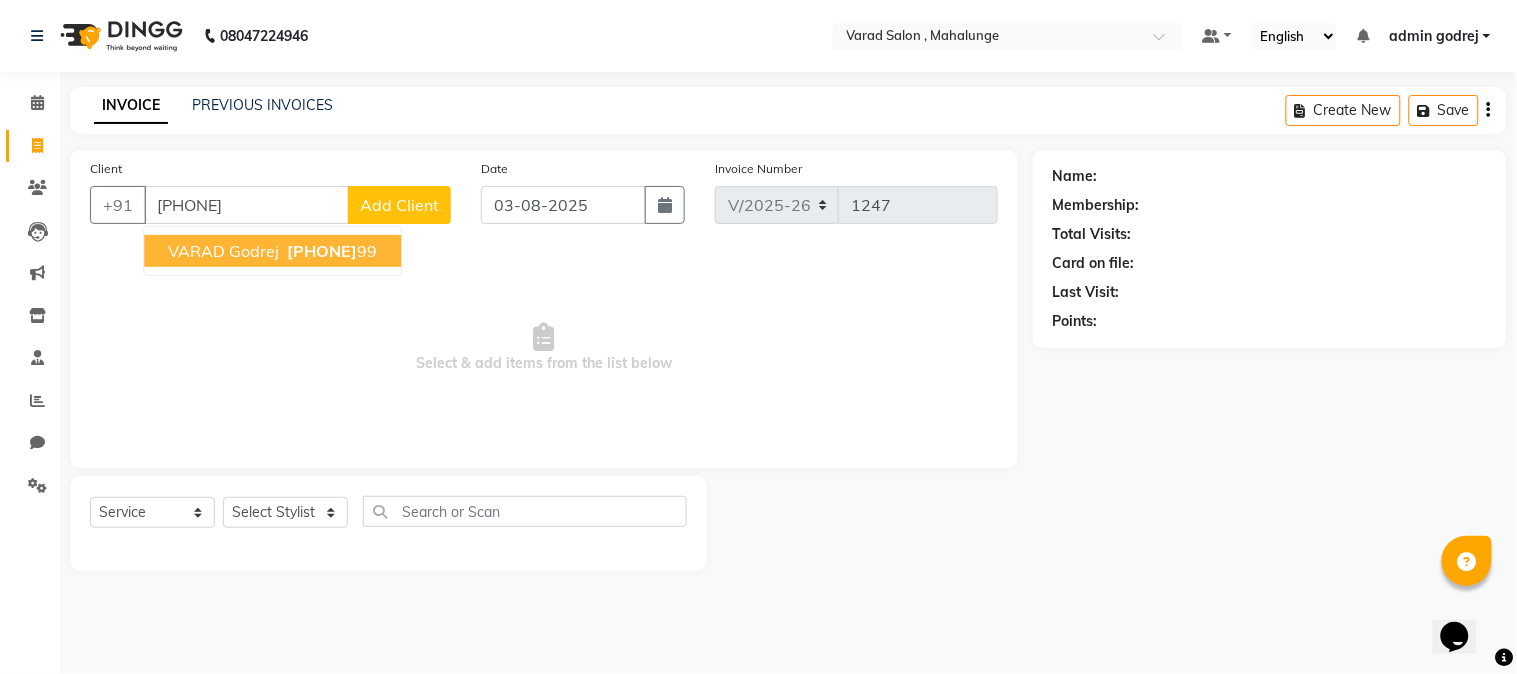 click on "[PHONE]" at bounding box center [322, 251] 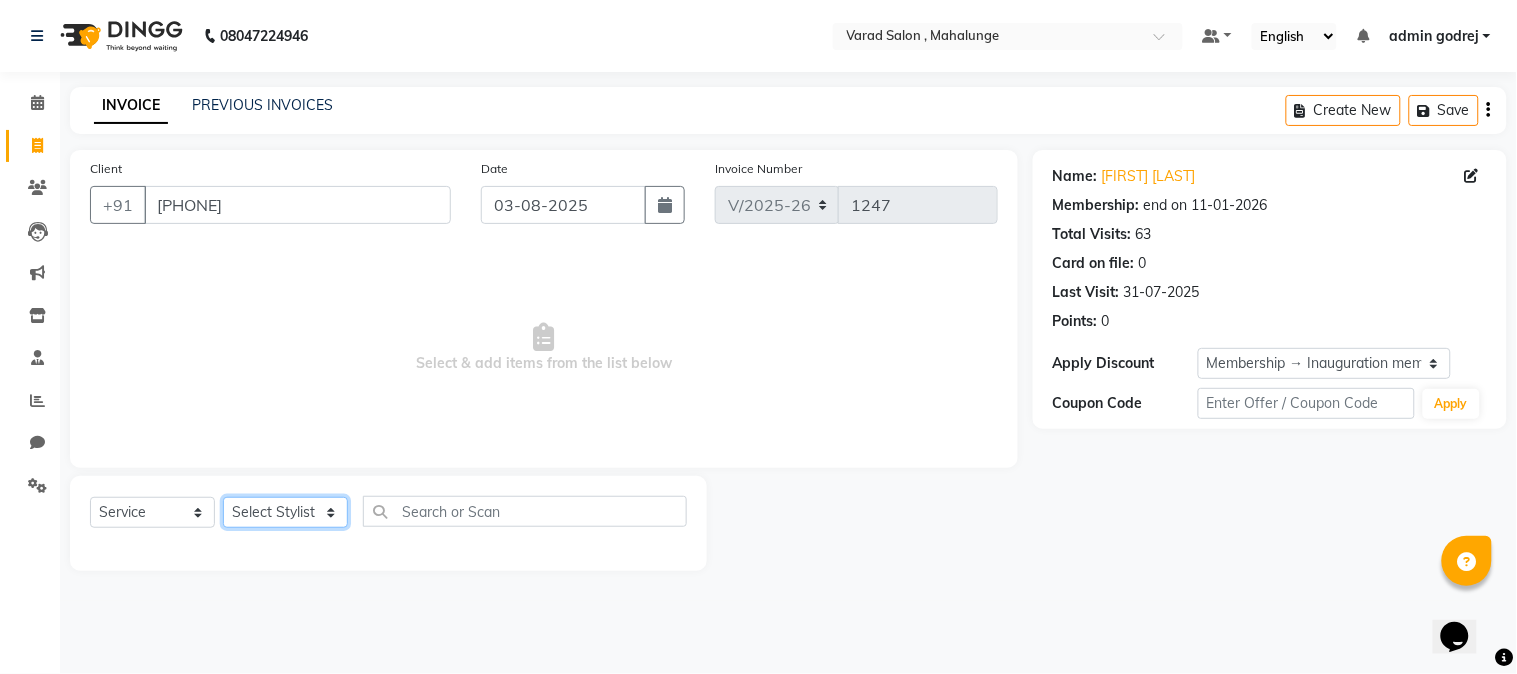 click on "Select Stylist admin godrej Dipak subhash ambhore krushna pandit megha mahajan priya kamble Rishi Gayke Rishikesh  sanket gaikwad shubham lingayat vijay bidve" 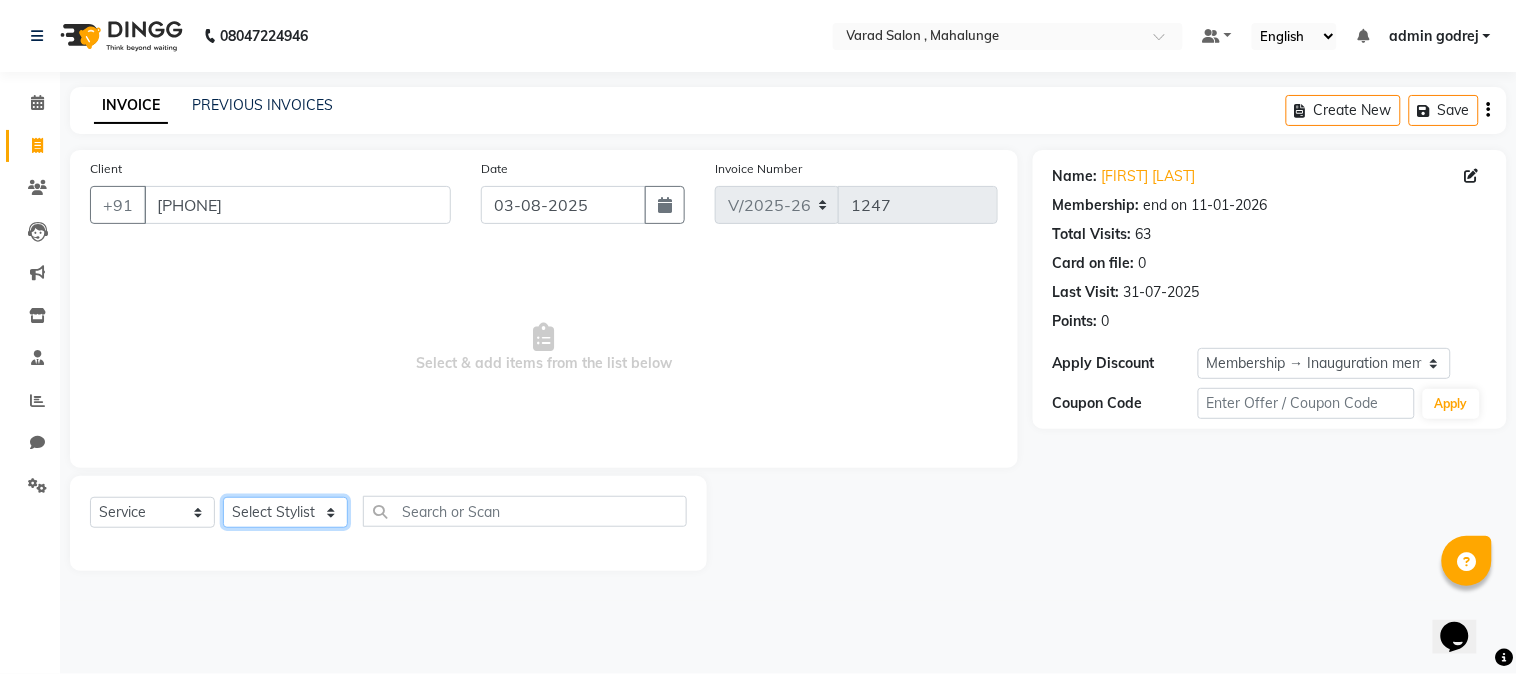 select on "61806" 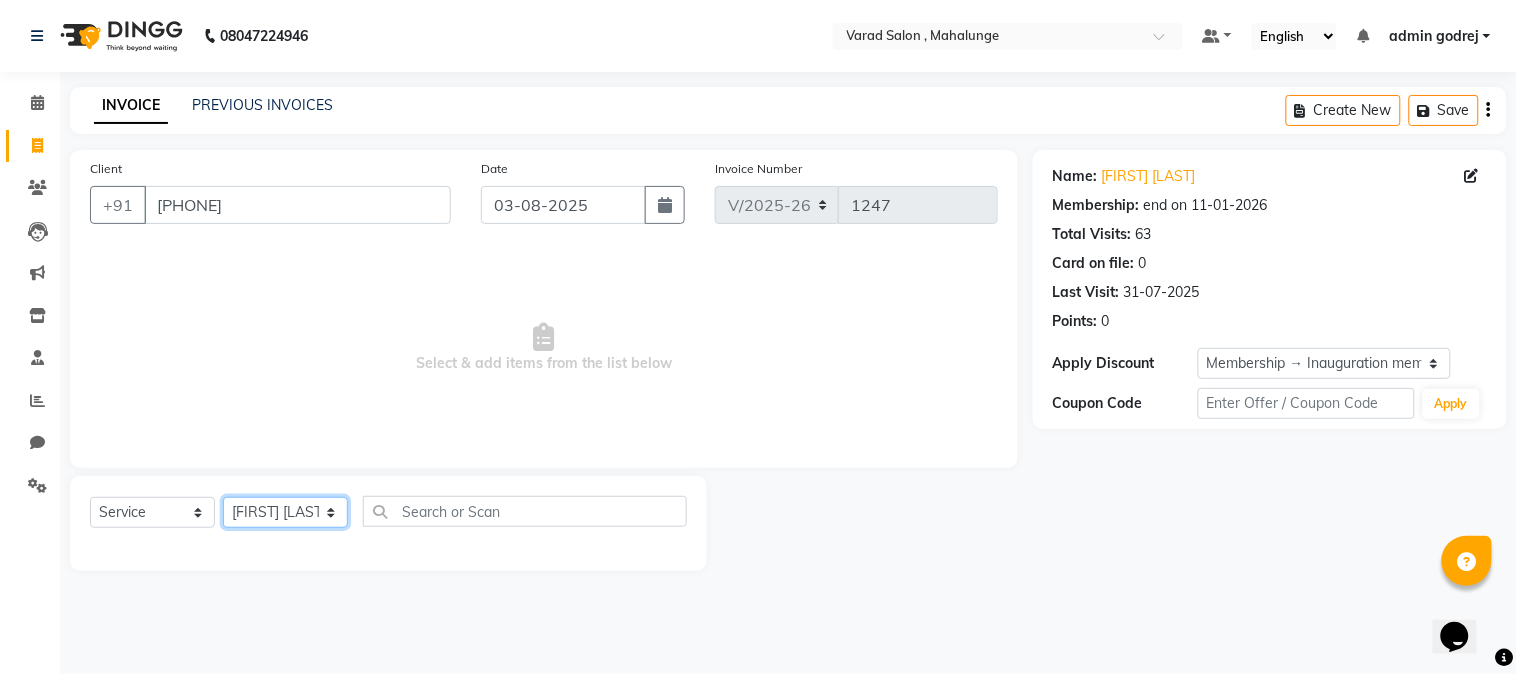 click on "Select Stylist admin godrej Dipak subhash ambhore krushna pandit megha mahajan priya kamble Rishi Gayke Rishikesh  sanket gaikwad shubham lingayat vijay bidve" 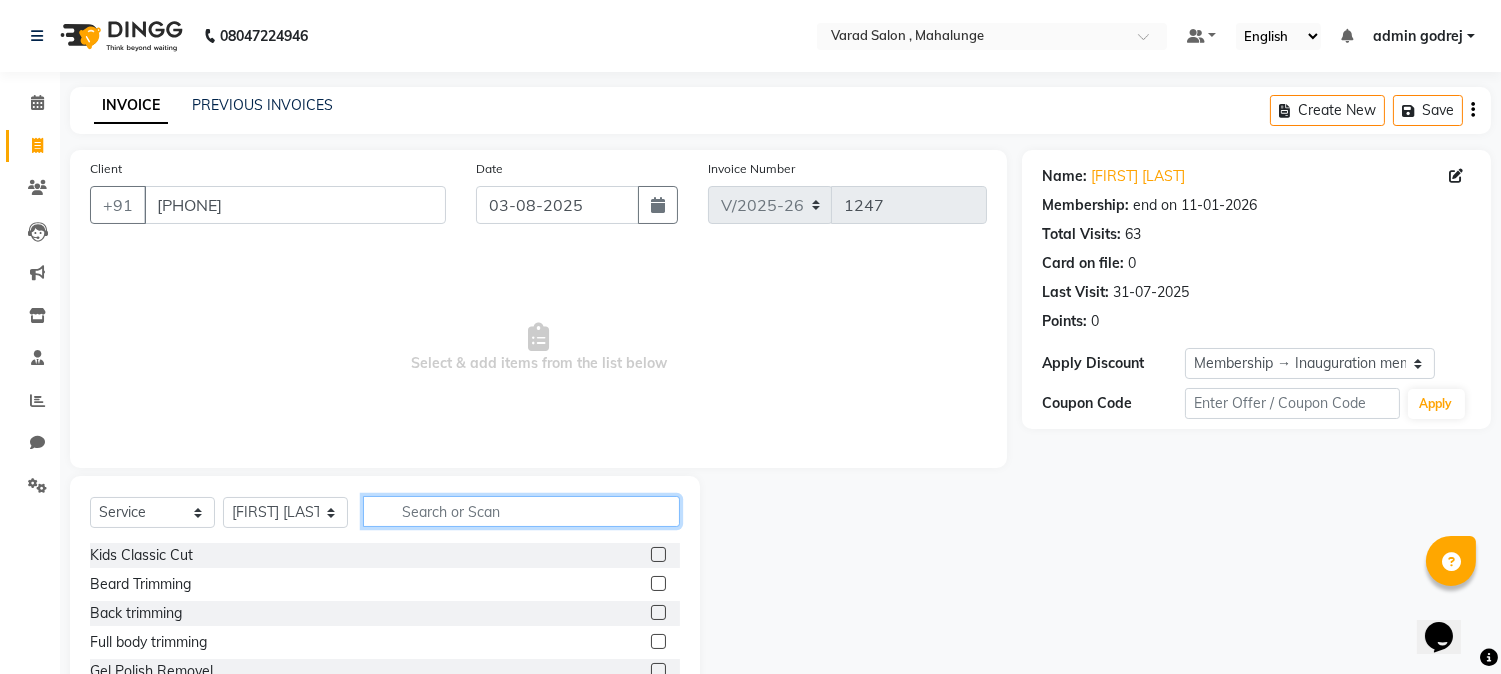 click 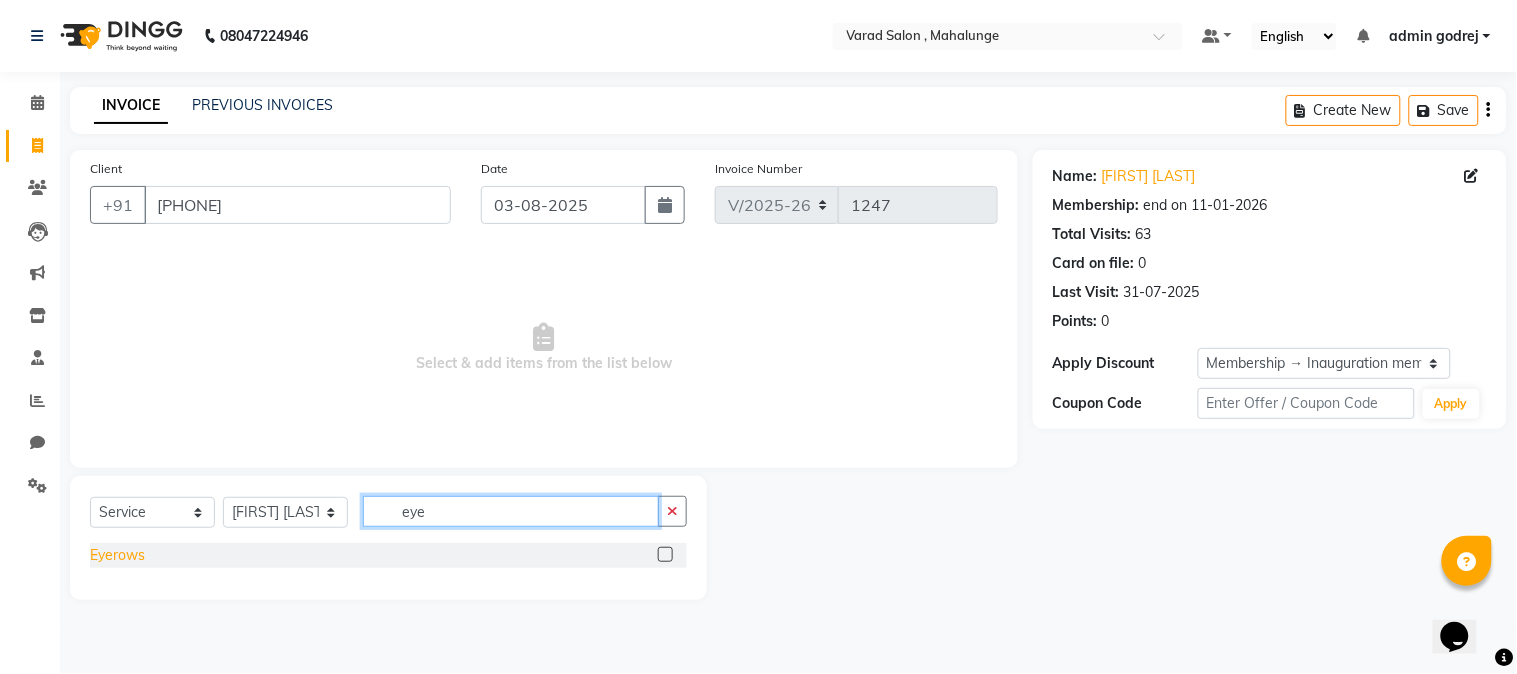 type on "eye" 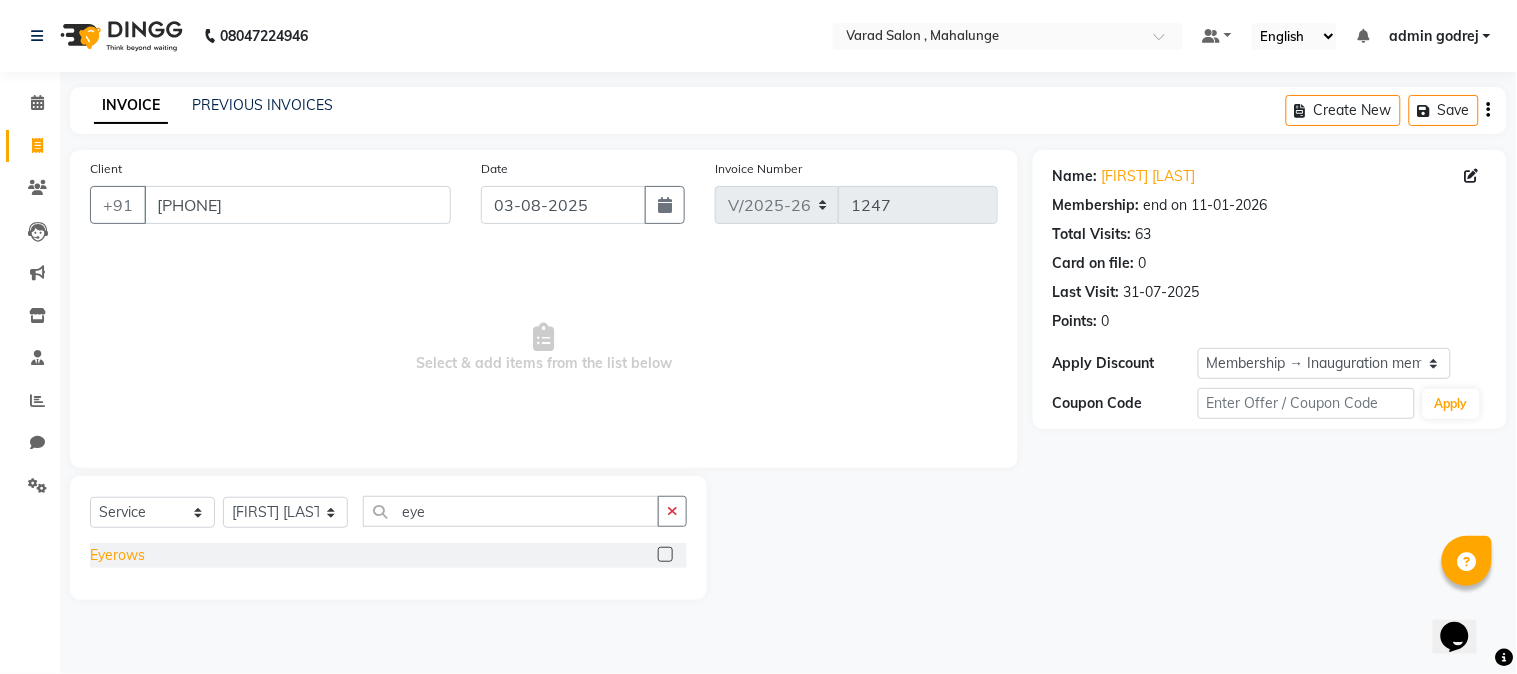 click on "Eyerows" 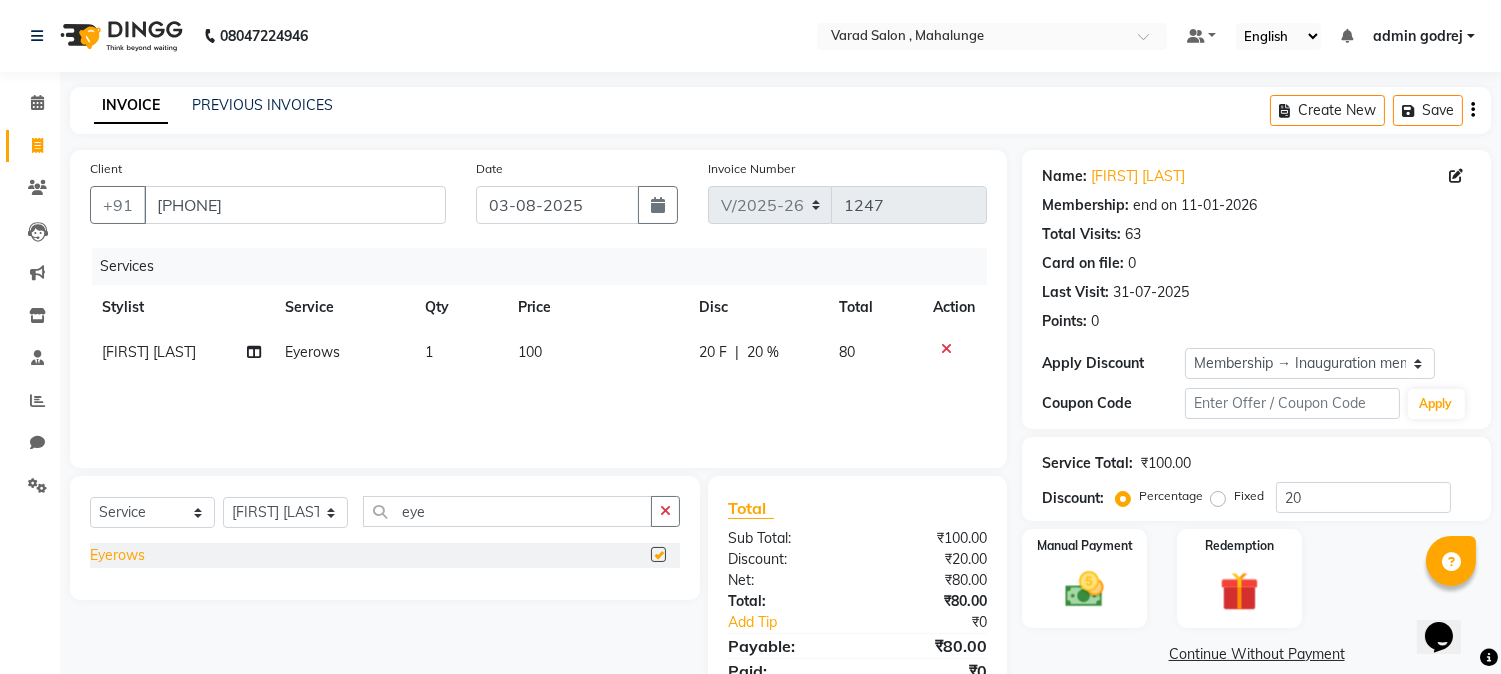checkbox on "false" 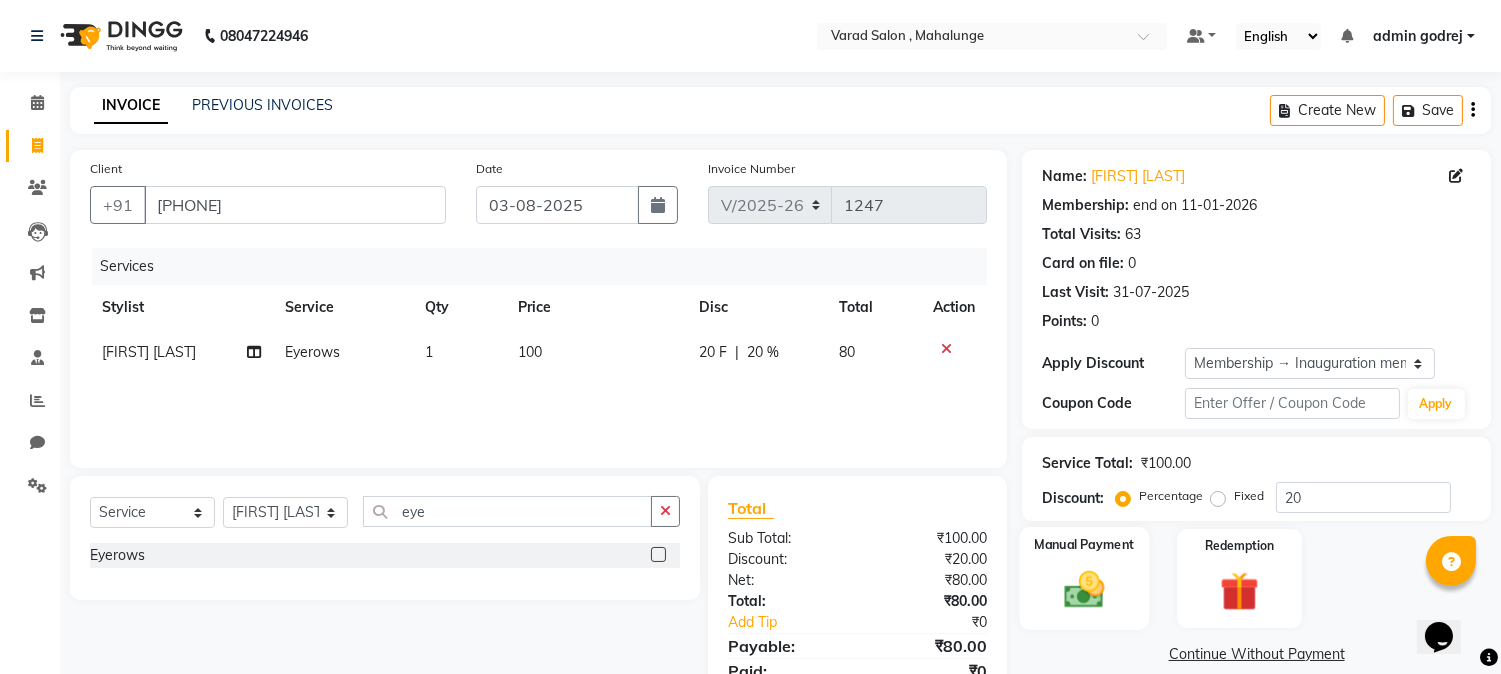 click 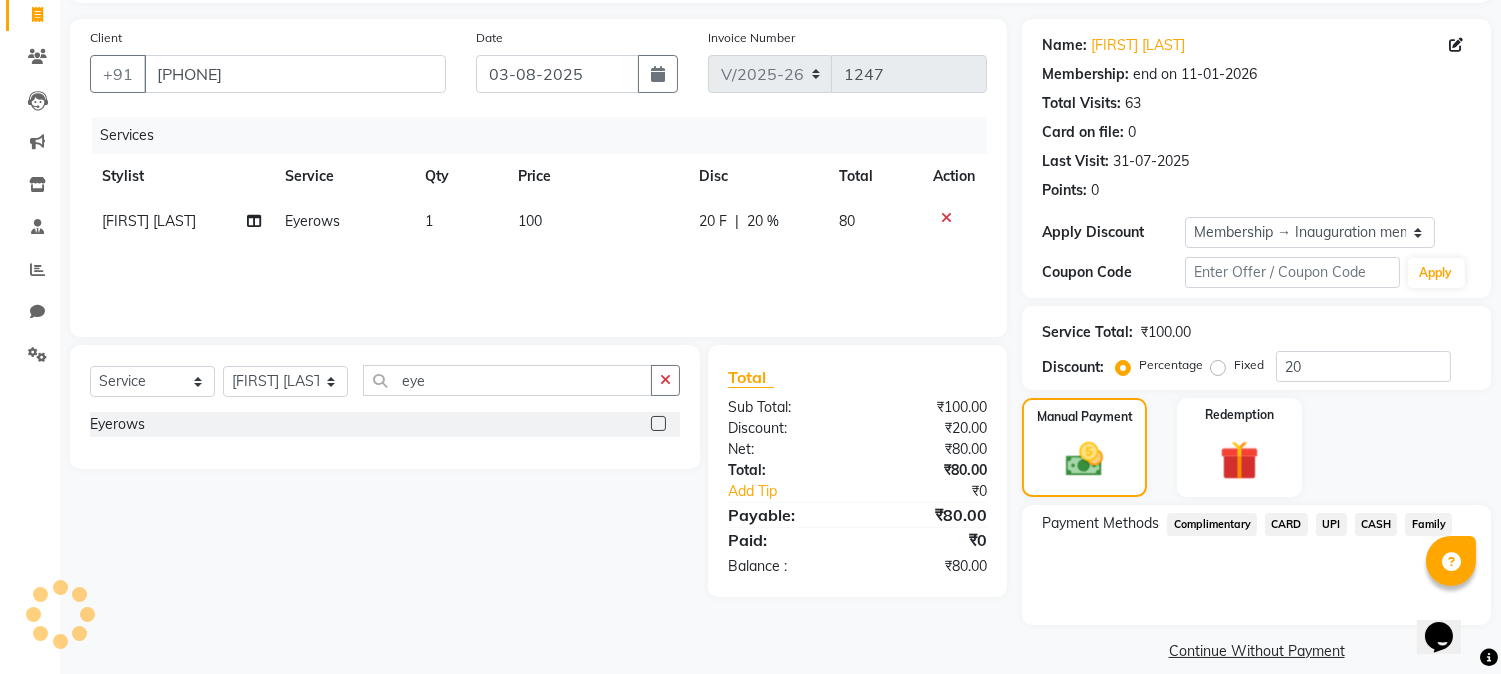 scroll, scrollTop: 152, scrollLeft: 0, axis: vertical 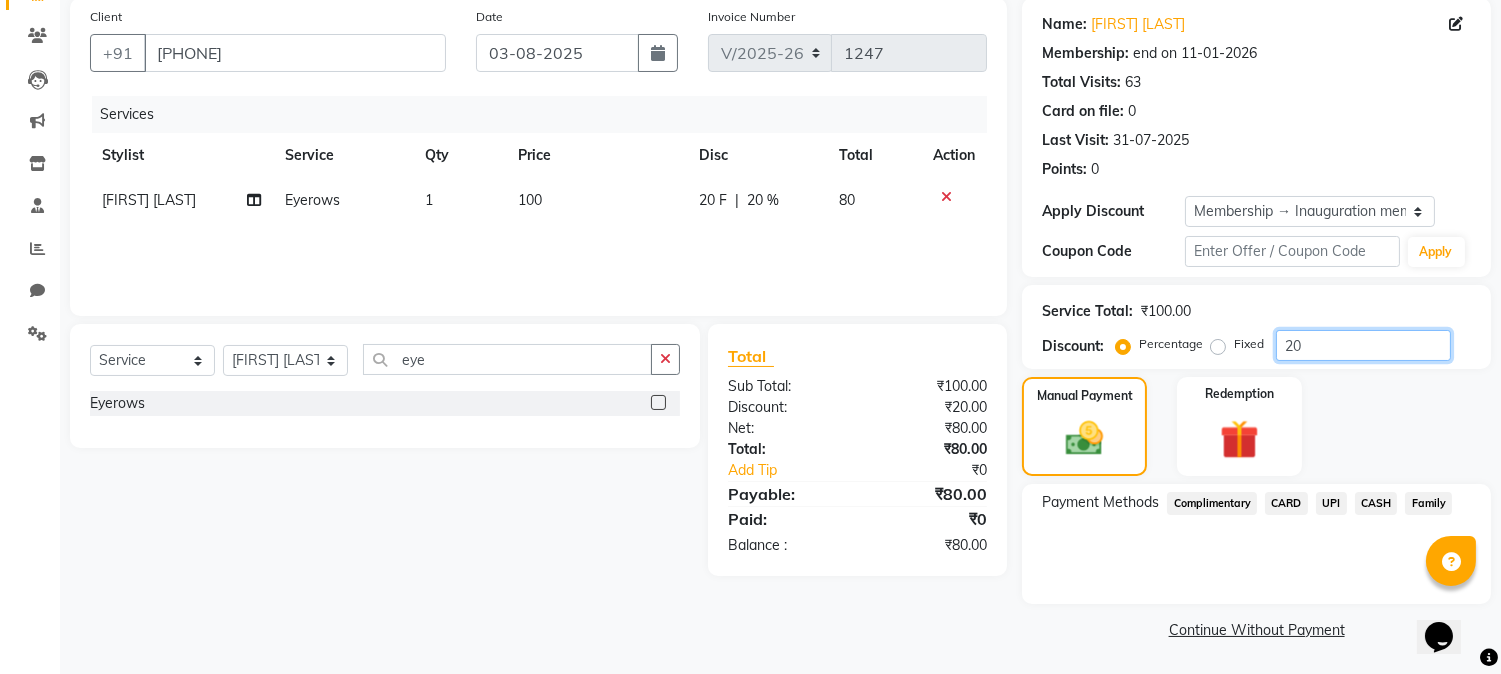 click on "20" 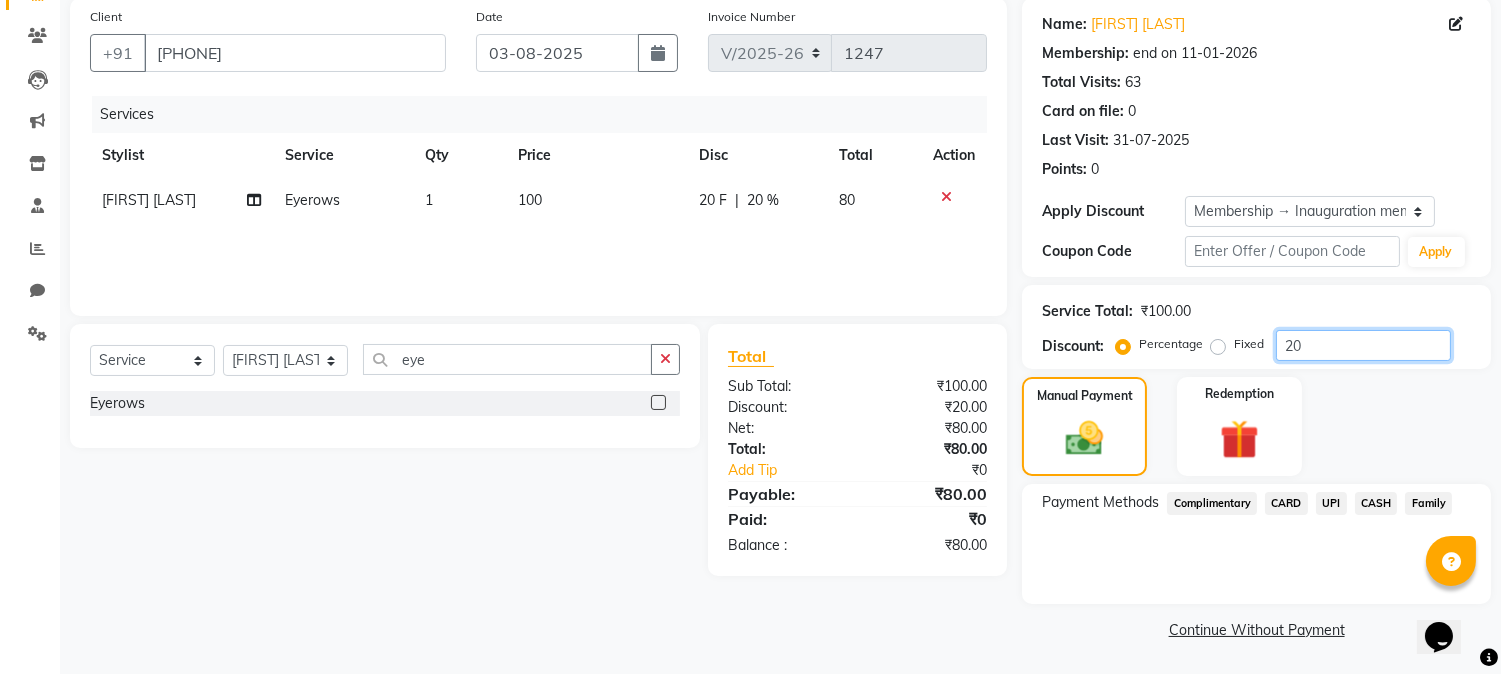 type on "2" 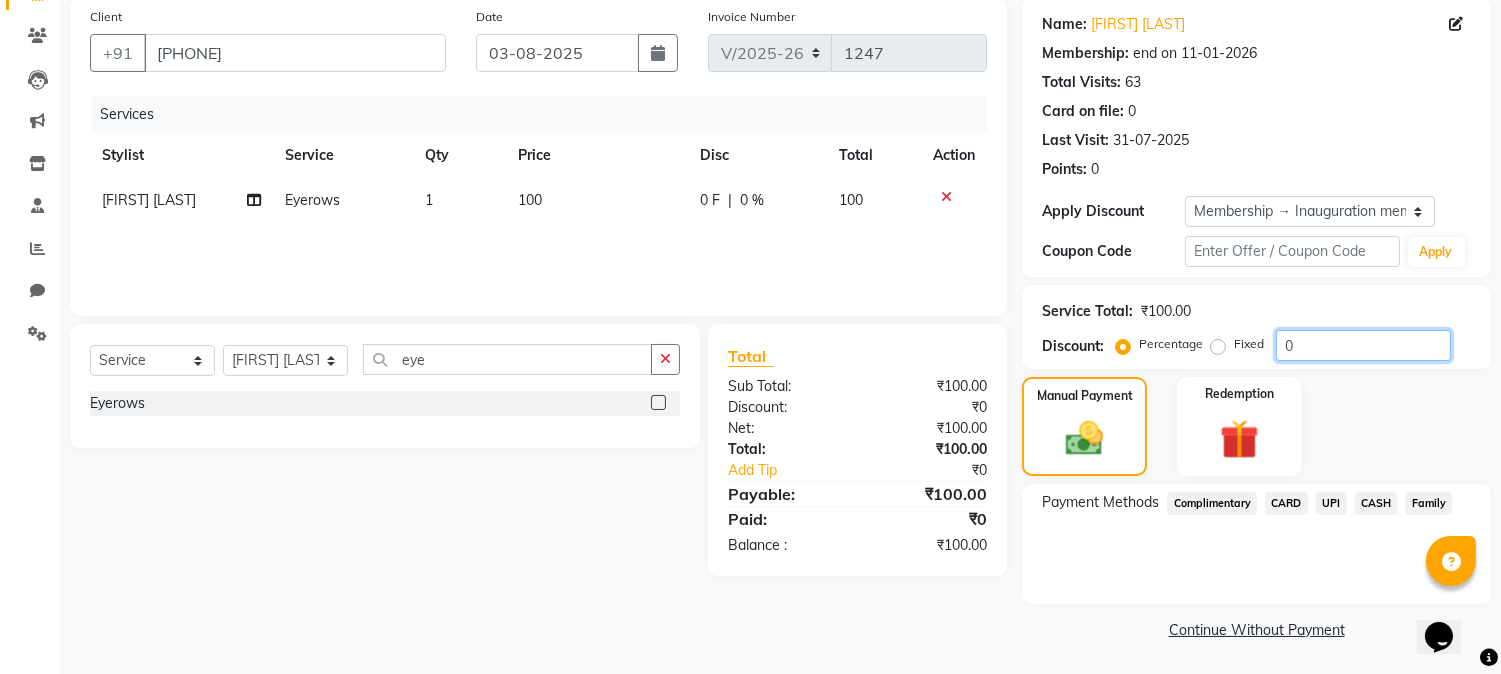 type on "0" 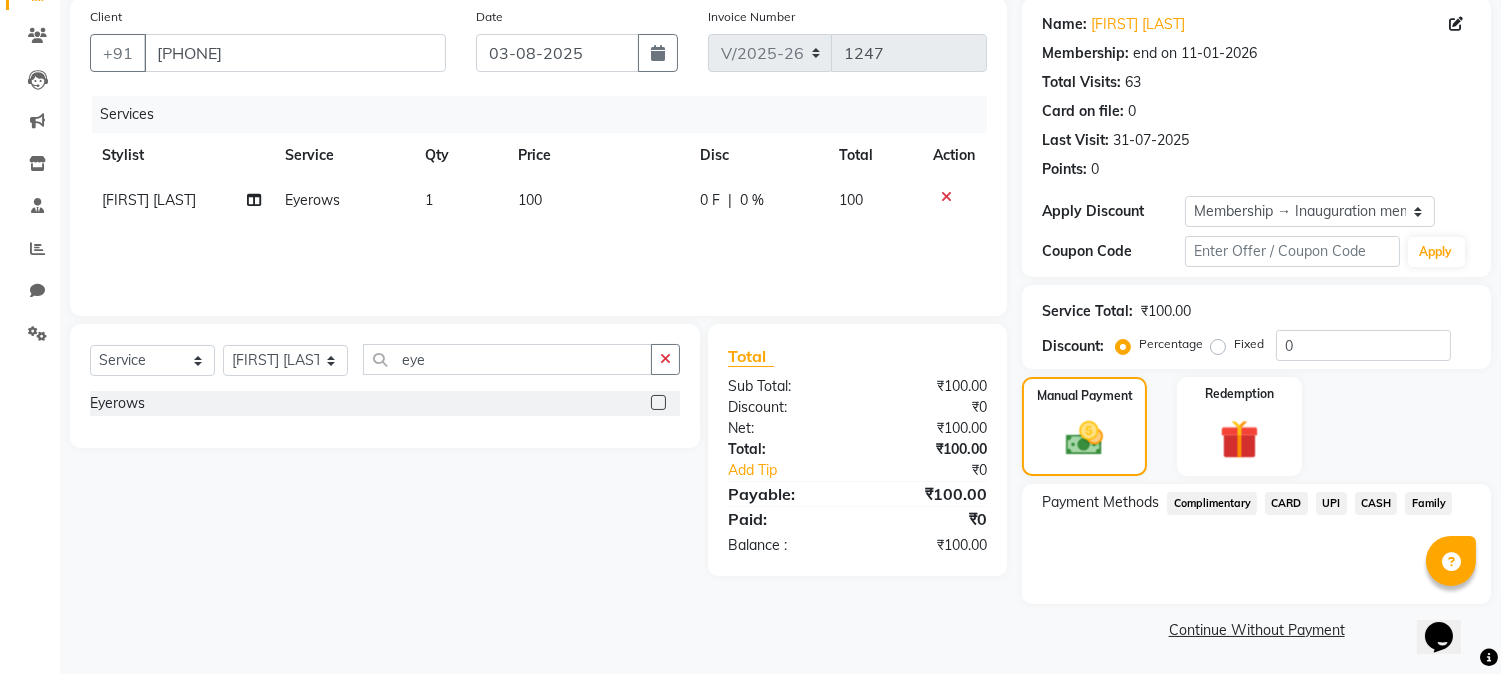 click on "UPI" 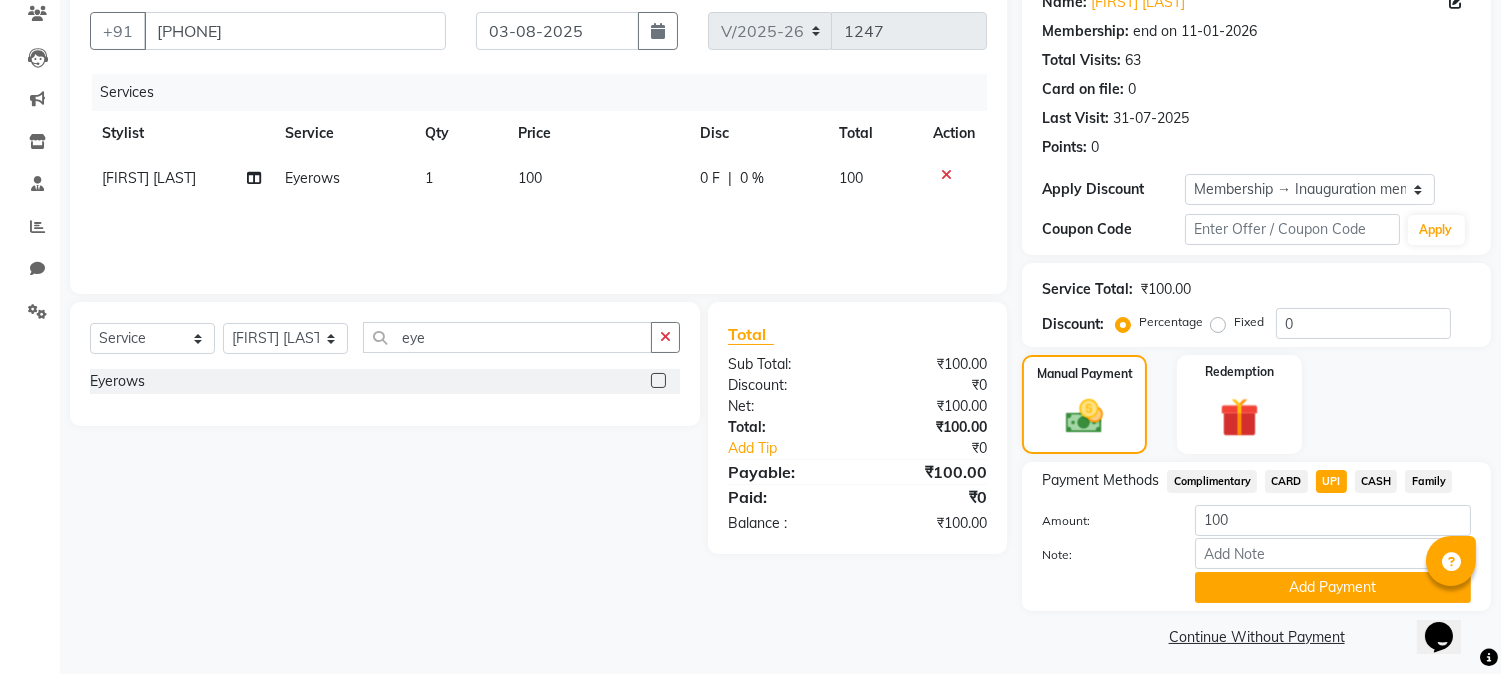 scroll, scrollTop: 181, scrollLeft: 0, axis: vertical 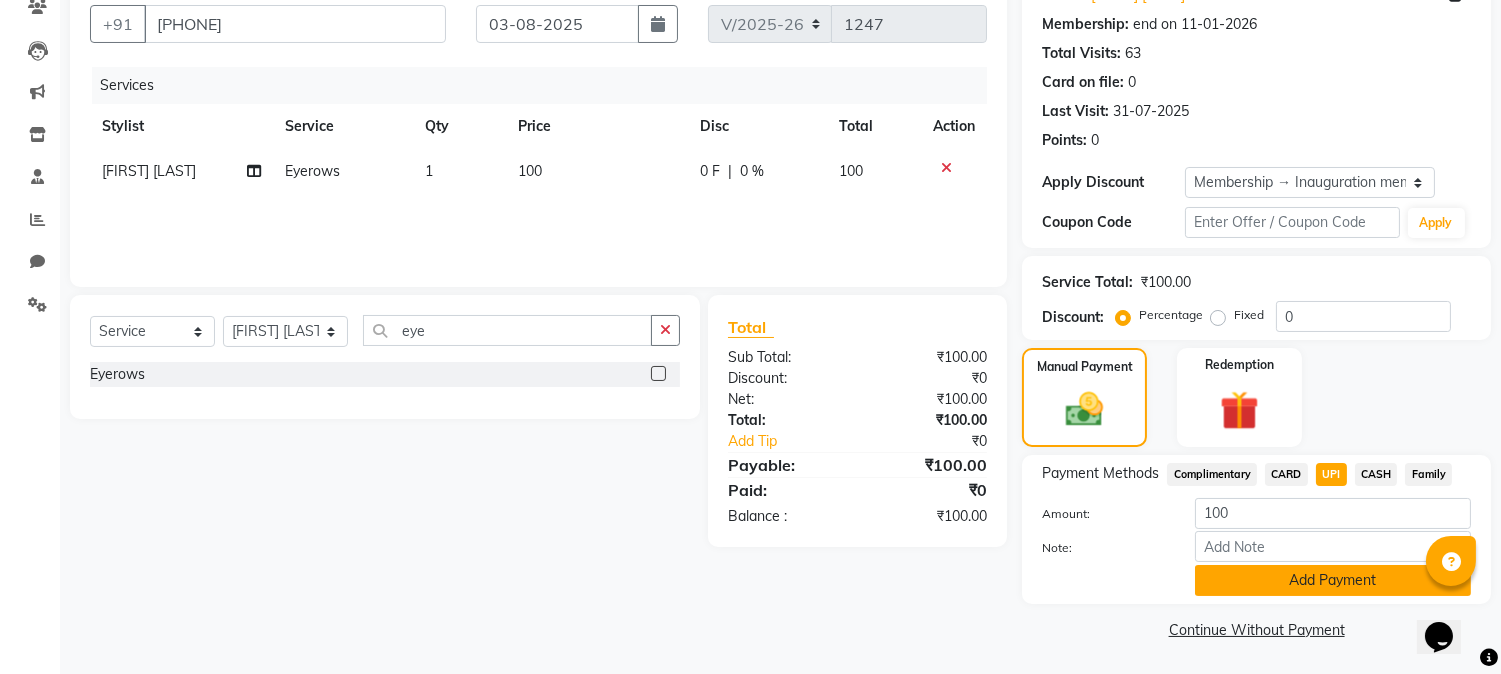 click on "Add Payment" 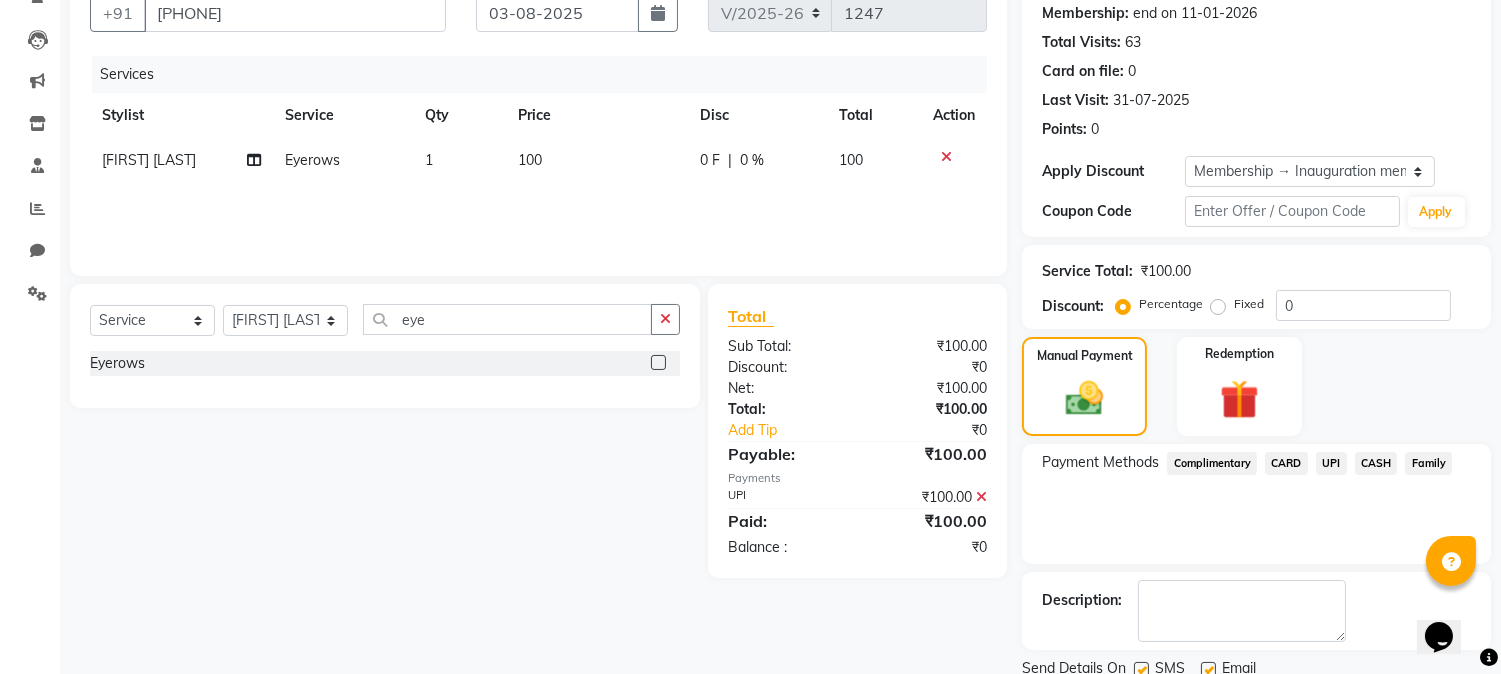 scroll, scrollTop: 265, scrollLeft: 0, axis: vertical 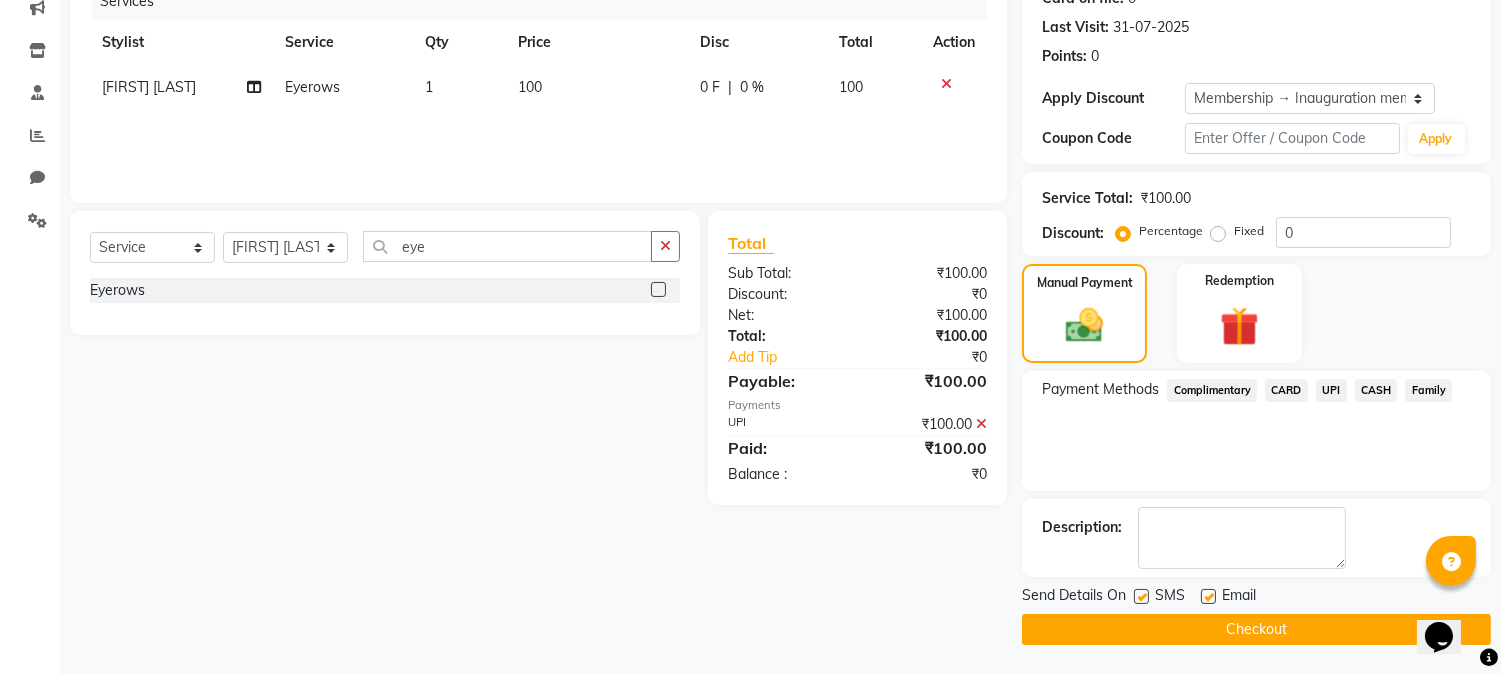 click on "Checkout" 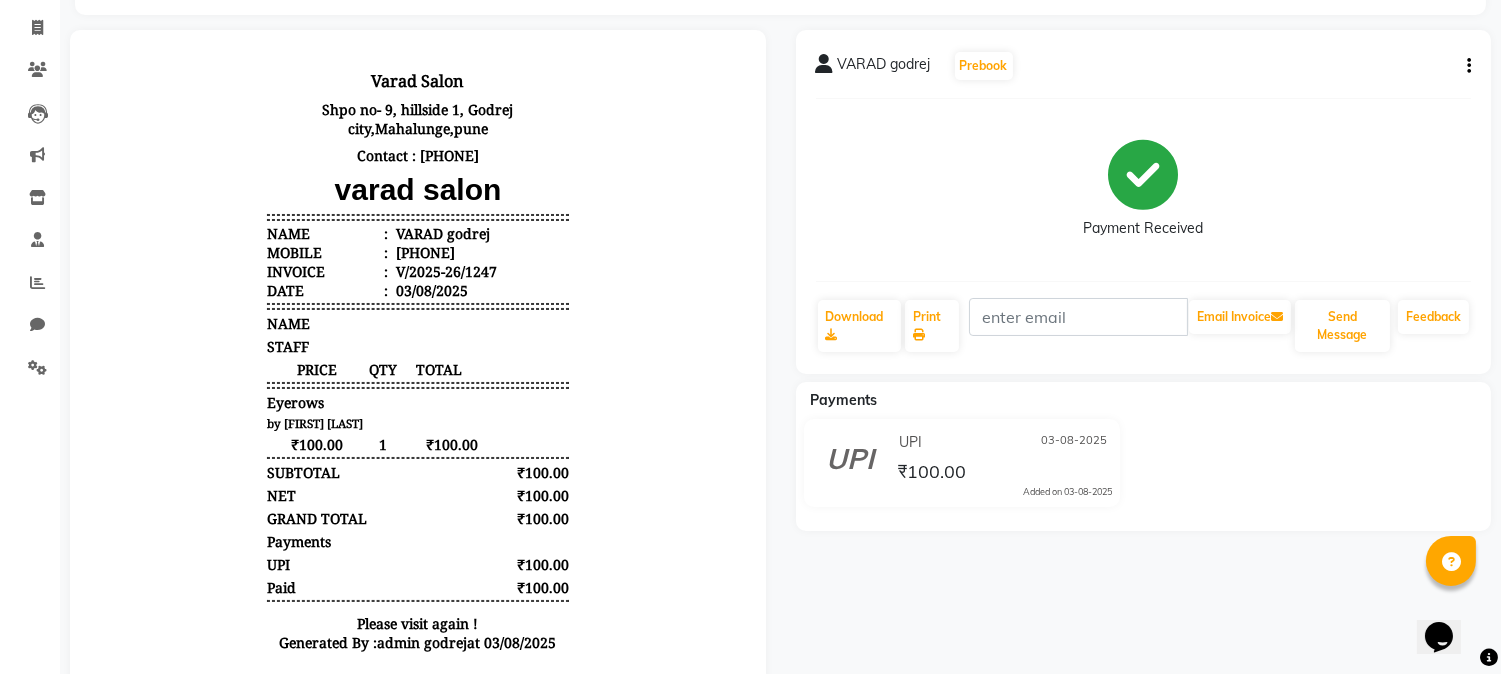 scroll, scrollTop: 0, scrollLeft: 0, axis: both 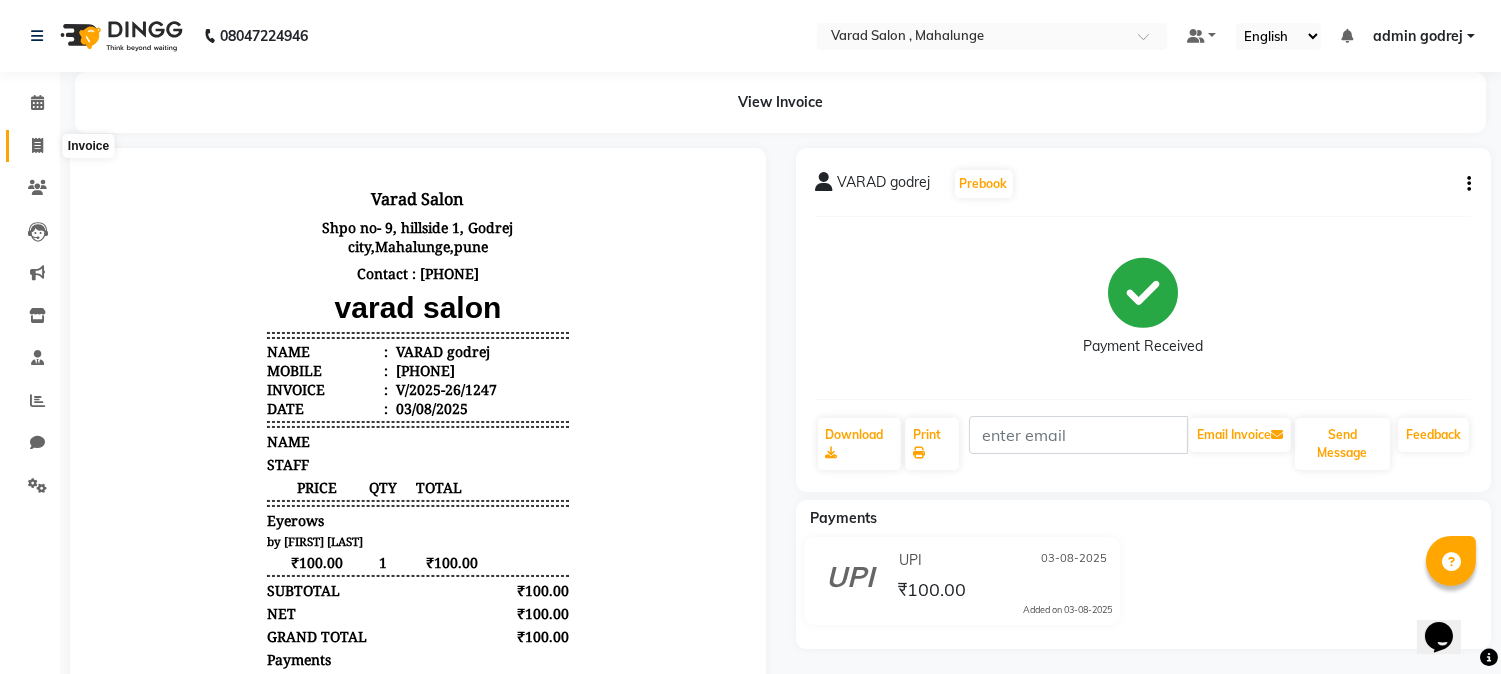 click 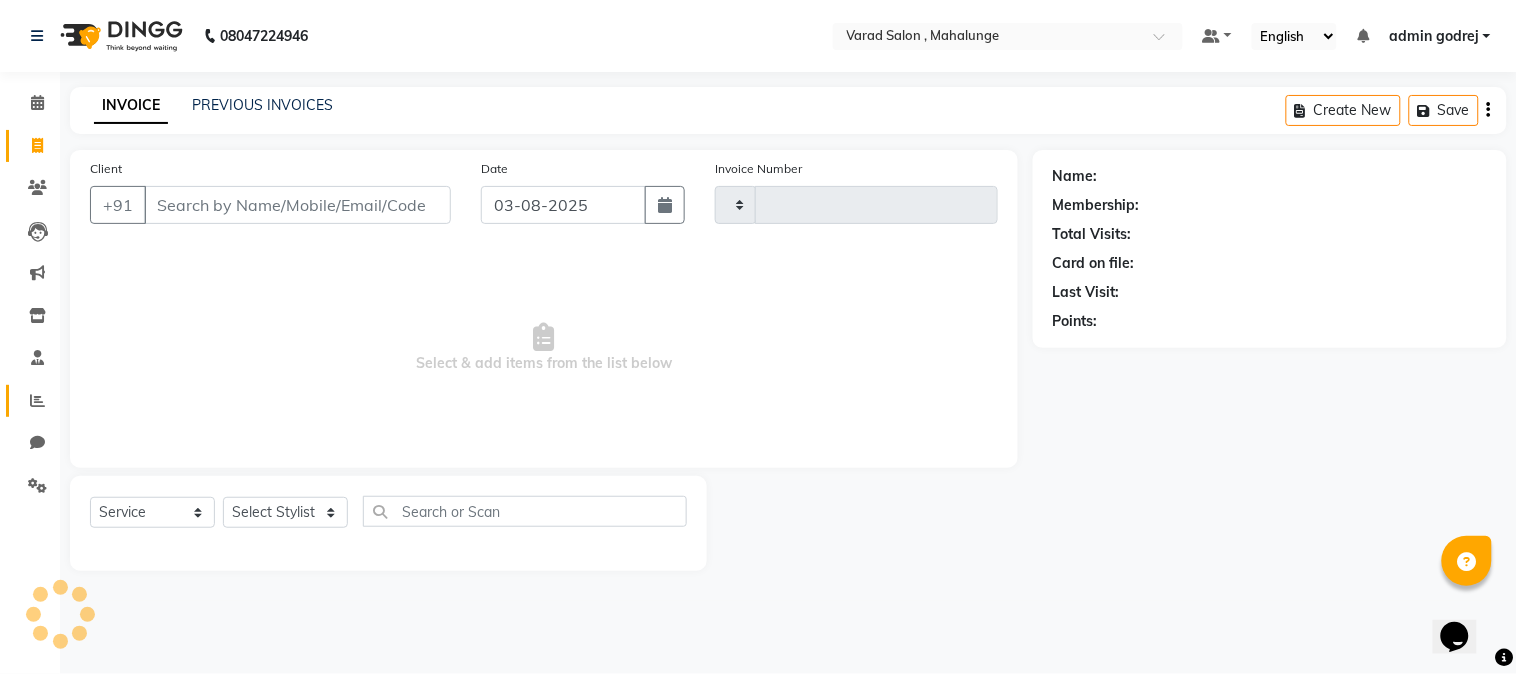 type on "1248" 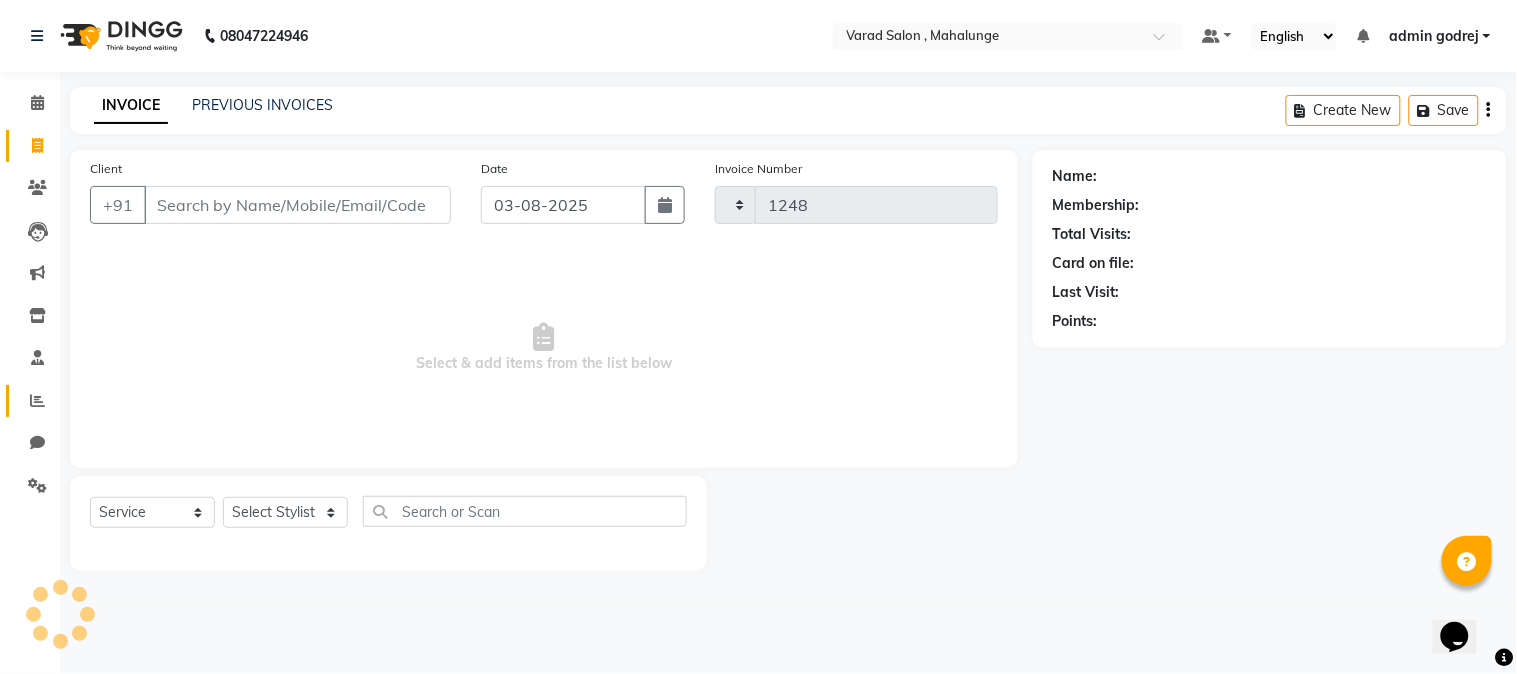 select on "7250" 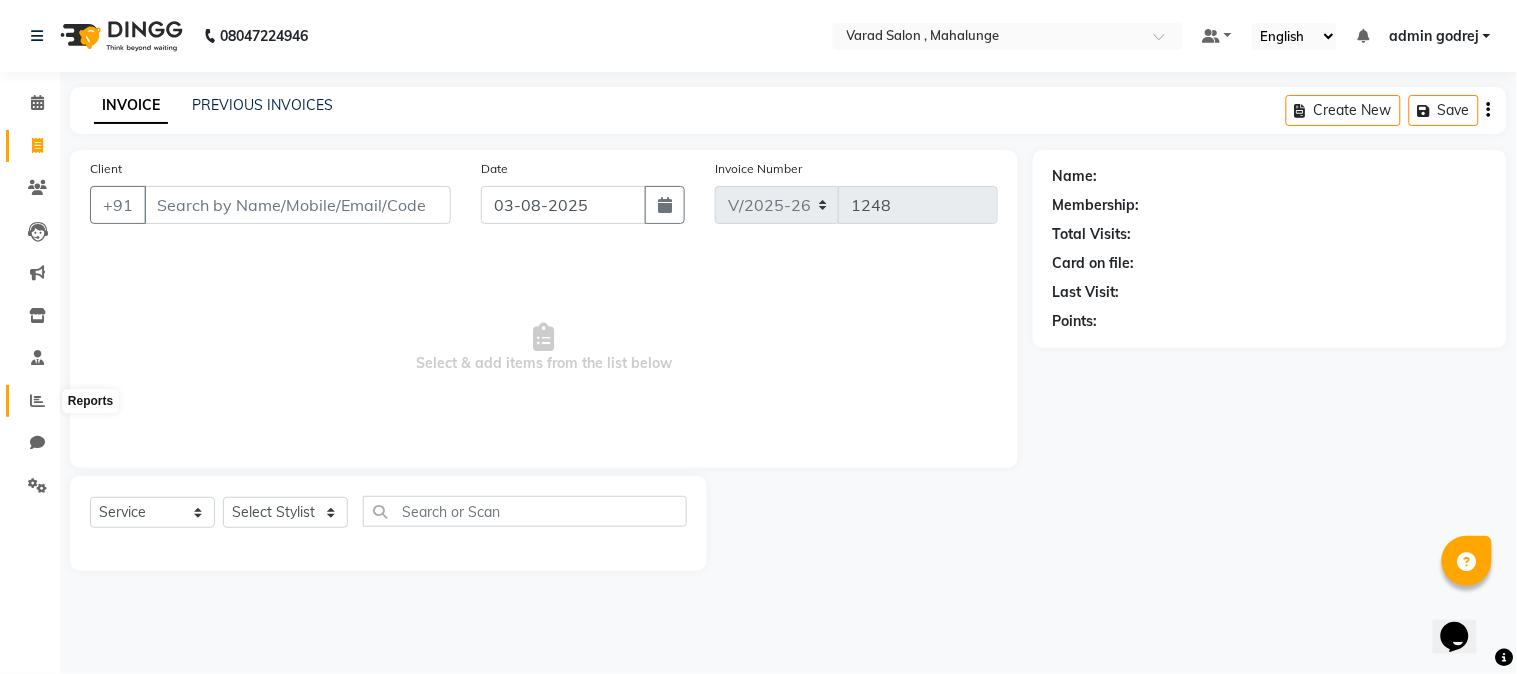 click 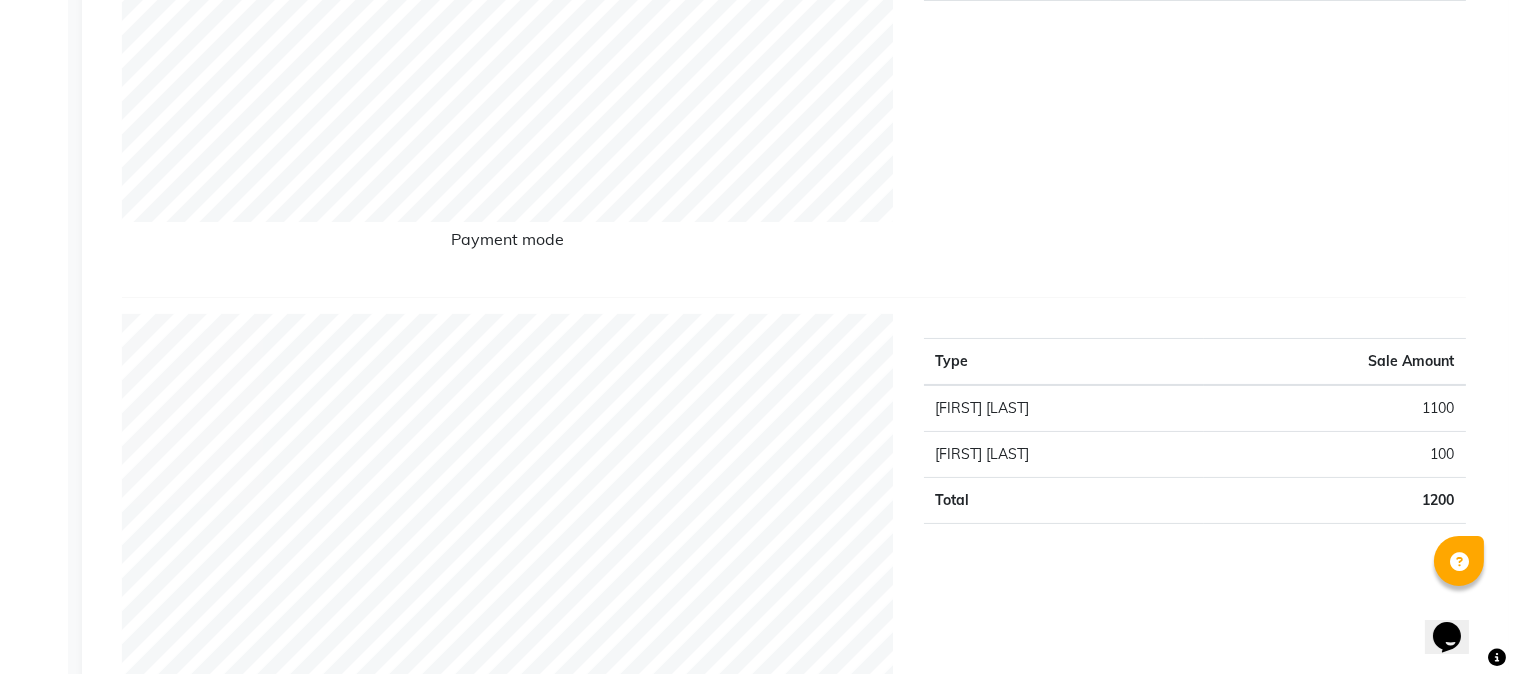 scroll, scrollTop: 0, scrollLeft: 0, axis: both 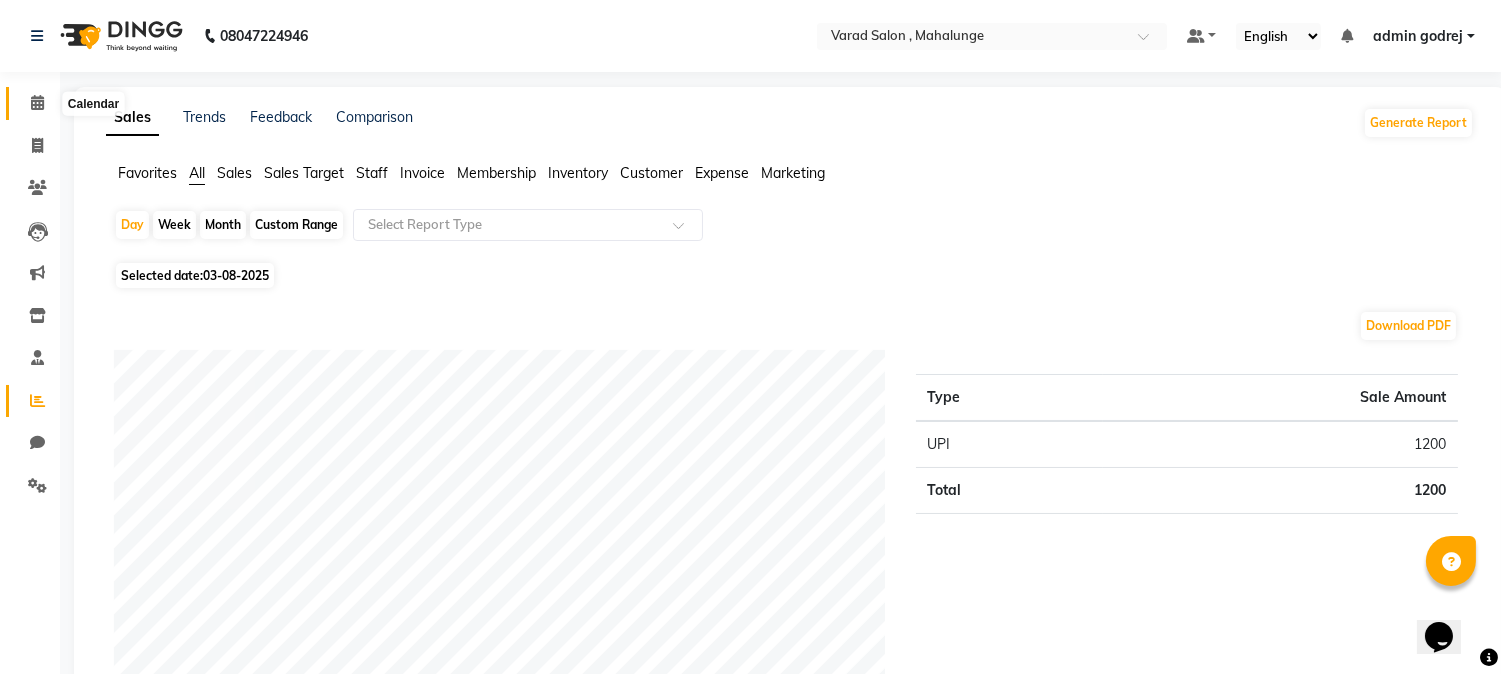 click 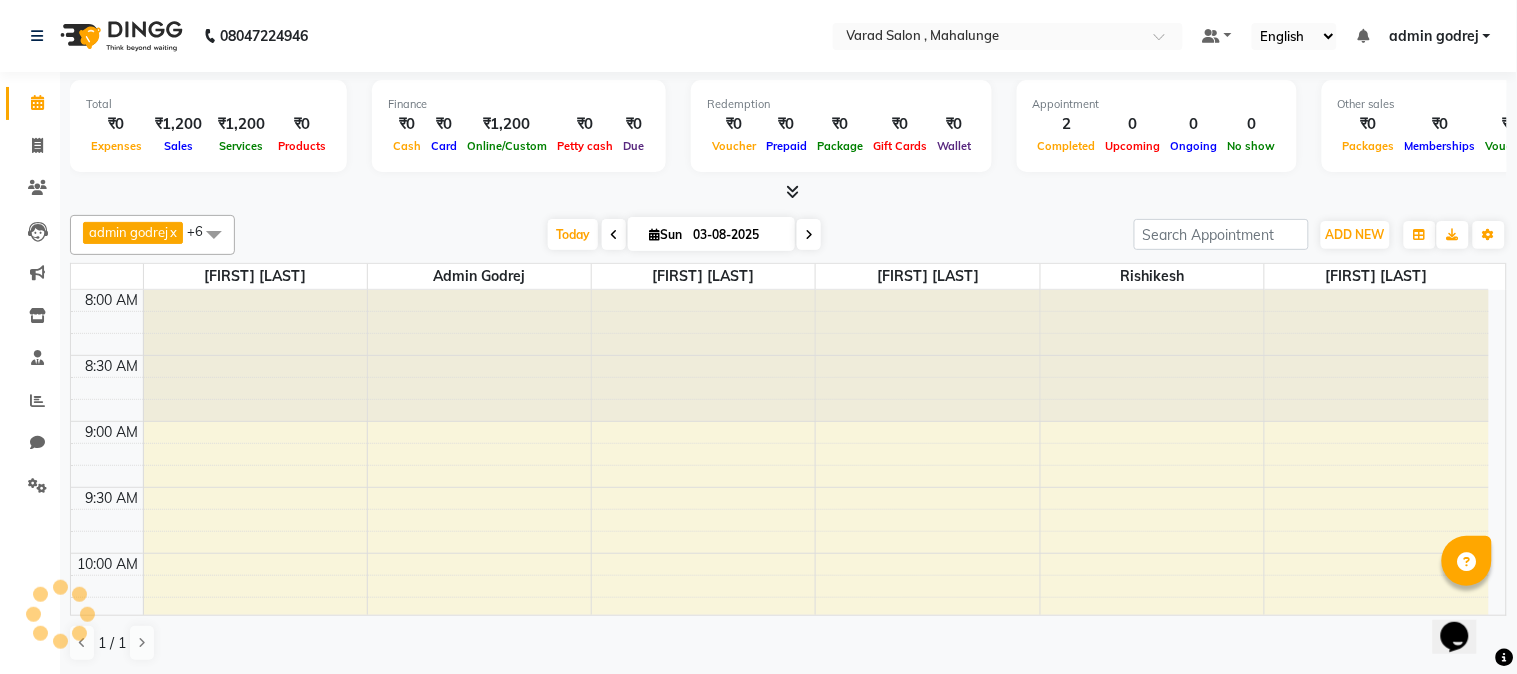 scroll, scrollTop: 0, scrollLeft: 0, axis: both 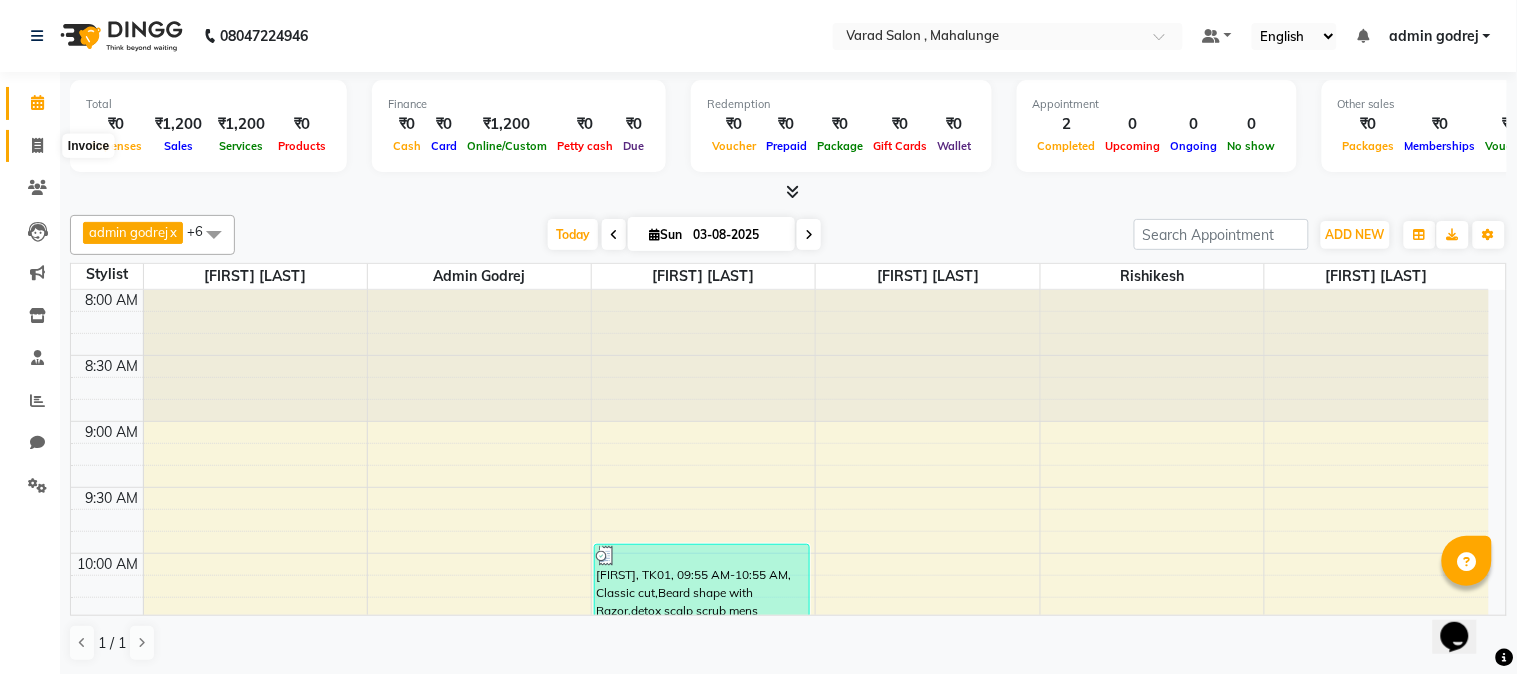 click 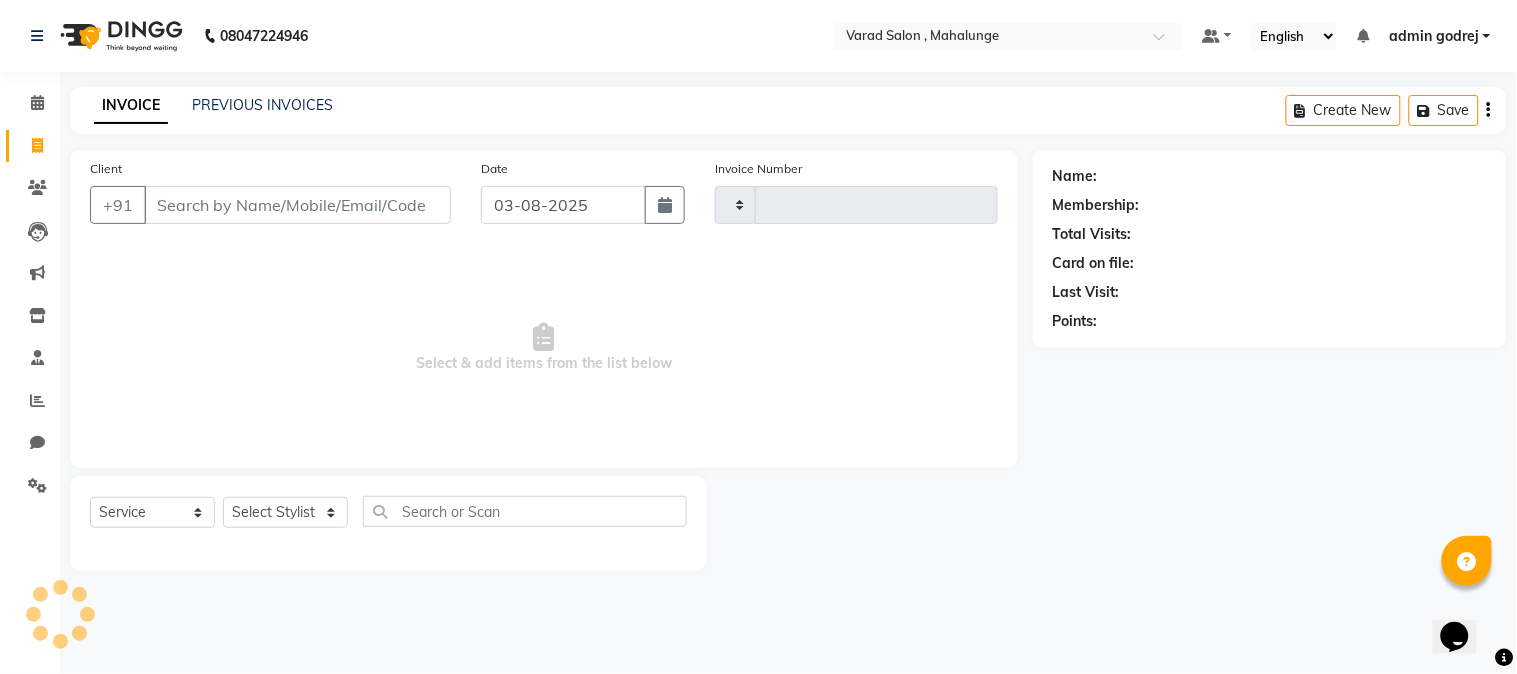 type on "1248" 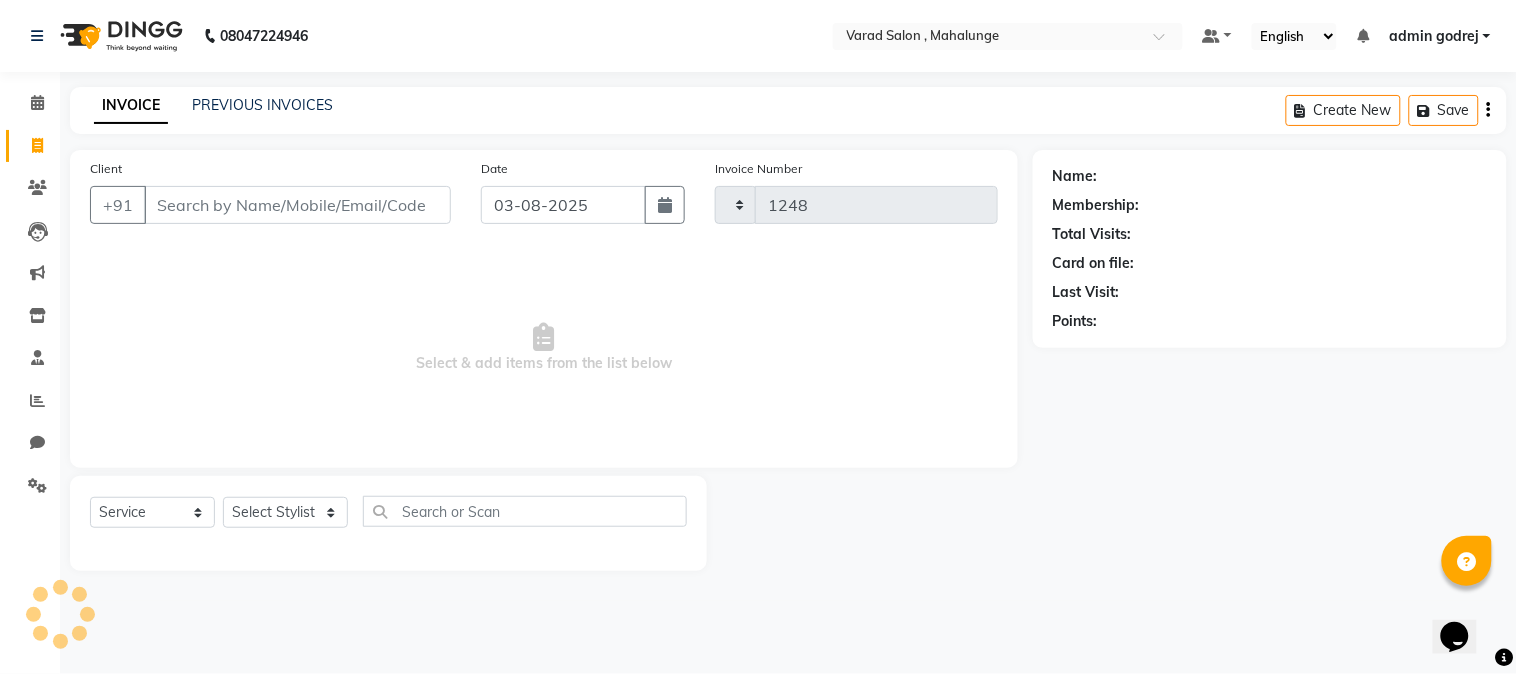 select on "7250" 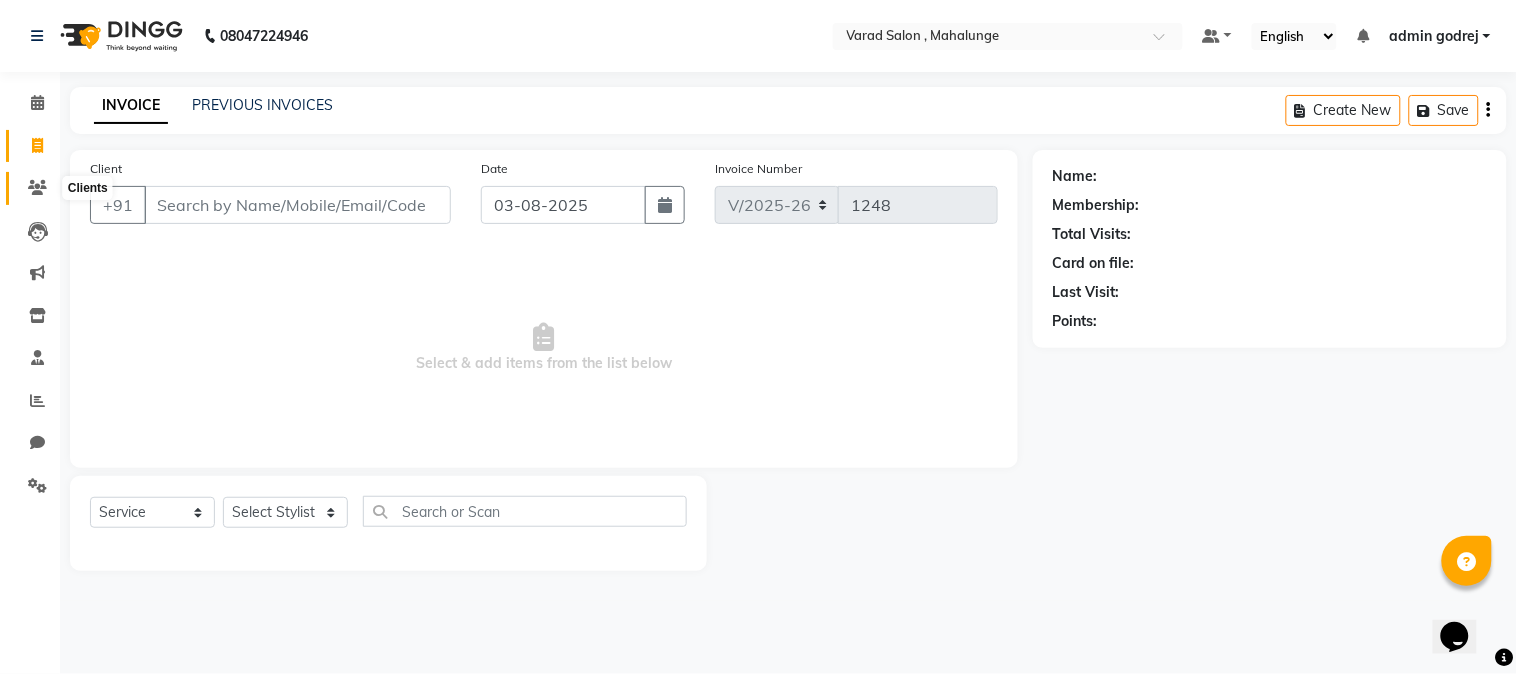 click 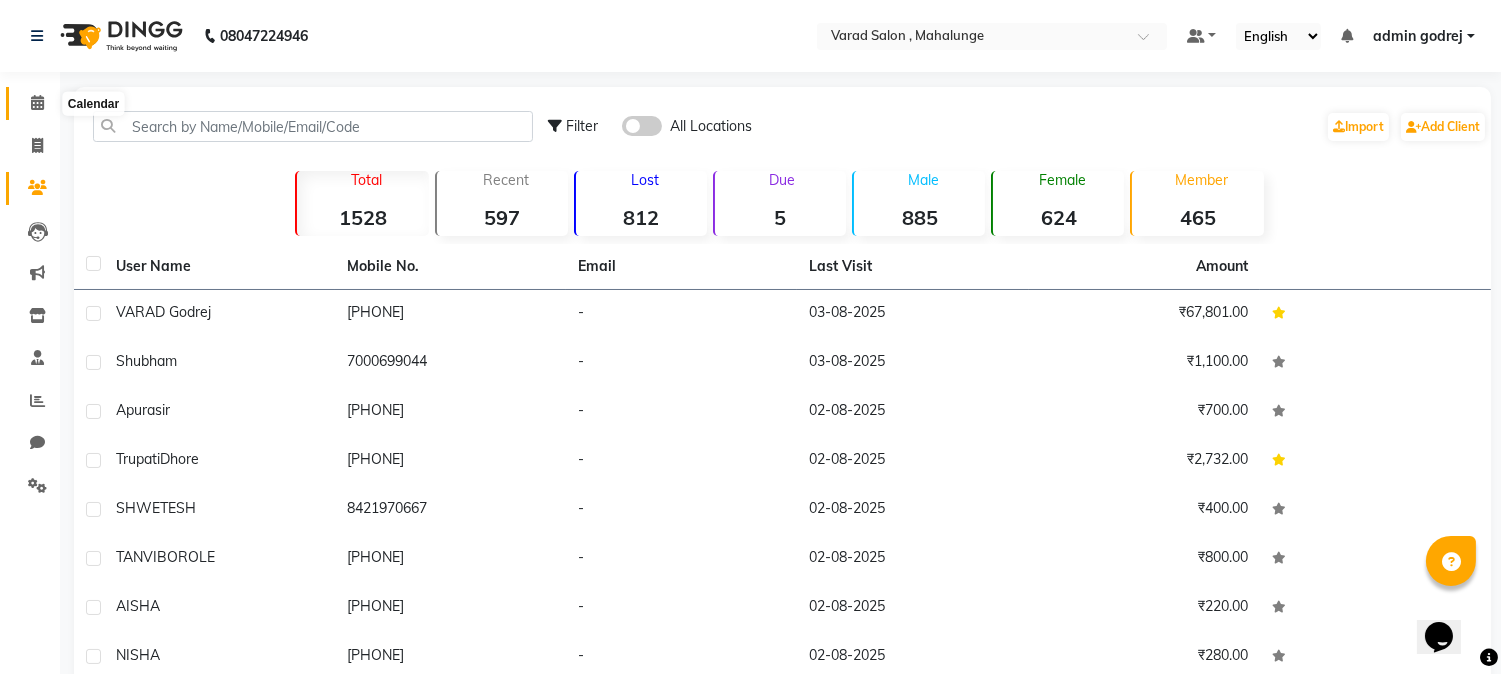 click 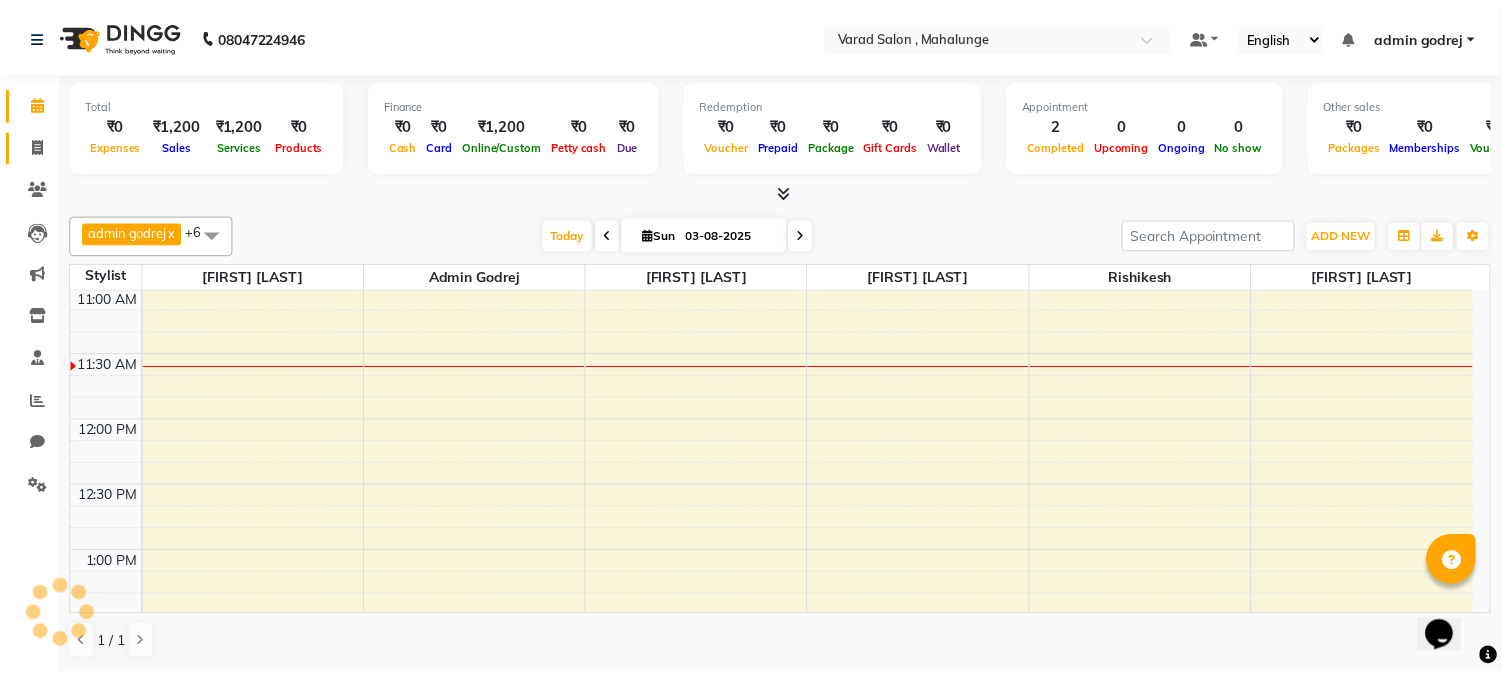scroll, scrollTop: 0, scrollLeft: 0, axis: both 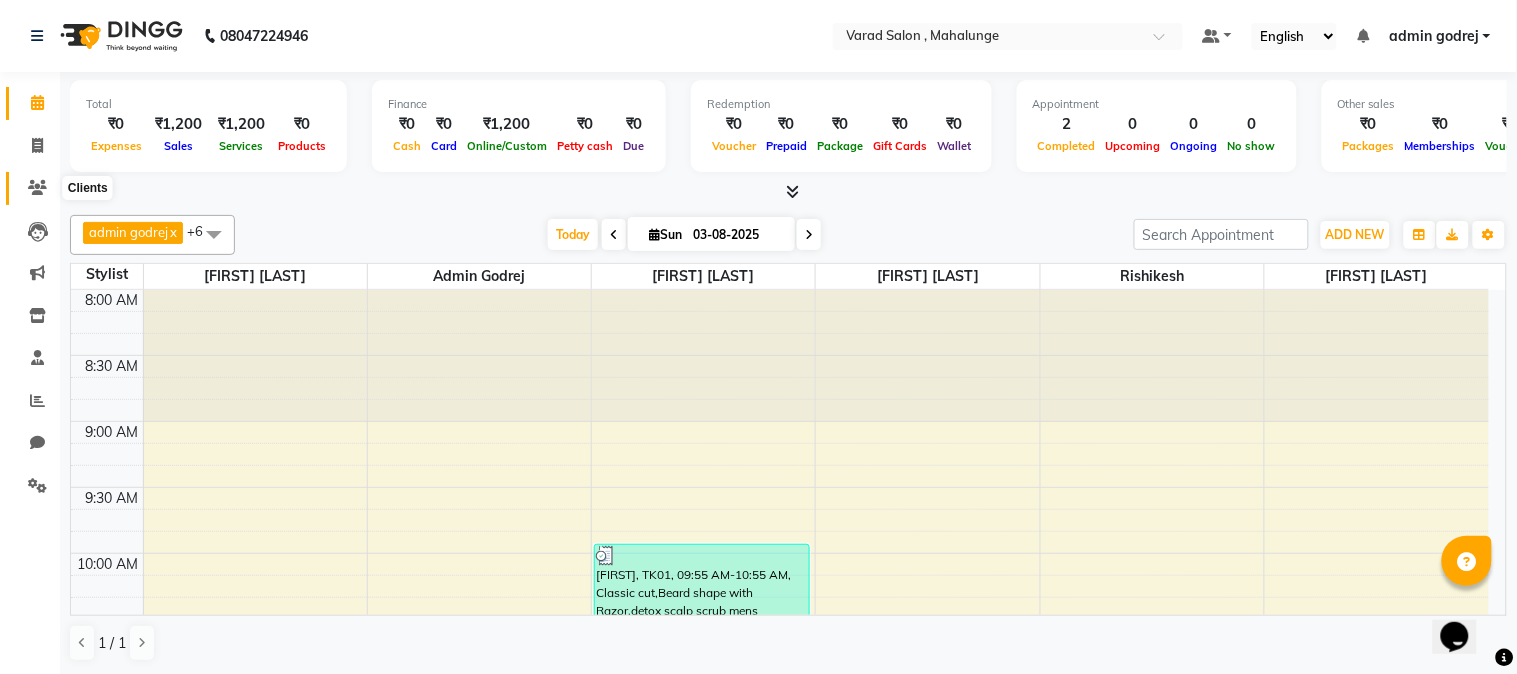 click 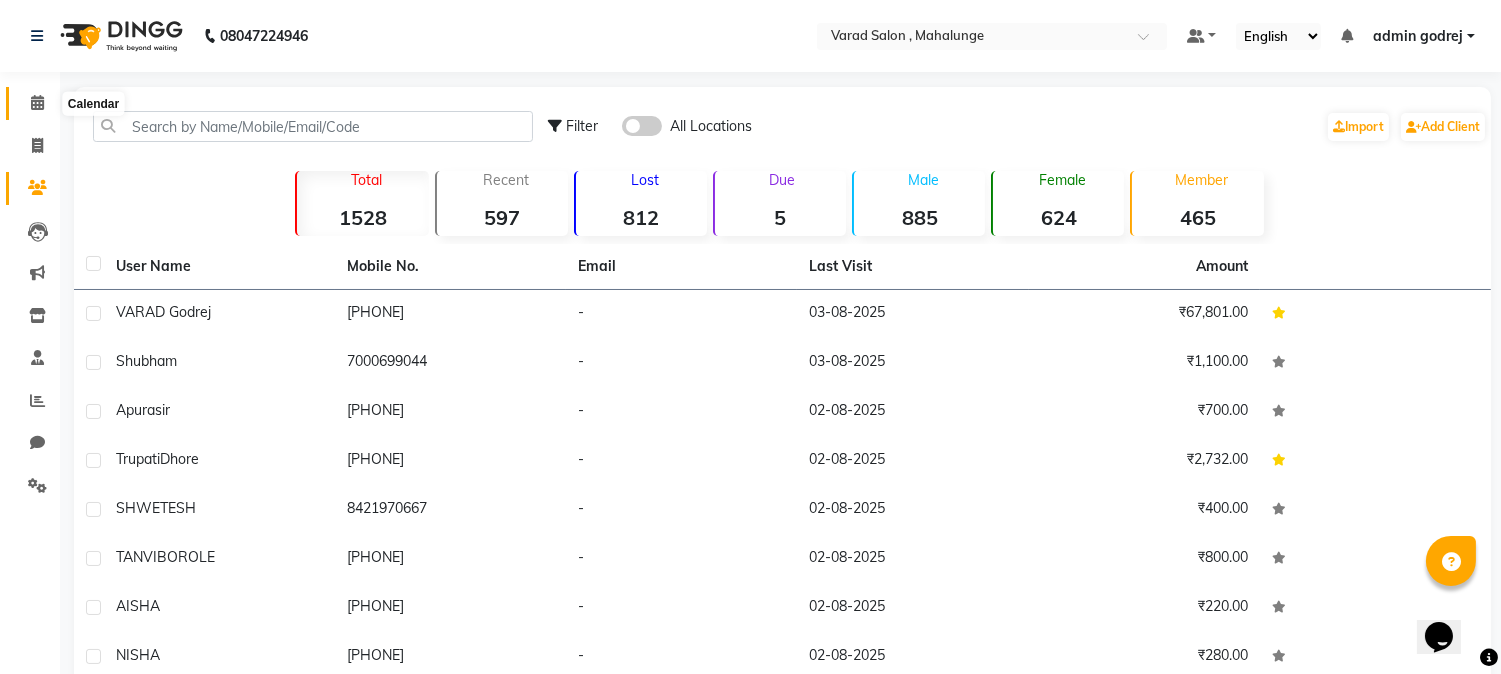 click 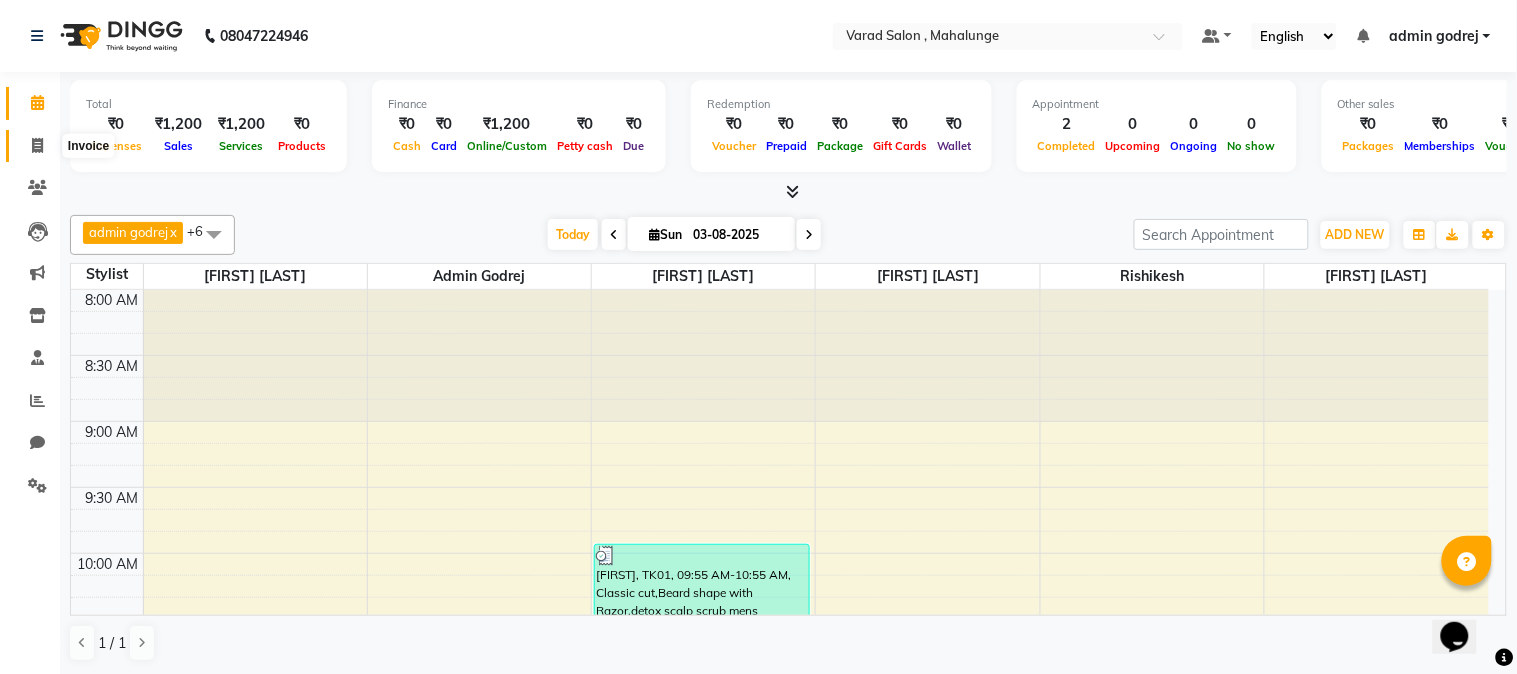 click 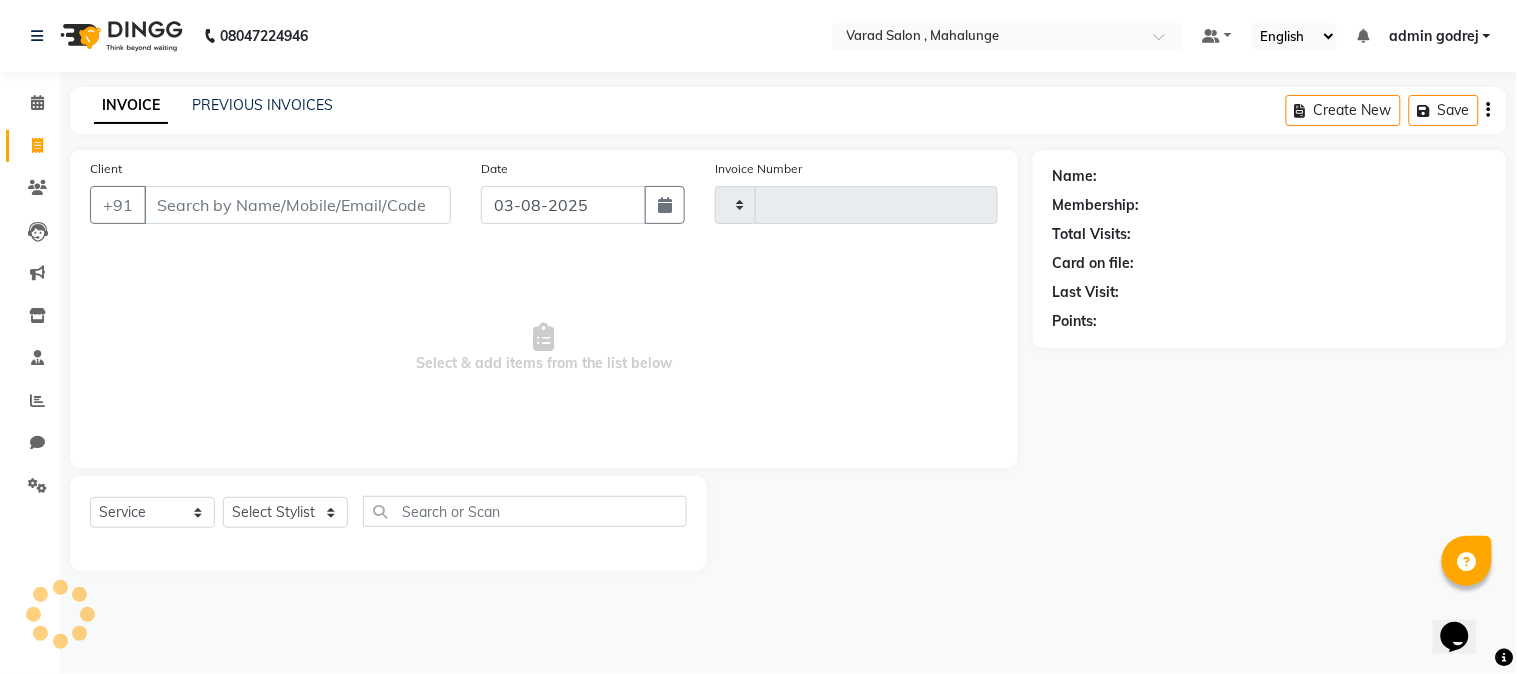 type on "1248" 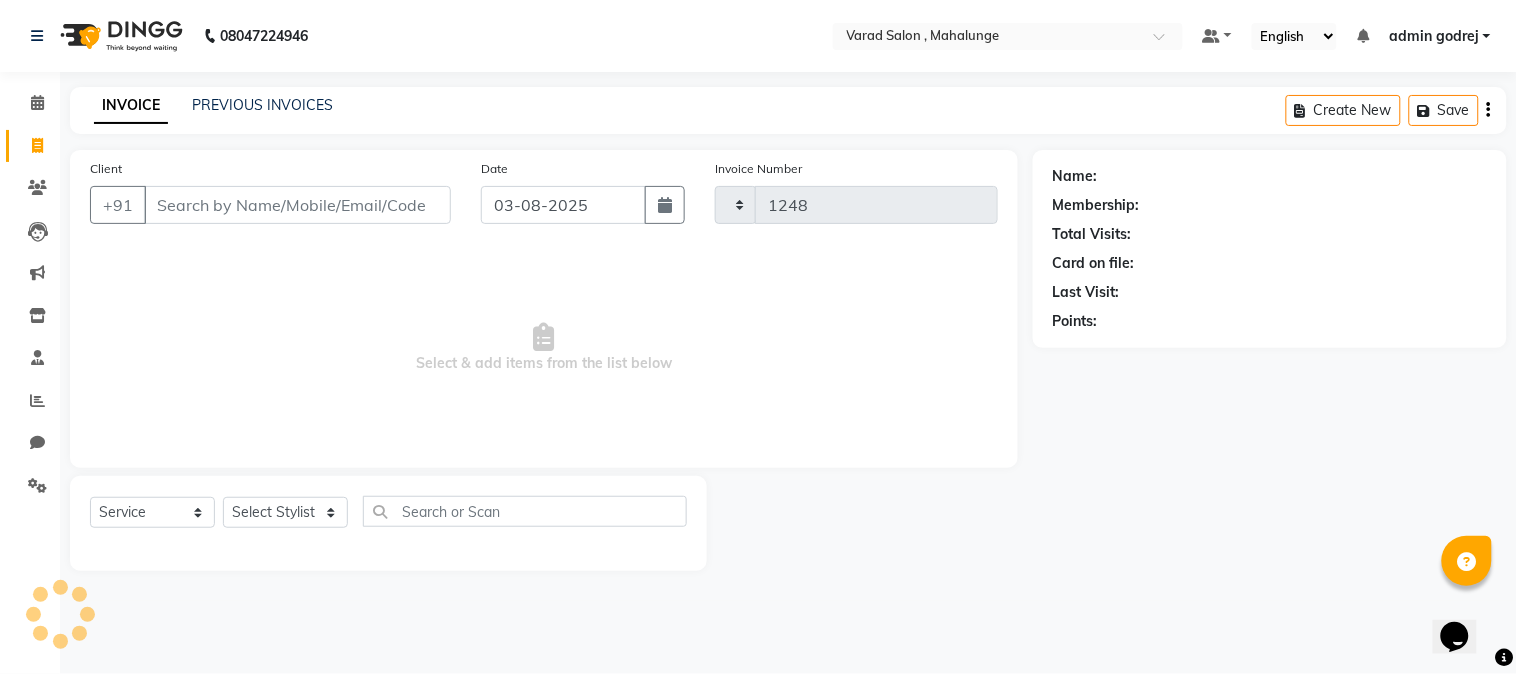 select on "7250" 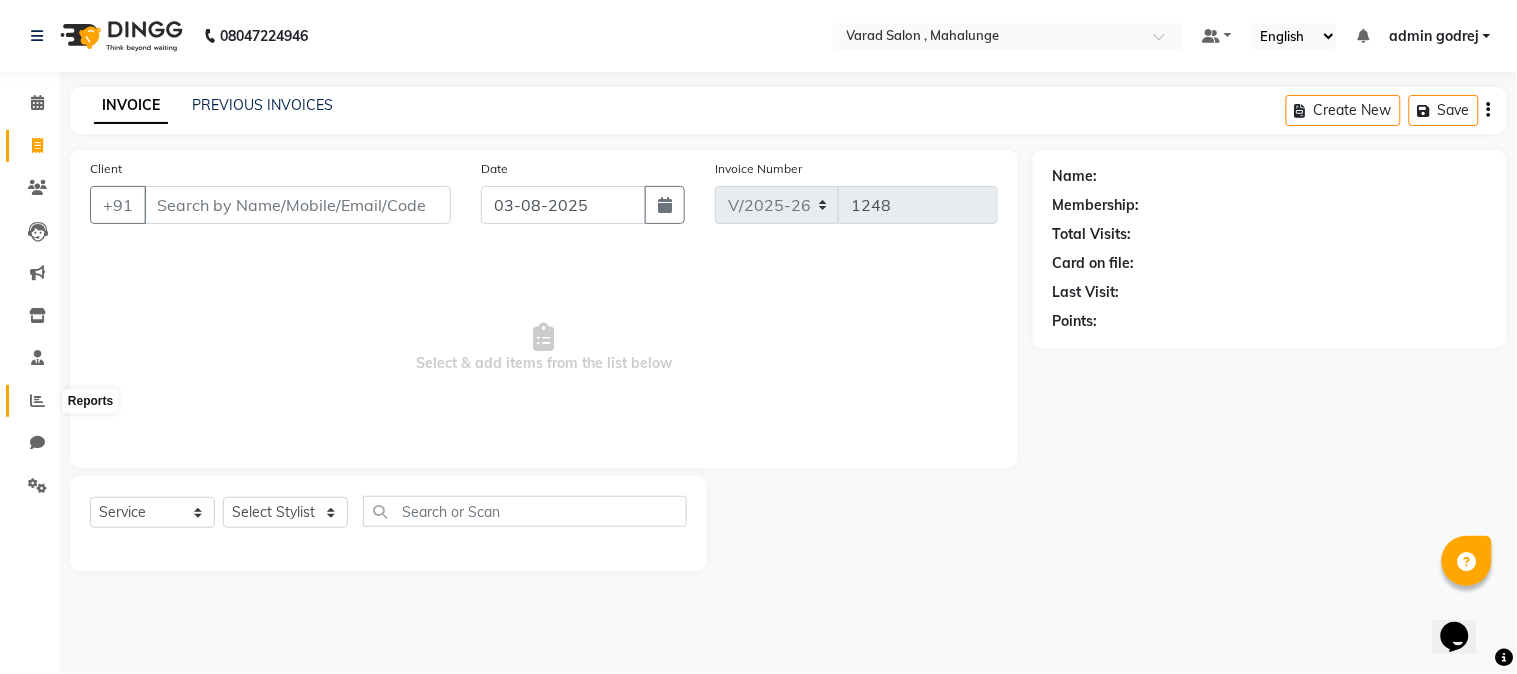 click 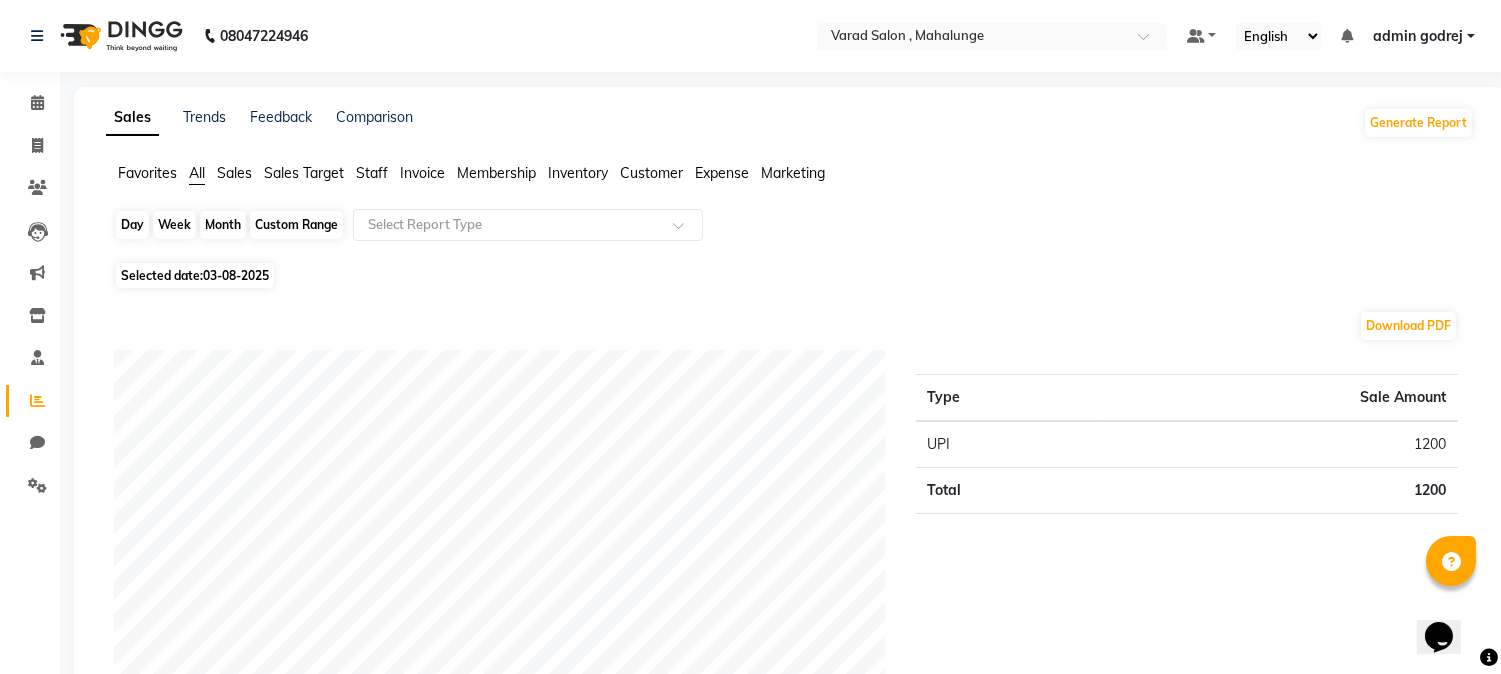 click on "Day" 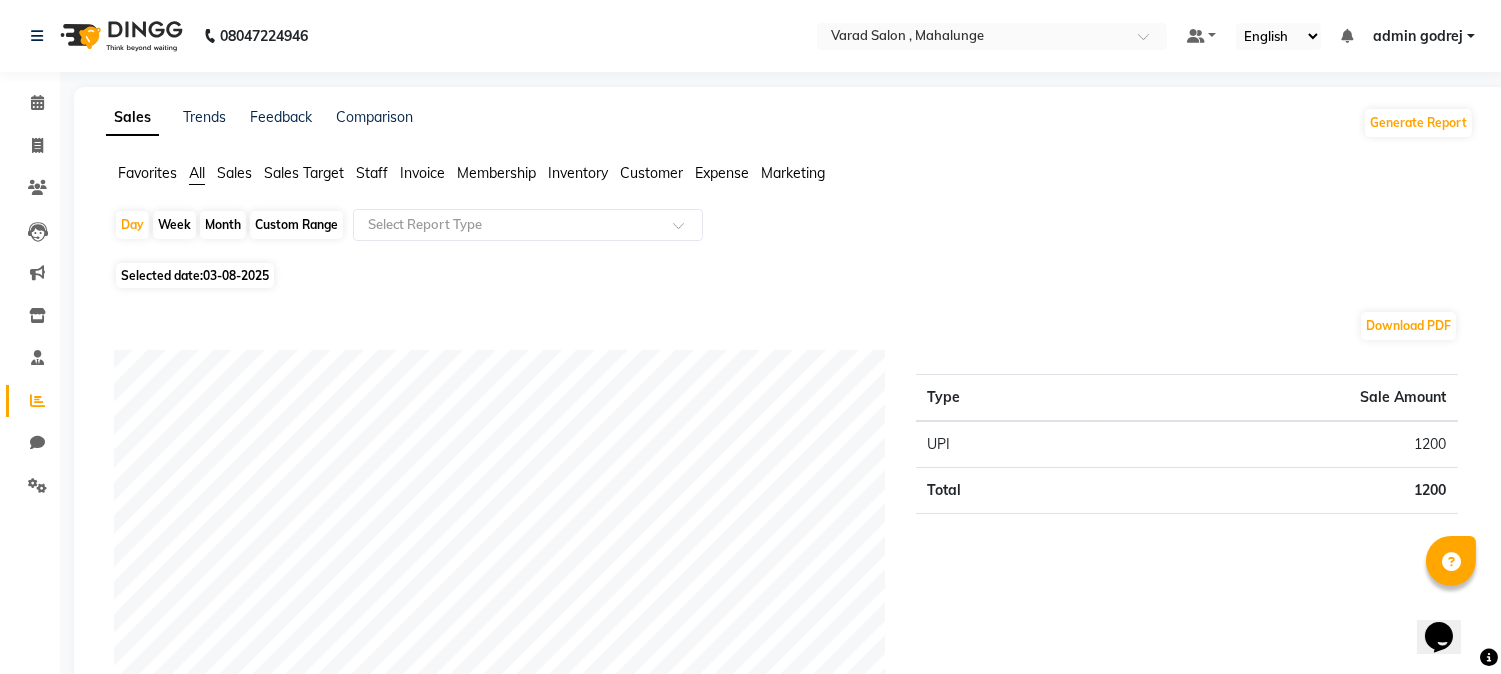 select on "8" 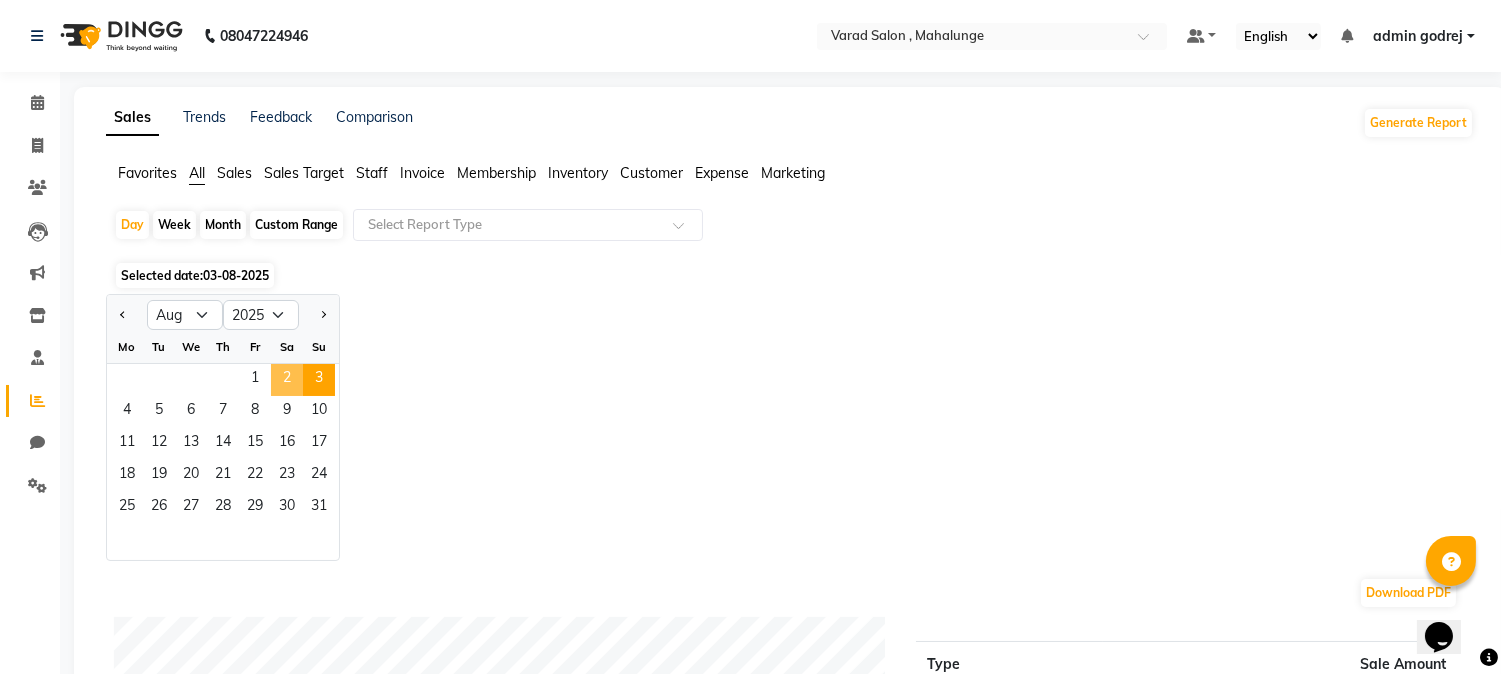 click on "2" 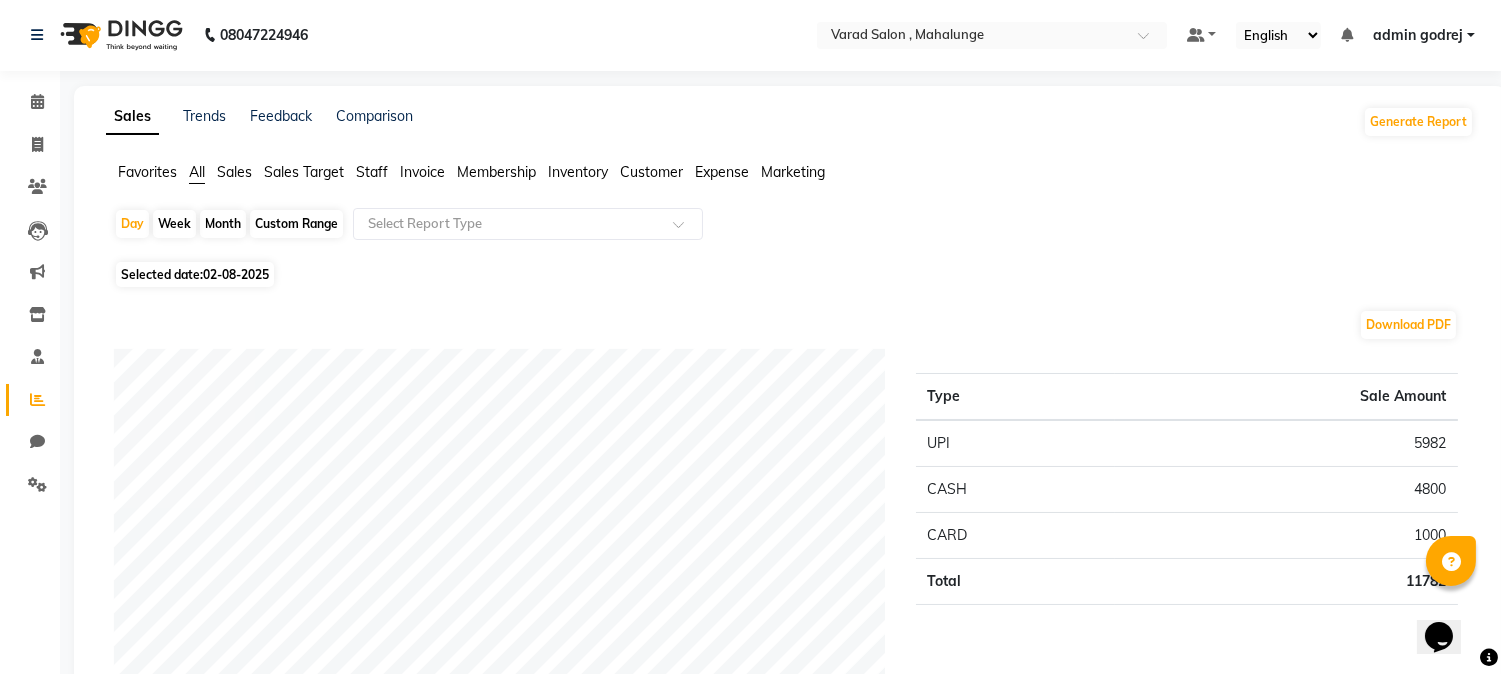 scroll, scrollTop: 0, scrollLeft: 0, axis: both 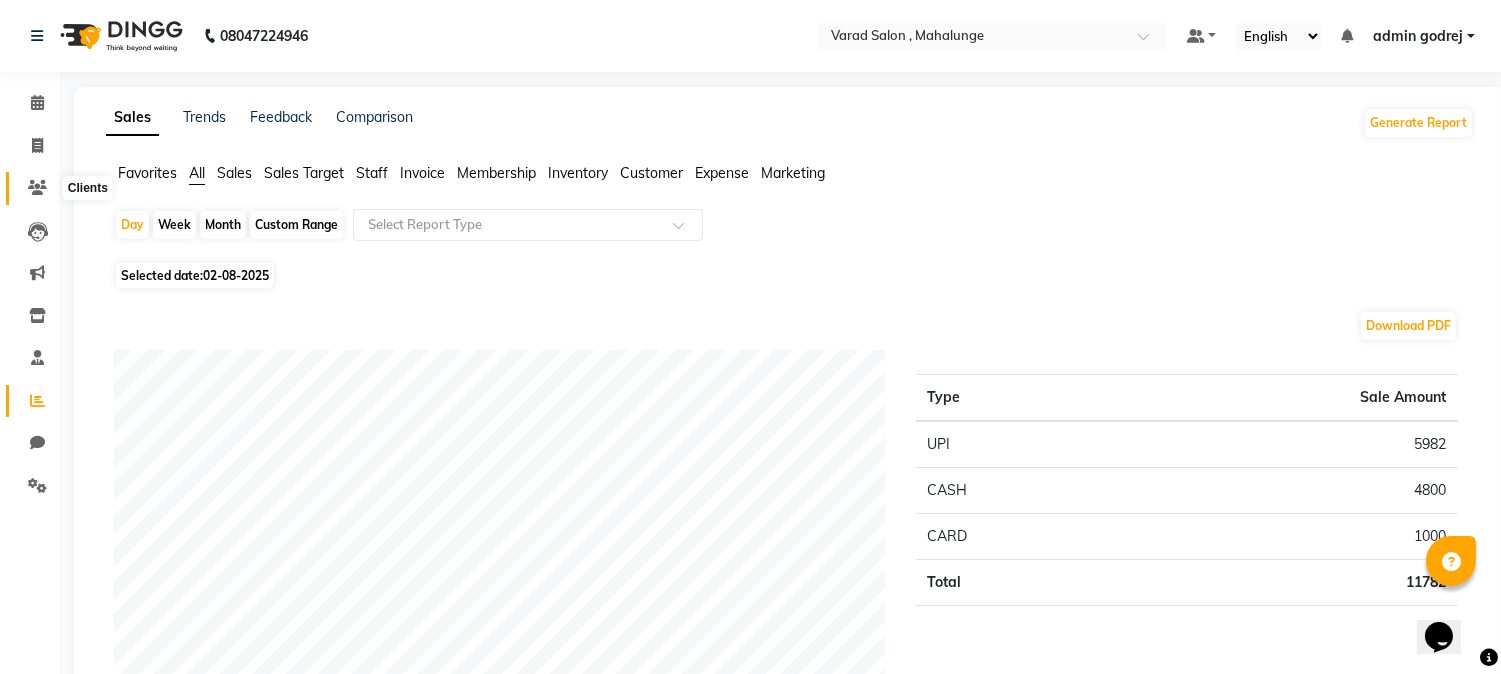 click 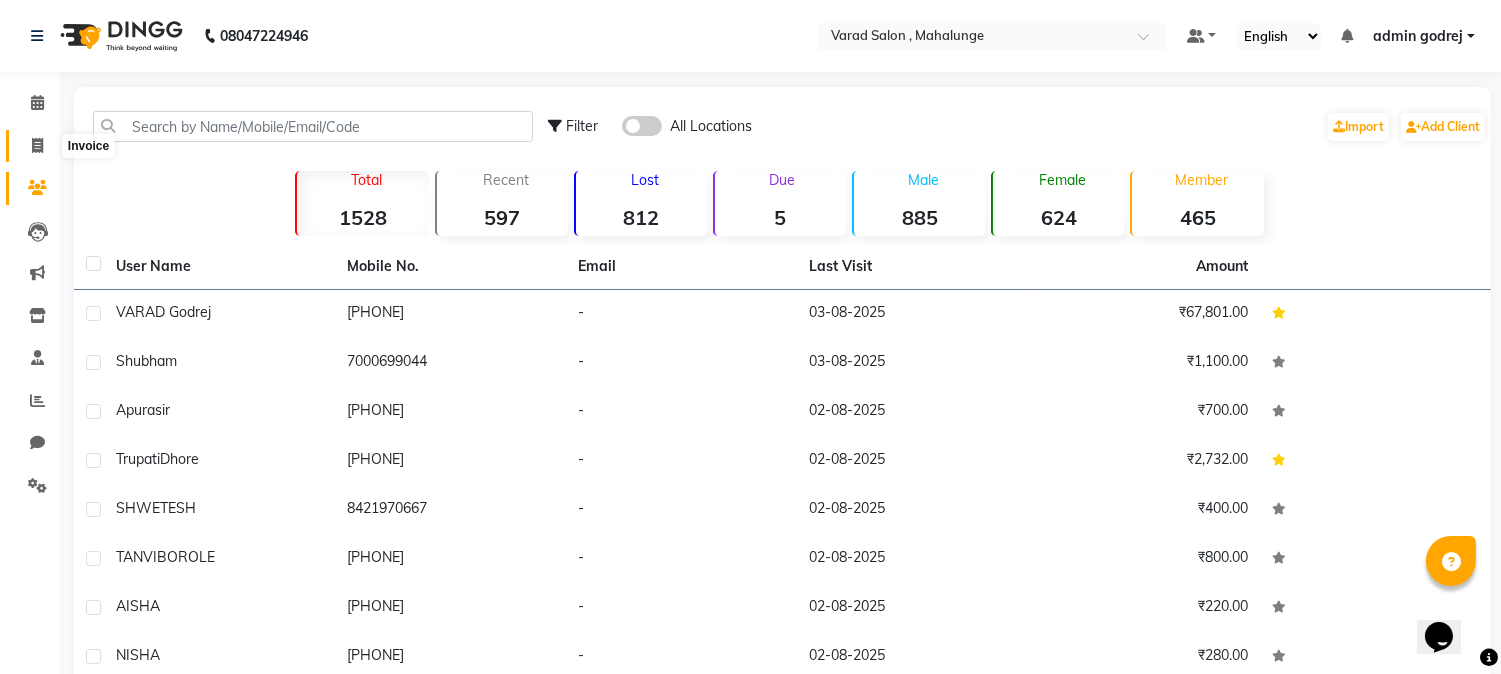 click 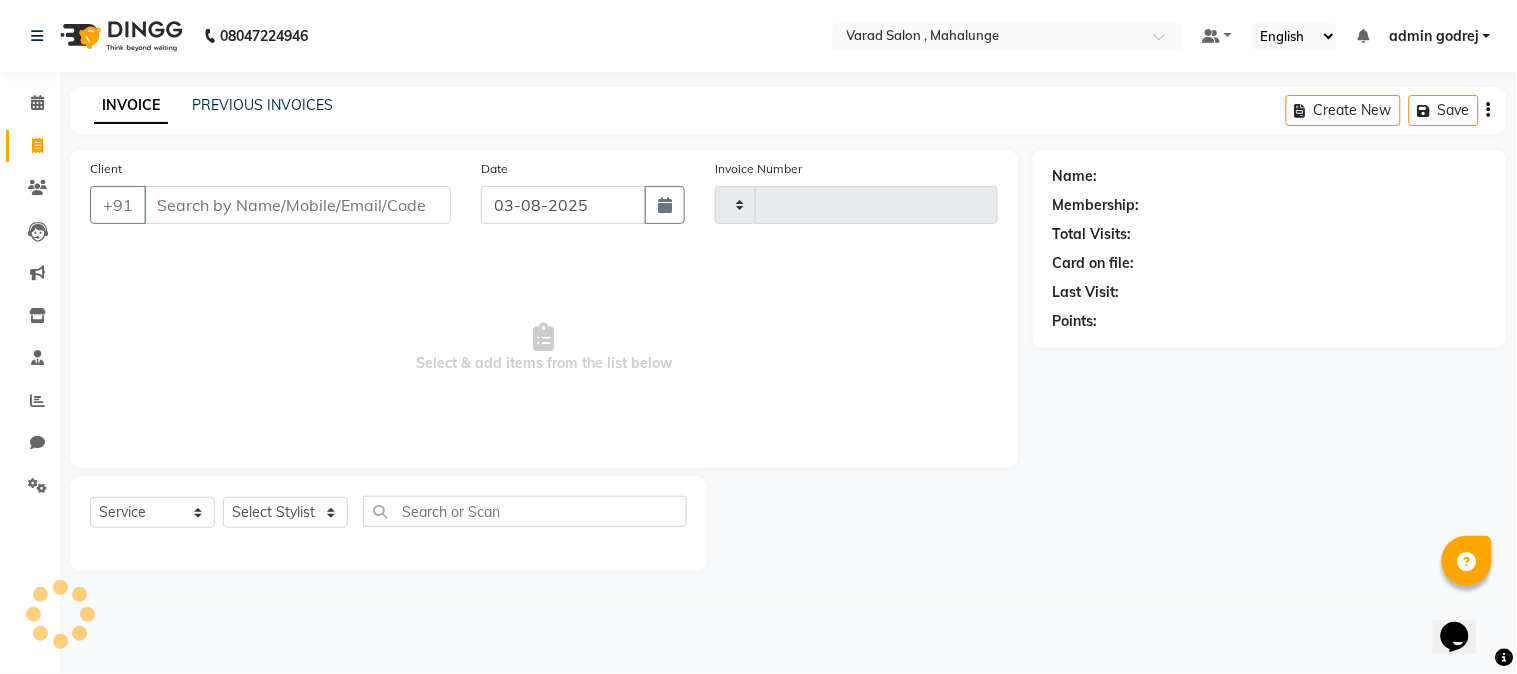 type on "1248" 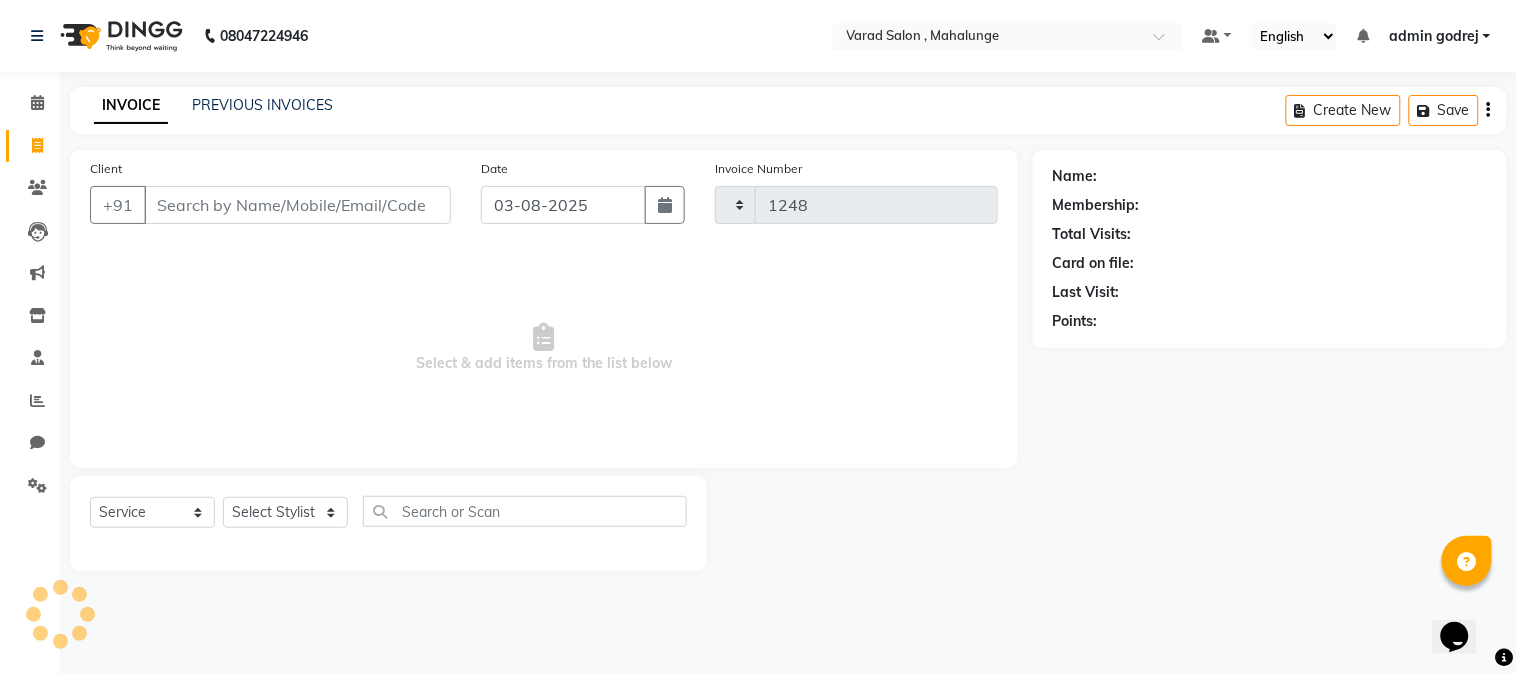 select on "7250" 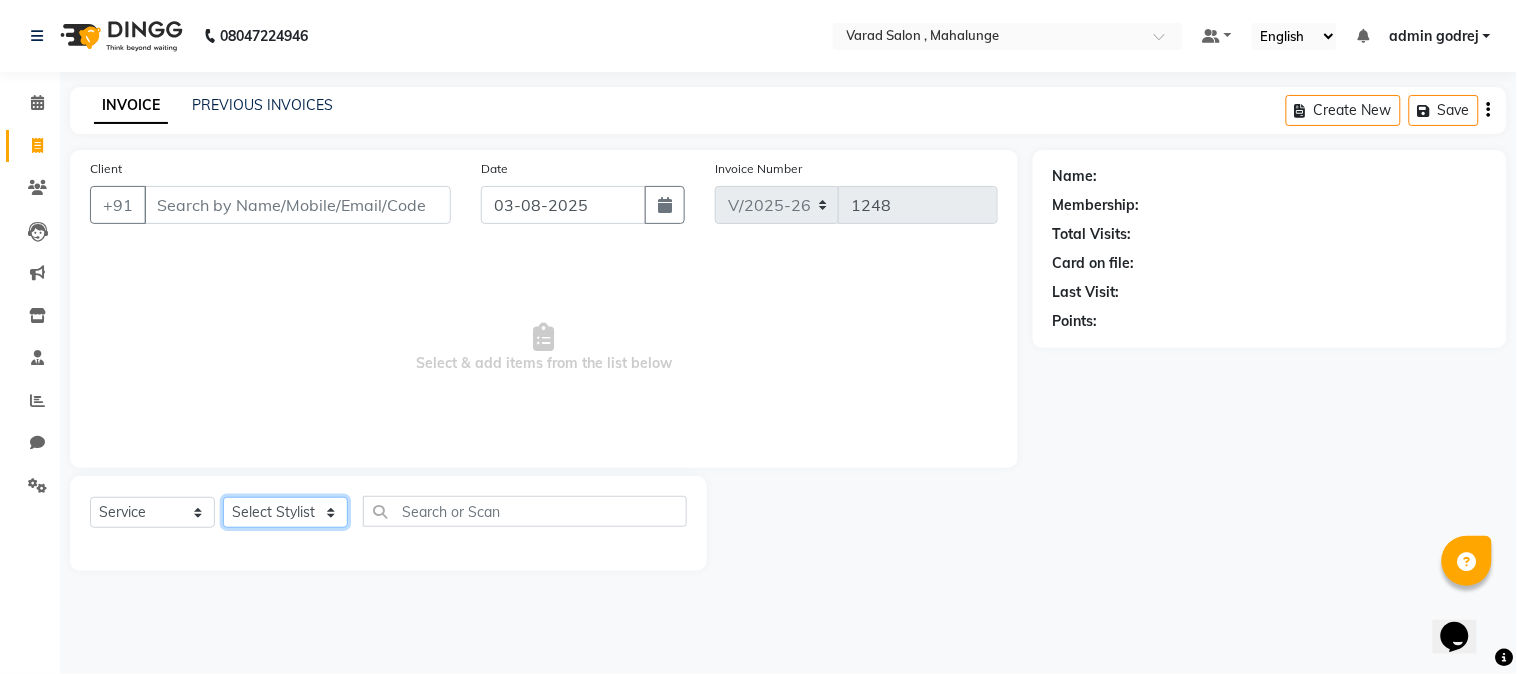 click on "Select Stylist admin godrej Dipak subhash ambhore krushna pandit megha mahajan priya kamble Rishi Gayke Rishikesh  sanket gaikwad shubham lingayat vijay bidve" 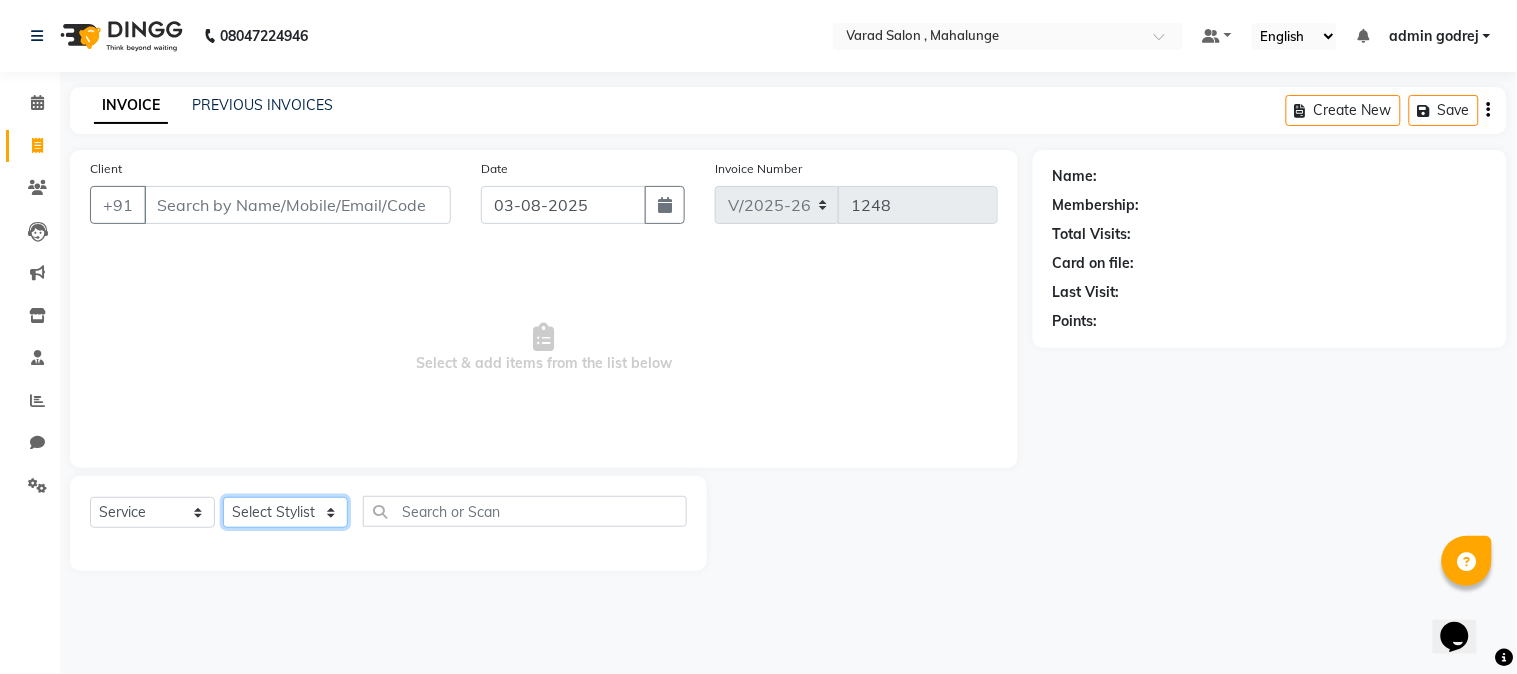 select on "66814" 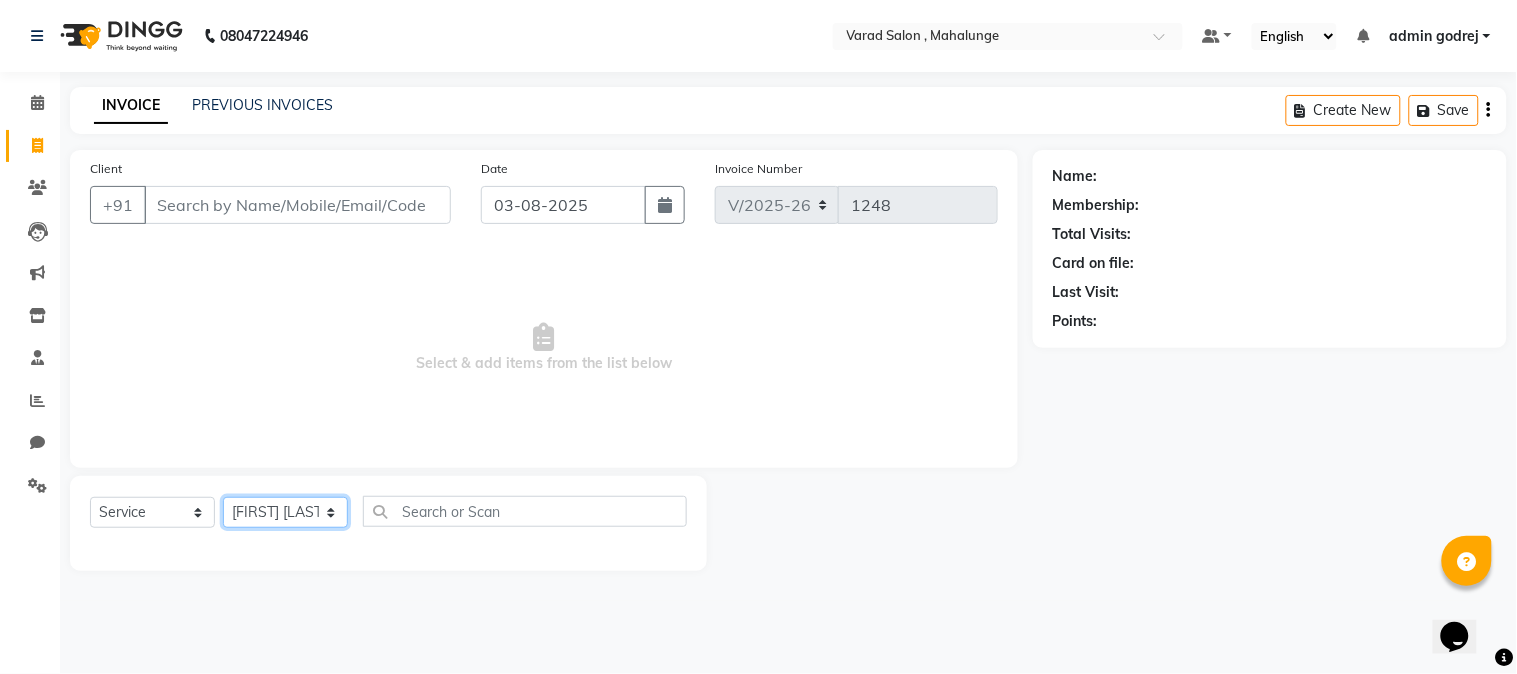 click on "Select Stylist admin godrej Dipak subhash ambhore krushna pandit megha mahajan priya kamble Rishi Gayke Rishikesh  sanket gaikwad shubham lingayat vijay bidve" 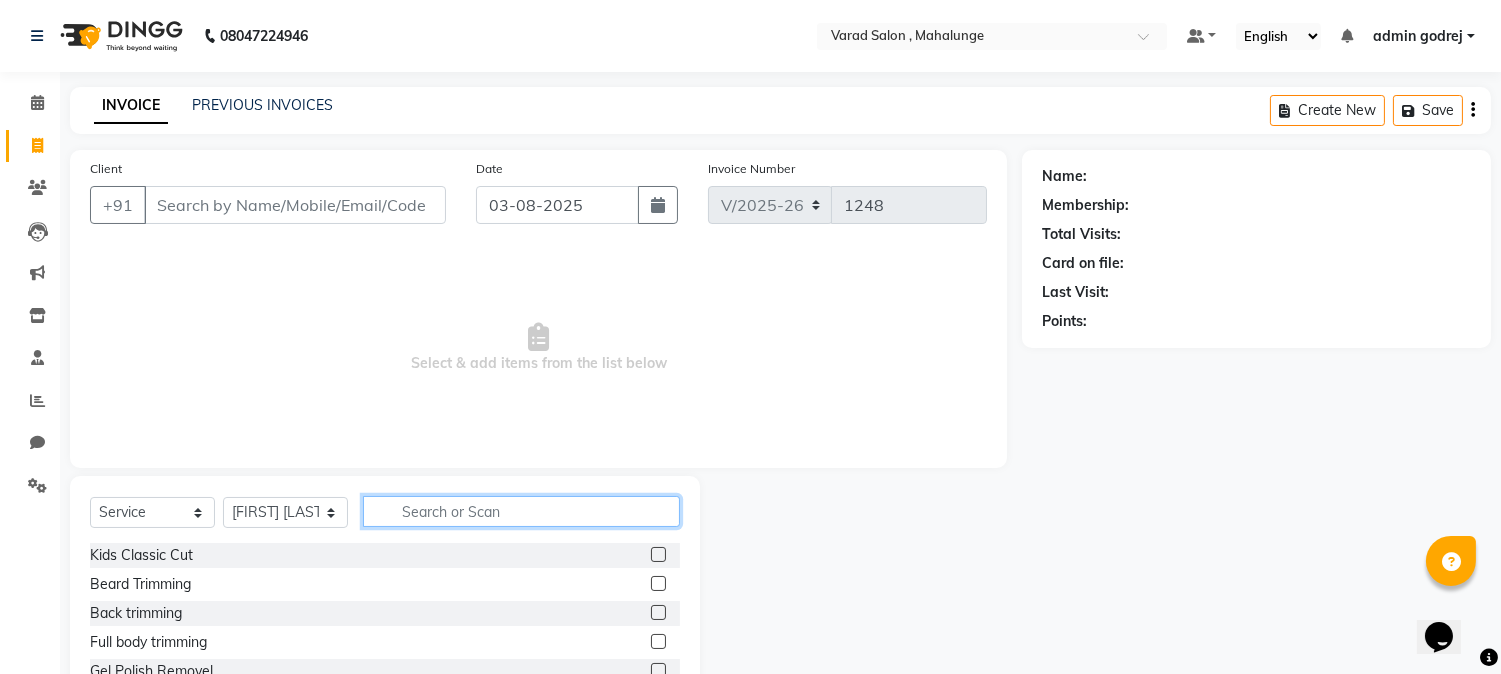 click 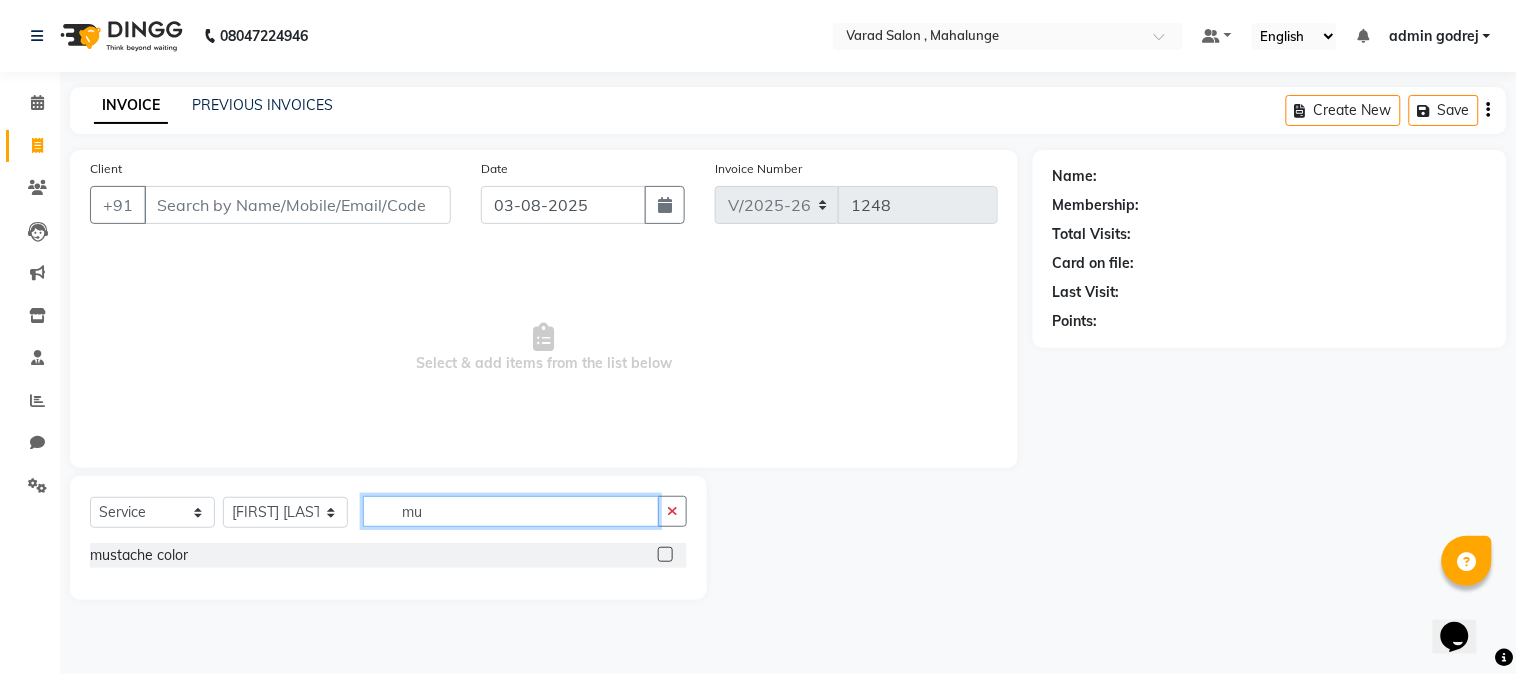 type on "m" 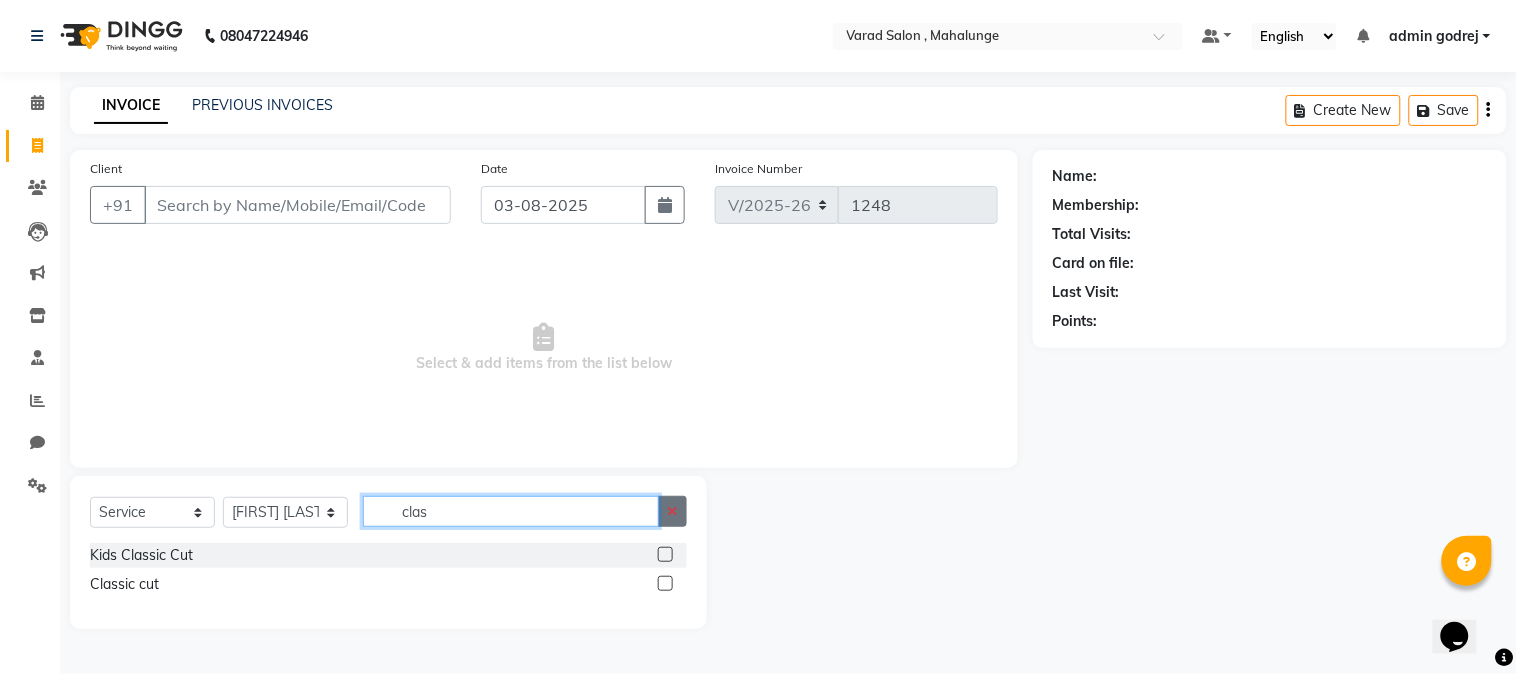 type on "clas" 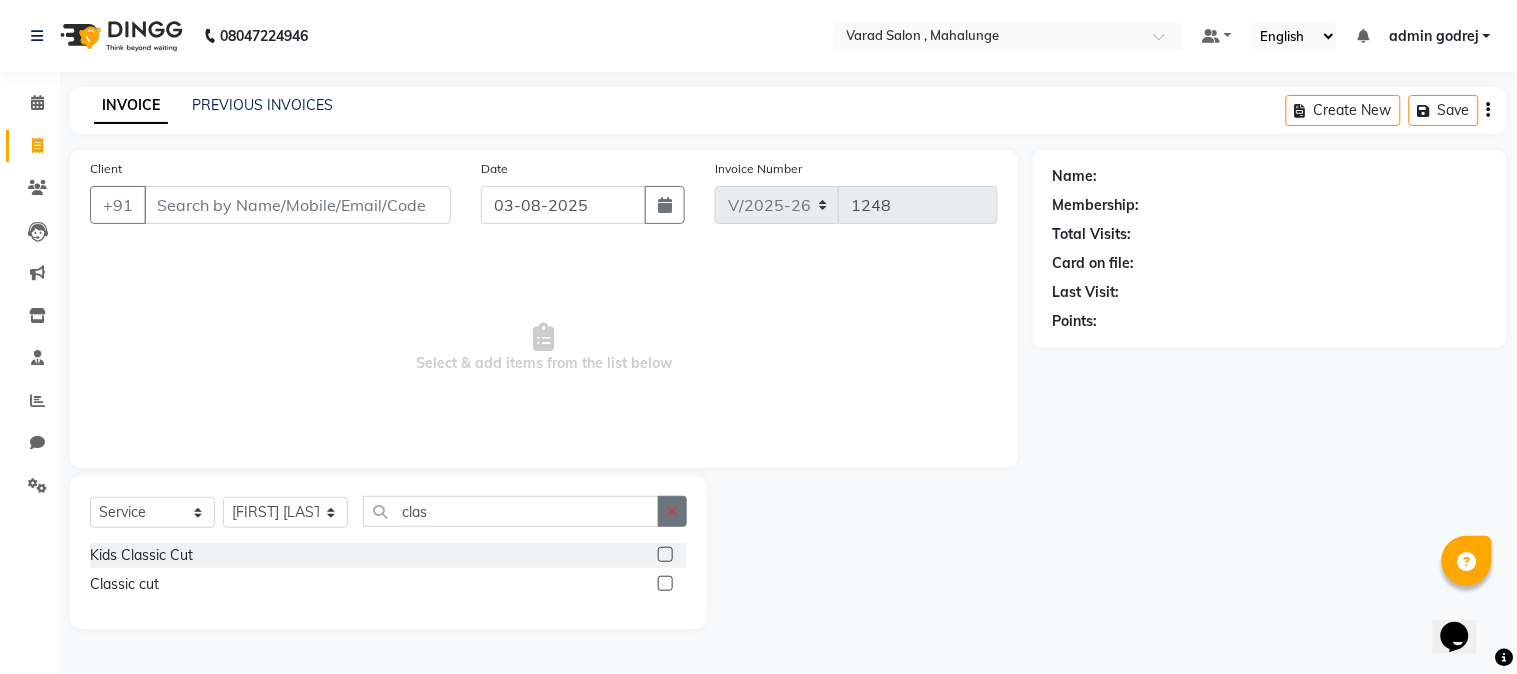 click 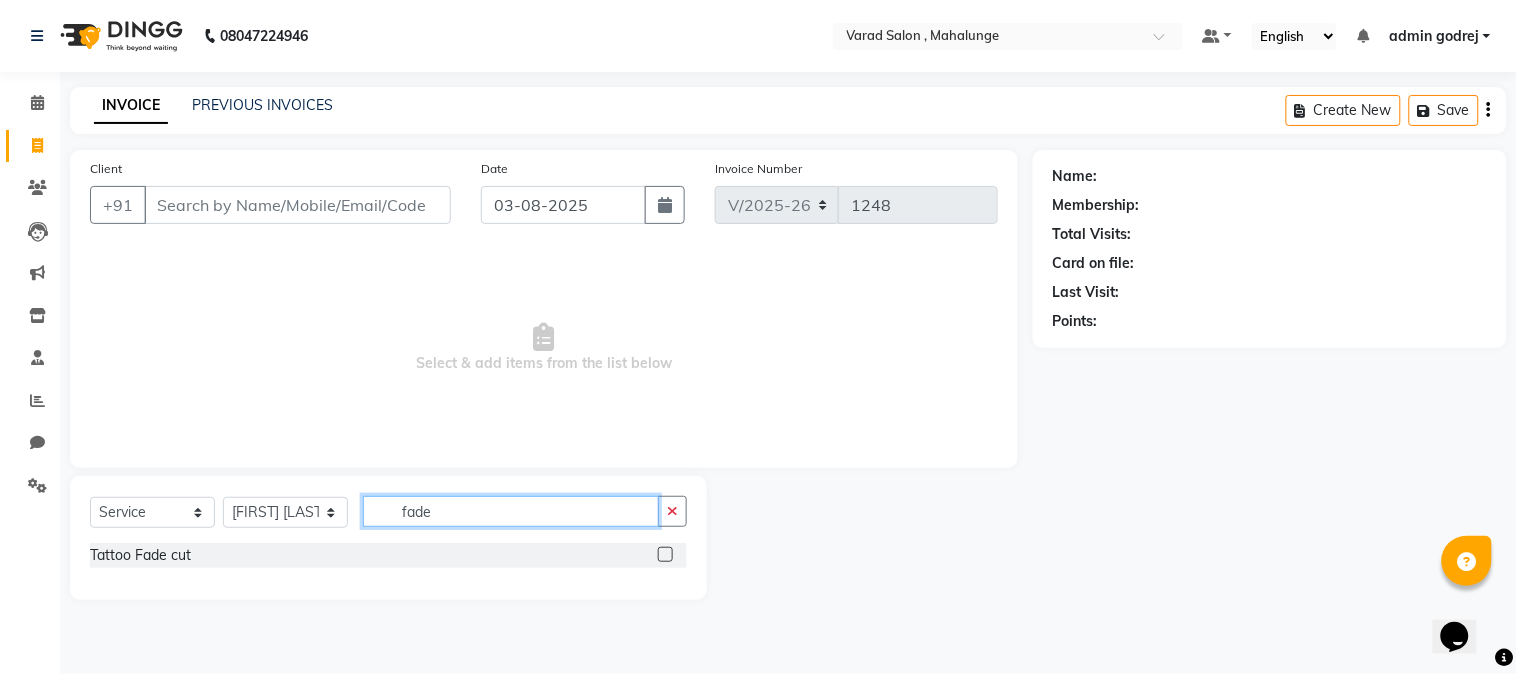 type on "fade" 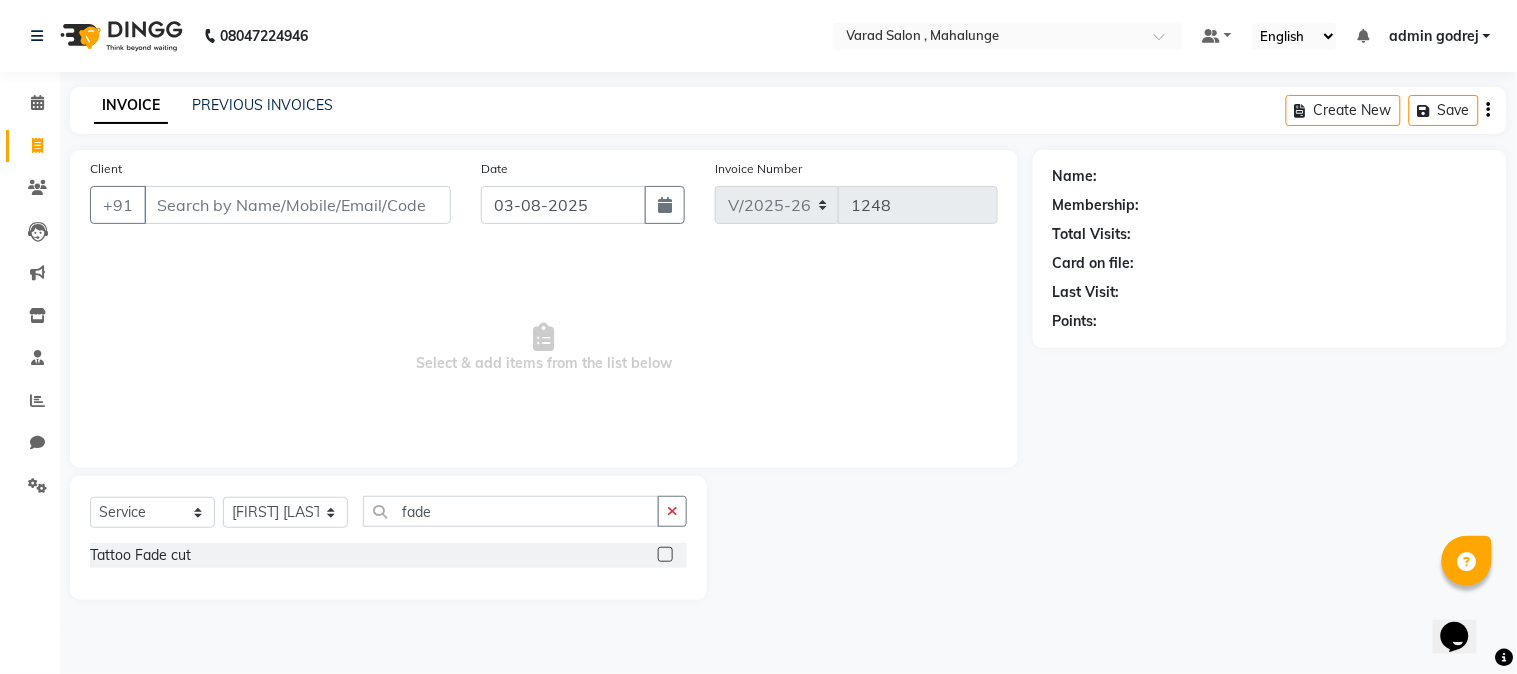 click 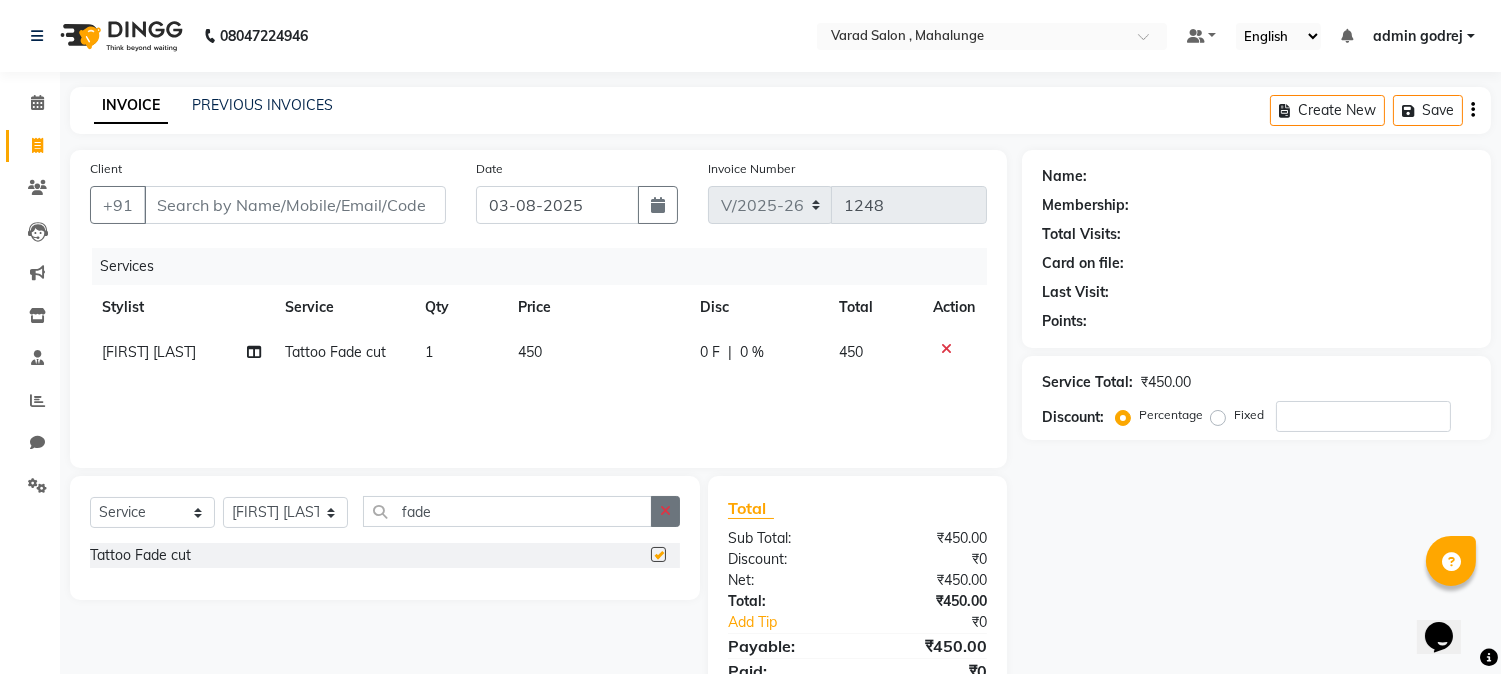 checkbox on "false" 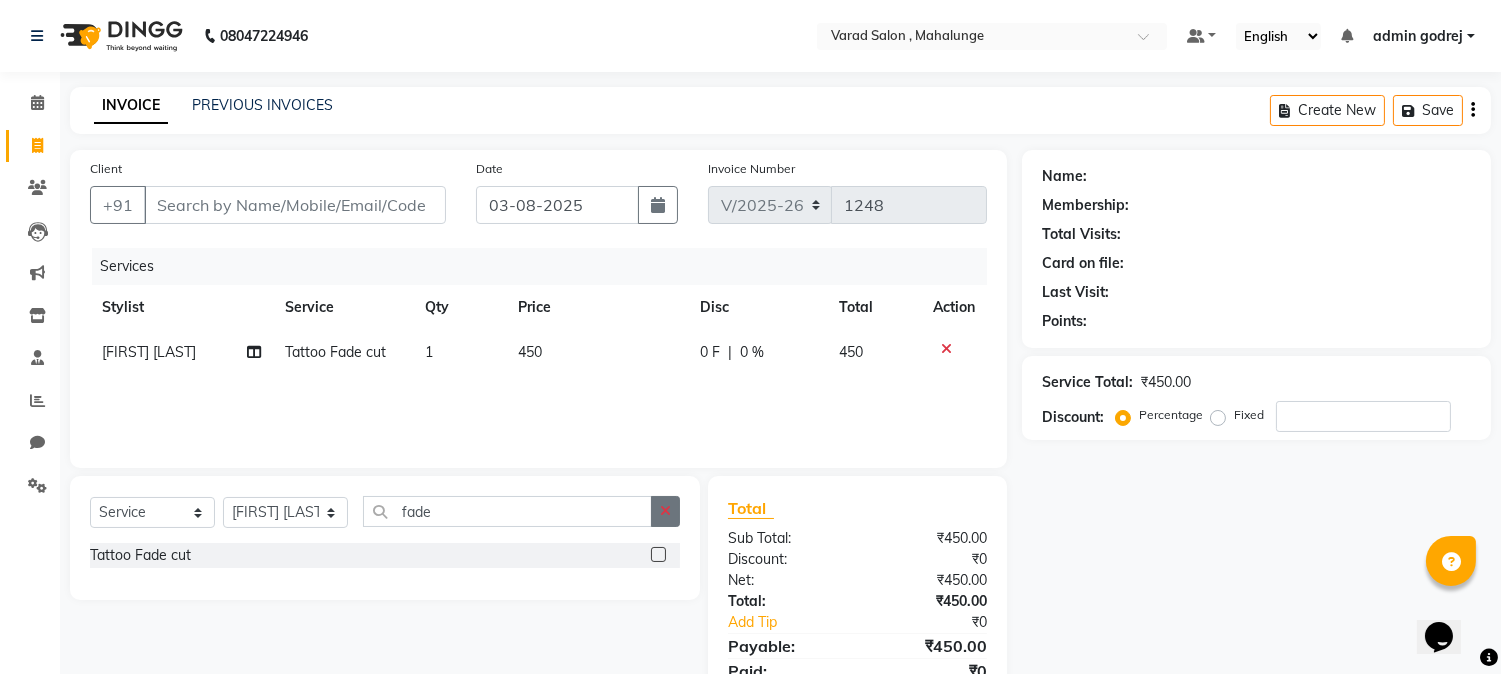 click 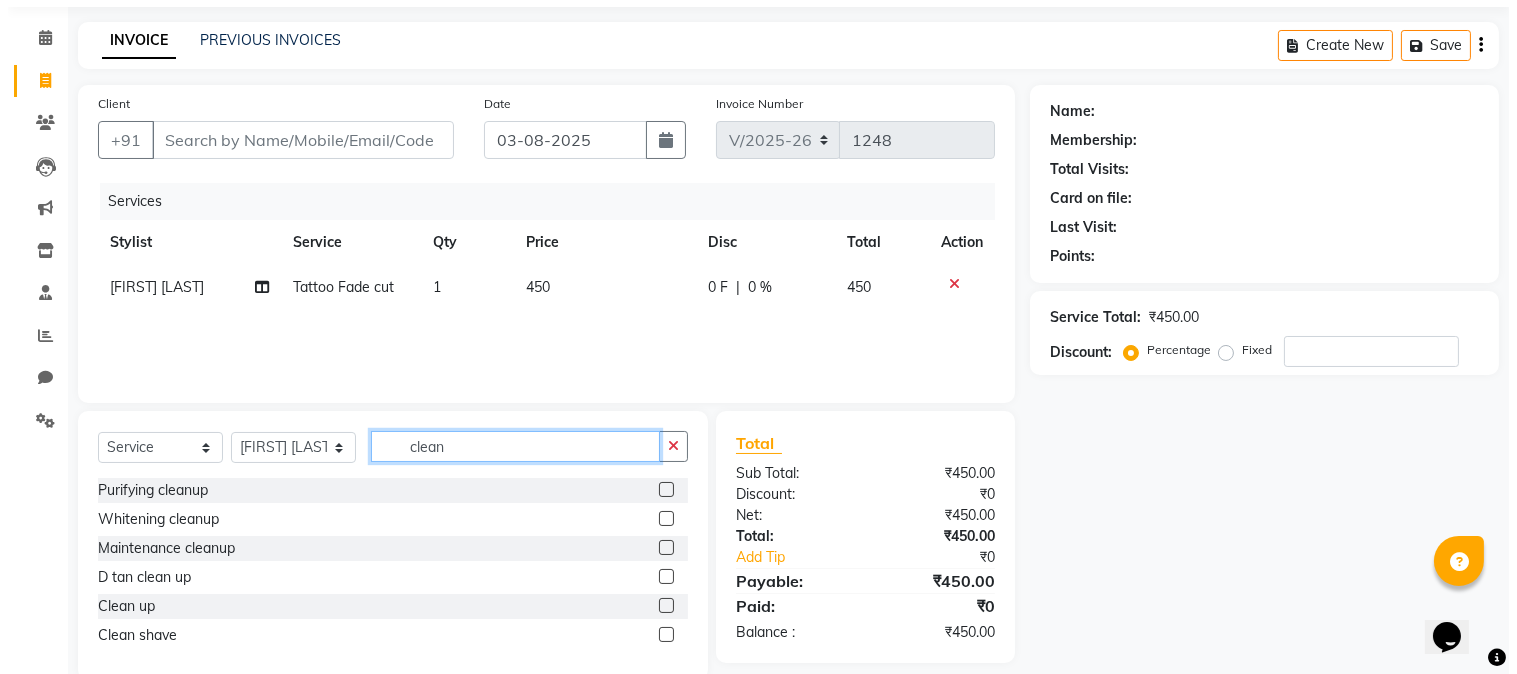 scroll, scrollTop: 101, scrollLeft: 0, axis: vertical 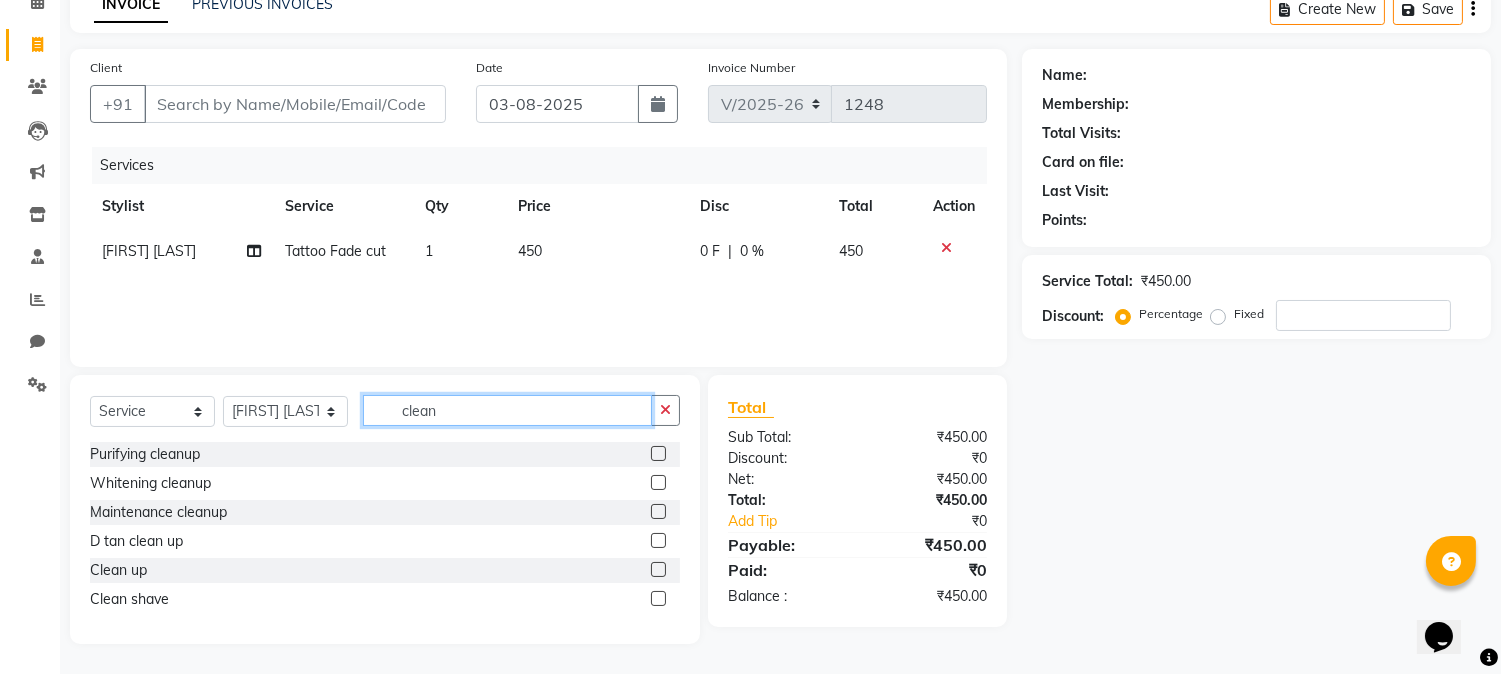 type on "clean" 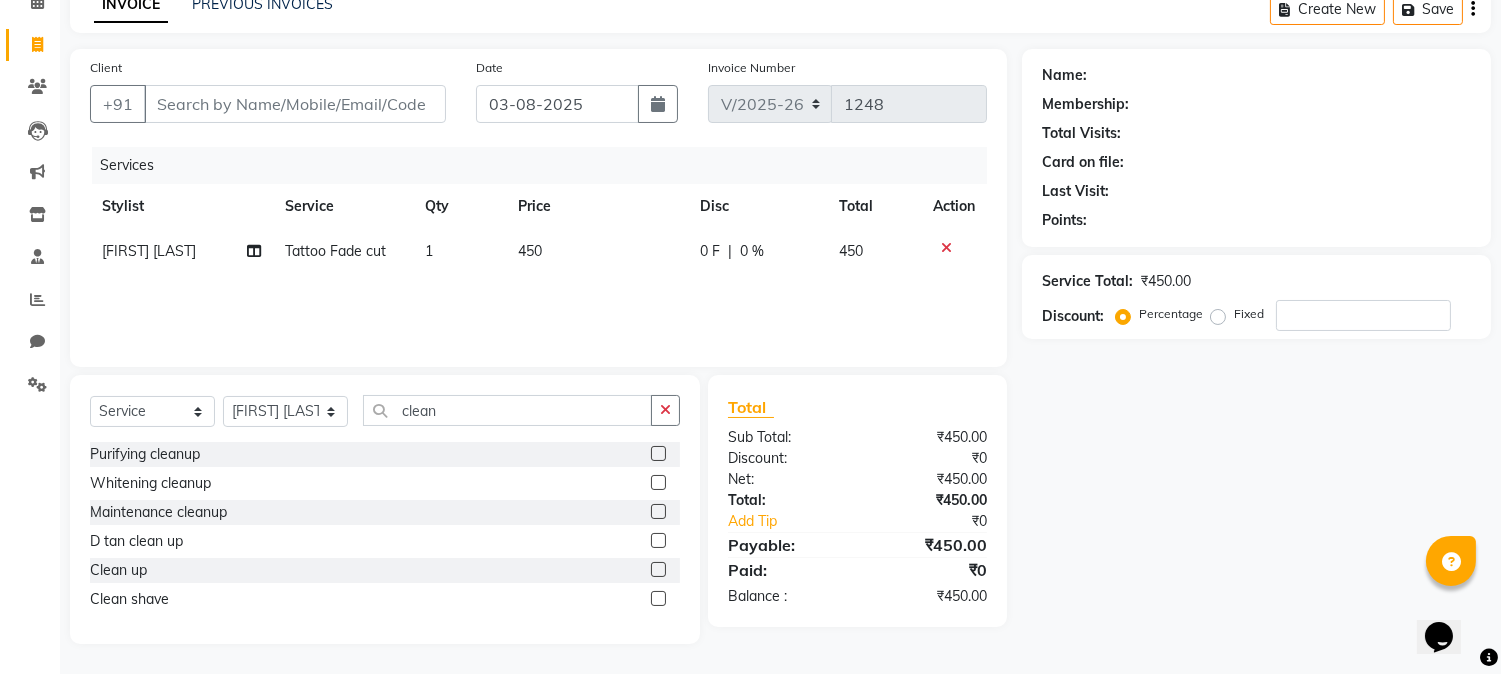 click 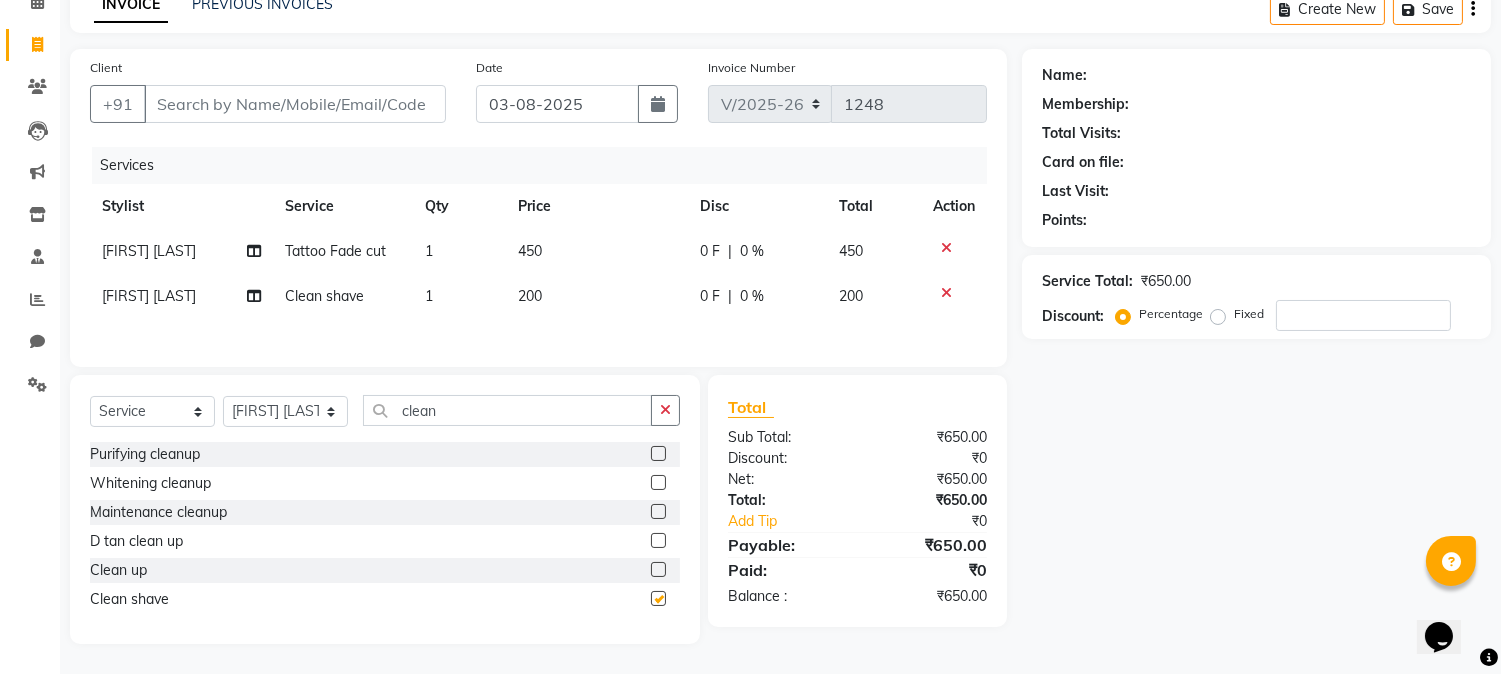 checkbox on "false" 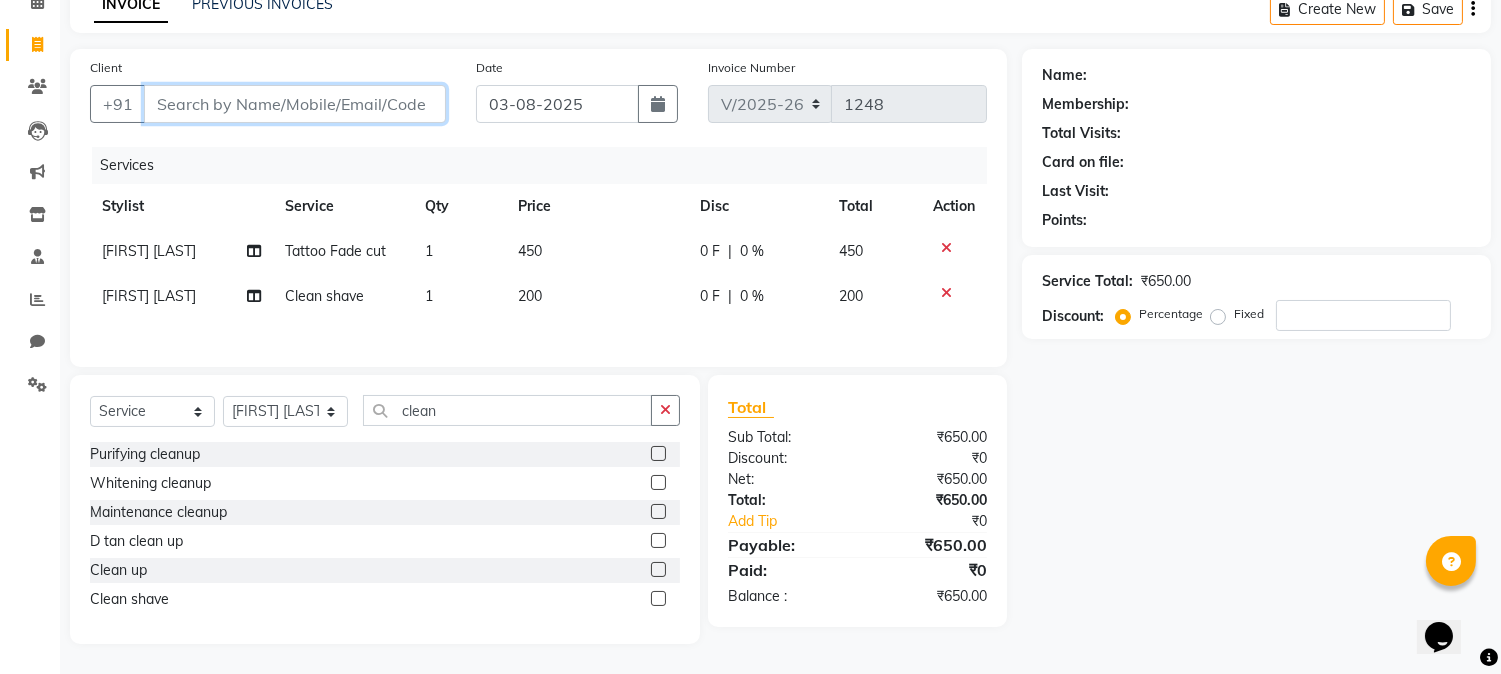 click on "Client" at bounding box center [295, 104] 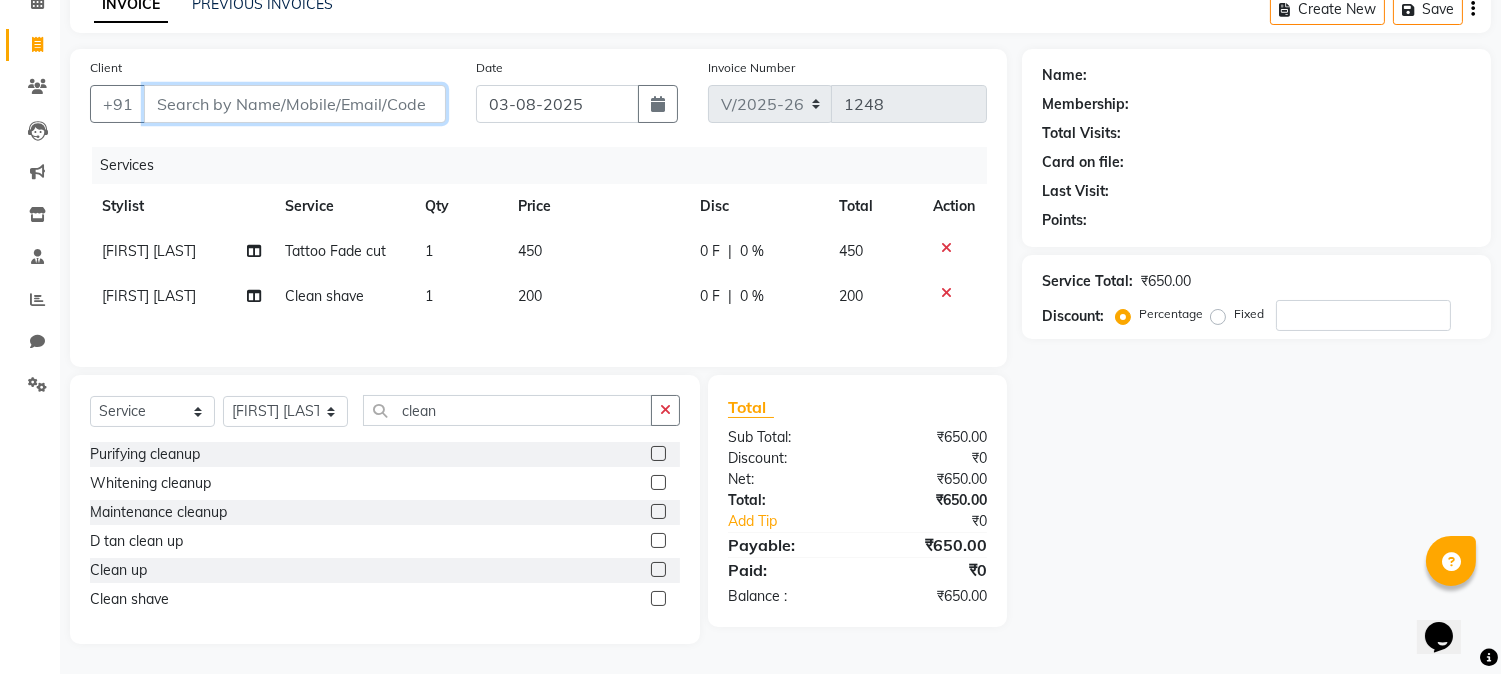 type on "9" 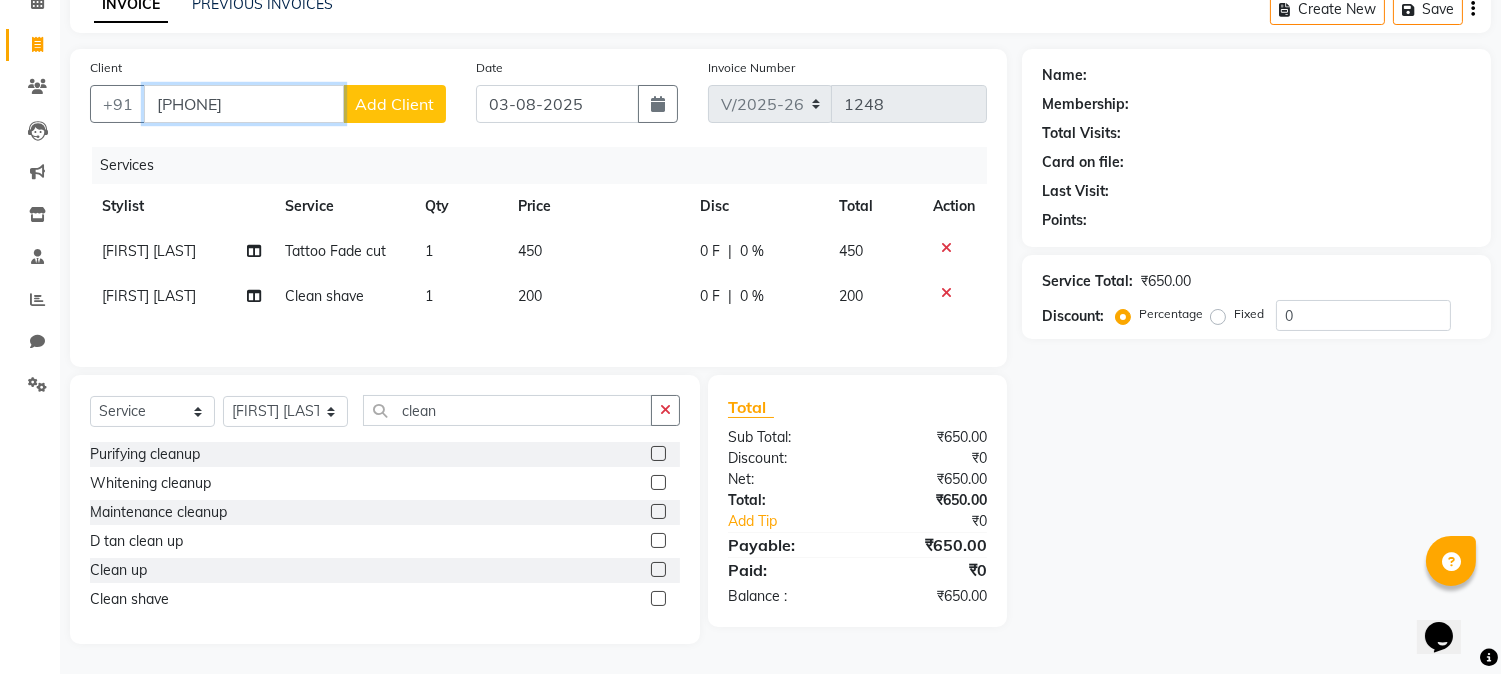 type on "[PHONE]" 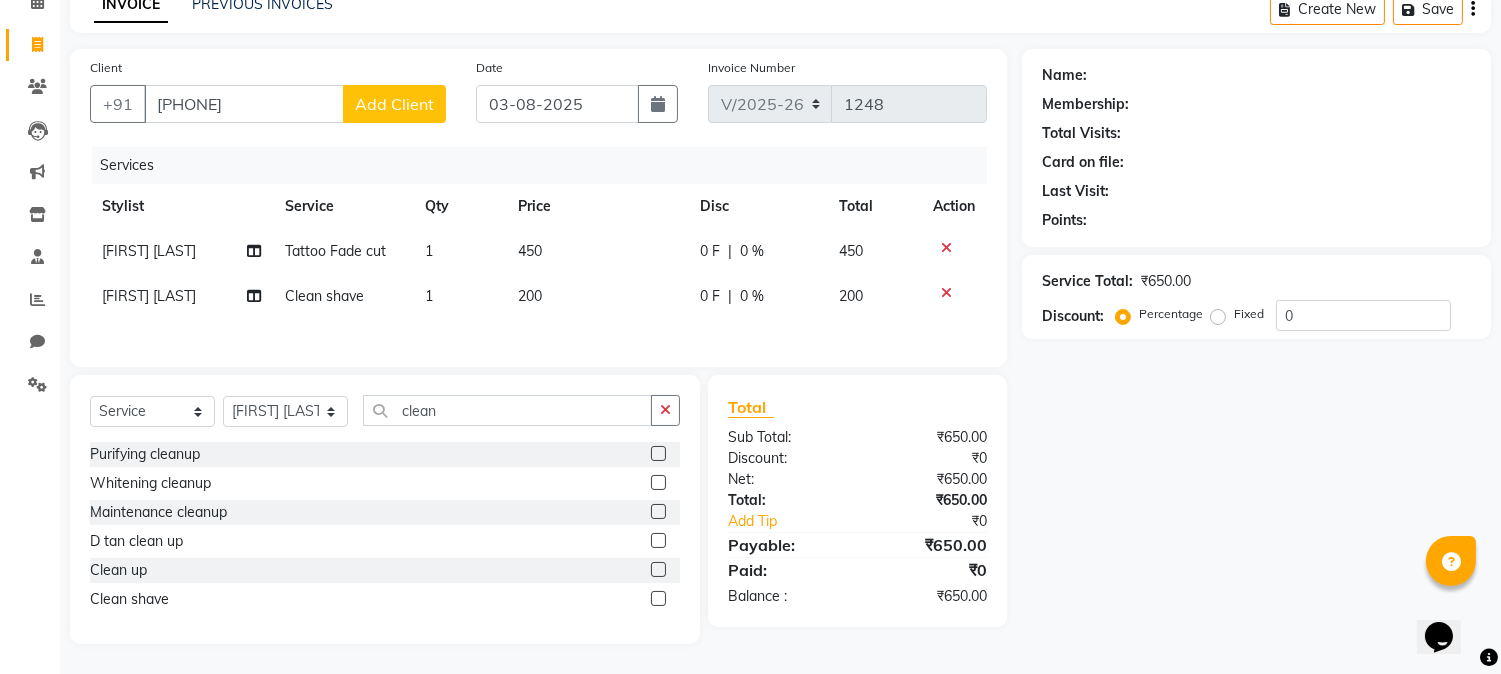 click on "Add Client" 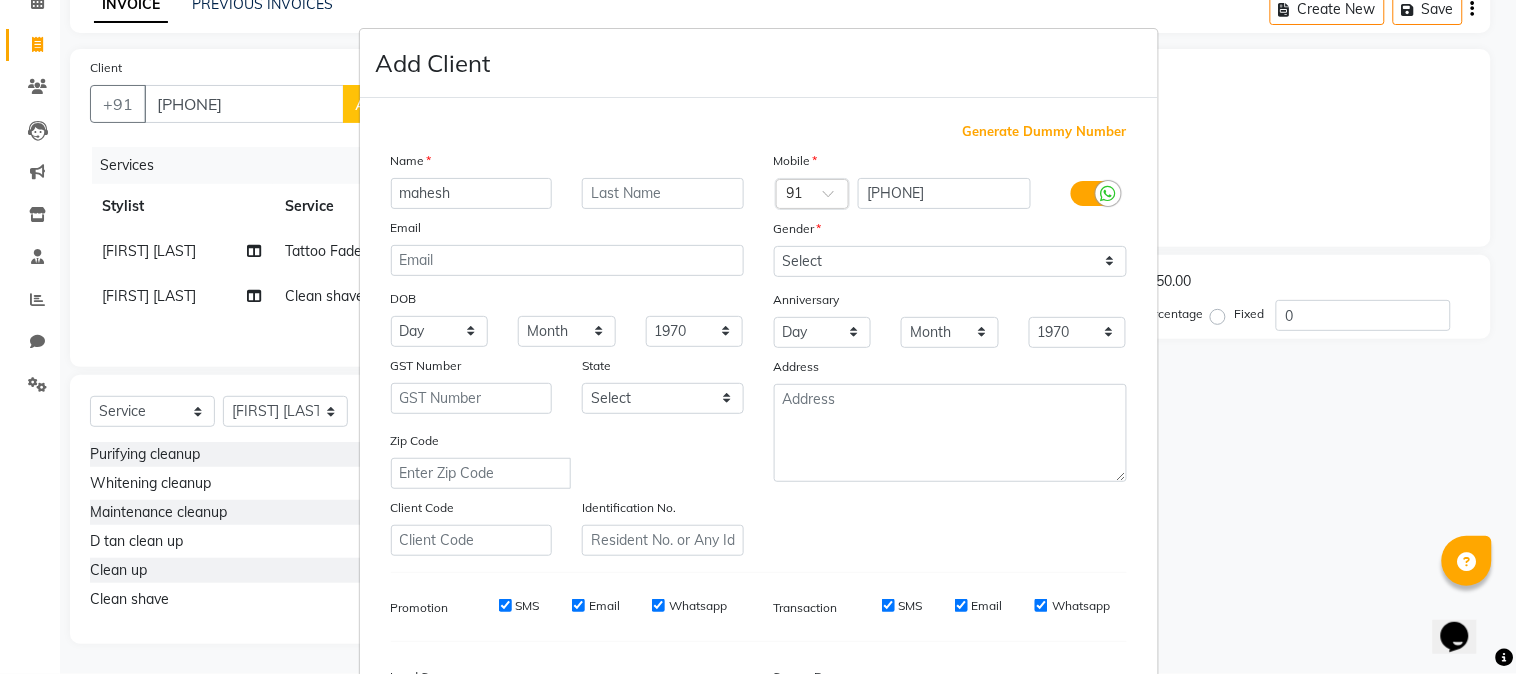 type on "mahesh" 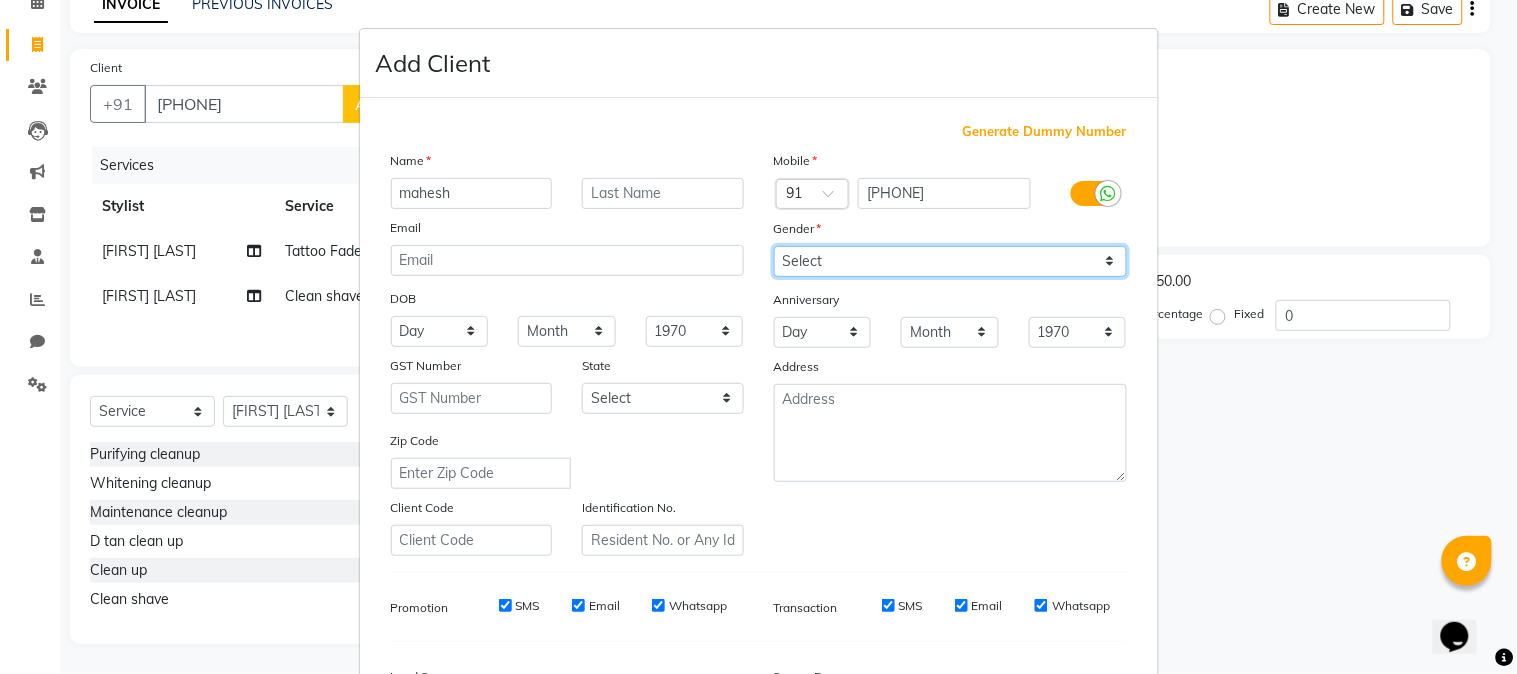 click on "Select Male Female Other Prefer Not To Say" at bounding box center [950, 261] 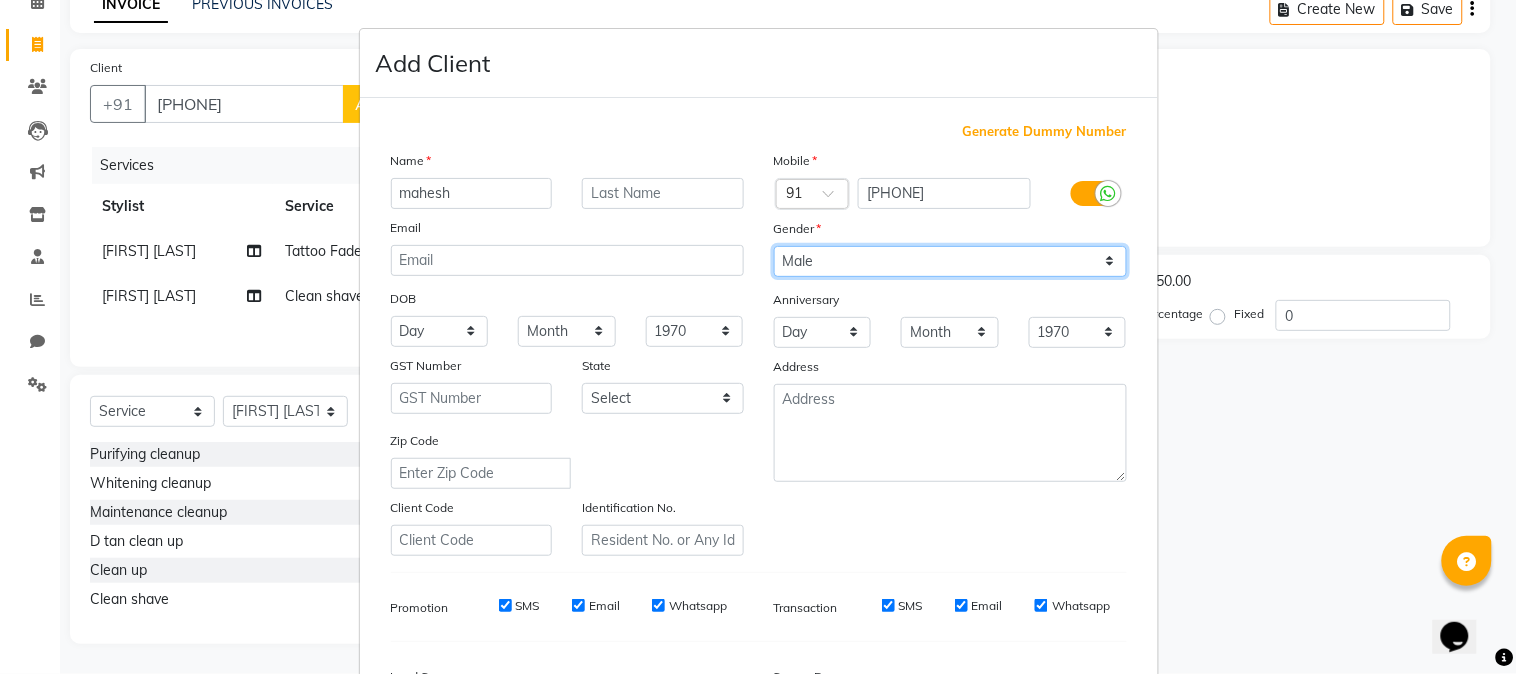 click on "Select Male Female Other Prefer Not To Say" at bounding box center (950, 261) 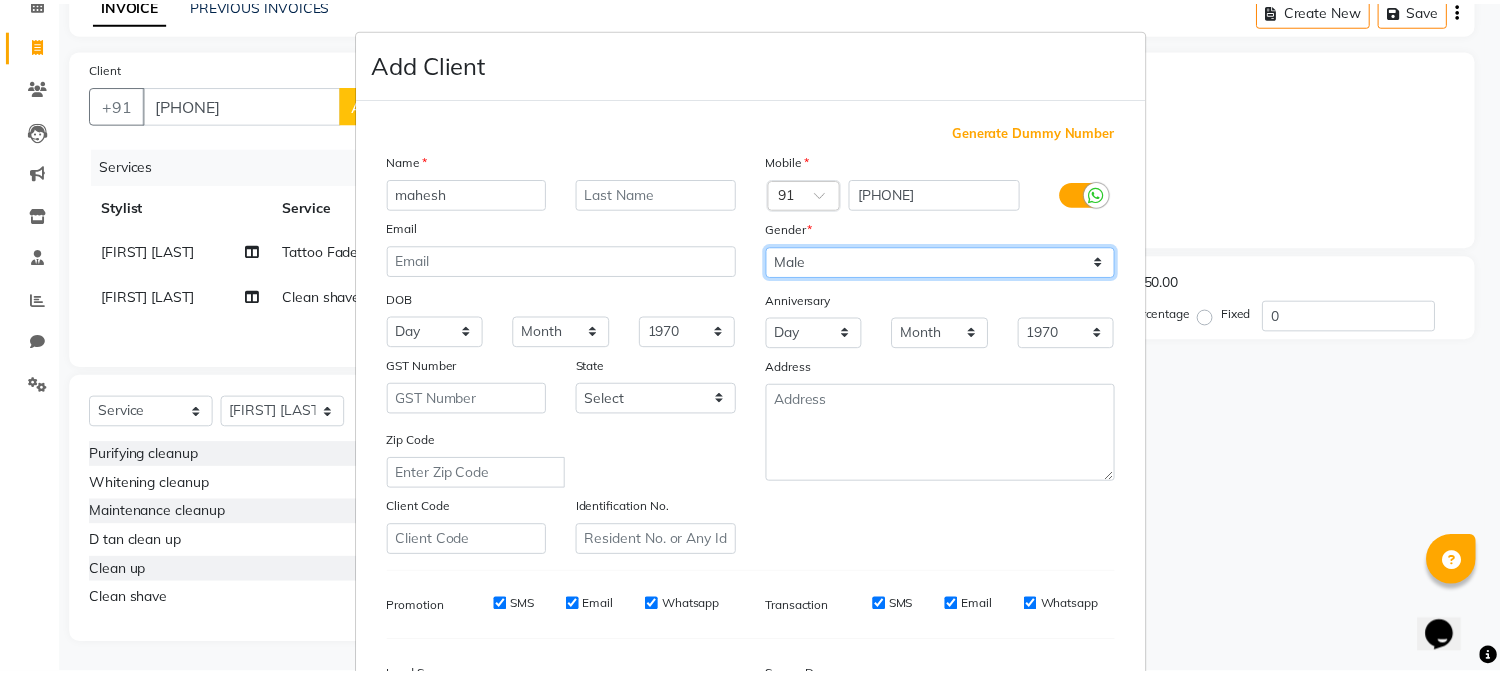 scroll, scrollTop: 250, scrollLeft: 0, axis: vertical 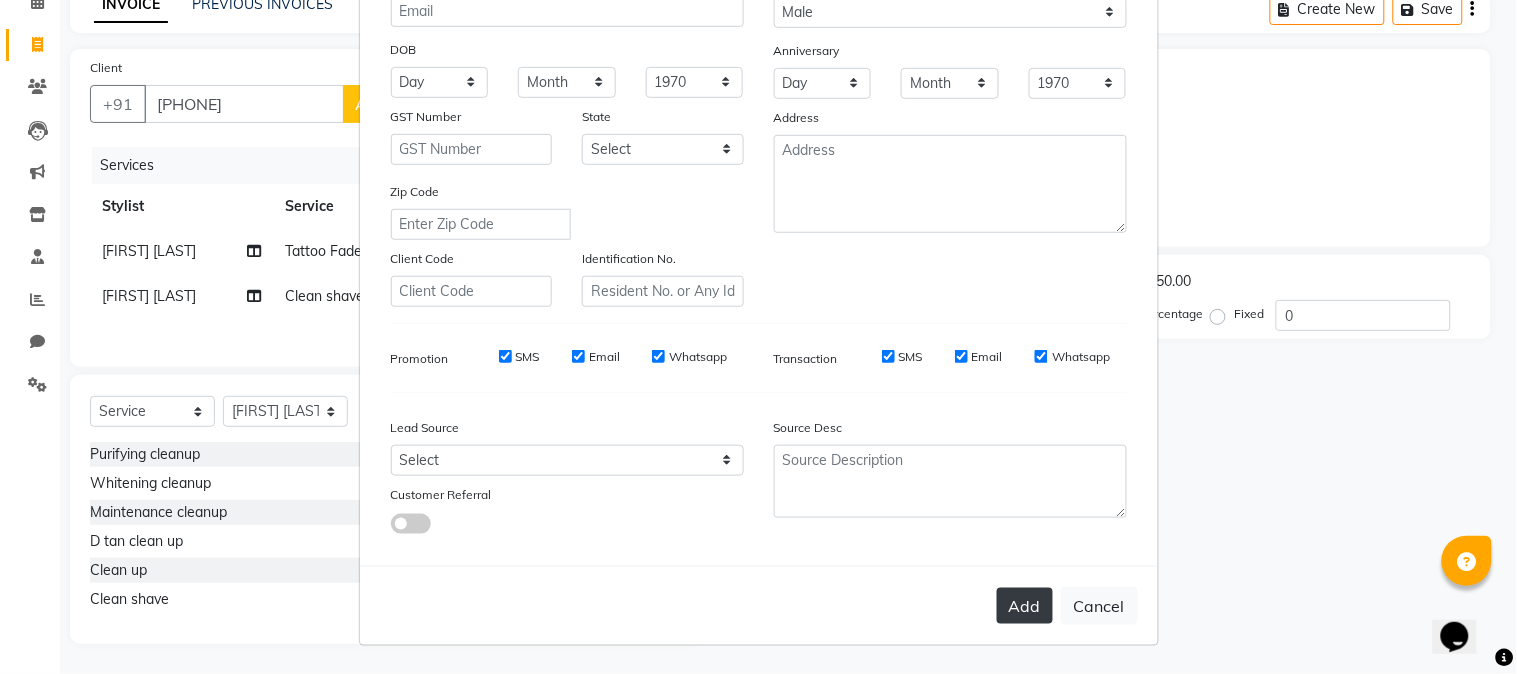 click on "Add" at bounding box center (1025, 606) 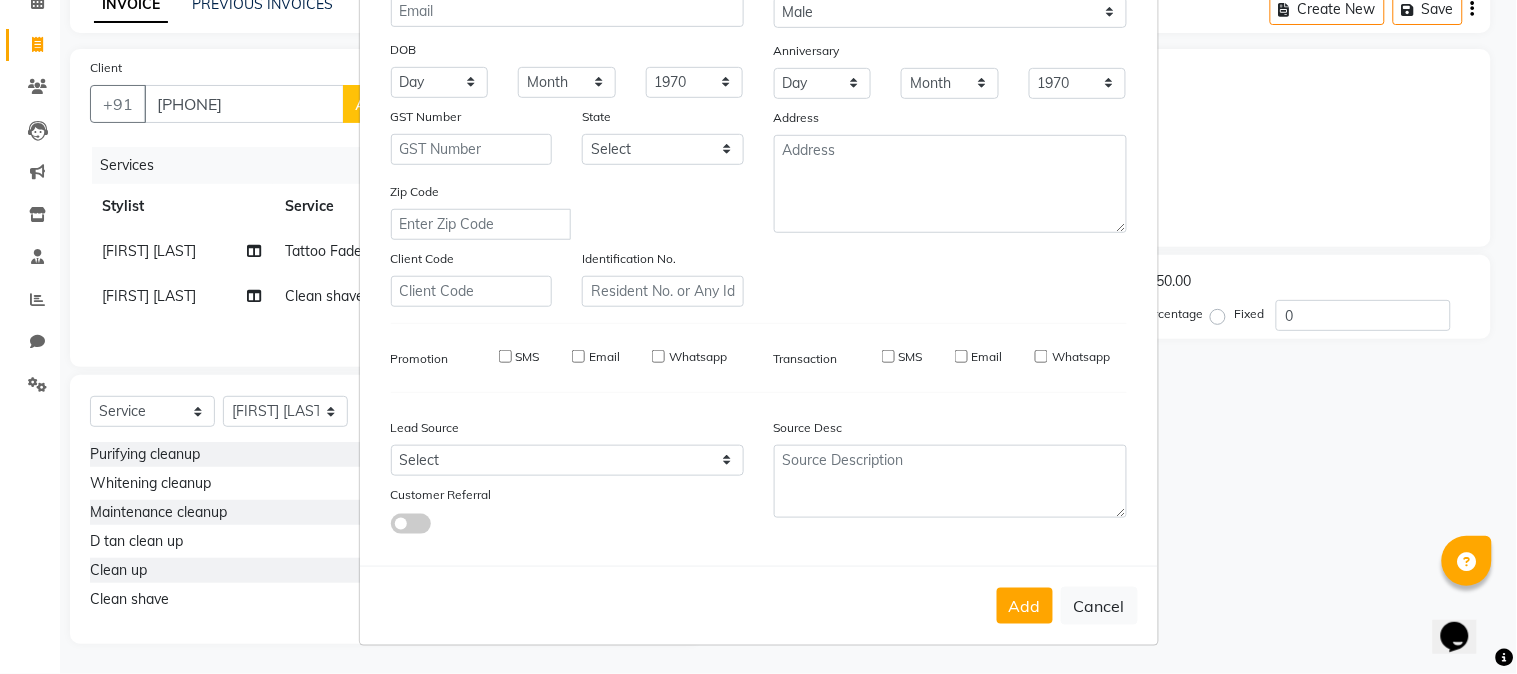 type 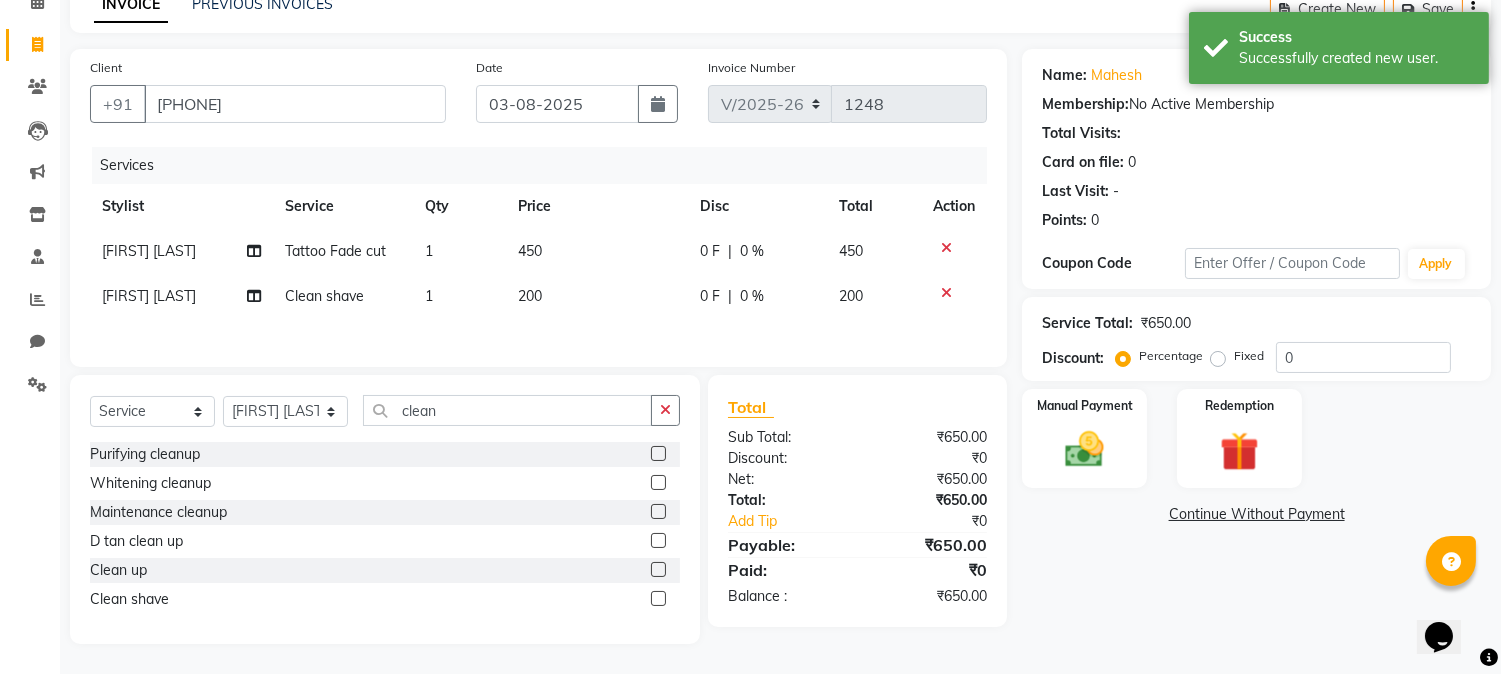 scroll, scrollTop: 105, scrollLeft: 0, axis: vertical 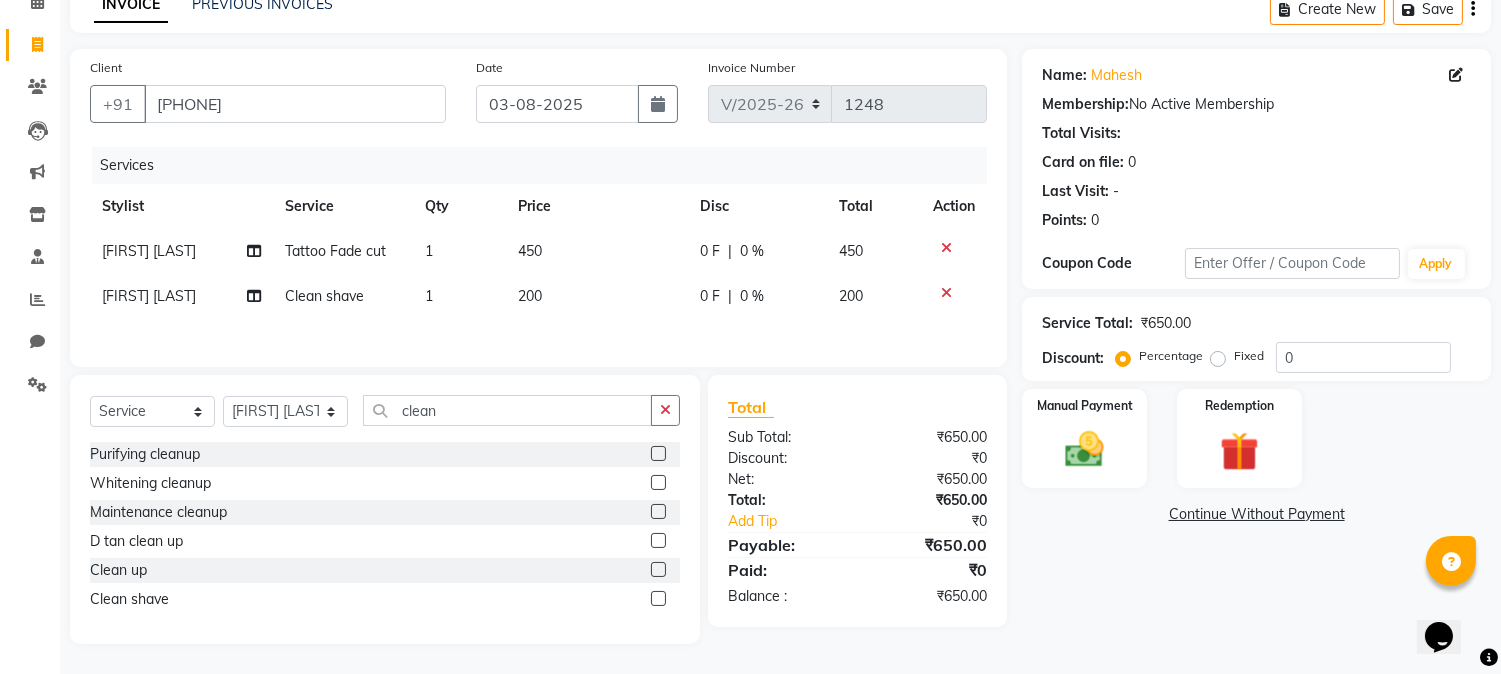 click 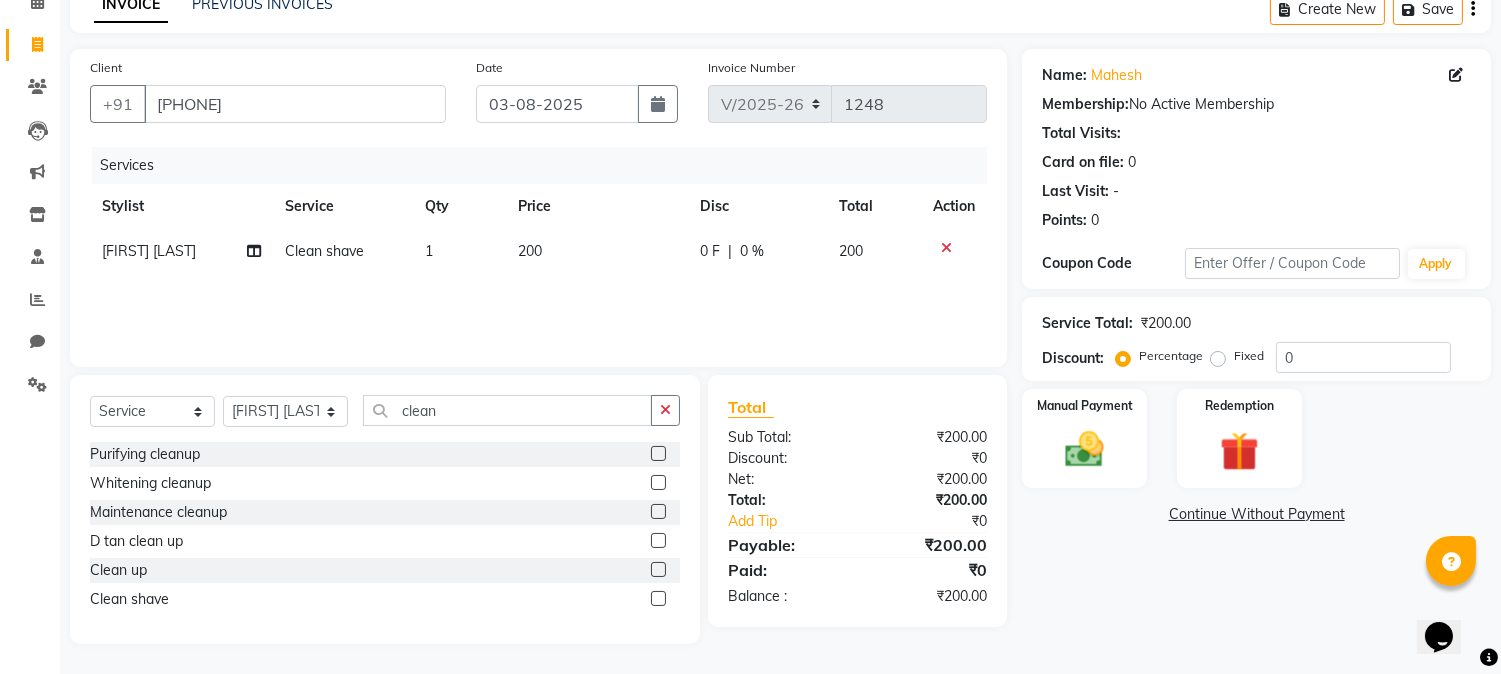 click 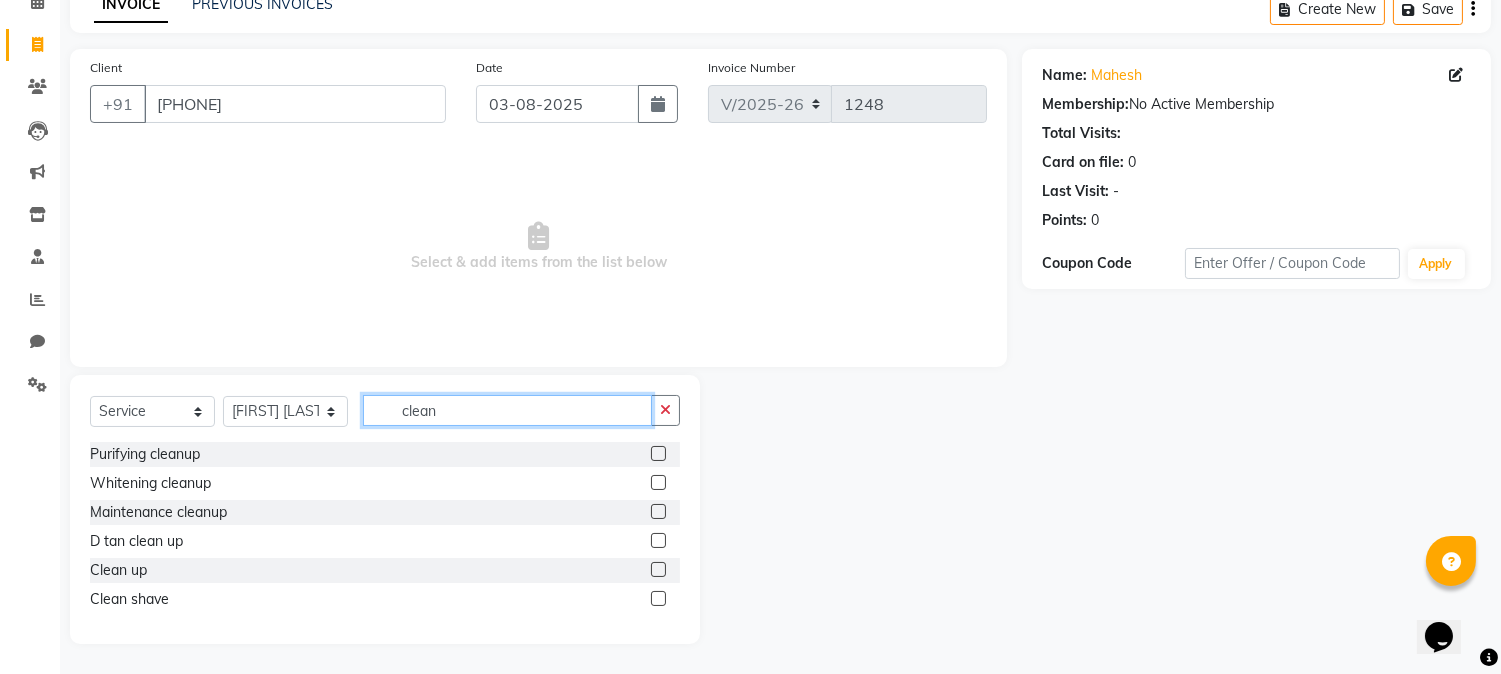 click on "clean" 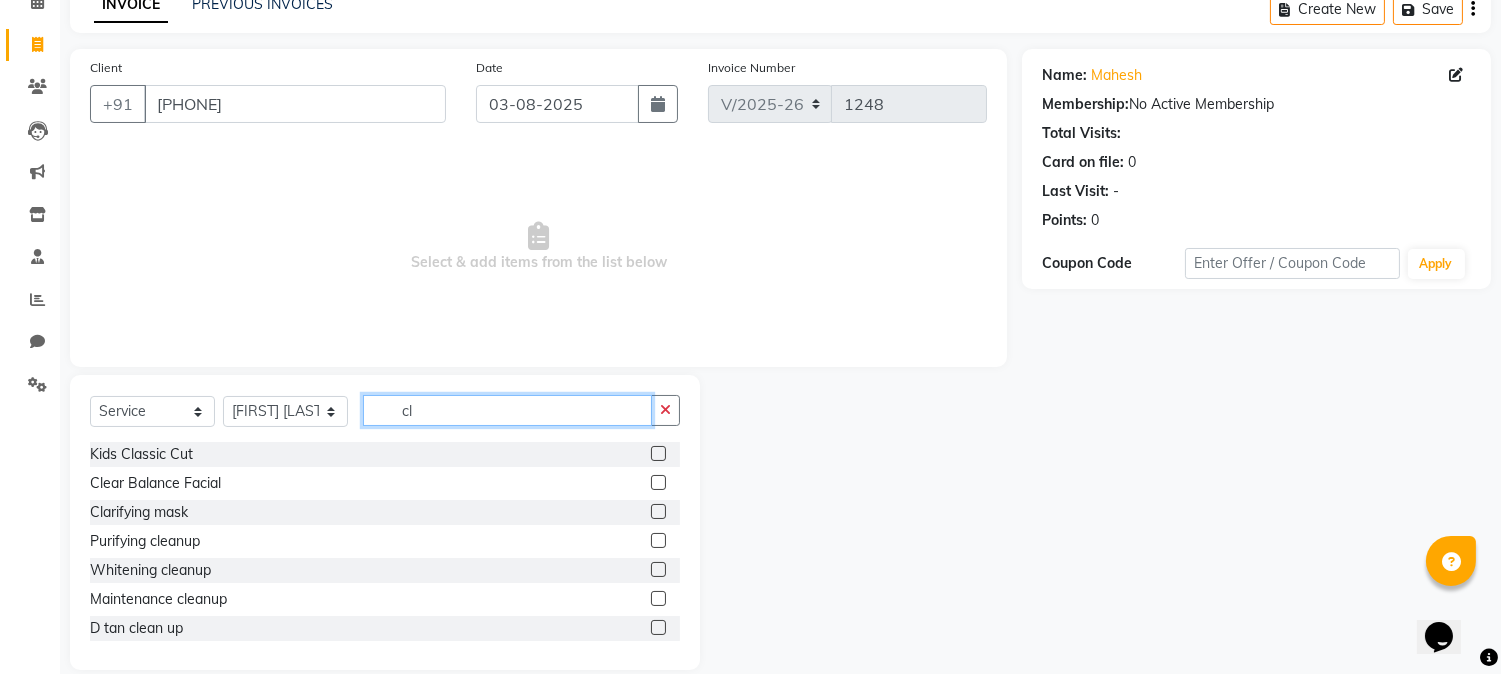 type on "c" 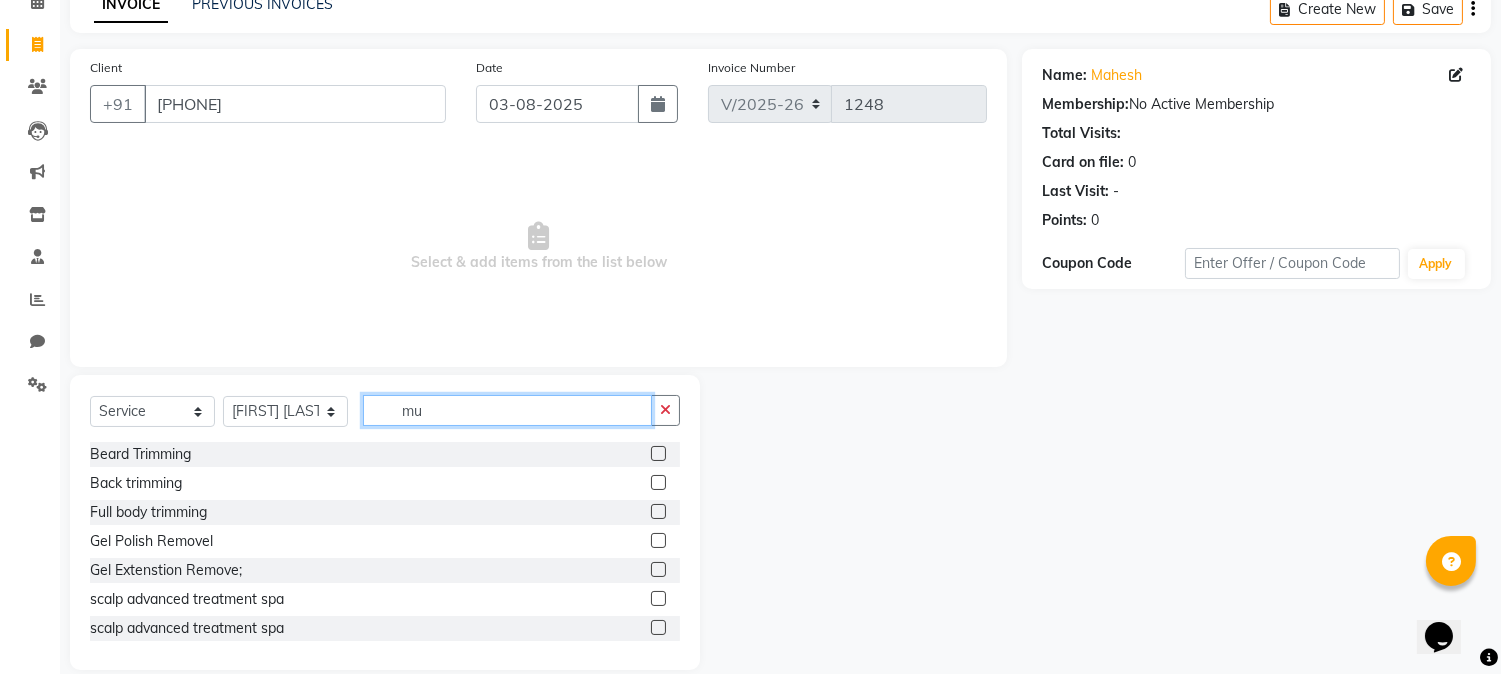 scroll, scrollTop: 0, scrollLeft: 0, axis: both 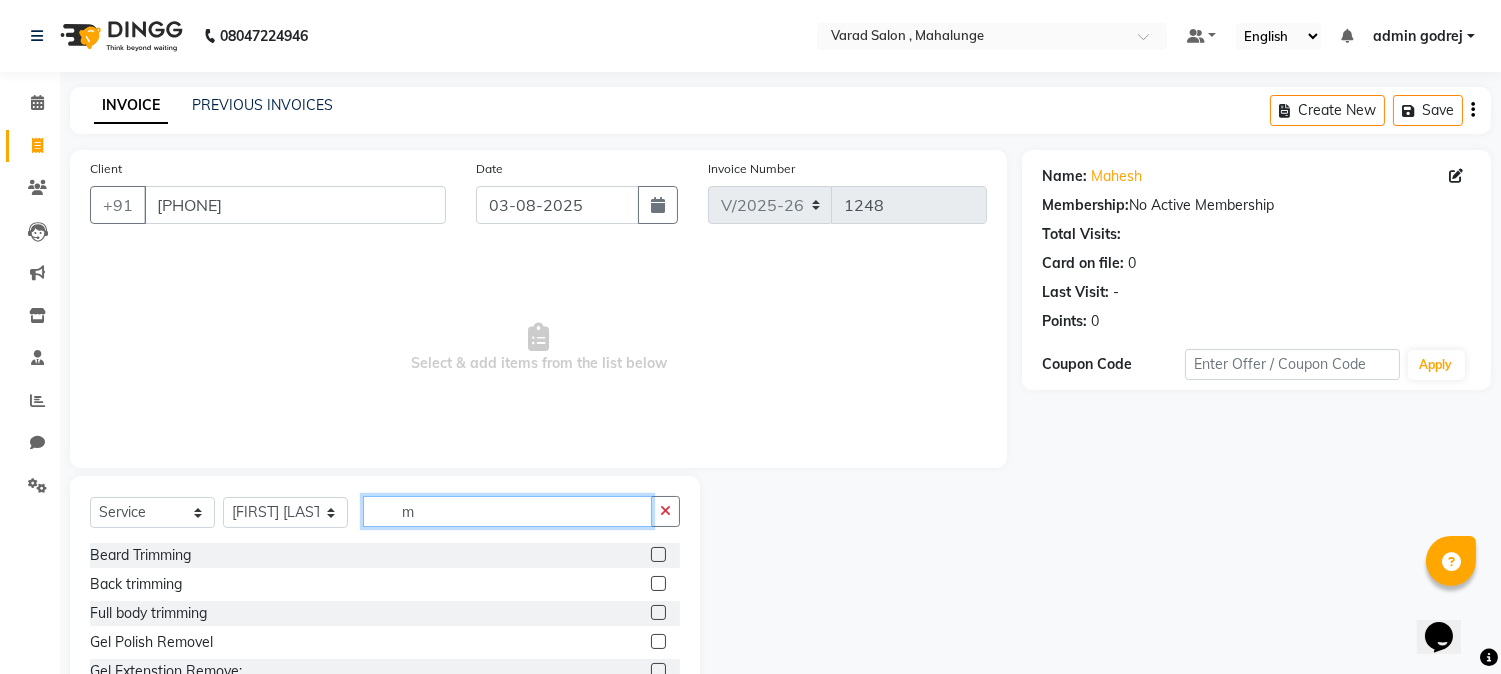 type on "m" 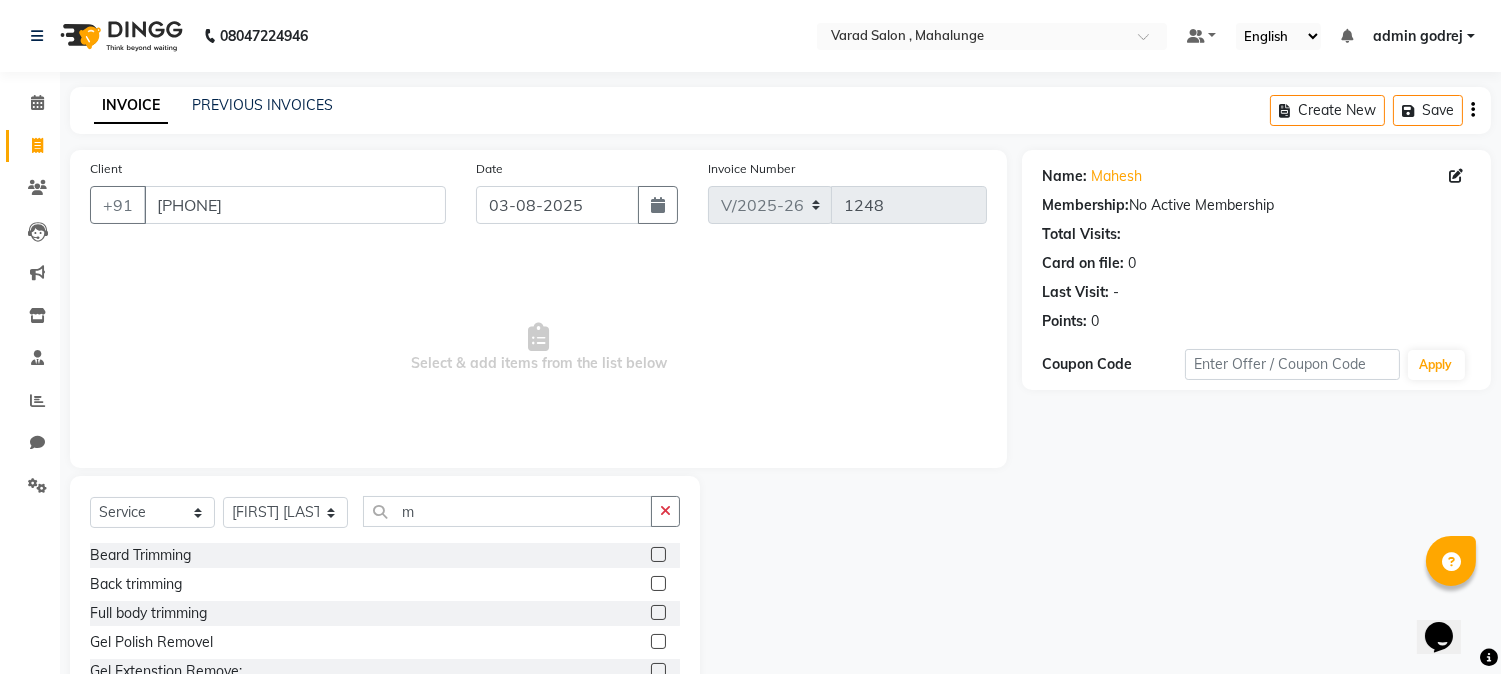 click on "Select  Service  Product  Membership  Package Voucher Prepaid Gift Card  Select Stylist admin godrej Dipak subhash ambhore krushna pandit megha mahajan priya kamble Rishi Gayke Rishikesh  sanket gaikwad shubham lingayat vijay bidve m Beard Trimming  Back trimming  Full body trimming  Gel Polish Removel  Gel Extenstion Remove;  scalp advanced treatment spa  scalp advanced treatment spa  hightlights with direct color medium  moroccan oil head massage 30 min  H&F manicure  AVL Advance Manicure  AVL luxury Manicure  Bombini Ice Cream pedicure  Removal (per tips)  Make up Grooming   Men styling  Men Hair Iron   Mens back wax  mens front wax  Mens full leg wax  Mens half leg wax  Mens hand wax  Under arms roll on wax  Half stomach sugar wax  hand trimming  Face shave female  Calmagic express facial  Glowdermie  Dermasage AHA PHA facial  Botox male  Botox medium length  Sk algy Whighting mask  Sheet brightning mask  Oil control mask  Clarifying mask  Vitamin c mask  Inoa touchup mens  Majirel touchup female 2 inch" 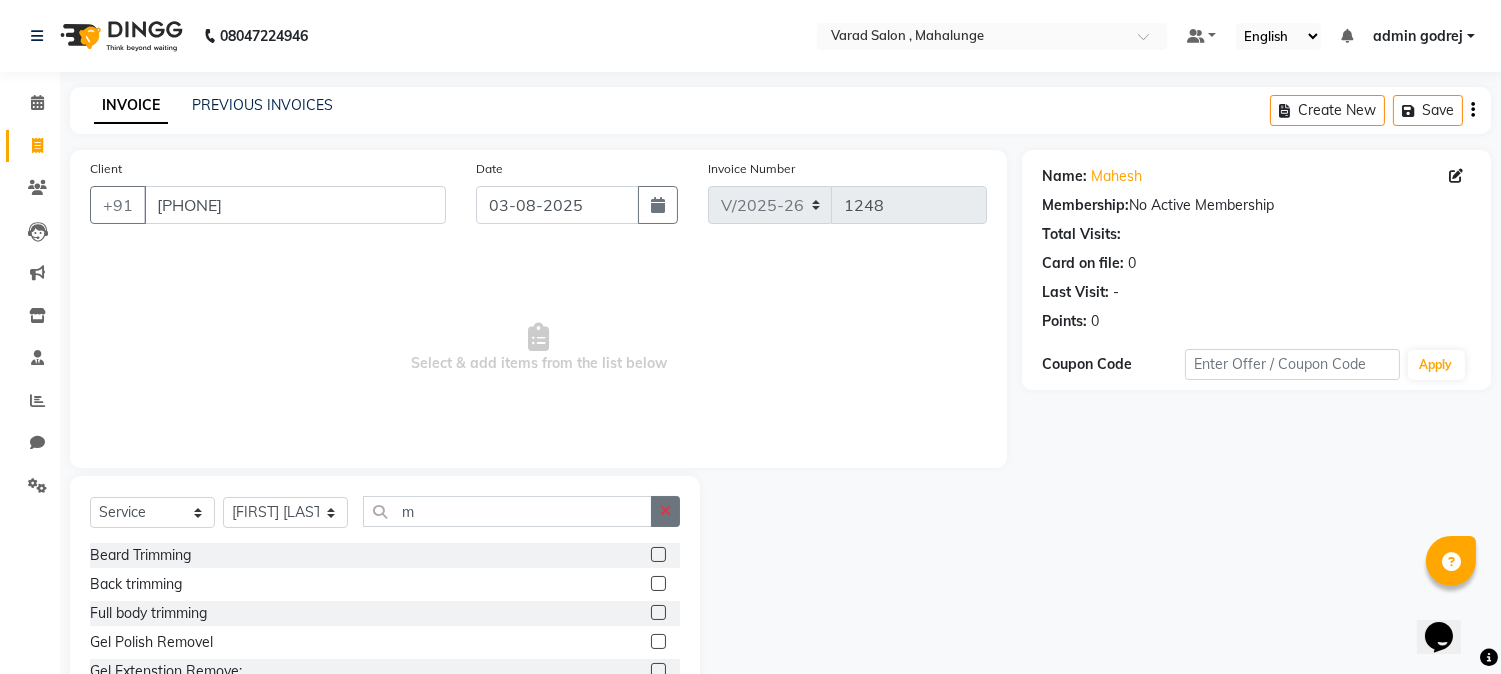 click 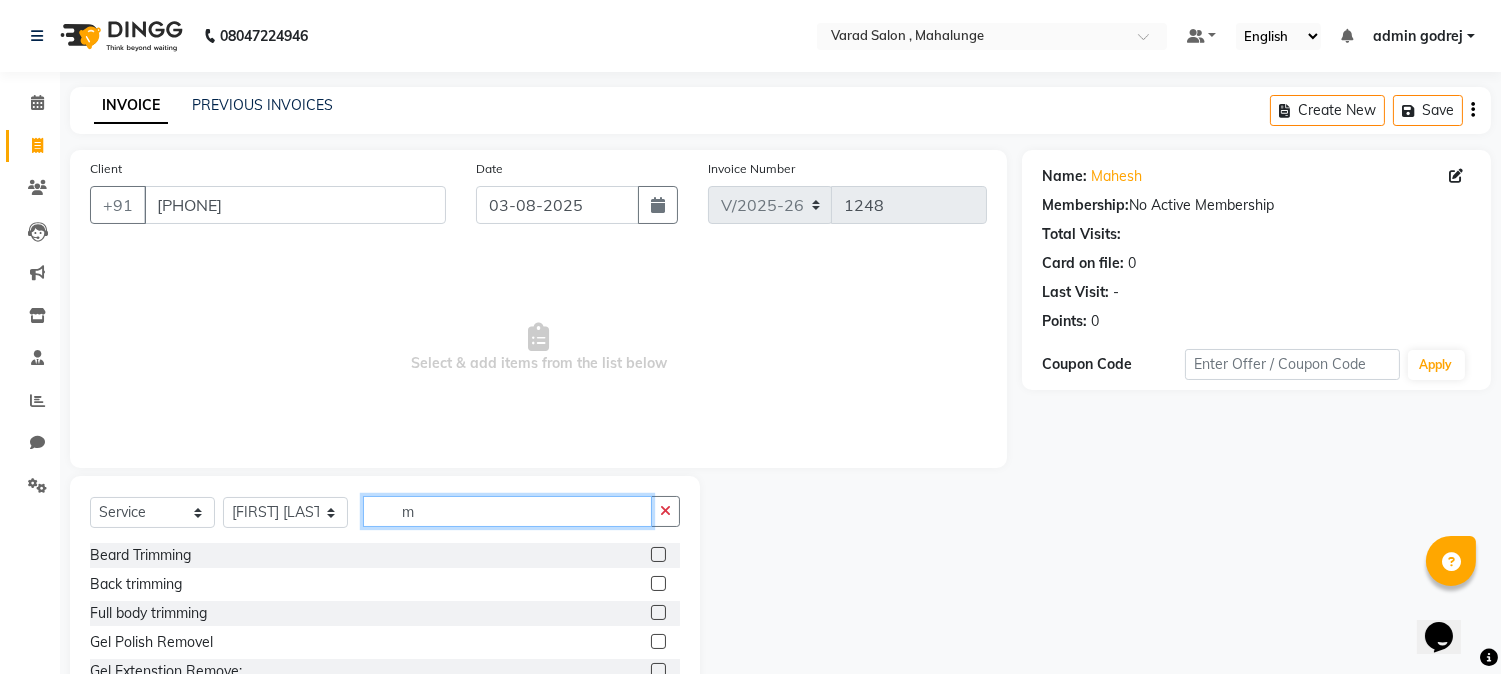 type 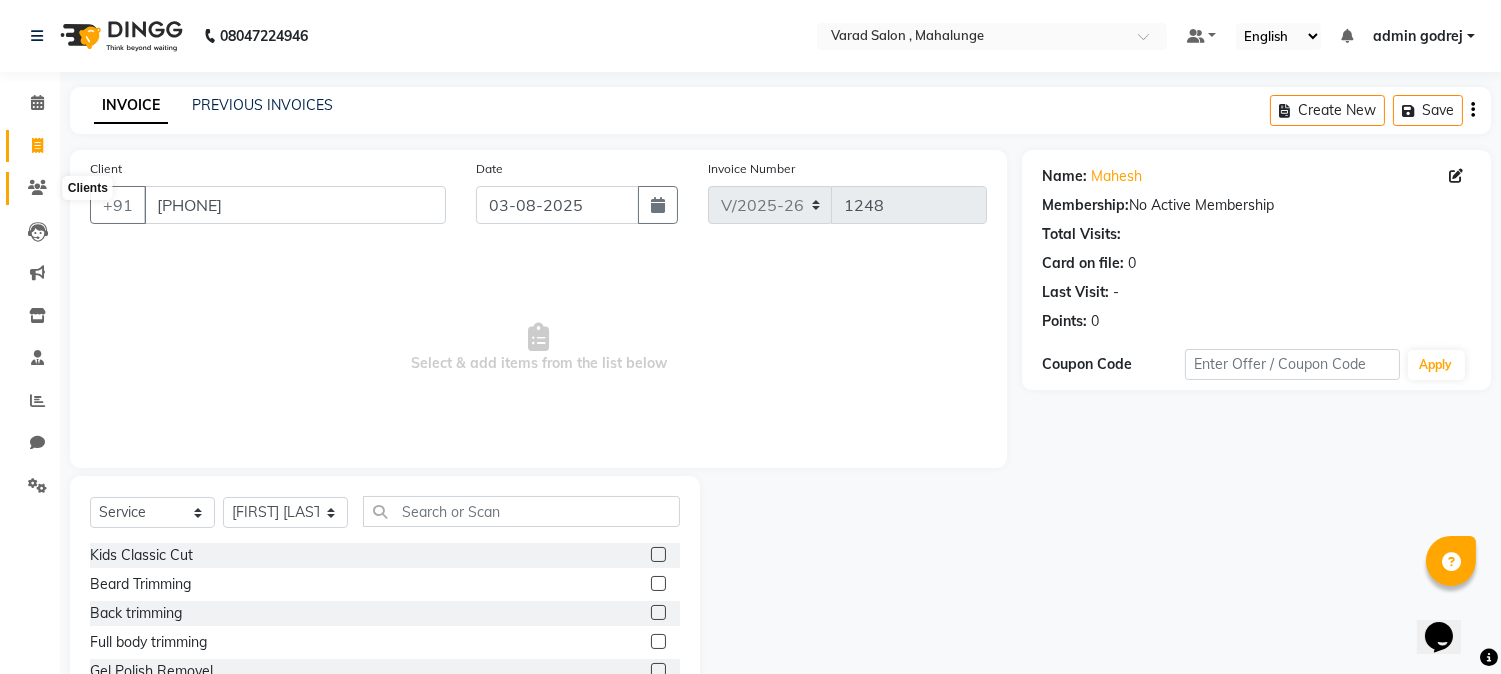 click 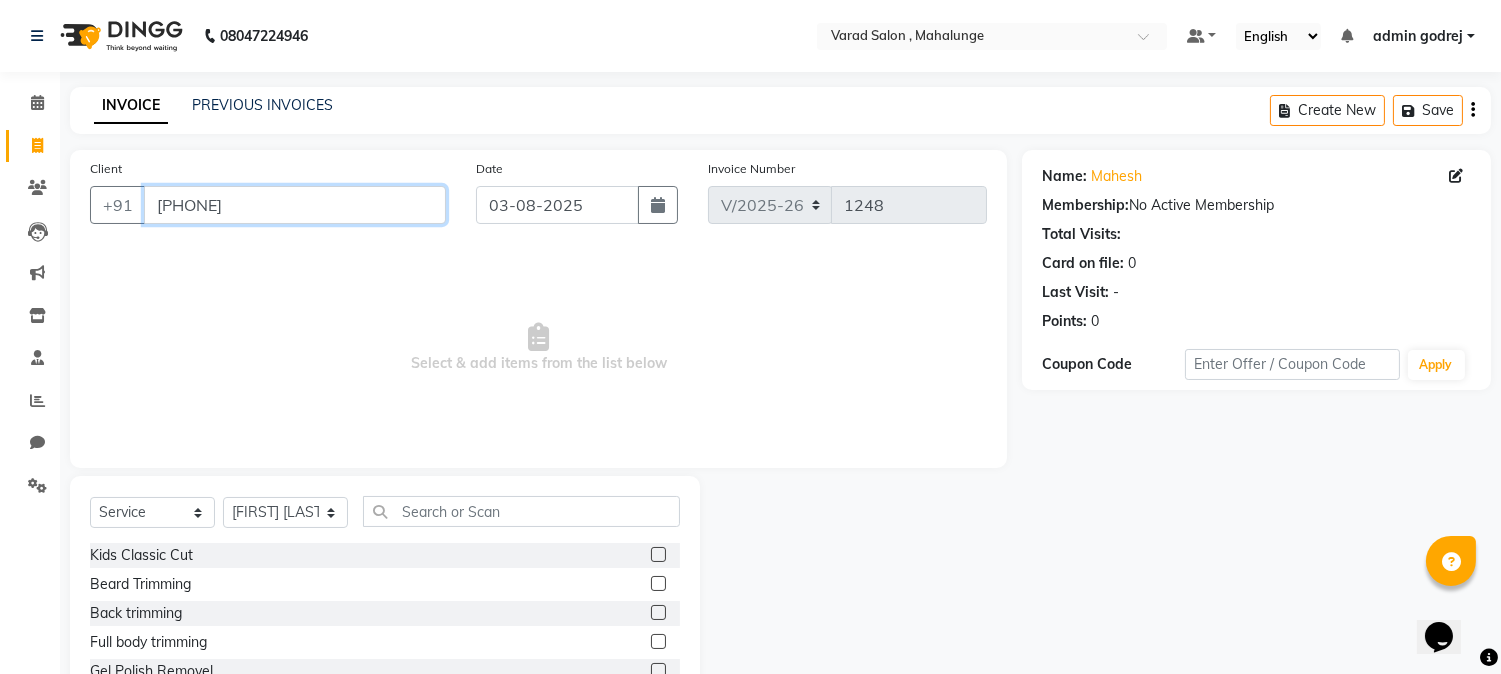 drag, startPoint x: 157, startPoint y: 203, endPoint x: 288, endPoint y: 218, distance: 131.85599 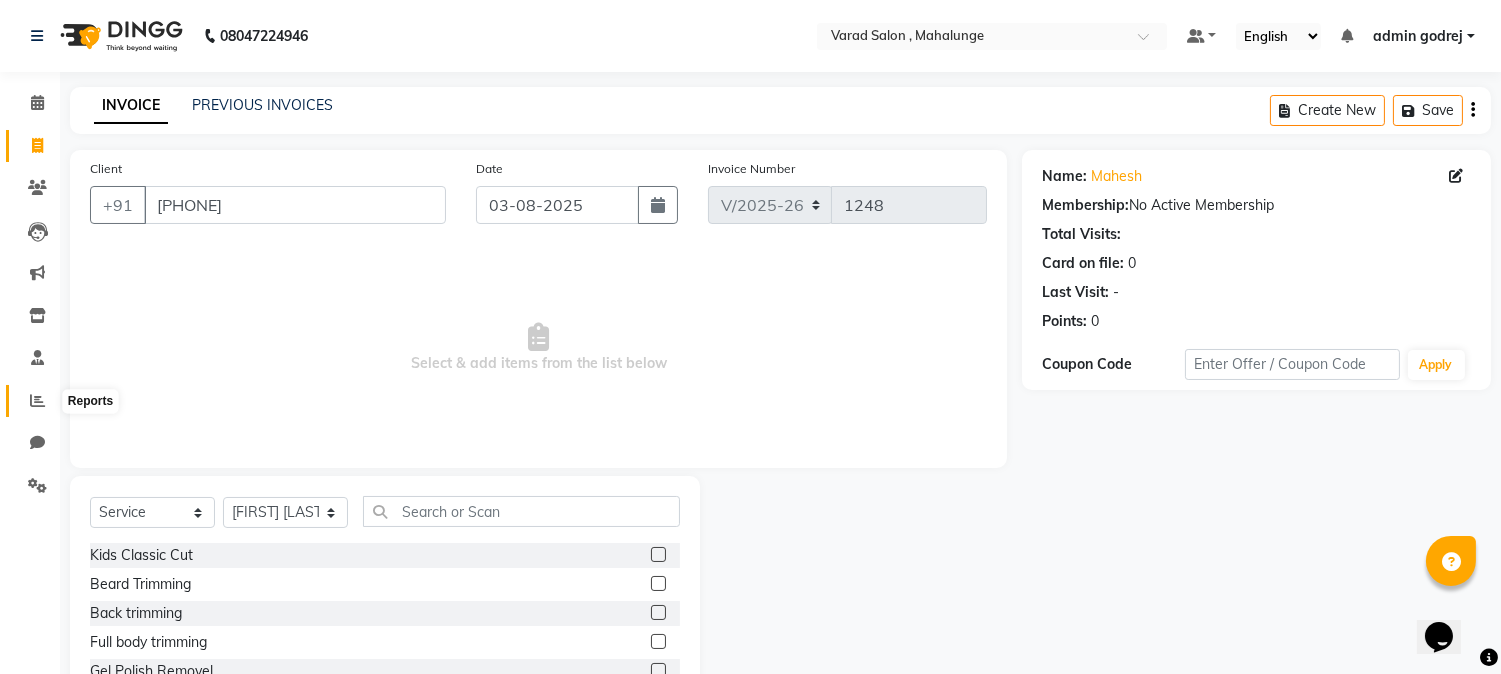 click 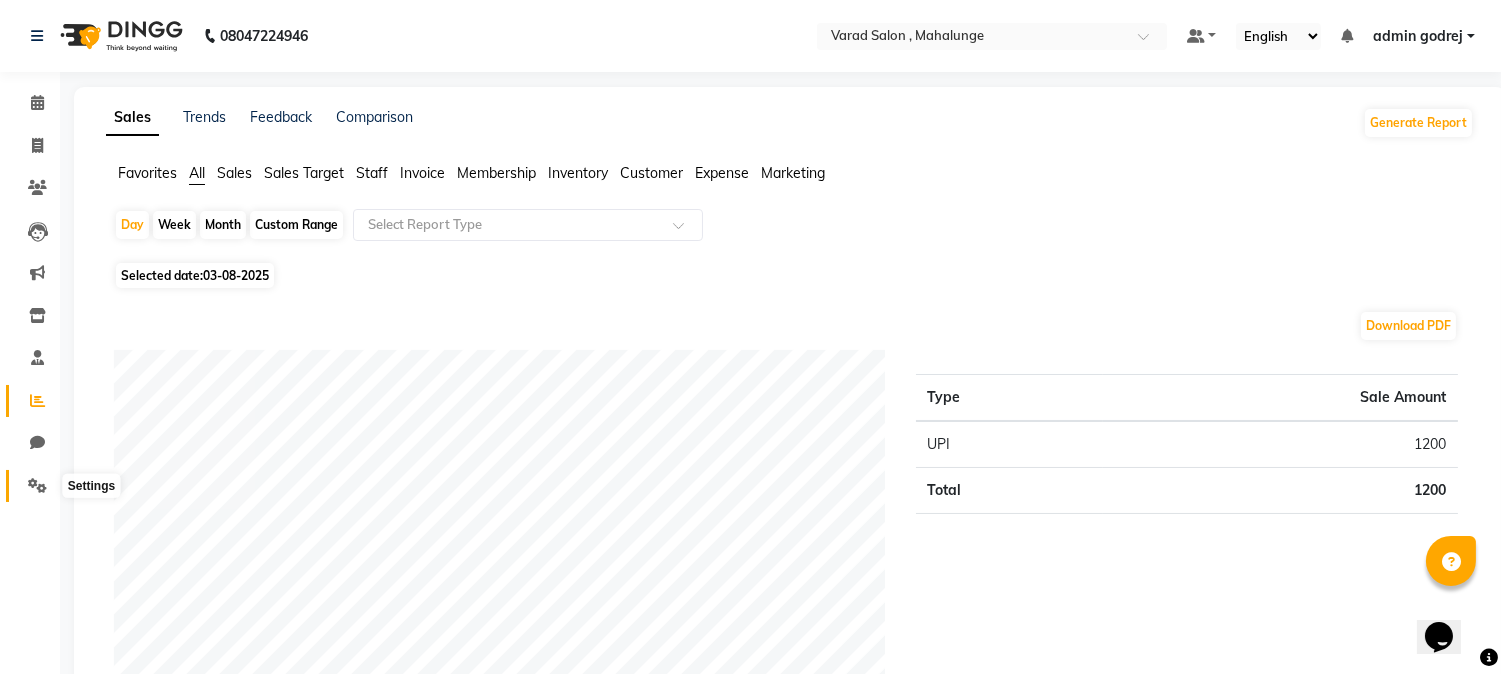 click 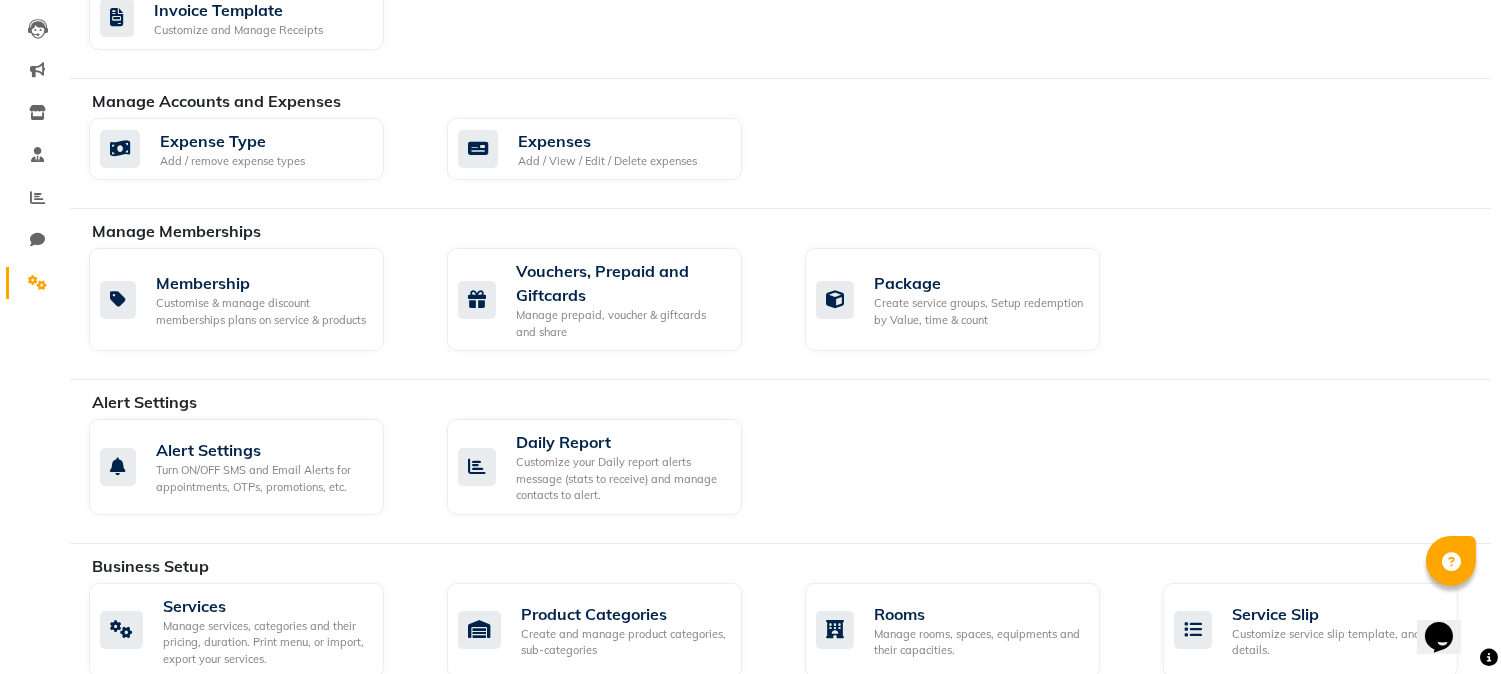 scroll, scrollTop: 444, scrollLeft: 0, axis: vertical 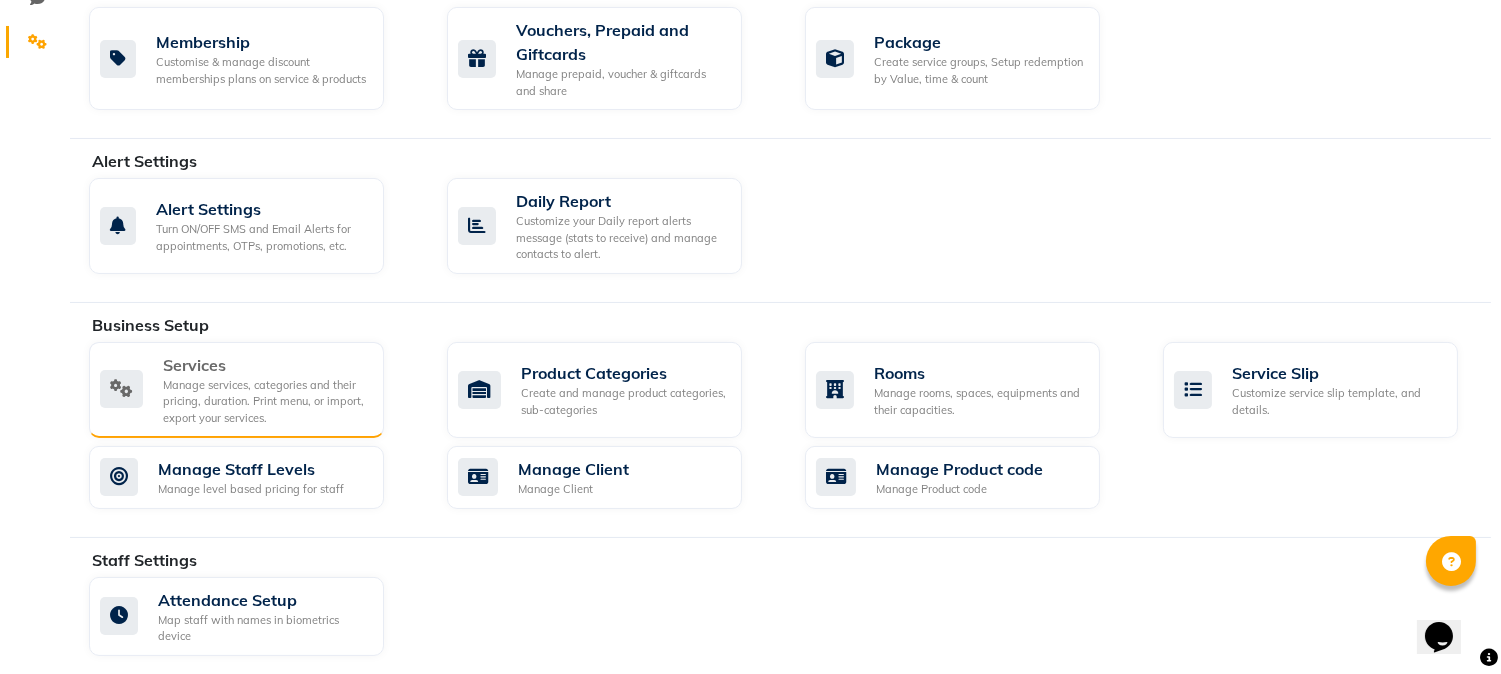 click on "Manage services, categories and their pricing, duration. Print menu, or import, export your services." 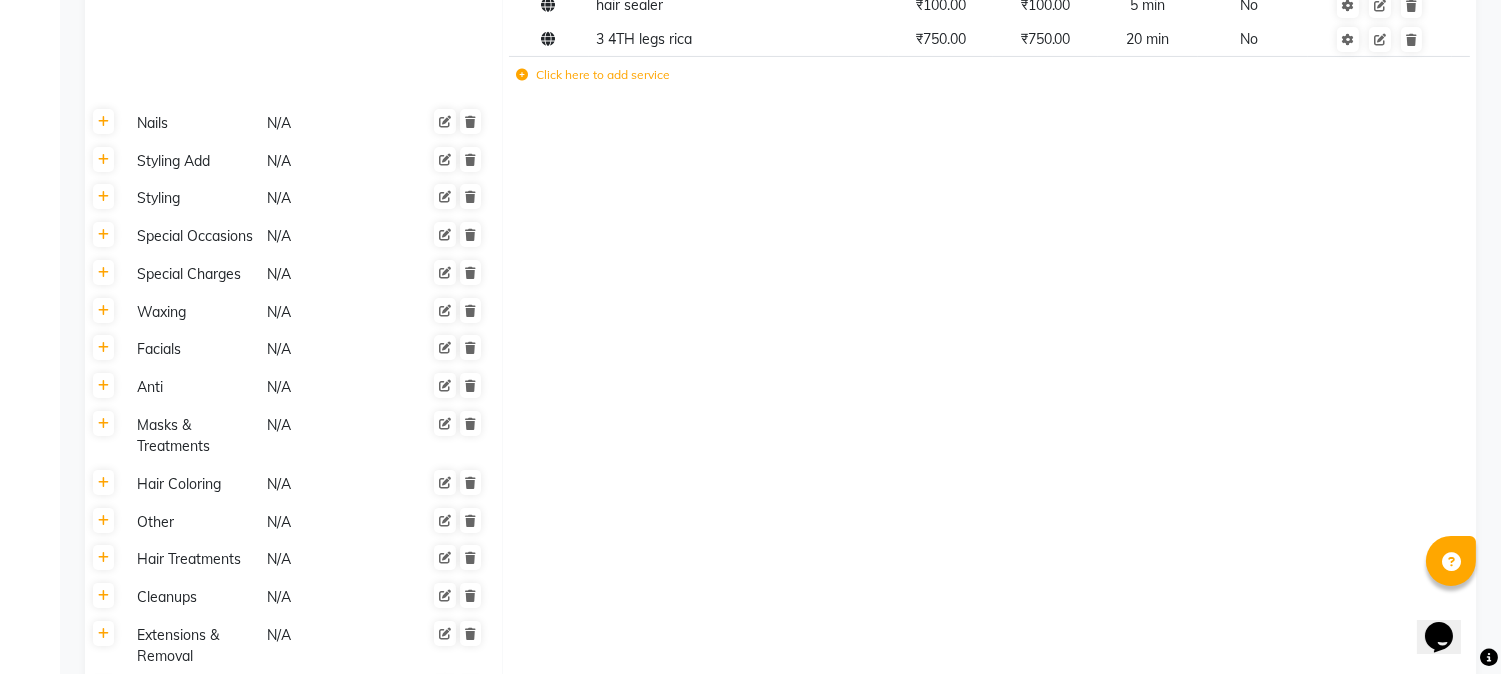 scroll, scrollTop: 888, scrollLeft: 0, axis: vertical 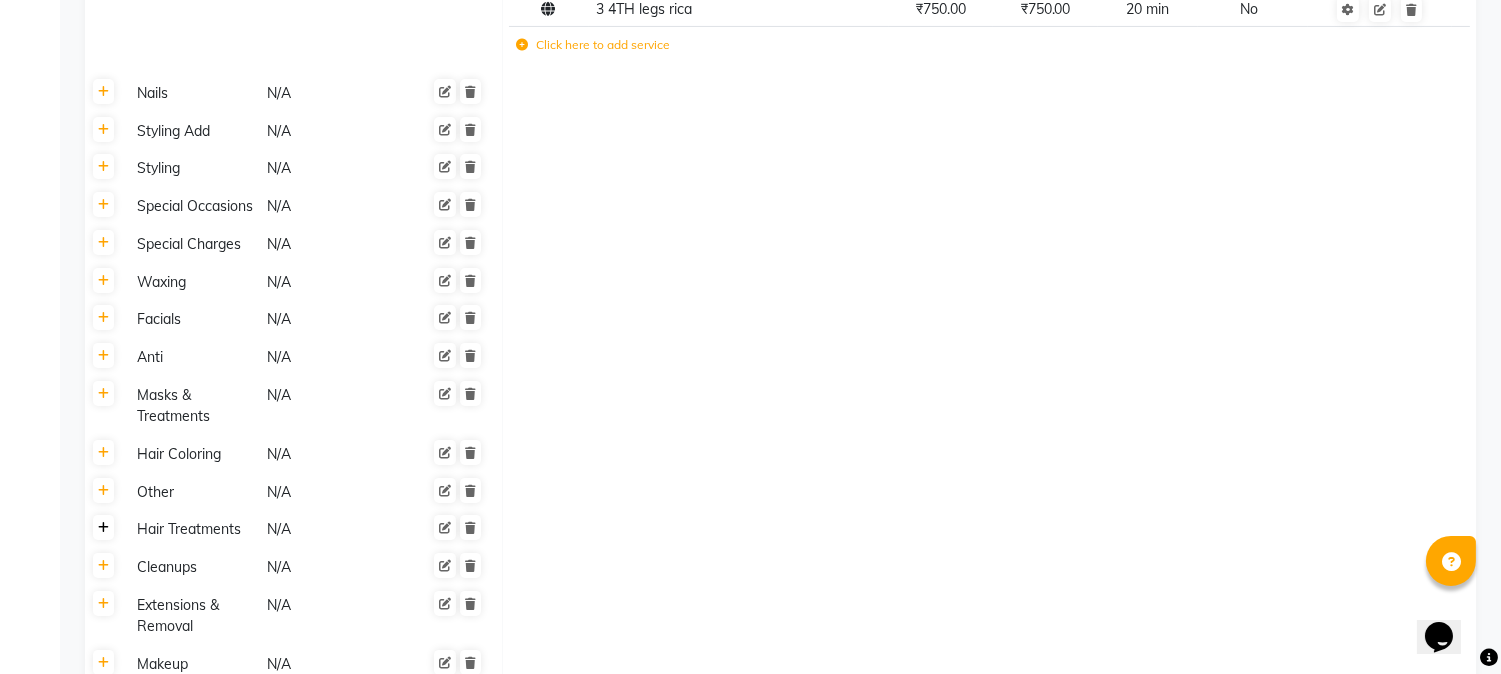 click 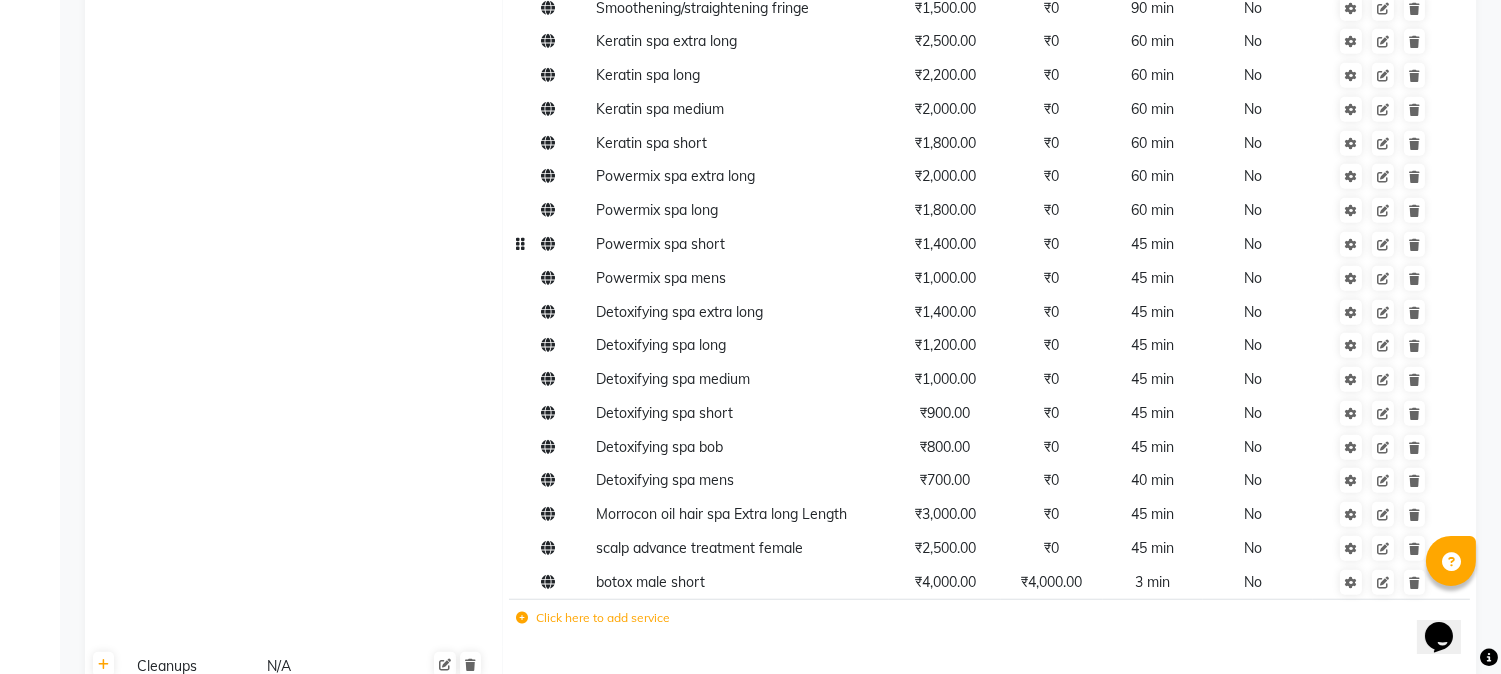 scroll, scrollTop: 3222, scrollLeft: 0, axis: vertical 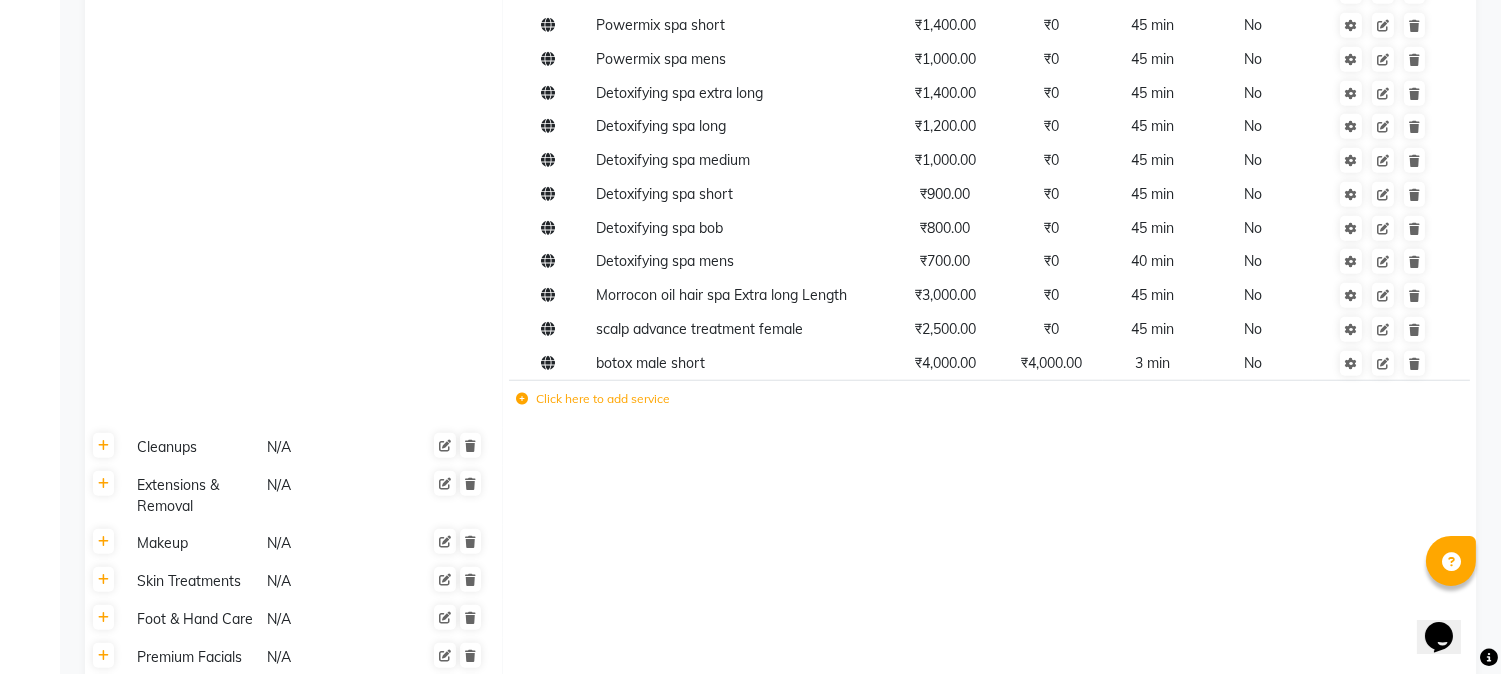 click on "Click here to add service" 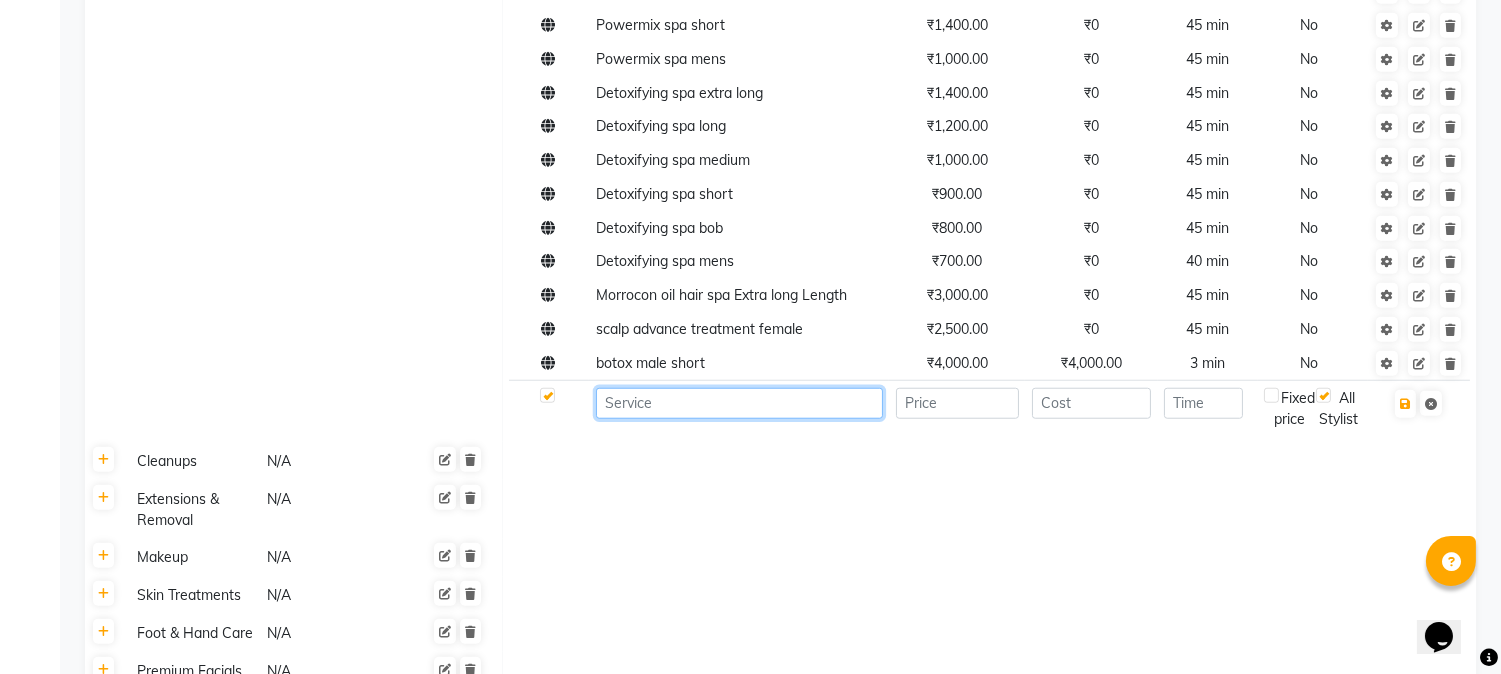 click 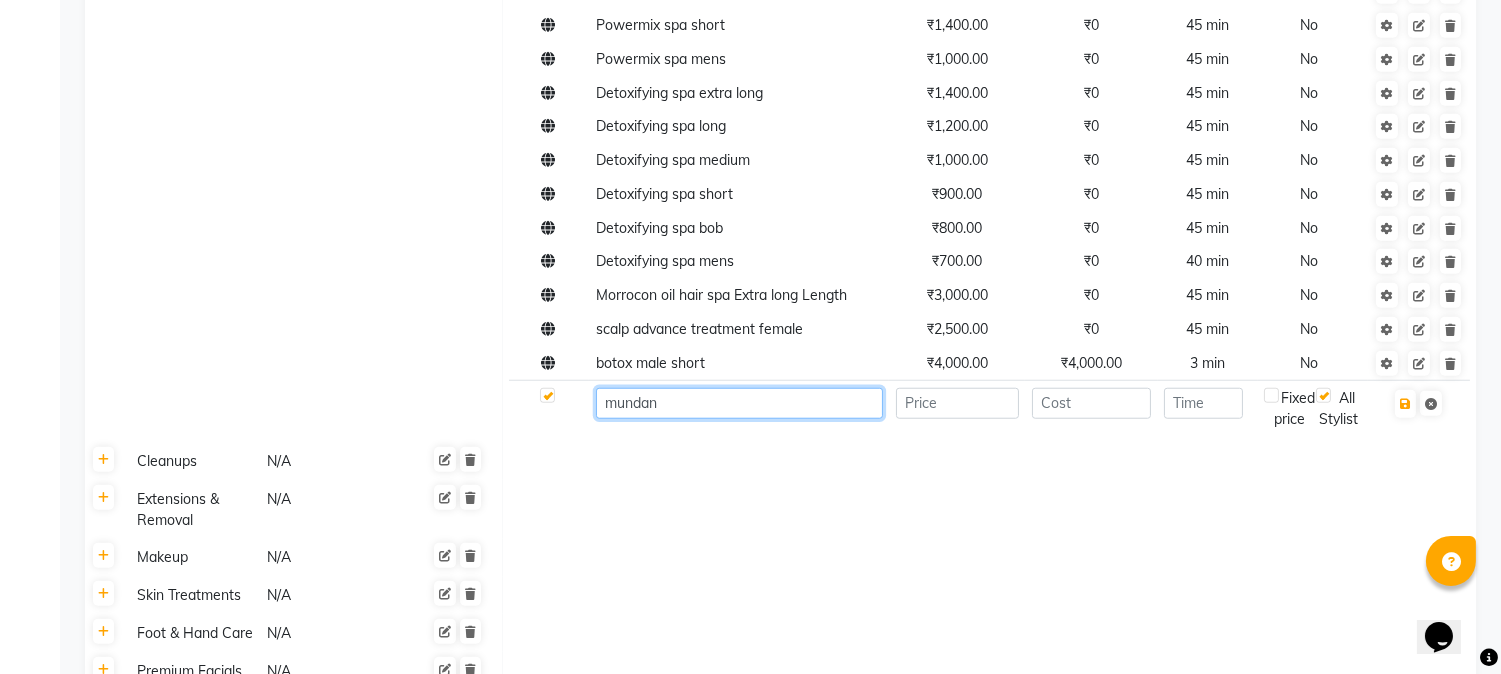 type on "mundan" 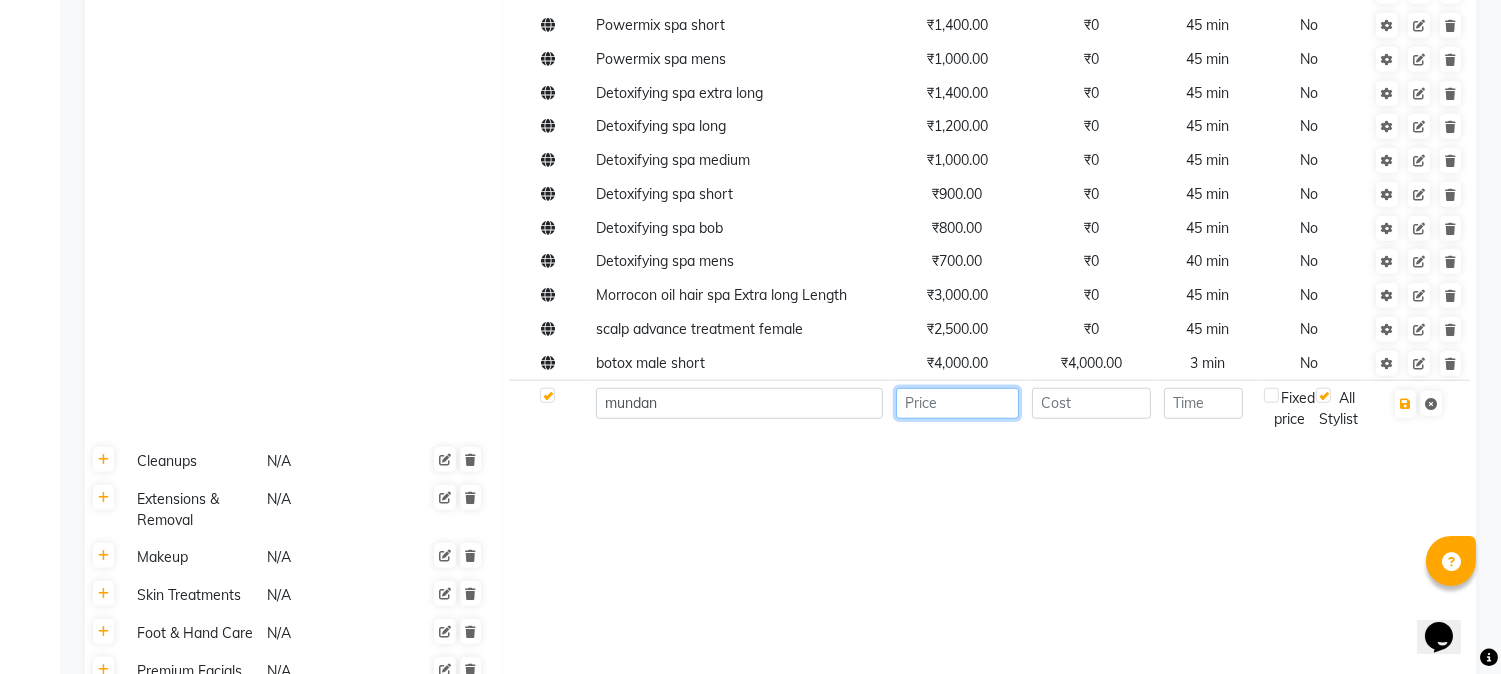 click 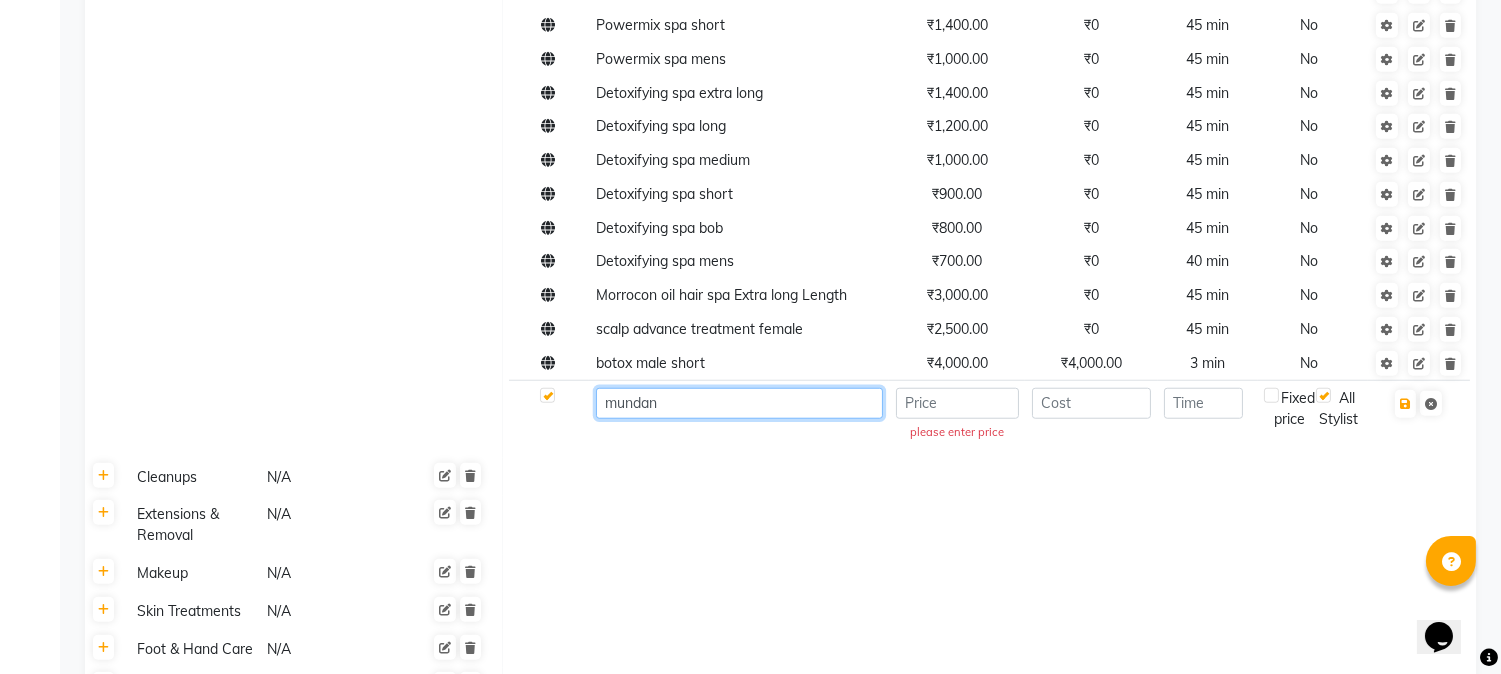 click on "mundan" 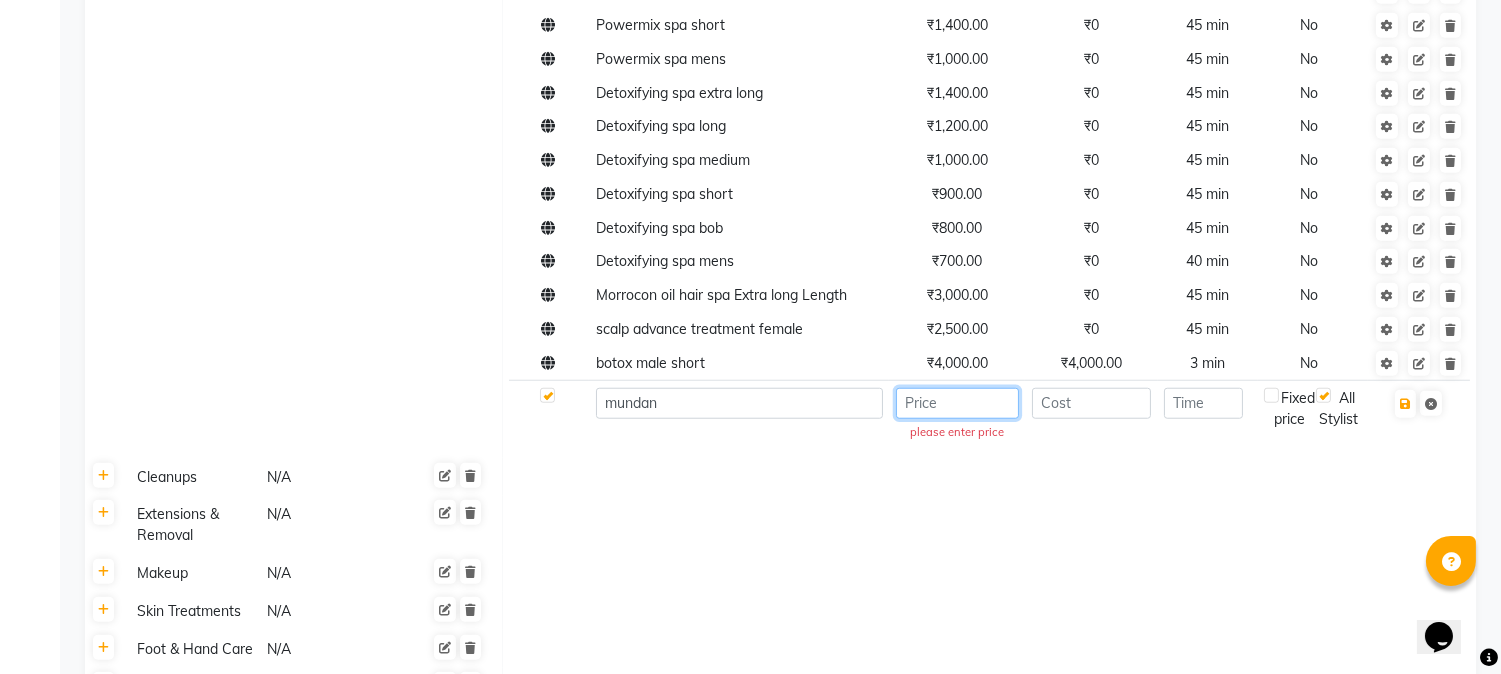 click 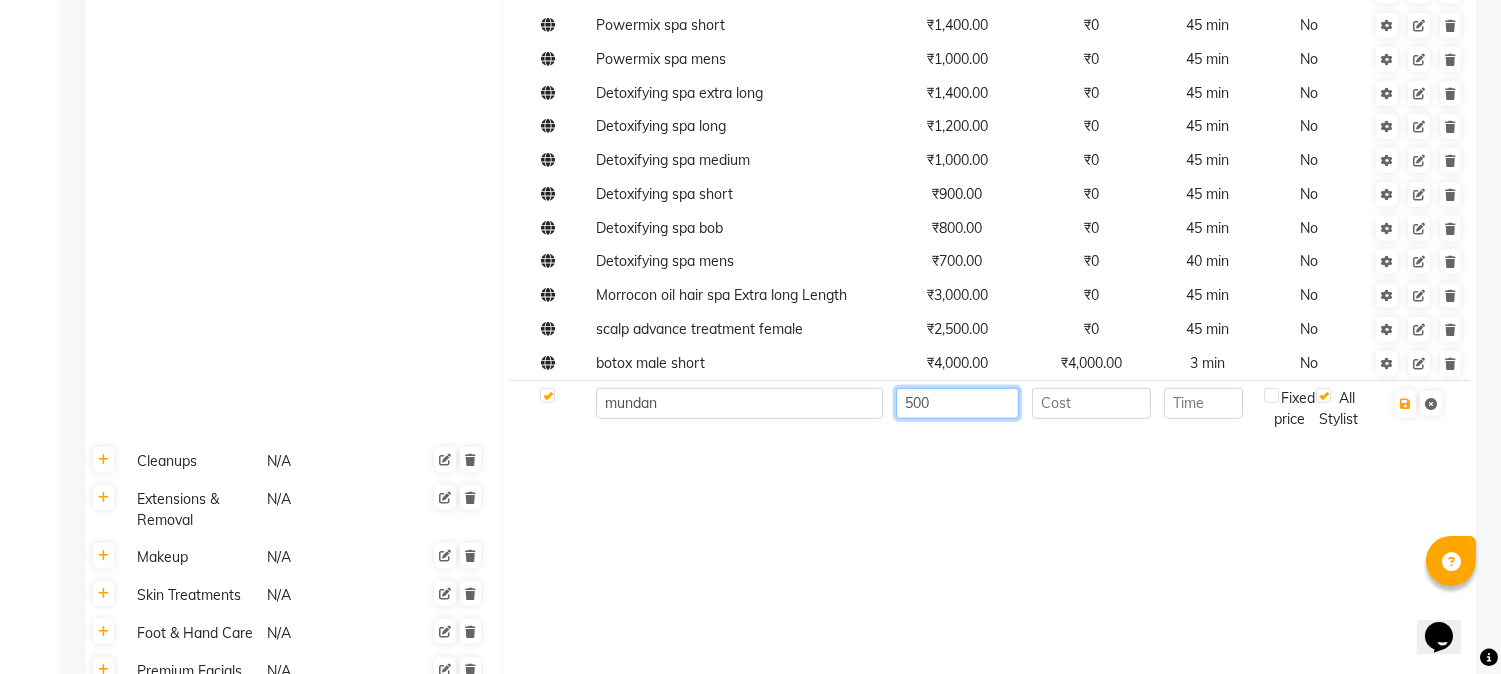 type on "500" 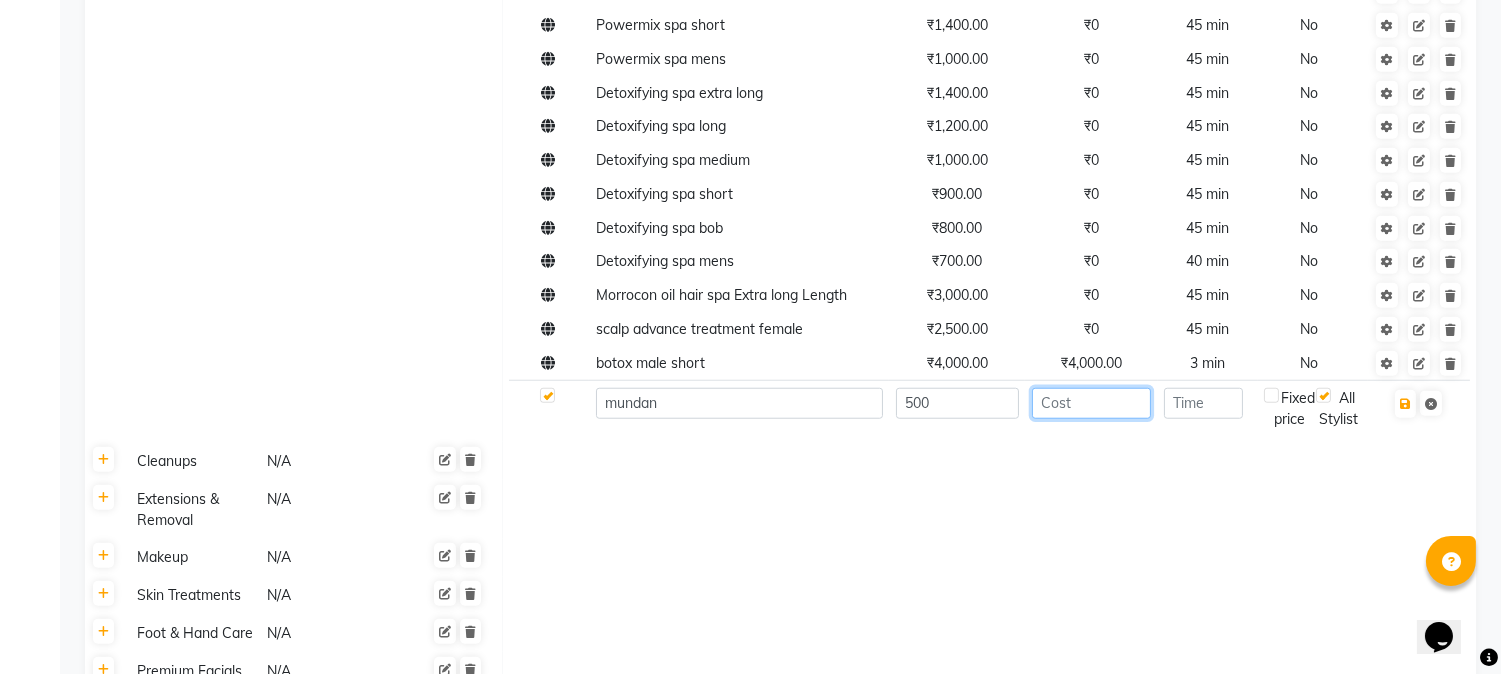 click 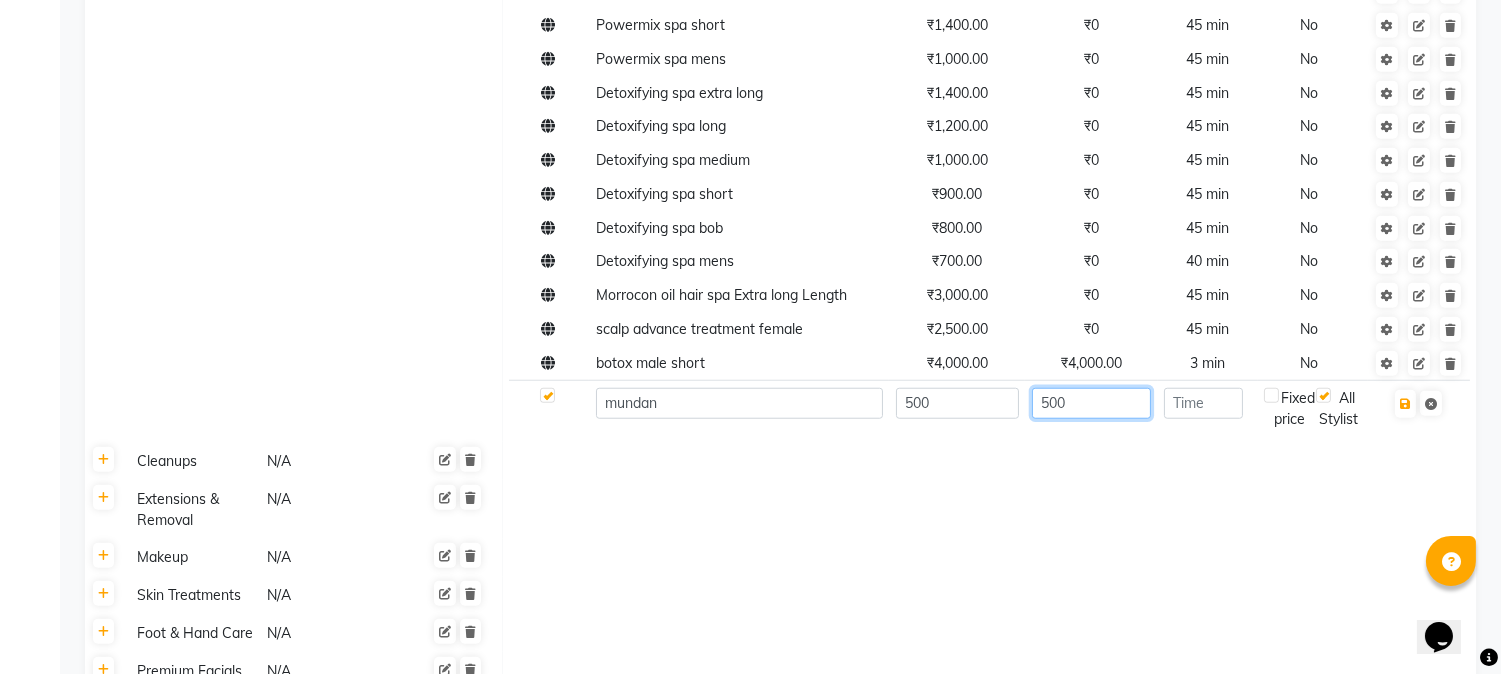 type on "500" 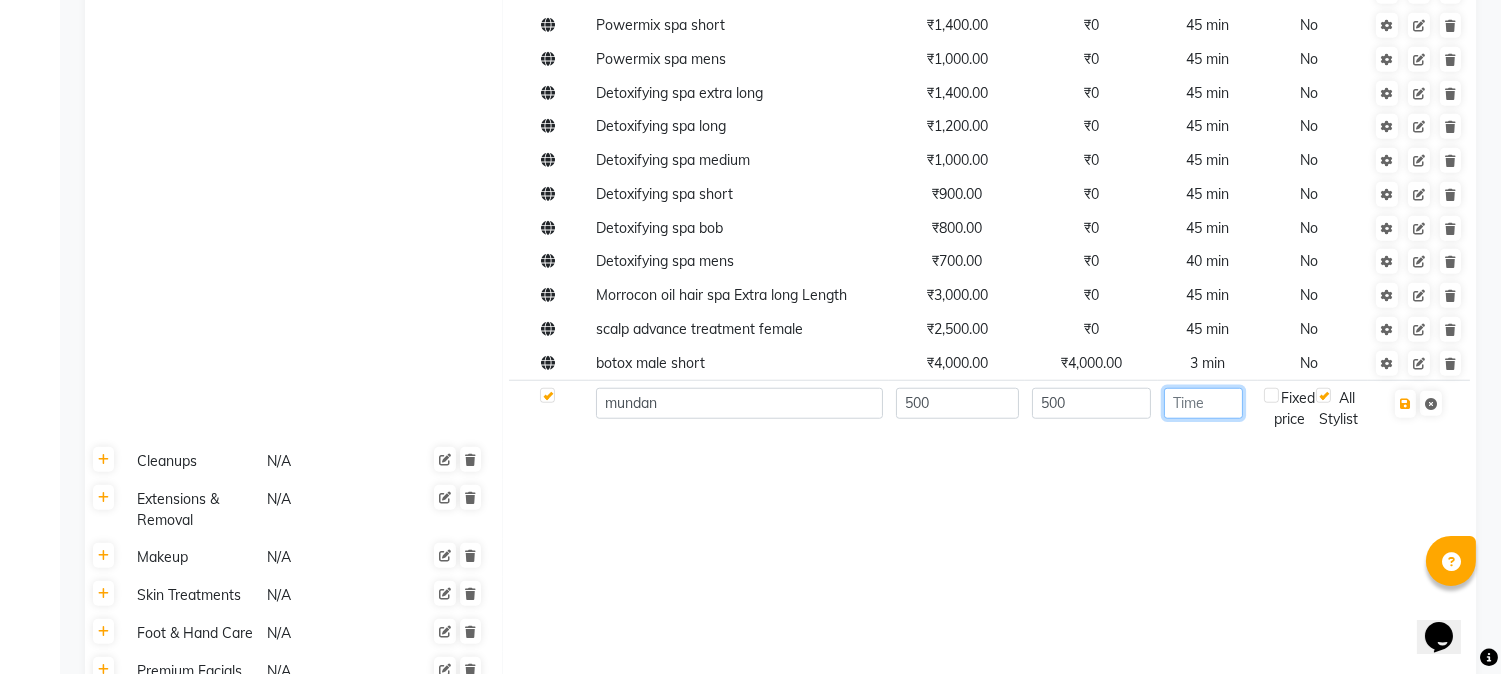 click 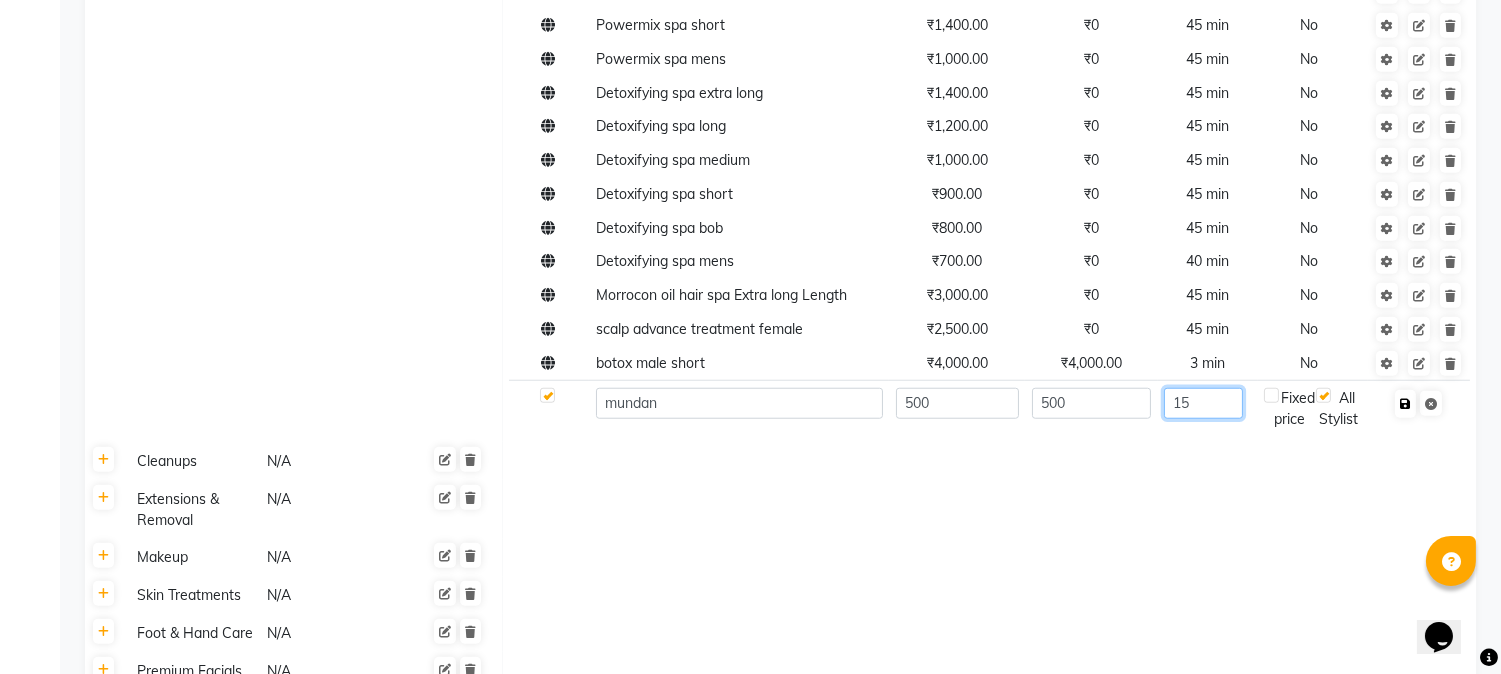 type on "15" 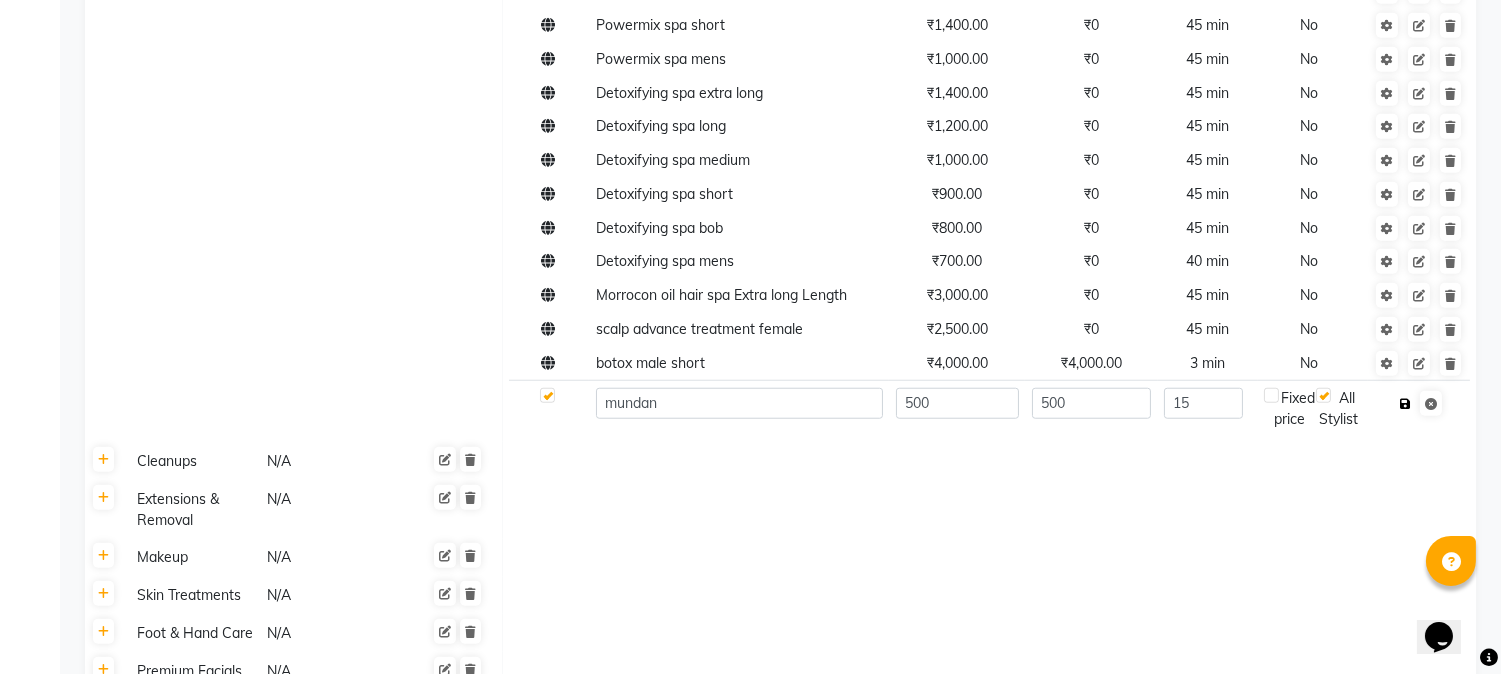 click at bounding box center [1405, 404] 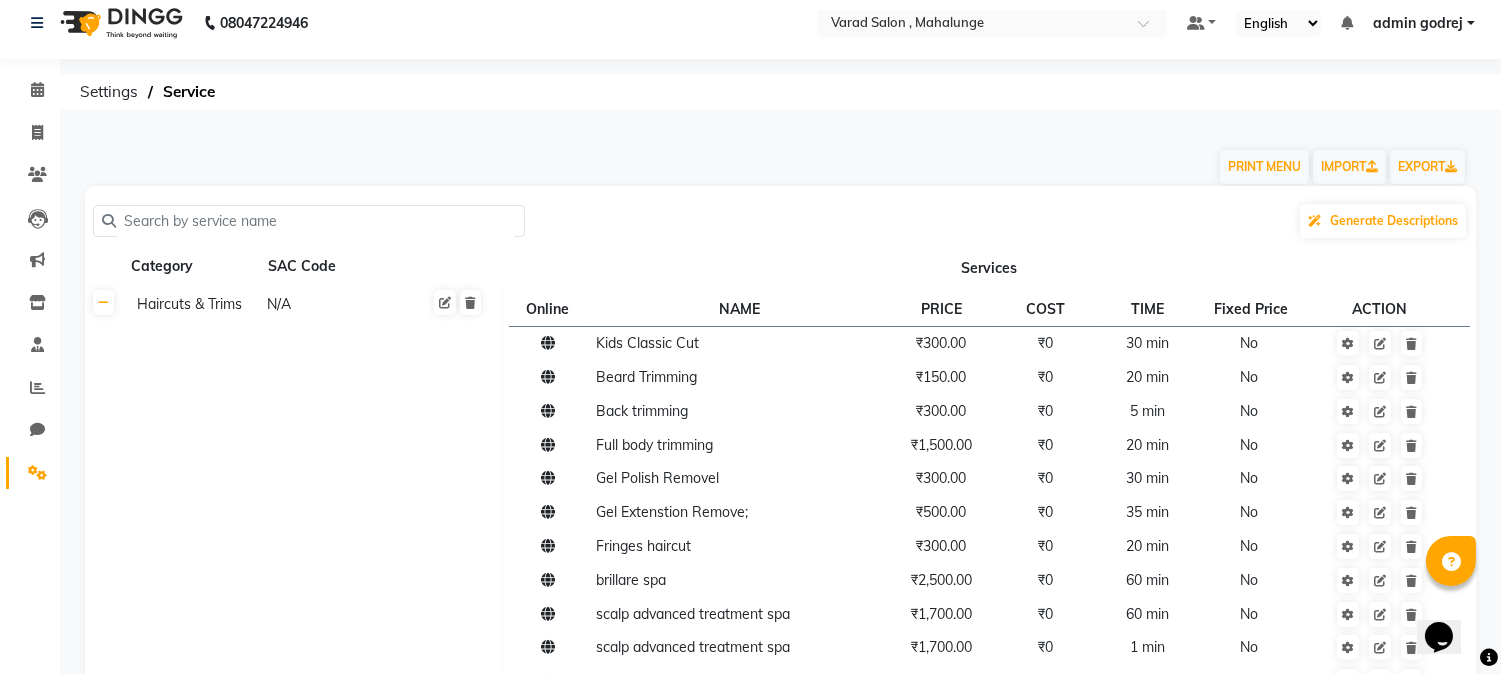 scroll, scrollTop: 0, scrollLeft: 0, axis: both 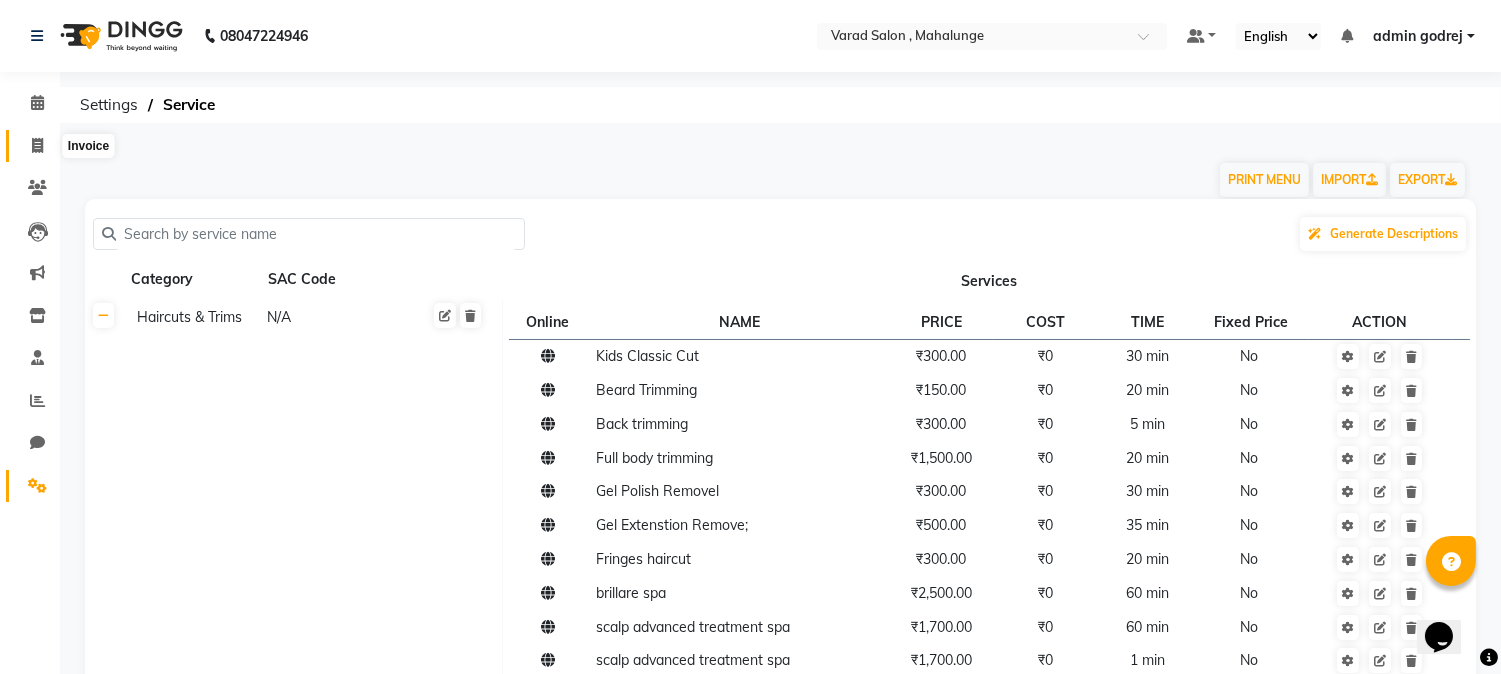 click 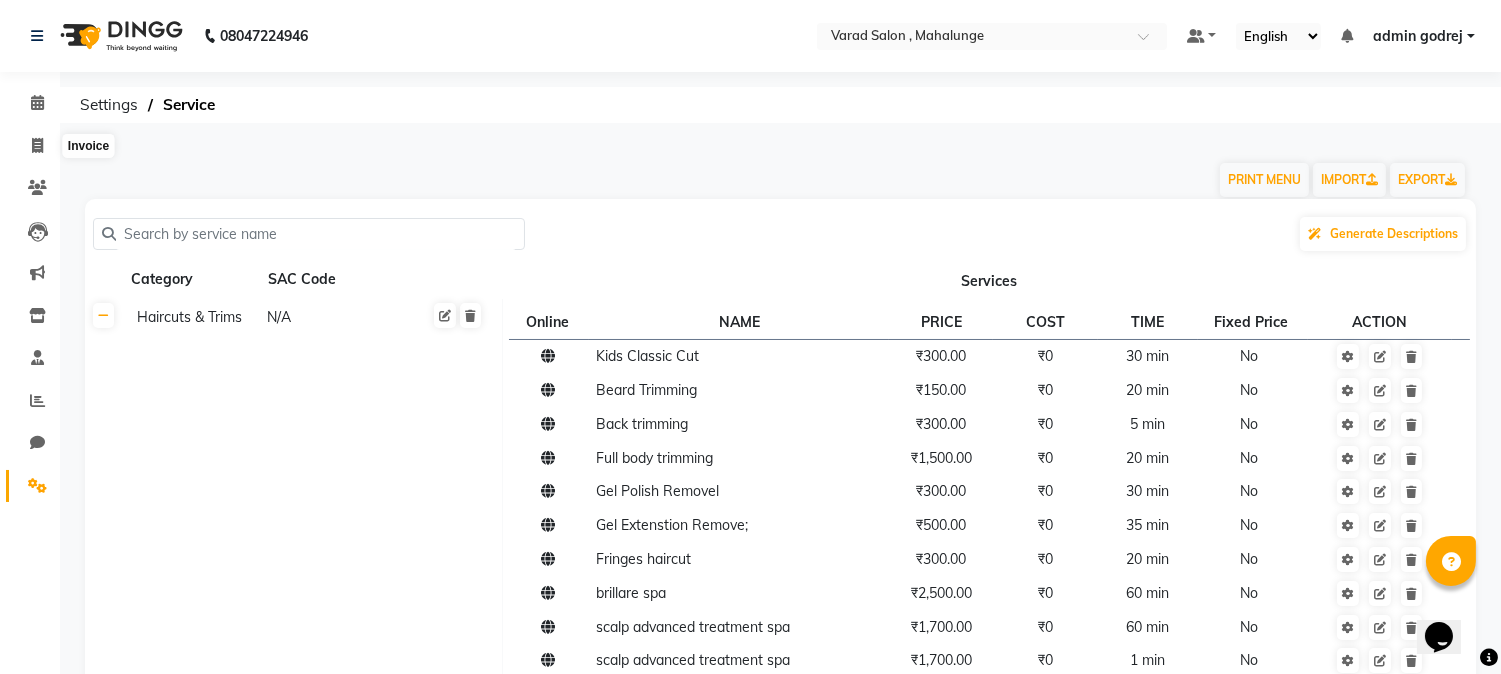 select on "7250" 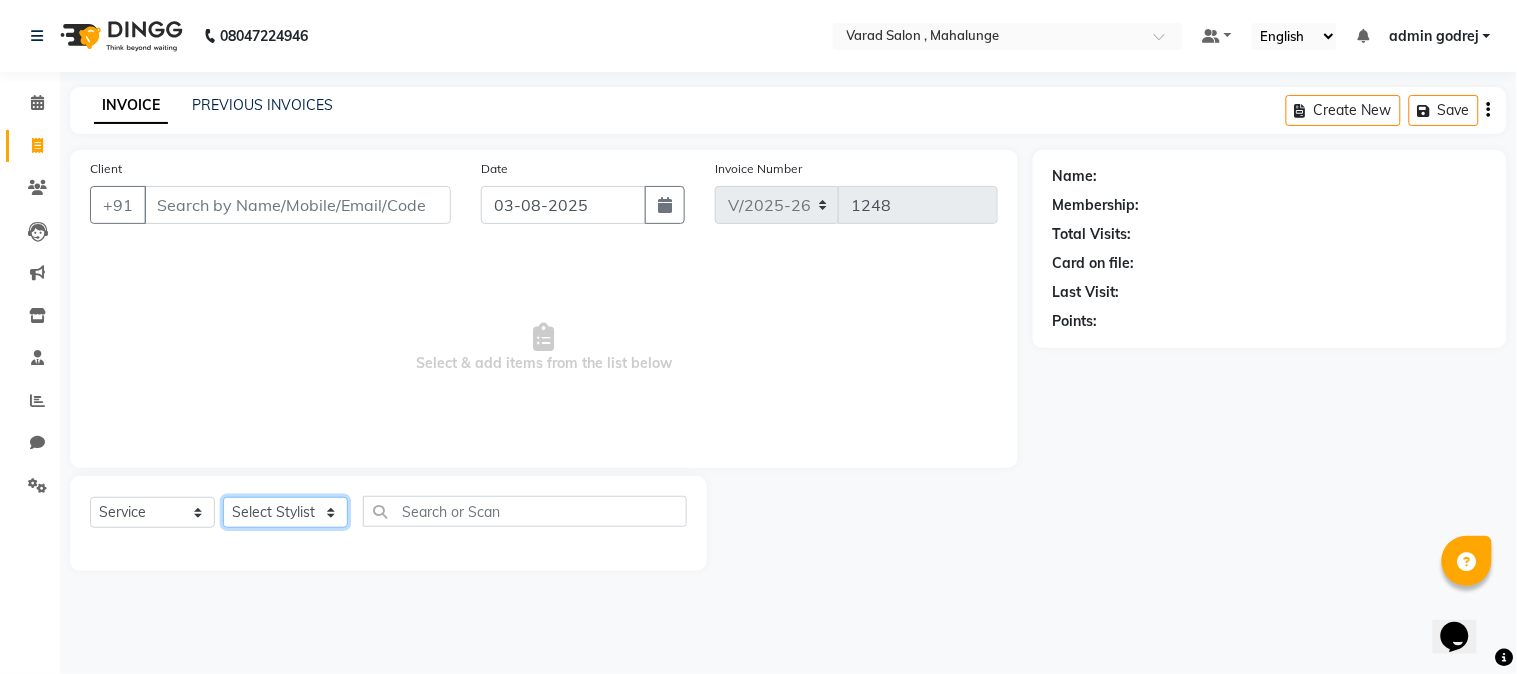 click on "Select Stylist" 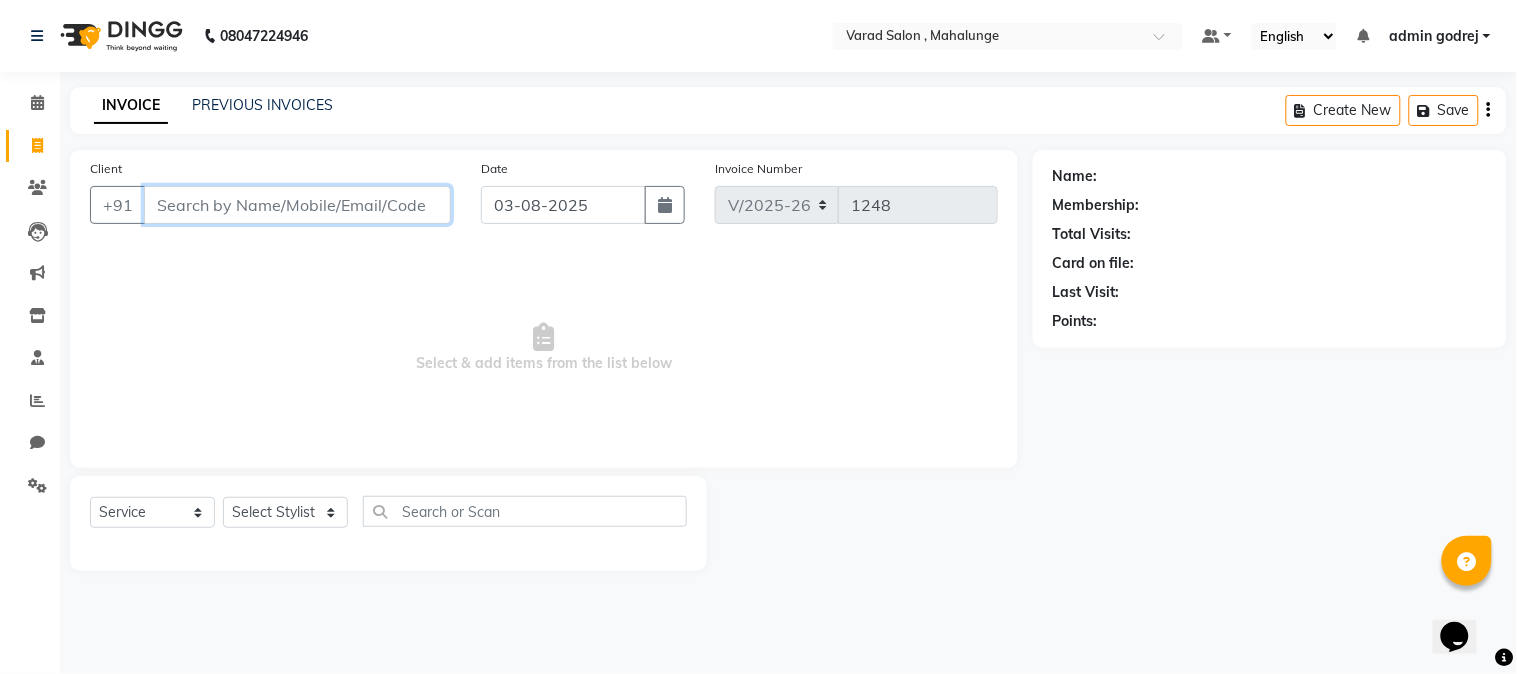click on "Client" at bounding box center [297, 205] 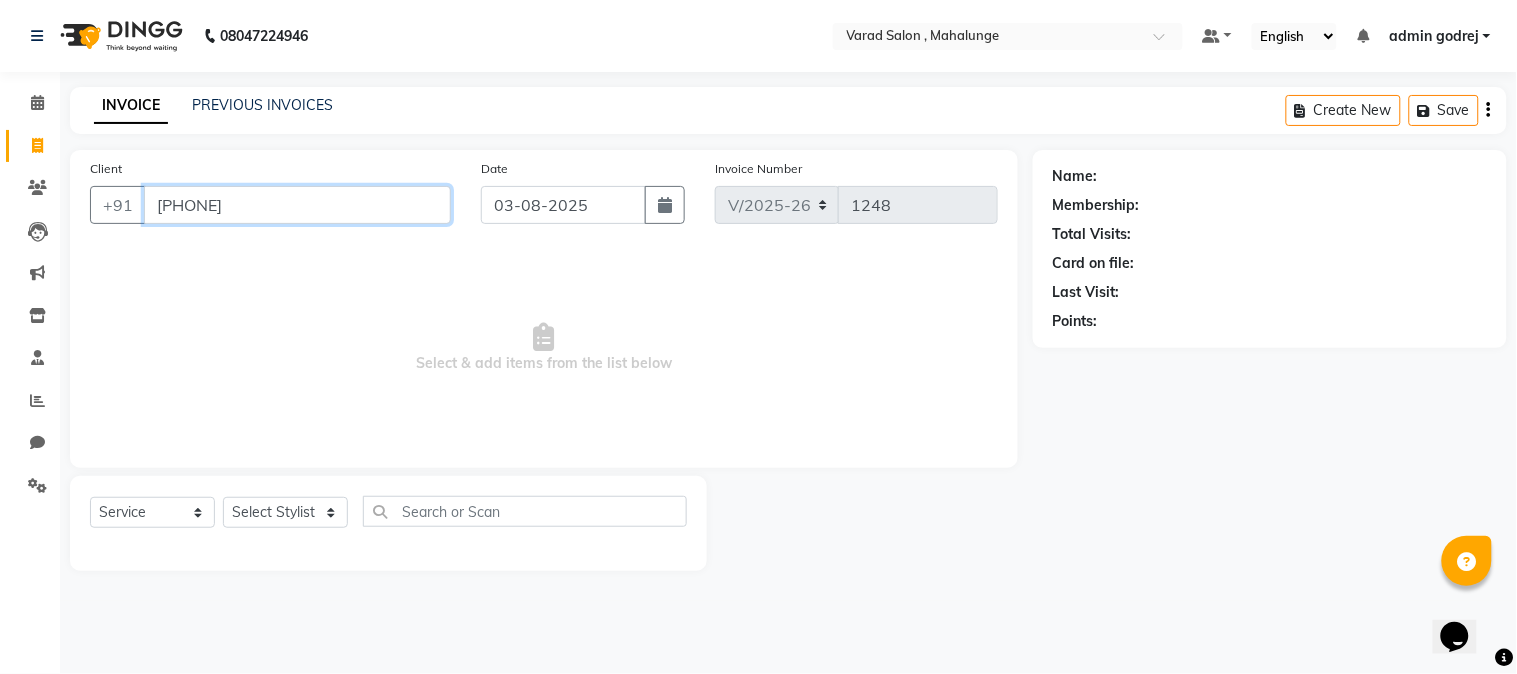 type on "[PHONE]" 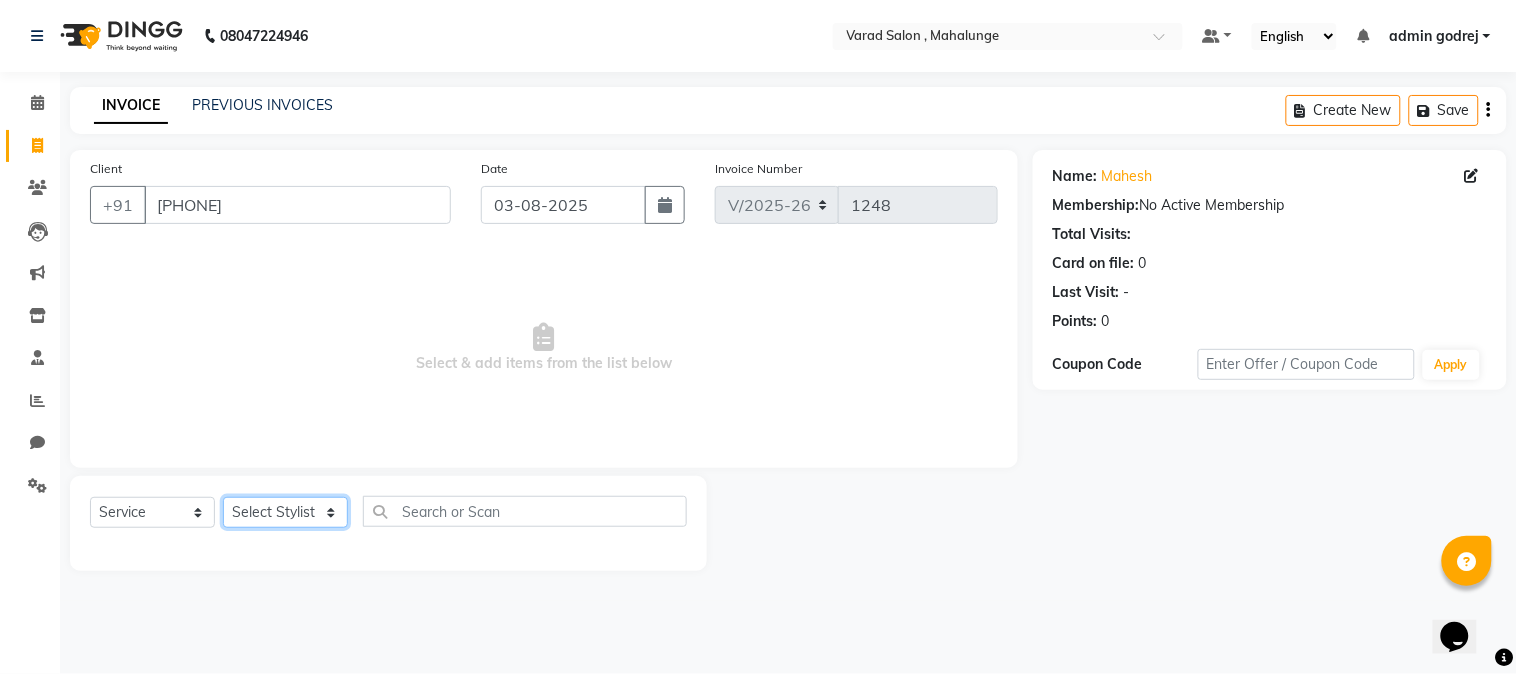 click on "Select Stylist admin godrej Dipak subhash ambhore krushna pandit megha mahajan priya kamble Rishi Gayke Rishikesh  sanket gaikwad shubham lingayat vijay bidve" 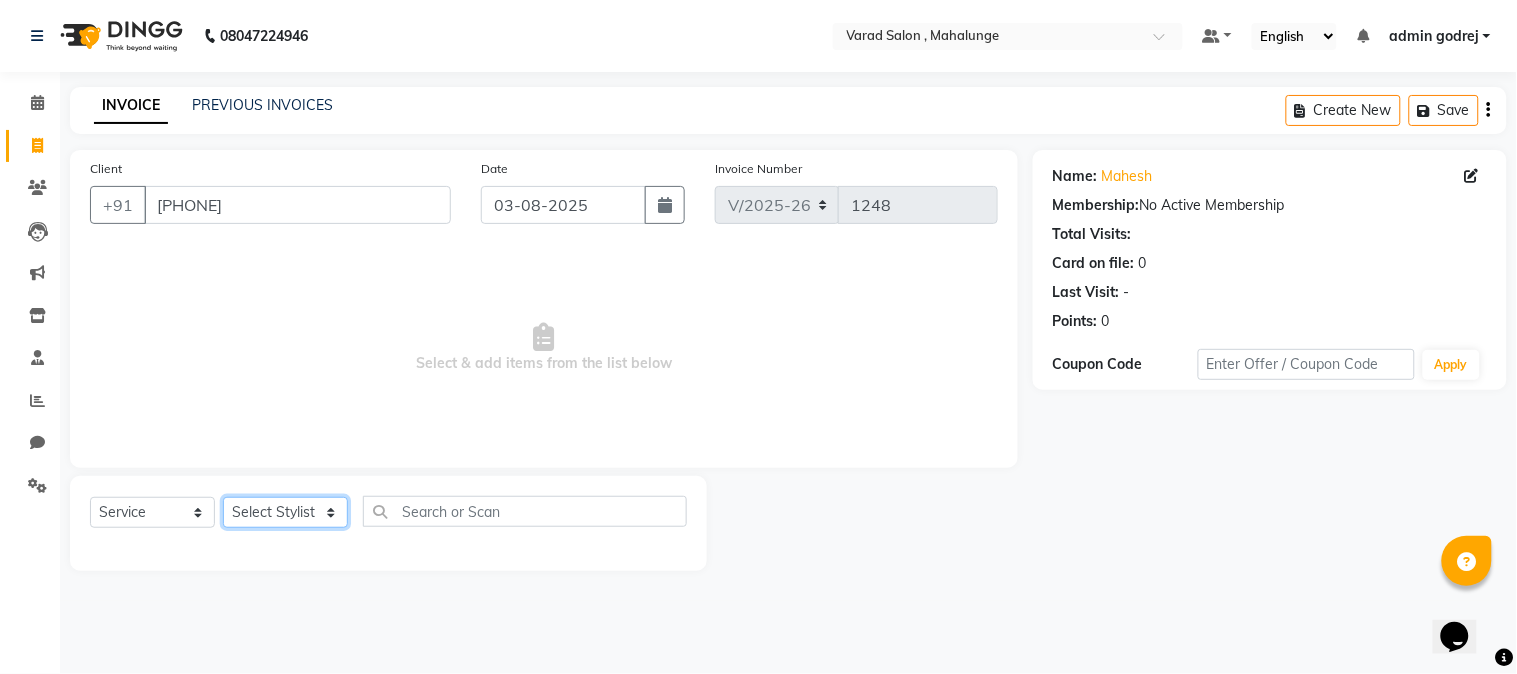 select on "66814" 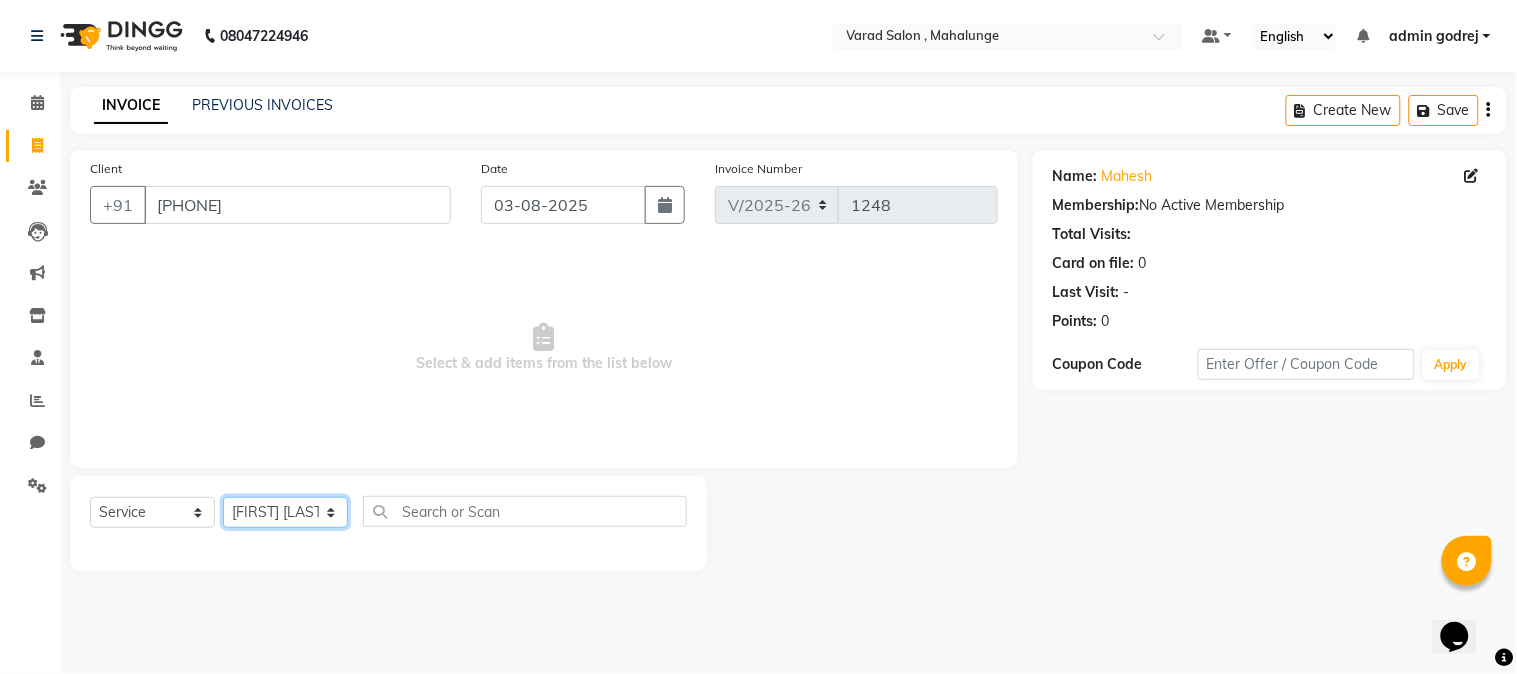 click on "Select Stylist admin godrej Dipak subhash ambhore krushna pandit megha mahajan priya kamble Rishi Gayke Rishikesh  sanket gaikwad shubham lingayat vijay bidve" 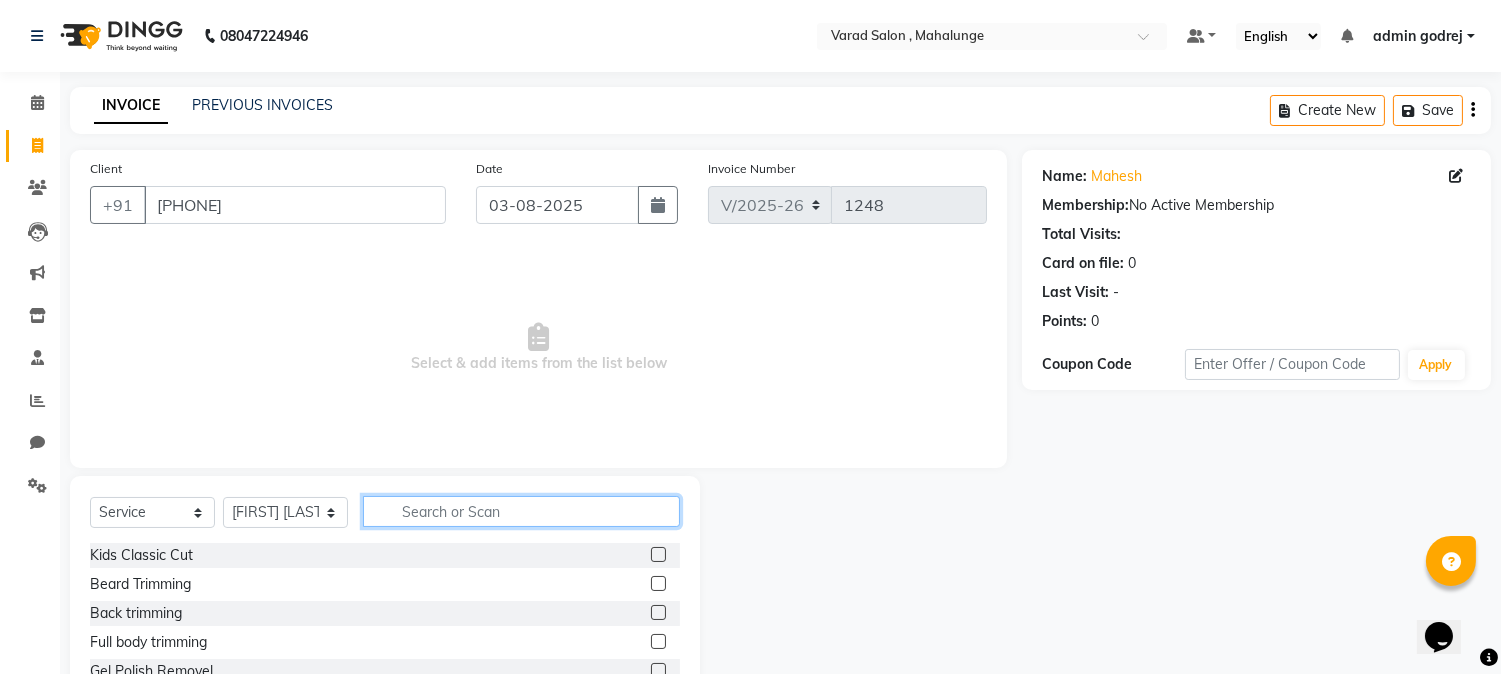 drag, startPoint x: 397, startPoint y: 498, endPoint x: 408, endPoint y: 493, distance: 12.083046 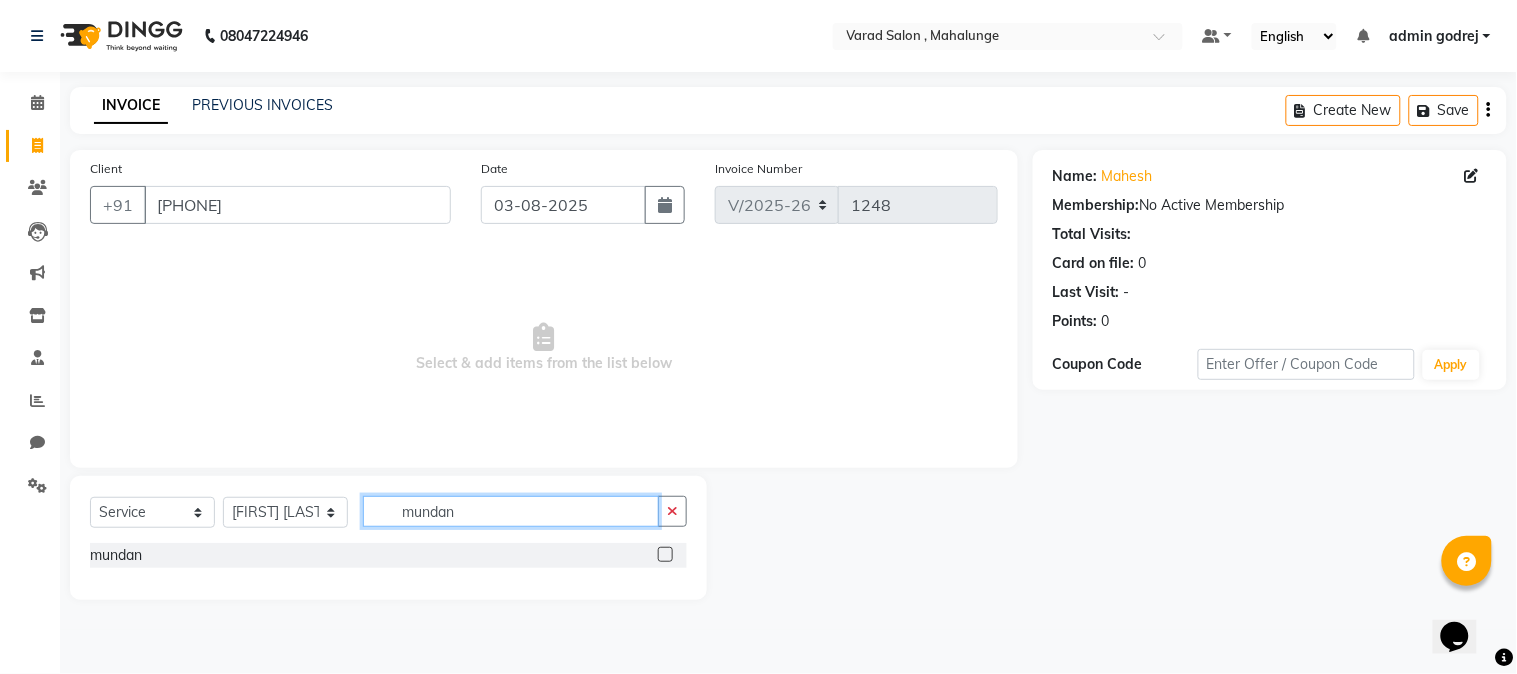 type on "mundan" 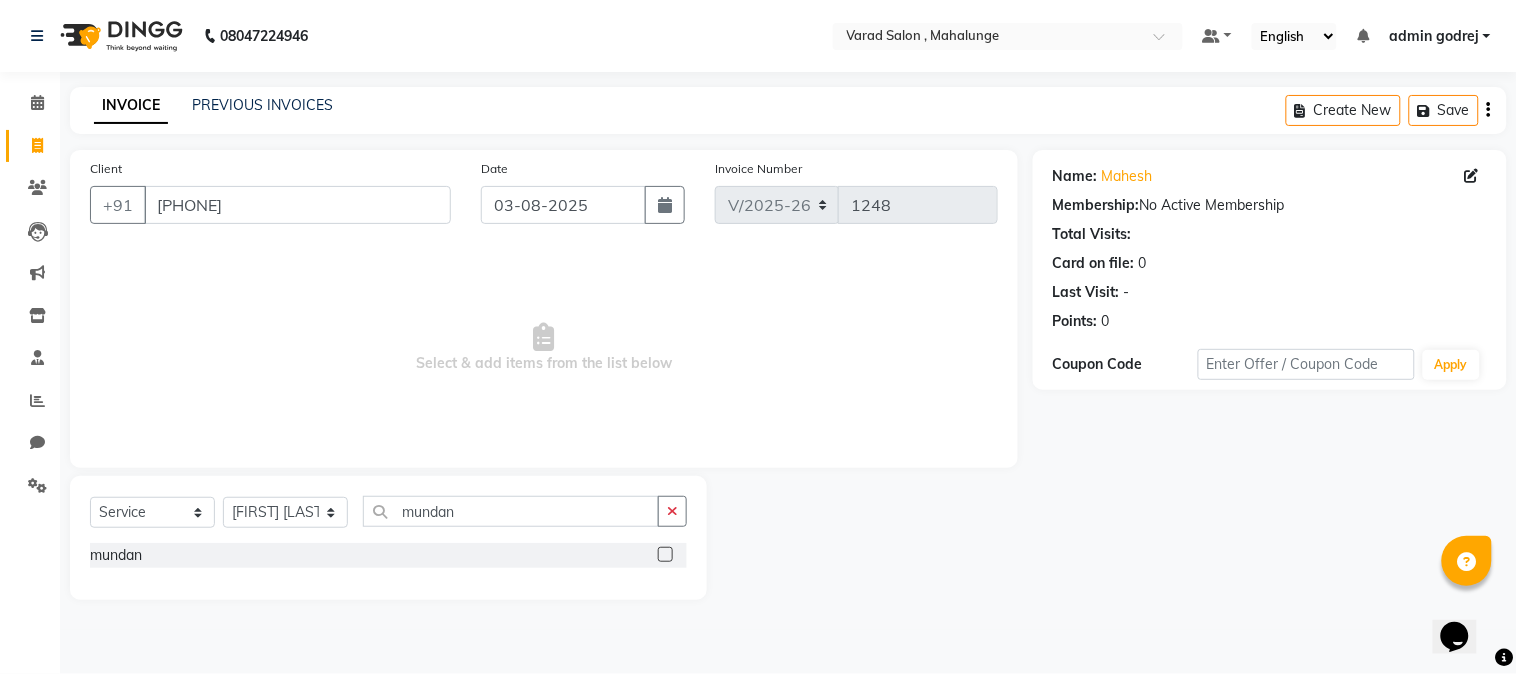 click 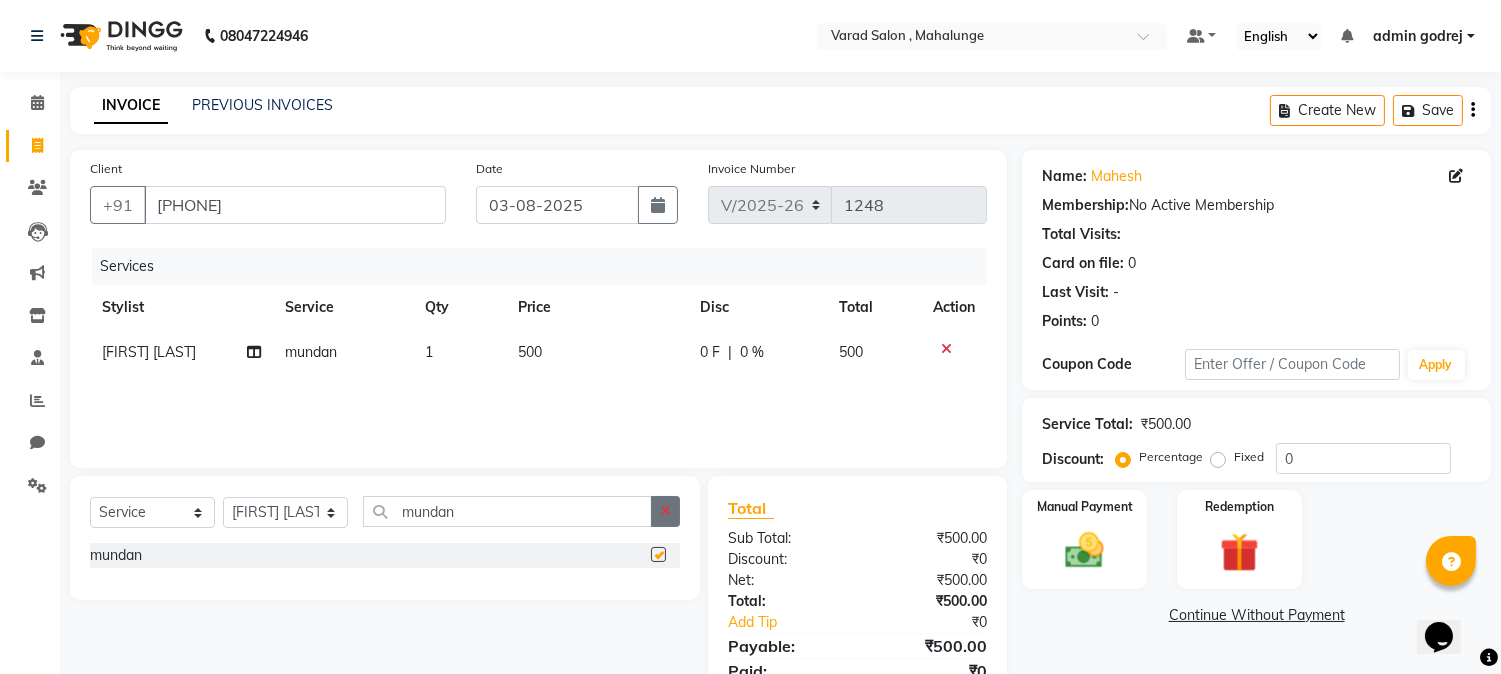 checkbox on "false" 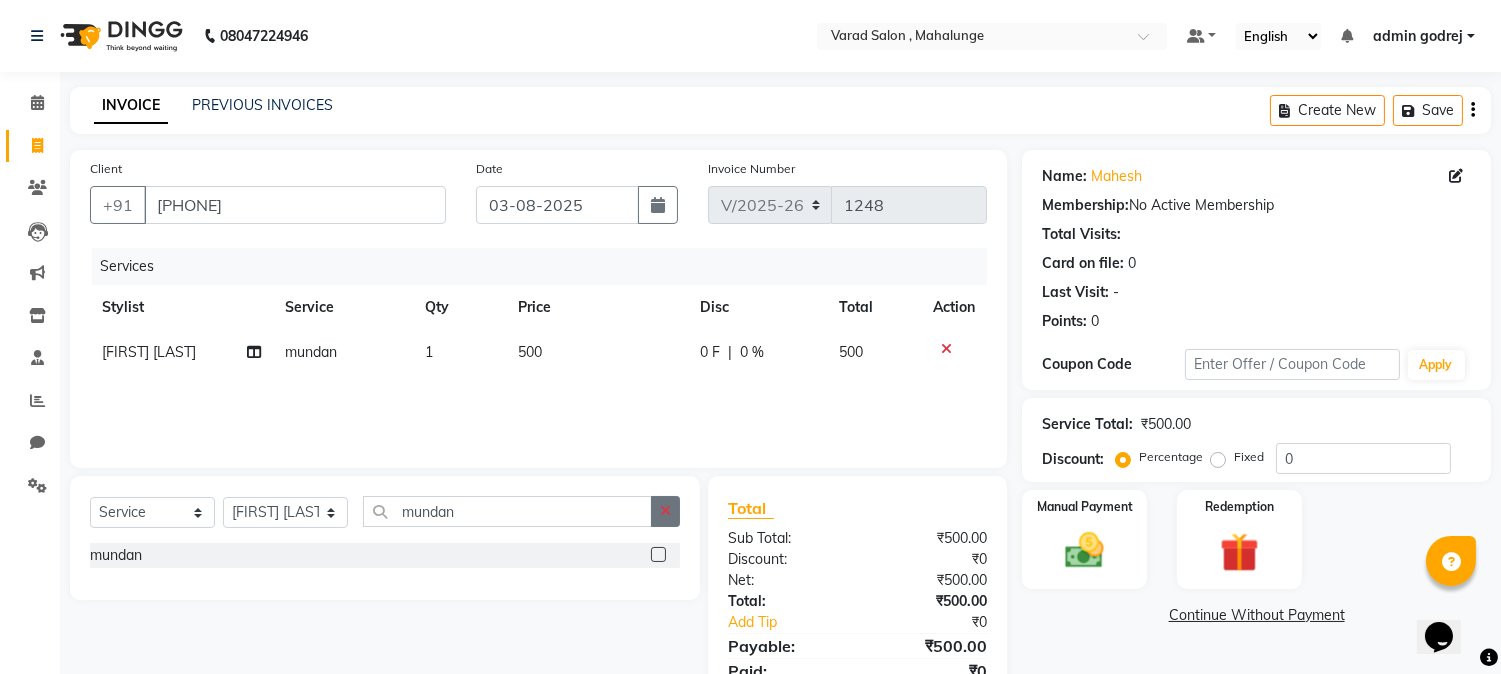 click 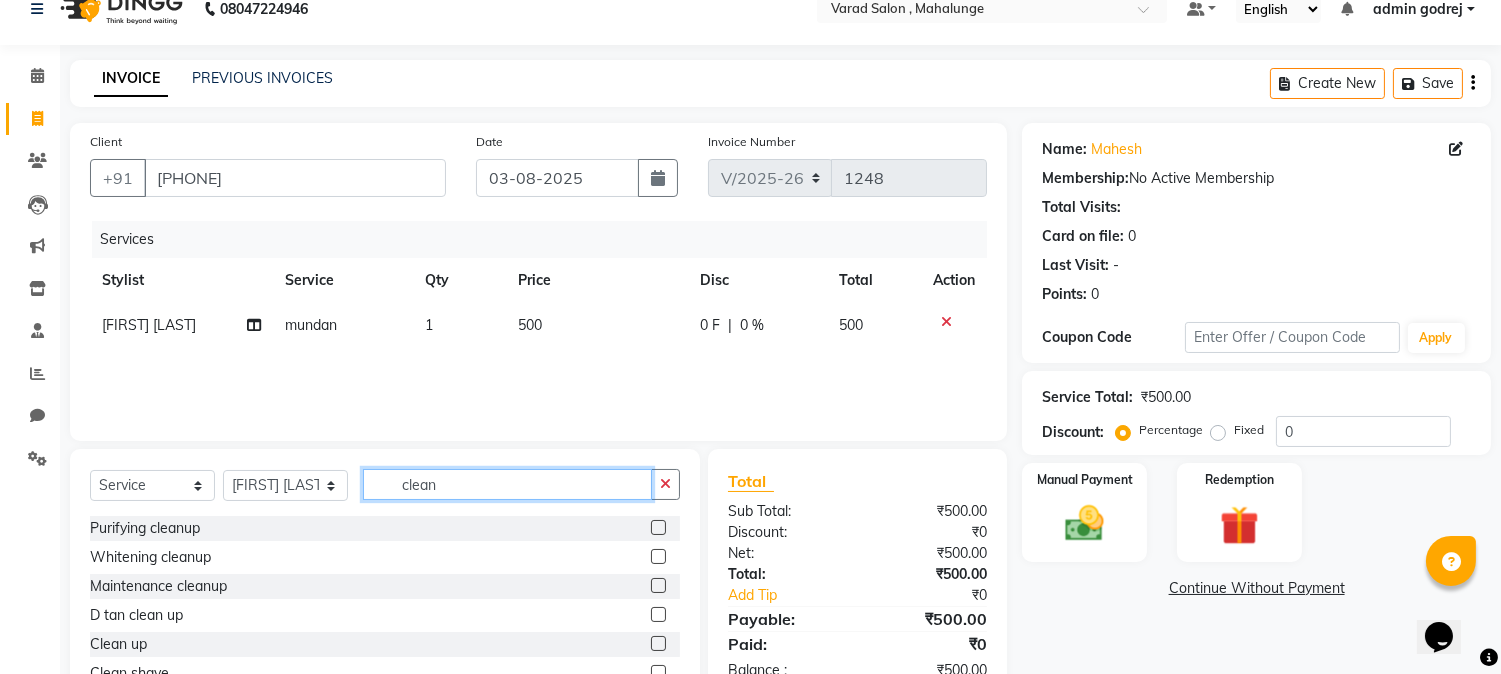 scroll, scrollTop: 101, scrollLeft: 0, axis: vertical 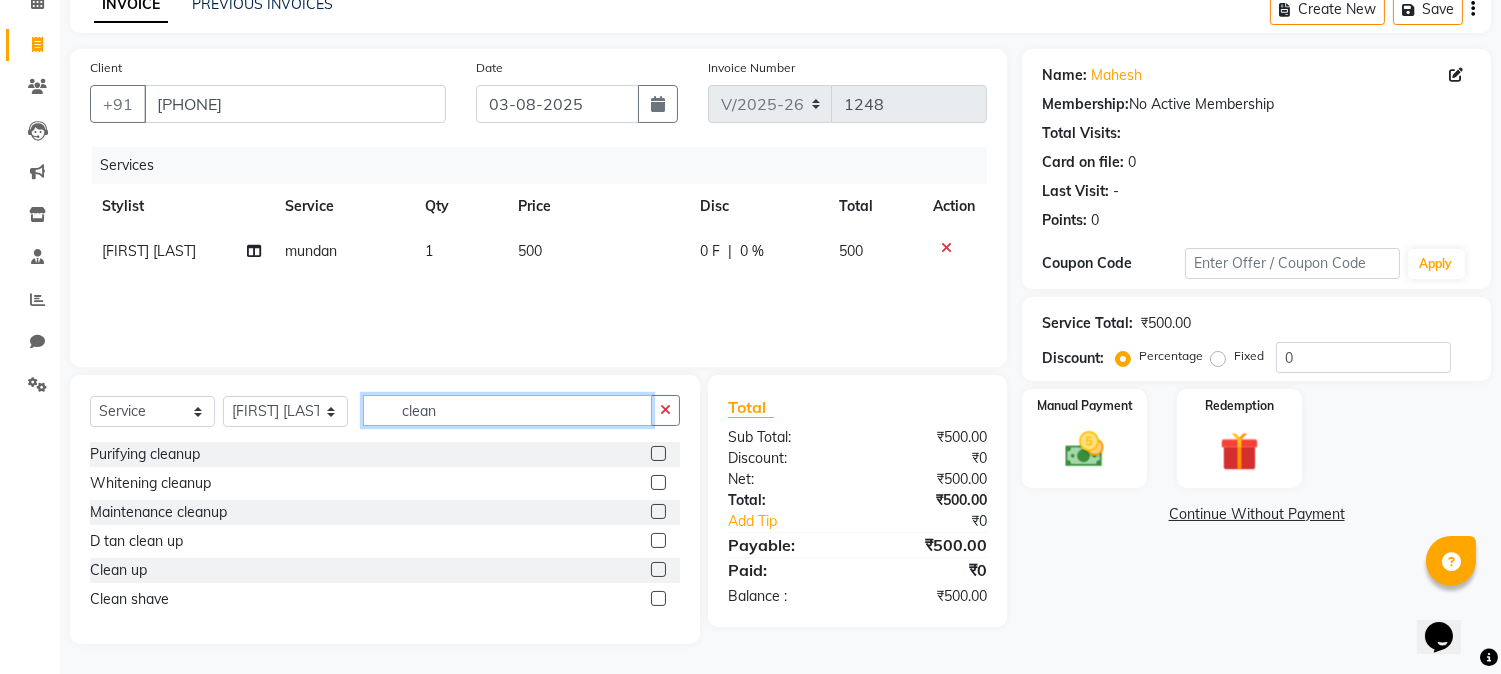 type on "clean" 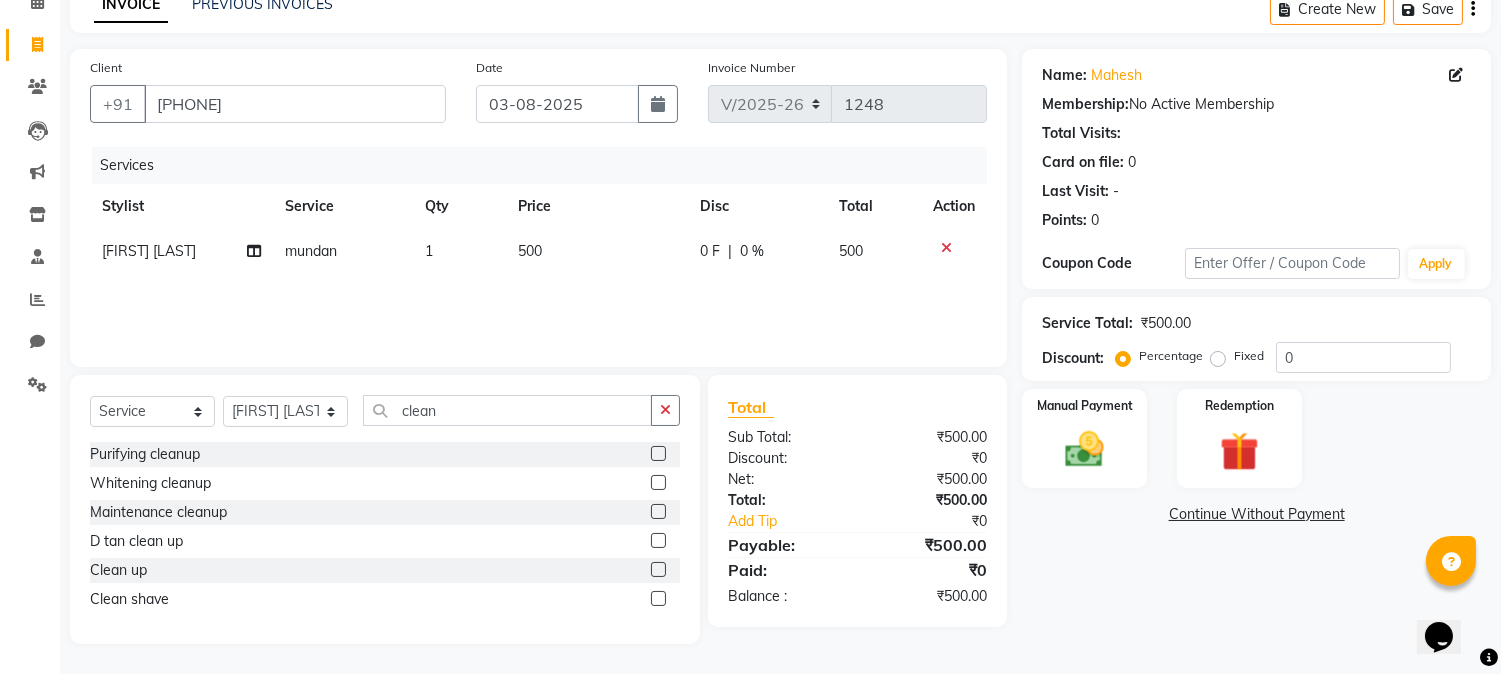 click 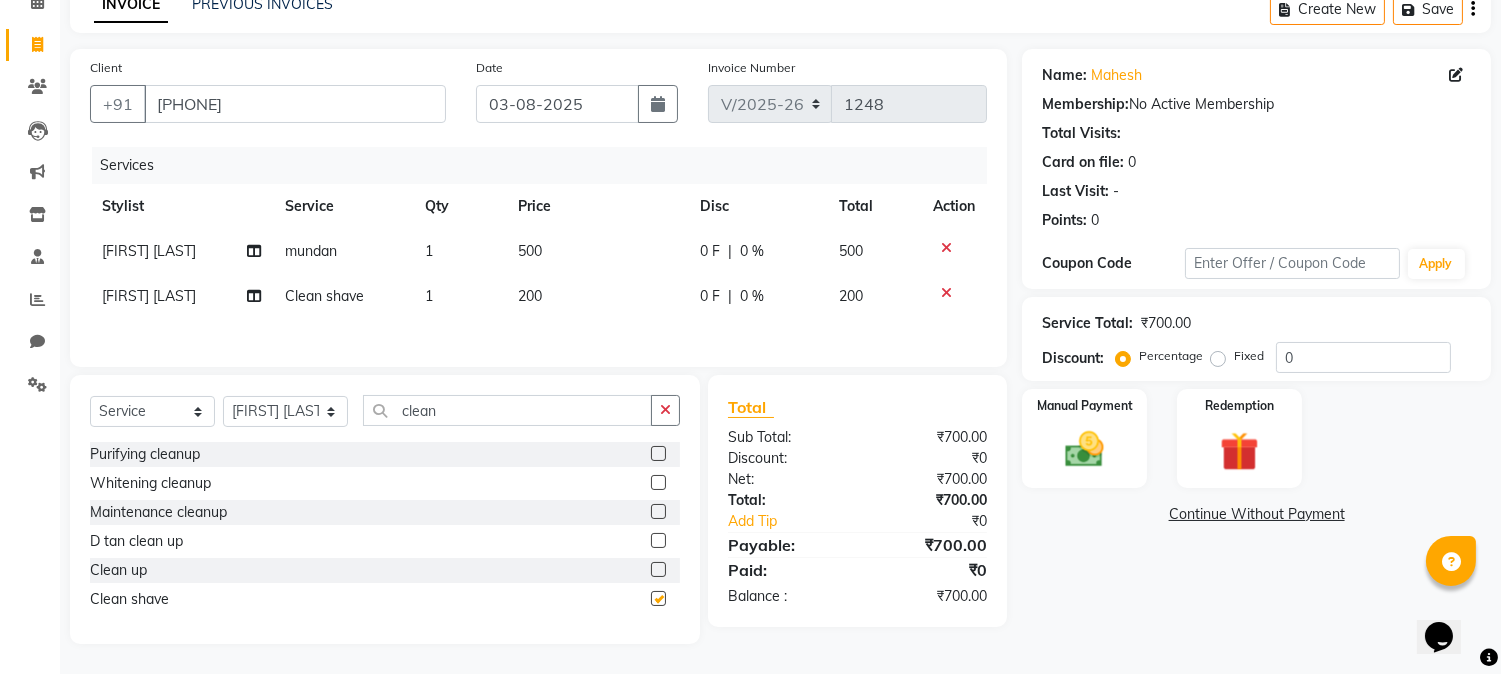 checkbox on "false" 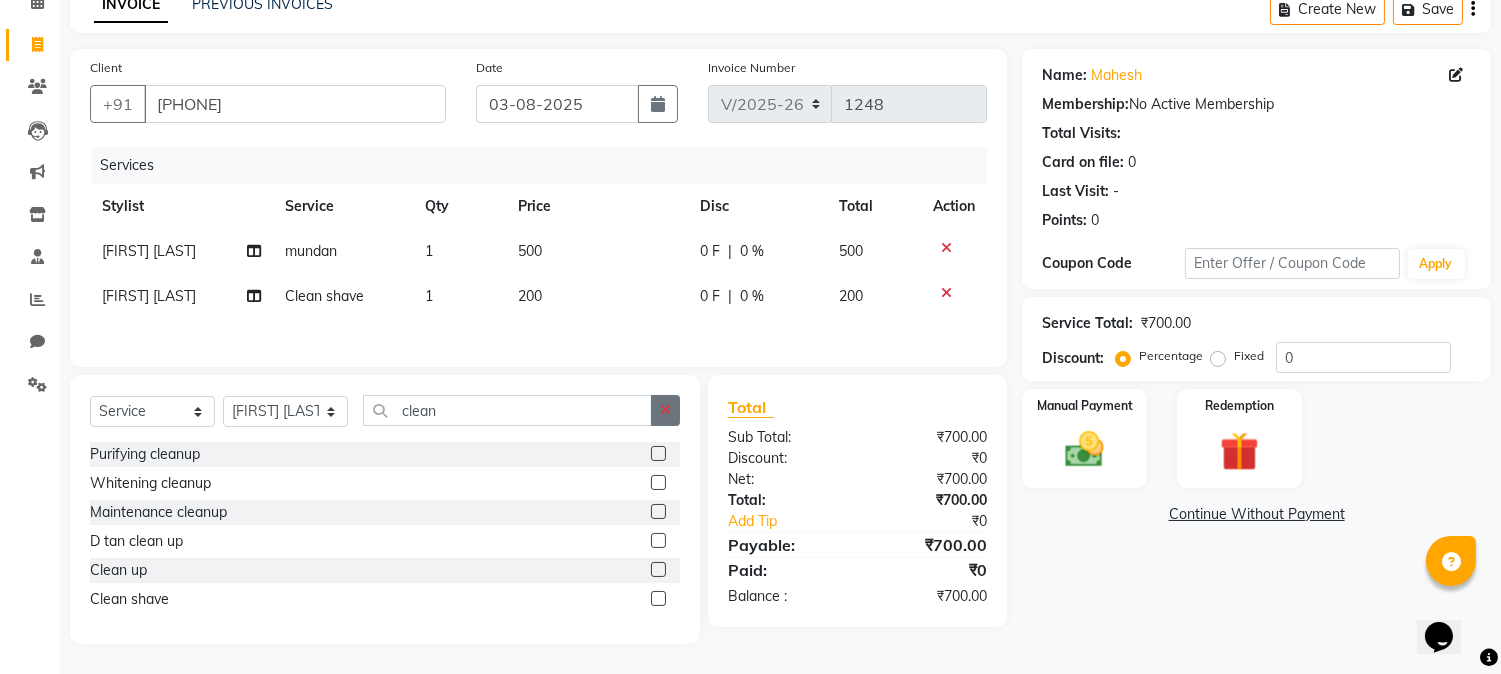 click 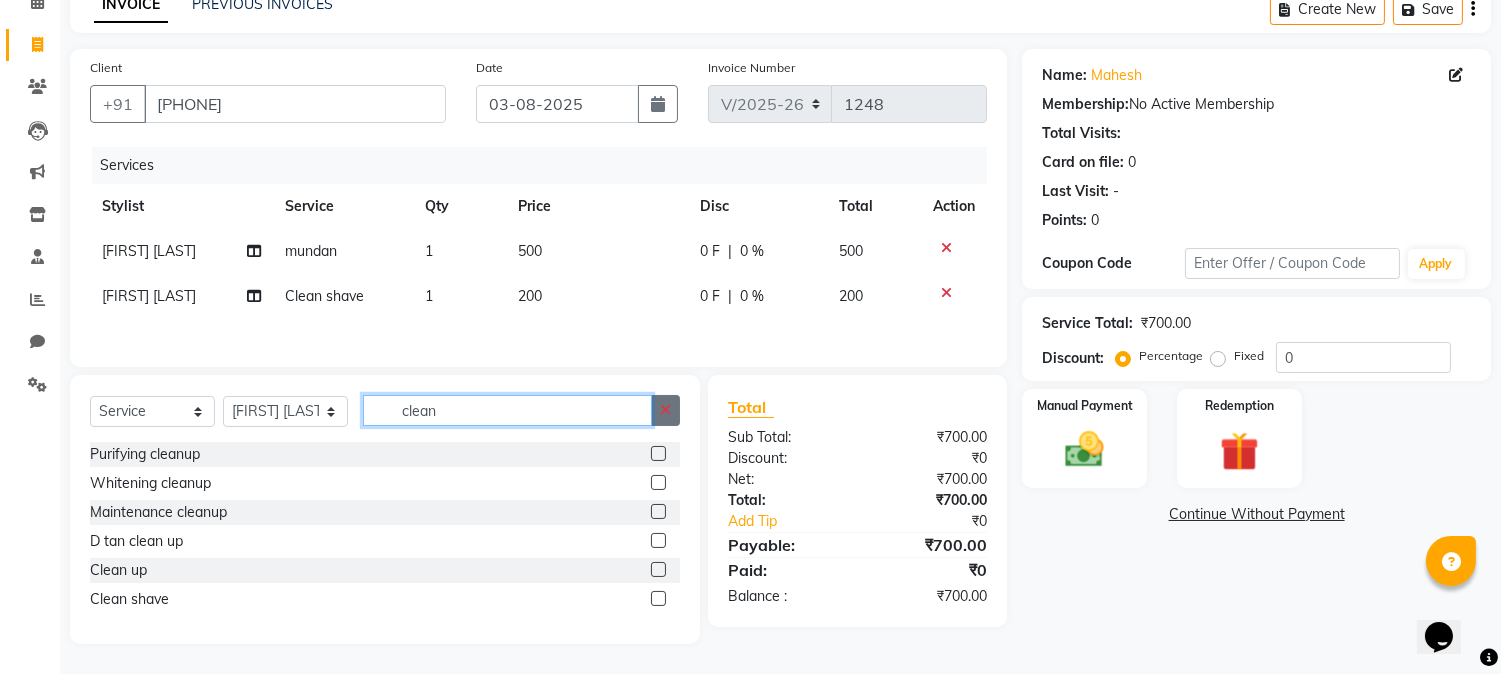type 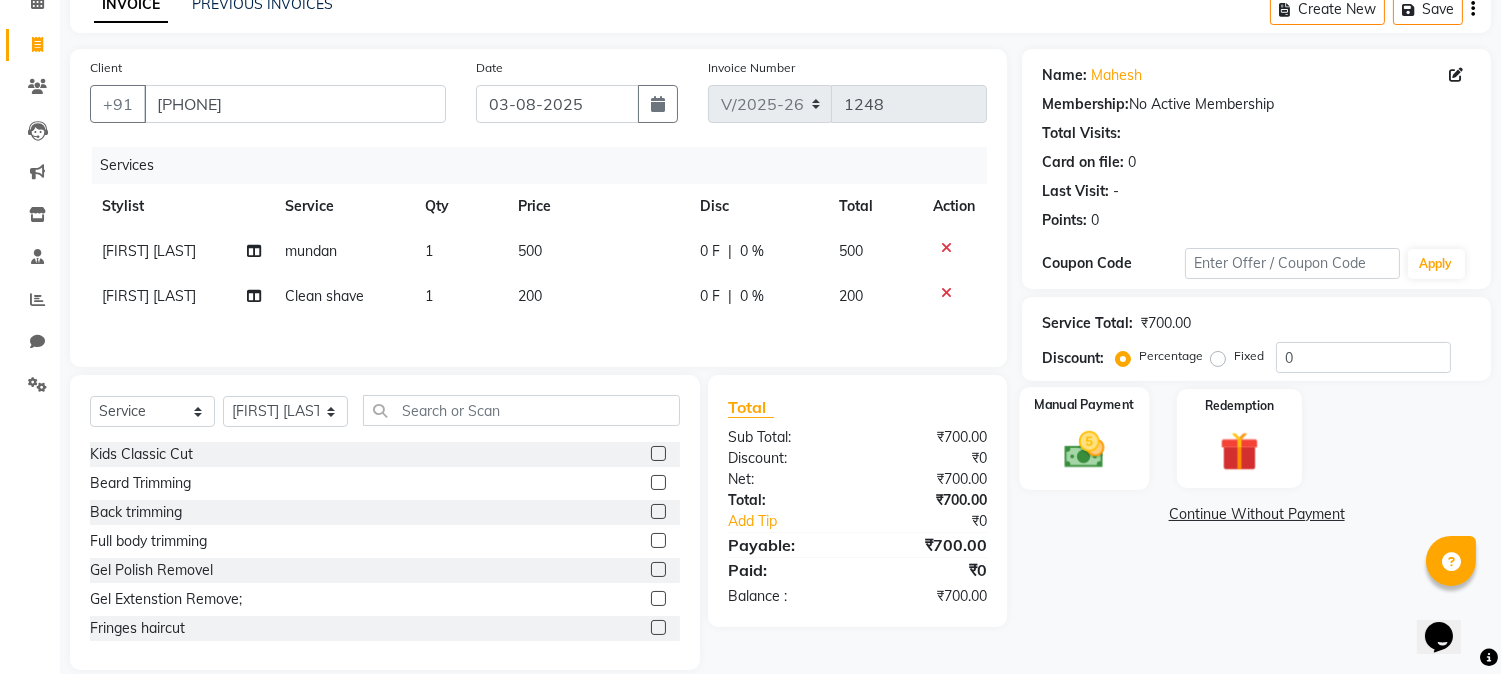 click 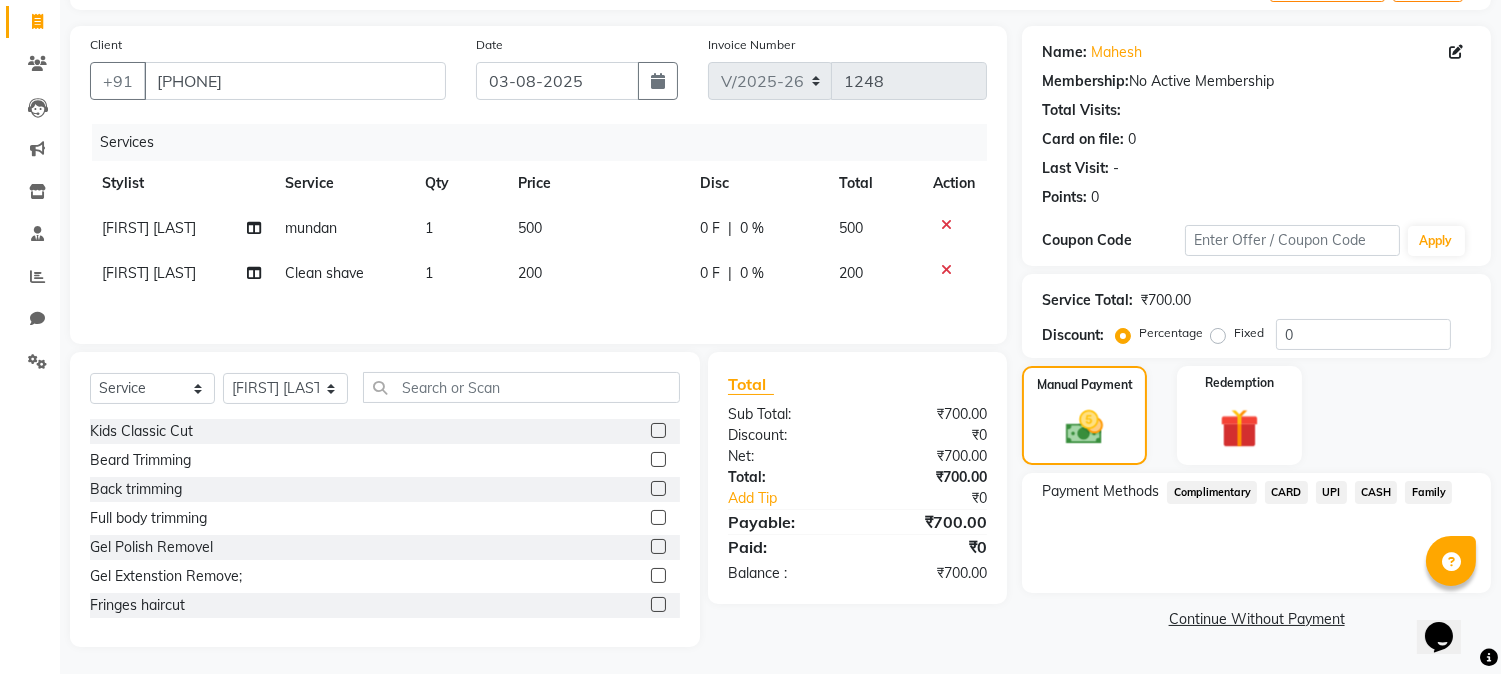 scroll, scrollTop: 131, scrollLeft: 0, axis: vertical 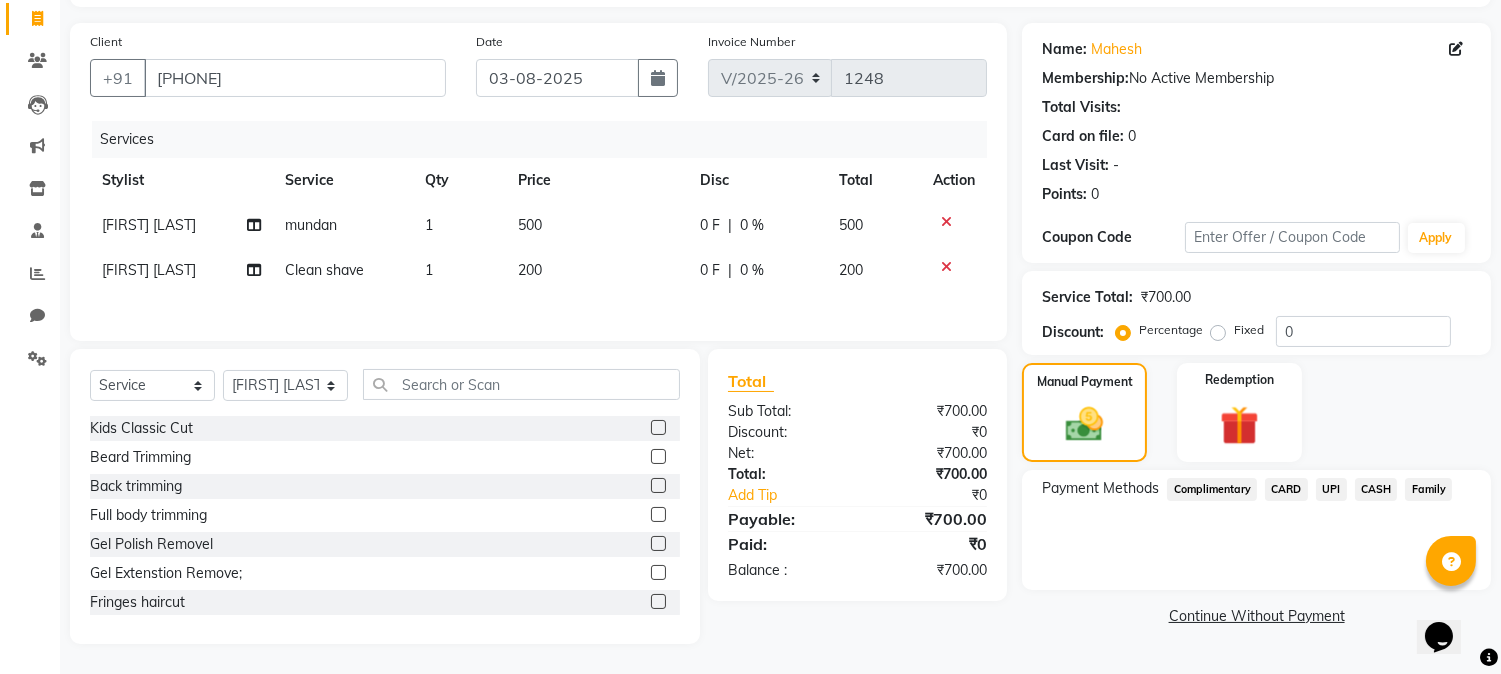 click on "UPI" 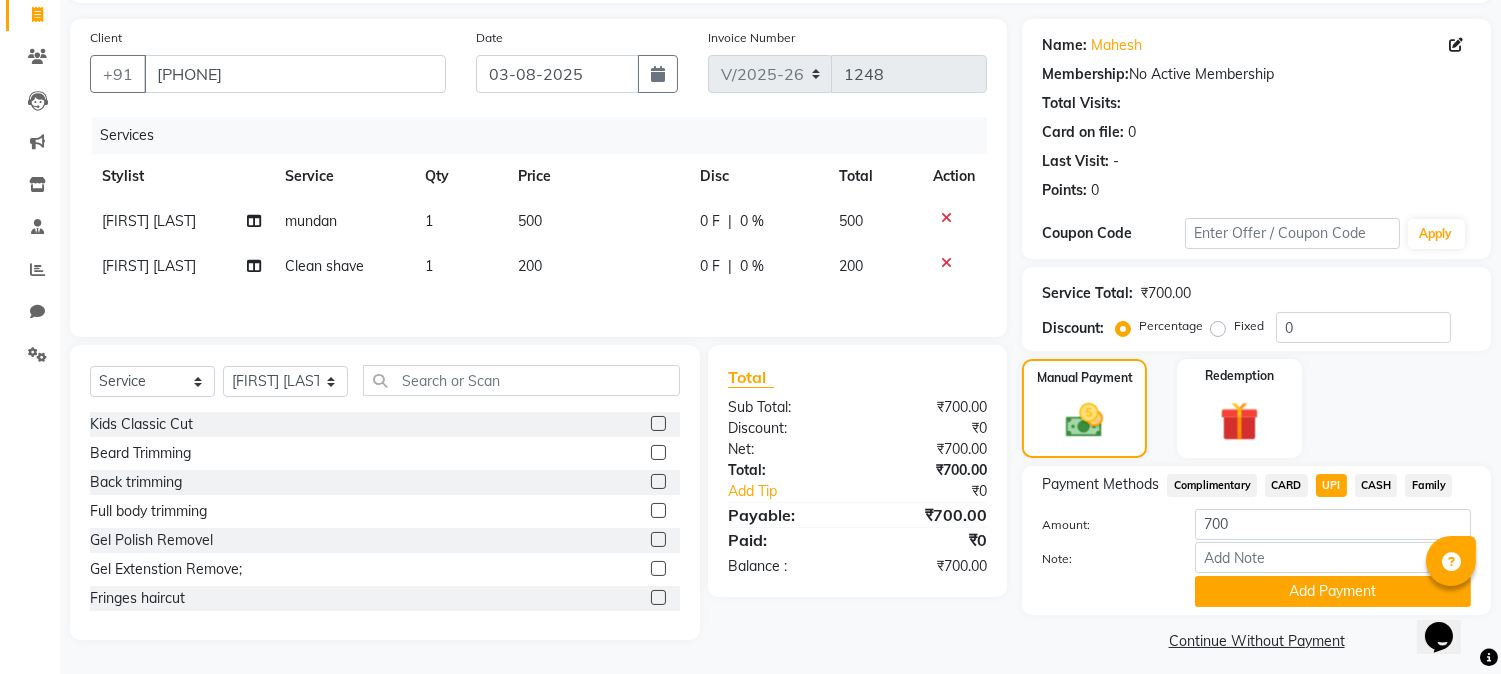 scroll, scrollTop: 142, scrollLeft: 0, axis: vertical 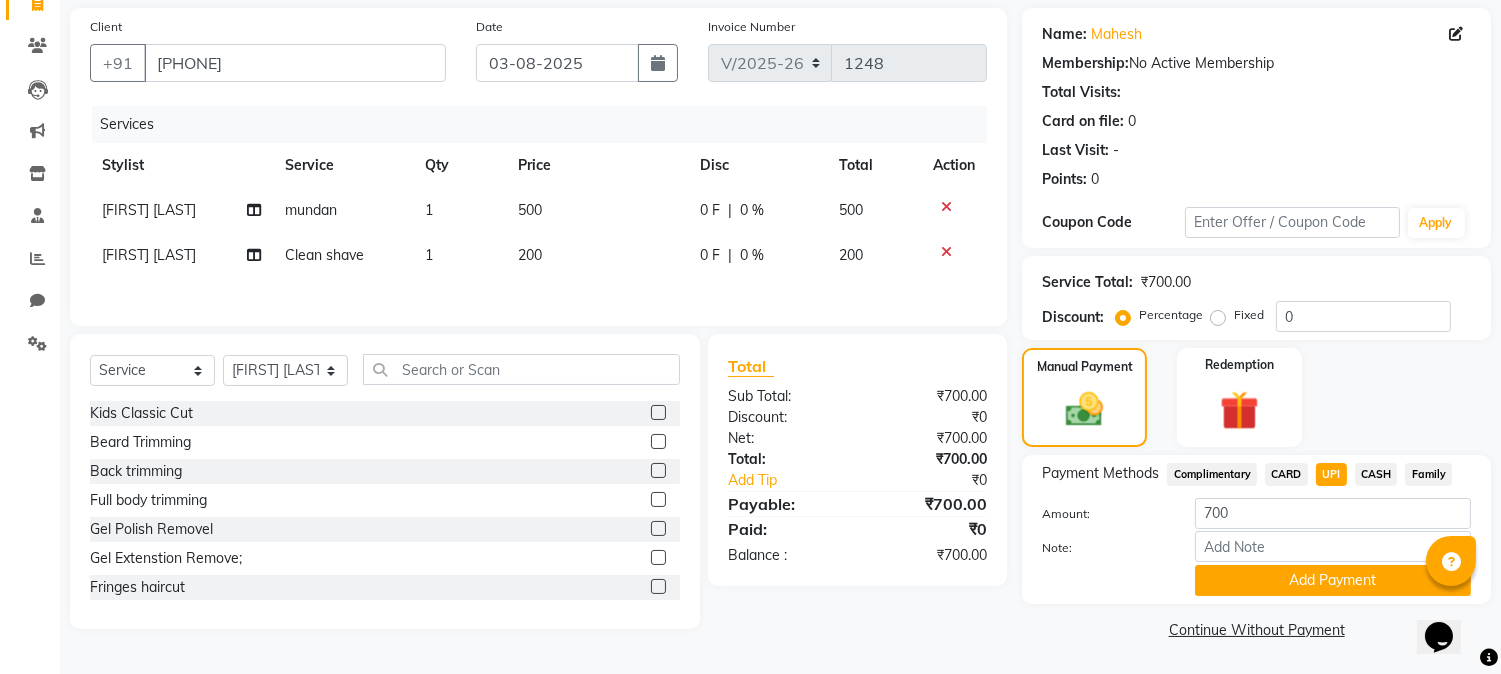 click on "CASH" 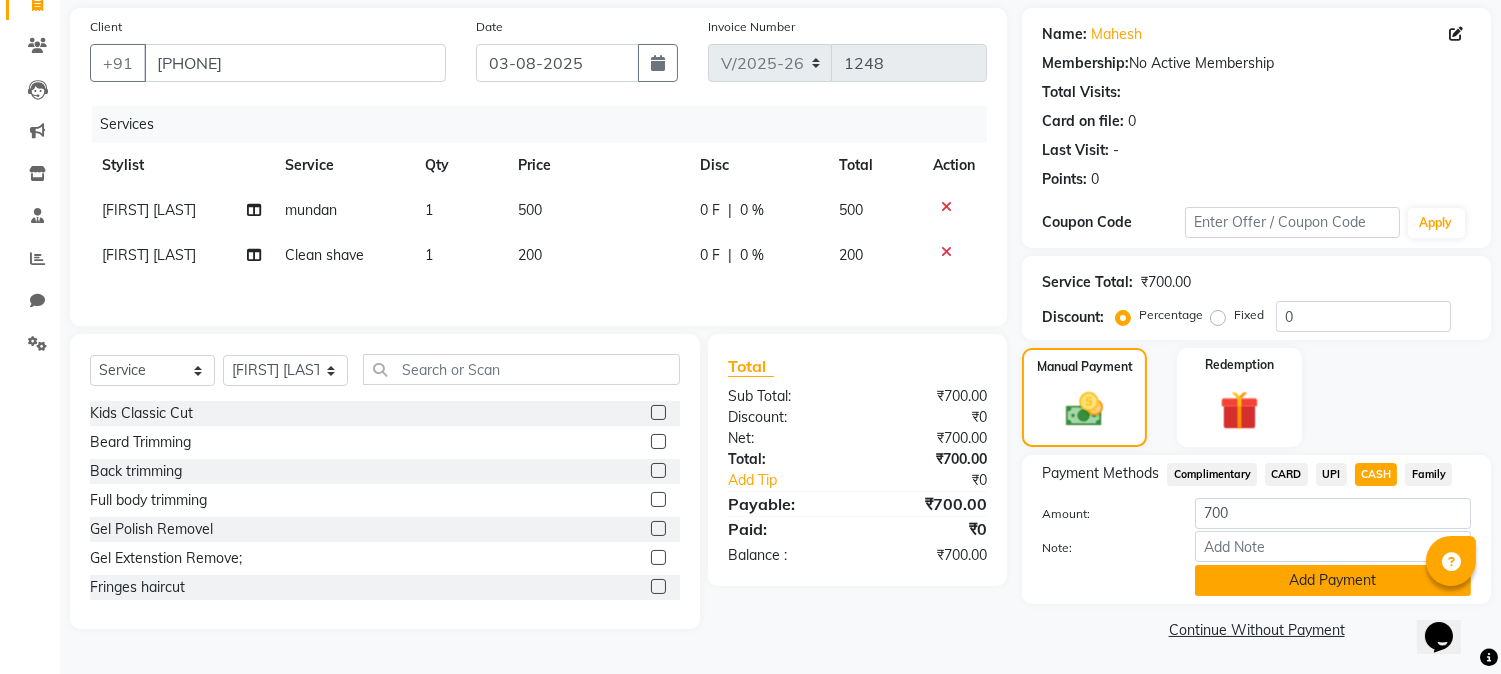 click on "Add Payment" 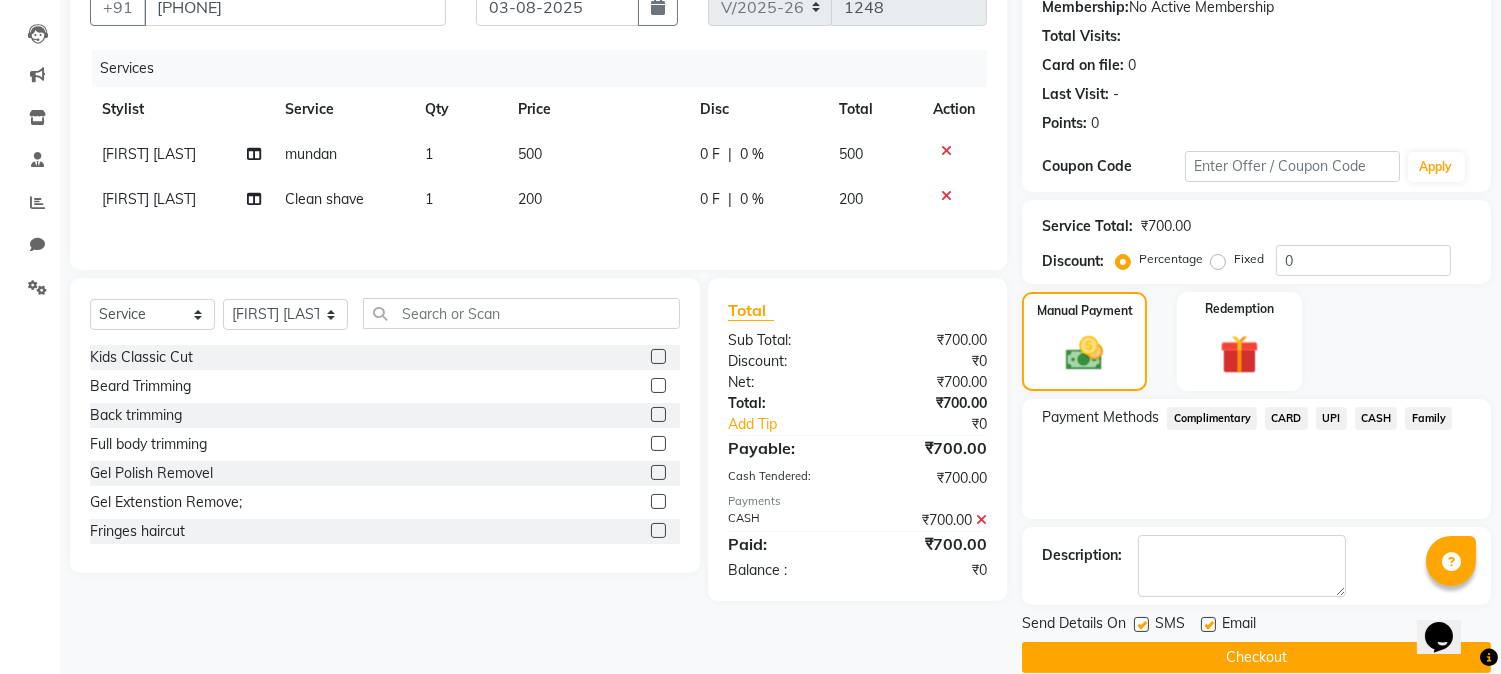 scroll, scrollTop: 225, scrollLeft: 0, axis: vertical 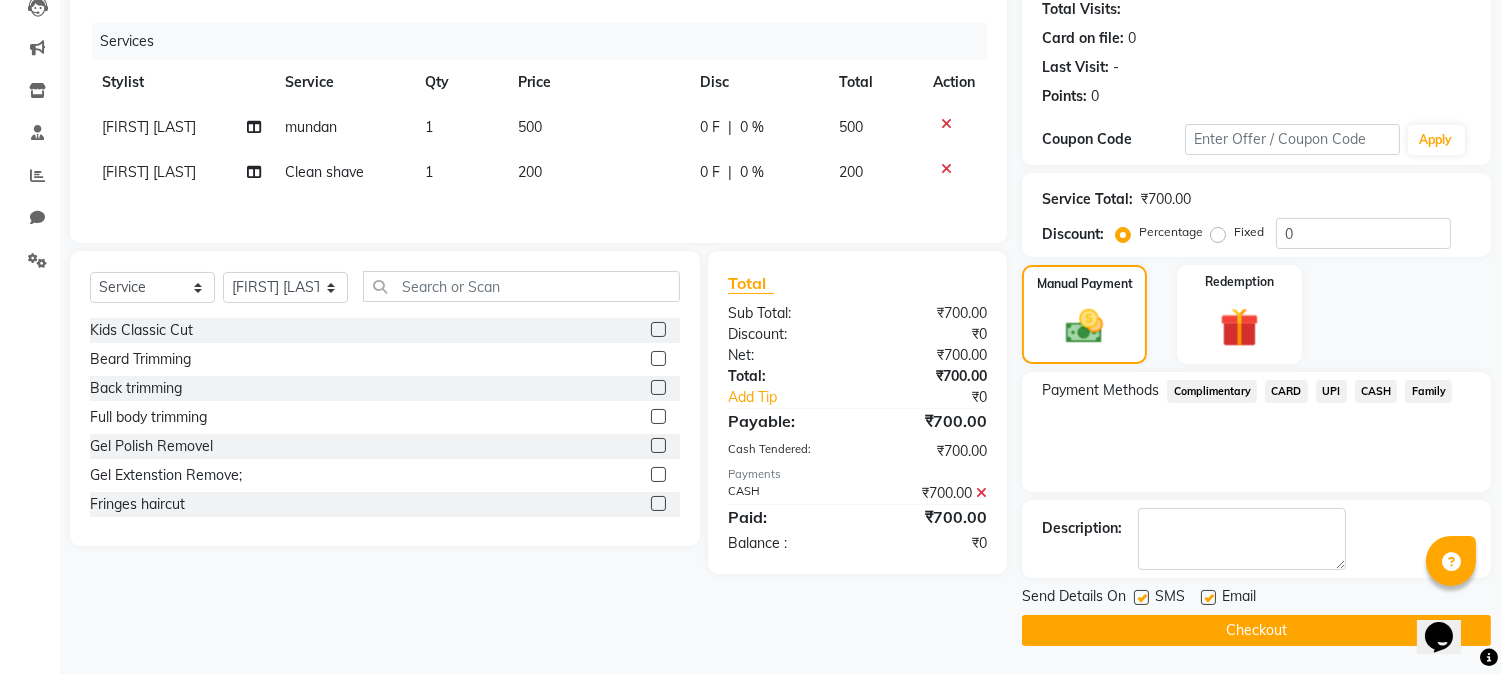 click on "Checkout" 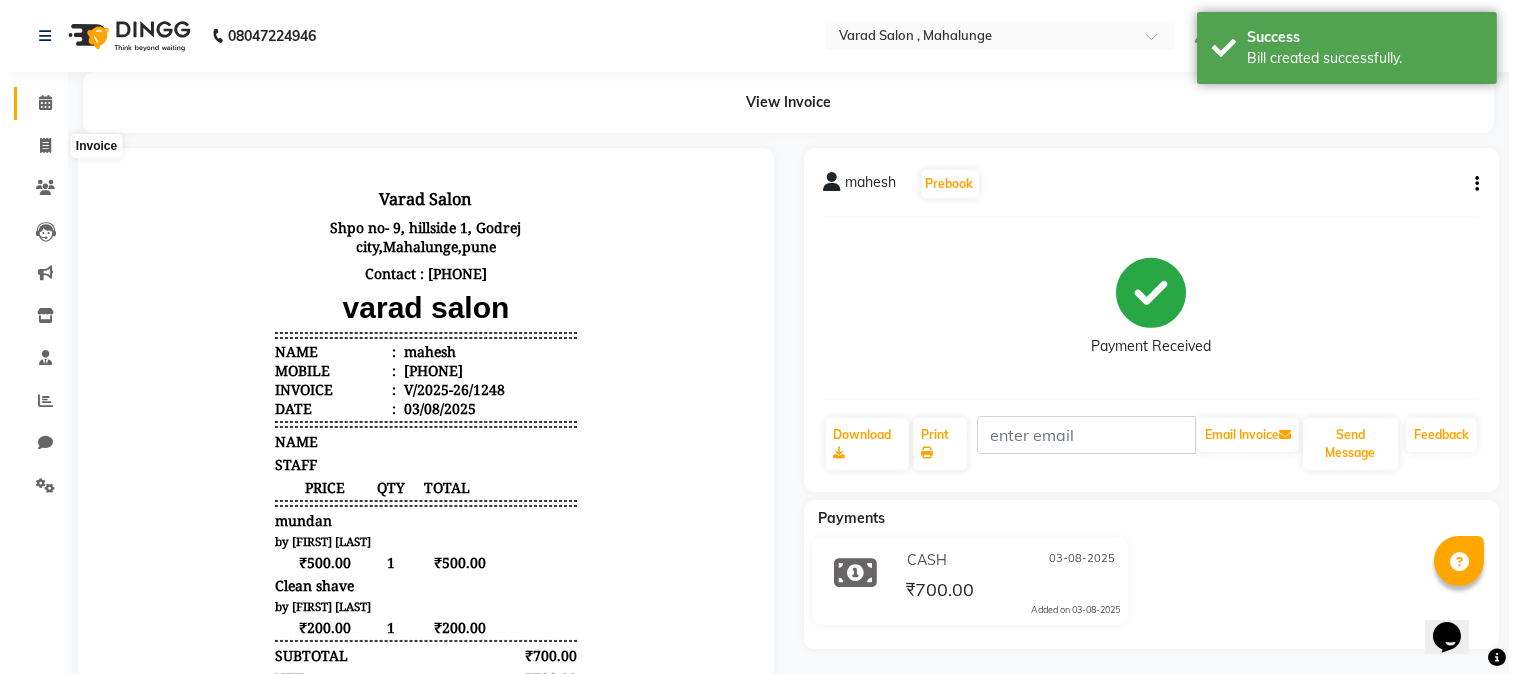 scroll, scrollTop: 0, scrollLeft: 0, axis: both 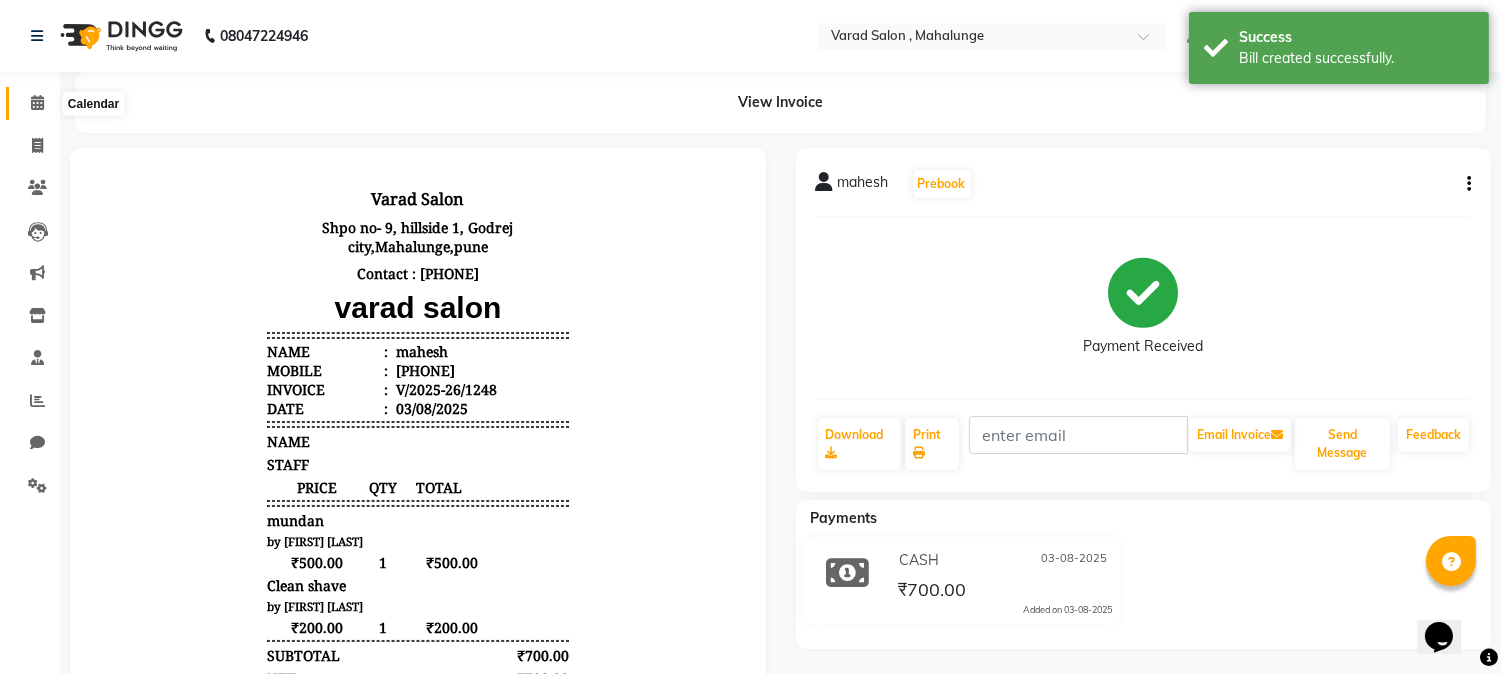 click 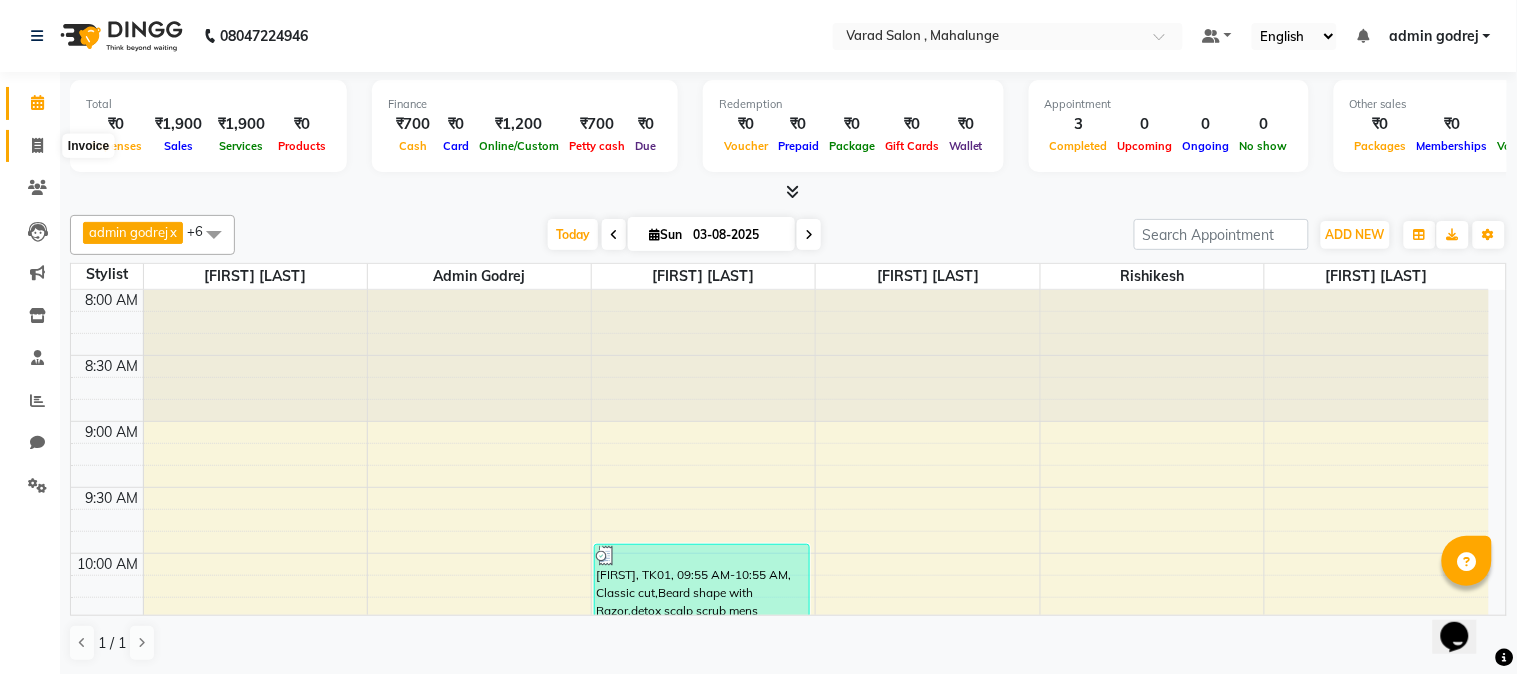 click 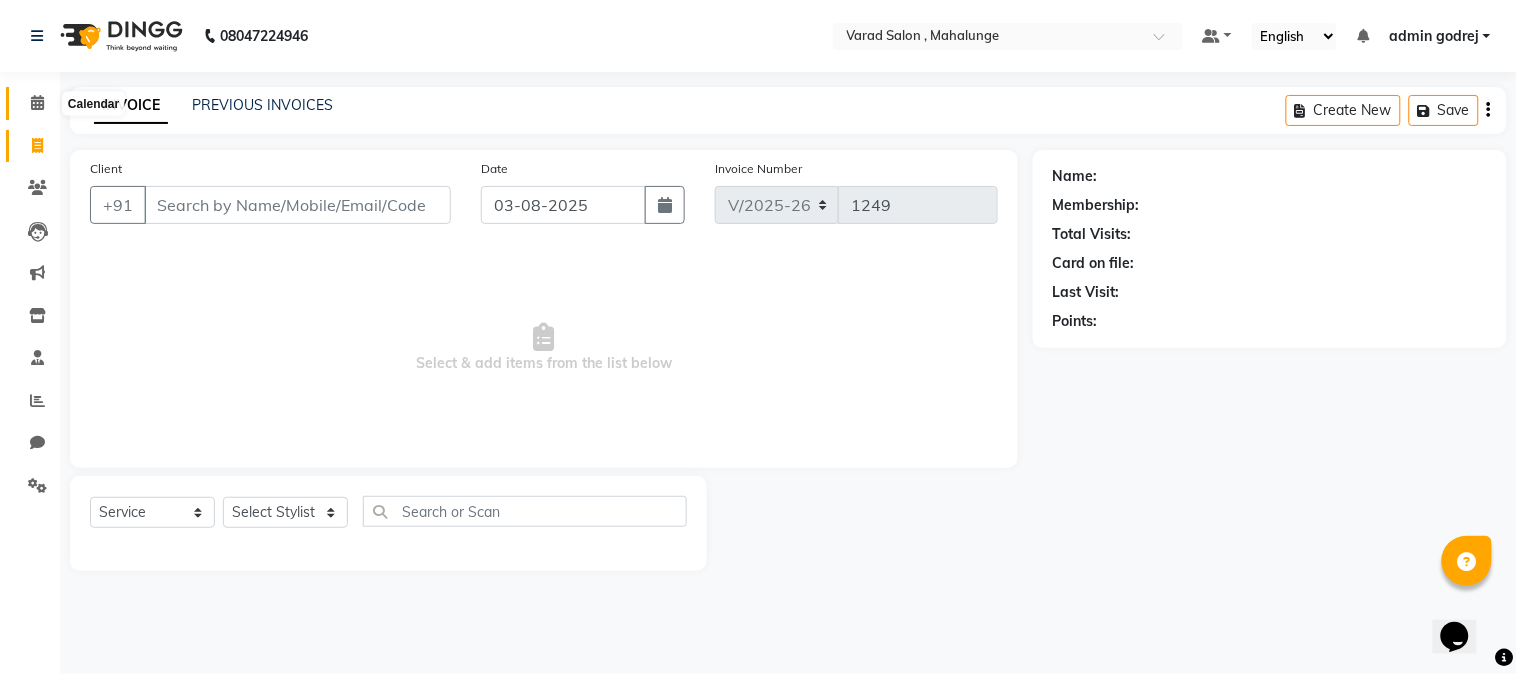 click 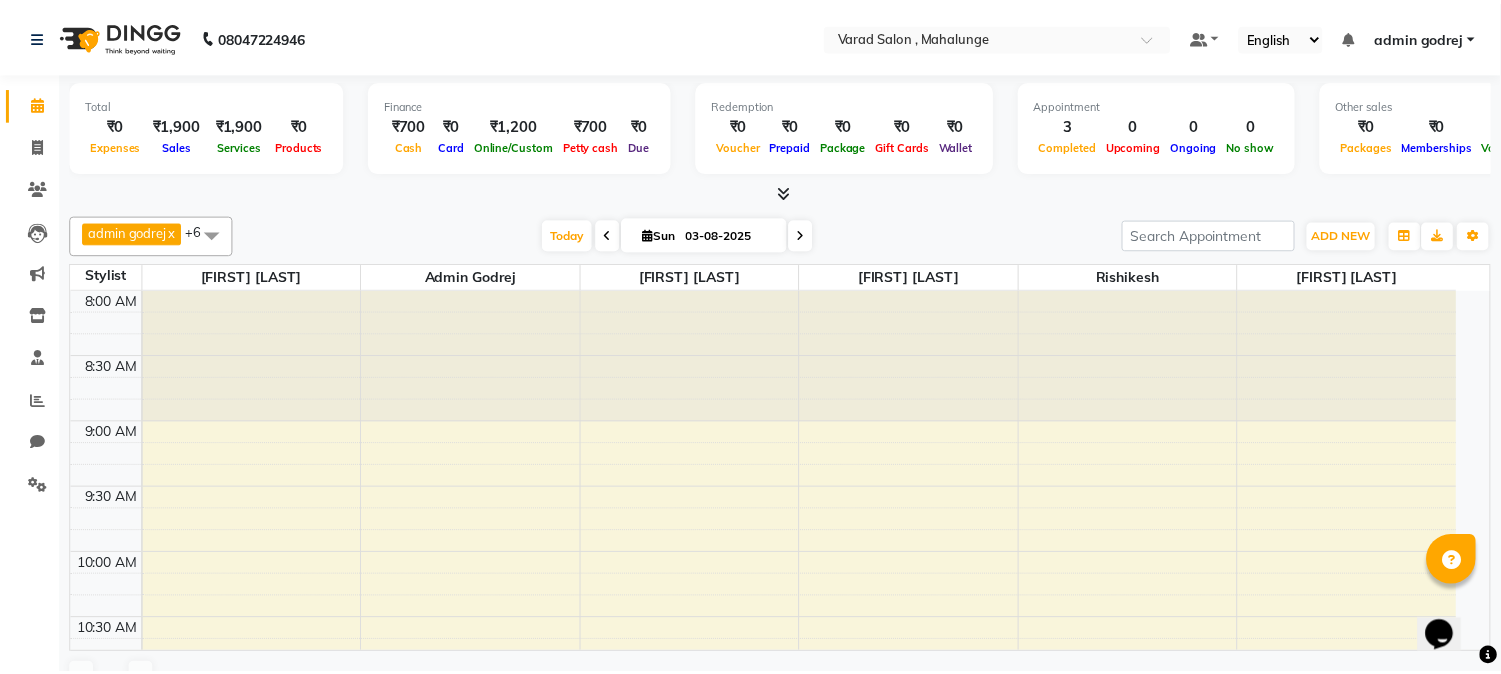 scroll, scrollTop: 0, scrollLeft: 0, axis: both 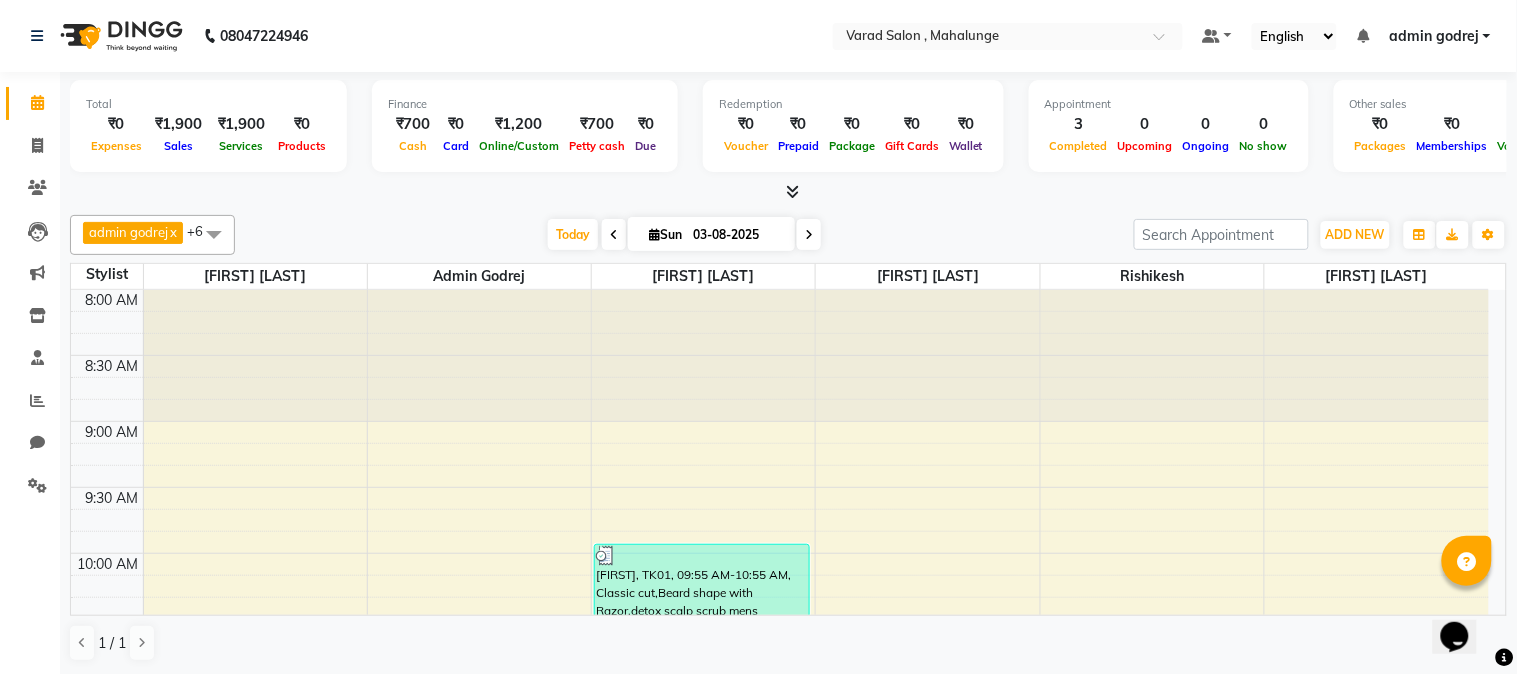 click at bounding box center [792, 191] 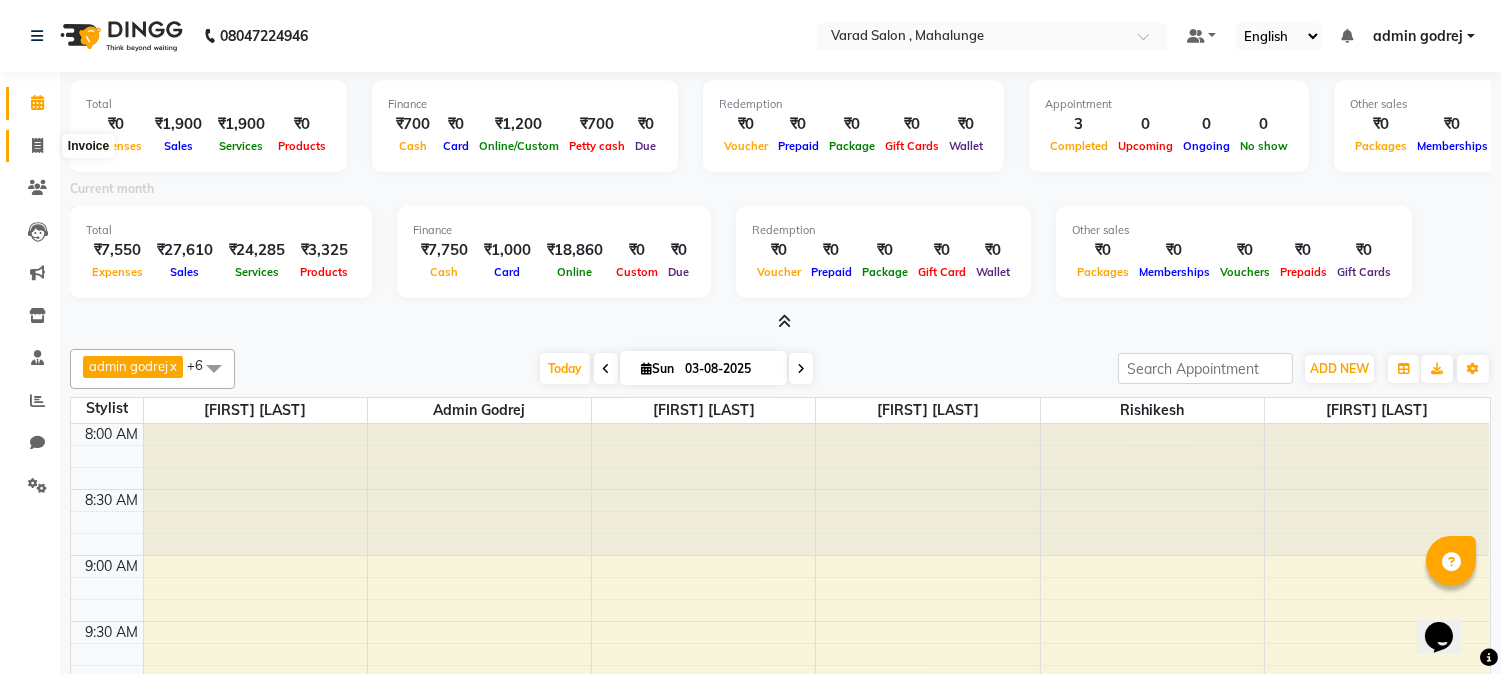 click 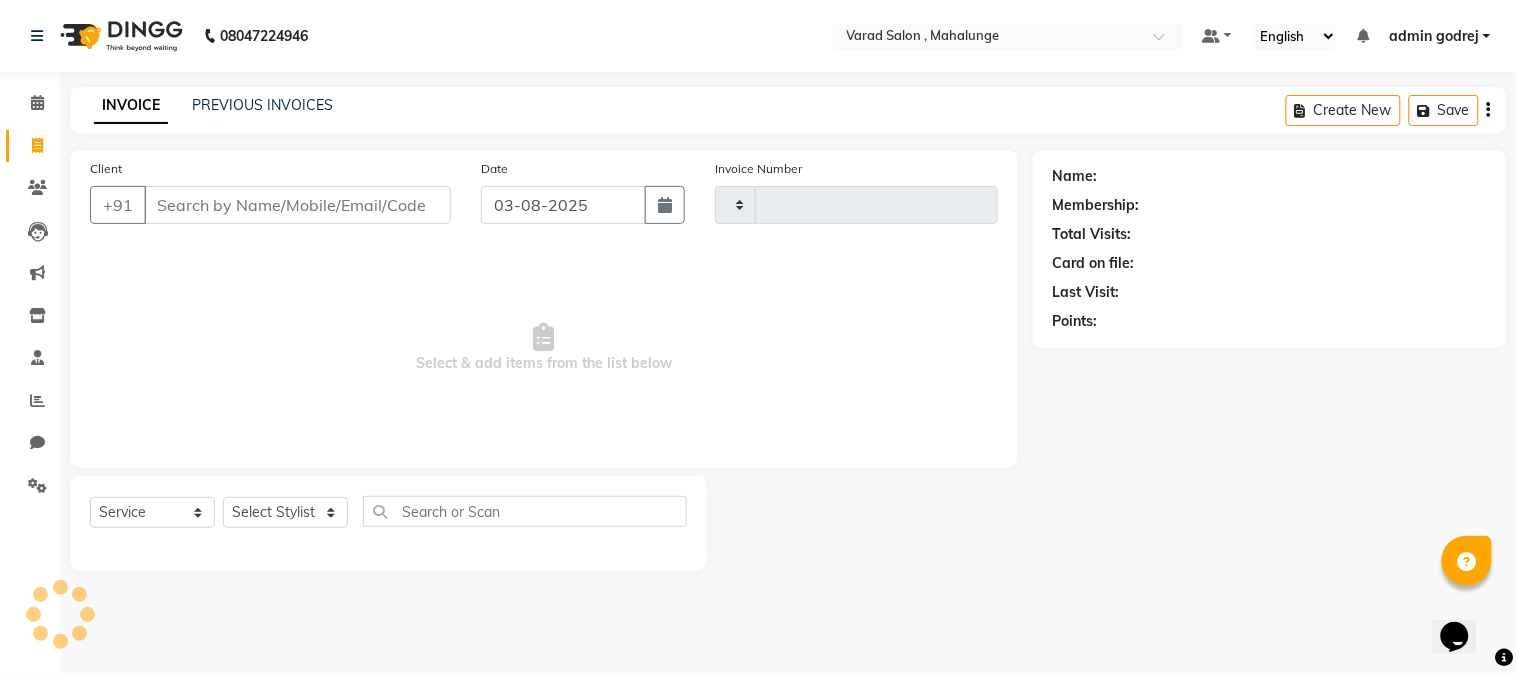 type on "1249" 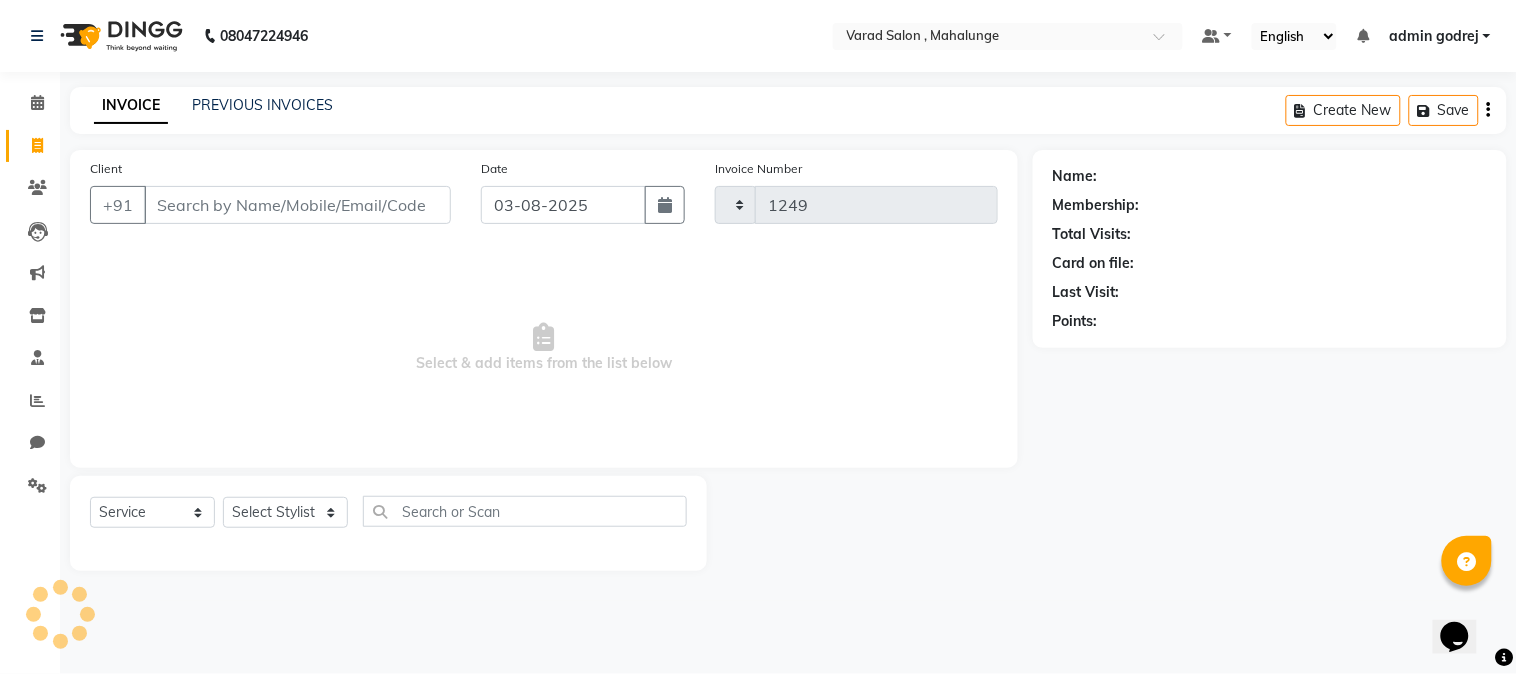 select on "7250" 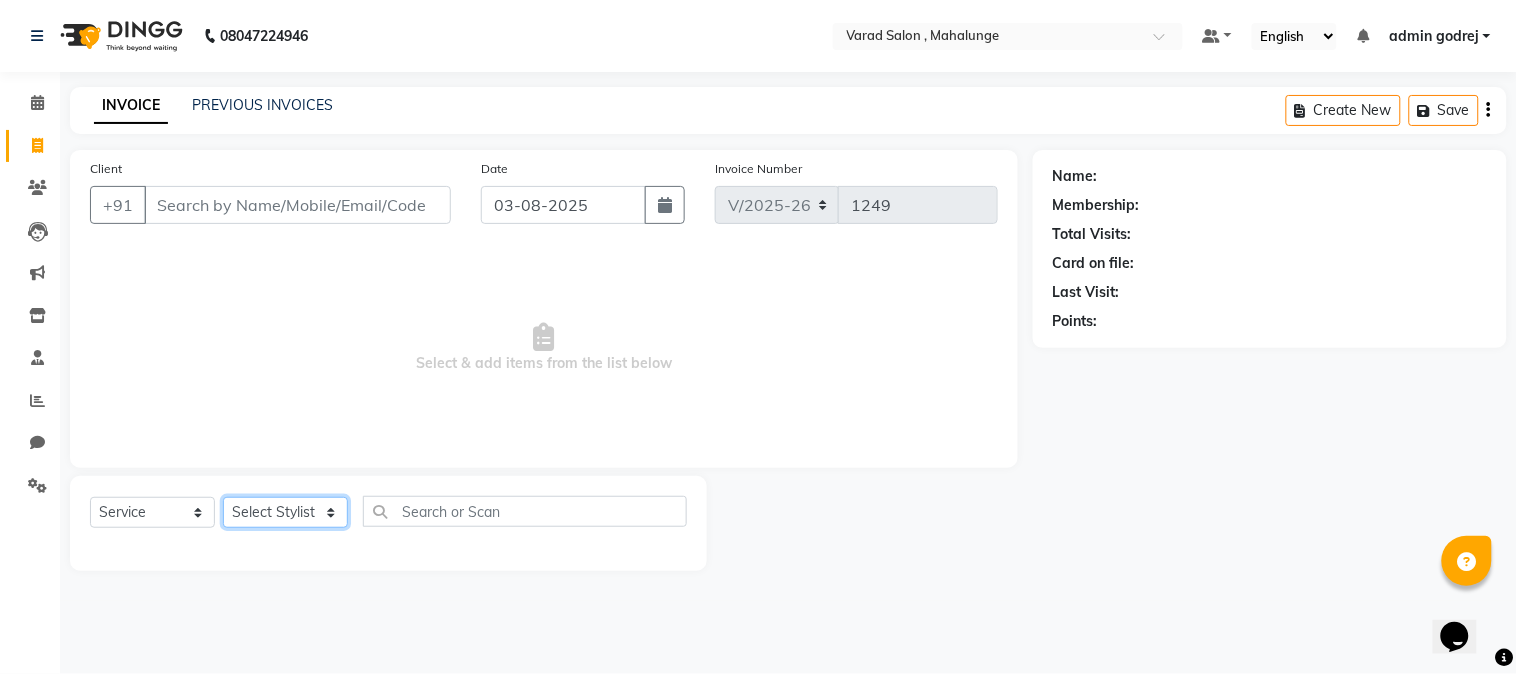 click on "Select Stylist admin godrej Dipak subhash ambhore krushna pandit megha mahajan priya kamble Rishi Gayke Rishikesh  sanket gaikwad shubham lingayat vijay bidve" 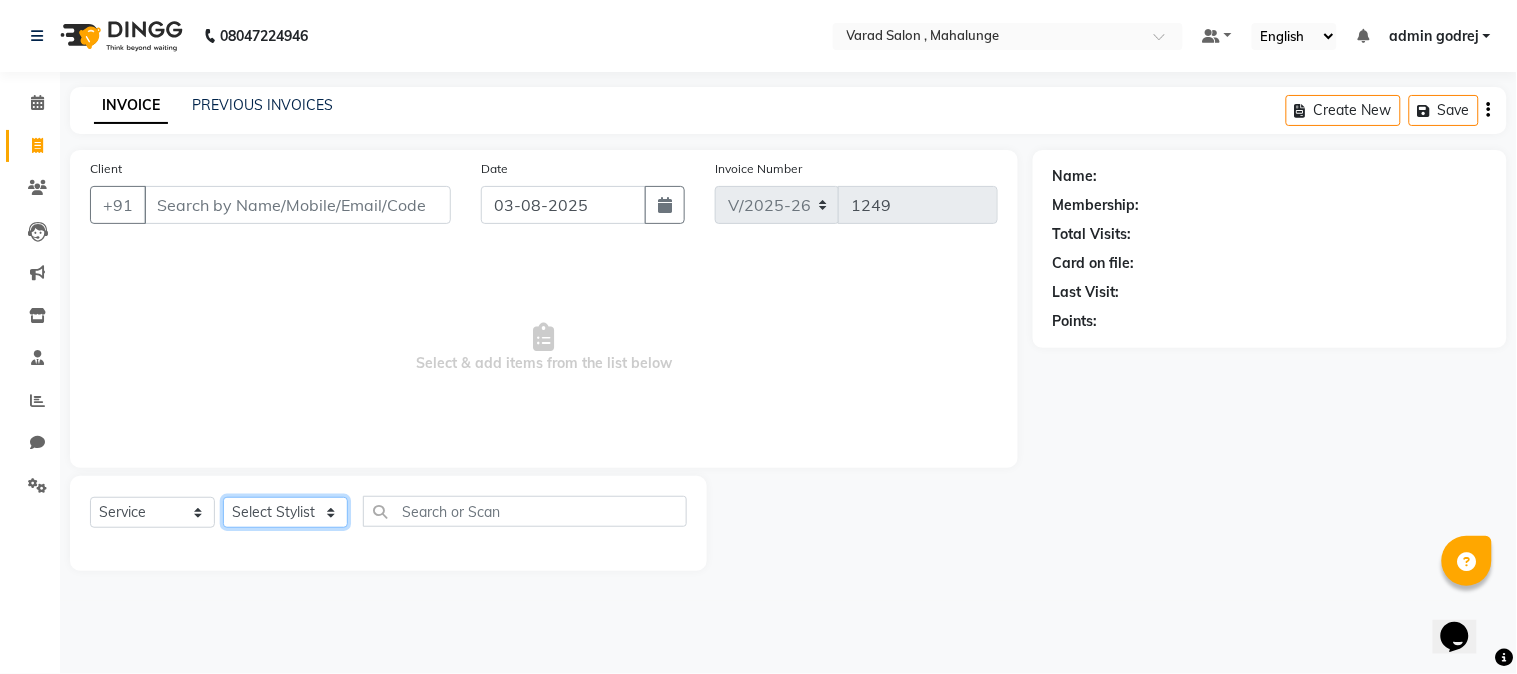 select on "78190" 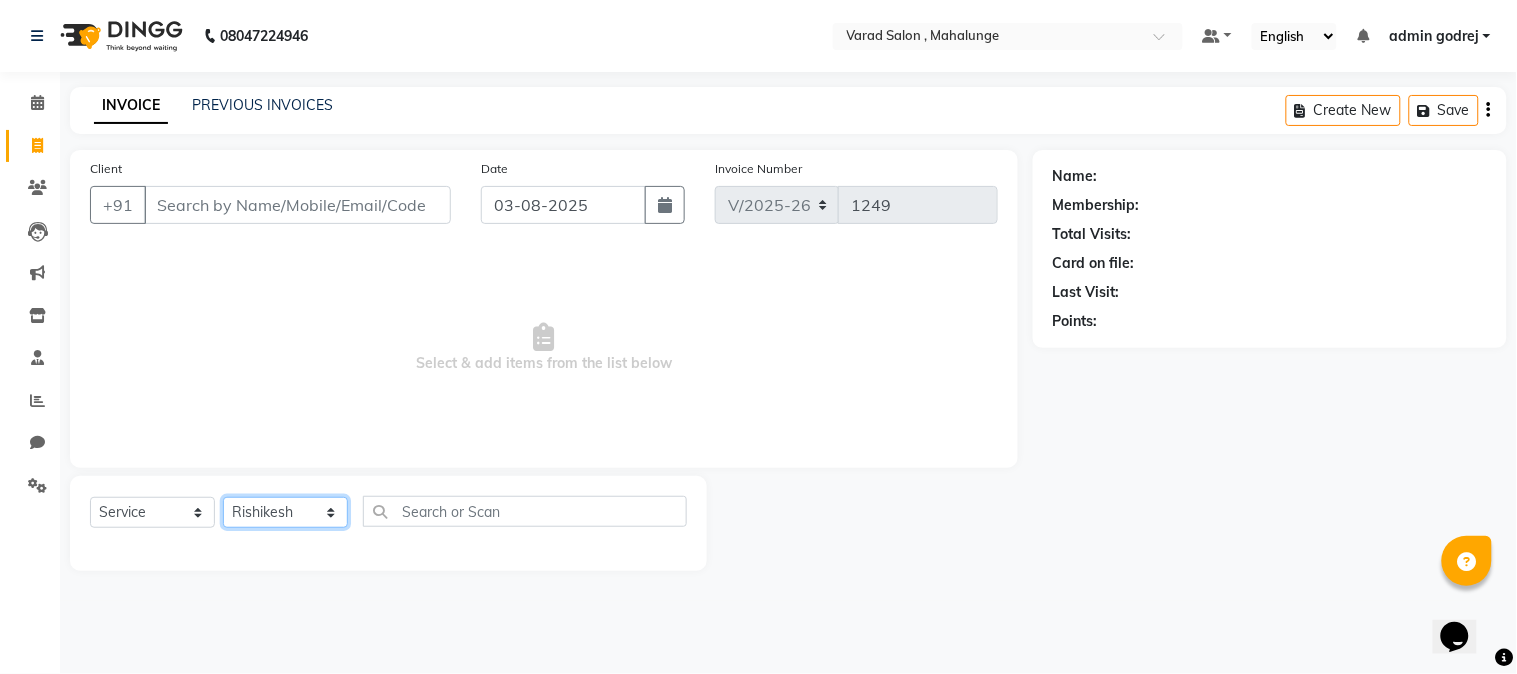 click on "Select Stylist admin godrej Dipak subhash ambhore krushna pandit megha mahajan priya kamble Rishi Gayke Rishikesh  sanket gaikwad shubham lingayat vijay bidve" 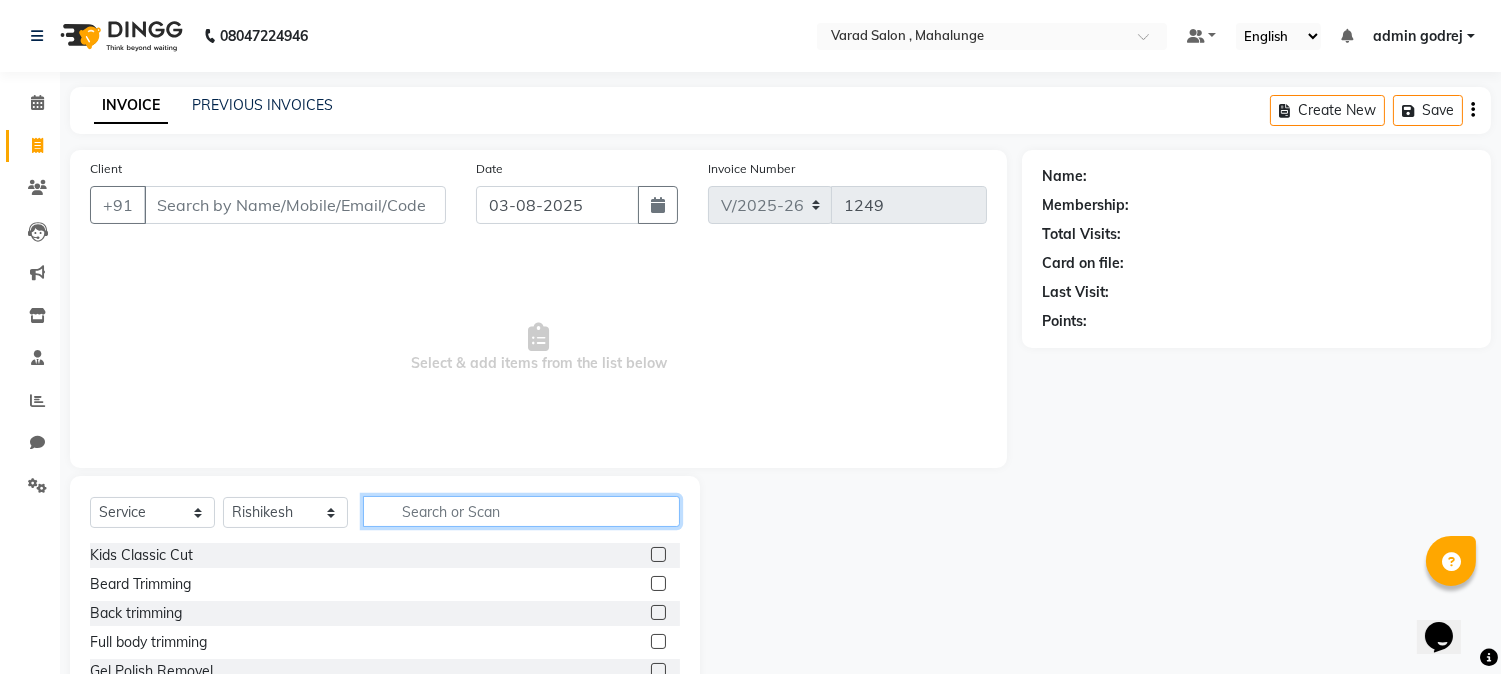 click 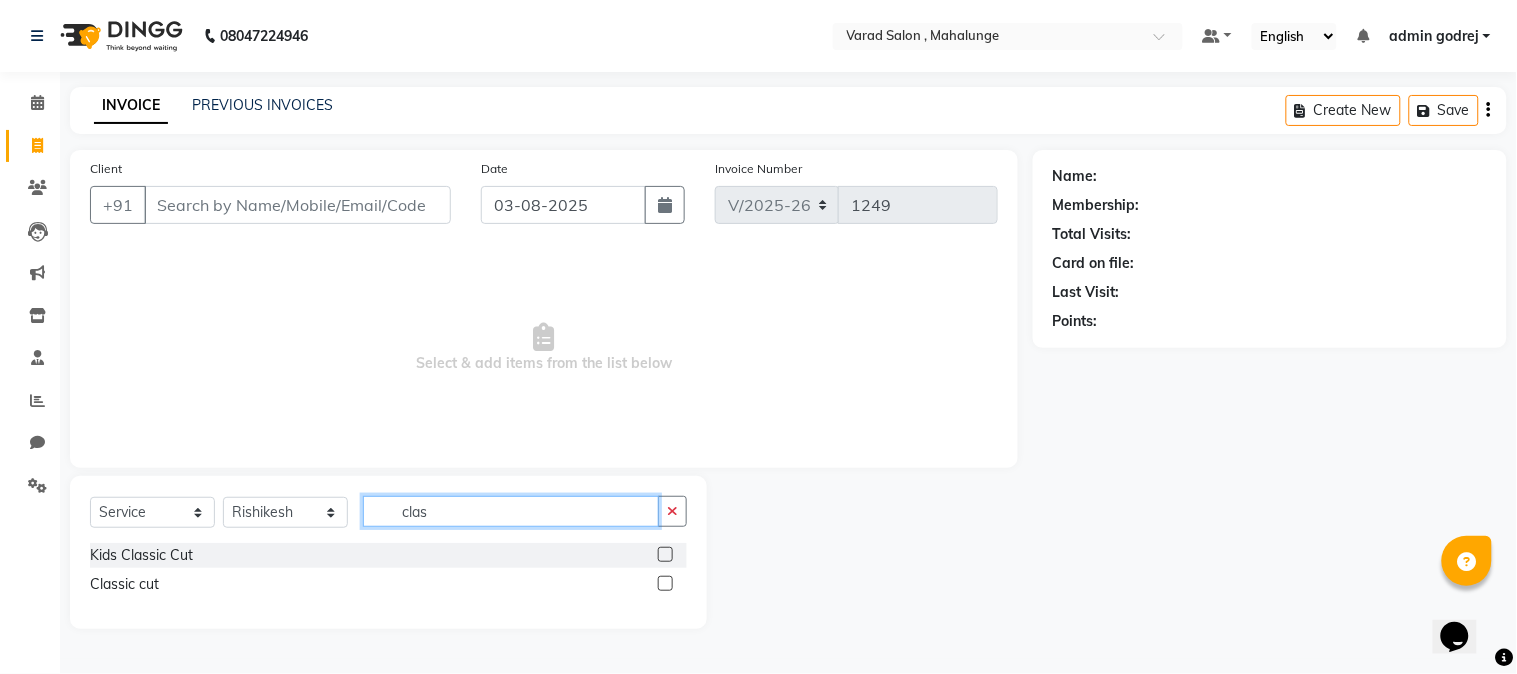 type on "clas" 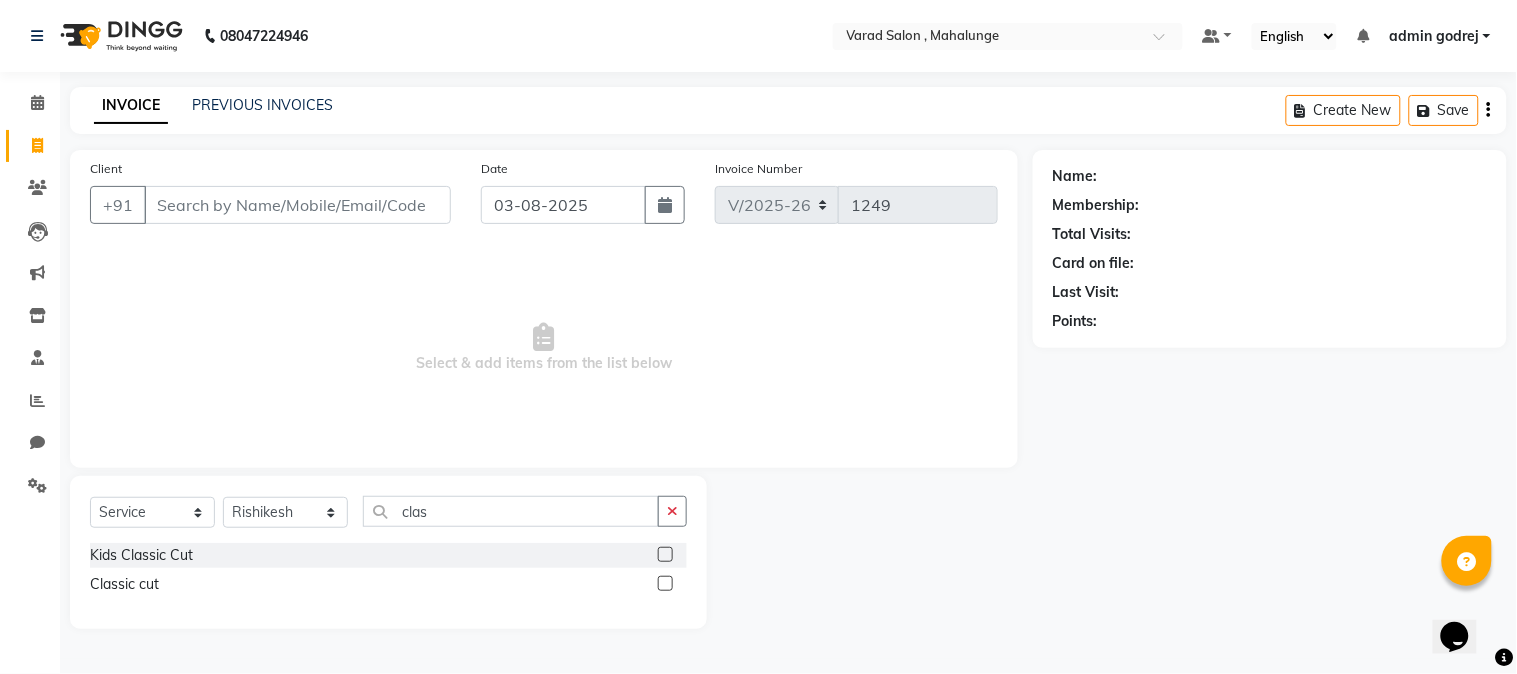 click 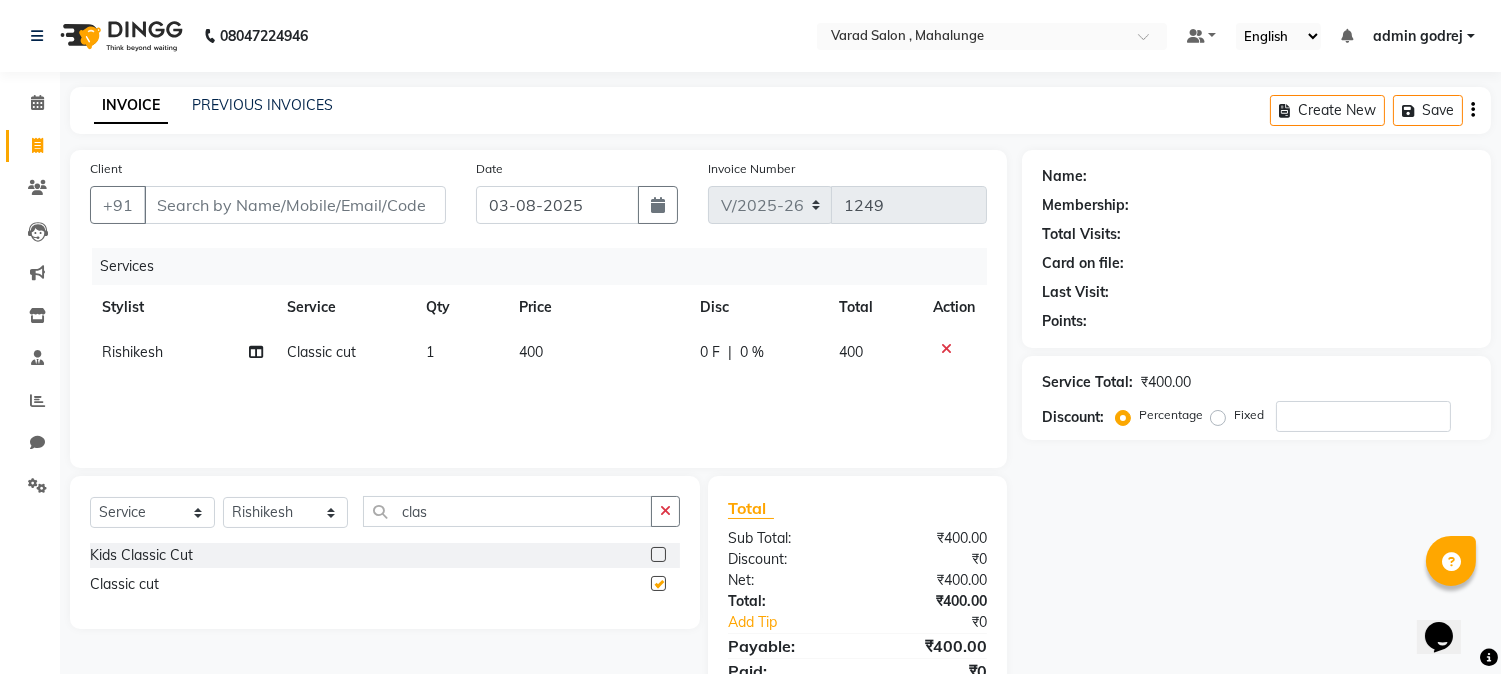 checkbox on "false" 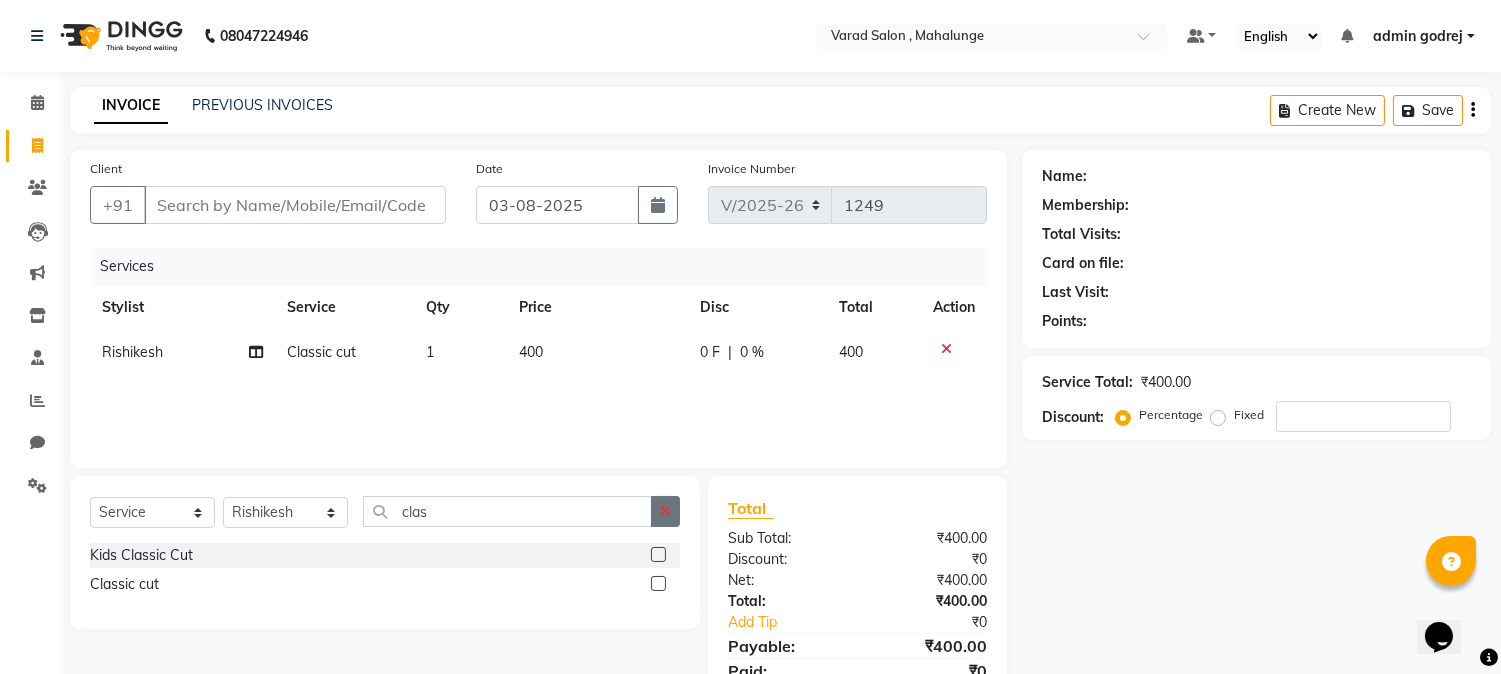 click 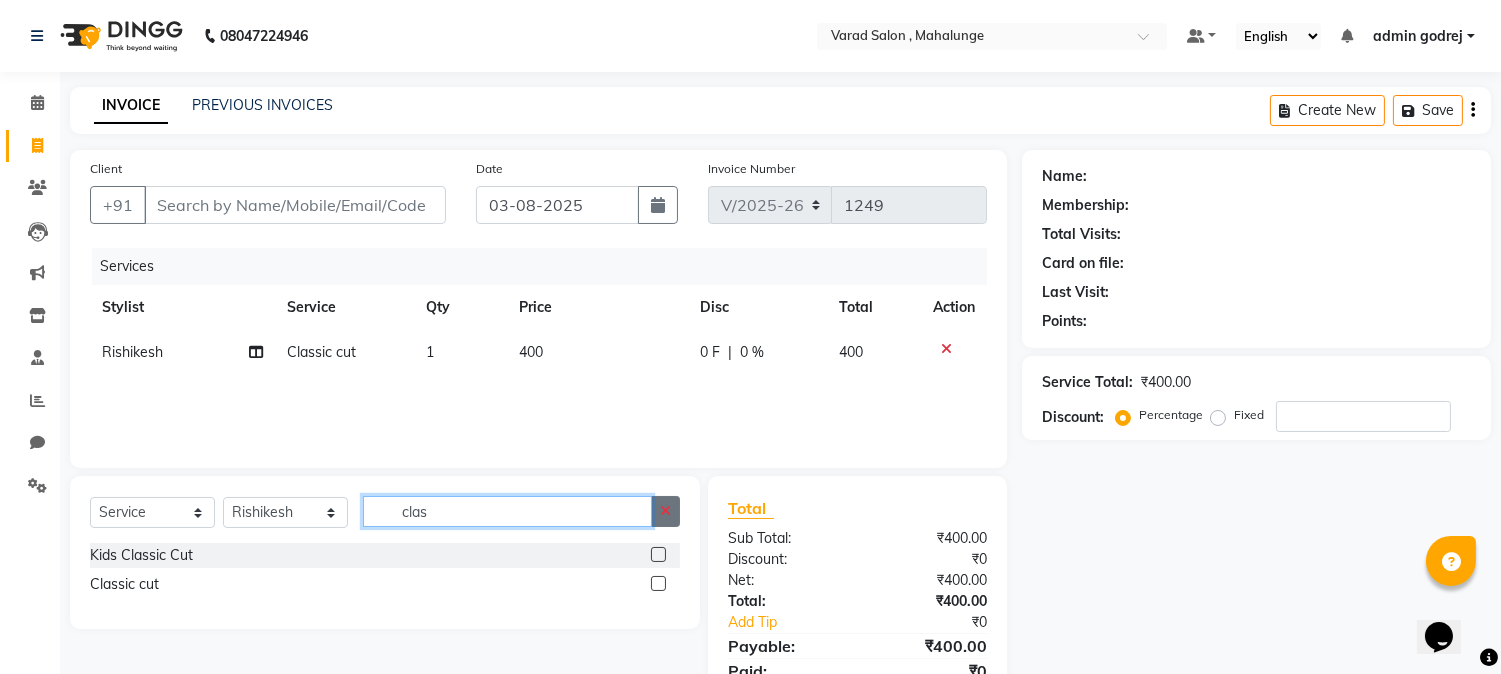 type 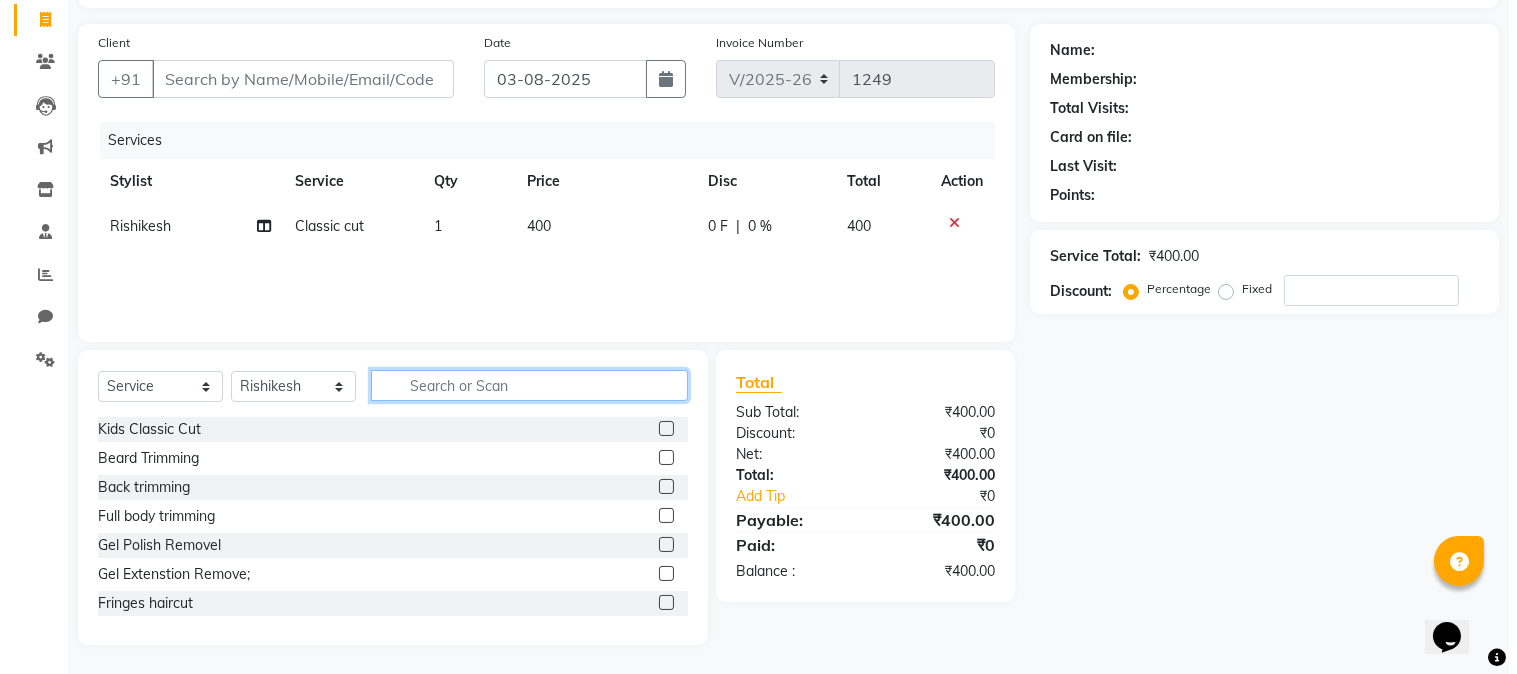 scroll, scrollTop: 15, scrollLeft: 0, axis: vertical 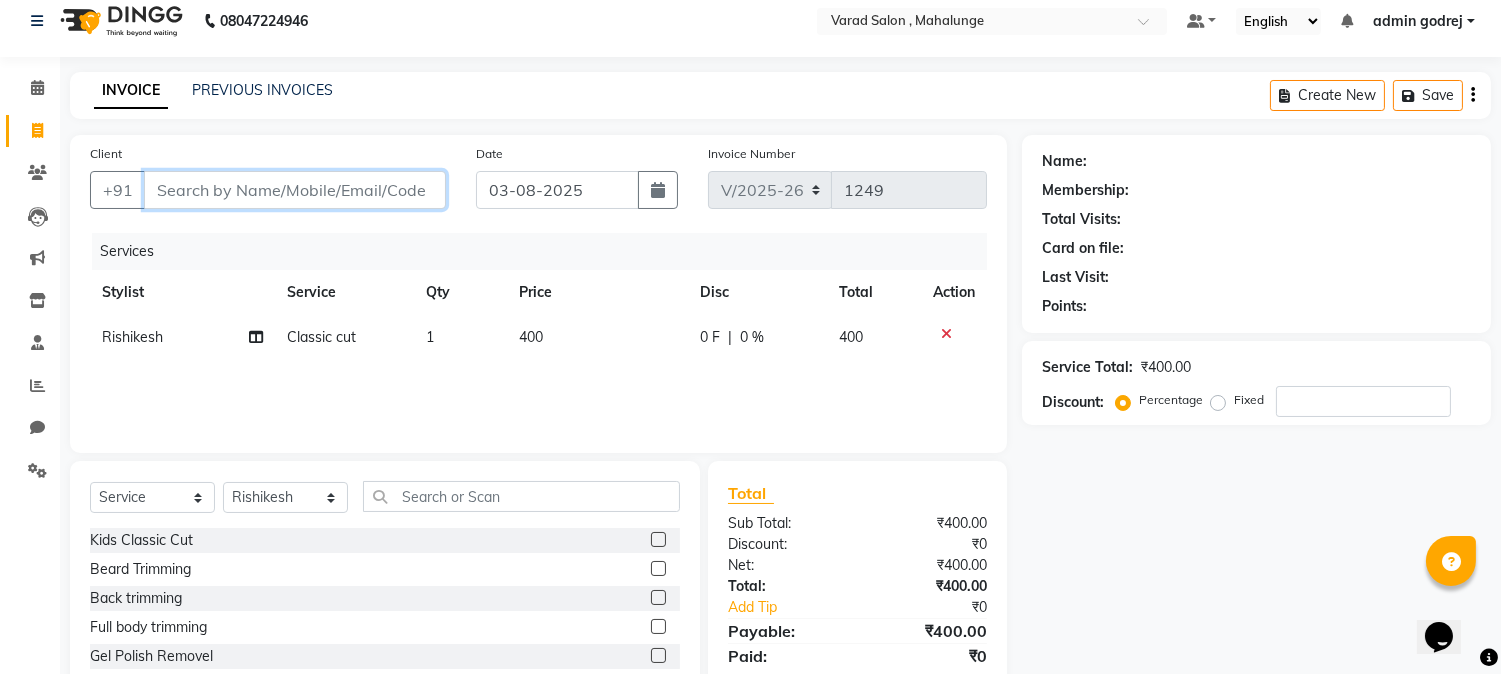 click on "Client" at bounding box center (295, 190) 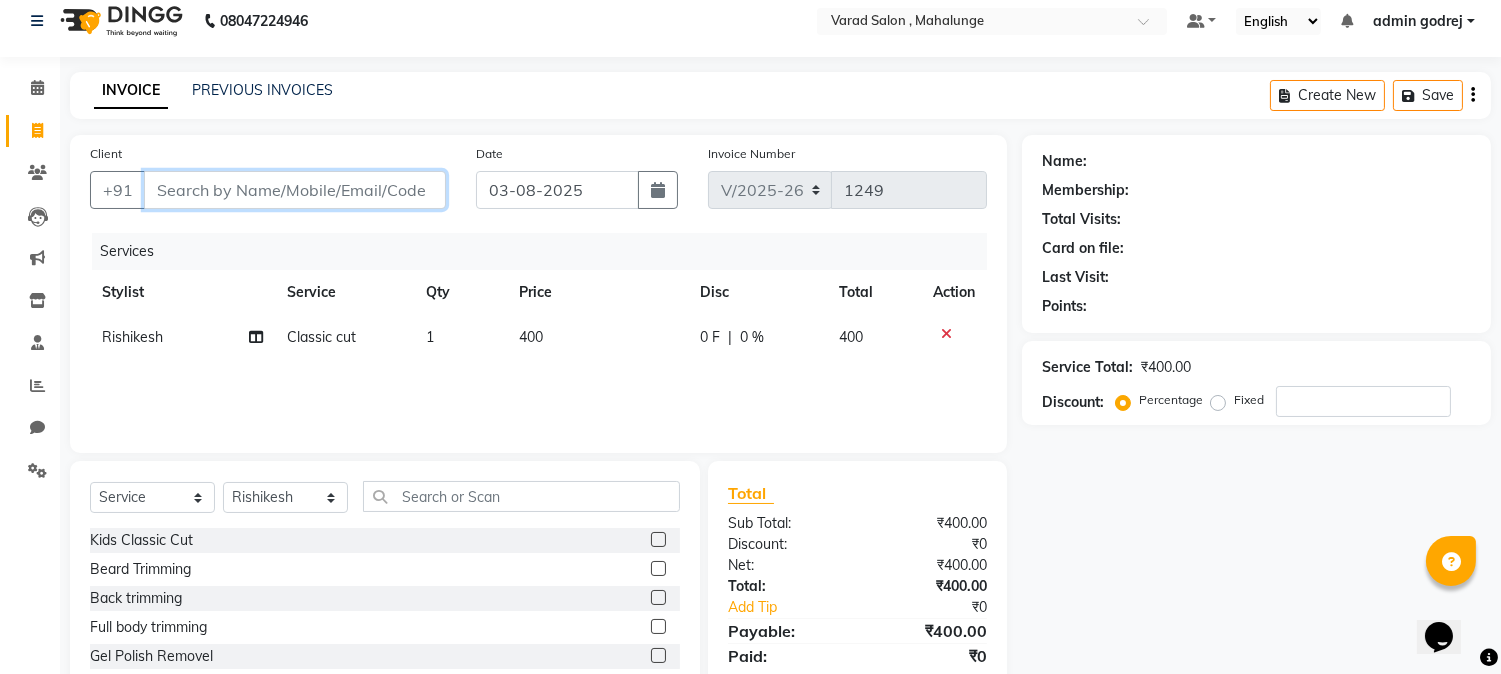type on "8" 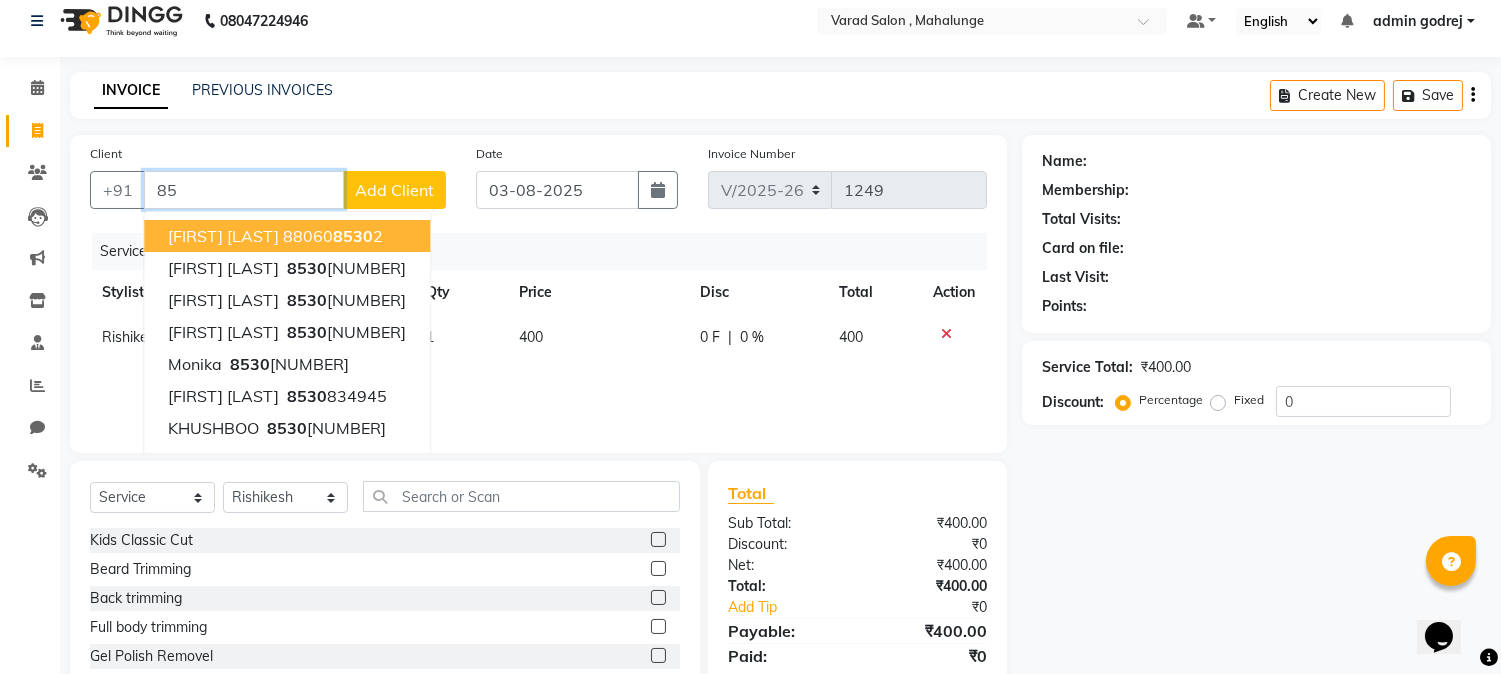 type on "8" 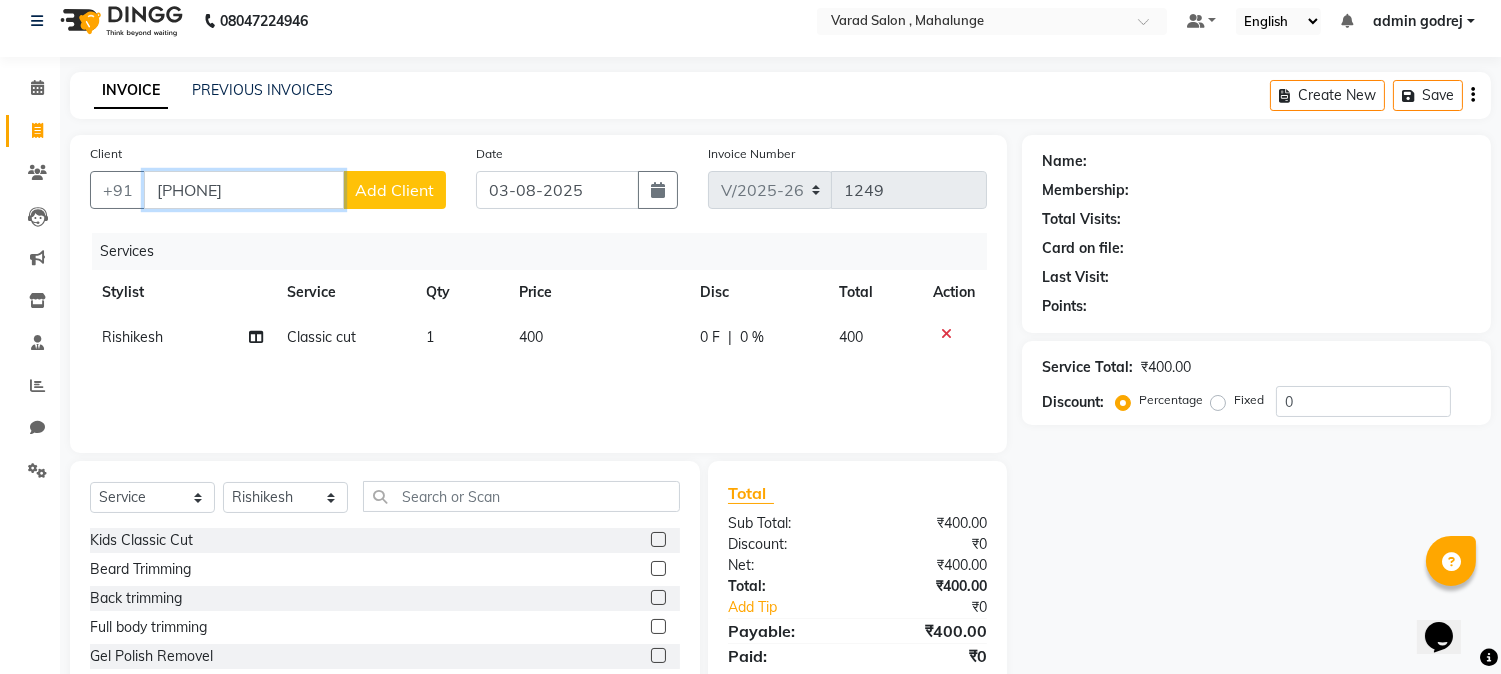type on "[PHONE]" 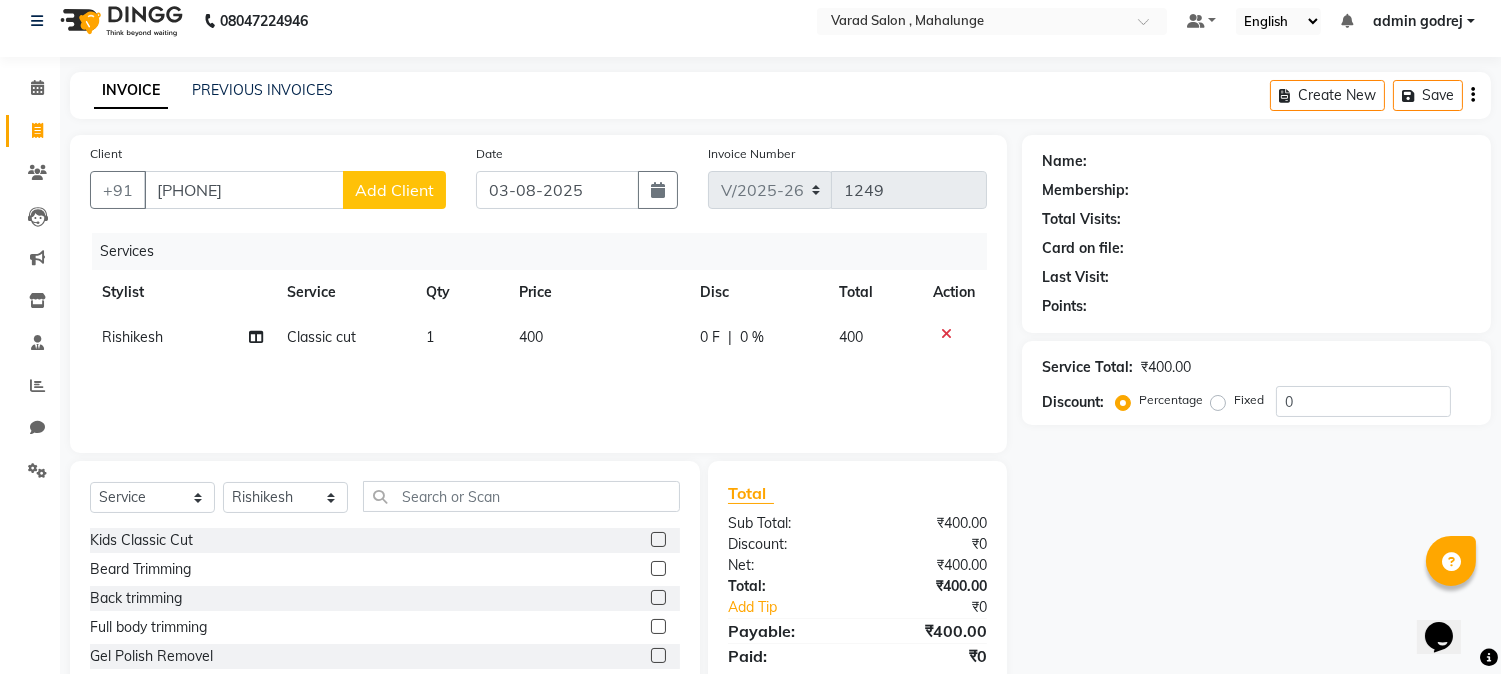 click on "Add Client" 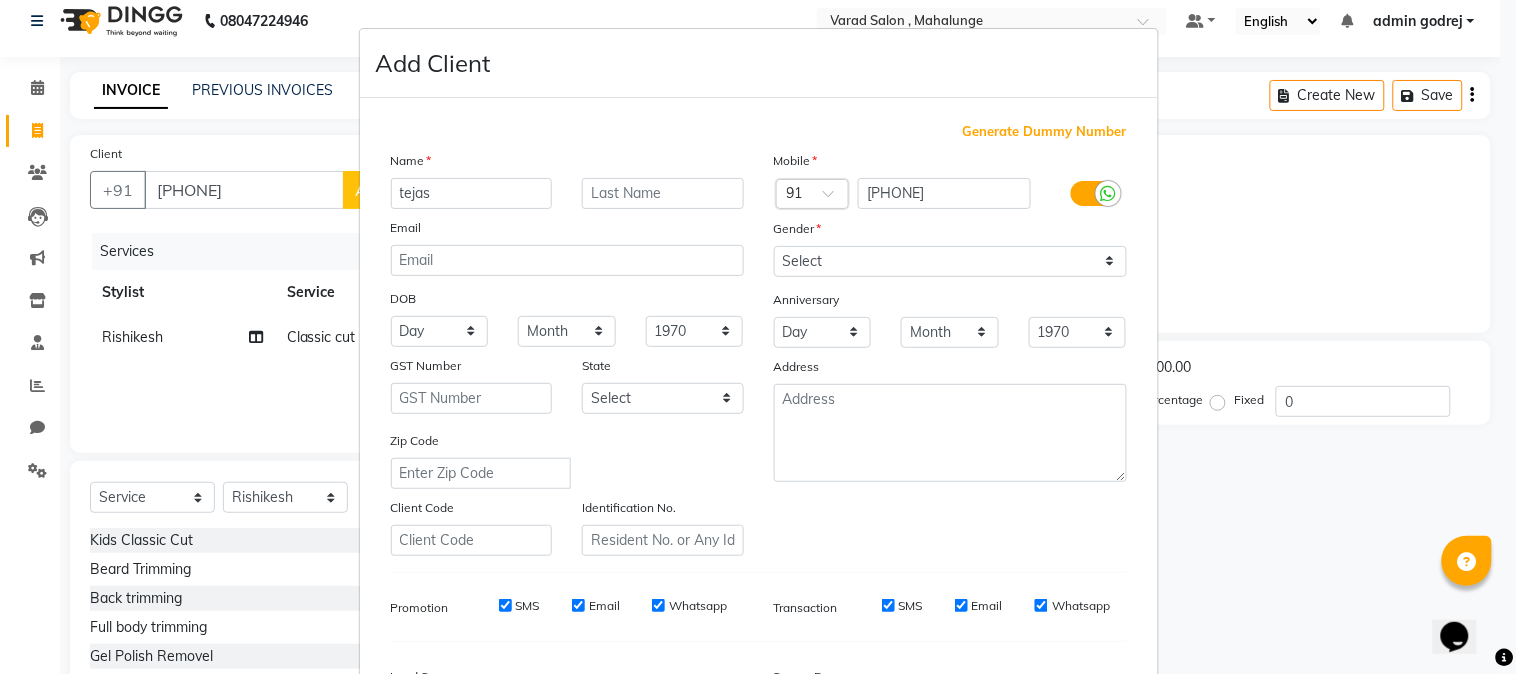 type on "tejas" 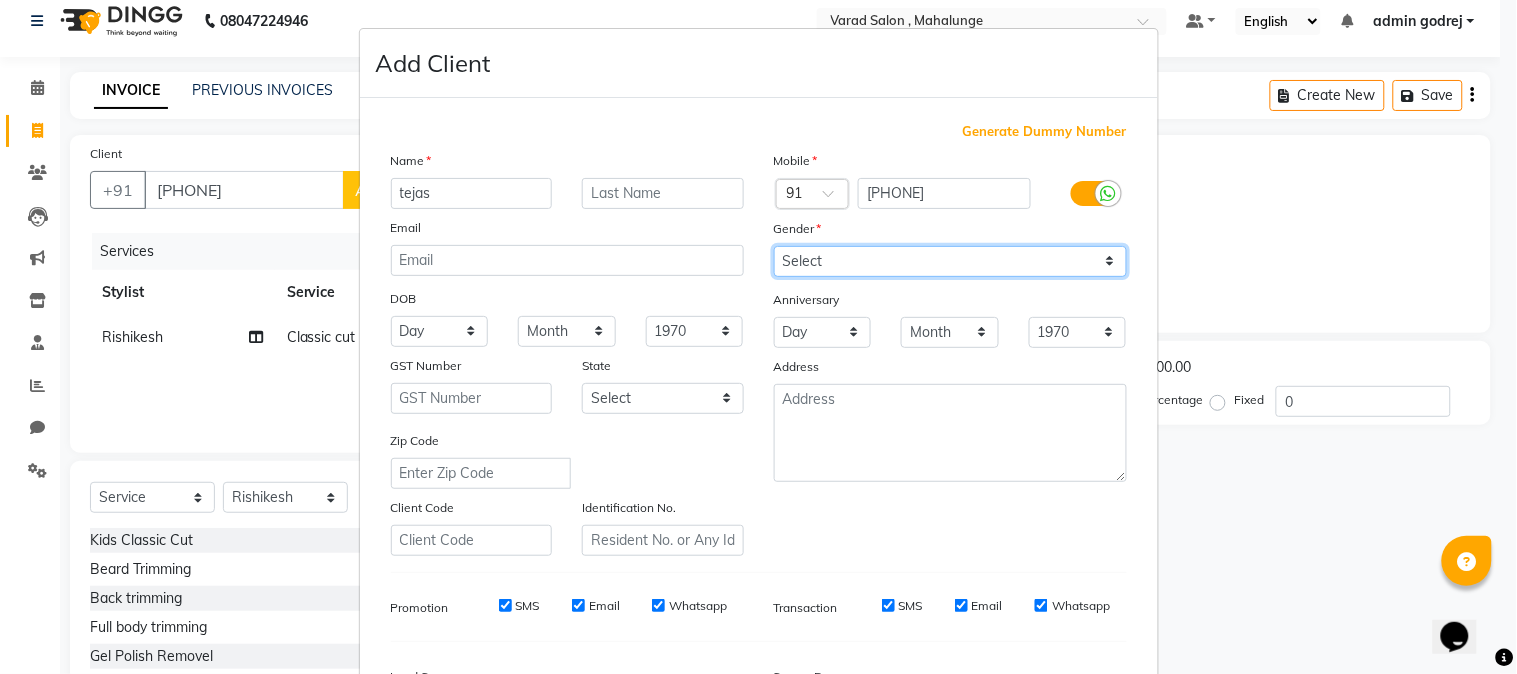 click on "Select Male Female Other Prefer Not To Say" at bounding box center [950, 261] 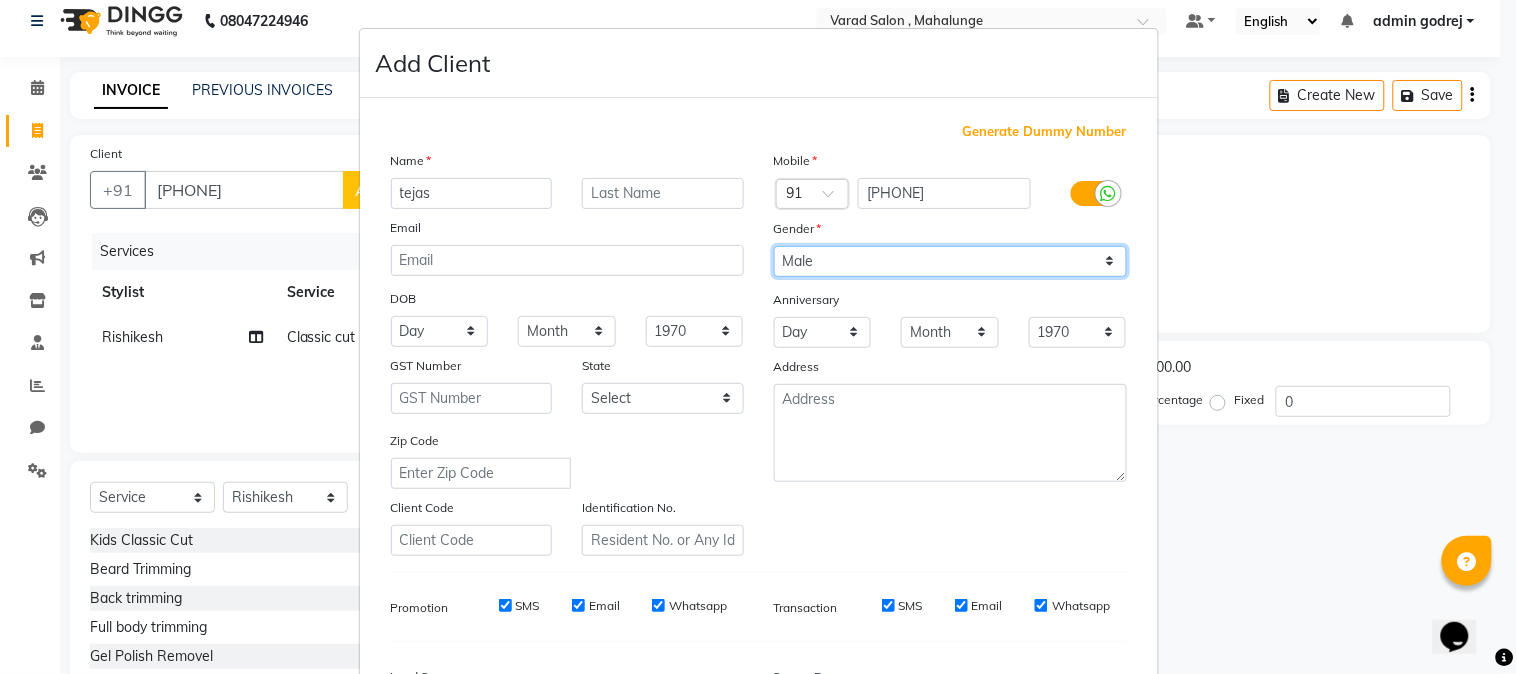 click on "Select Male Female Other Prefer Not To Say" at bounding box center [950, 261] 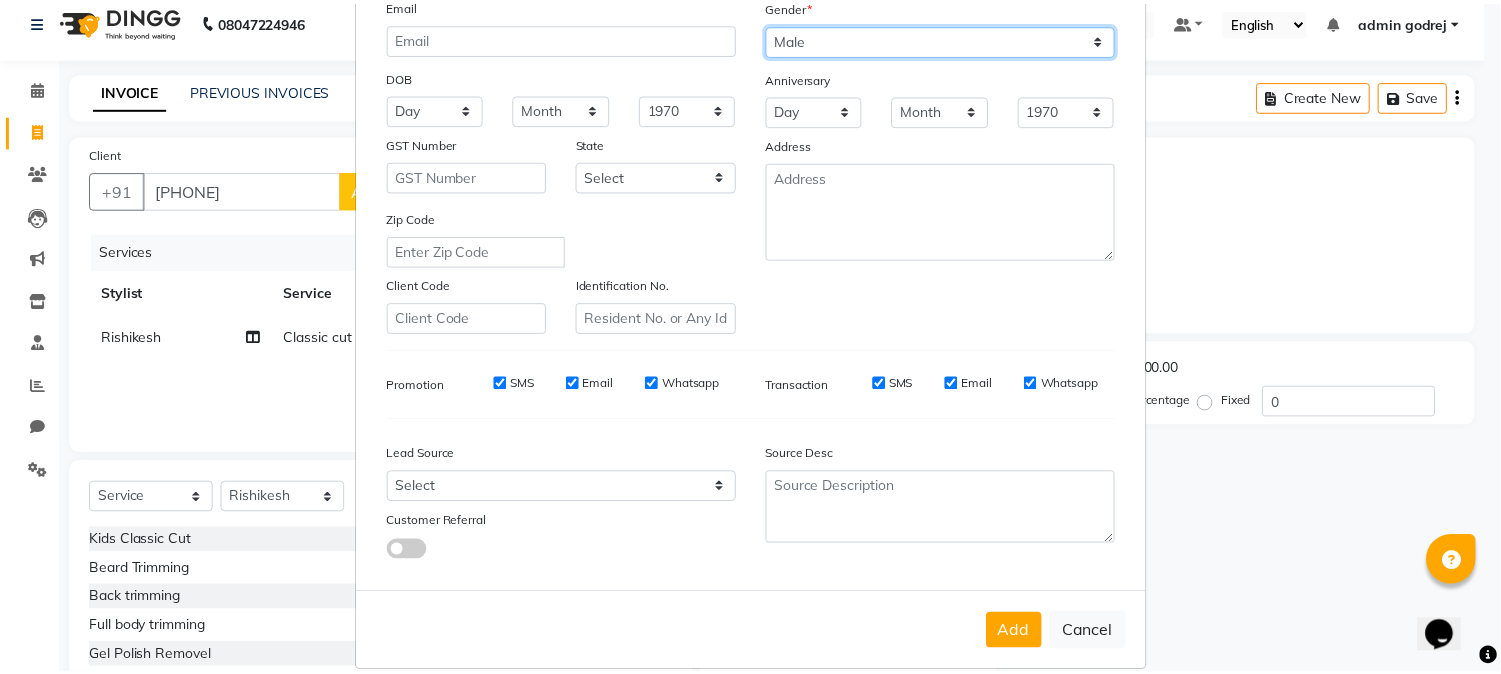 scroll, scrollTop: 250, scrollLeft: 0, axis: vertical 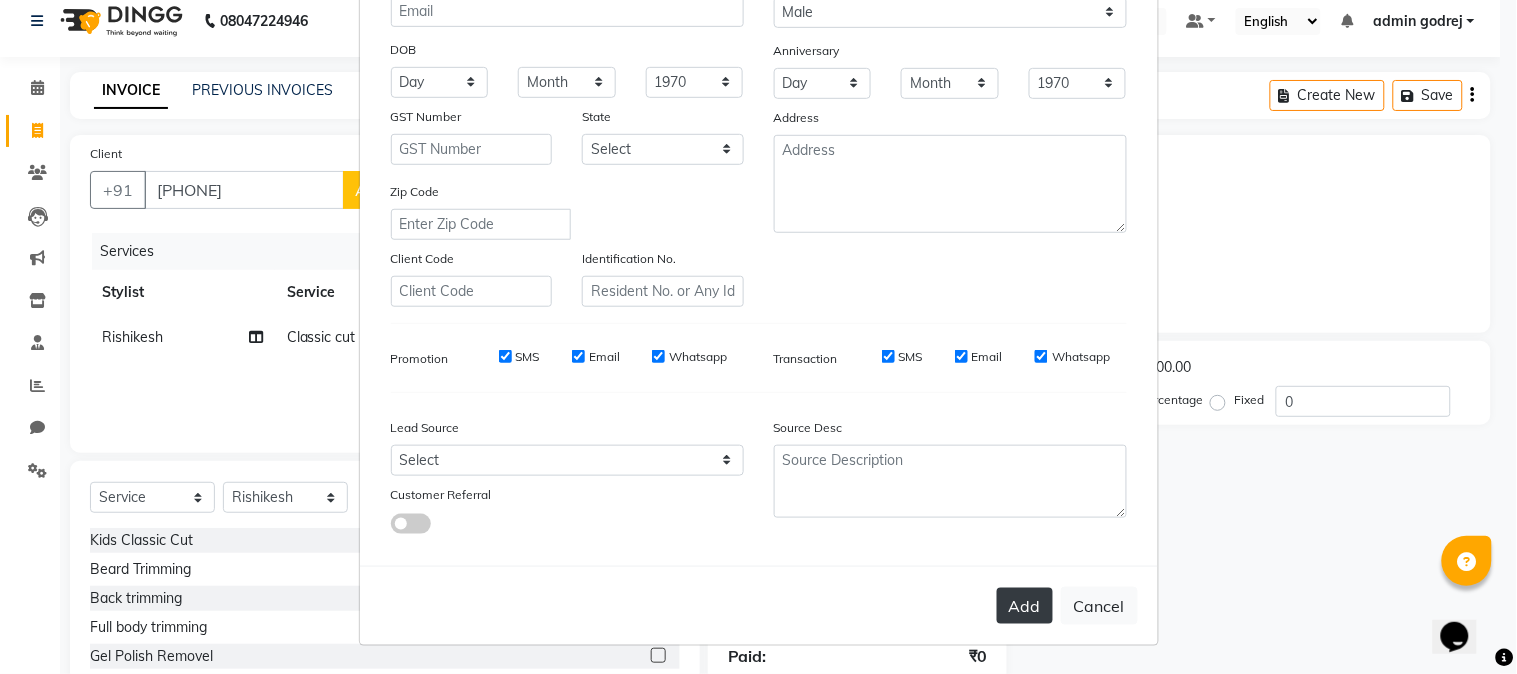 click on "Add" at bounding box center (1025, 606) 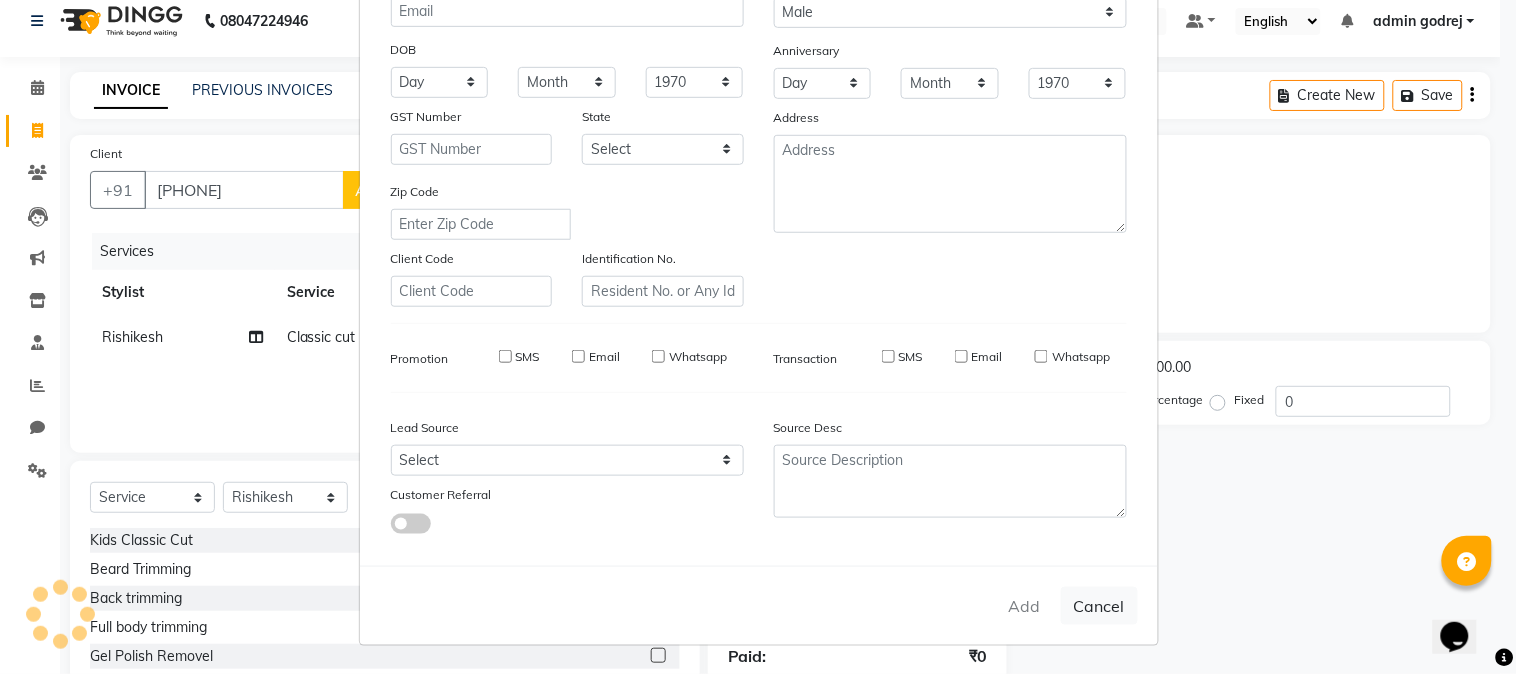 type 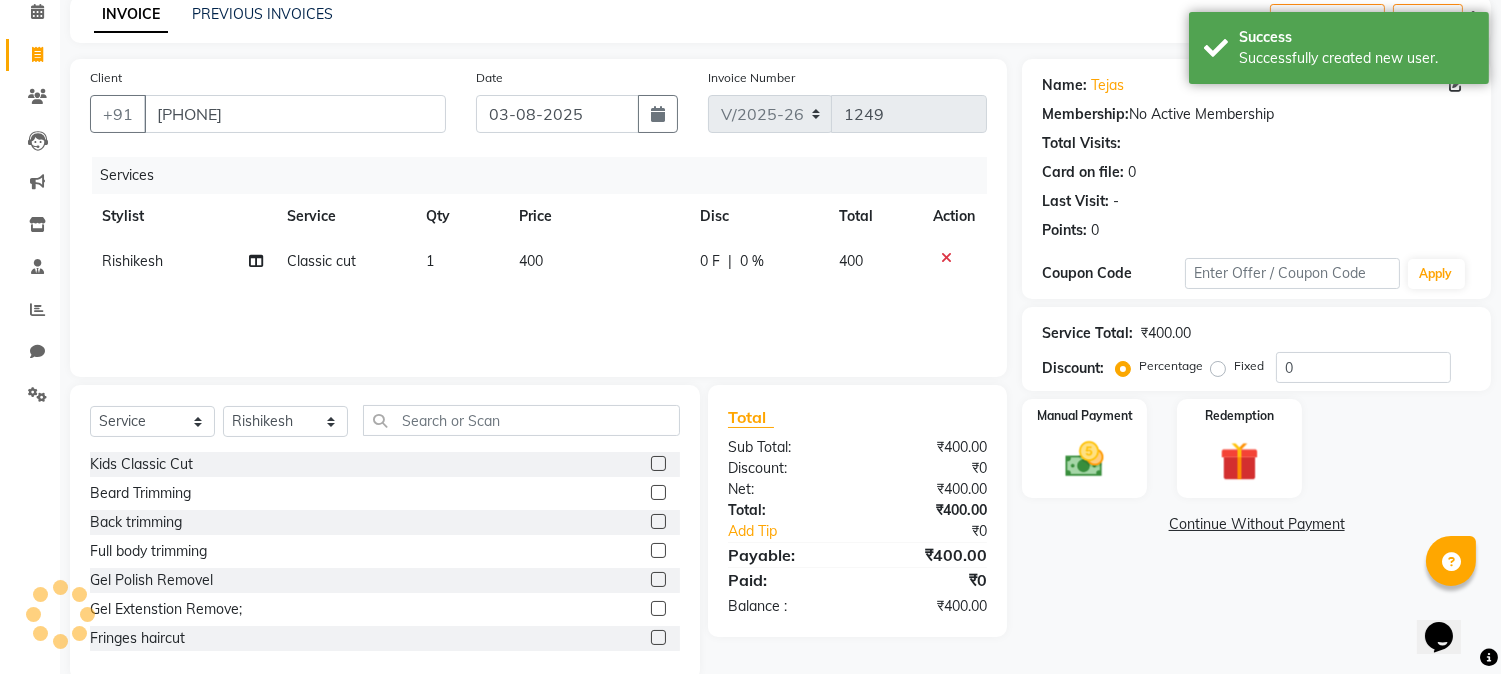 scroll, scrollTop: 126, scrollLeft: 0, axis: vertical 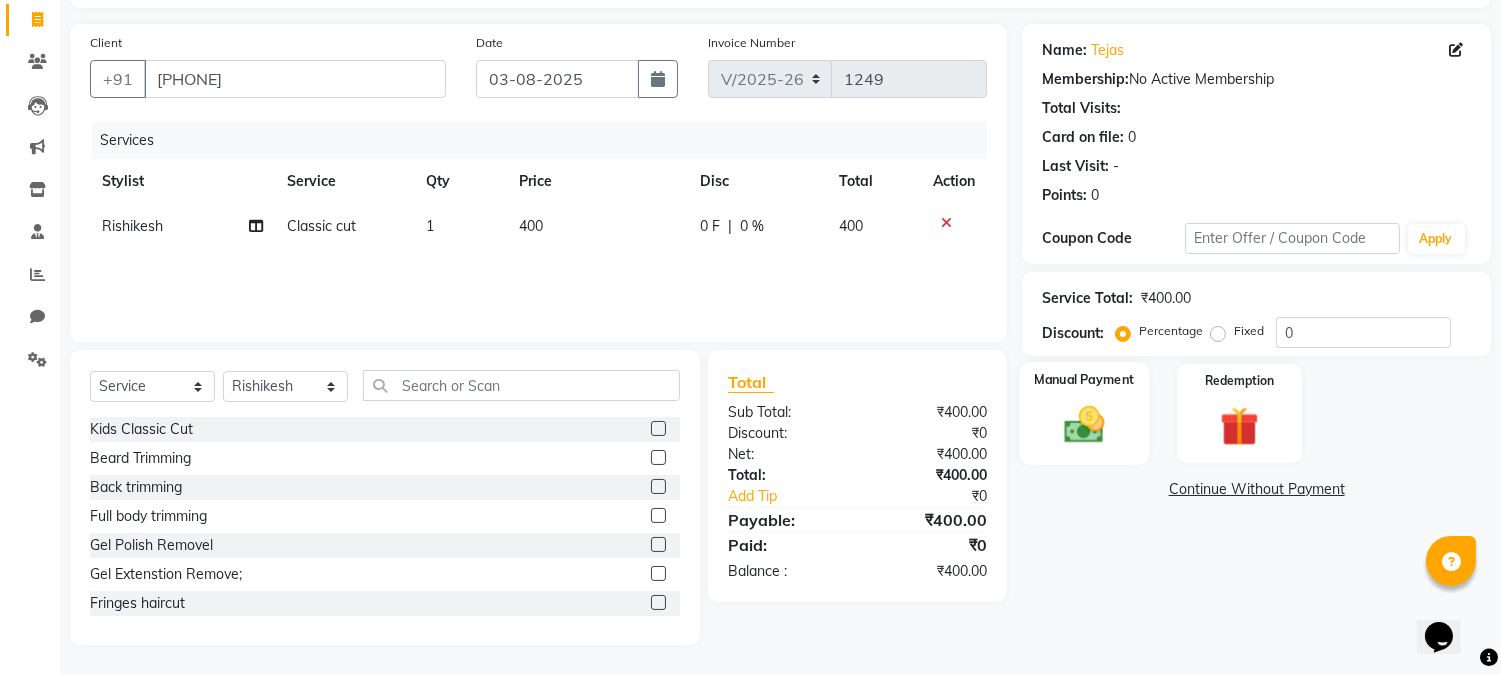 click 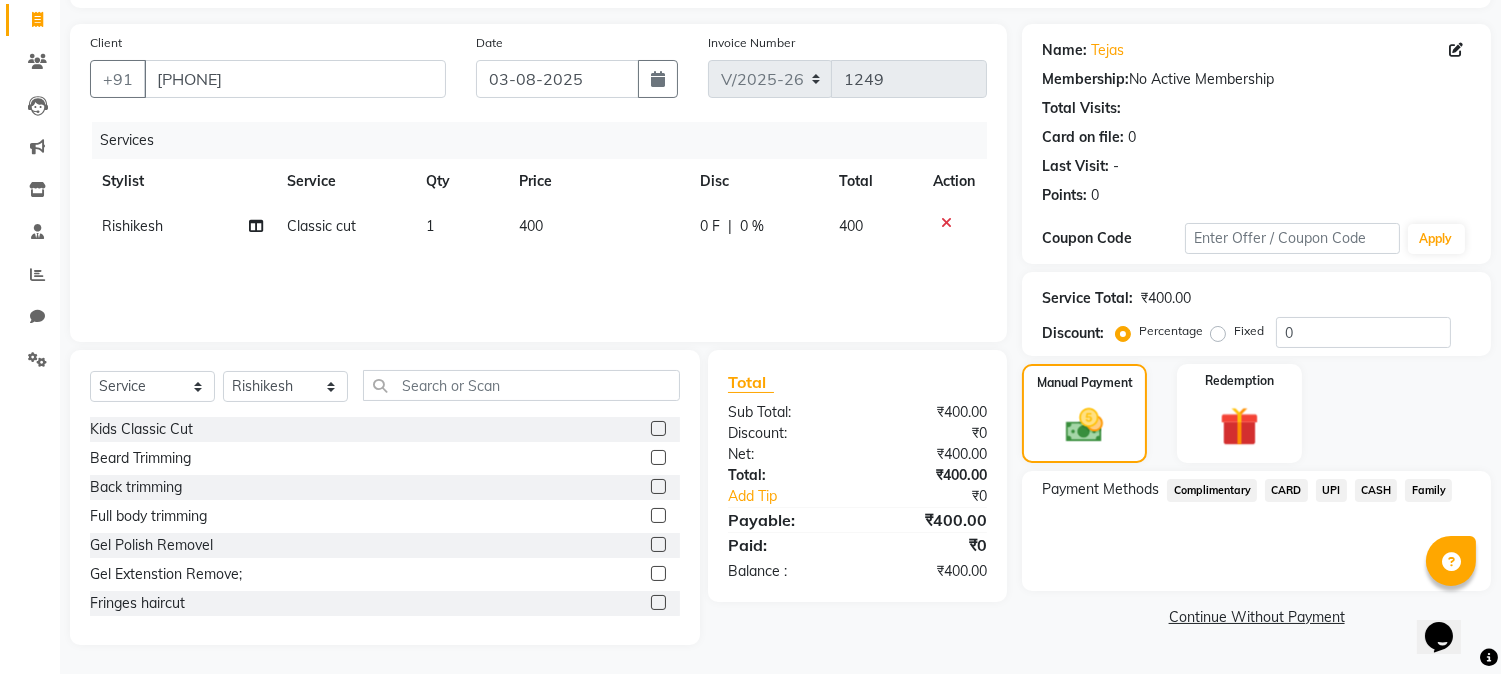 click on "UPI" 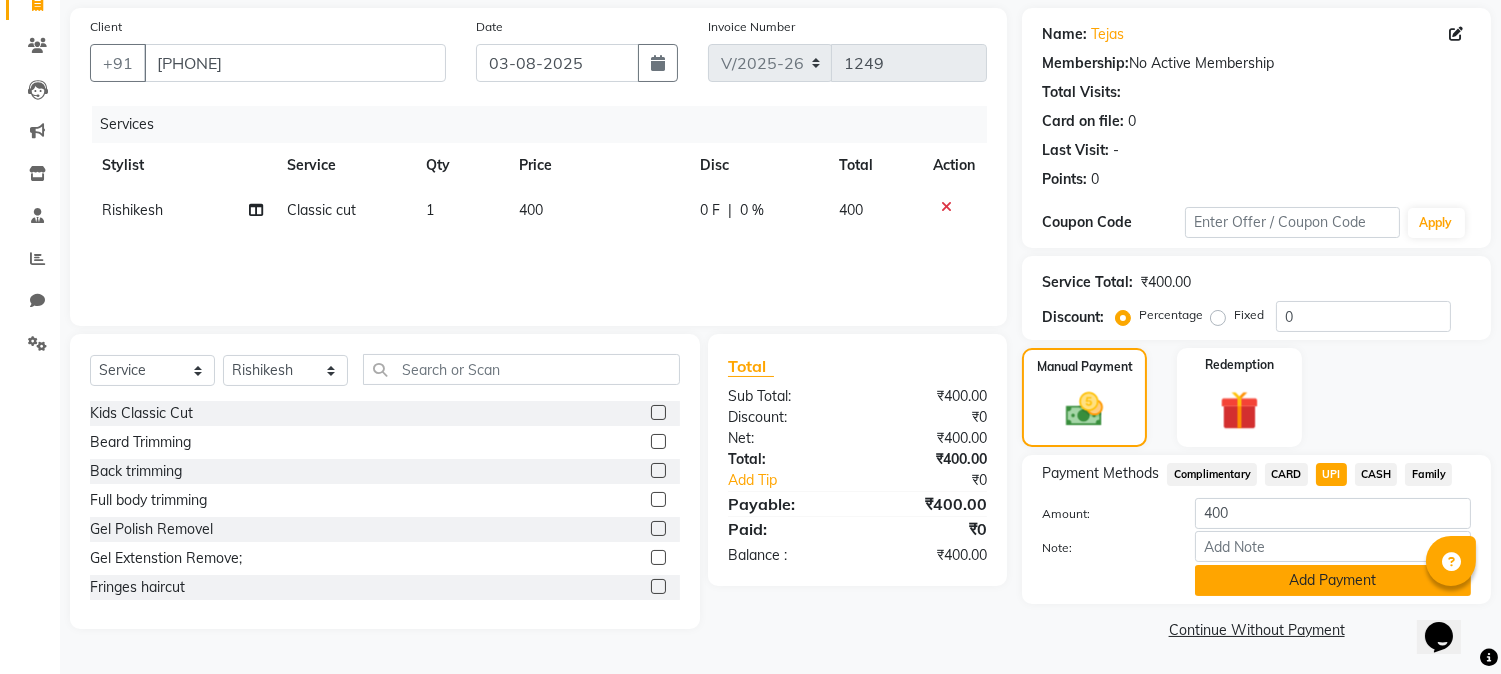 click on "Add Payment" 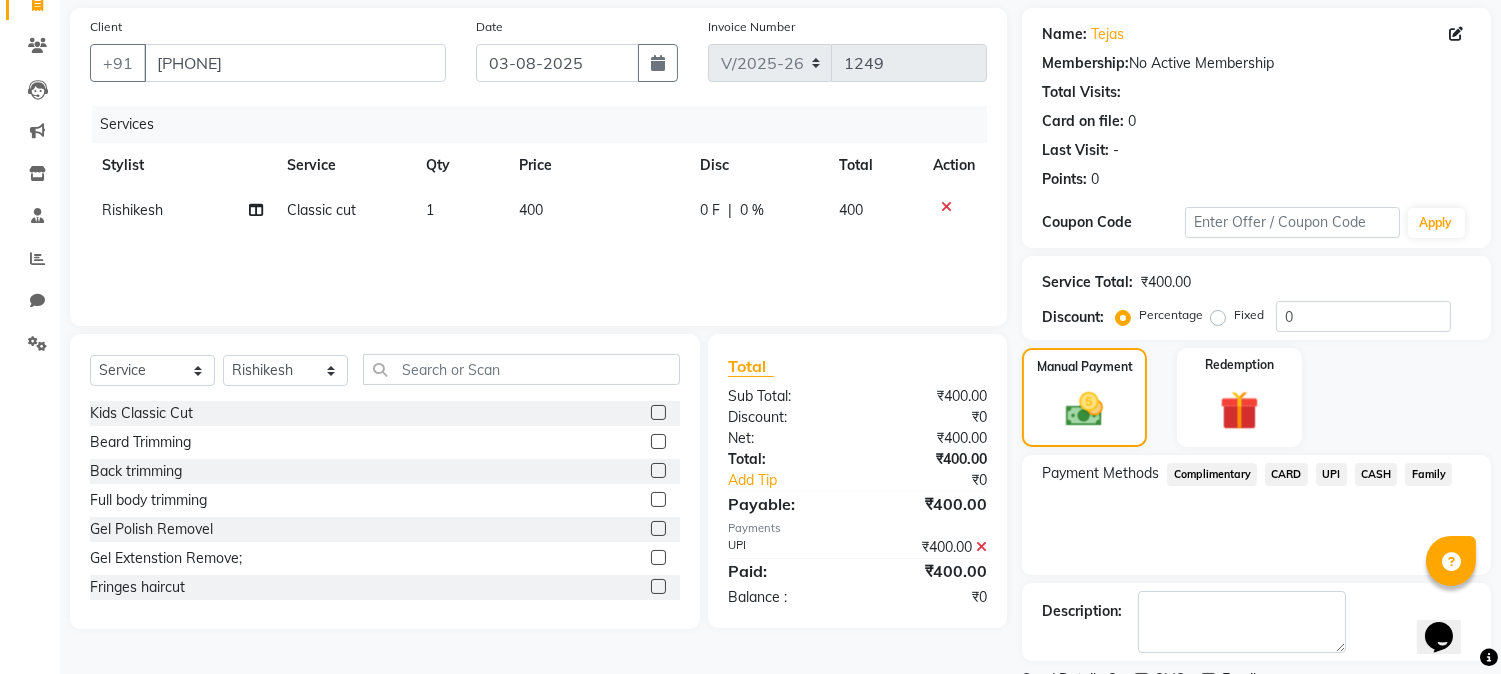 scroll, scrollTop: 225, scrollLeft: 0, axis: vertical 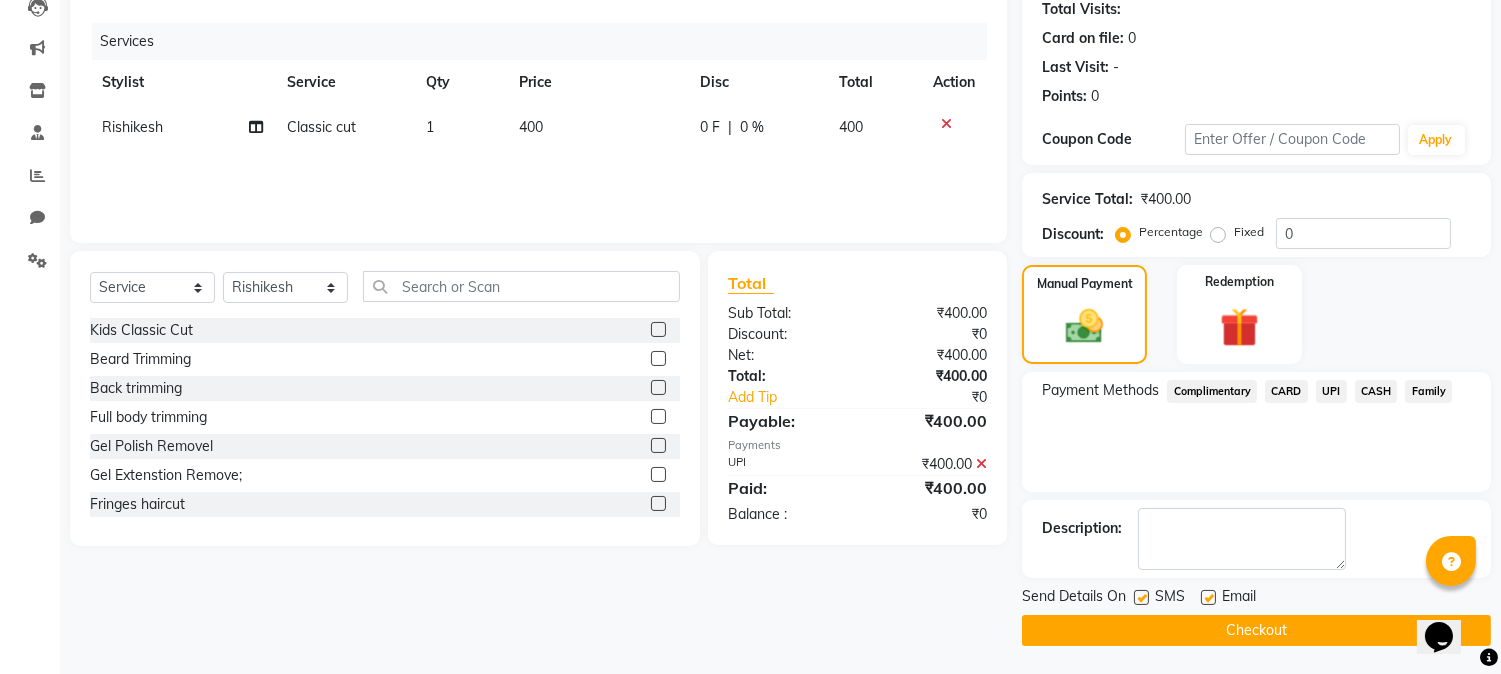 click on "Checkout" 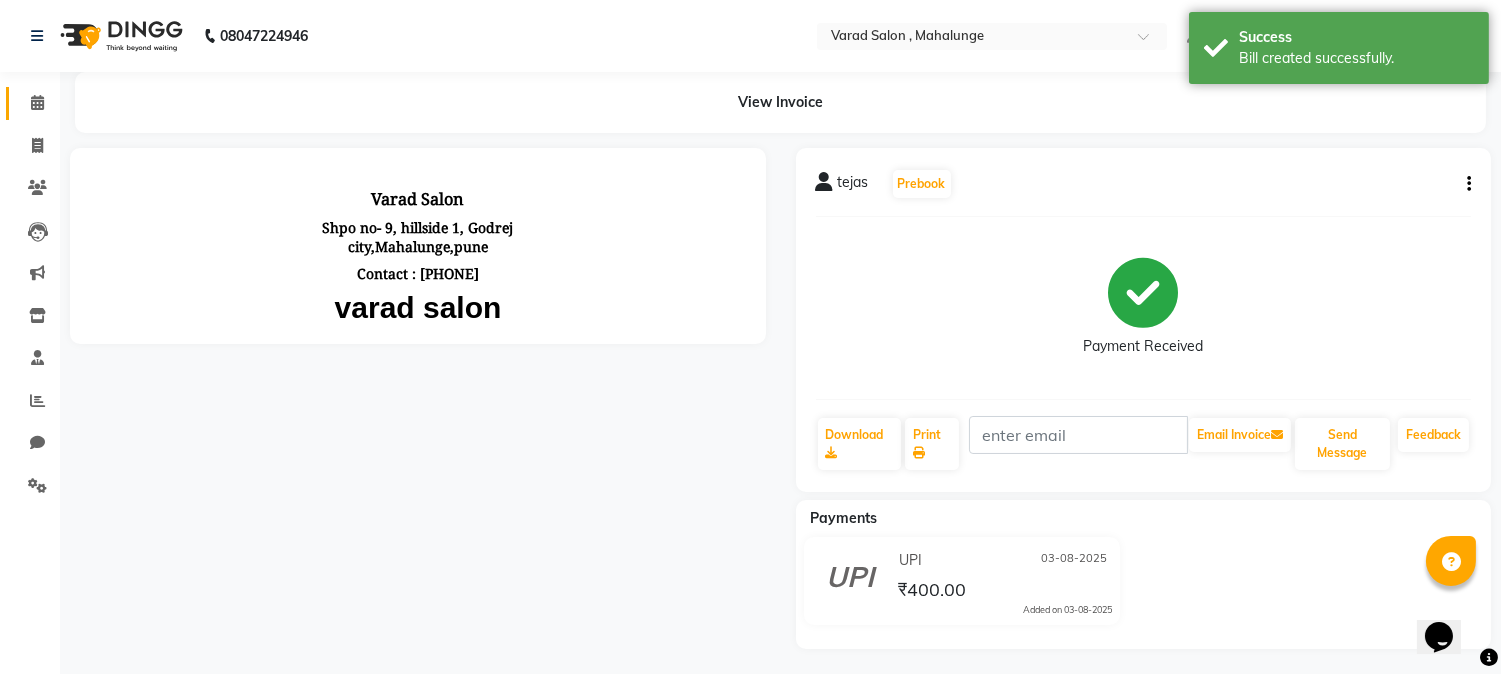 scroll, scrollTop: 0, scrollLeft: 0, axis: both 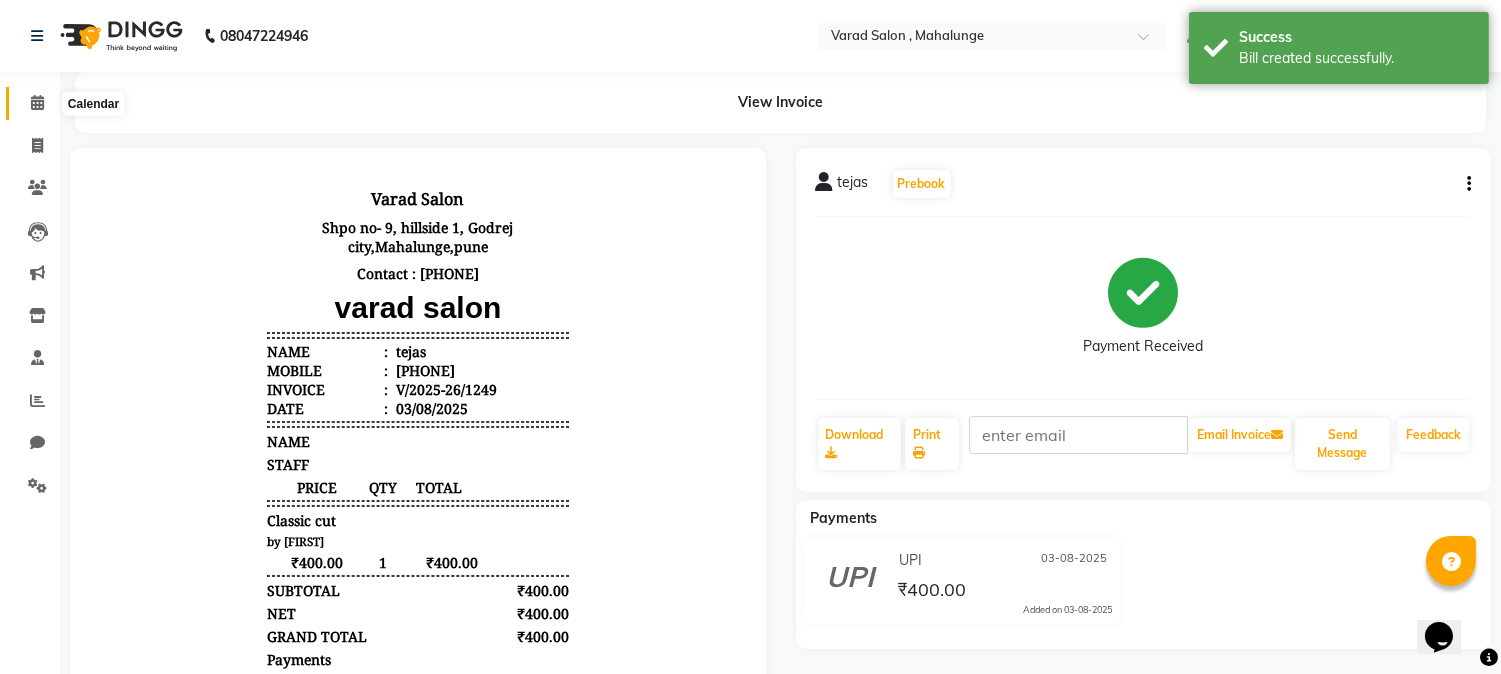 click 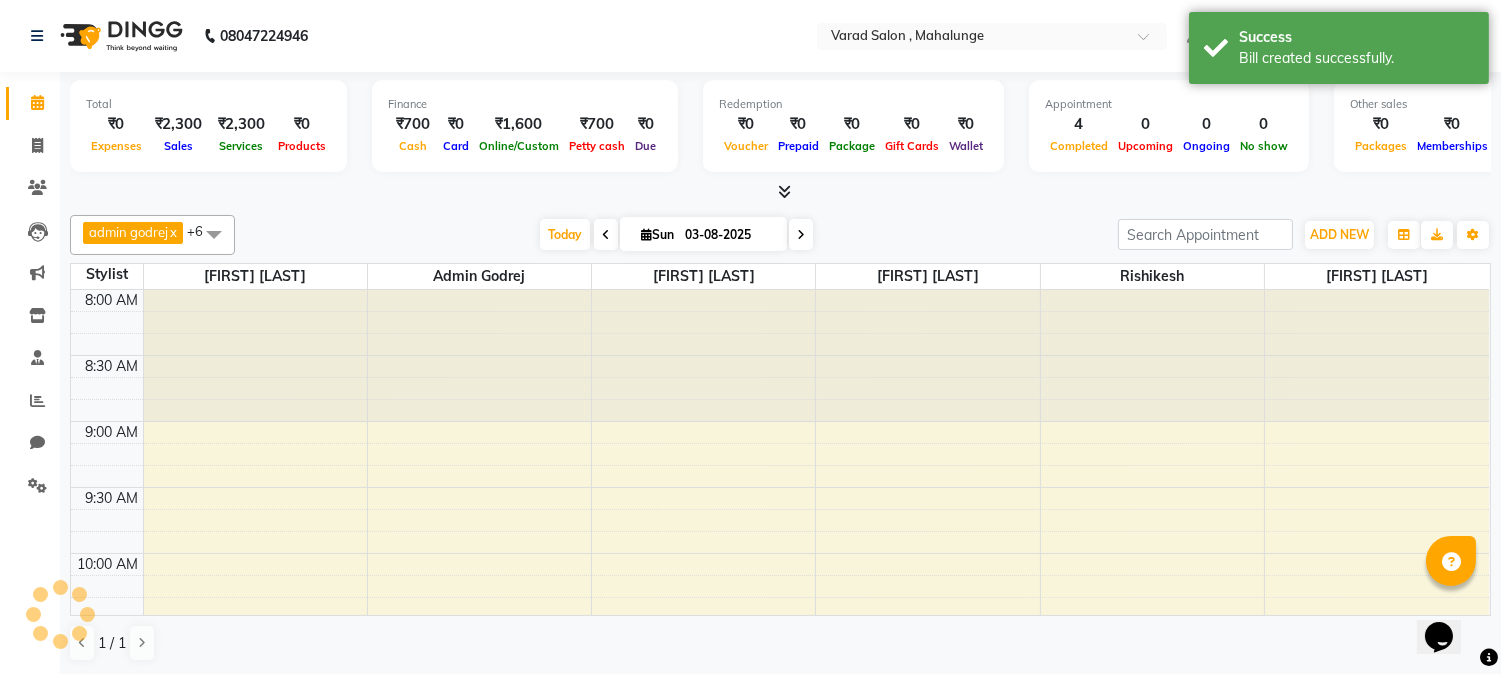 scroll, scrollTop: 0, scrollLeft: 0, axis: both 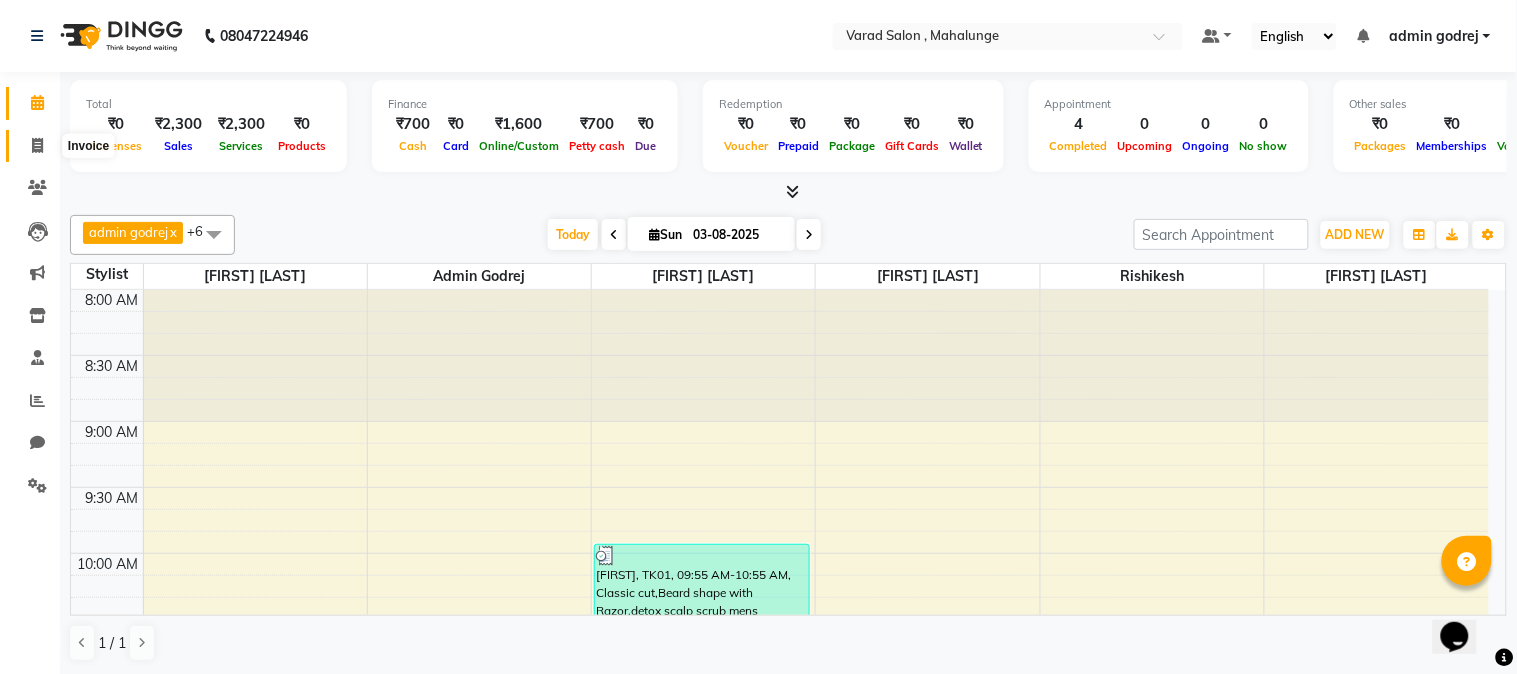 click 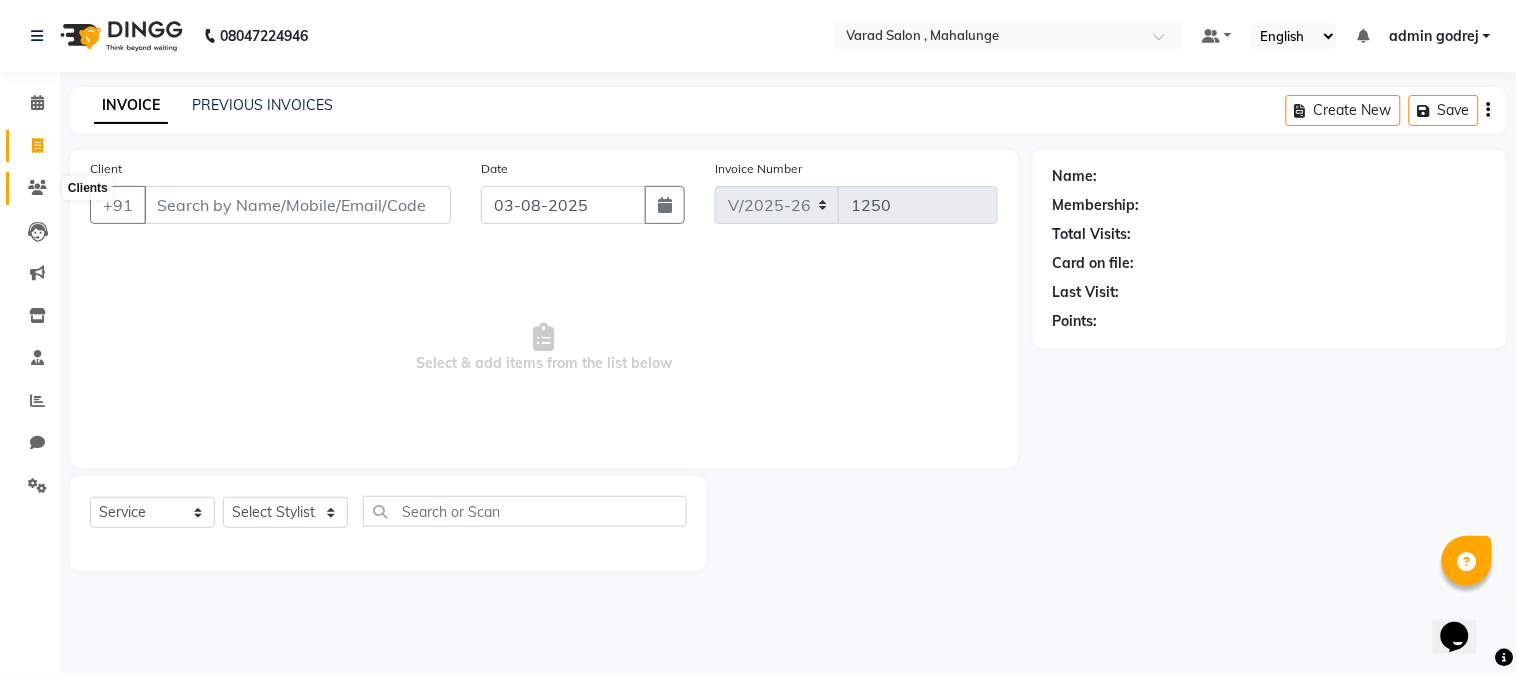 click 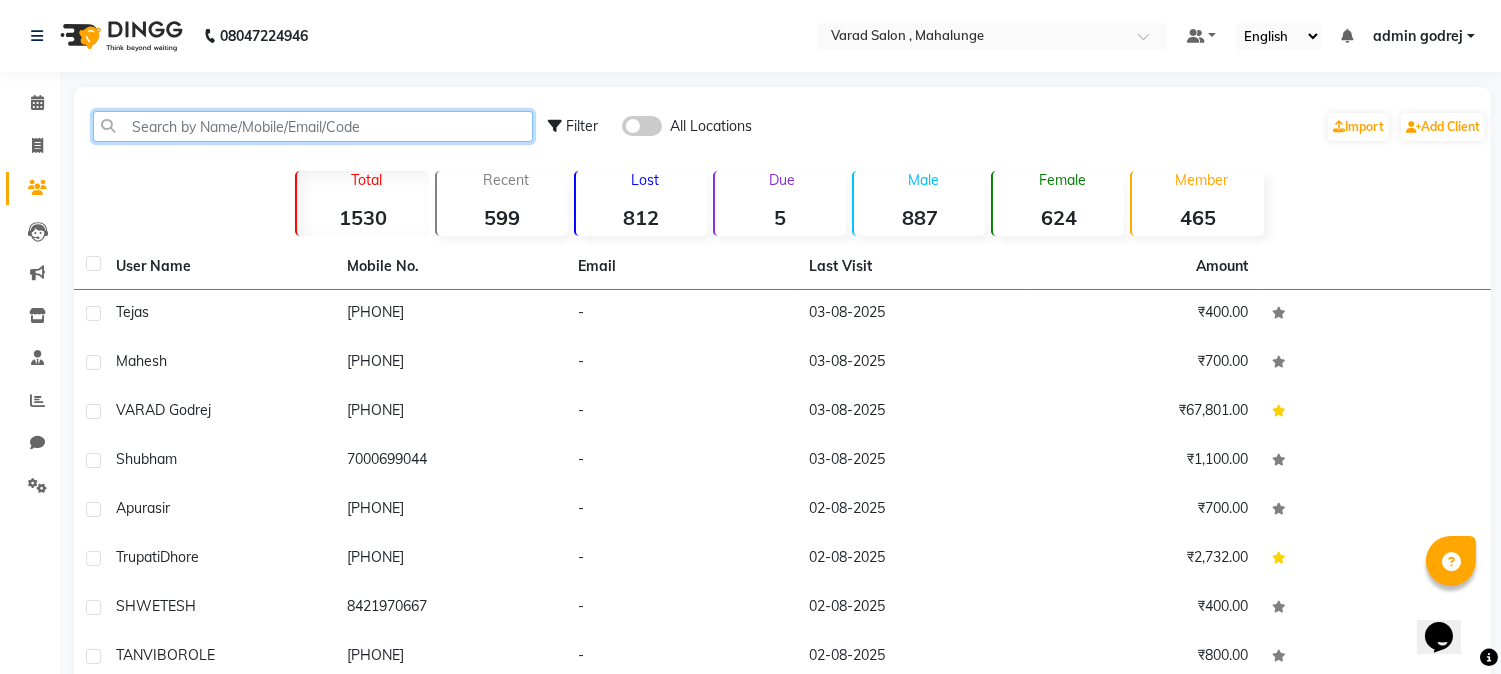 click 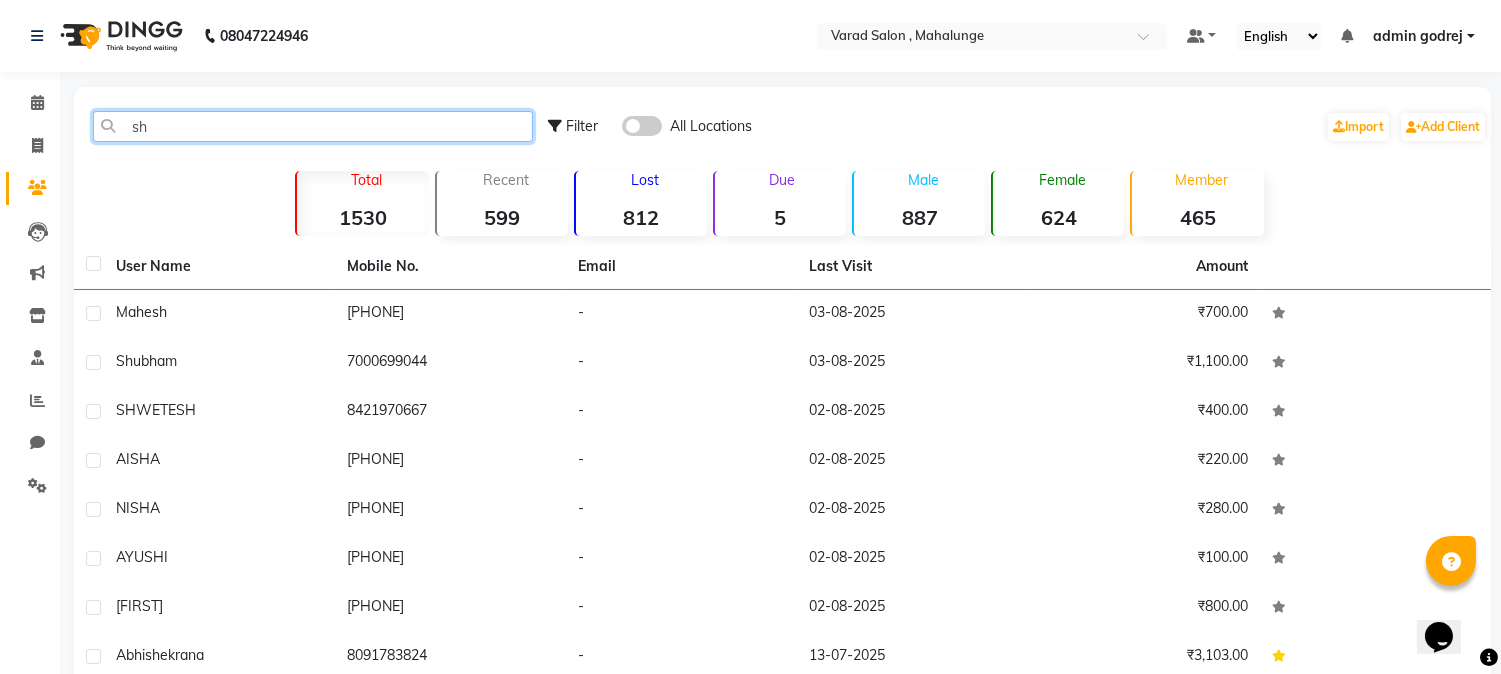 type on "s" 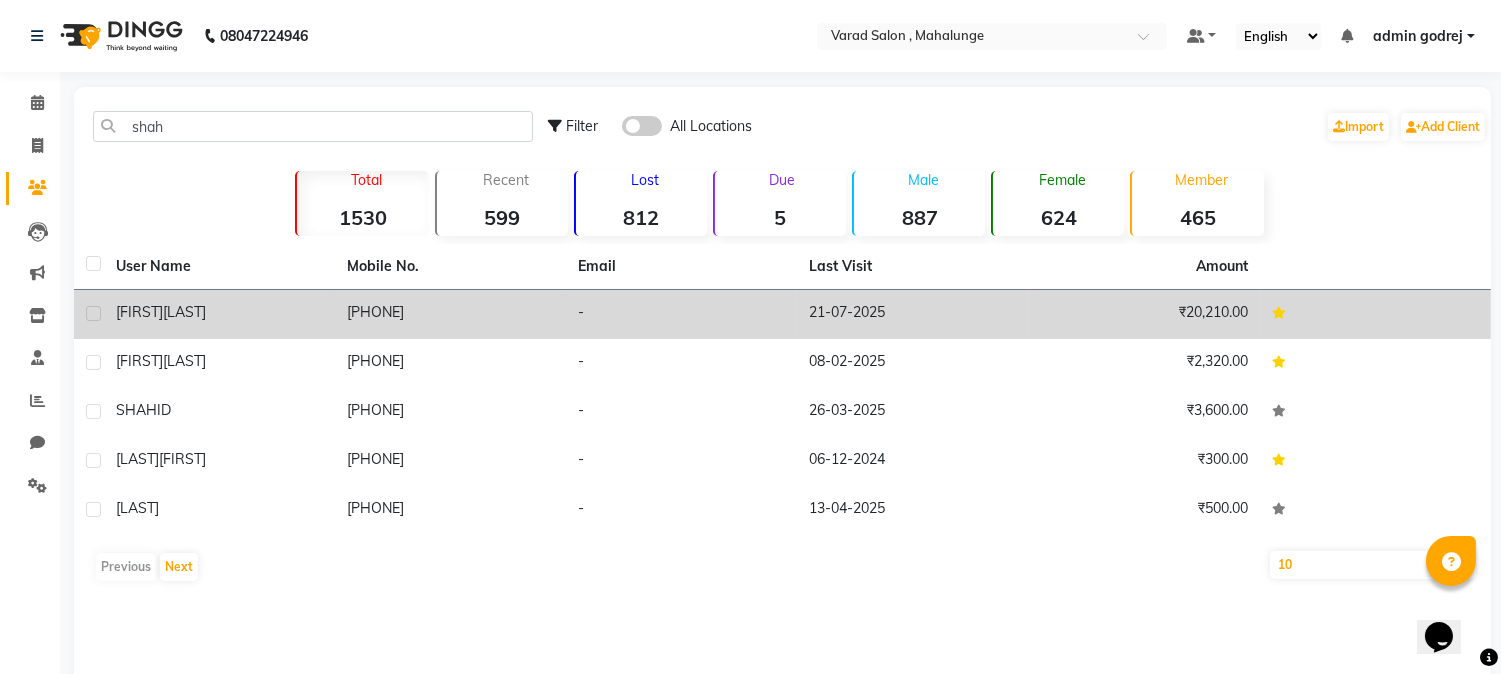 click on "9823927186" 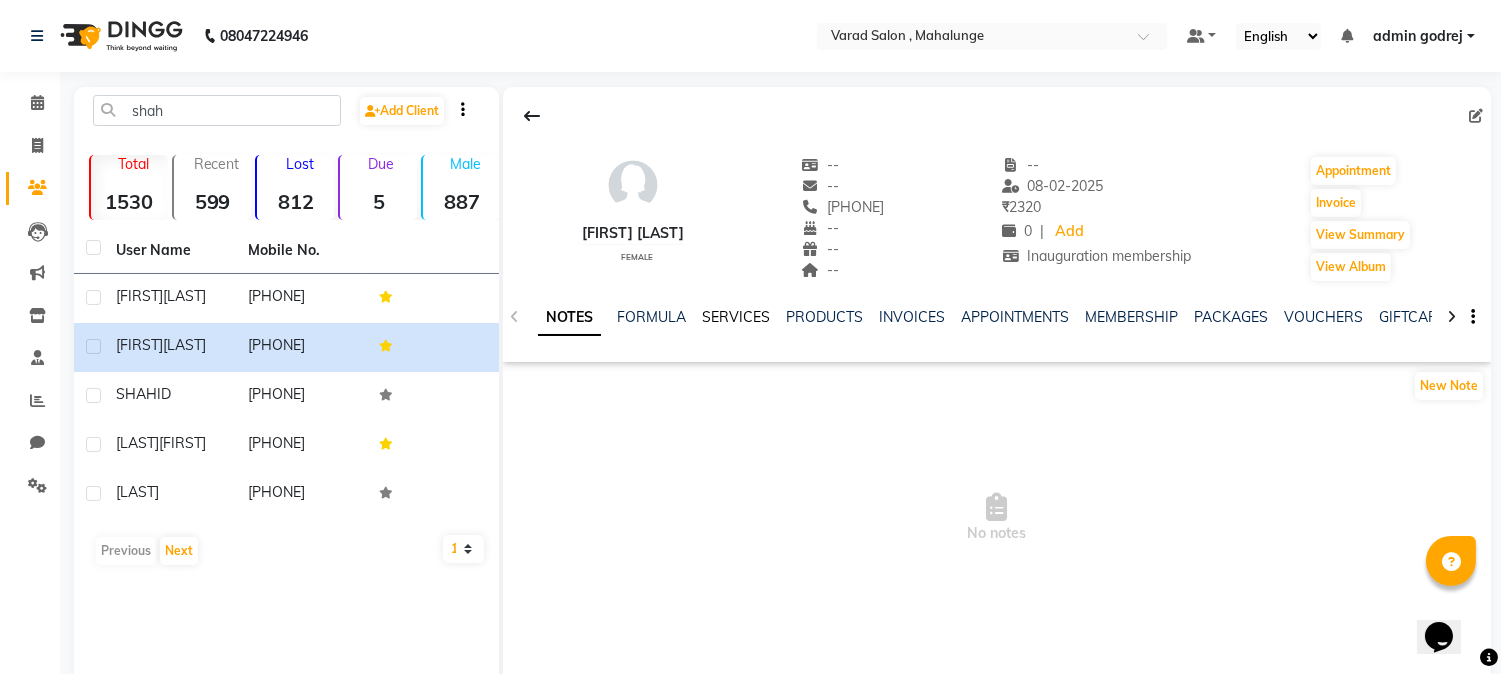 click on "SERVICES" 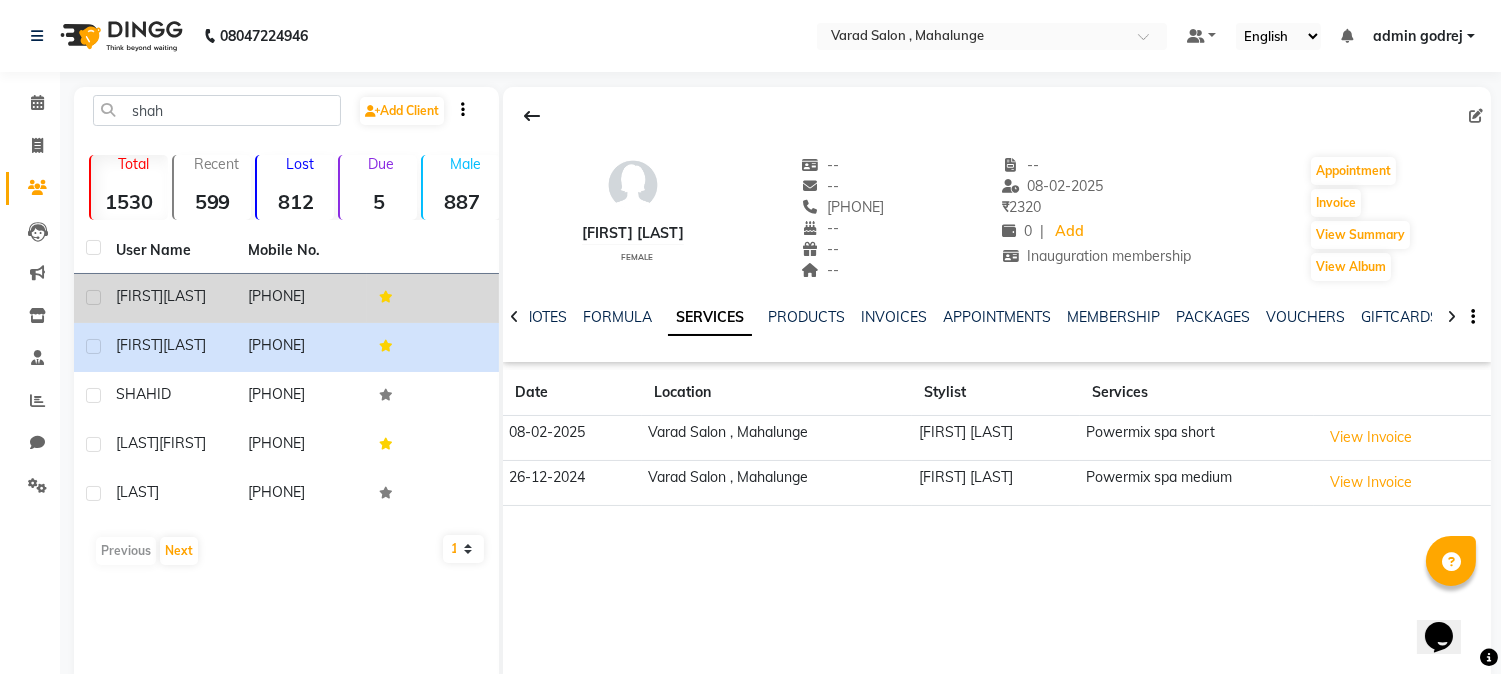 click on "9823927186" 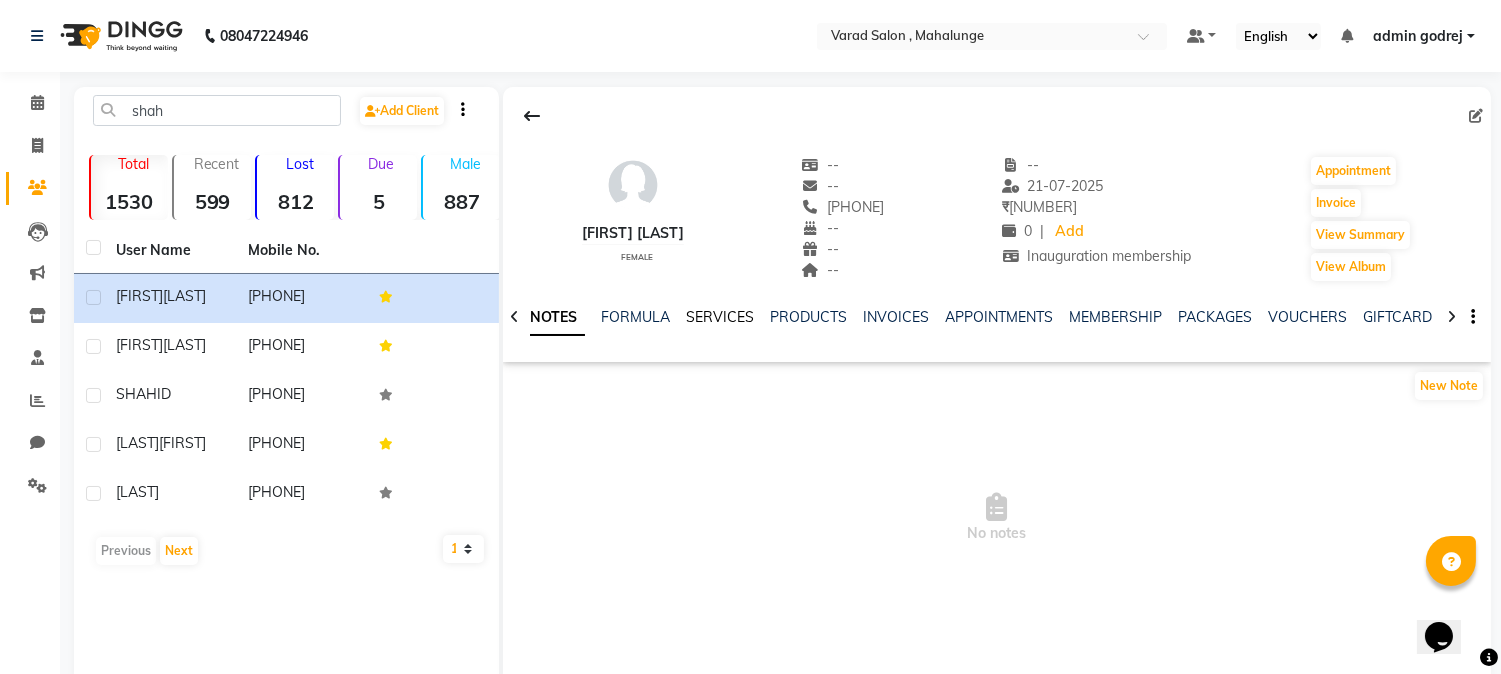 click on "SERVICES" 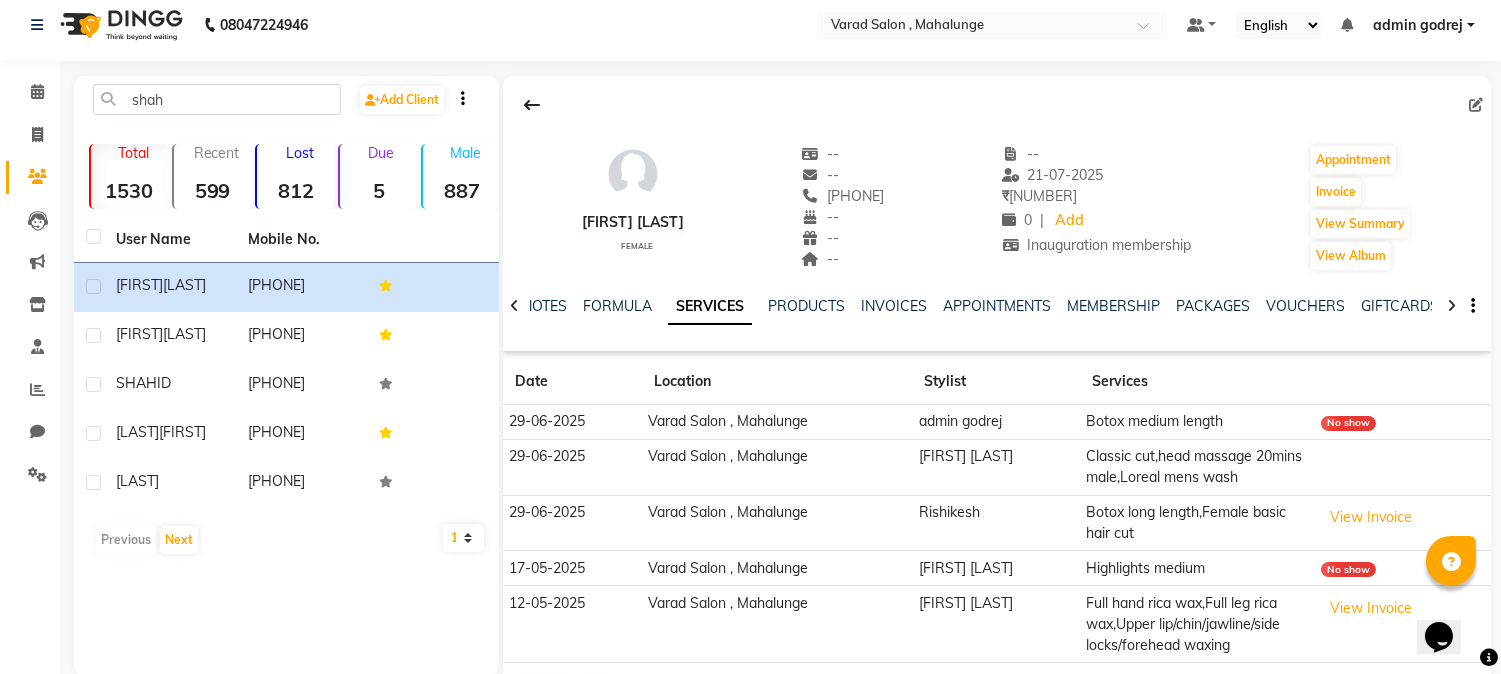 scroll, scrollTop: 85, scrollLeft: 0, axis: vertical 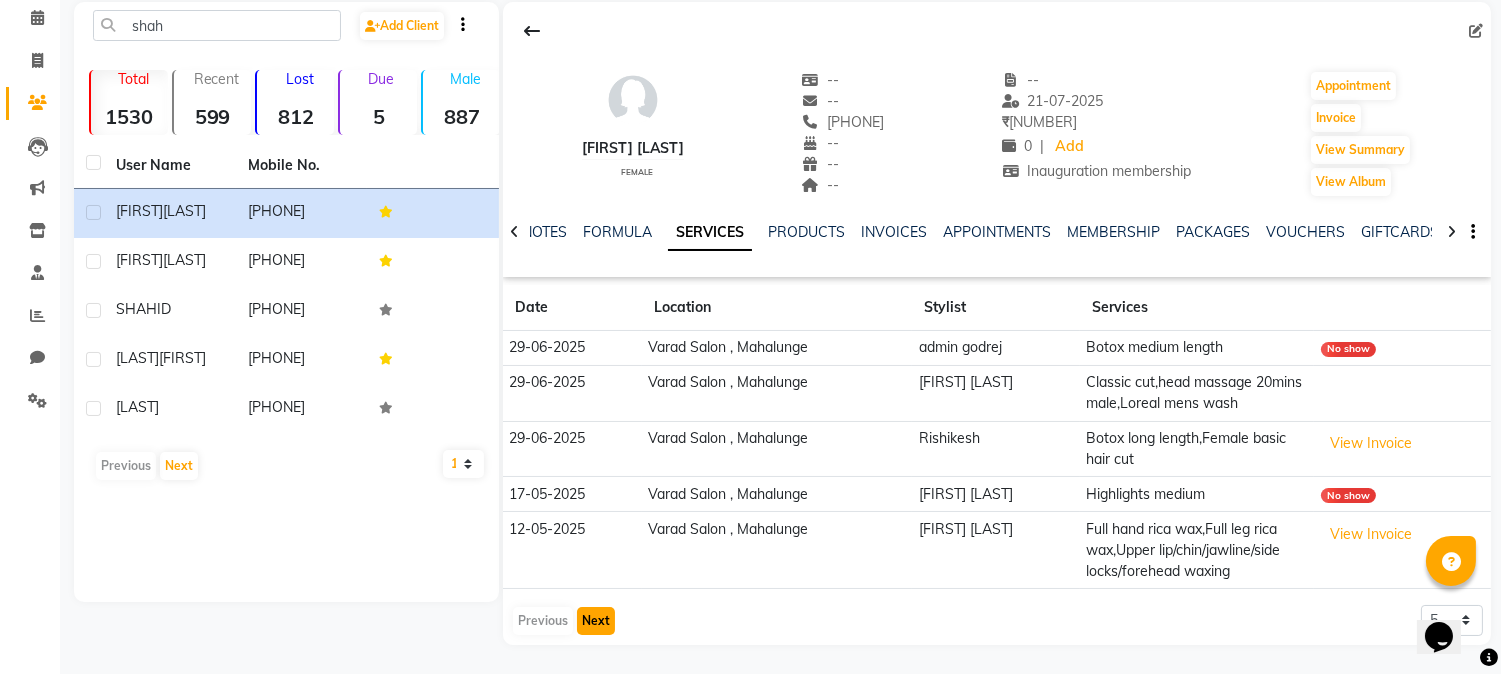 click on "Next" 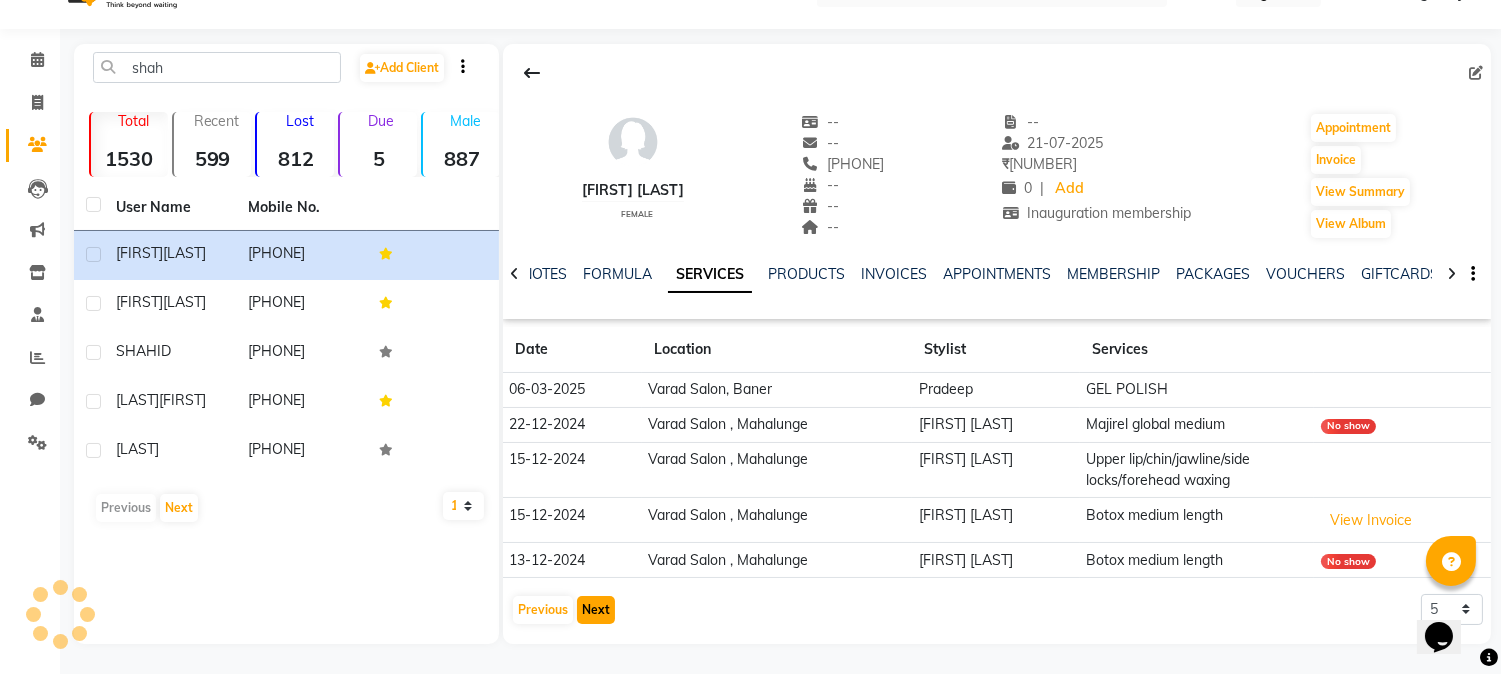 scroll, scrollTop: 42, scrollLeft: 0, axis: vertical 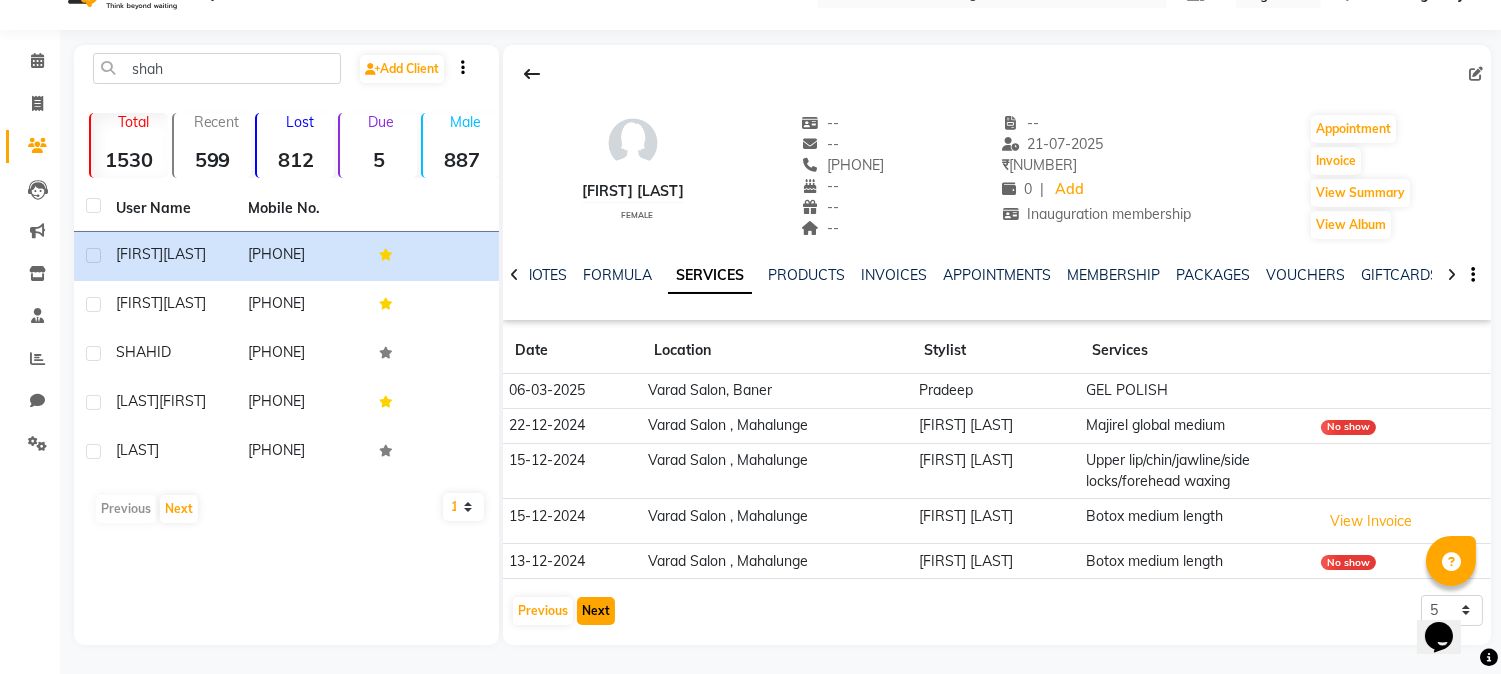 click on "Next" 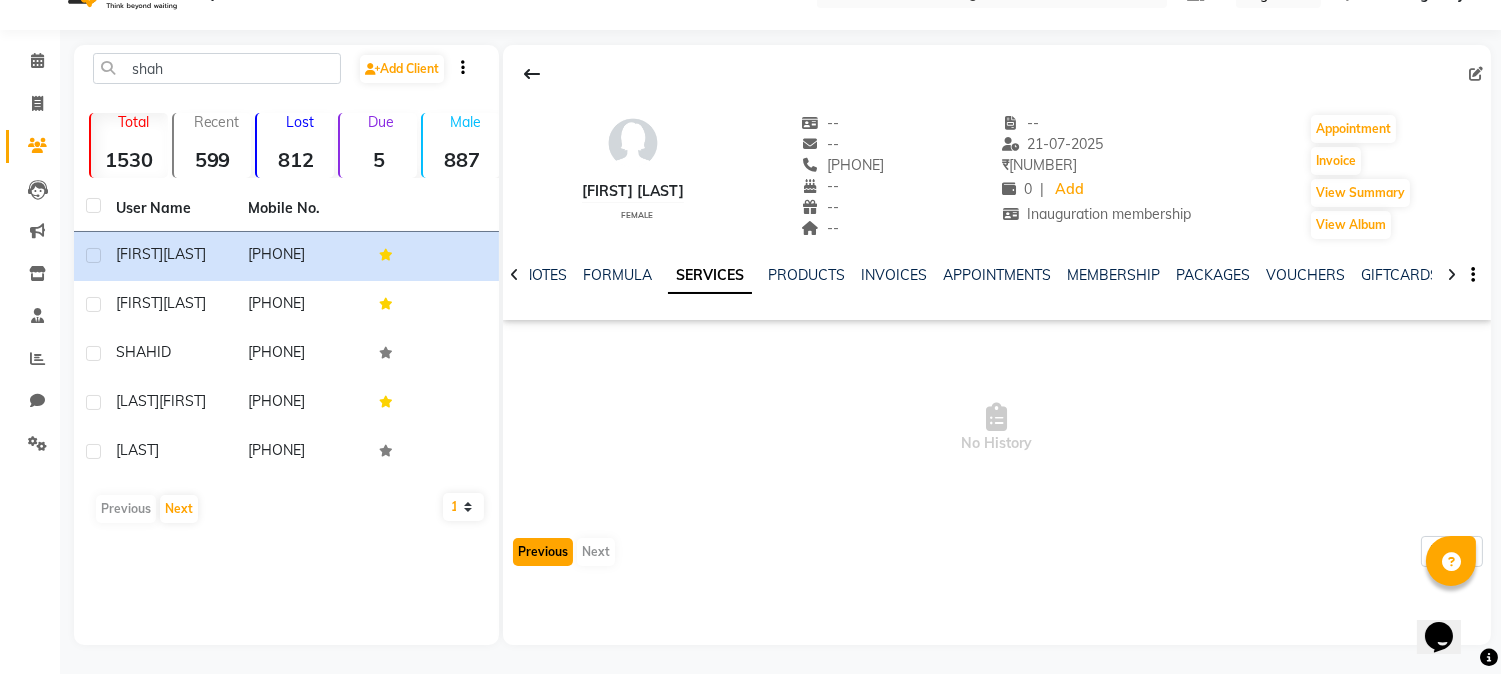 click on "Previous" 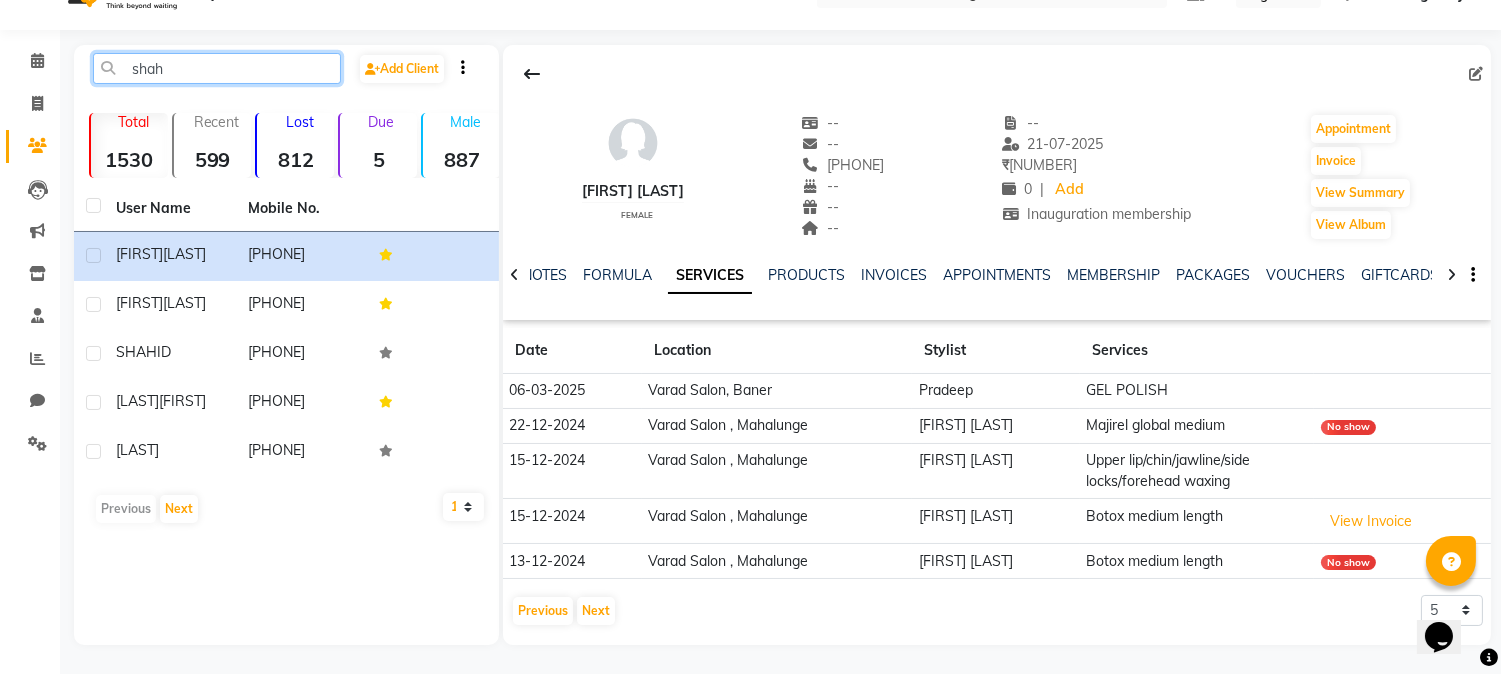 click on "shah" 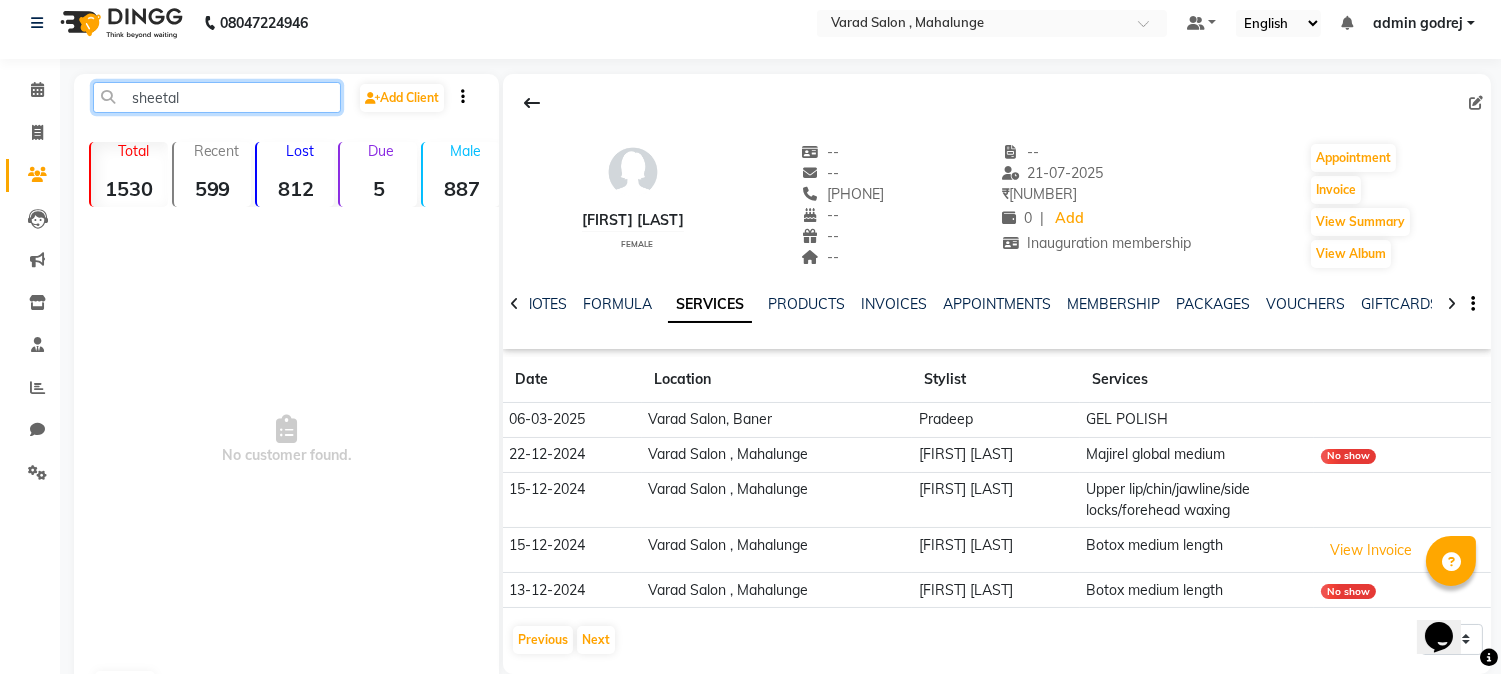 scroll, scrollTop: 0, scrollLeft: 0, axis: both 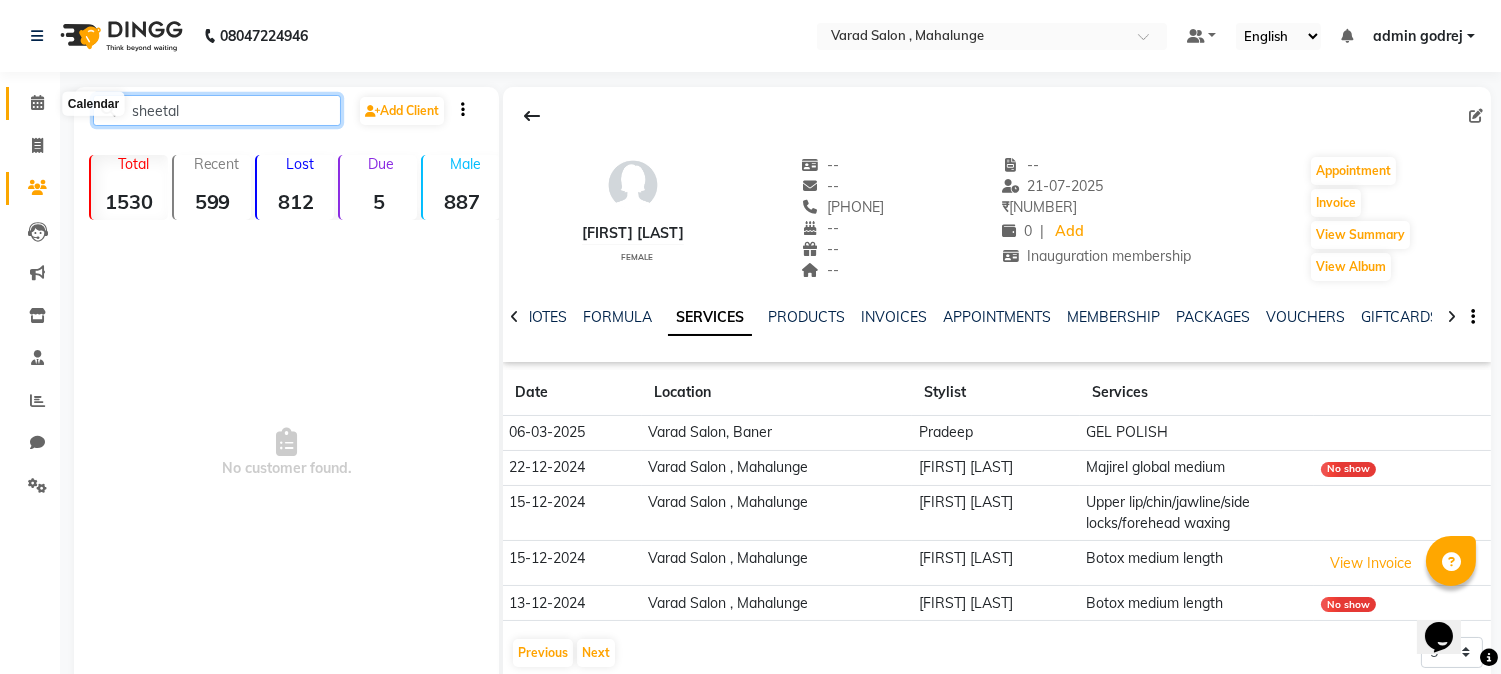 type on "sheetal" 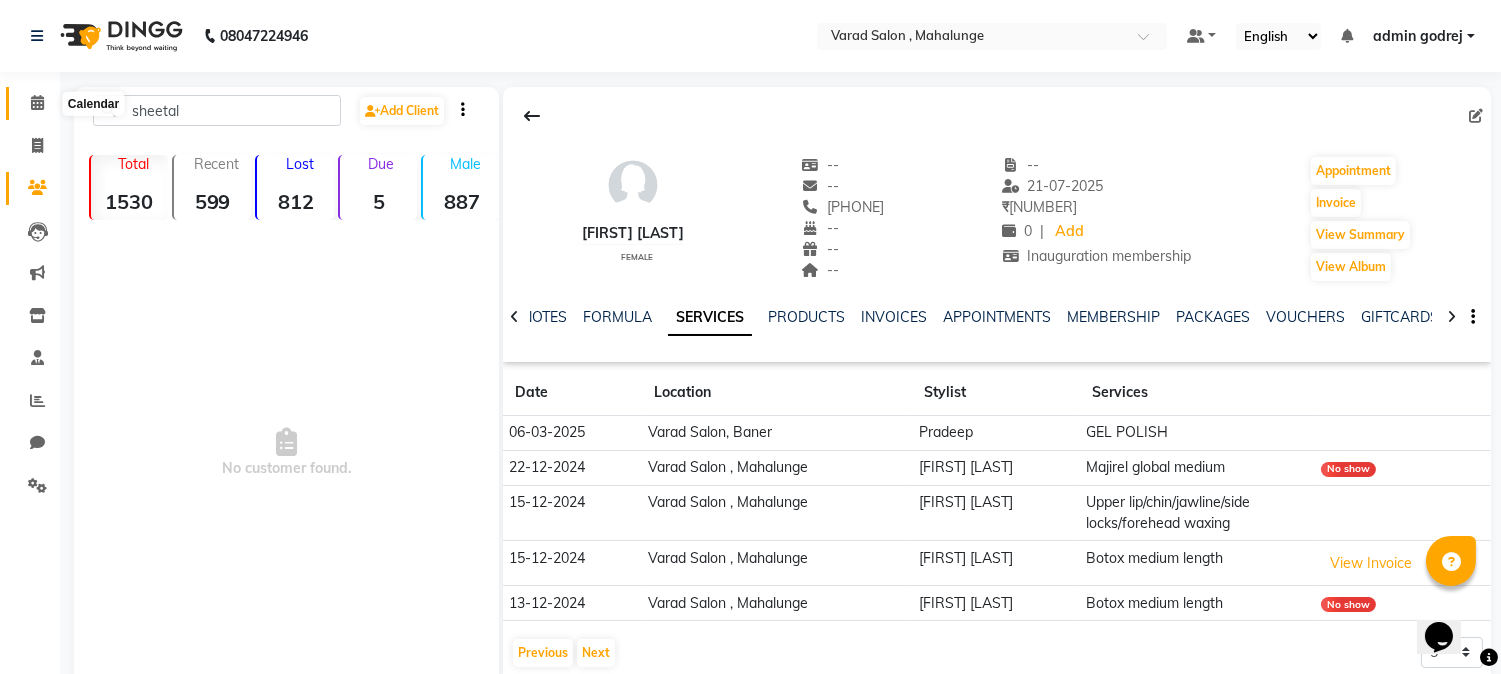 click 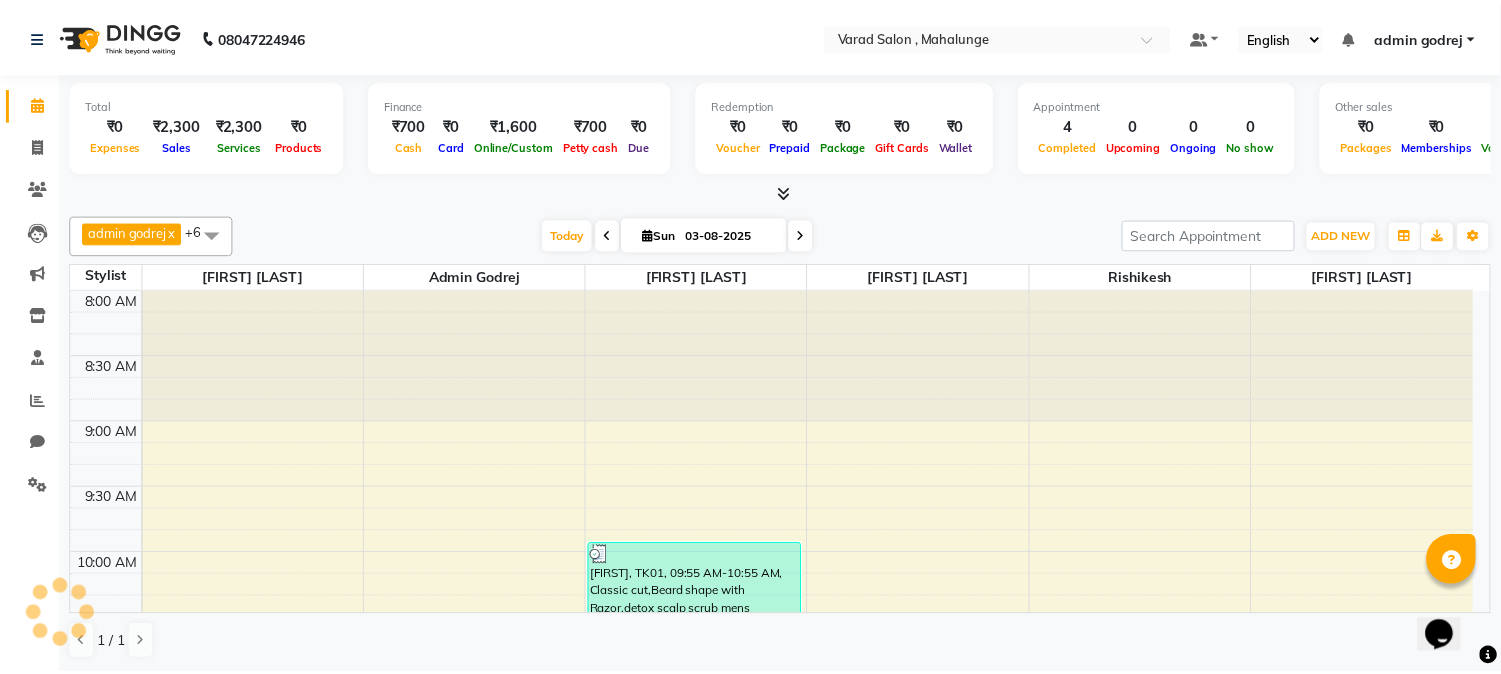 scroll, scrollTop: 0, scrollLeft: 0, axis: both 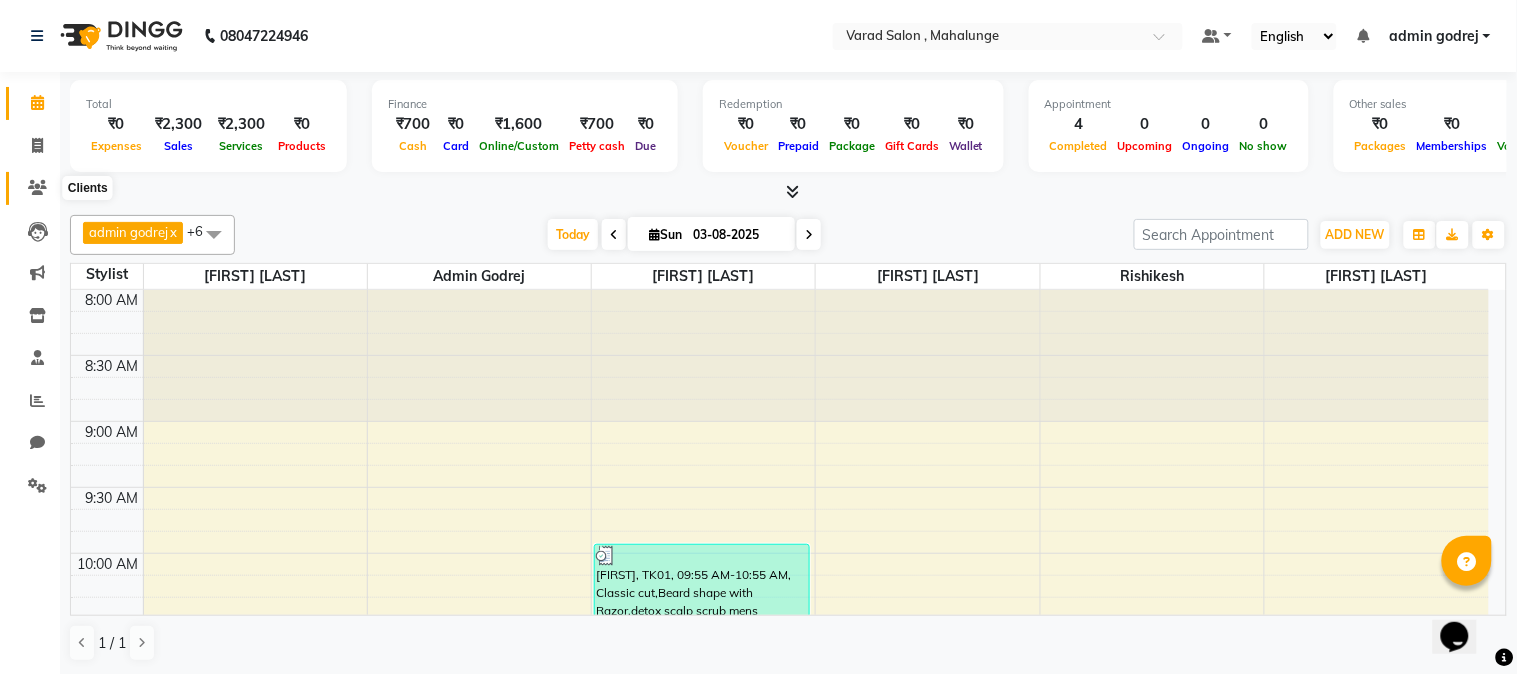 click 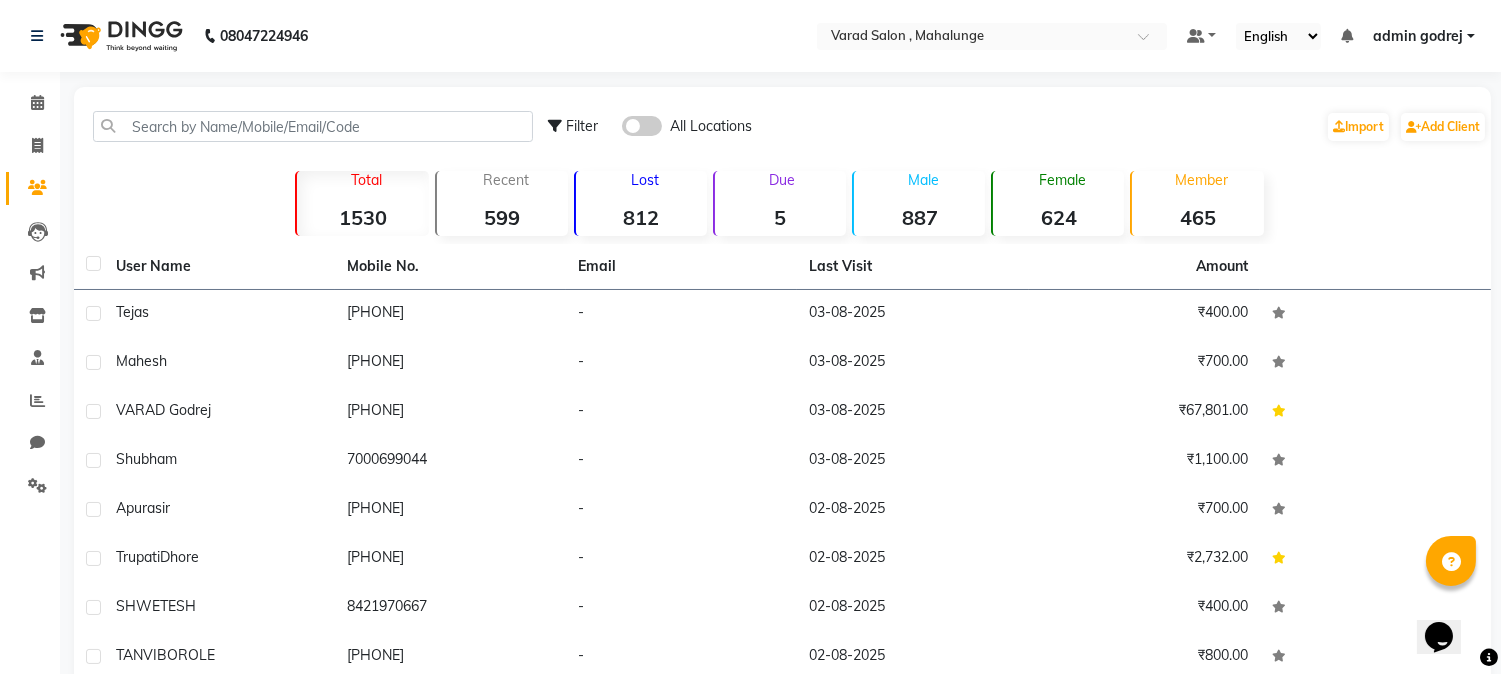 click on "Filter All Locations  Import   Add Client" 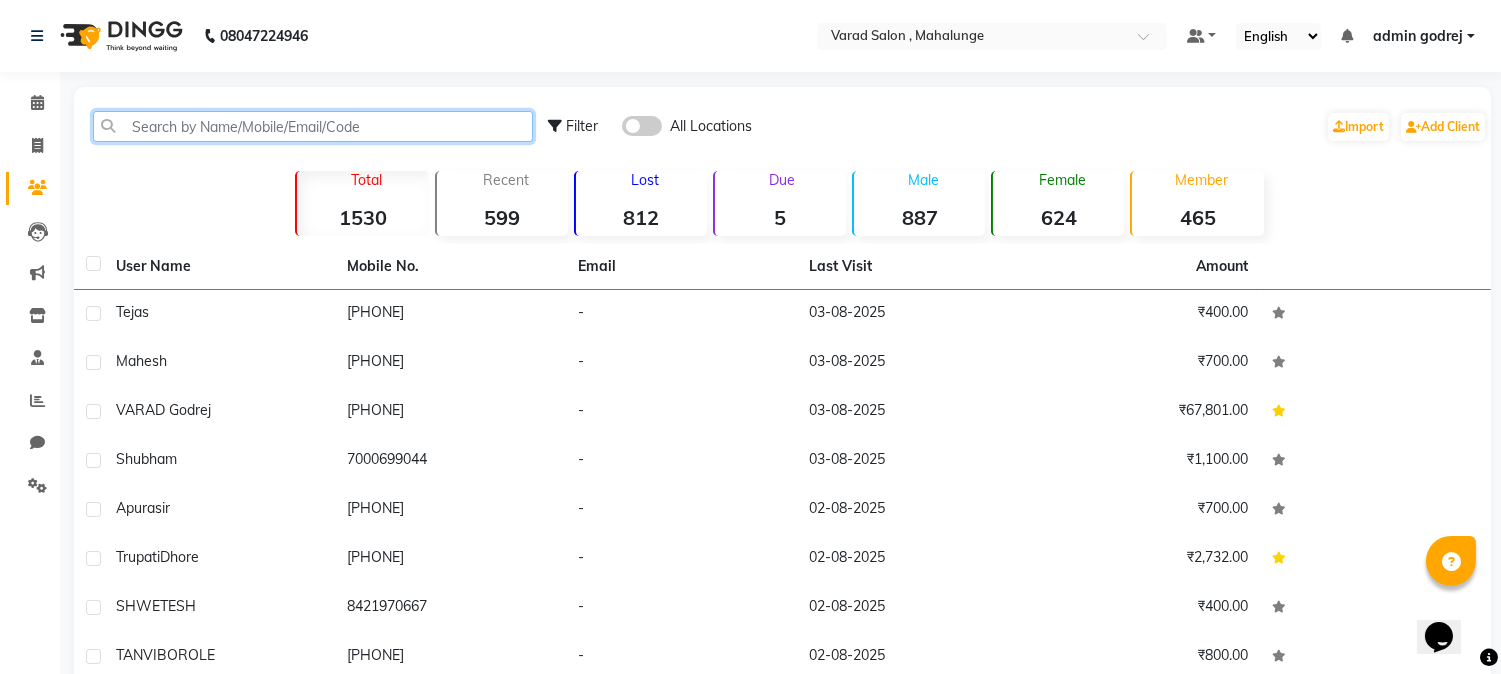 click 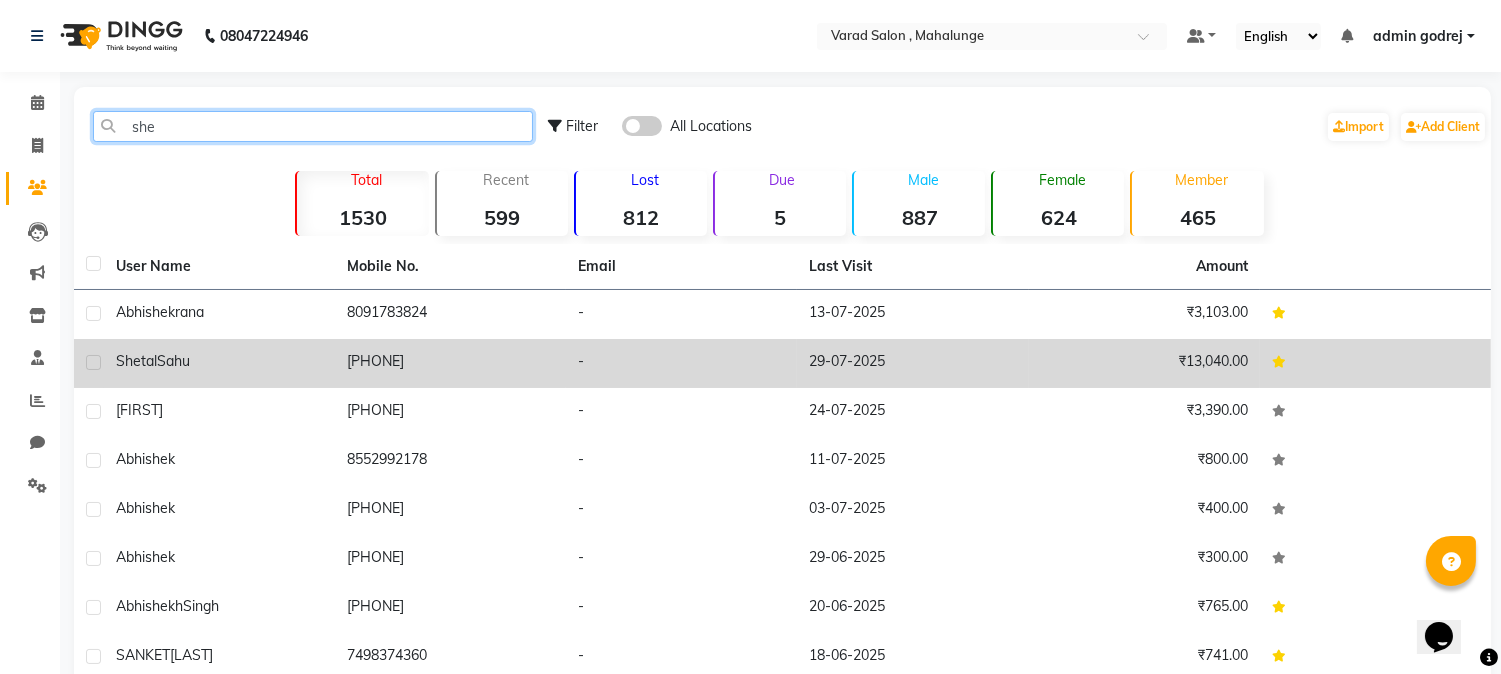 type on "she" 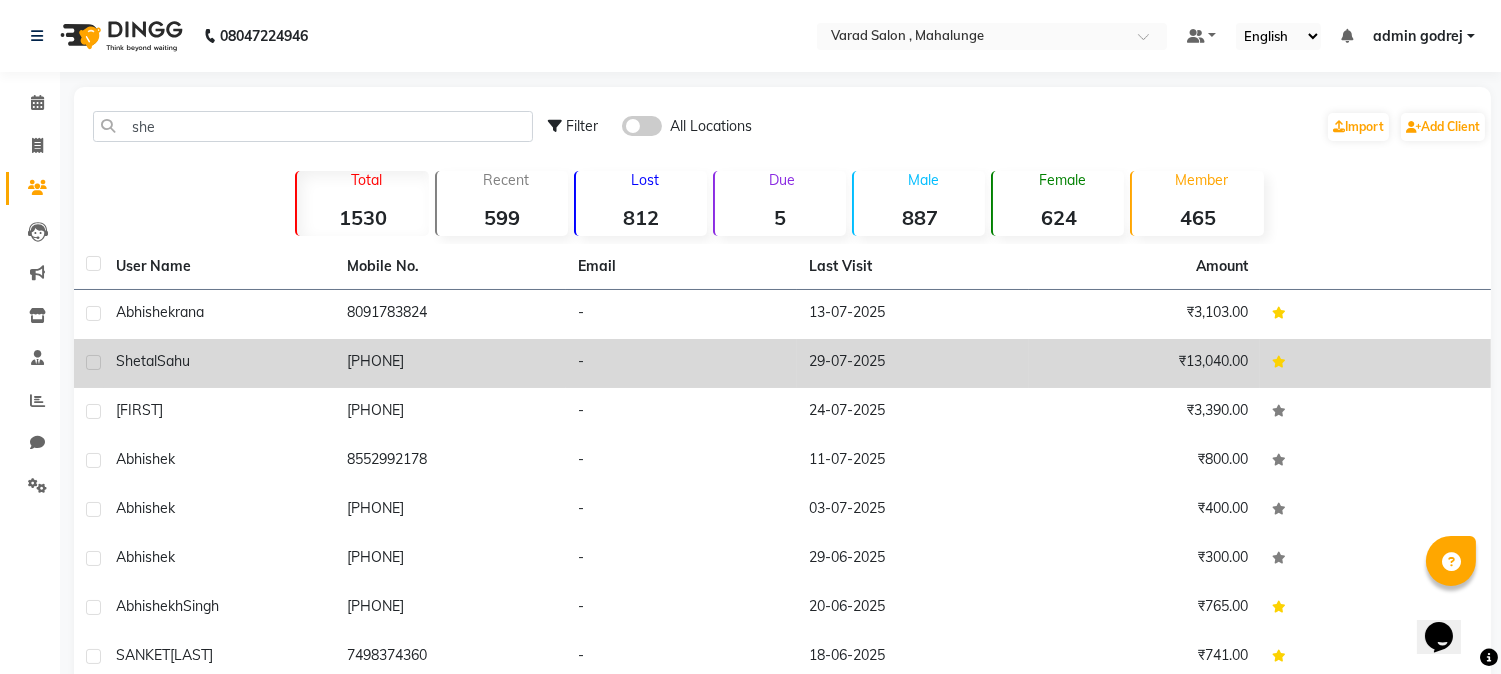 click on "Shetal  Sahu" 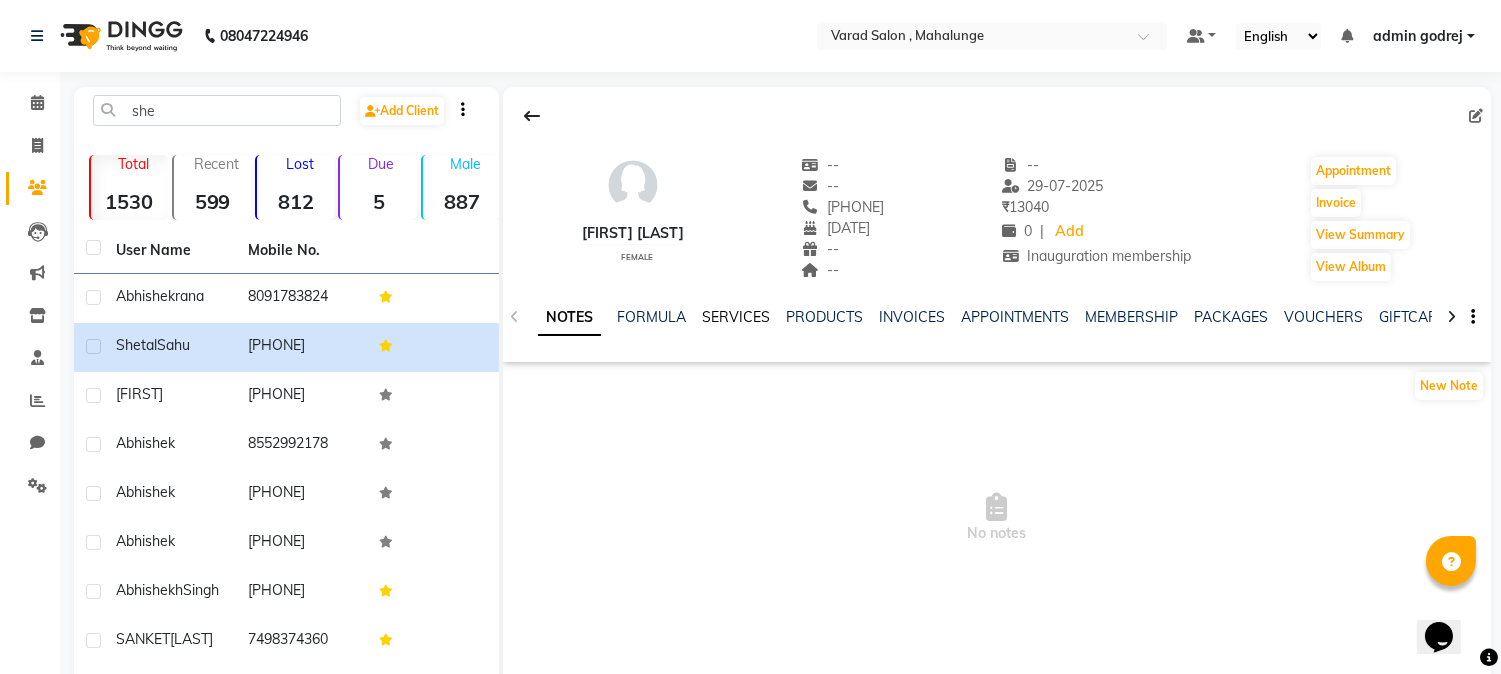 click on "SERVICES" 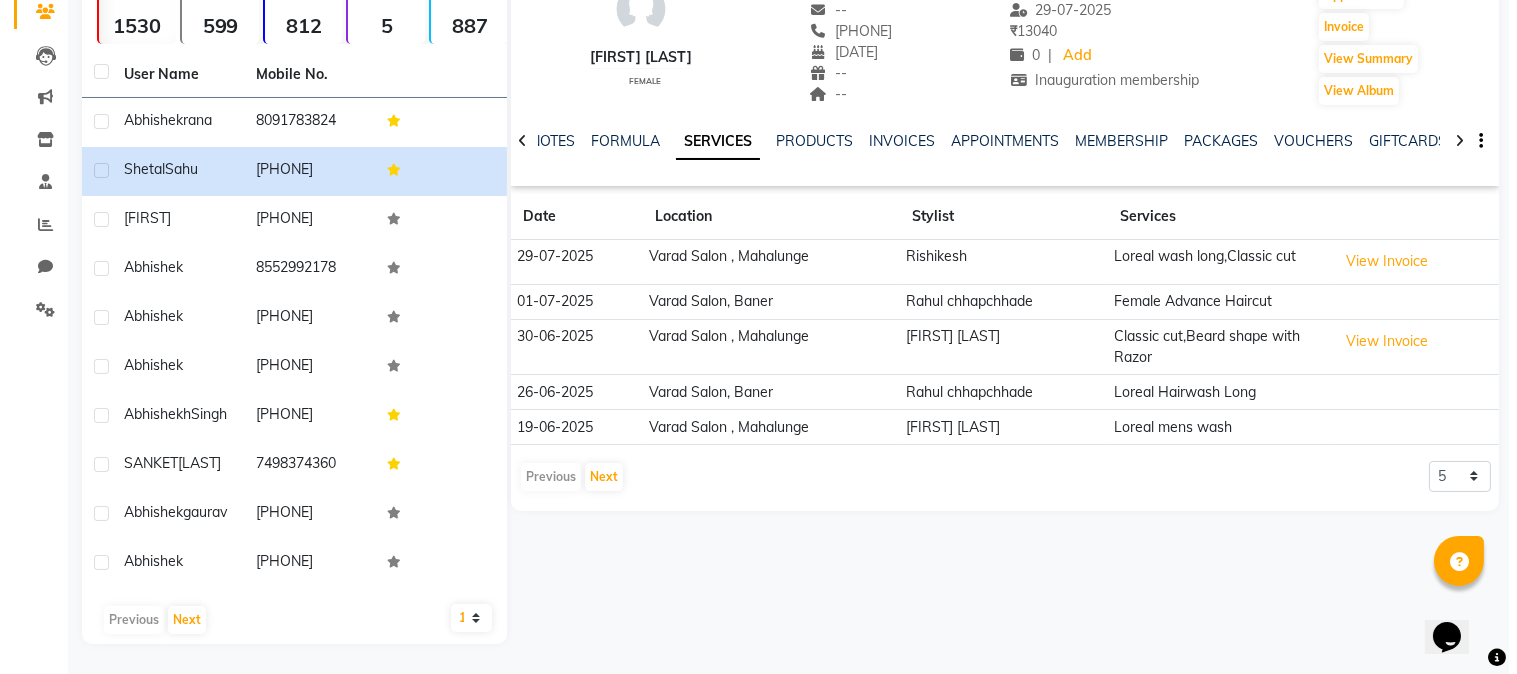 scroll, scrollTop: 208, scrollLeft: 0, axis: vertical 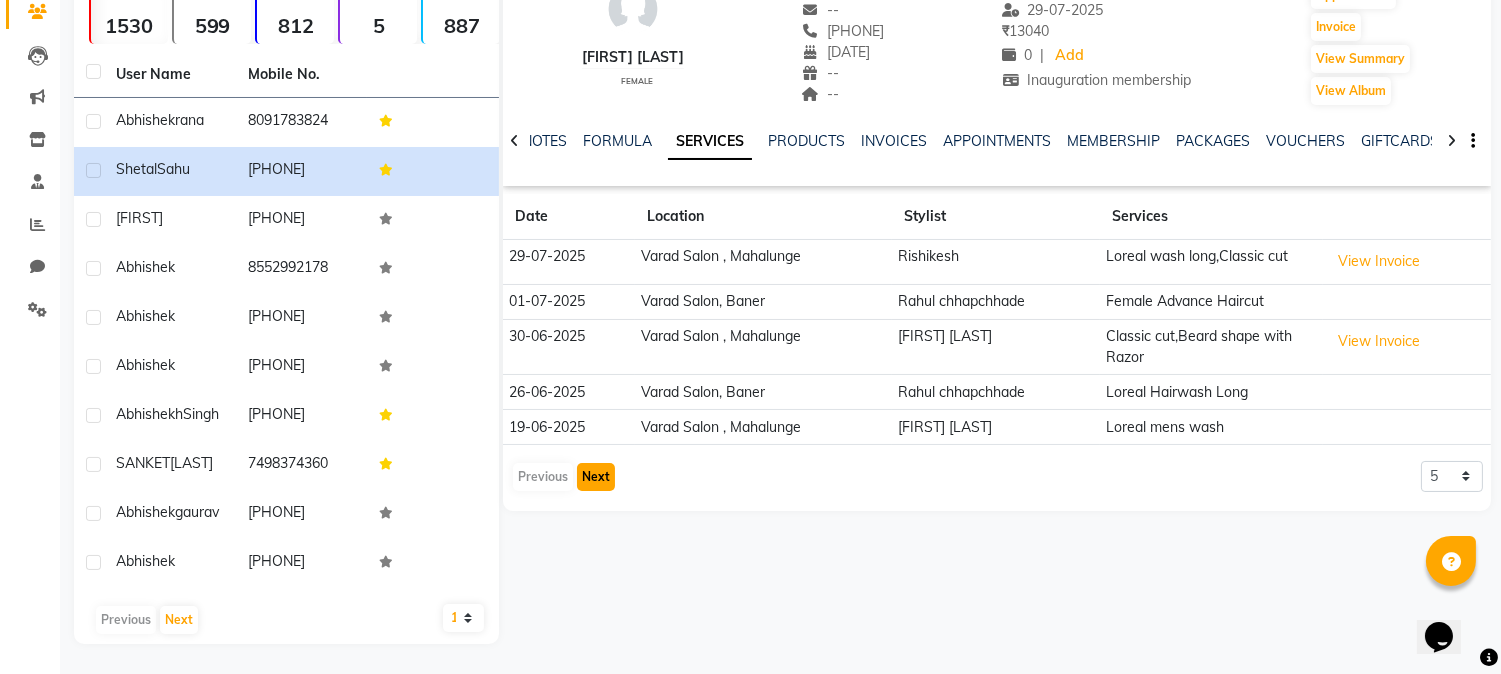 click on "Next" 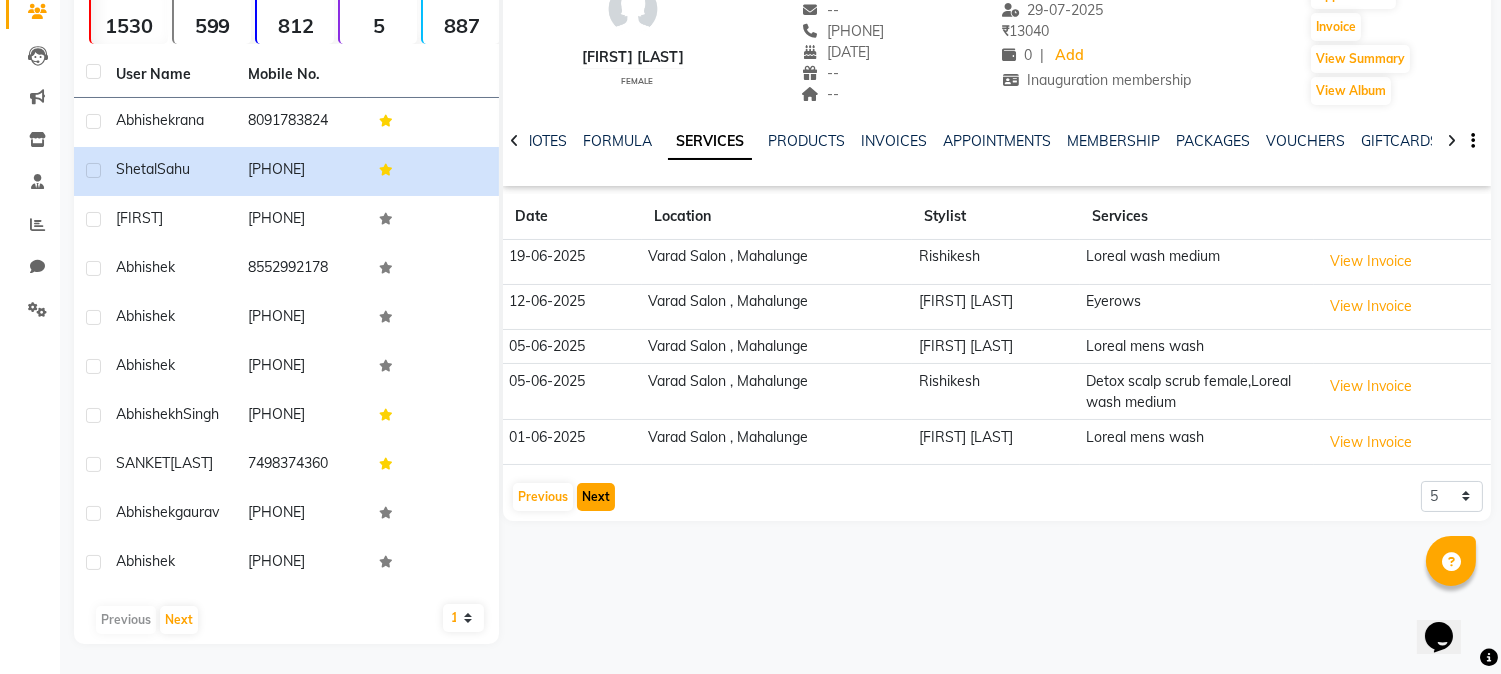 click on "Next" 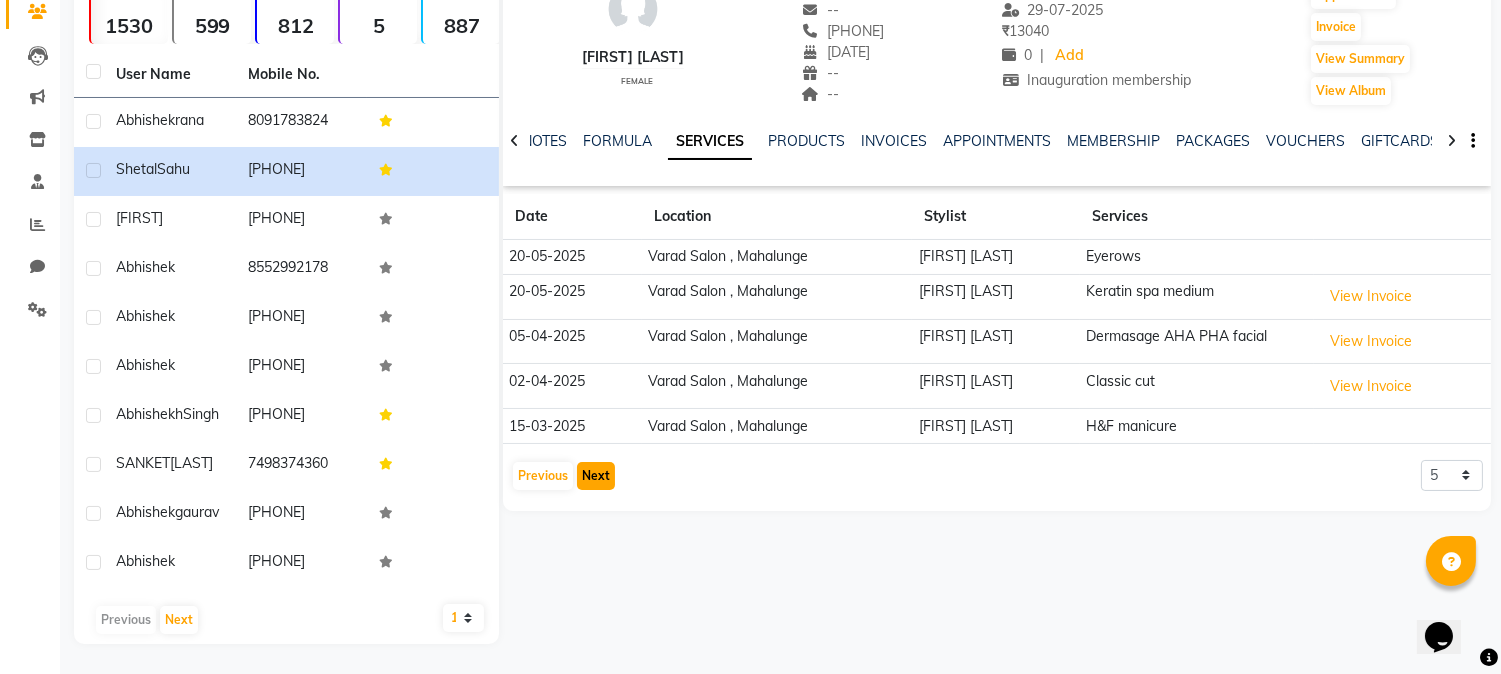click on "Next" 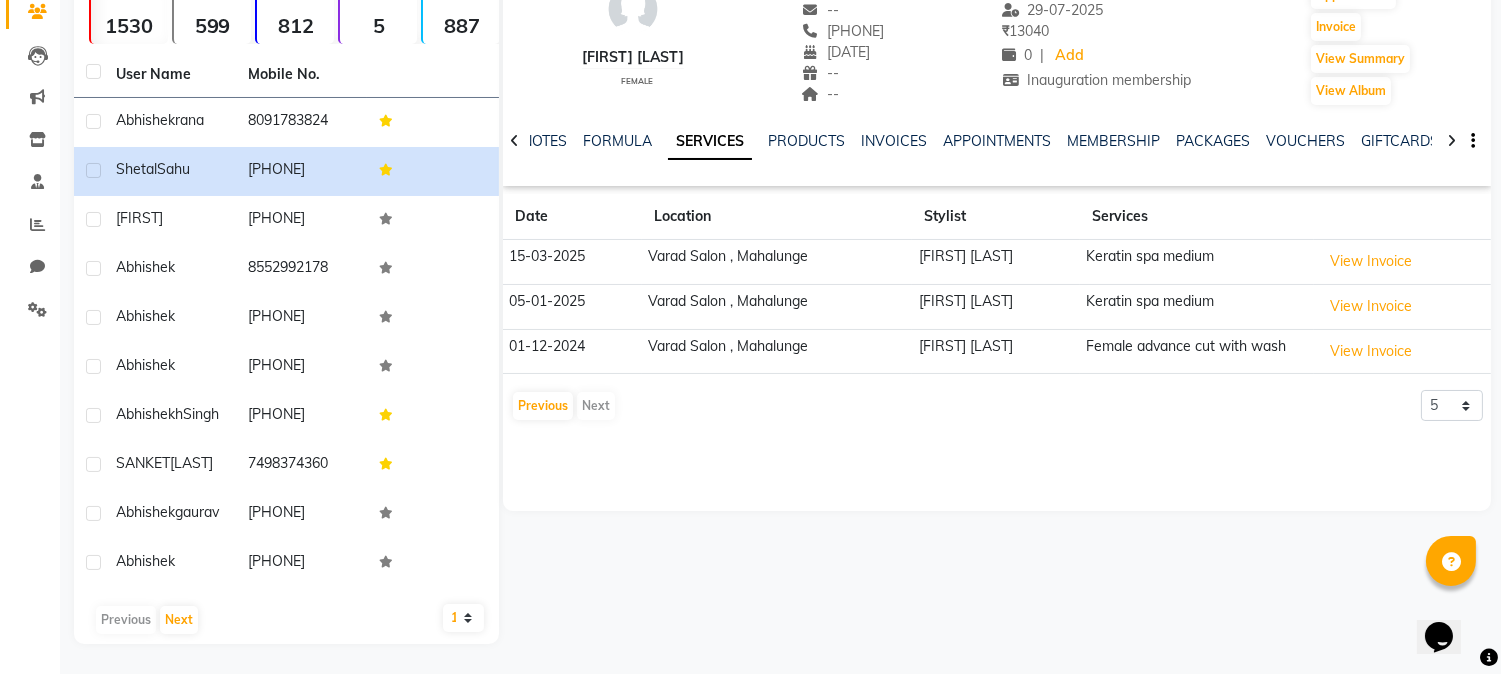 click on "Varad Salon , Mahalunge" 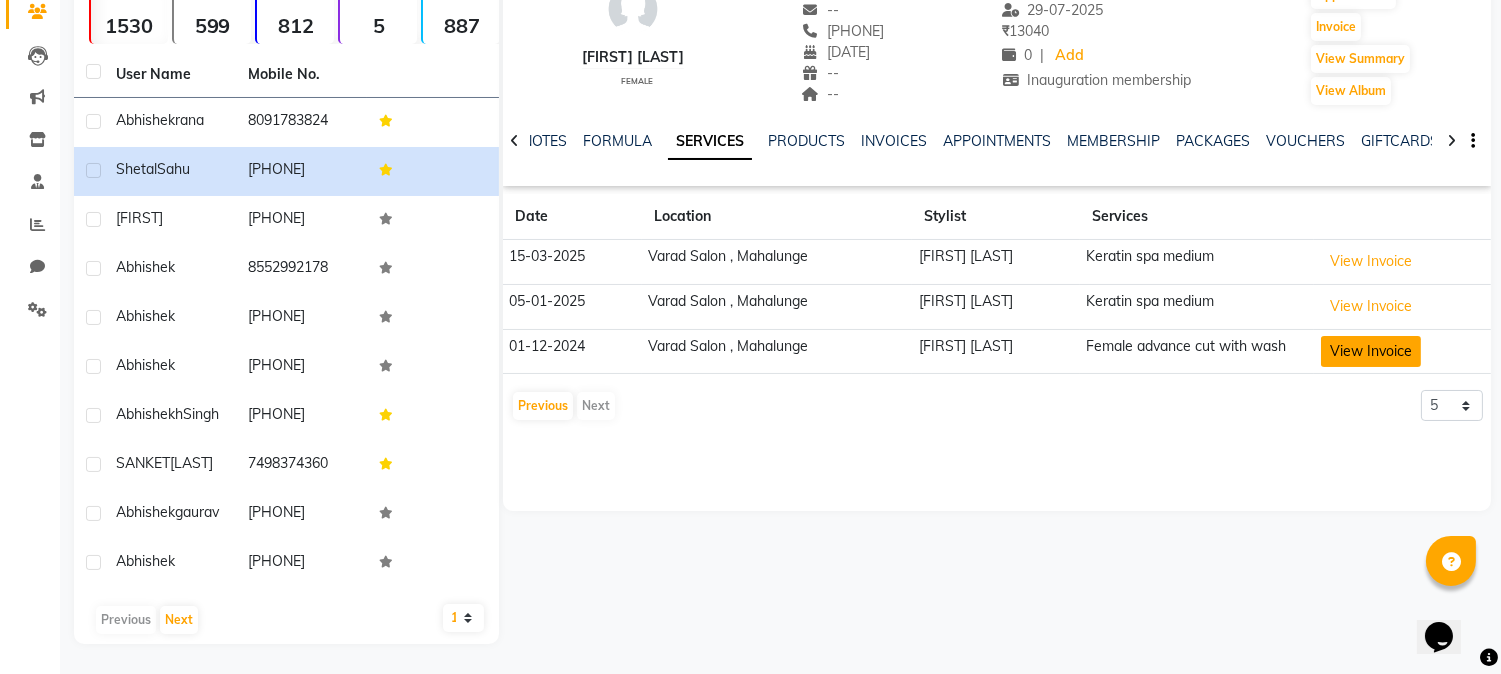 click on "View Invoice" 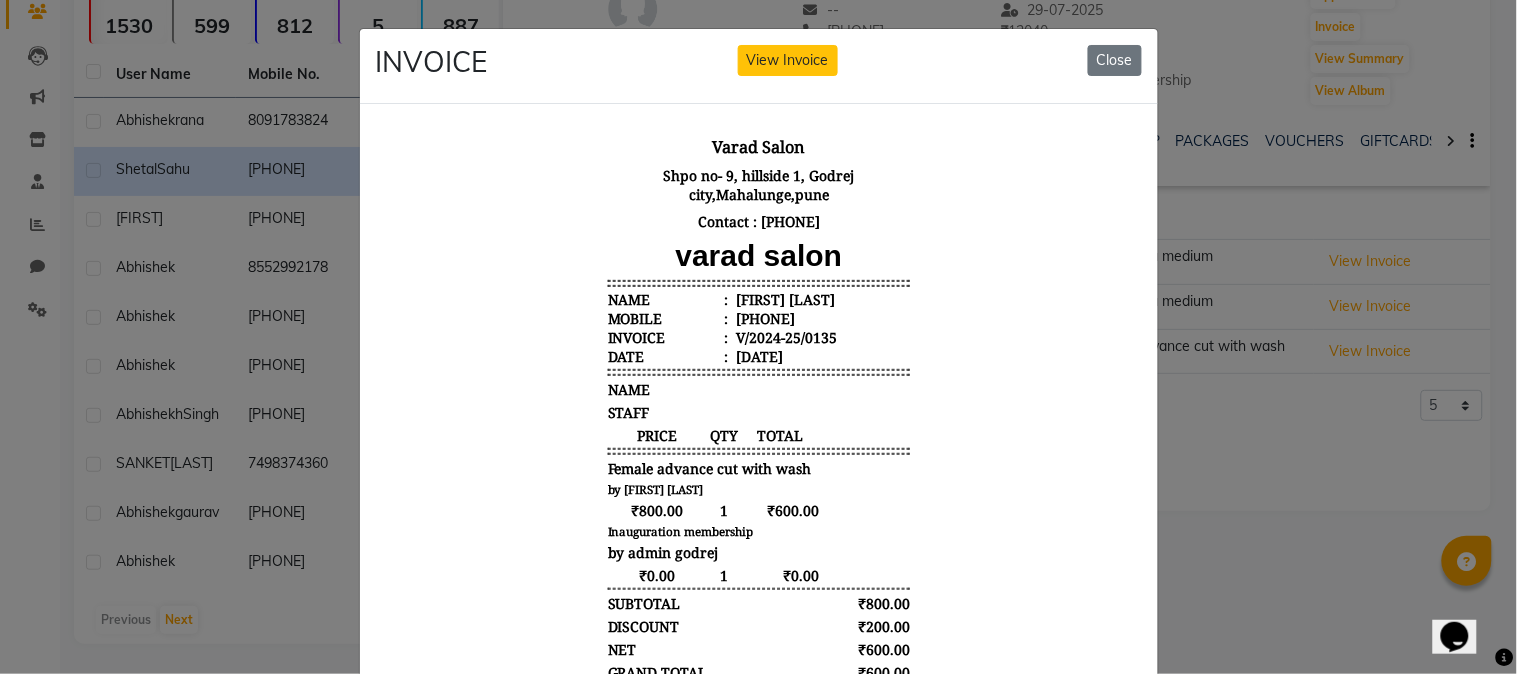 scroll, scrollTop: 0, scrollLeft: 0, axis: both 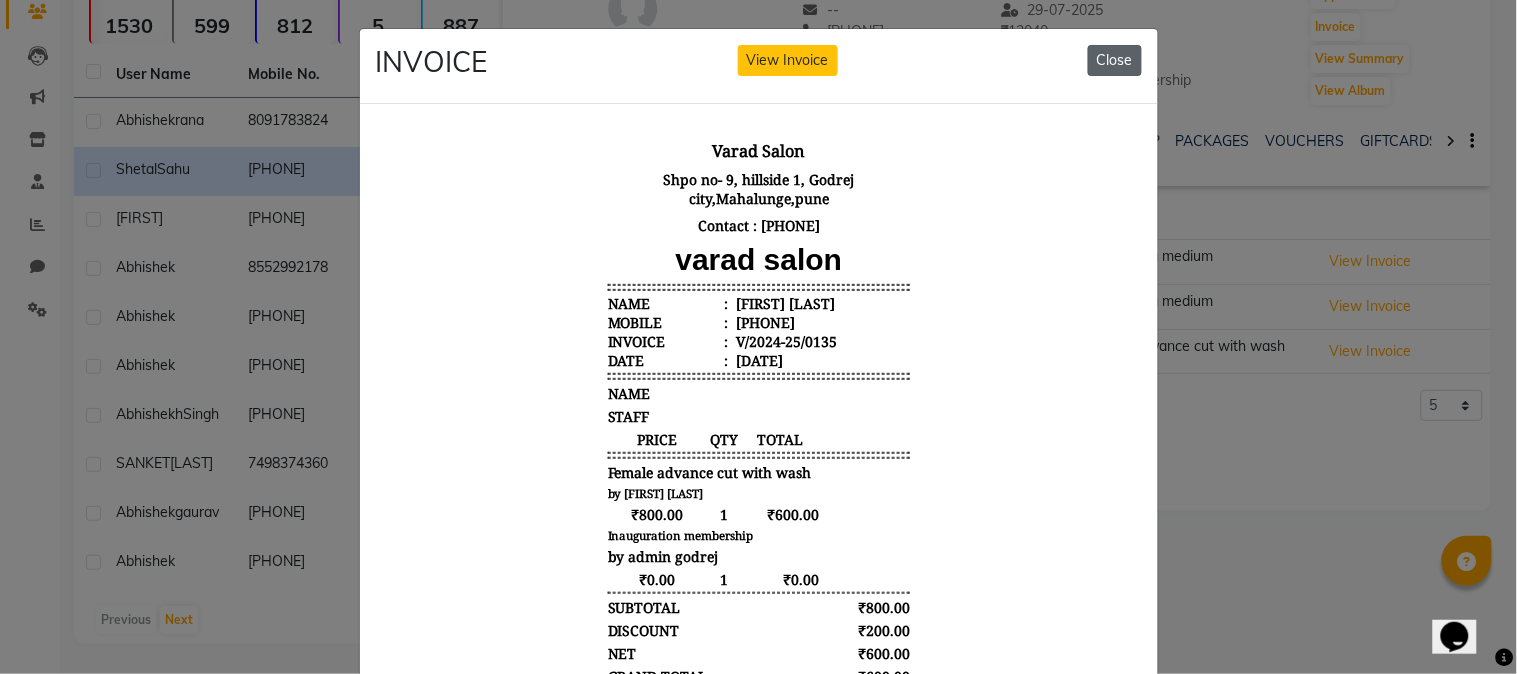click on "Close" 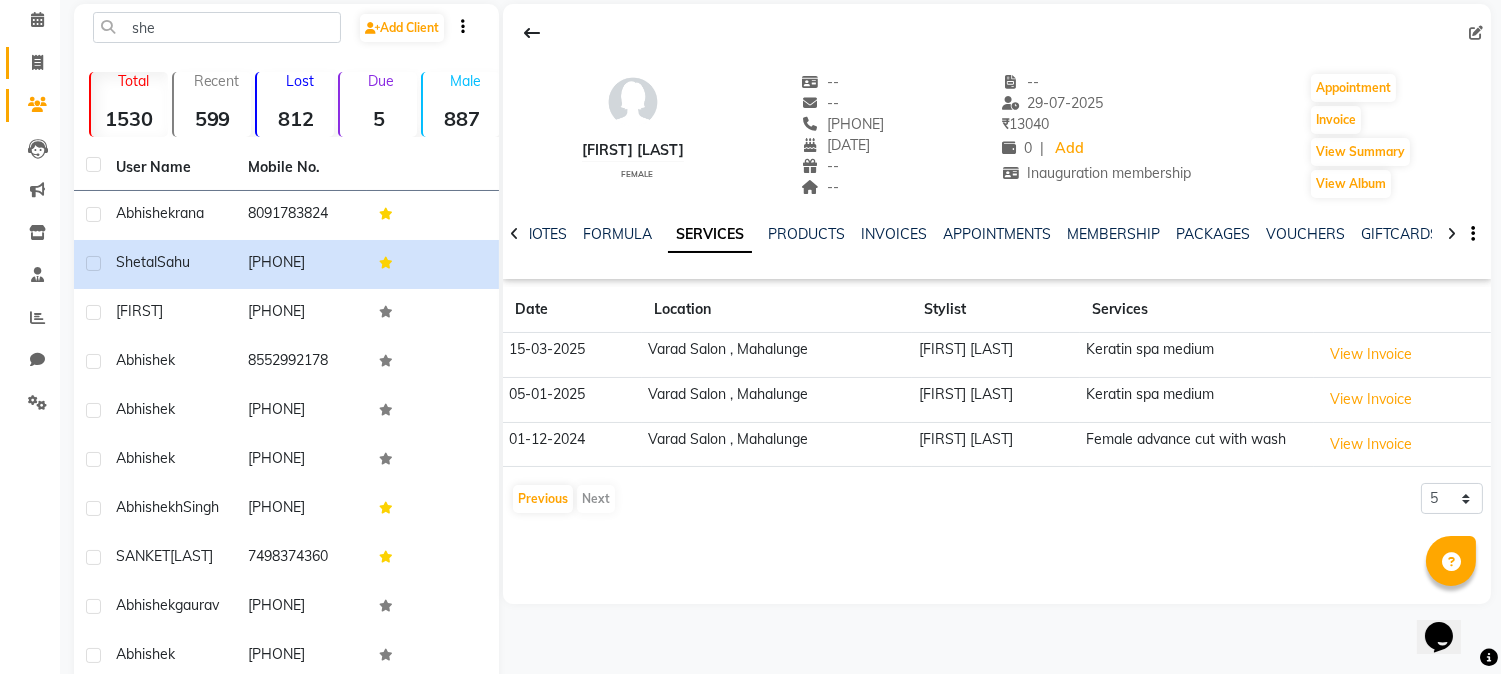 scroll, scrollTop: 0, scrollLeft: 0, axis: both 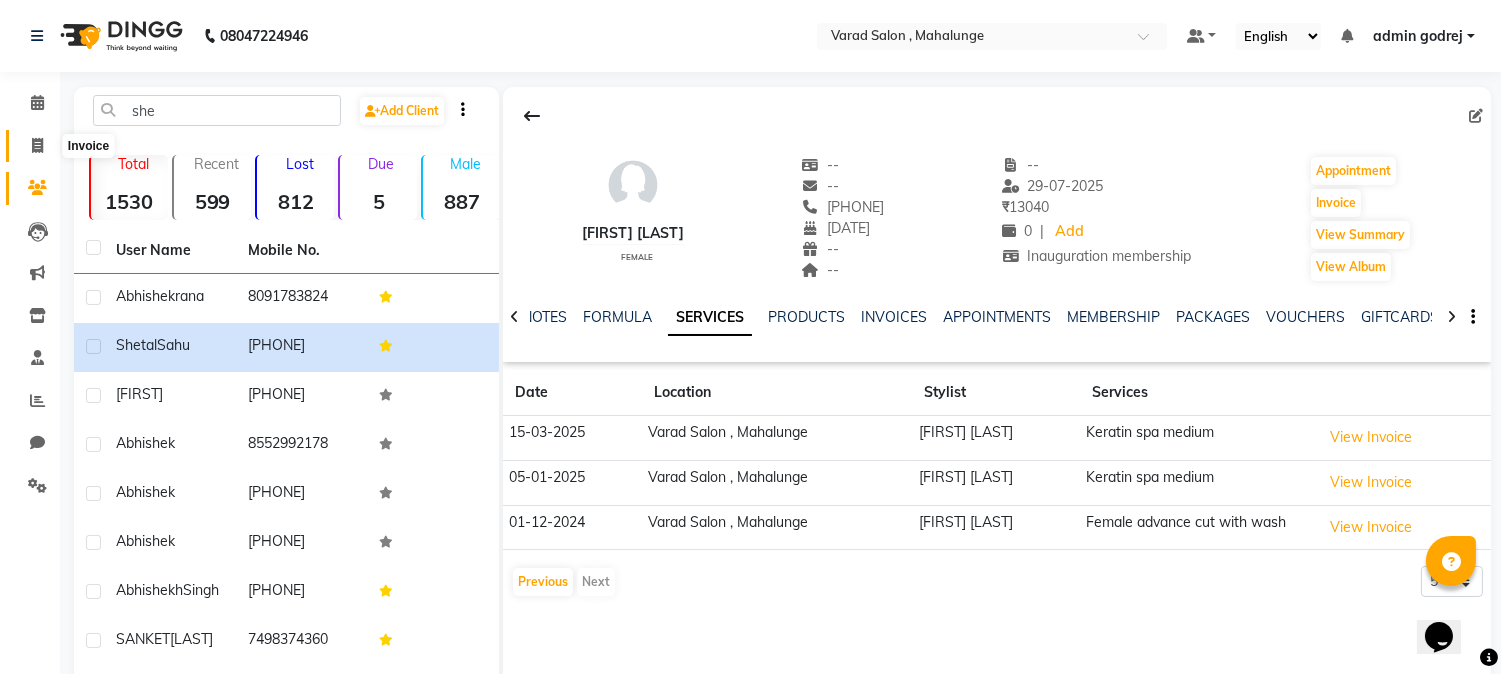 click 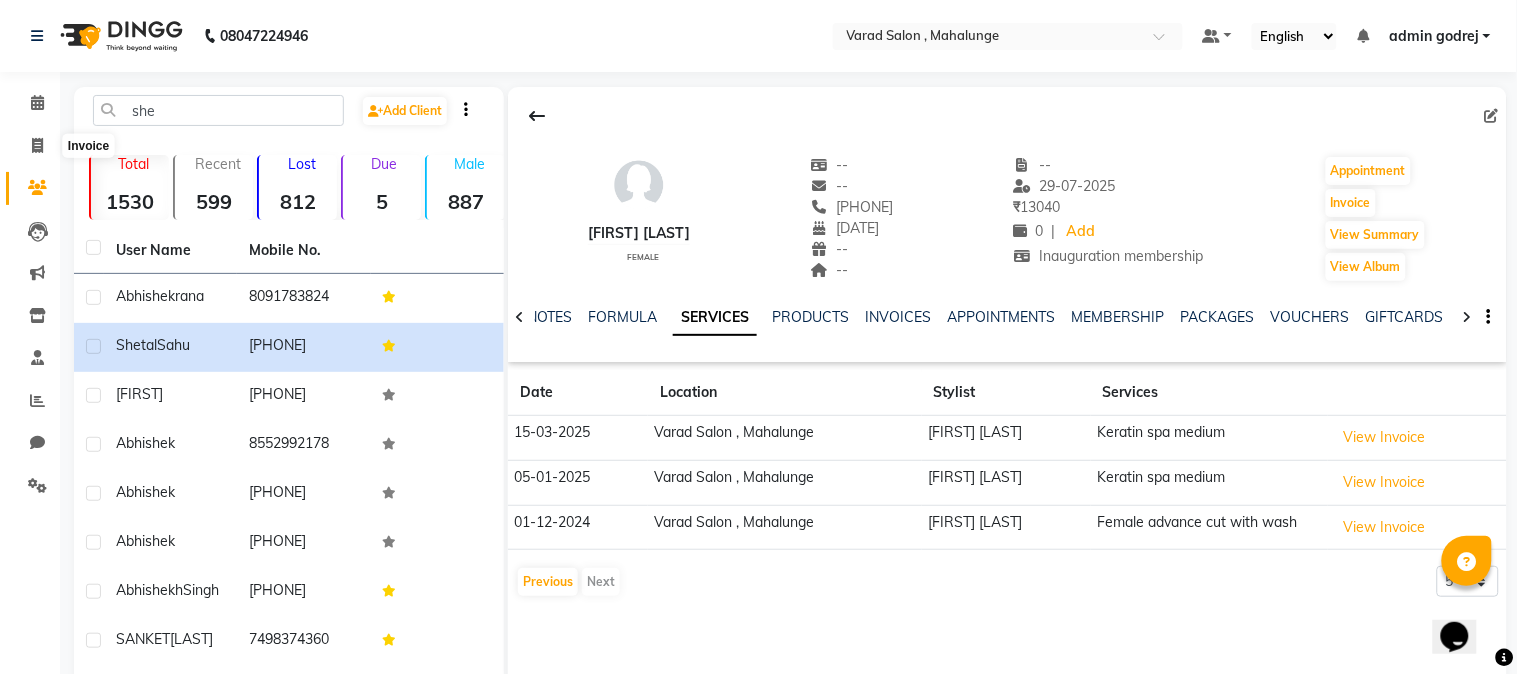 select on "service" 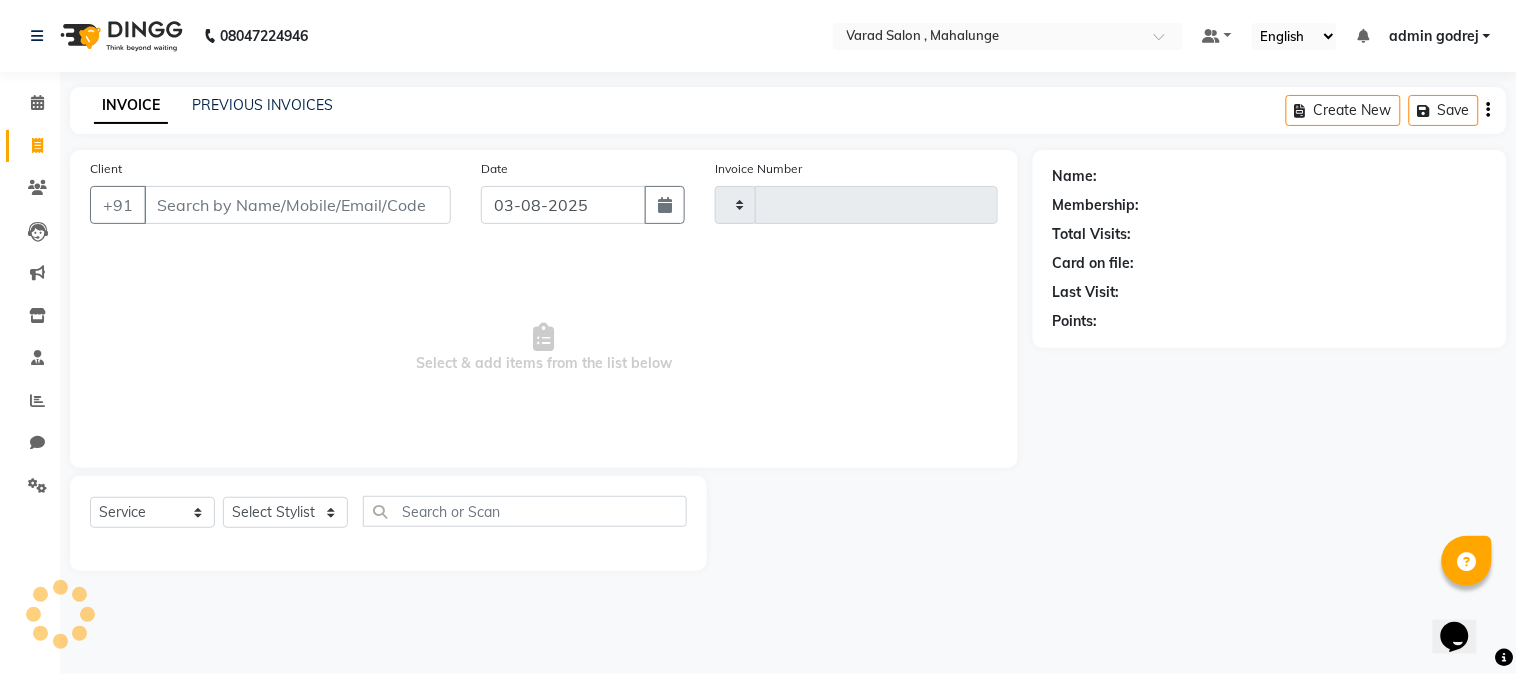 type on "1250" 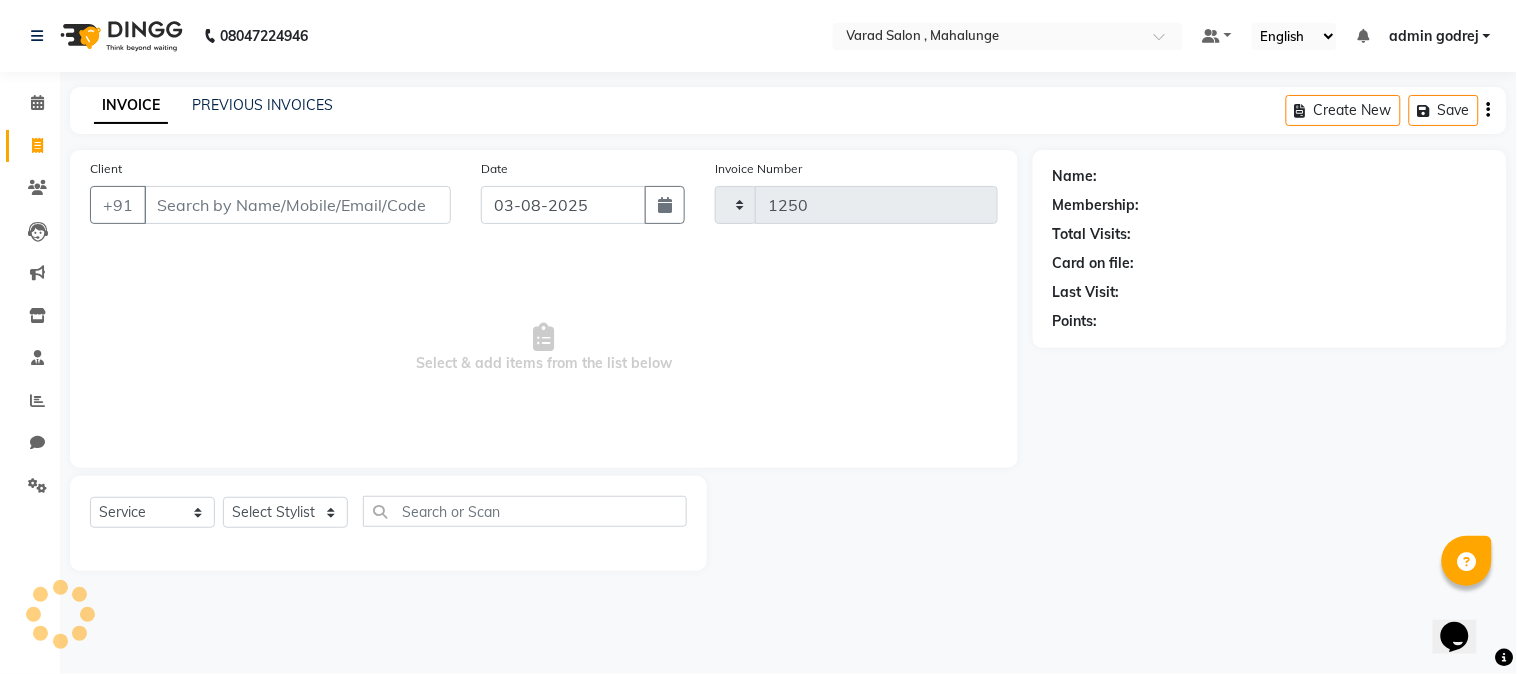 select on "7250" 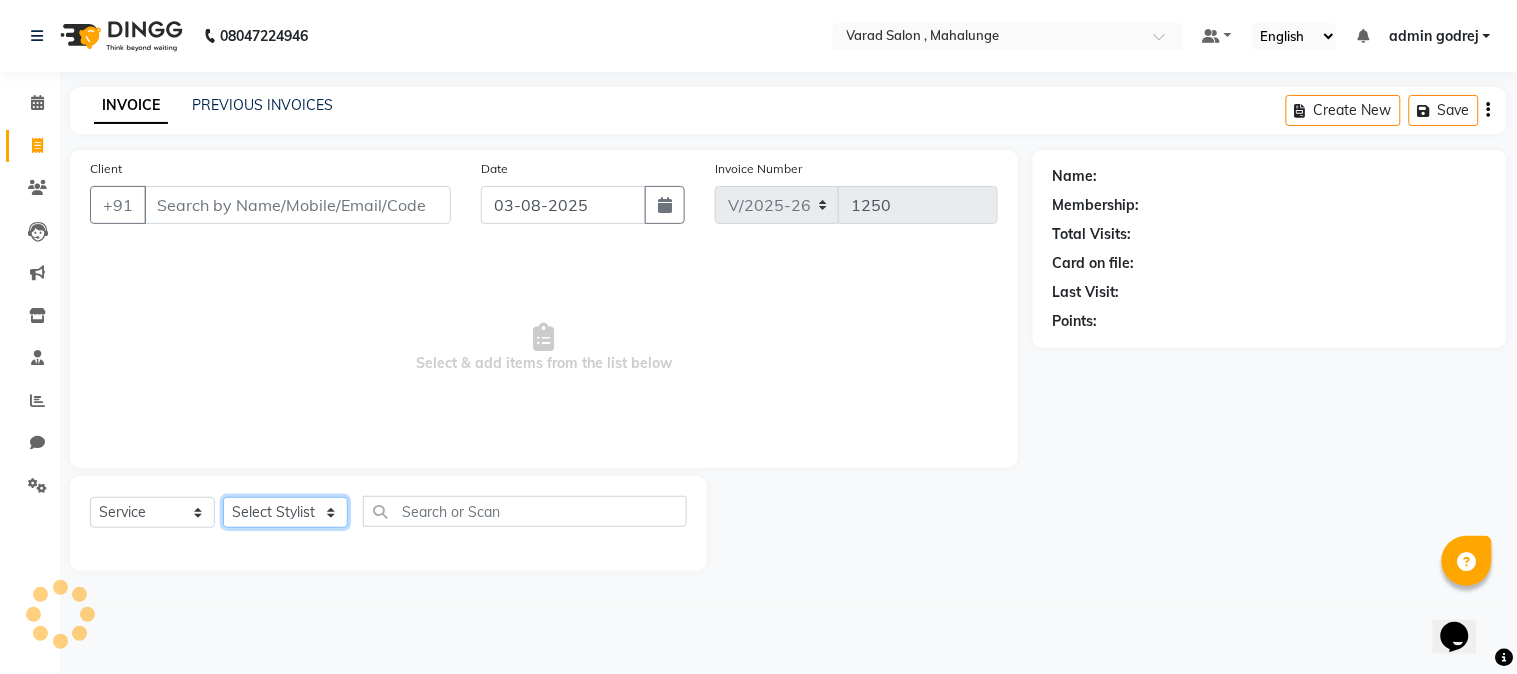 click on "Select Stylist admin godrej Dipak subhash ambhore krushna pandit megha mahajan priya kamble Rishi Gayke Rishikesh  sanket gaikwad shubham lingayat vijay bidve" 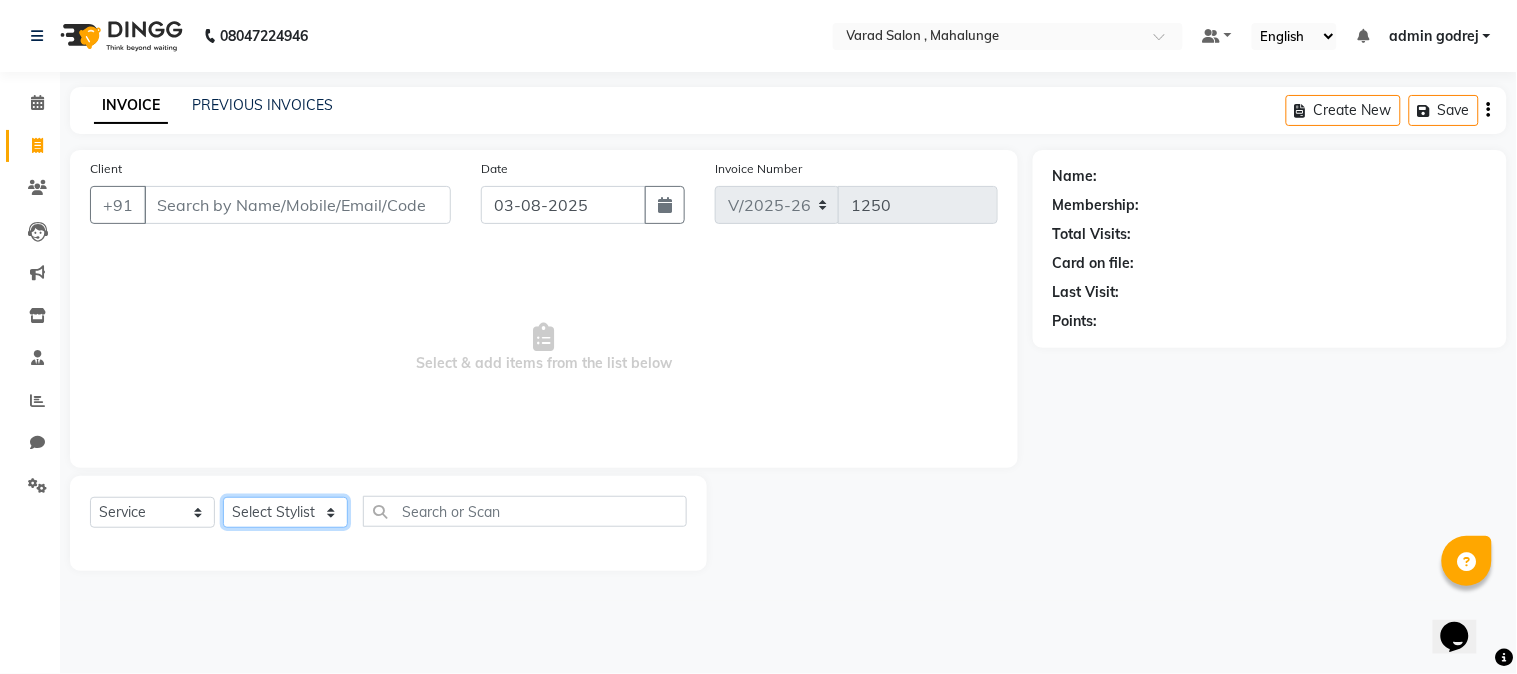 select on "76518" 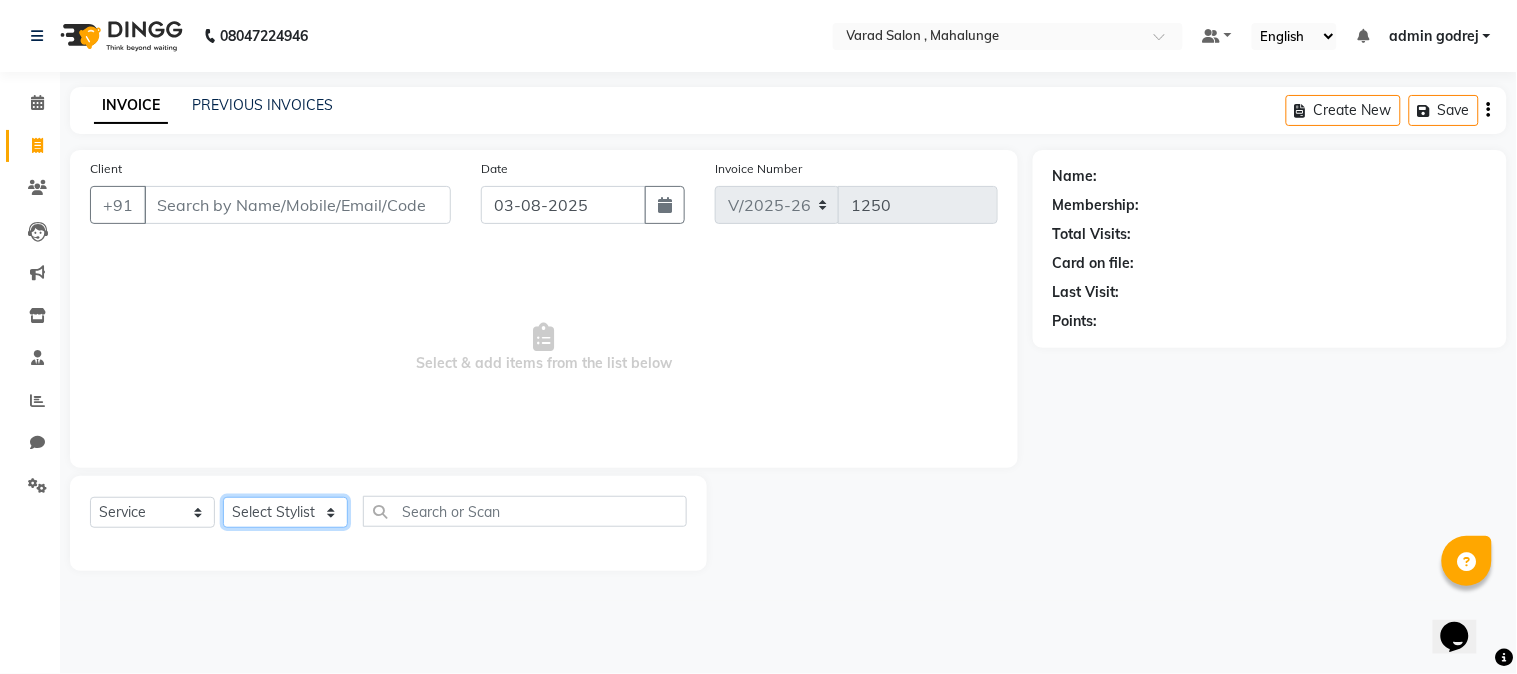 click on "Select Stylist admin godrej Dipak subhash ambhore krushna pandit megha mahajan priya kamble Rishi Gayke Rishikesh  sanket gaikwad shubham lingayat vijay bidve" 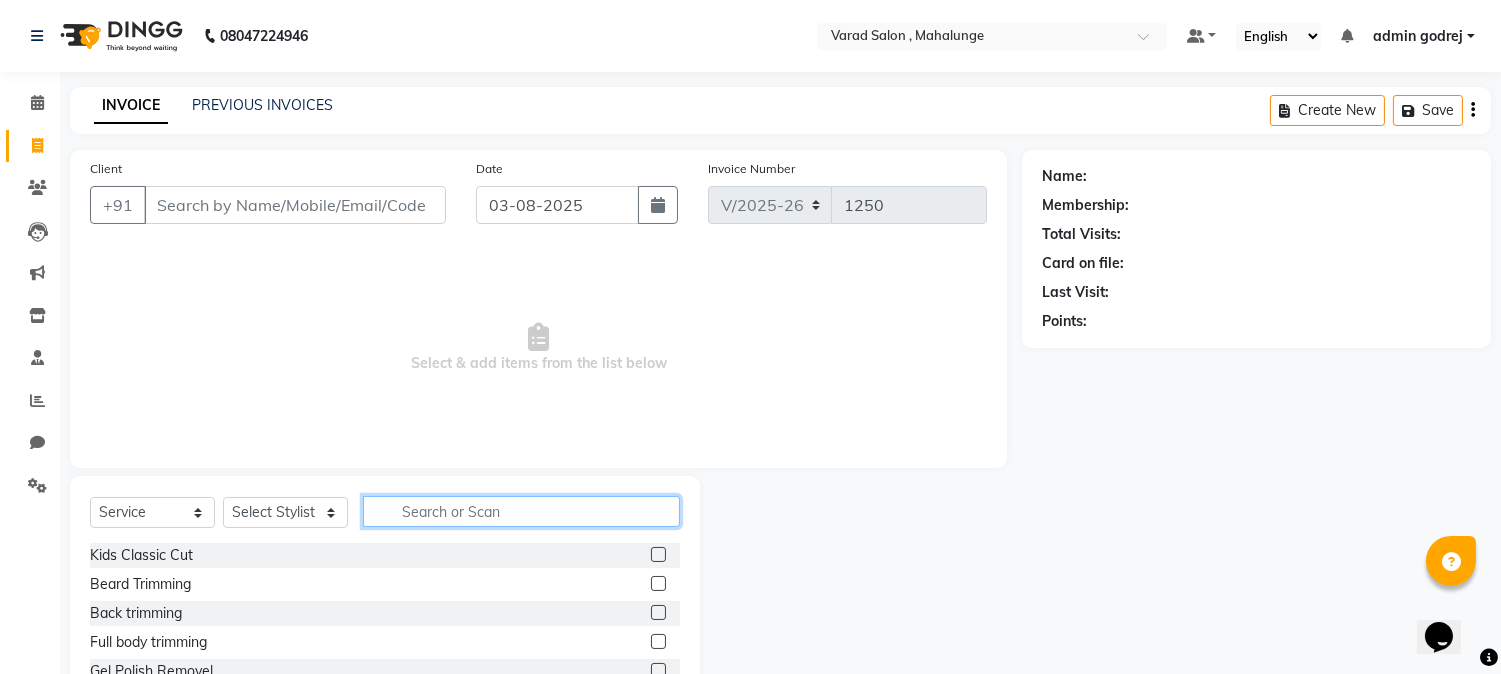 click 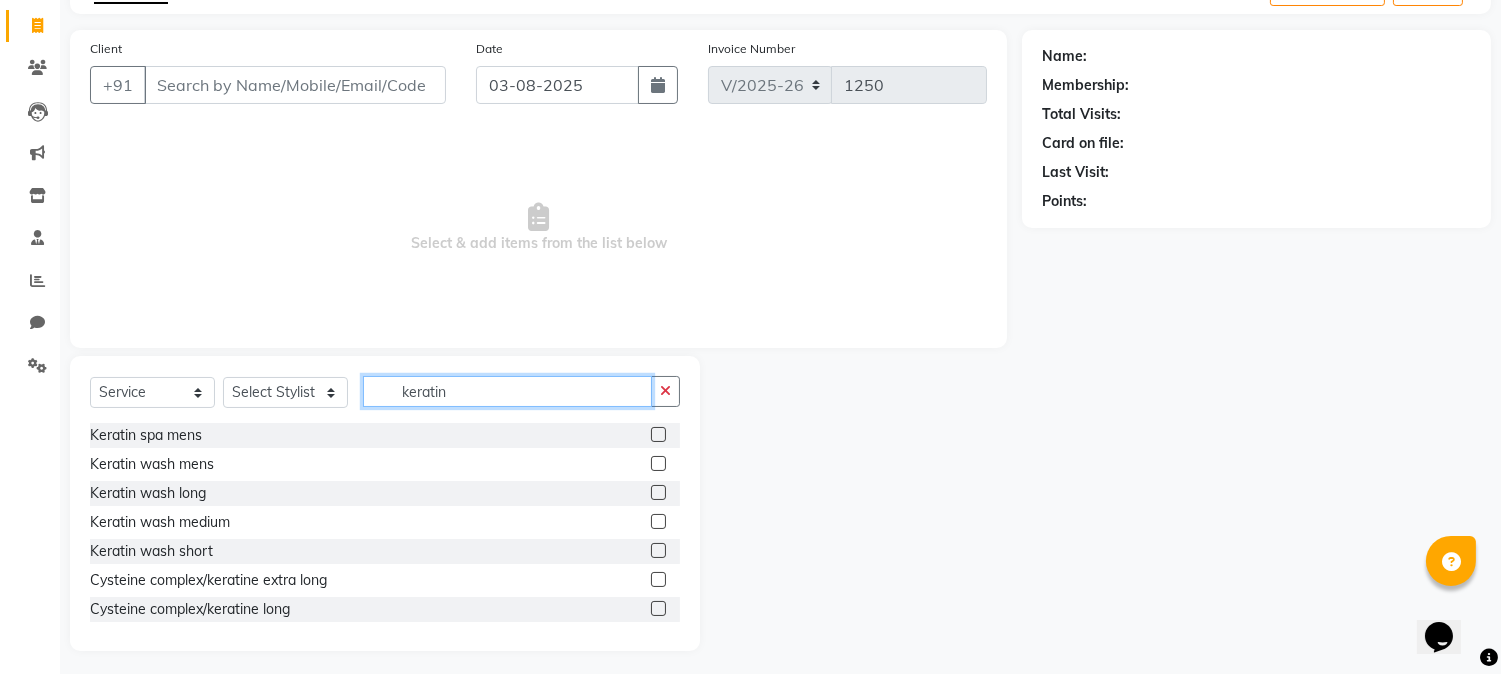 scroll, scrollTop: 126, scrollLeft: 0, axis: vertical 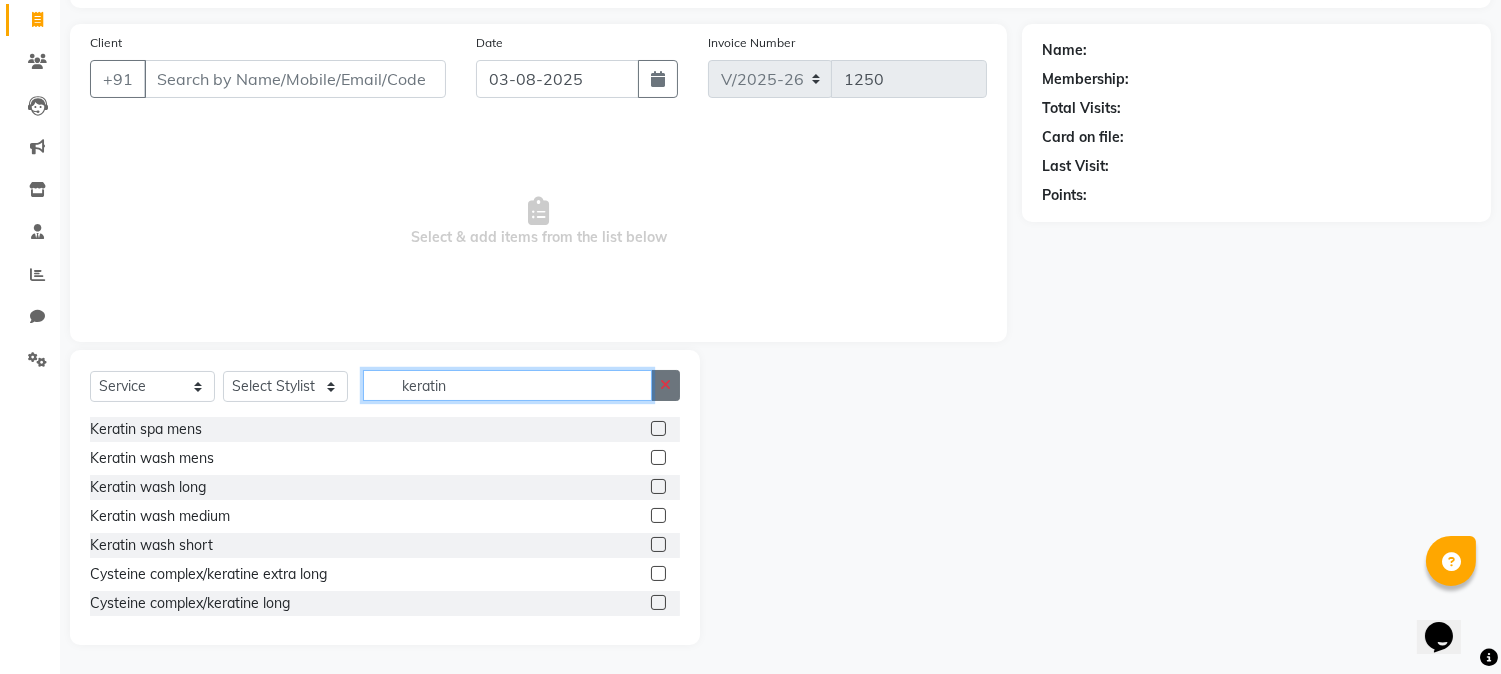 type on "keratin" 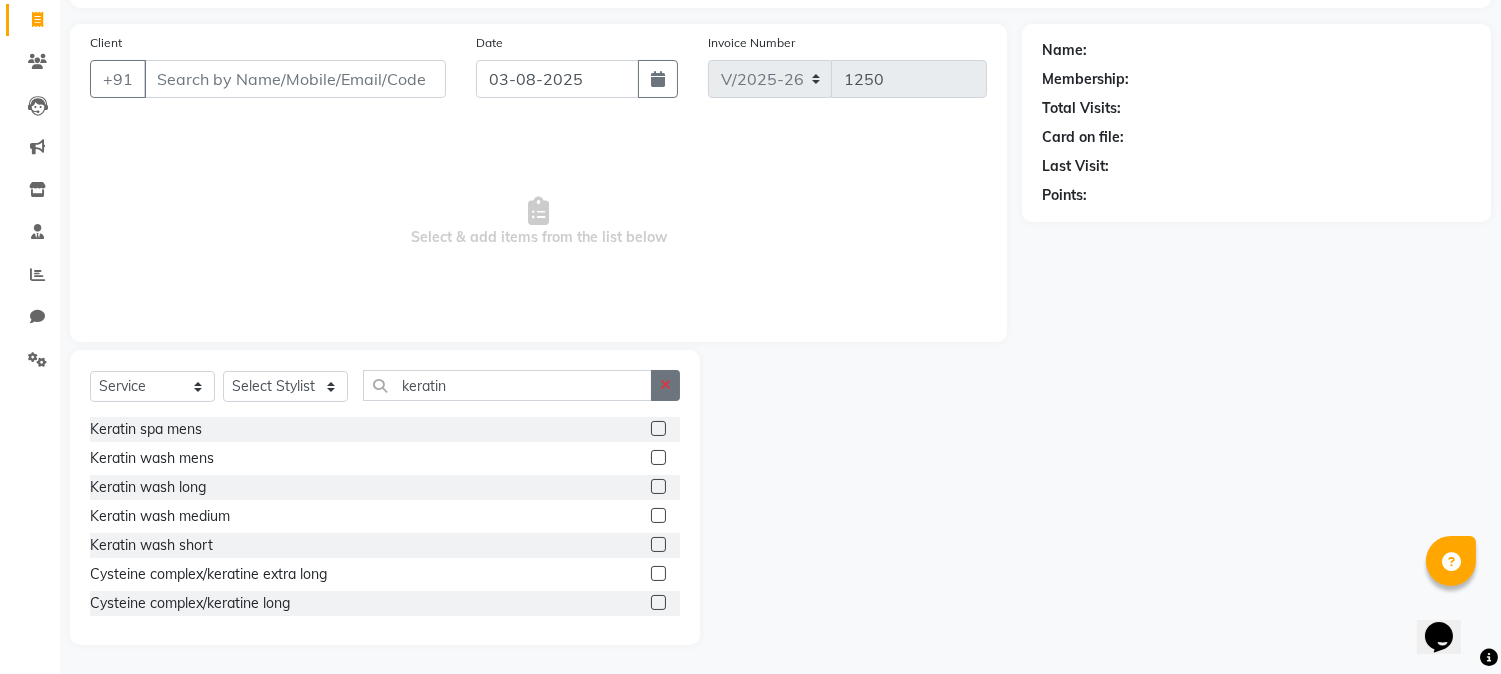 click 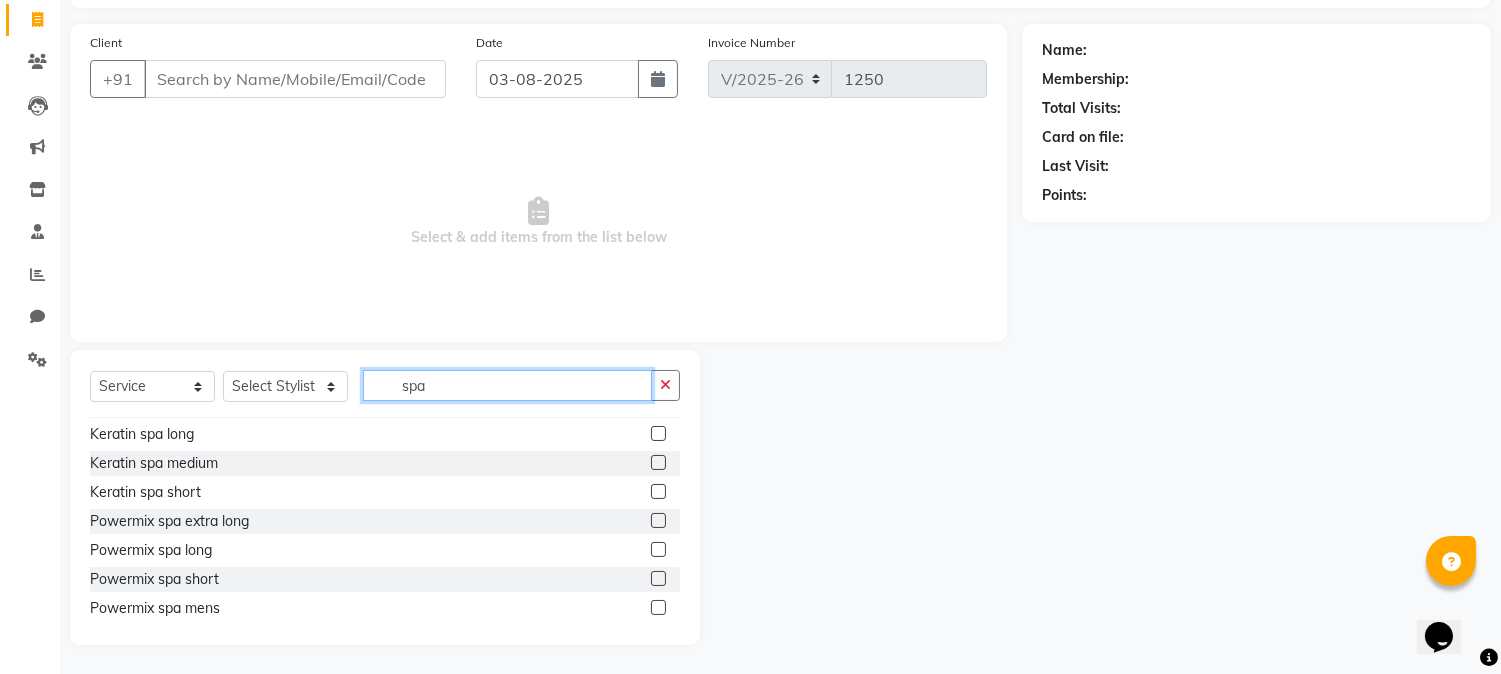 scroll, scrollTop: 555, scrollLeft: 0, axis: vertical 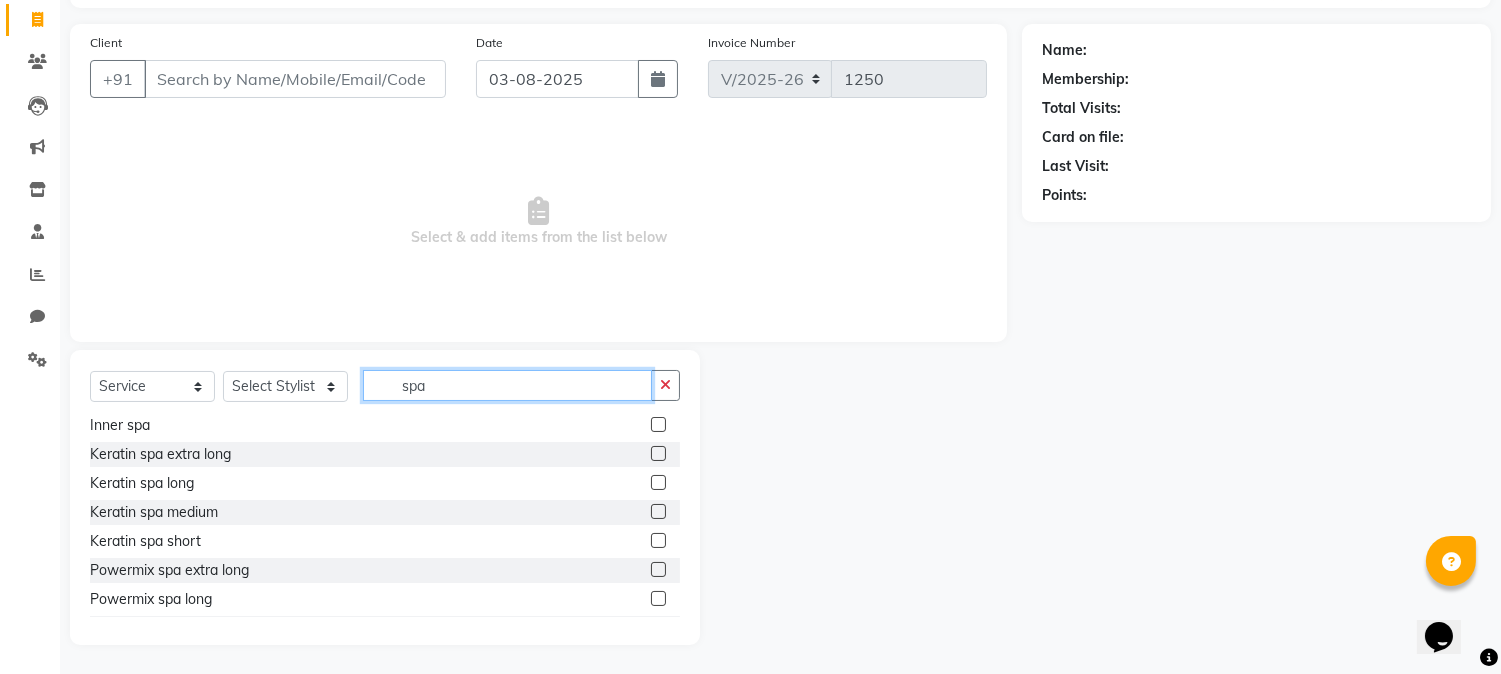 type on "spa" 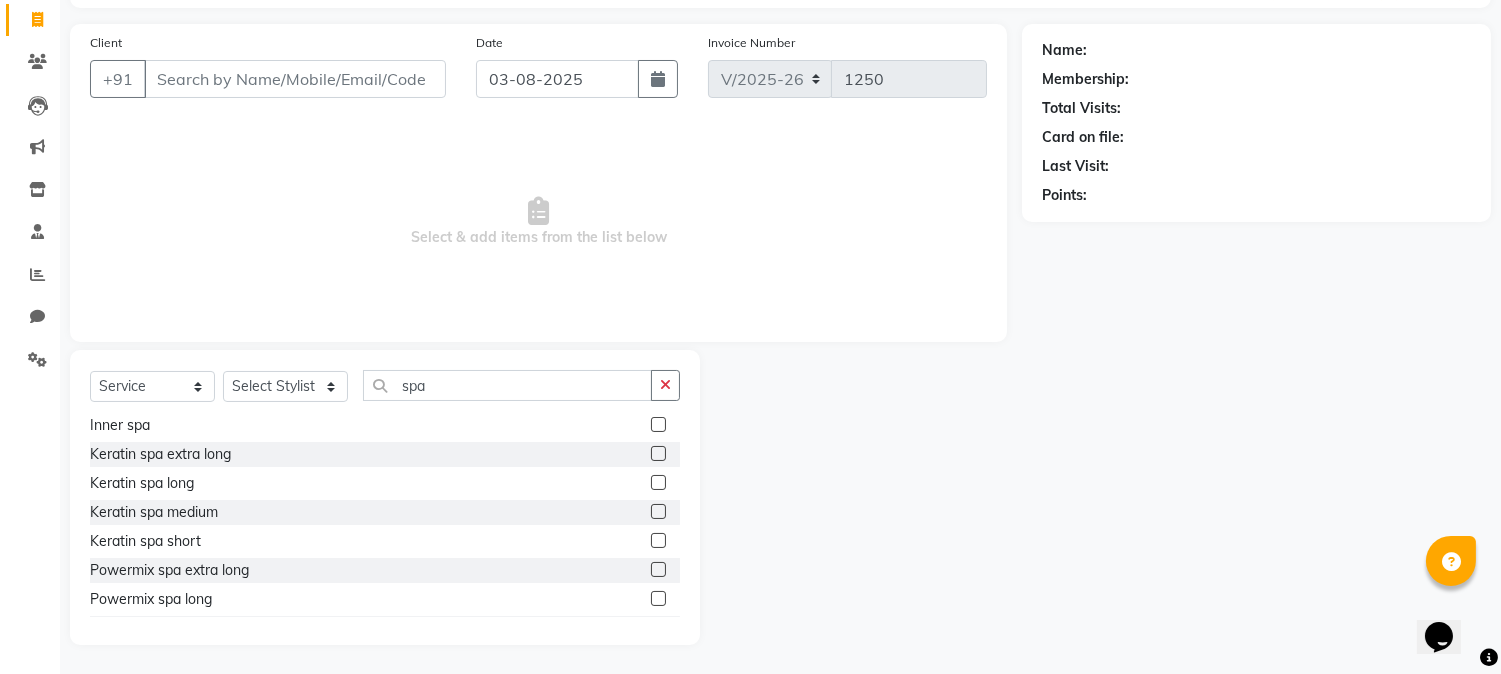 click 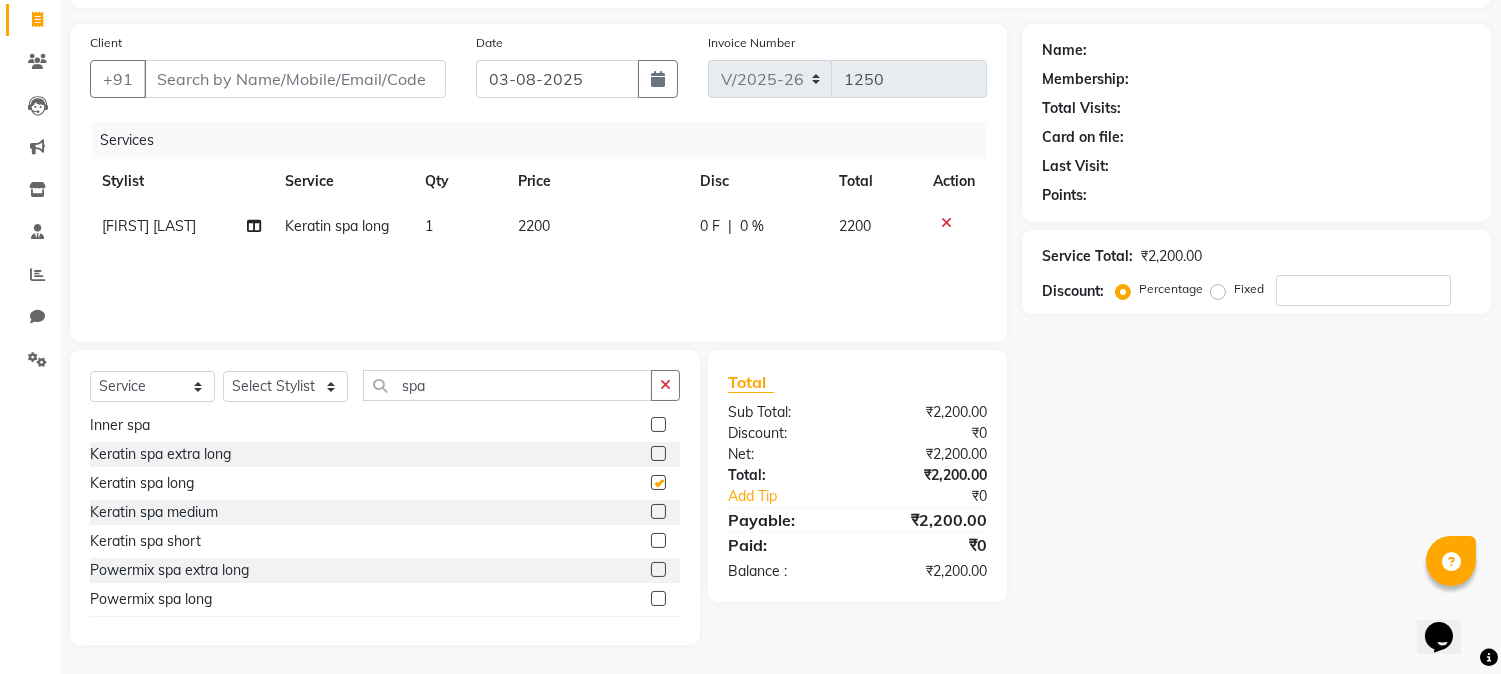 checkbox on "false" 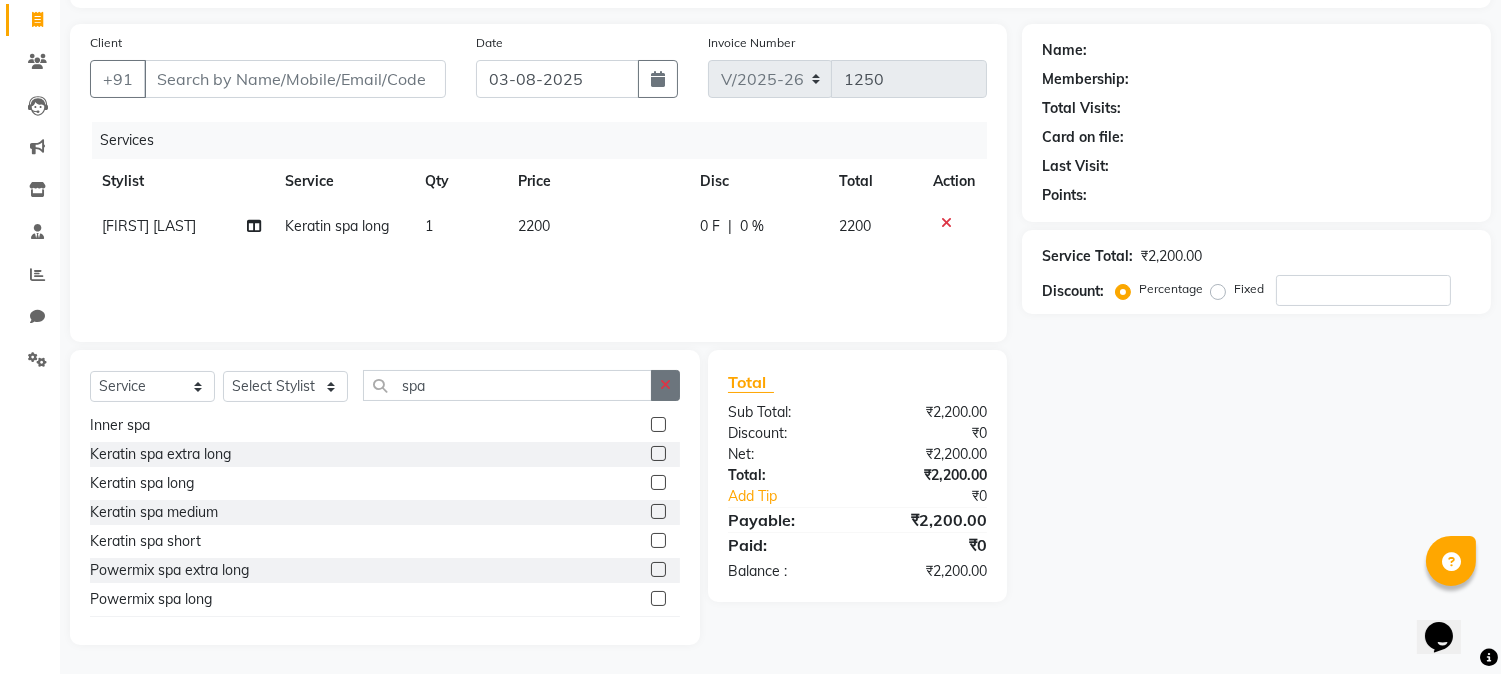 click 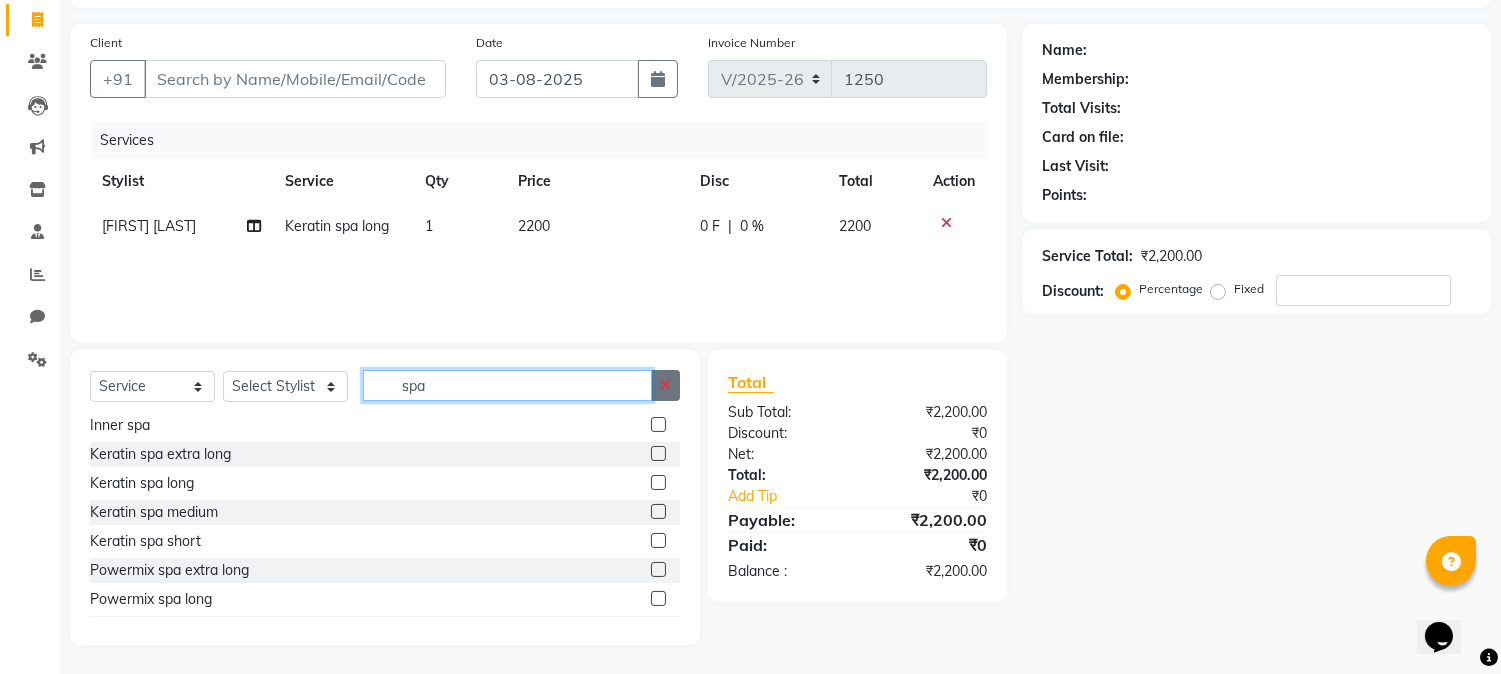 type 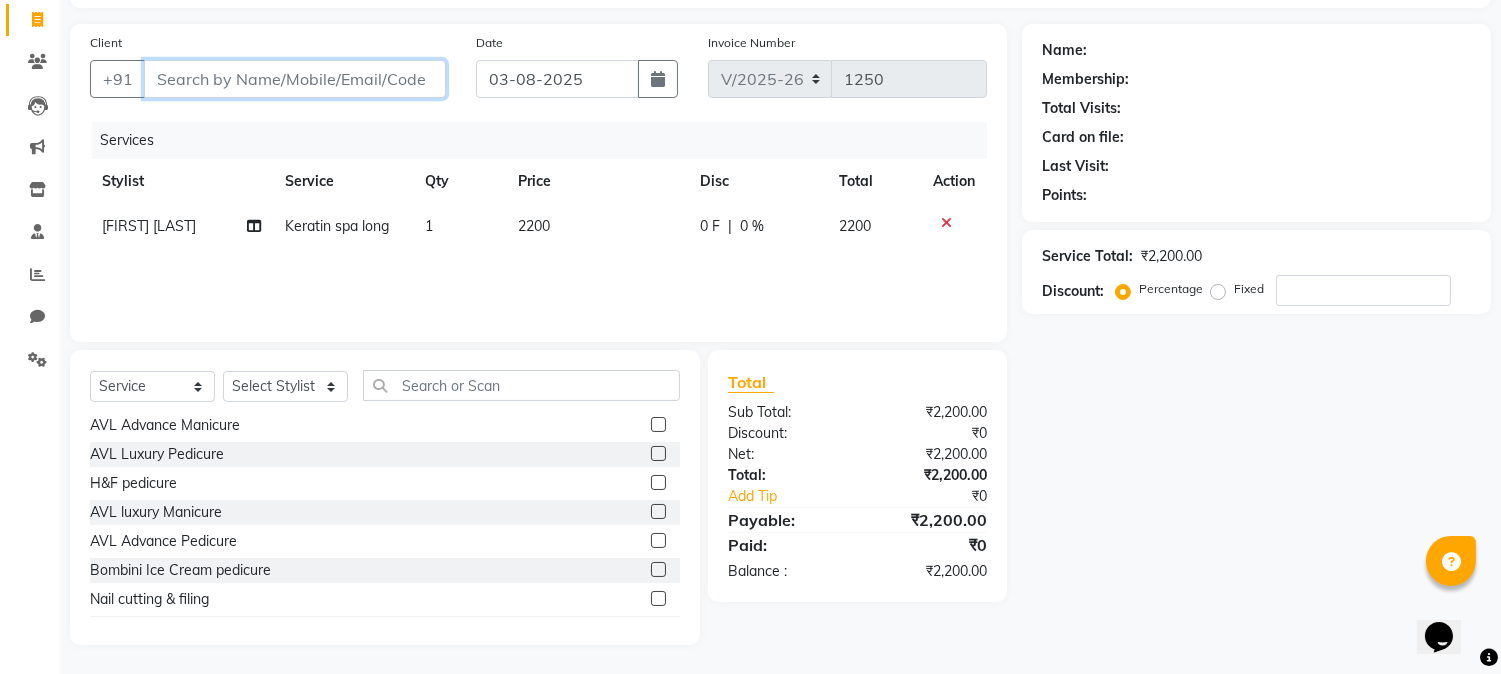 click on "Client" at bounding box center [295, 79] 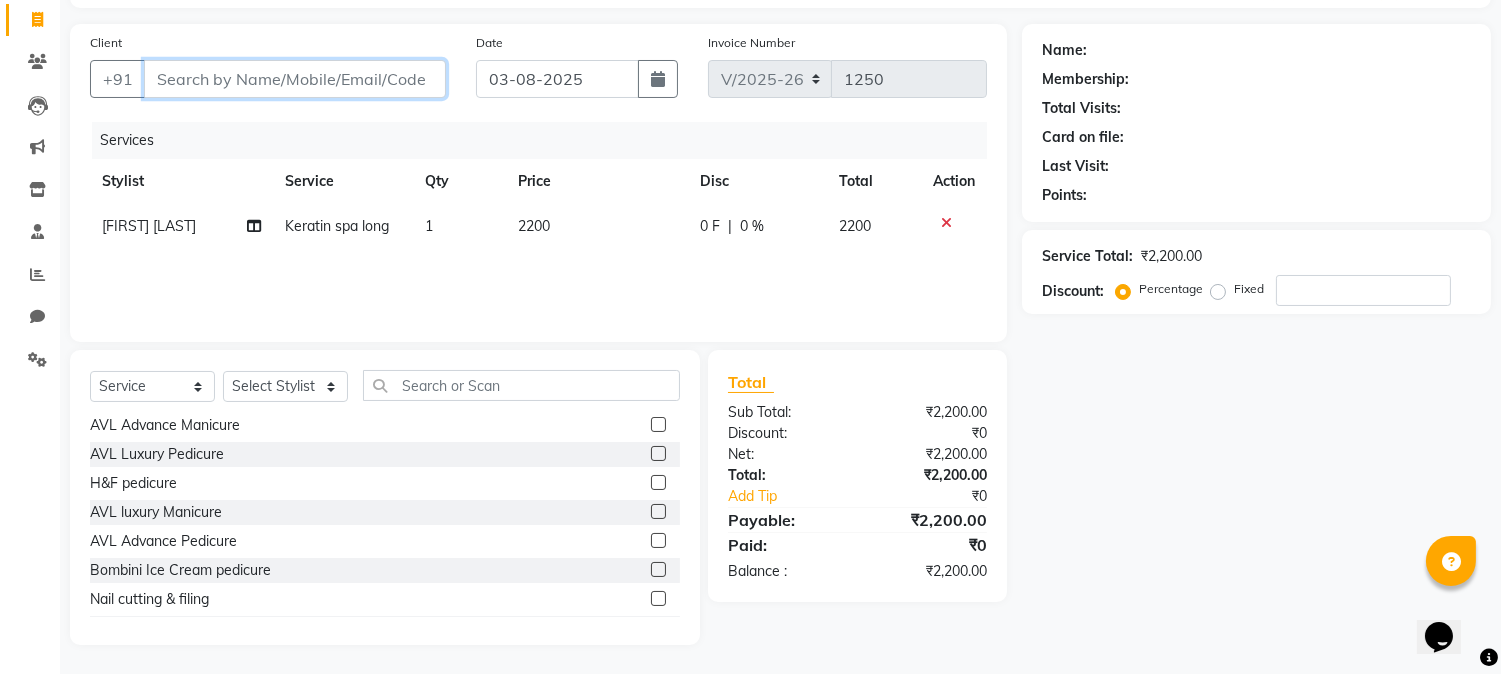 type on "s" 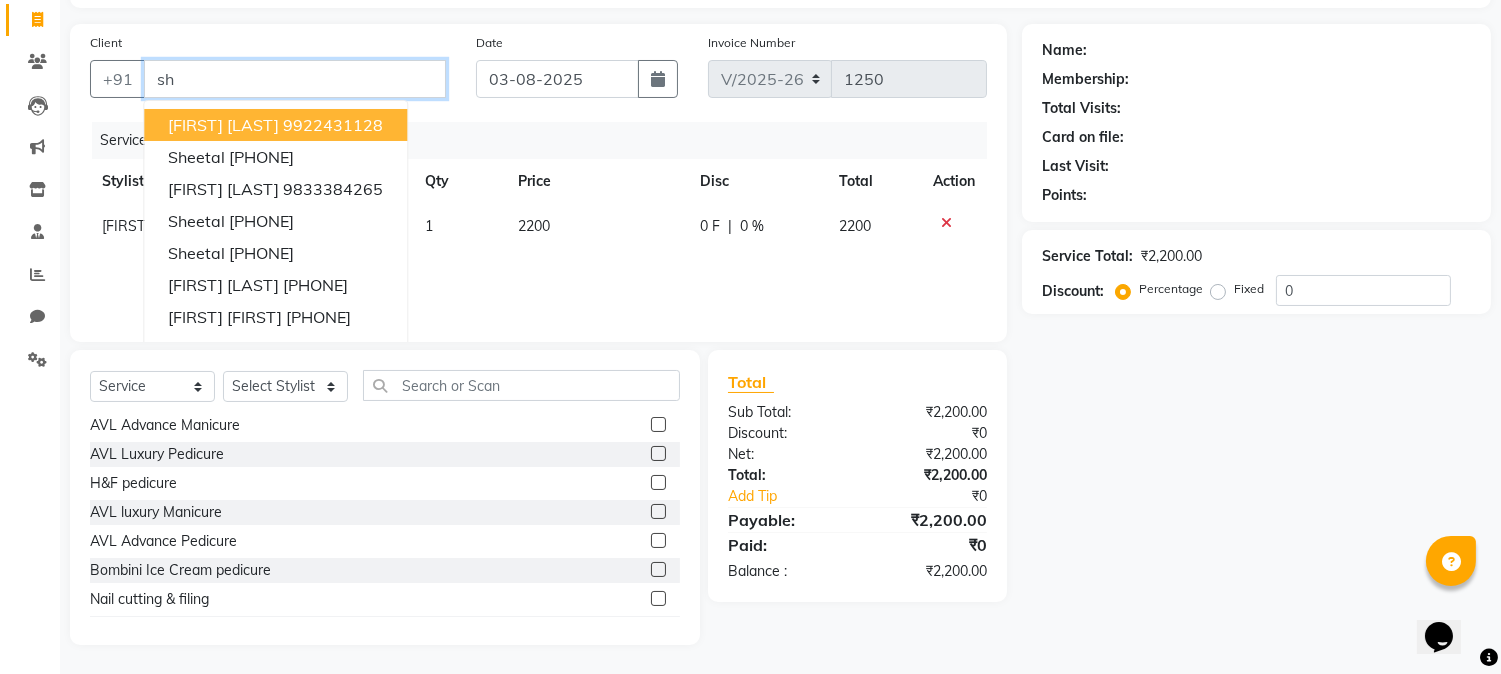 type on "s" 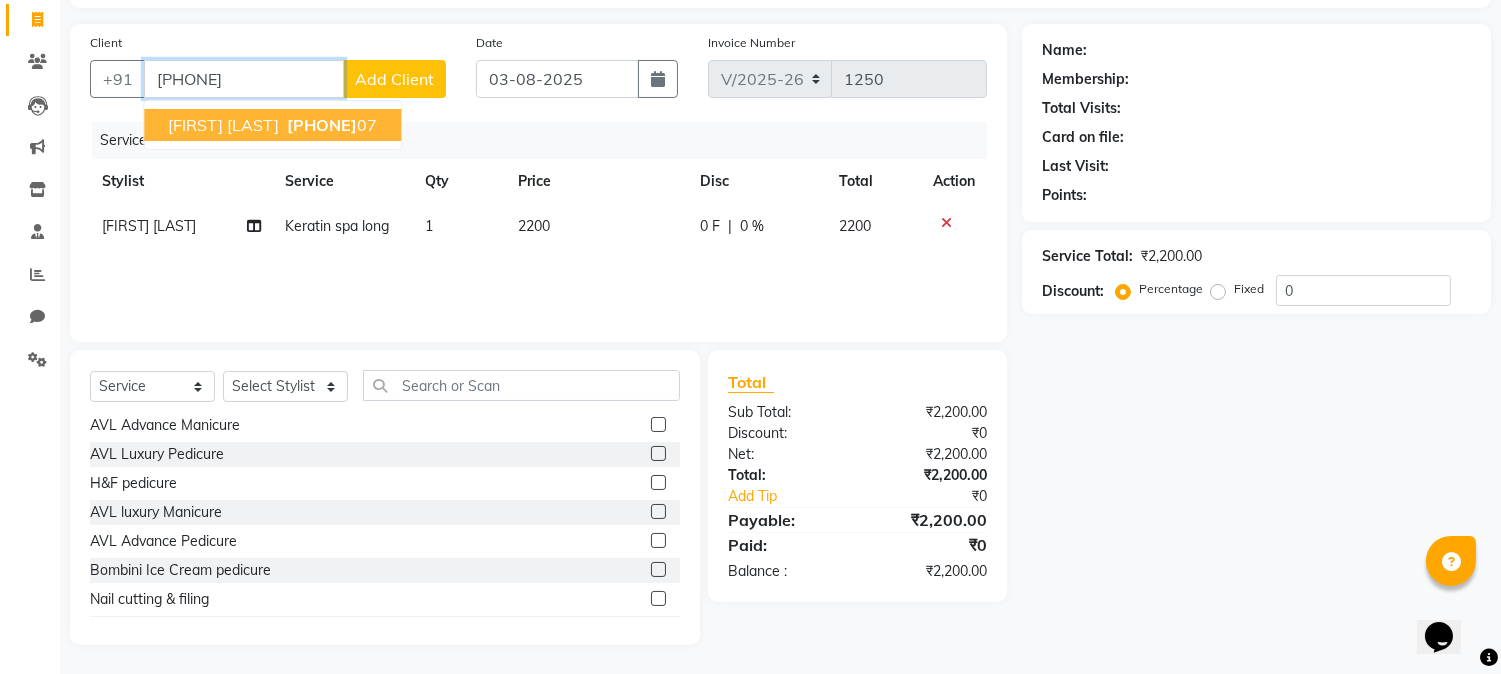 click on "91727674" at bounding box center (322, 125) 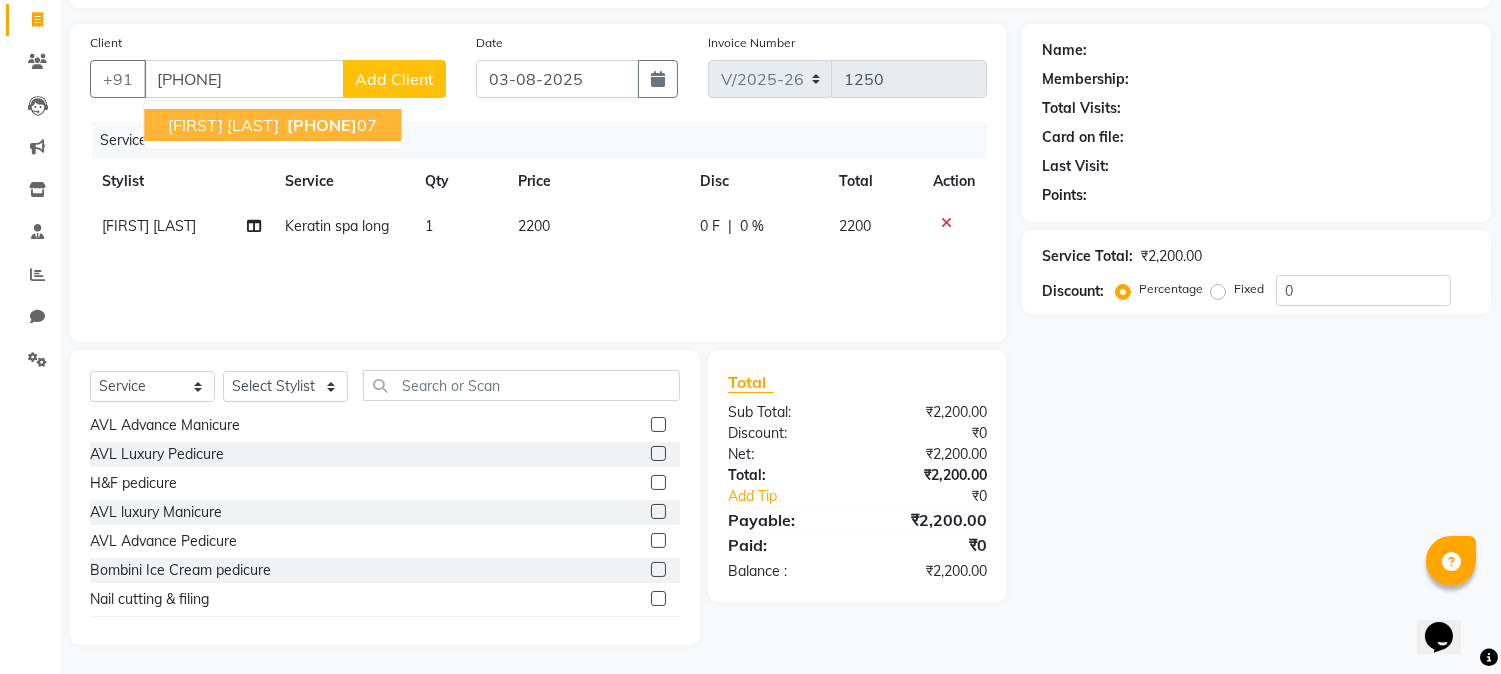select on "1: Object" 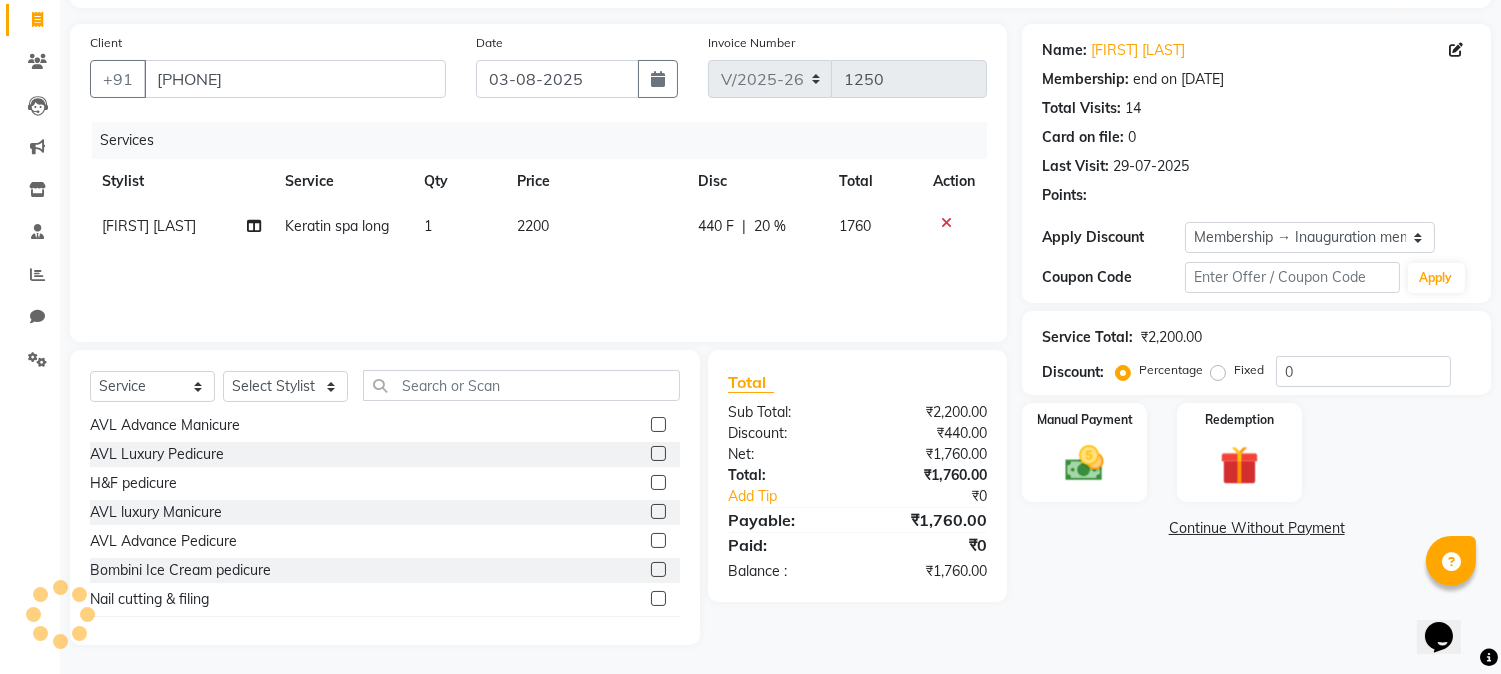 type on "20" 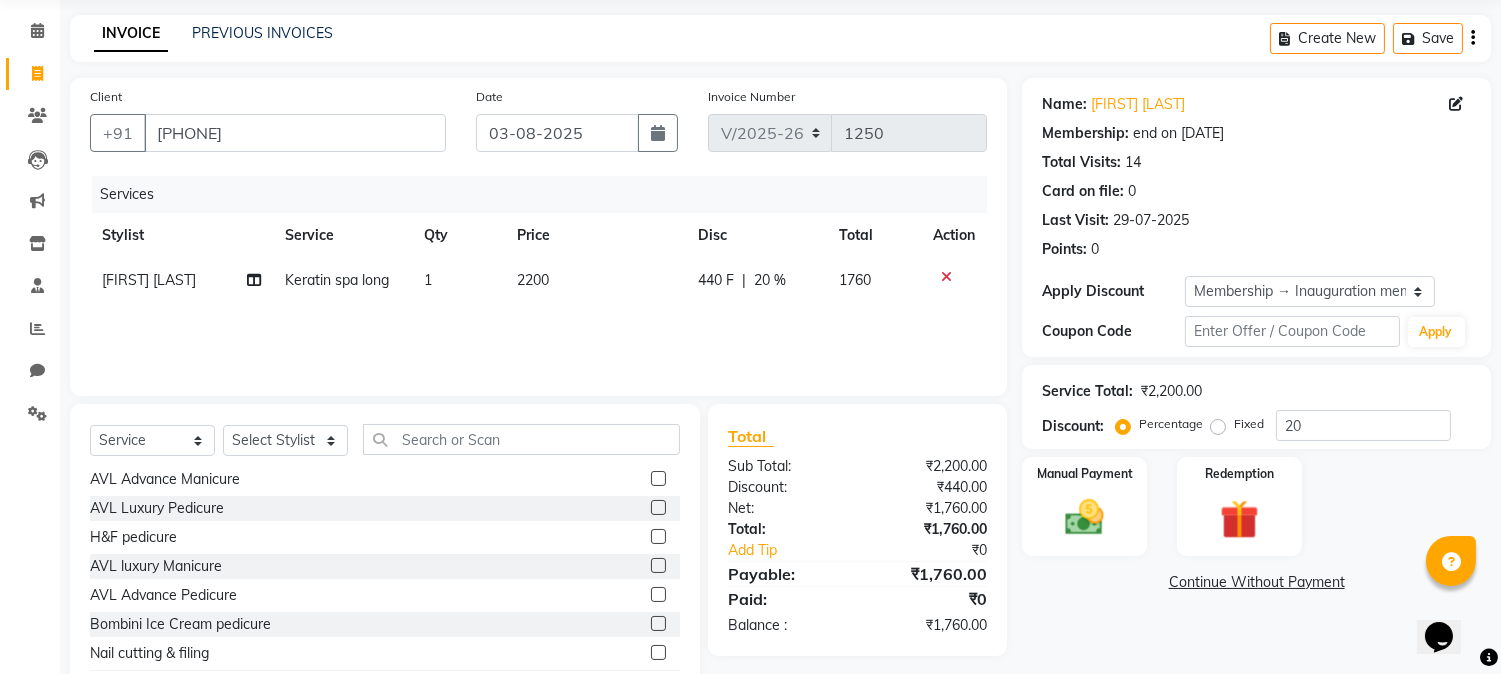 scroll, scrollTop: 126, scrollLeft: 0, axis: vertical 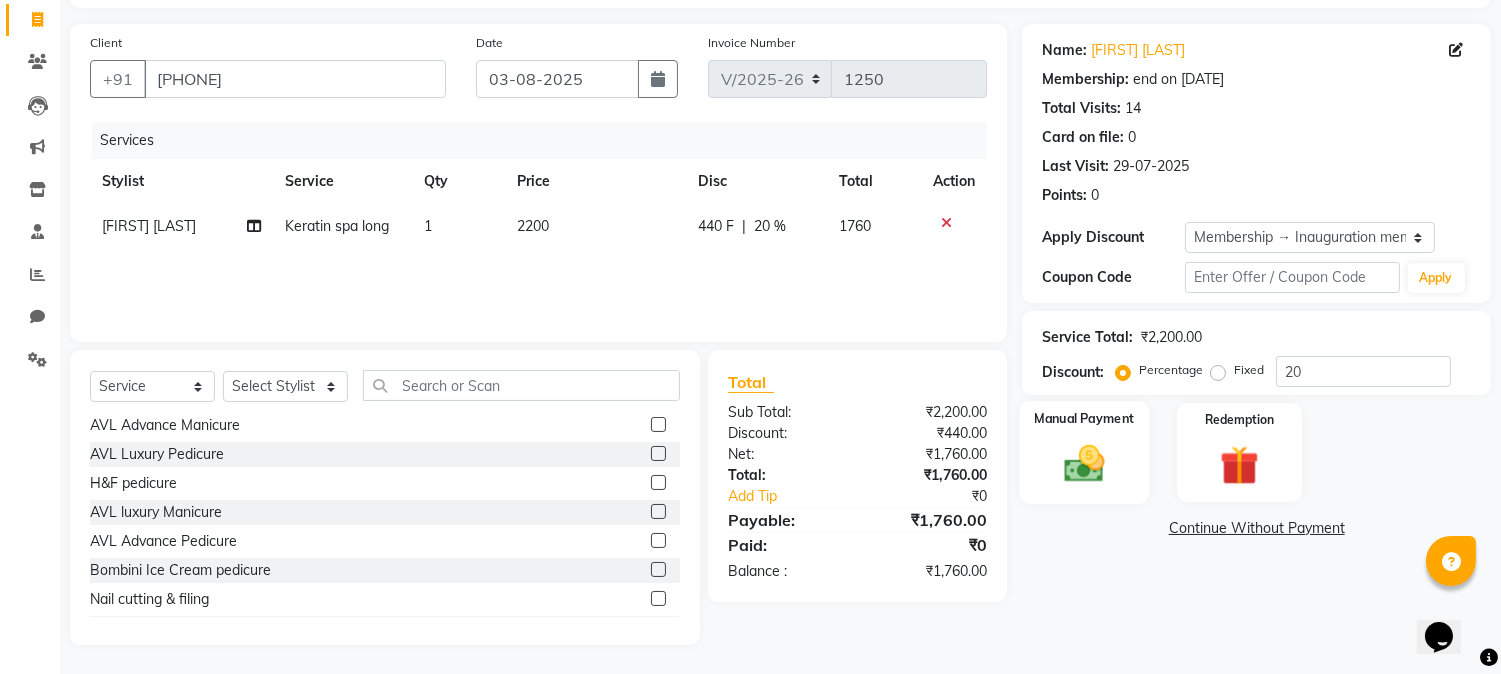 click on "Manual Payment" 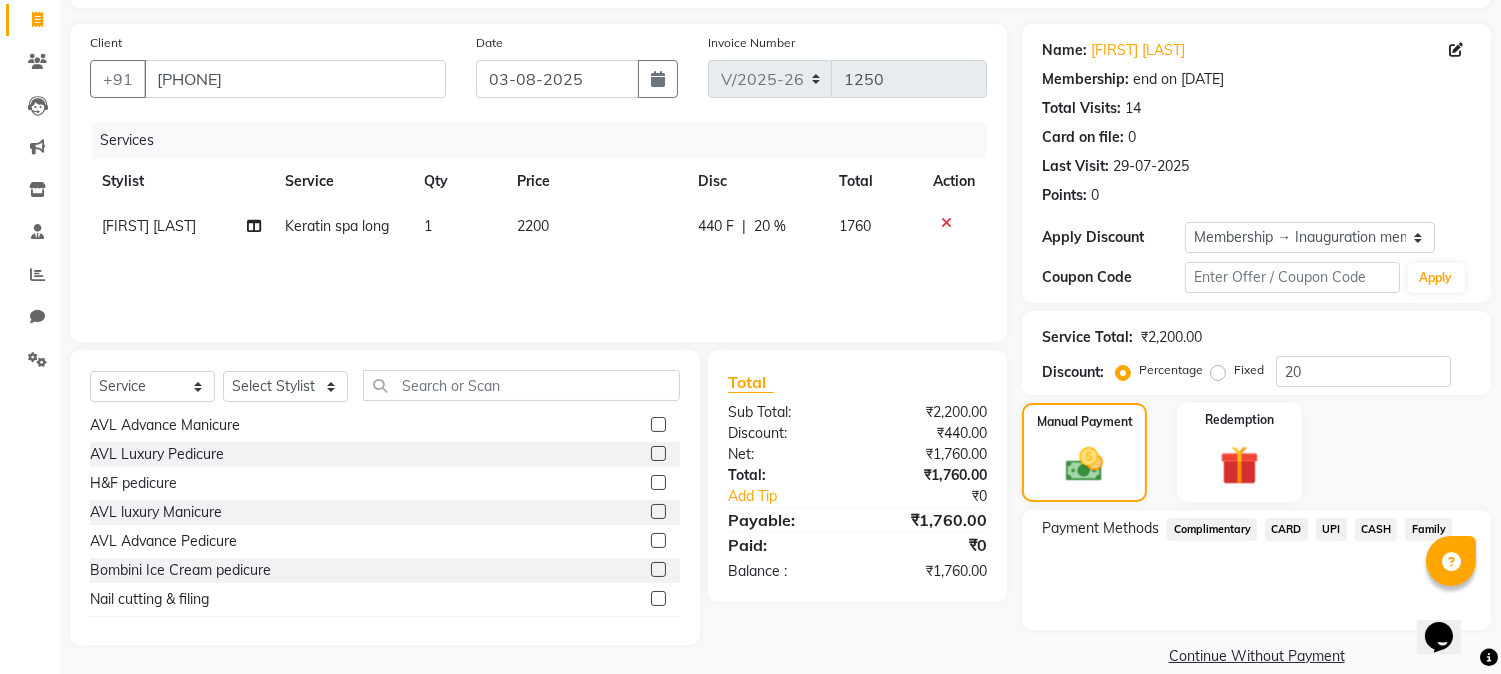 scroll, scrollTop: 152, scrollLeft: 0, axis: vertical 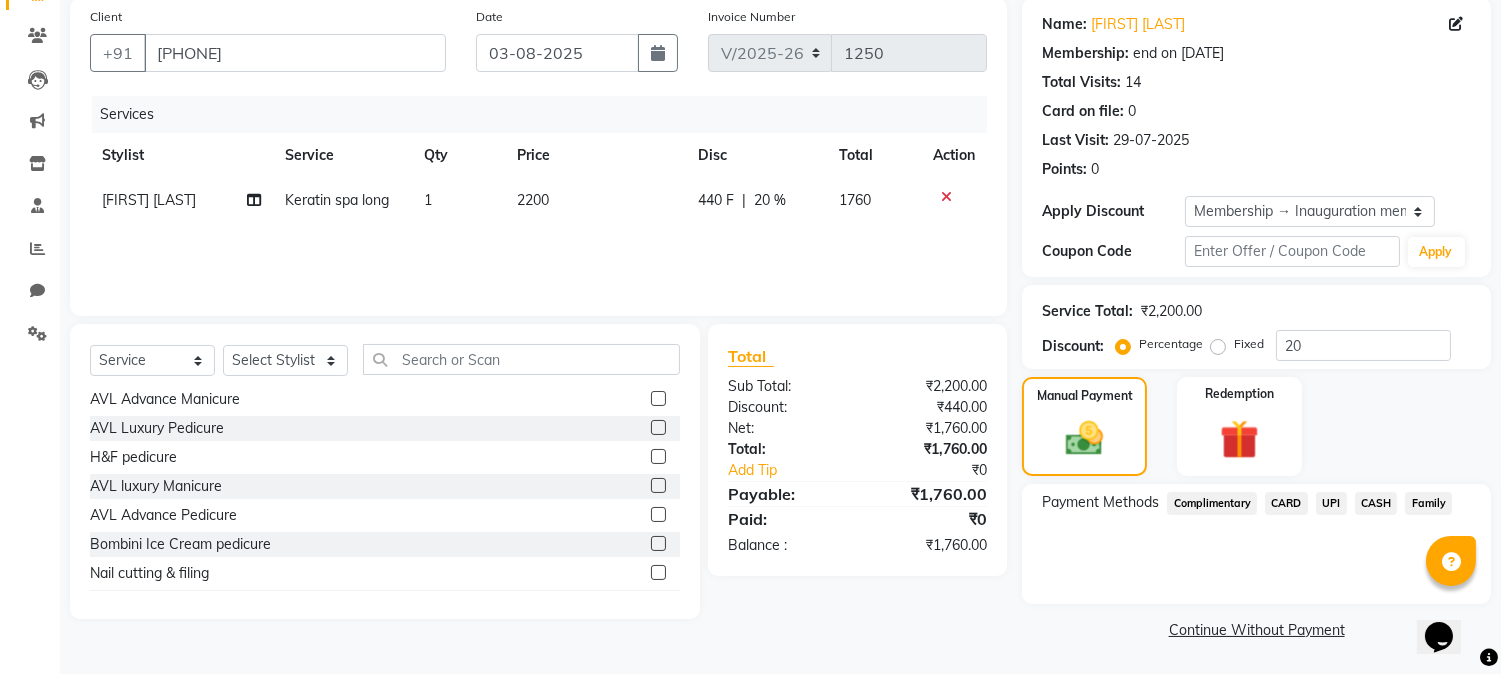 click on "UPI" 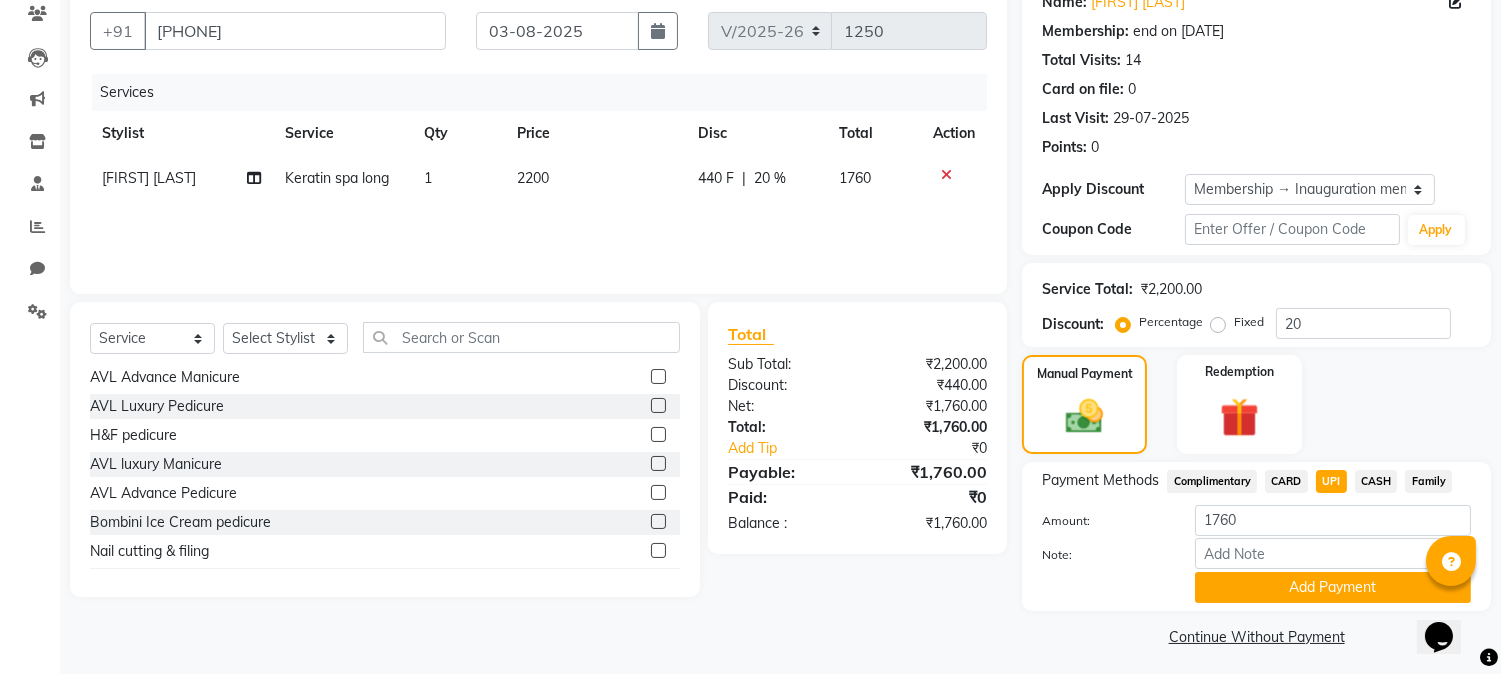 scroll, scrollTop: 181, scrollLeft: 0, axis: vertical 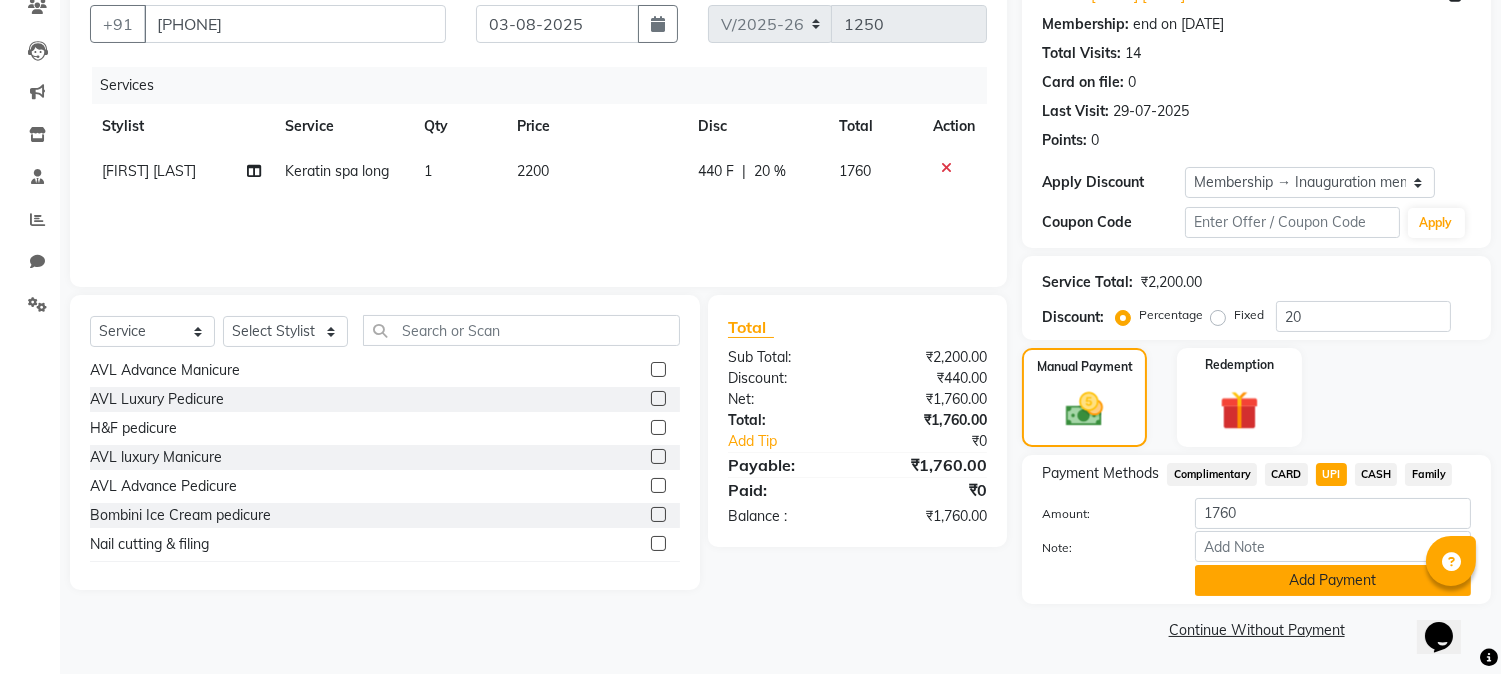 click on "Add Payment" 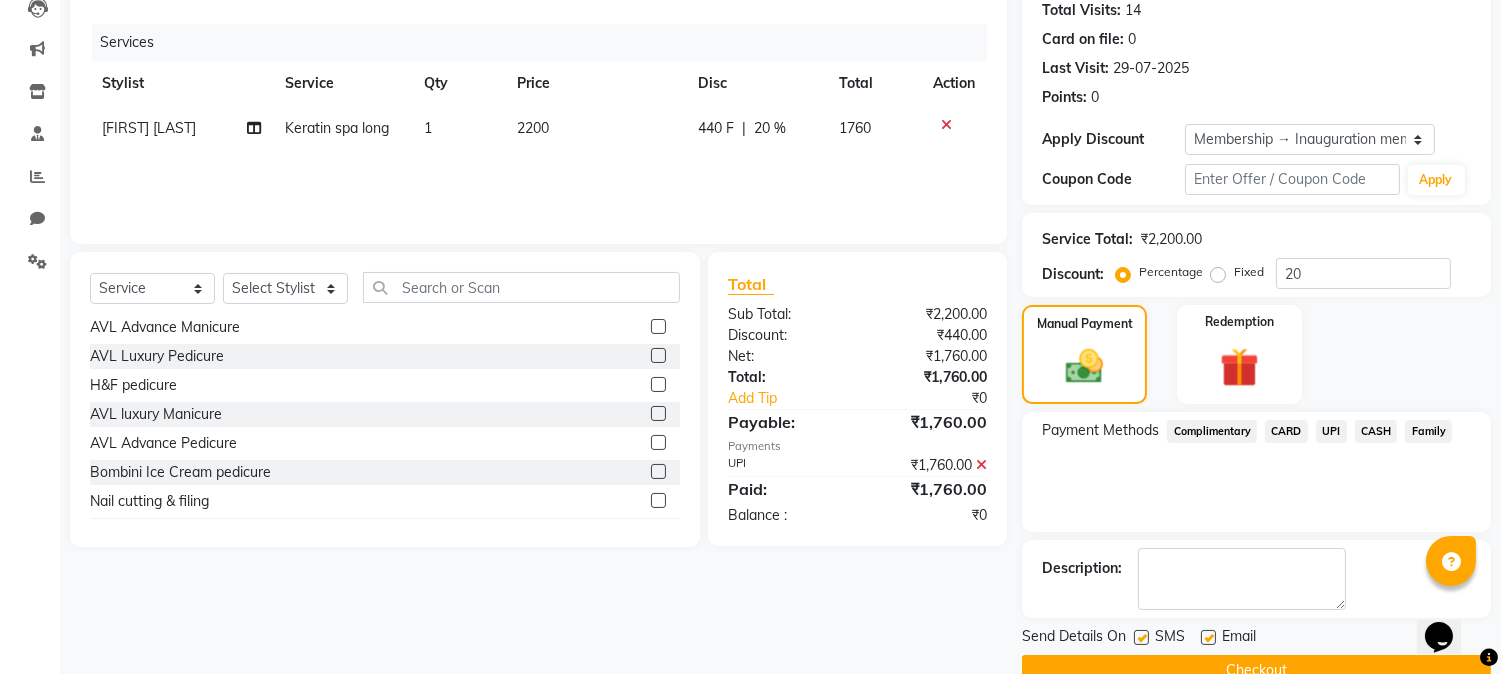 scroll, scrollTop: 265, scrollLeft: 0, axis: vertical 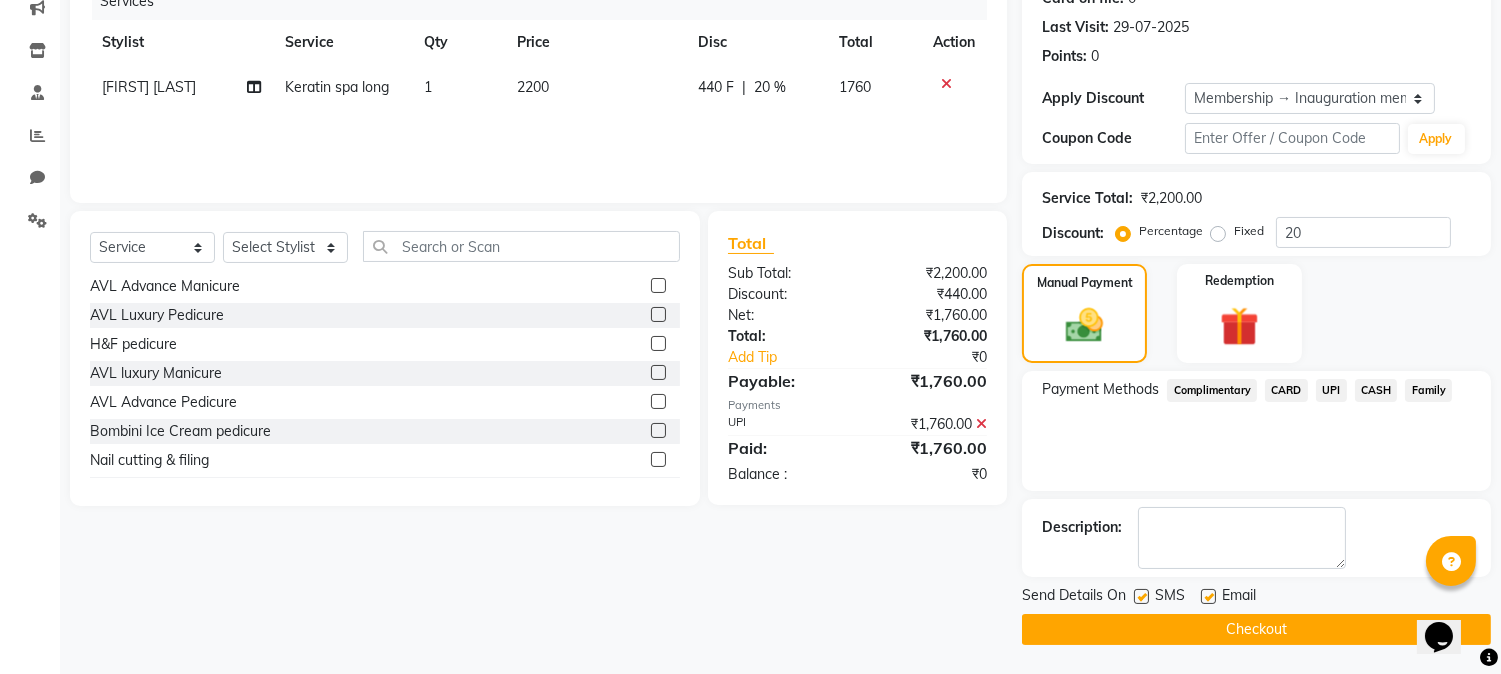click on "Checkout" 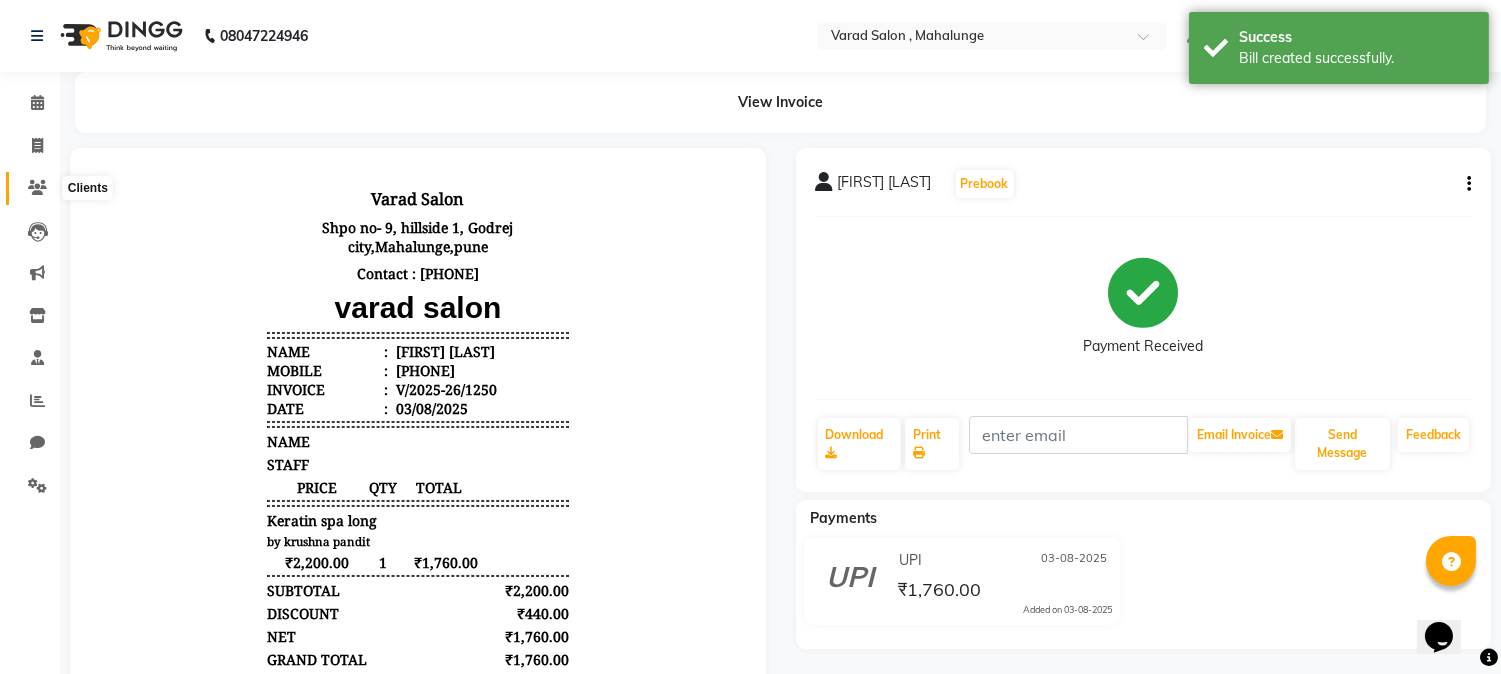 scroll, scrollTop: 0, scrollLeft: 0, axis: both 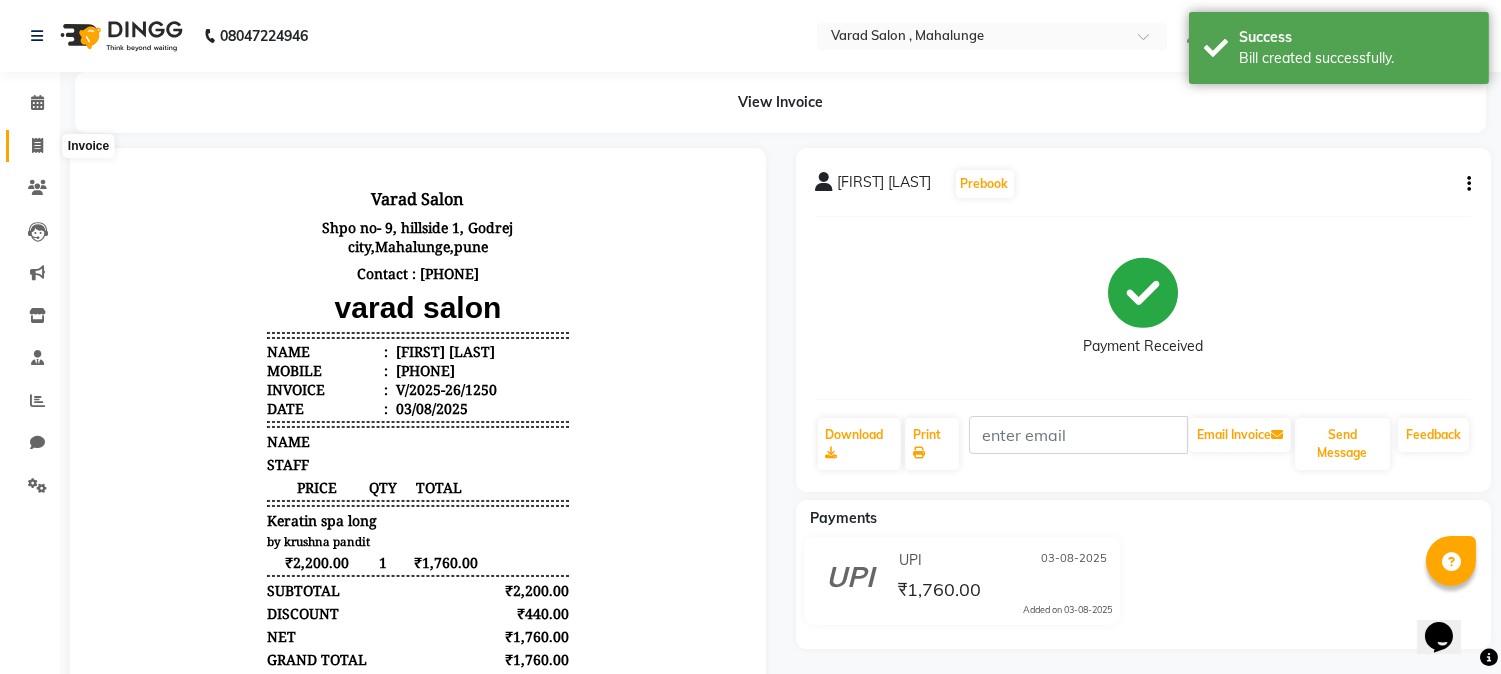 click 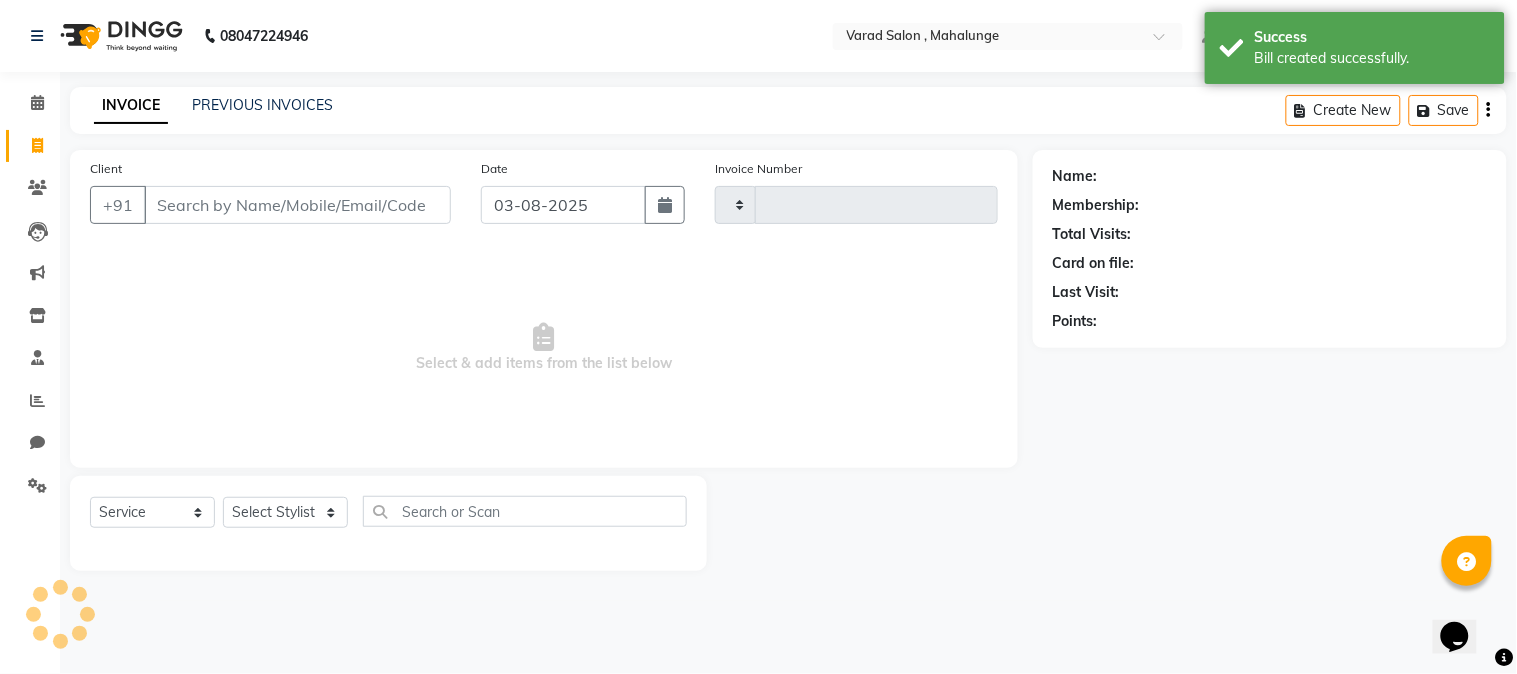 type on "1251" 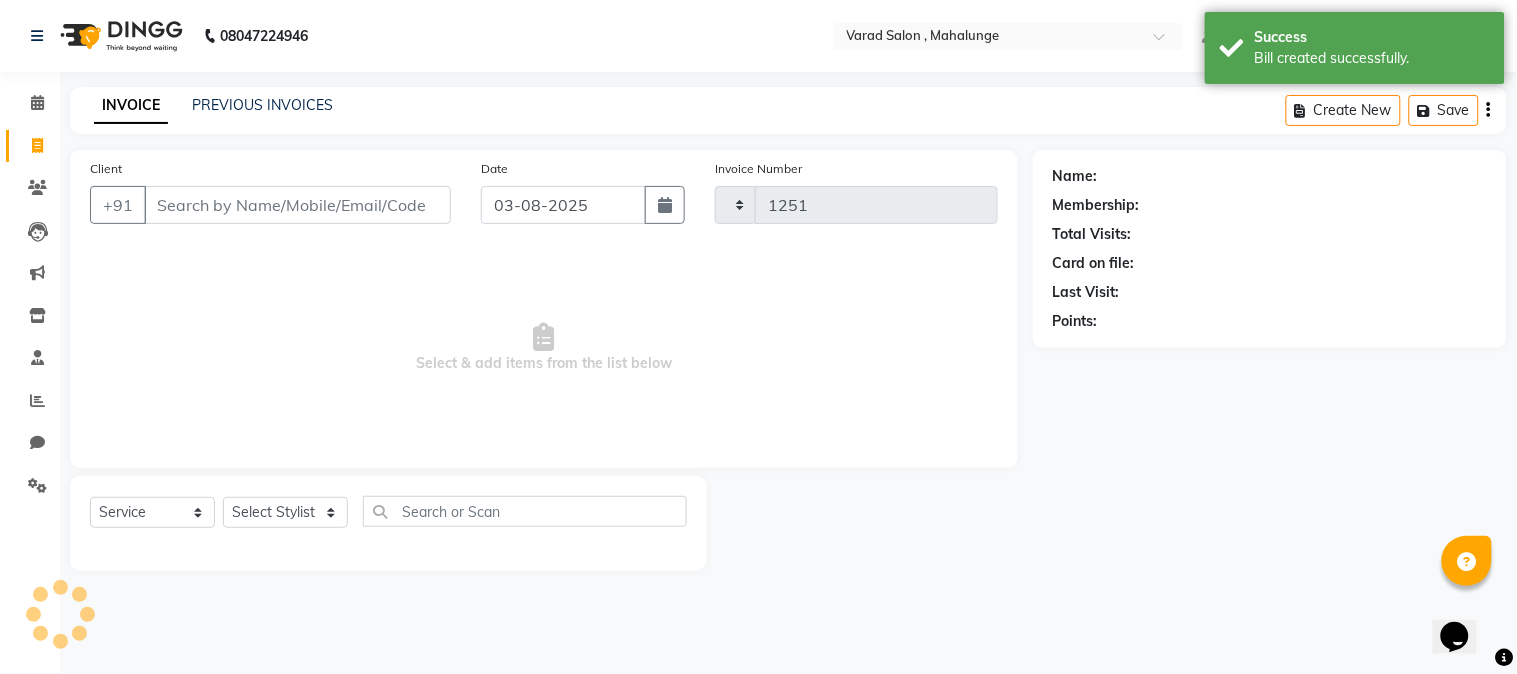 select on "7250" 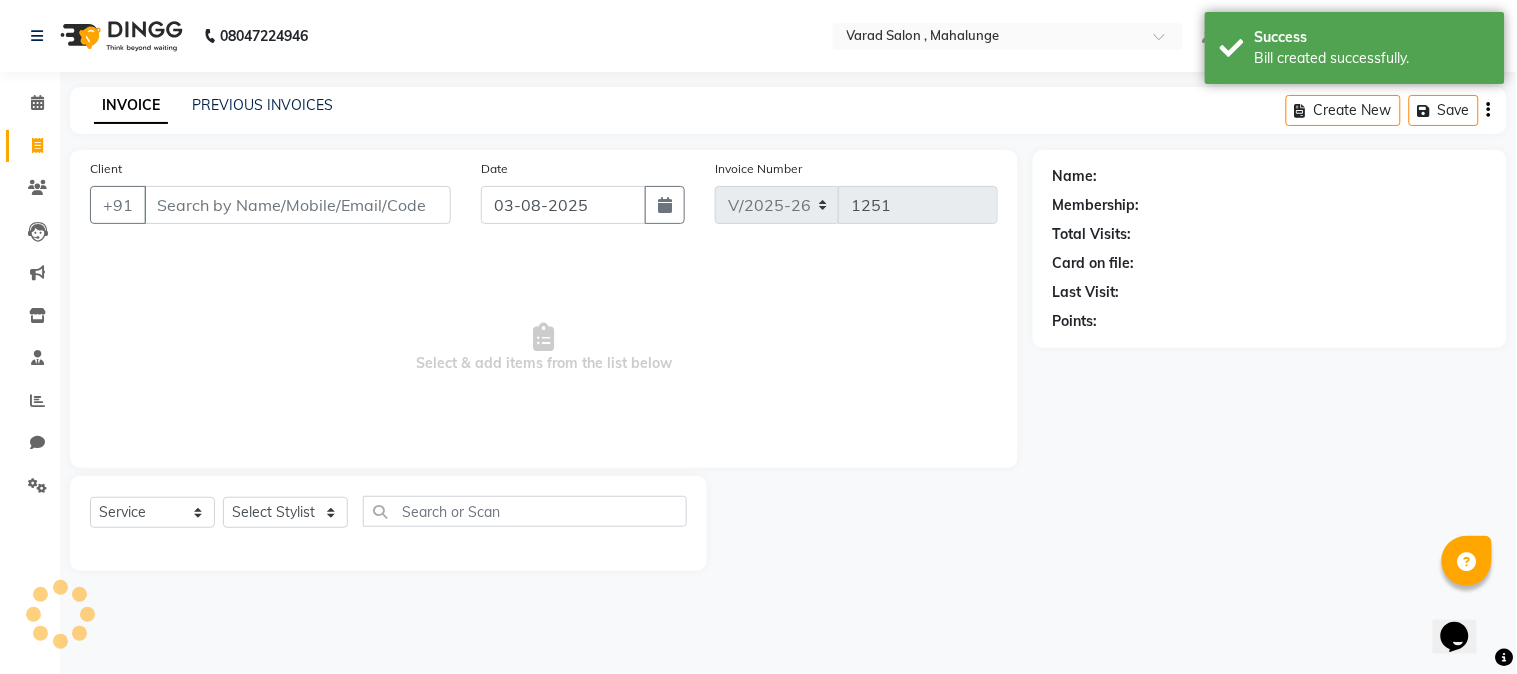 click on "INVOICE PREVIOUS INVOICES Create New   Save" 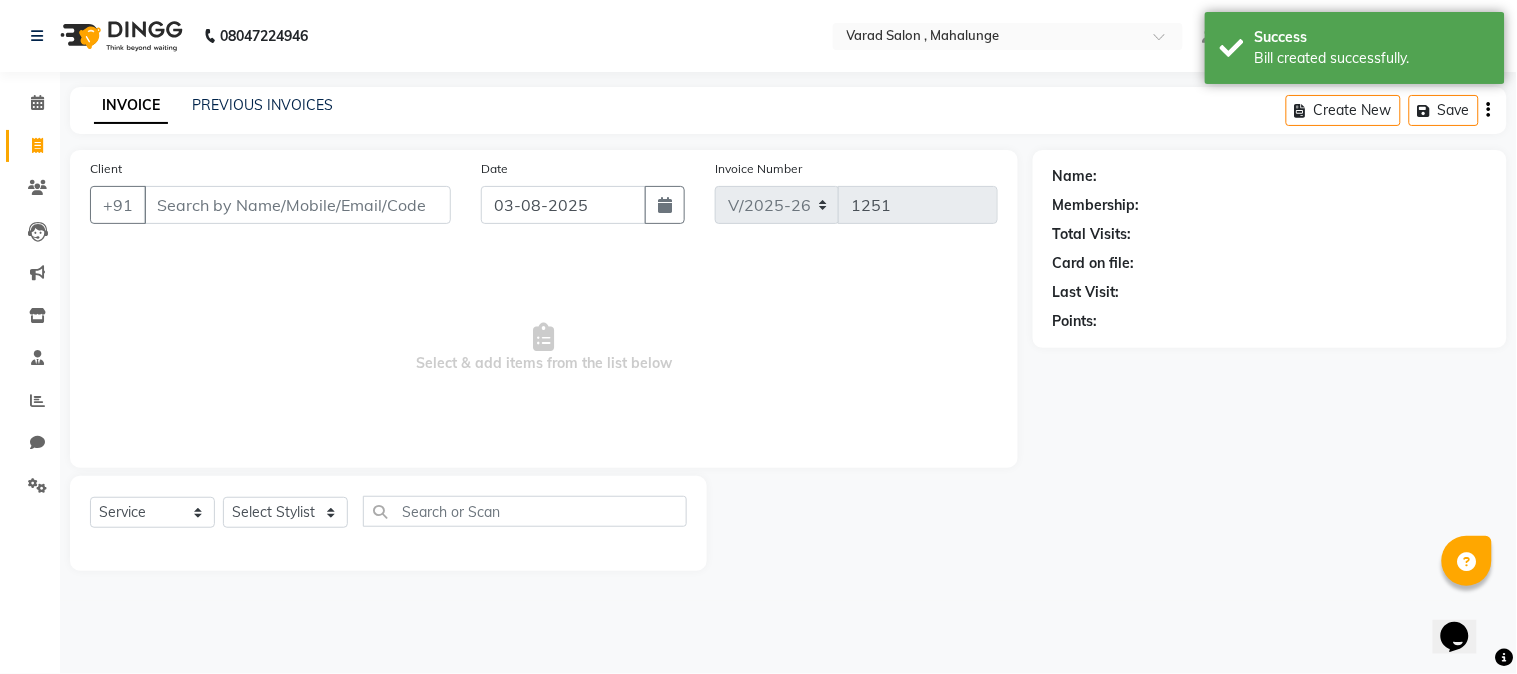 click on "INVOICE PREVIOUS INVOICES Create New   Save" 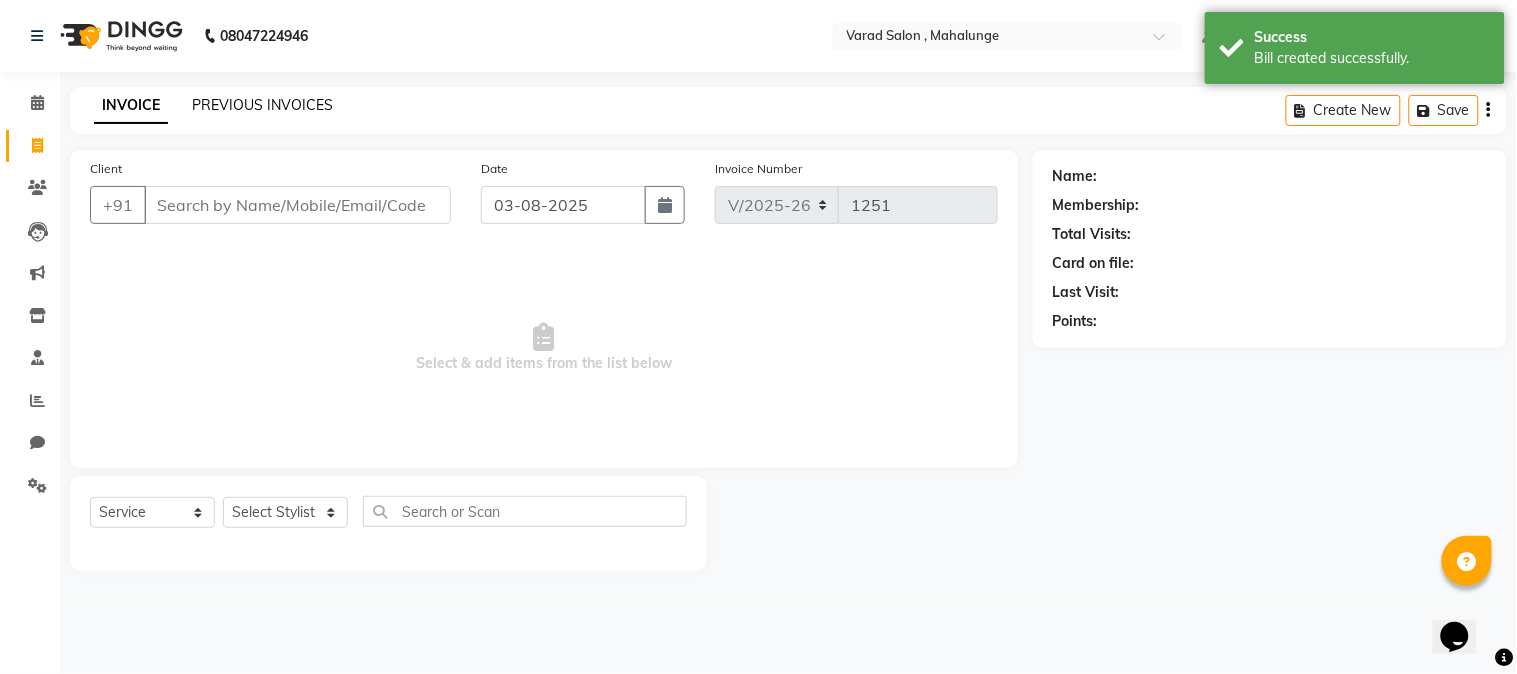 click on "PREVIOUS INVOICES" 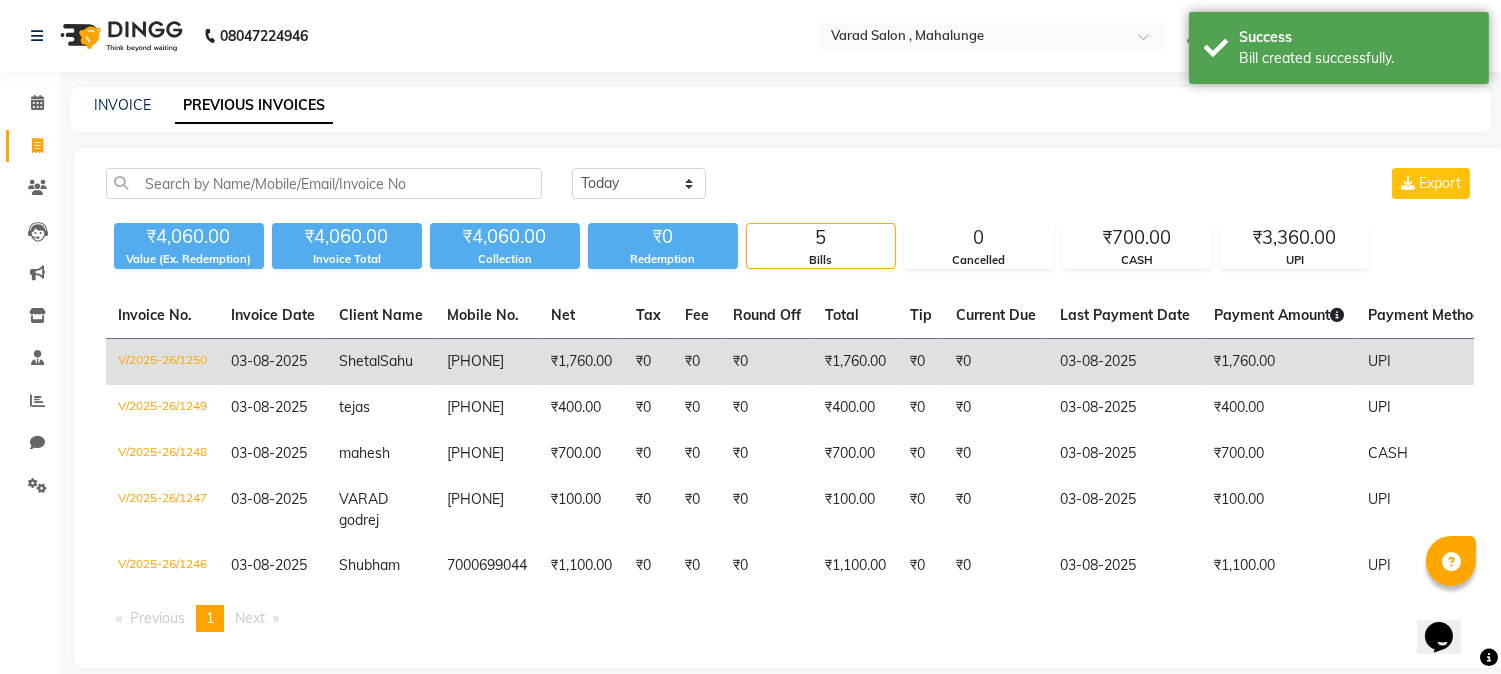 click on "[PHONE]" 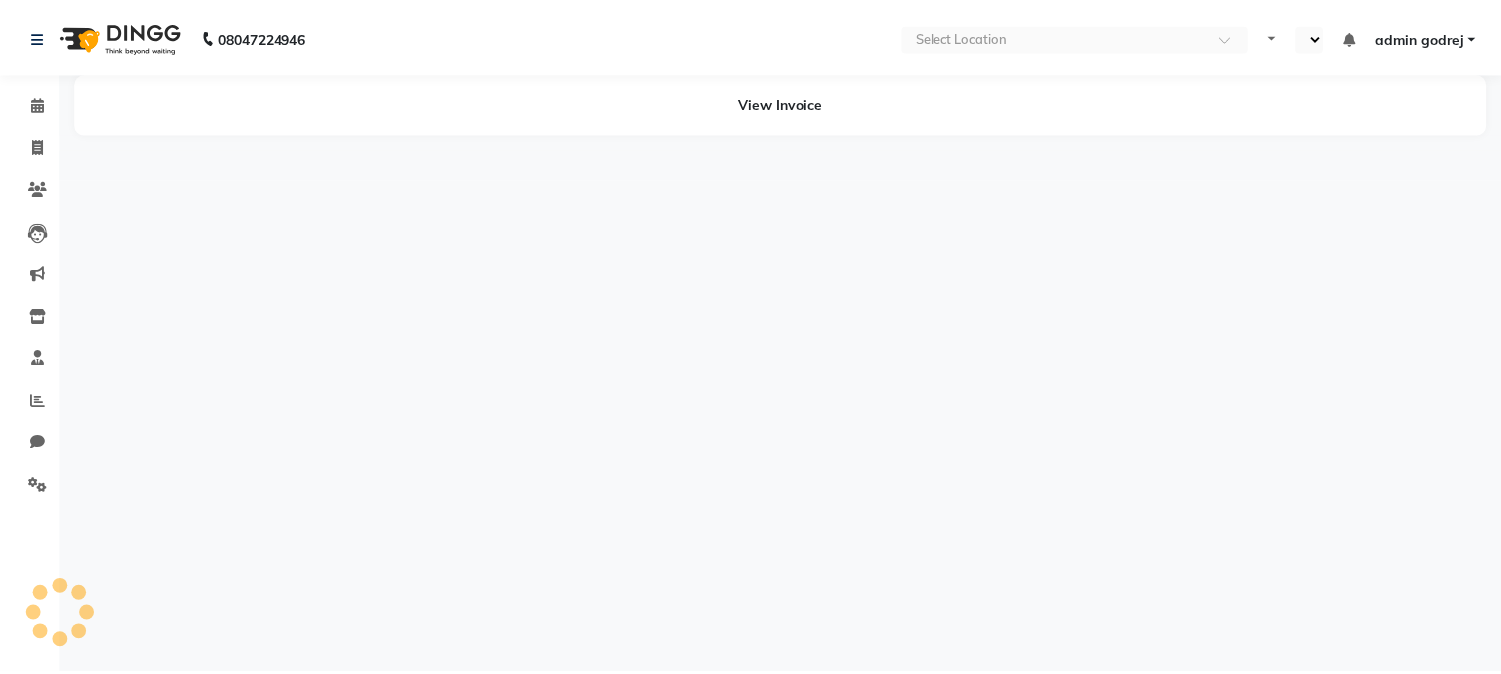 scroll, scrollTop: 0, scrollLeft: 0, axis: both 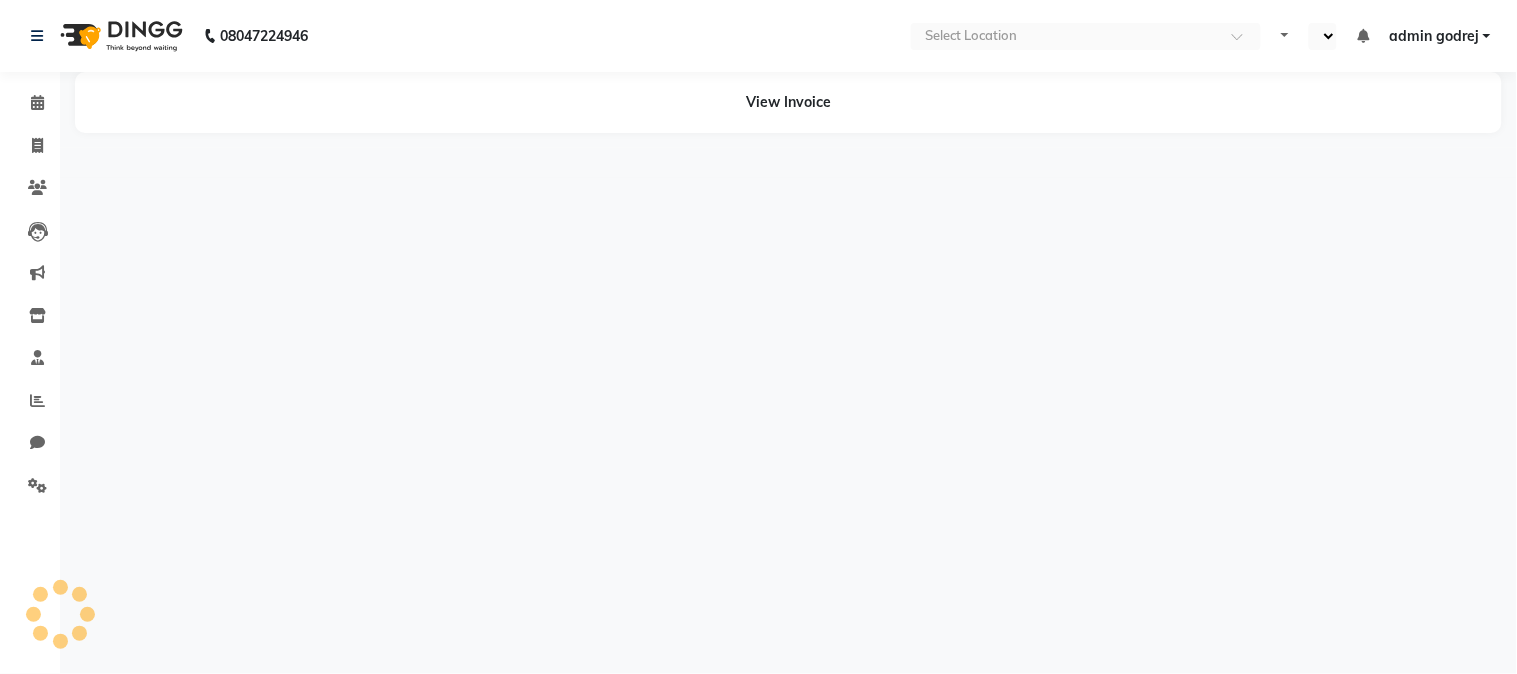 select on "en" 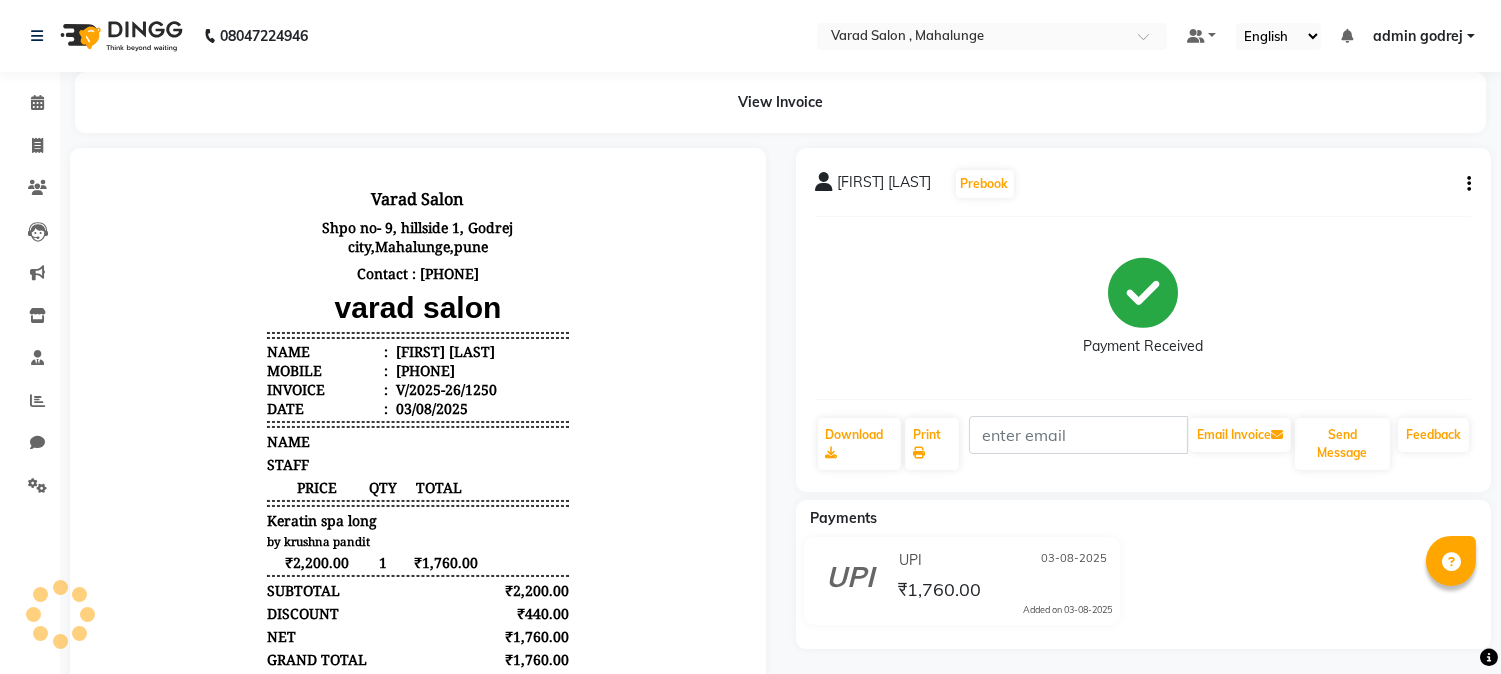 scroll, scrollTop: 0, scrollLeft: 0, axis: both 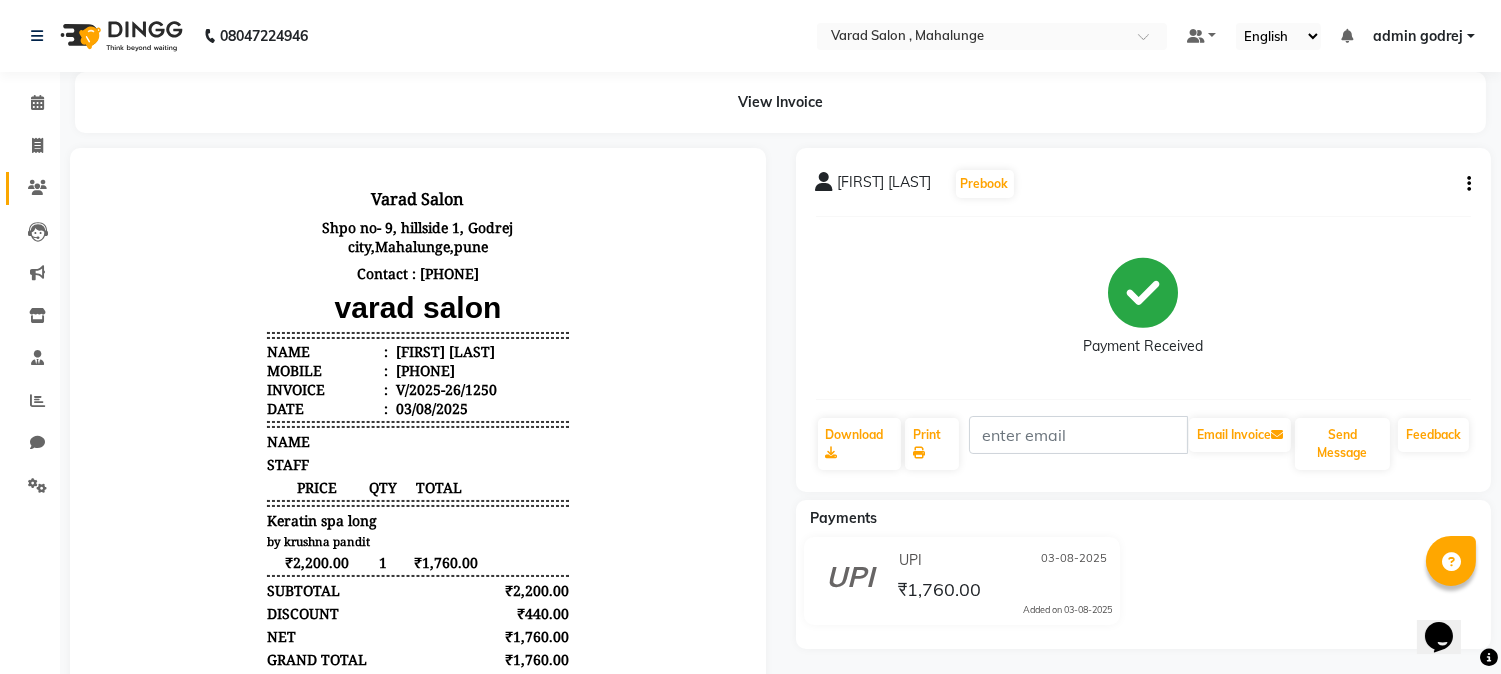 click 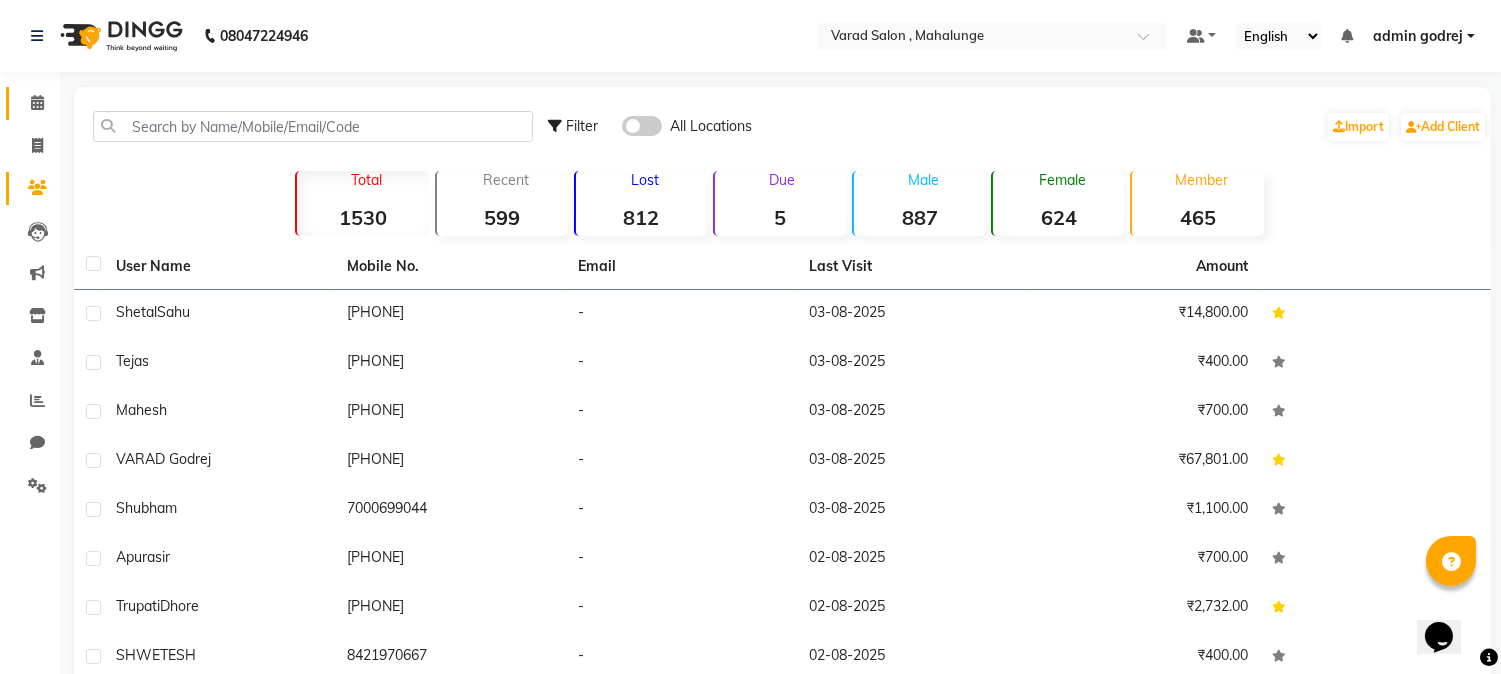 click on "Calendar" 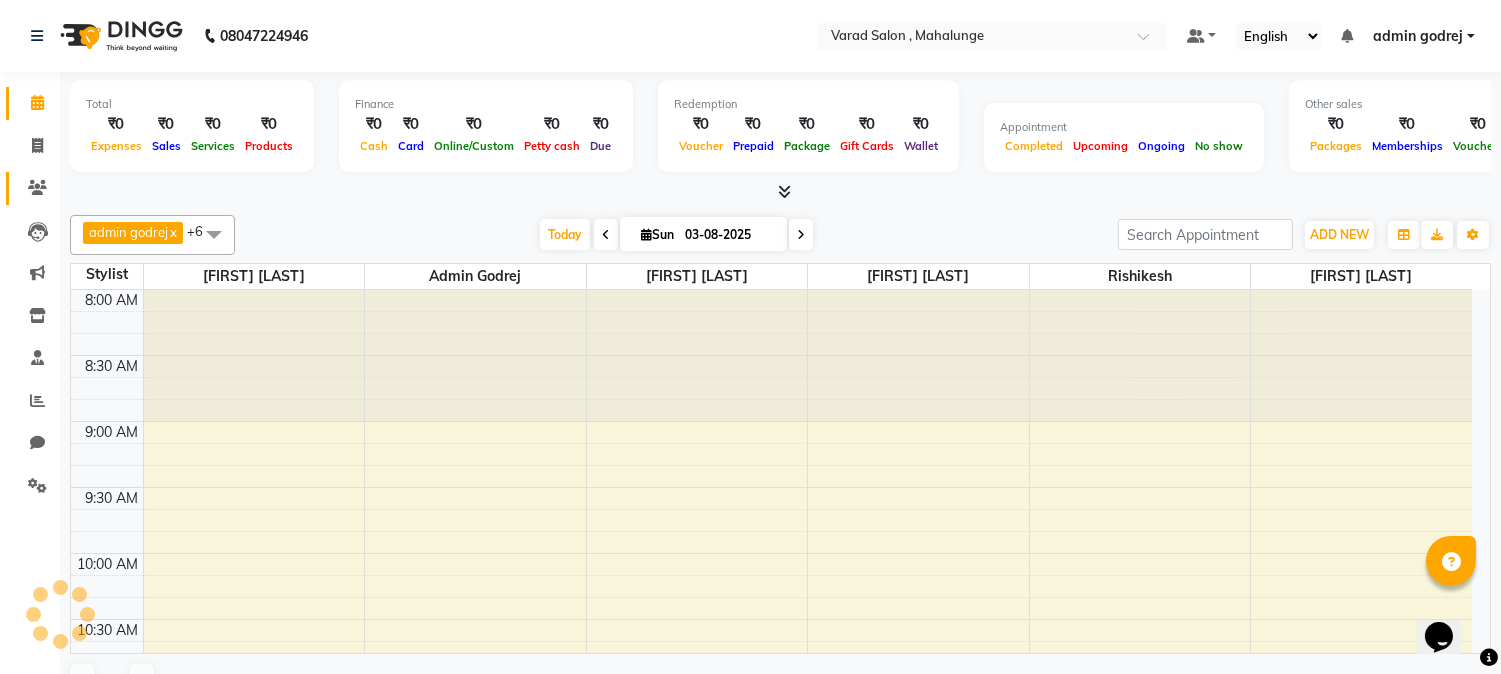 scroll, scrollTop: 531, scrollLeft: 0, axis: vertical 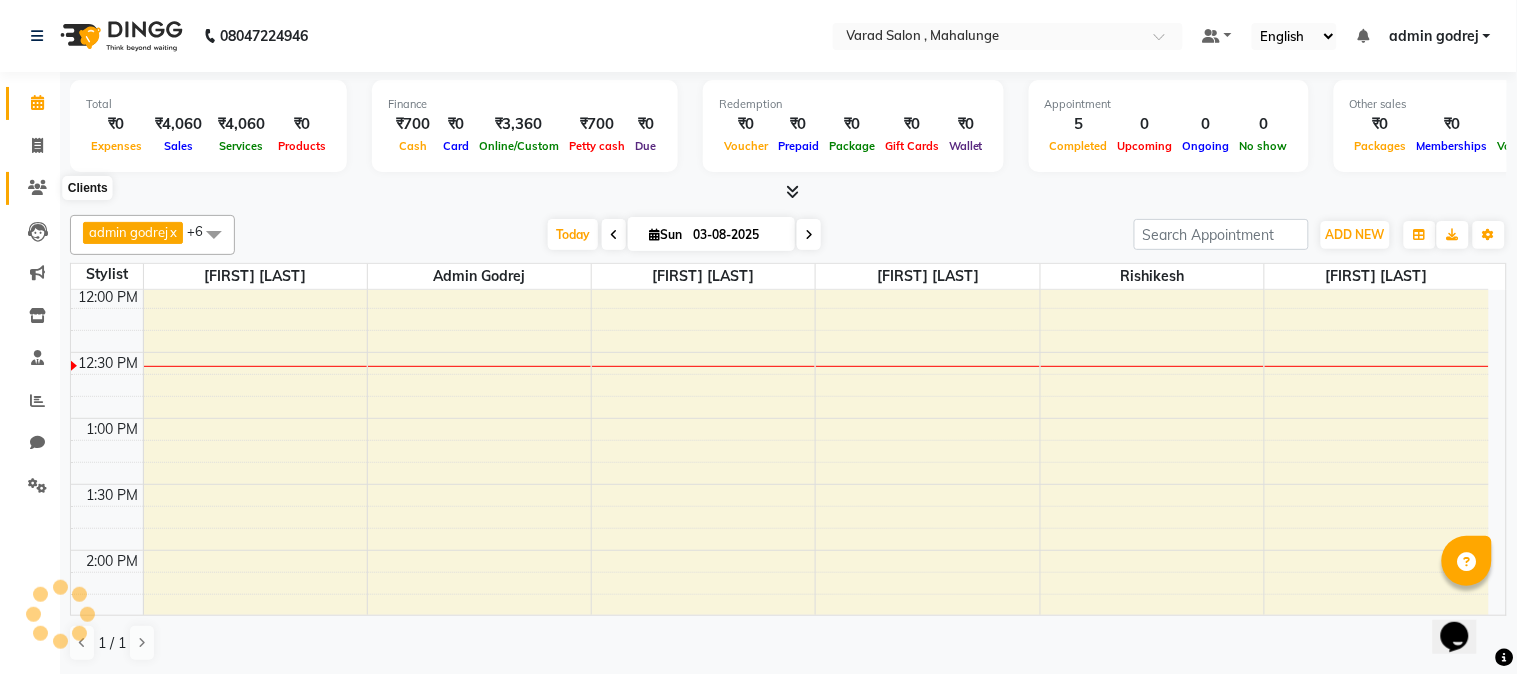 click 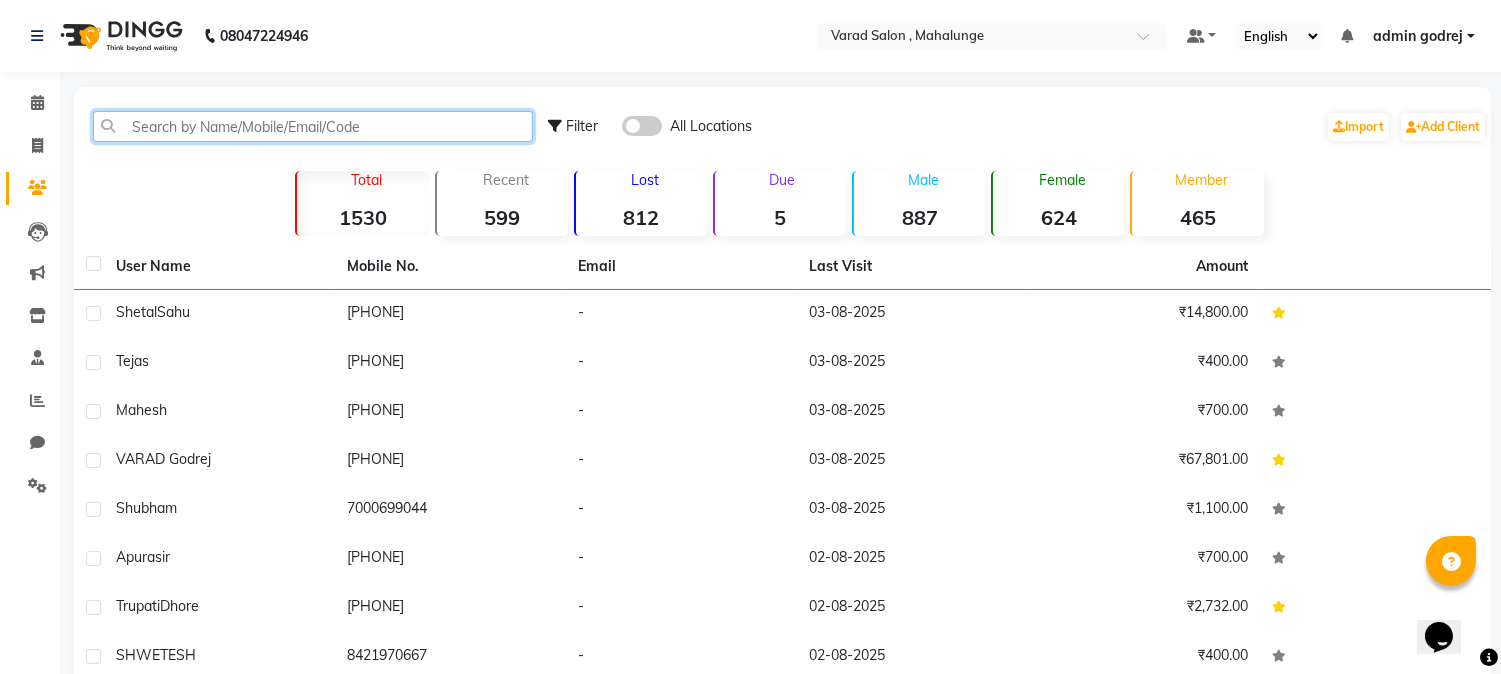 click 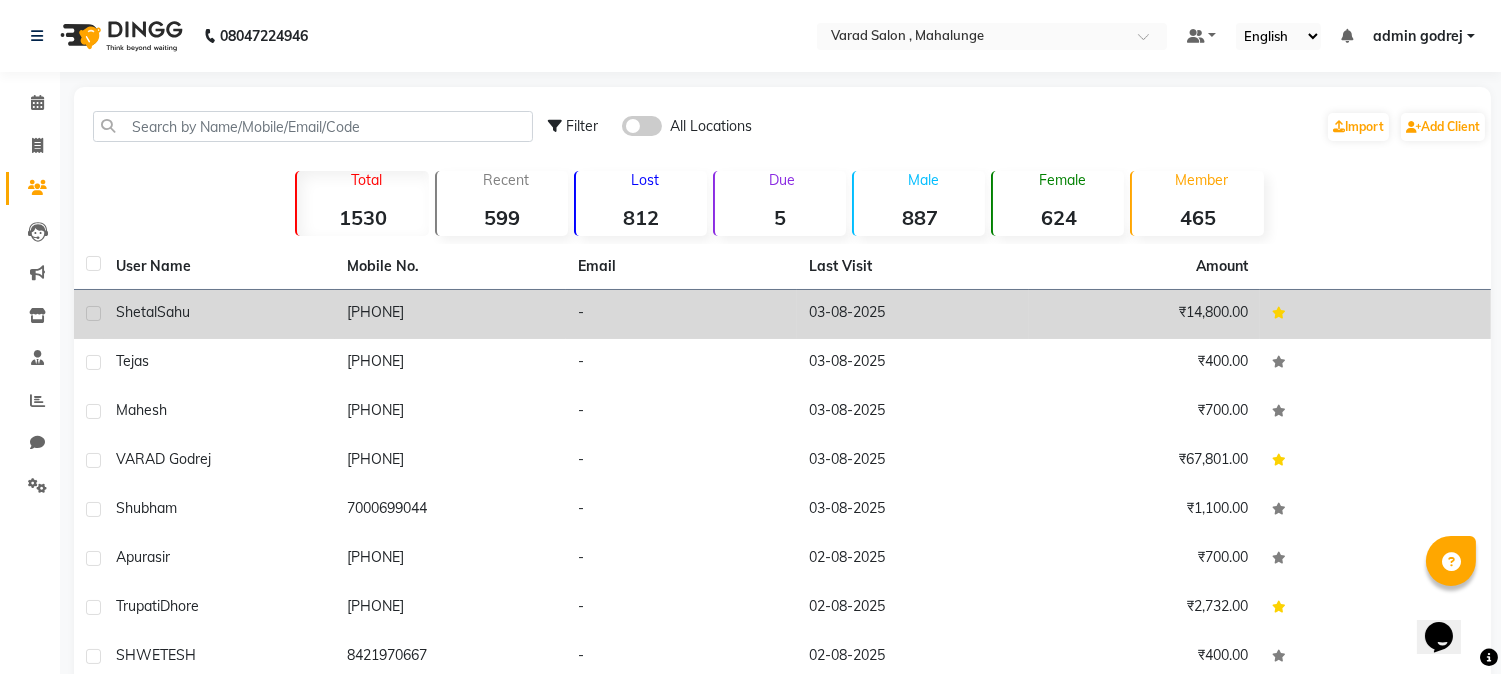 click on "[PHONE]" 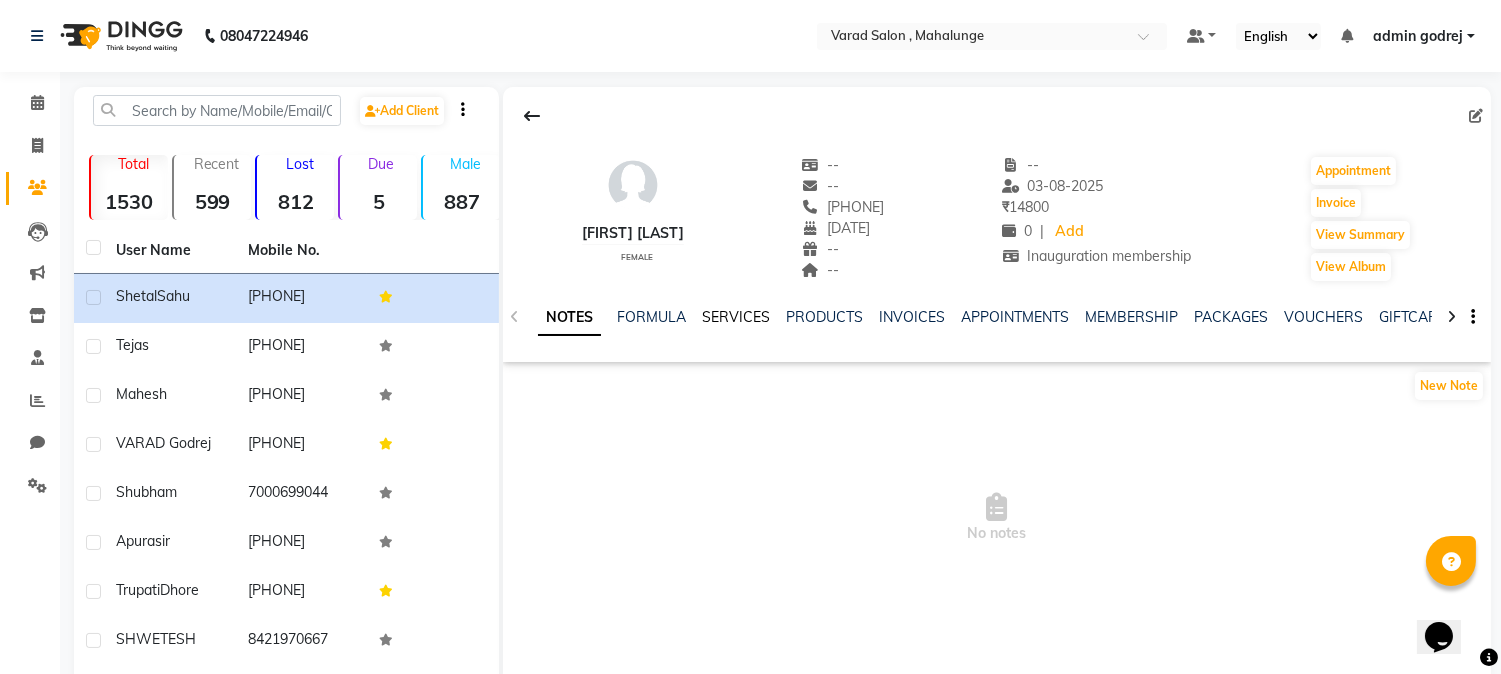click on "SERVICES" 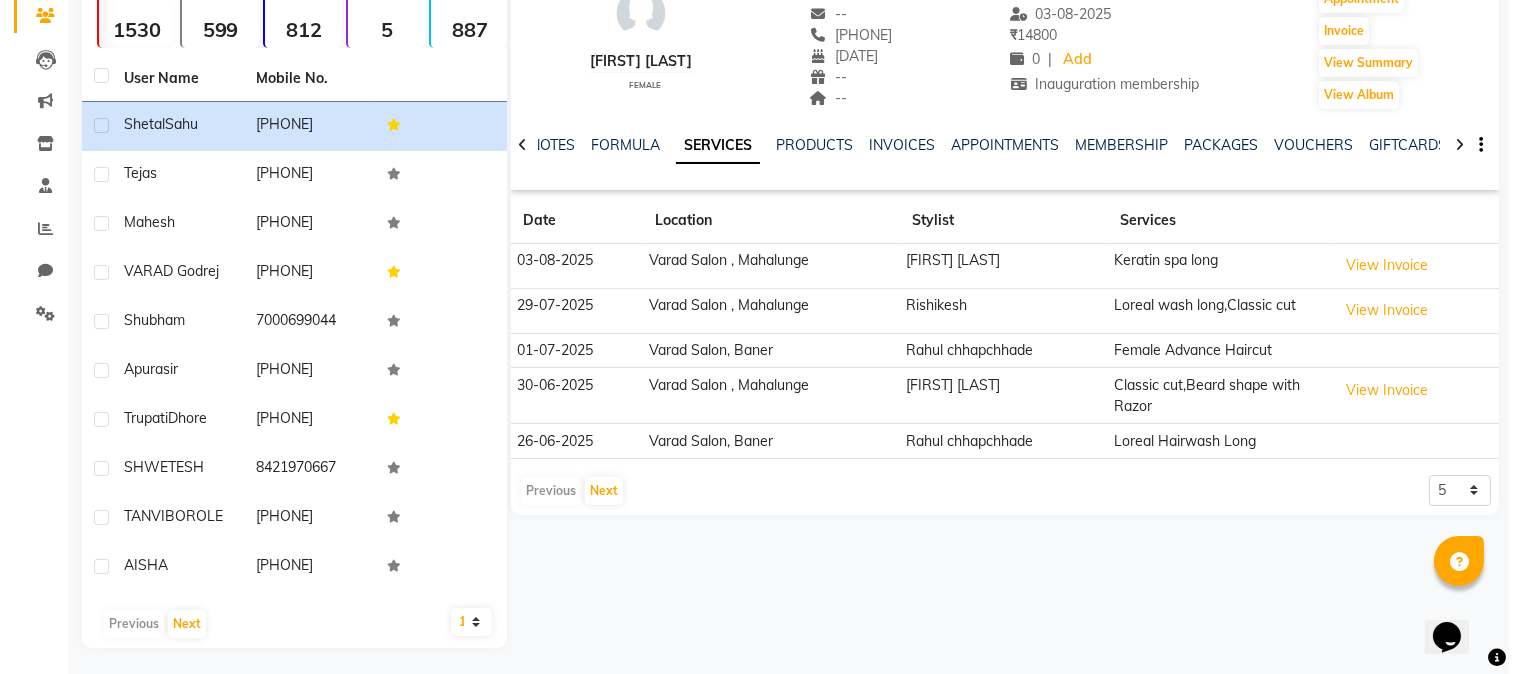 scroll, scrollTop: 175, scrollLeft: 0, axis: vertical 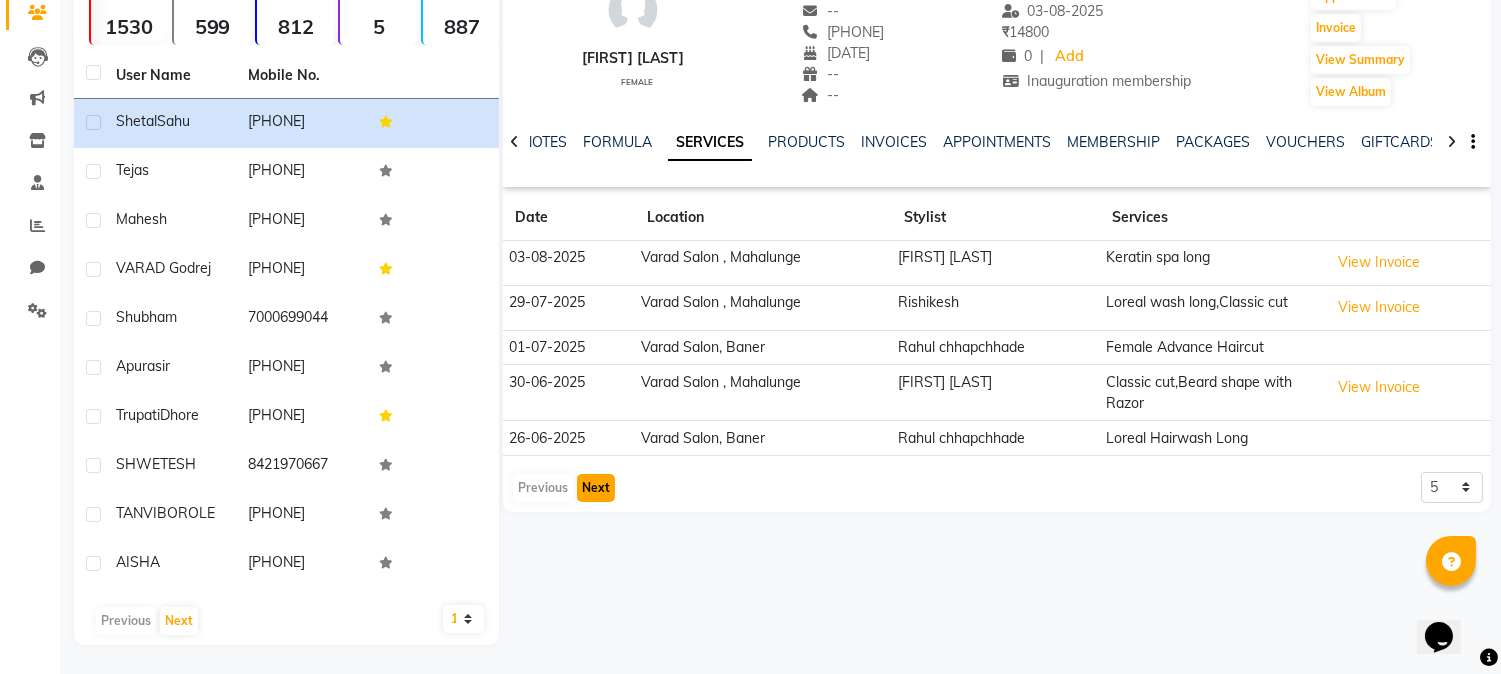 click on "Next" 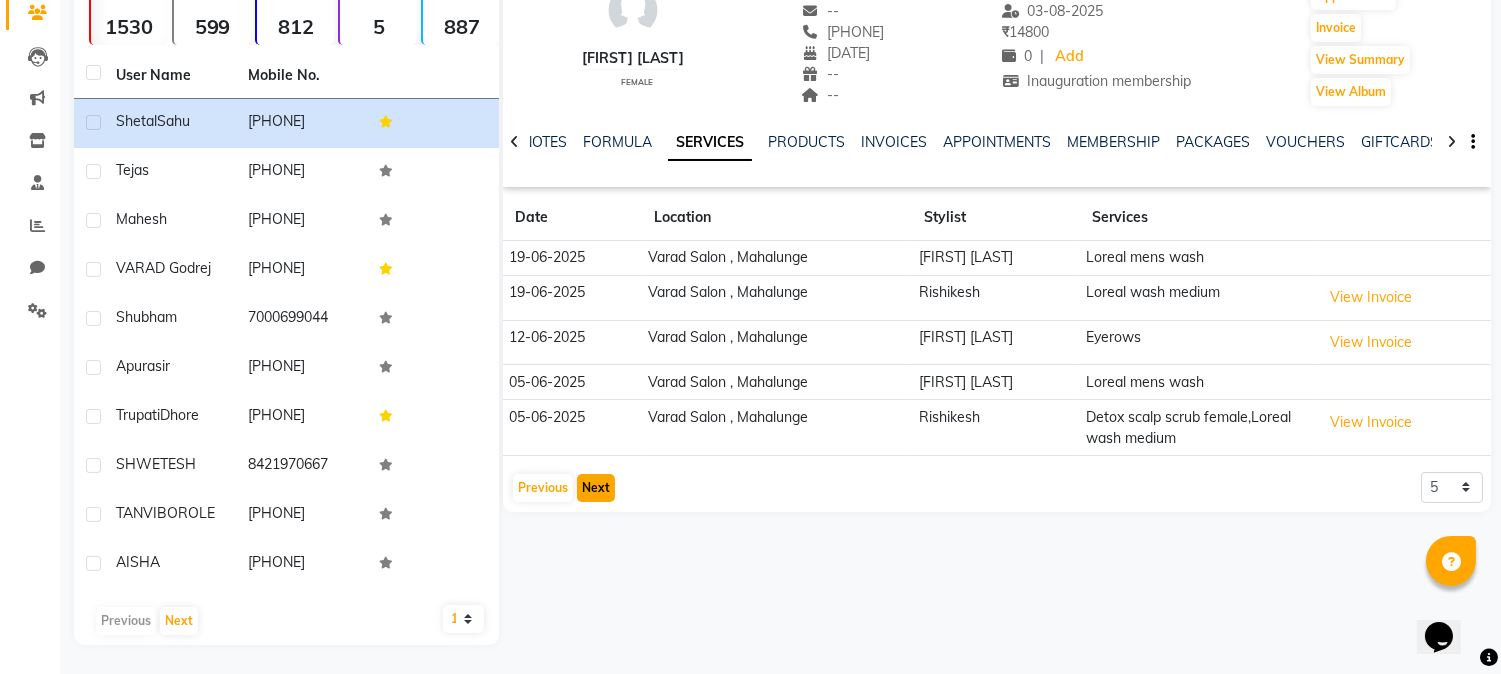 click on "Next" 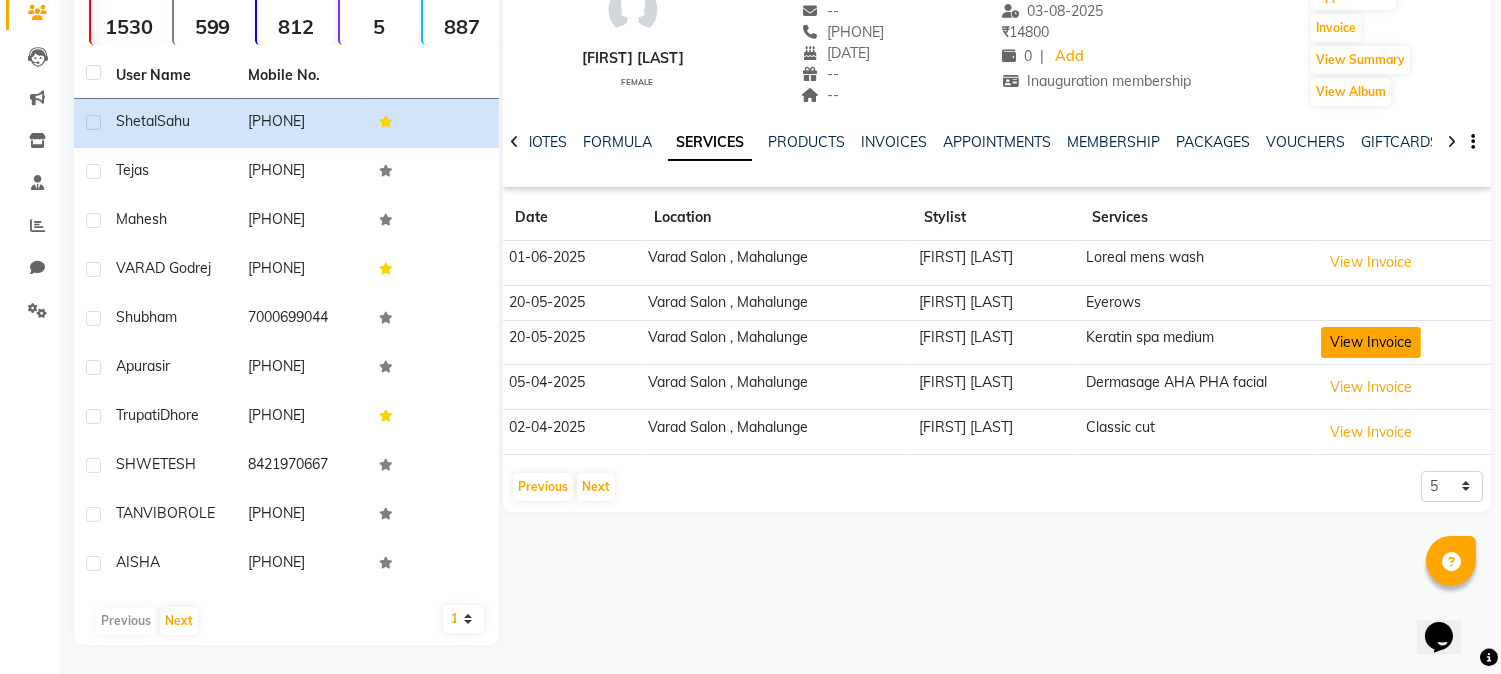click on "View Invoice" 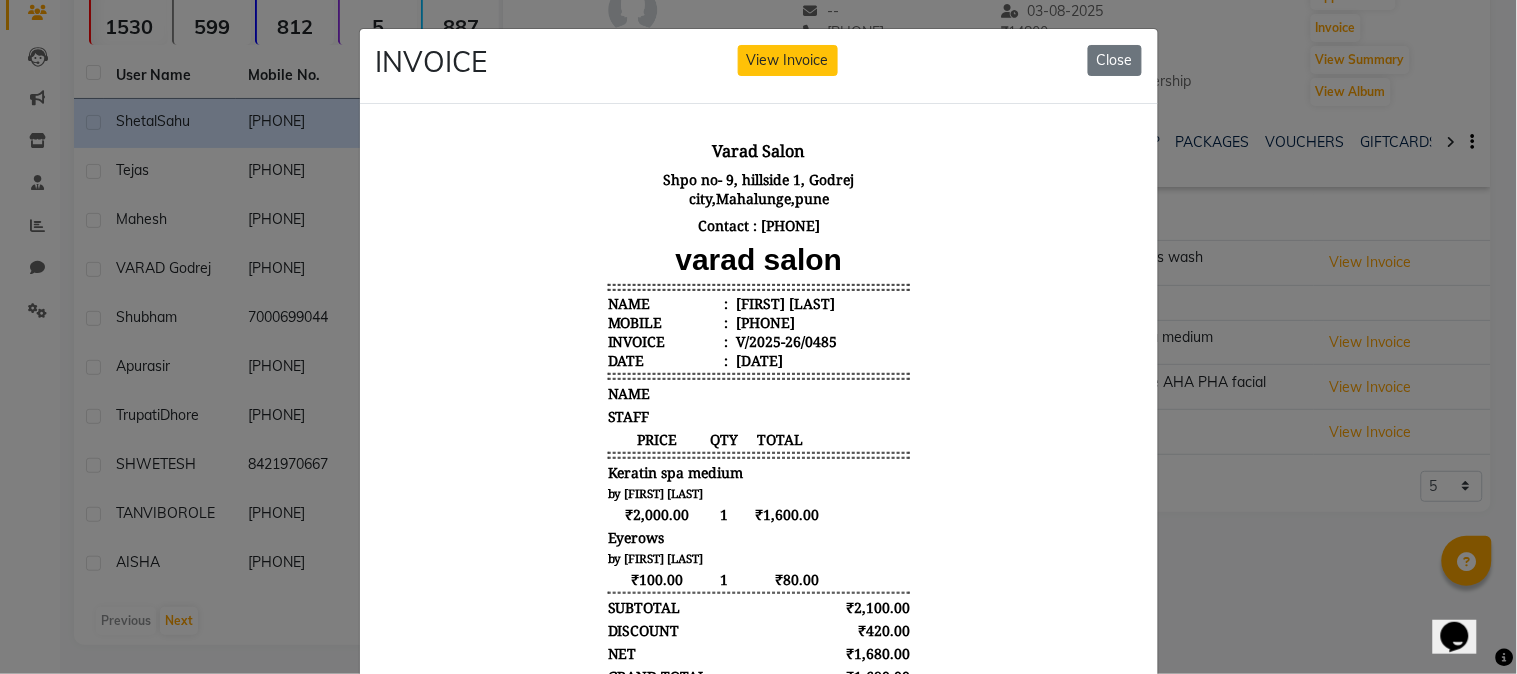 scroll, scrollTop: 0, scrollLeft: 0, axis: both 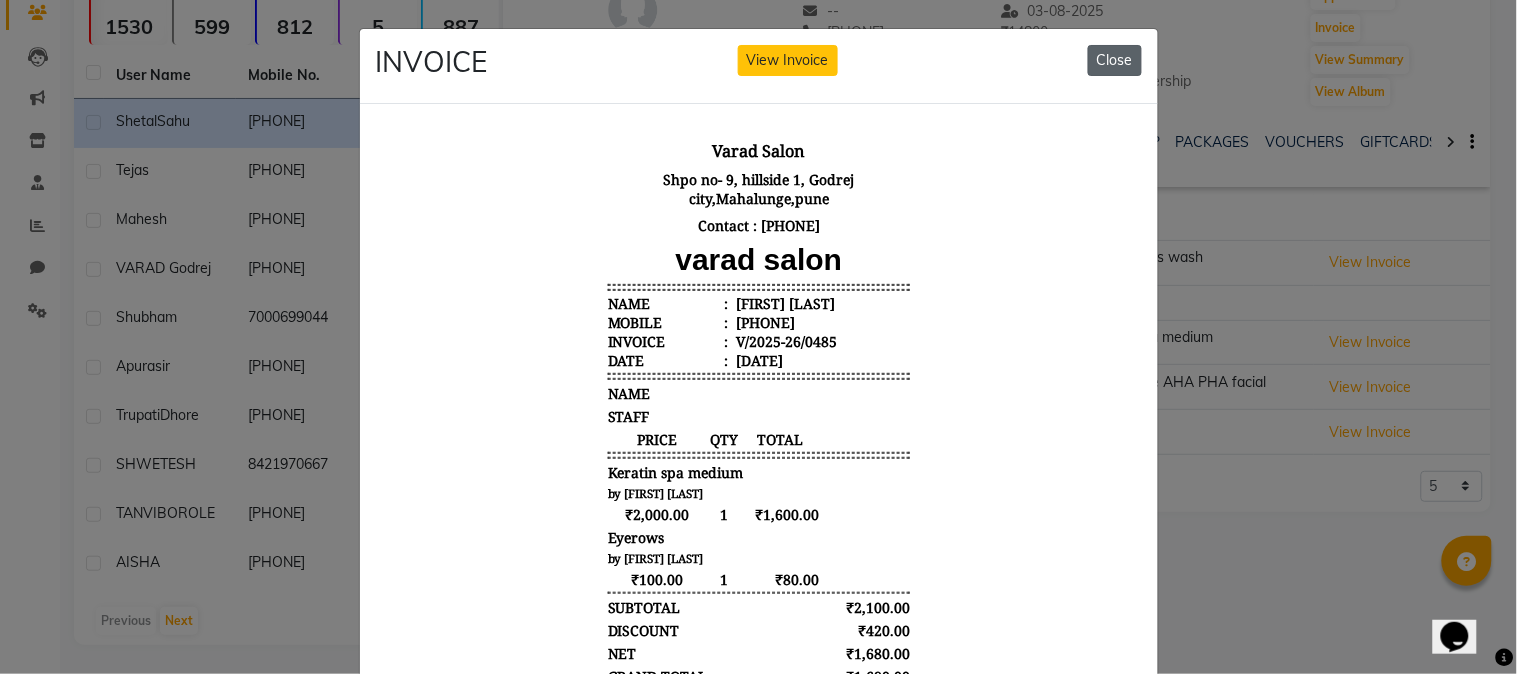 click on "Close" 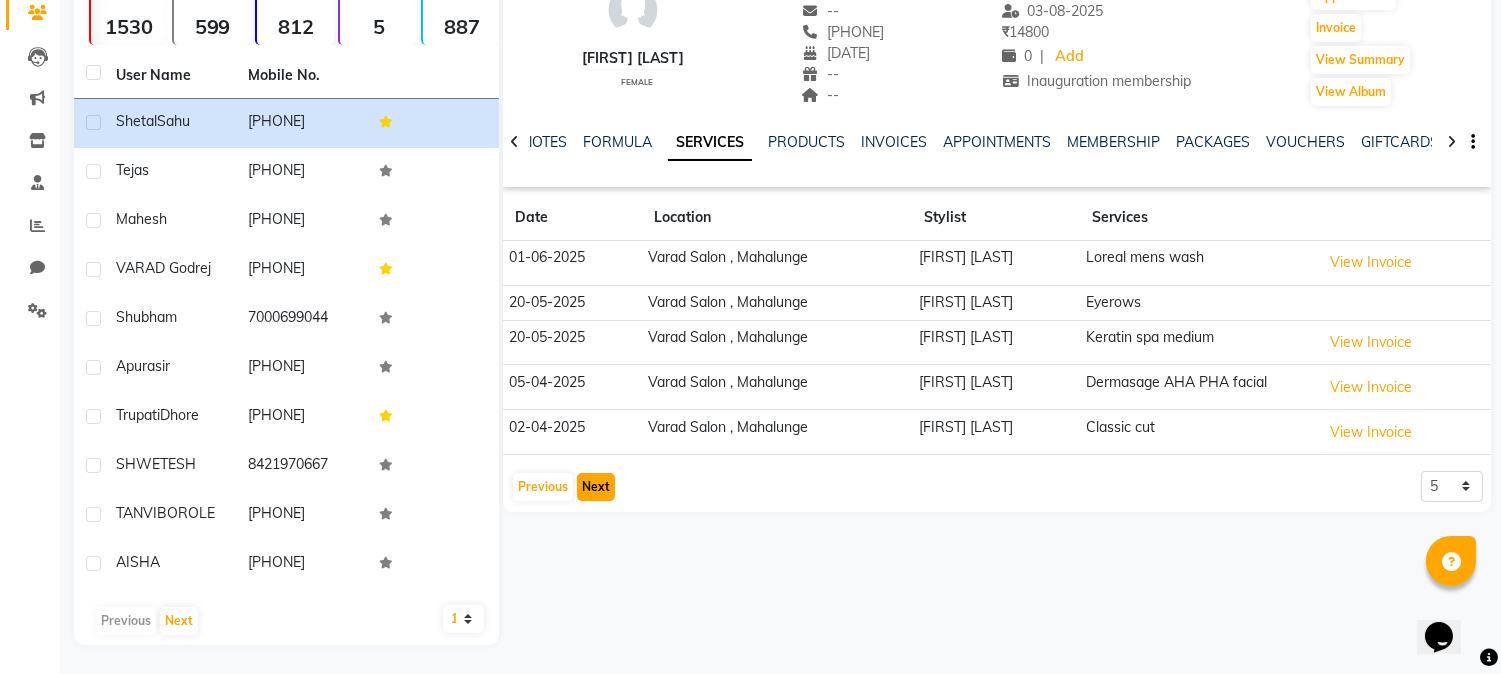 click on "Next" 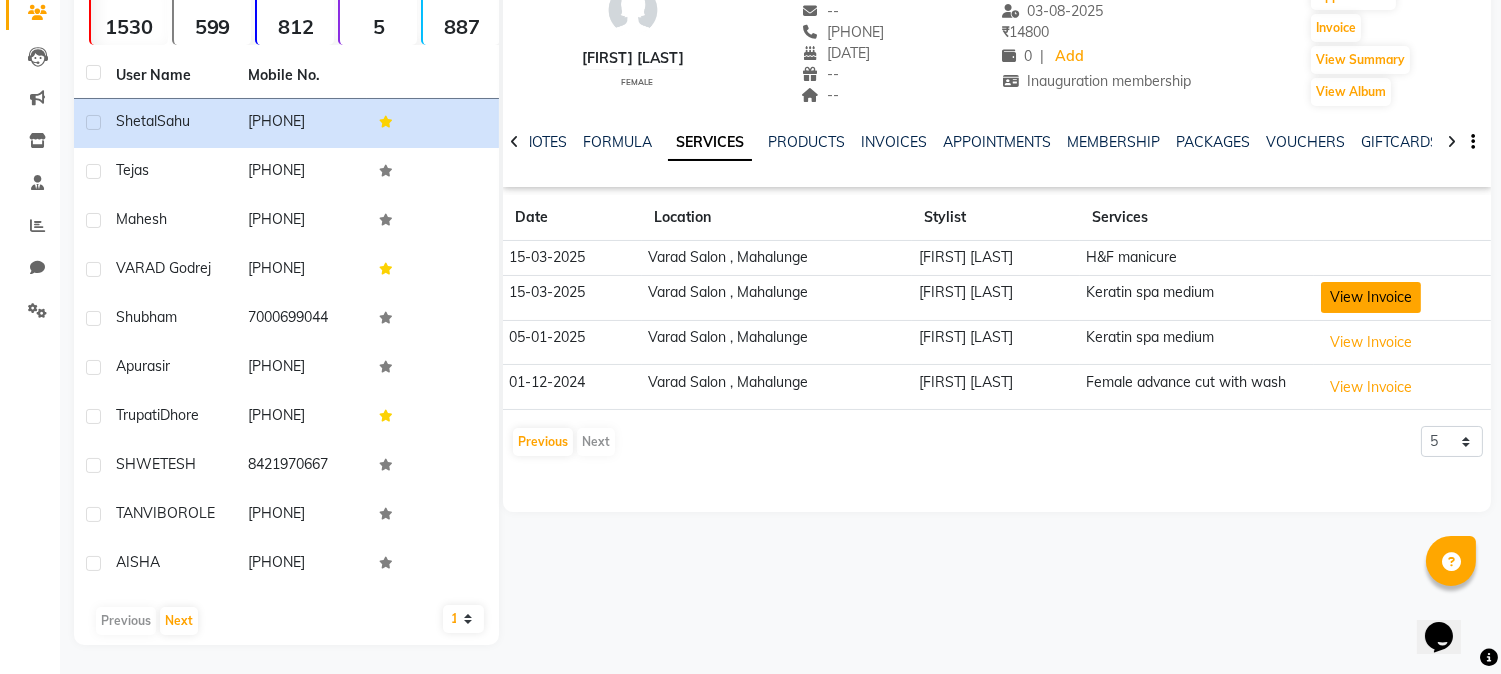 click on "View Invoice" 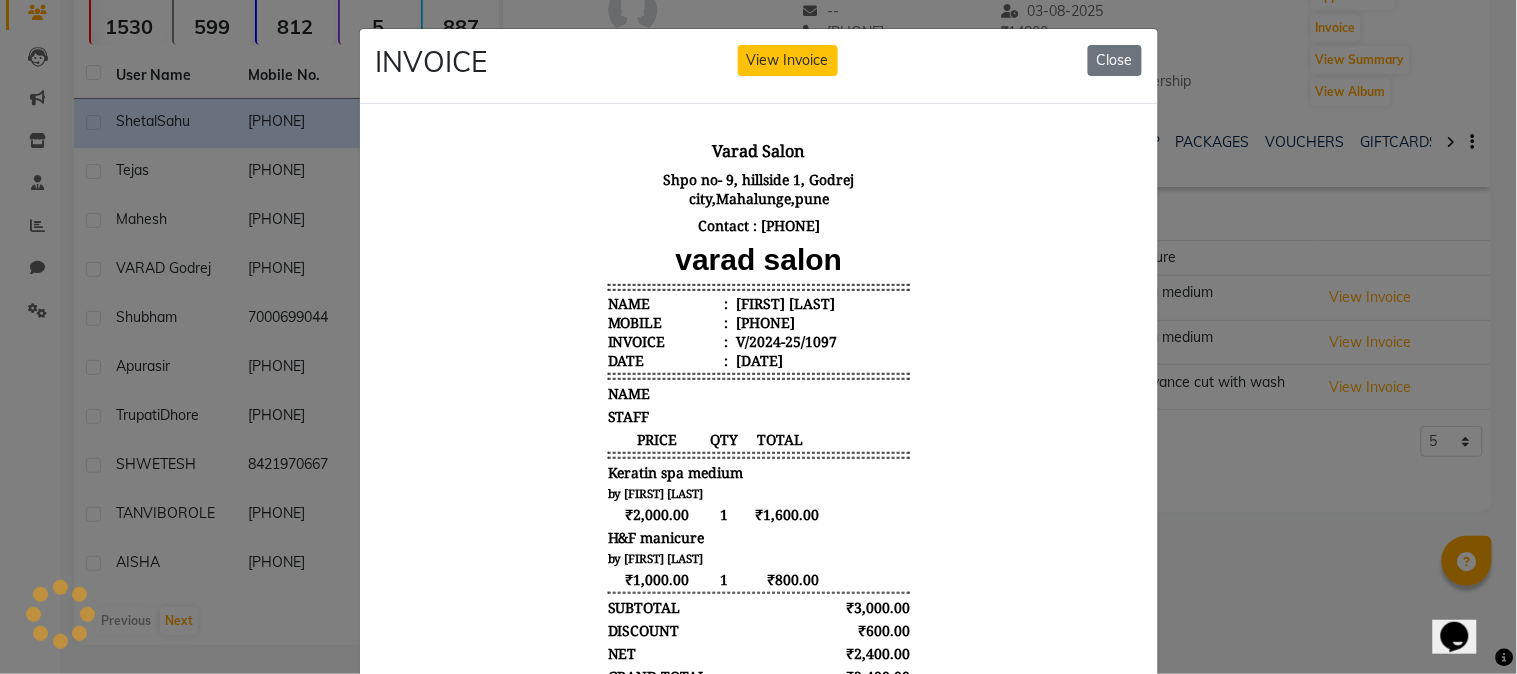 scroll, scrollTop: 0, scrollLeft: 0, axis: both 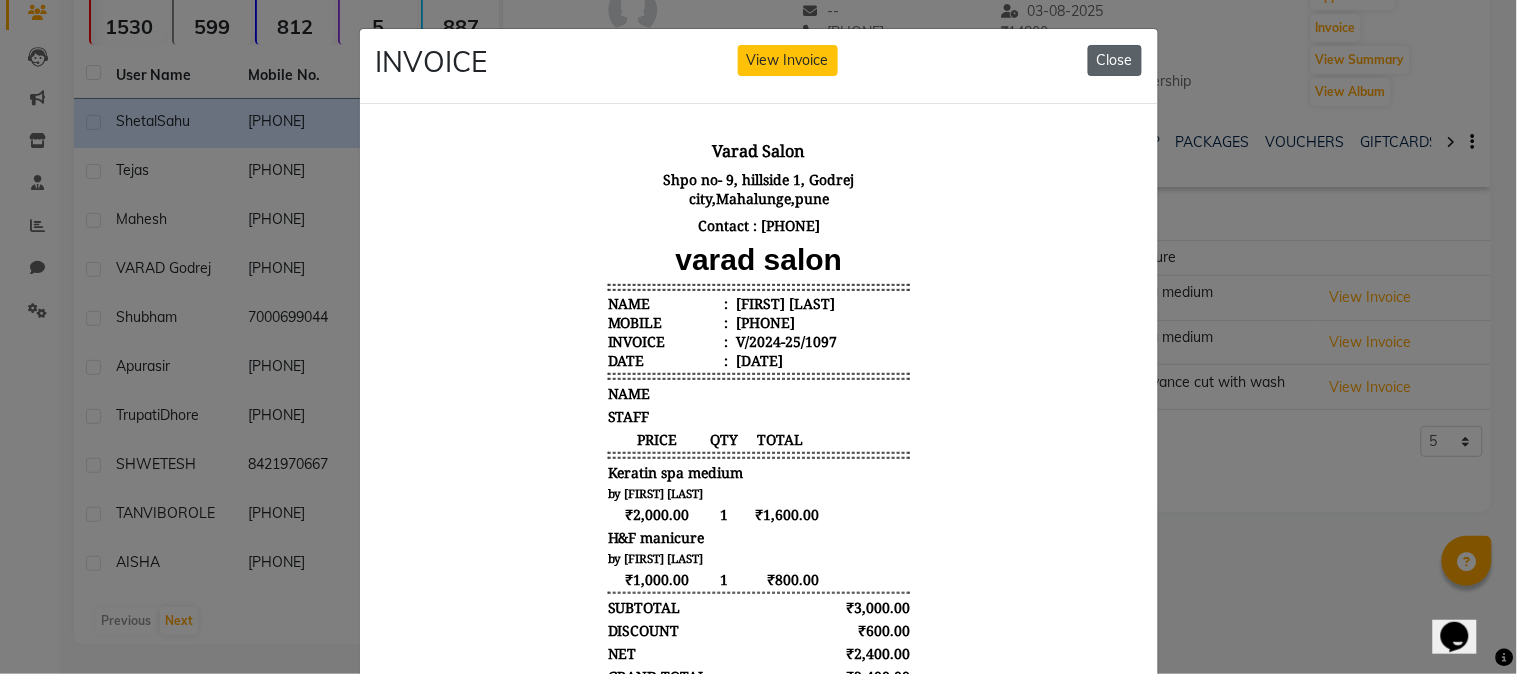 click on "Close" 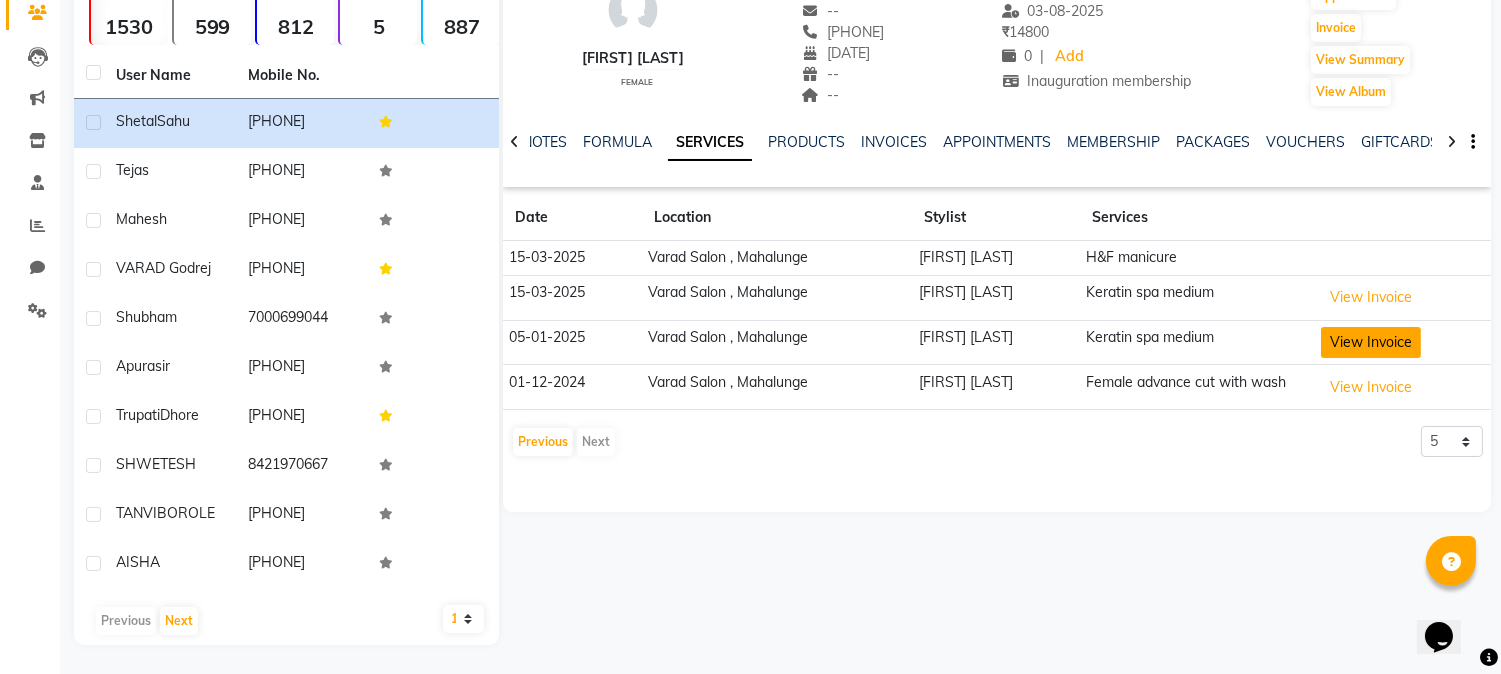 click on "View Invoice" 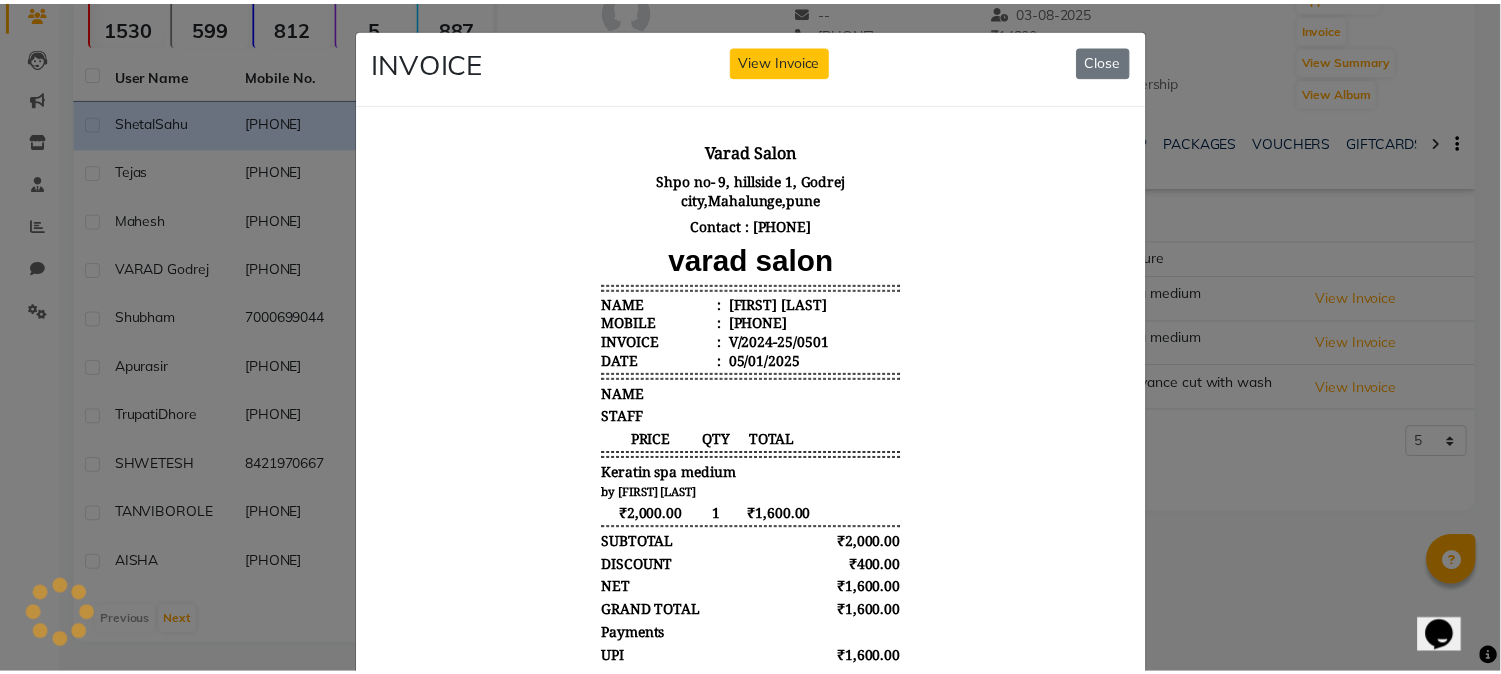 scroll, scrollTop: 0, scrollLeft: 0, axis: both 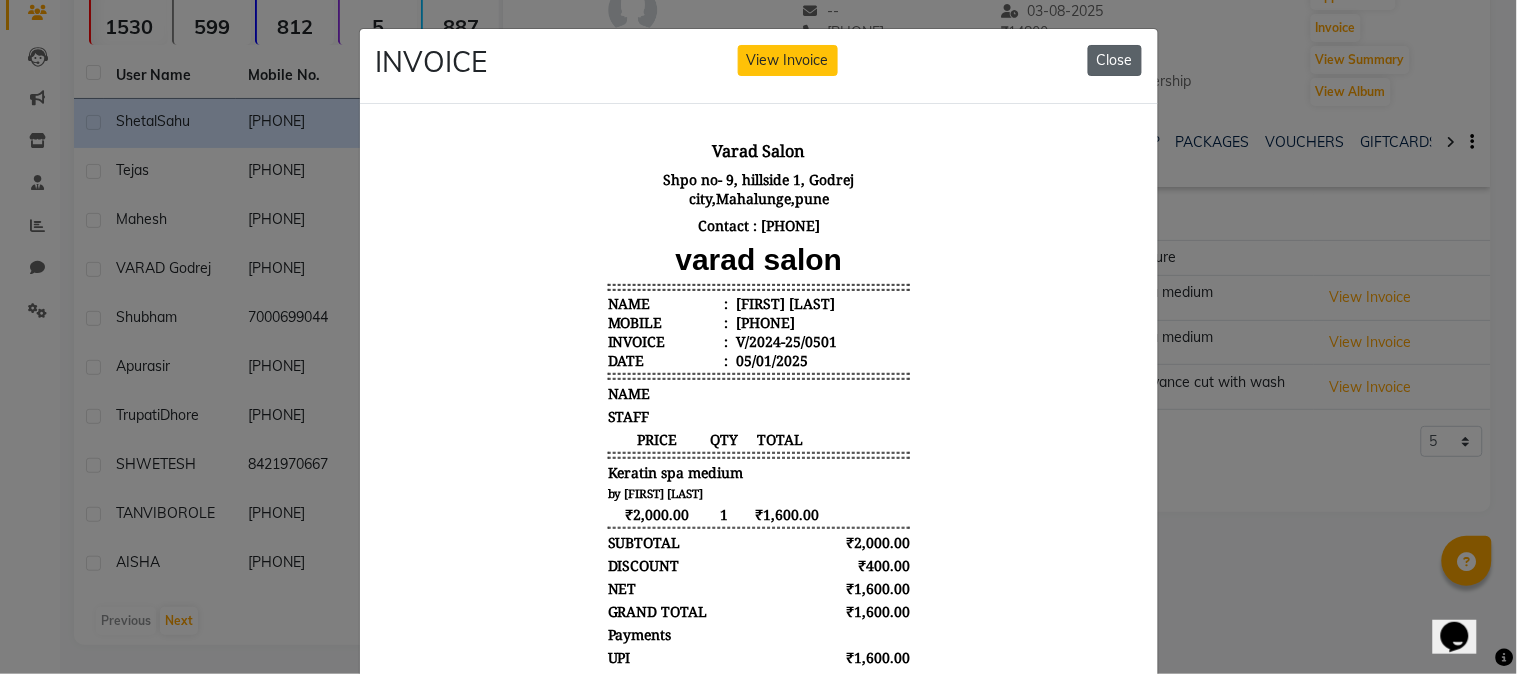 click on "Close" 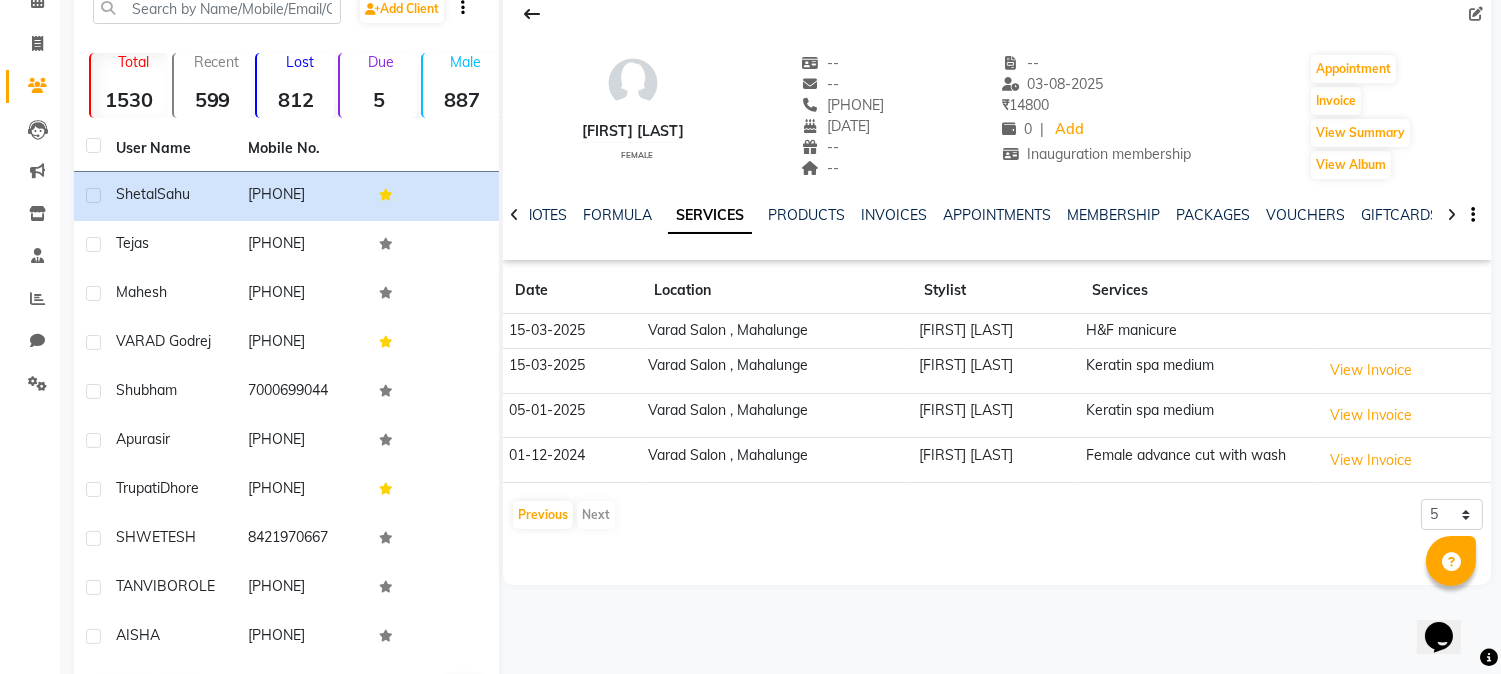 scroll, scrollTop: 0, scrollLeft: 0, axis: both 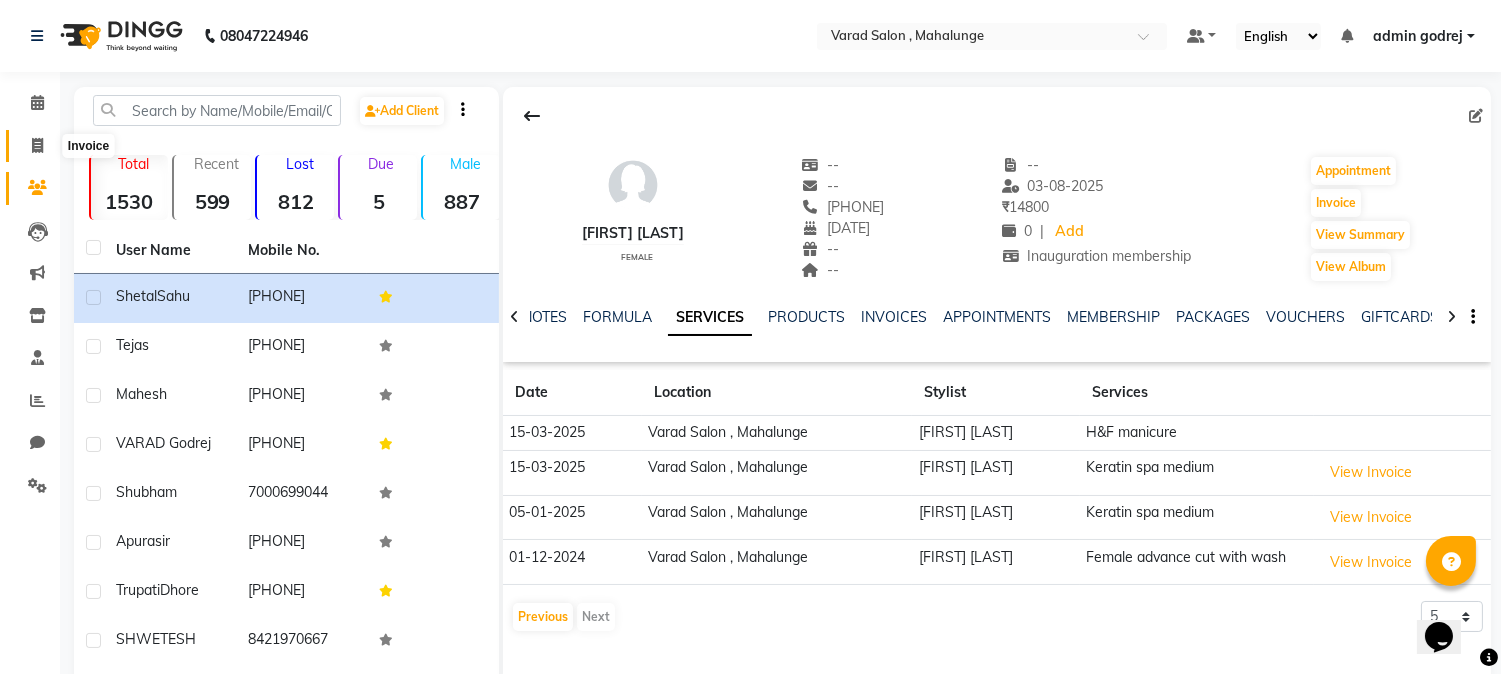 click 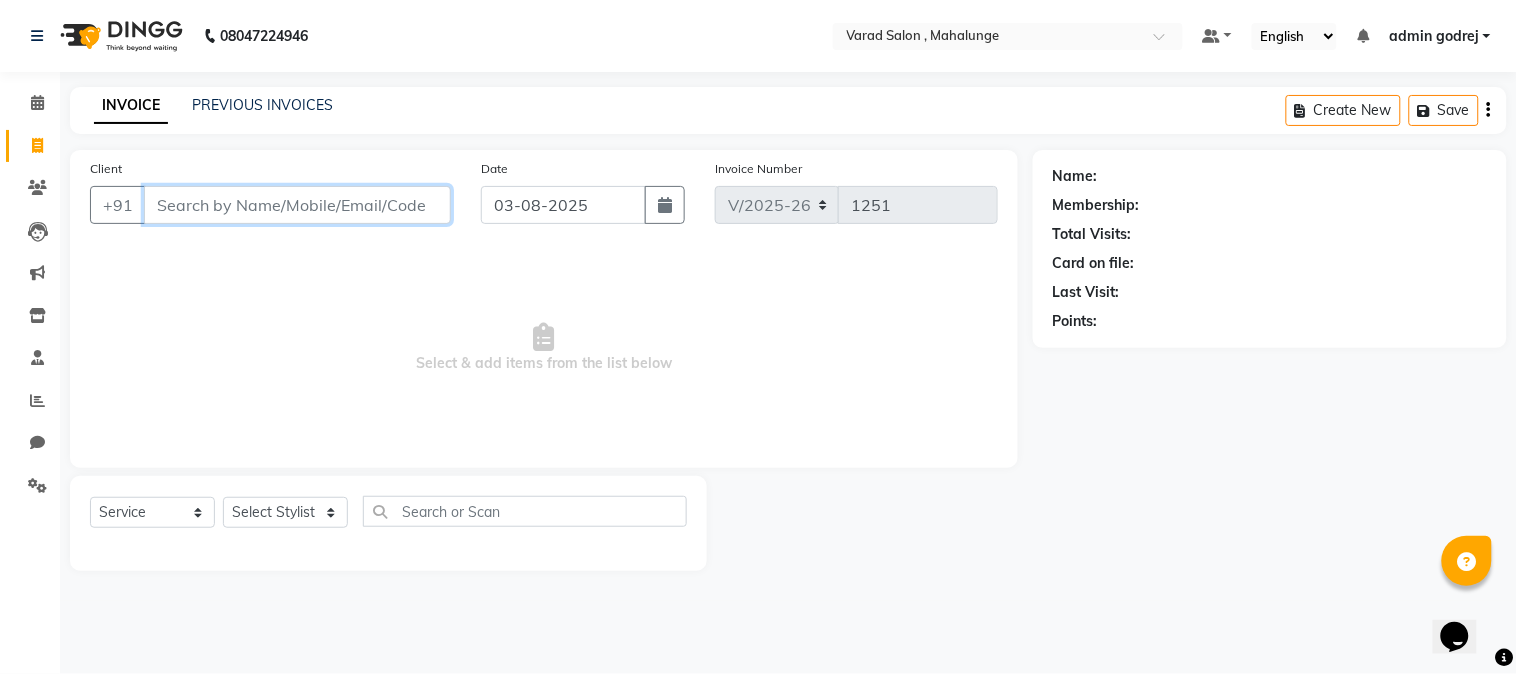click on "Client" at bounding box center [297, 205] 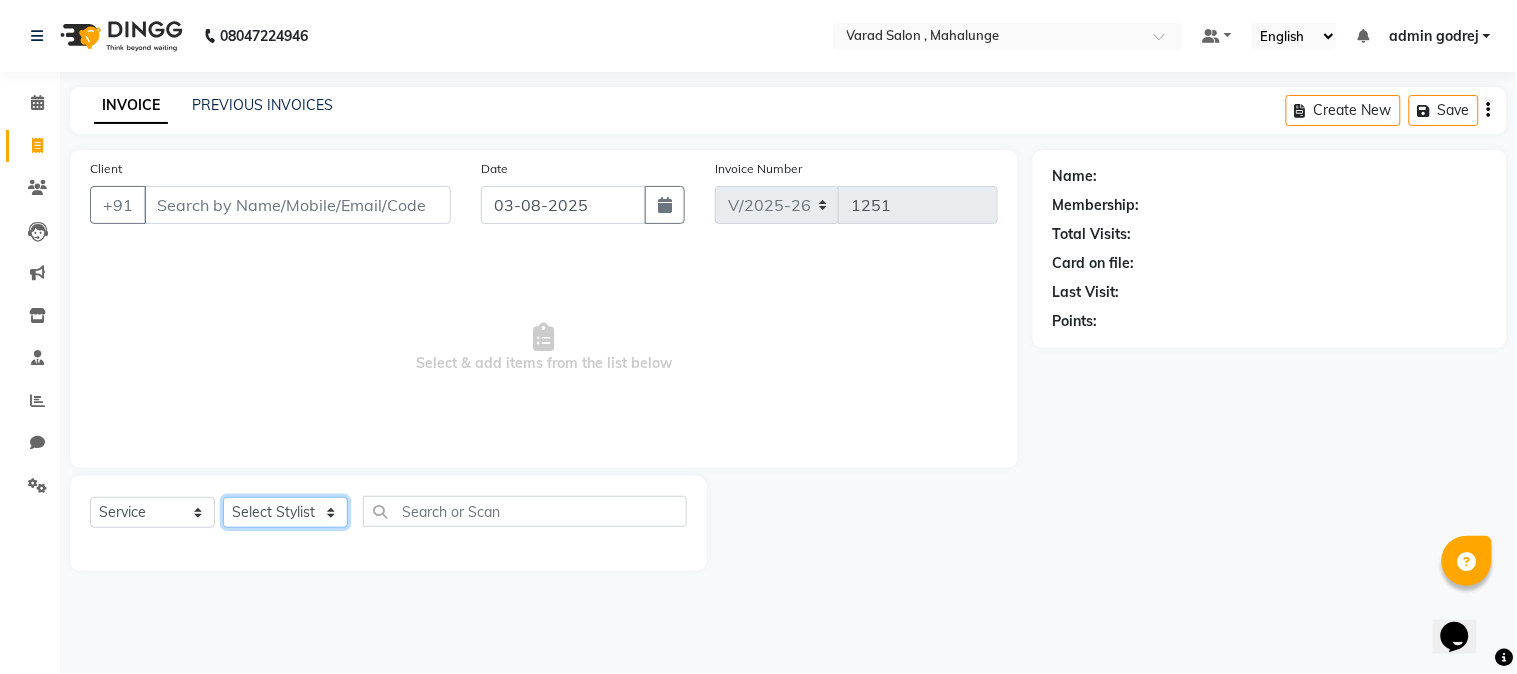 click on "Select Stylist admin godrej Dipak subhash ambhore krushna pandit megha mahajan priya kamble Rishi Gayke Rishikesh  sanket gaikwad shubham lingayat vijay bidve" 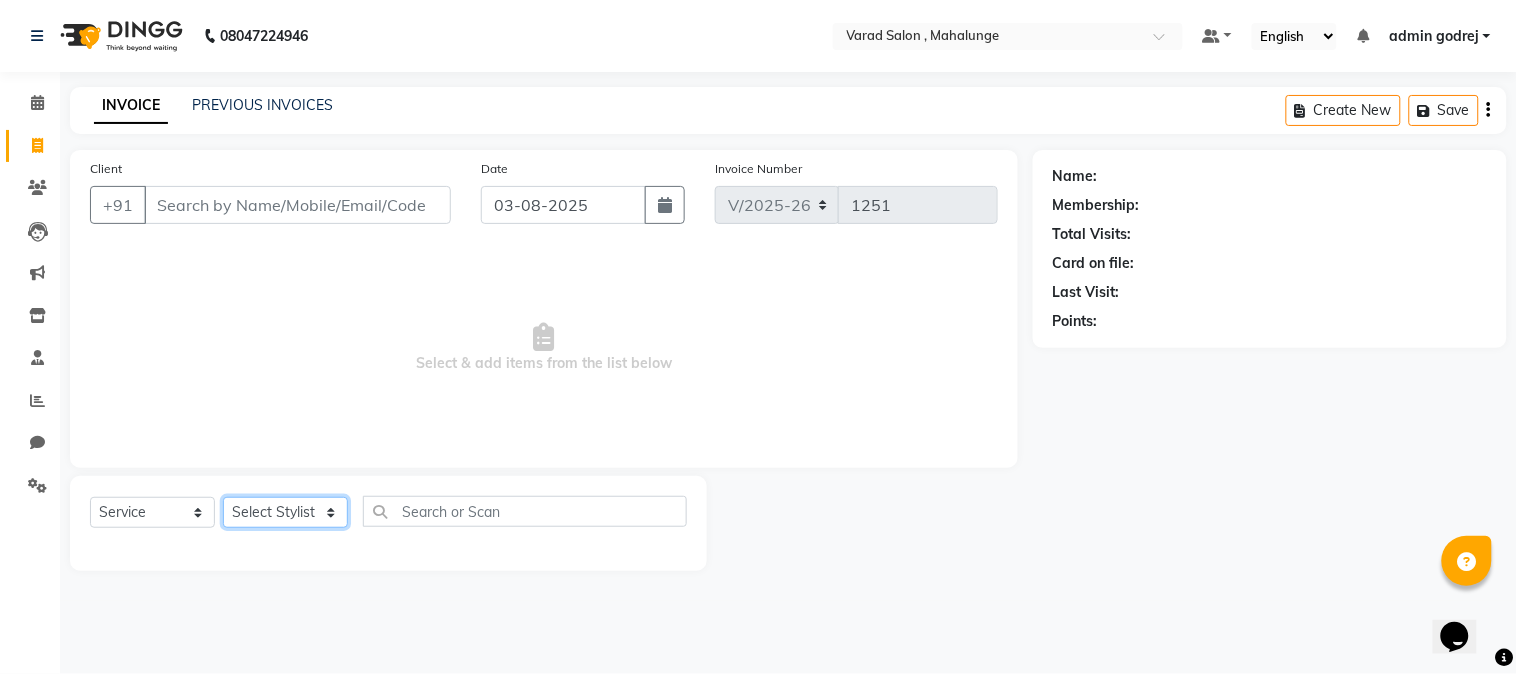 select on "78190" 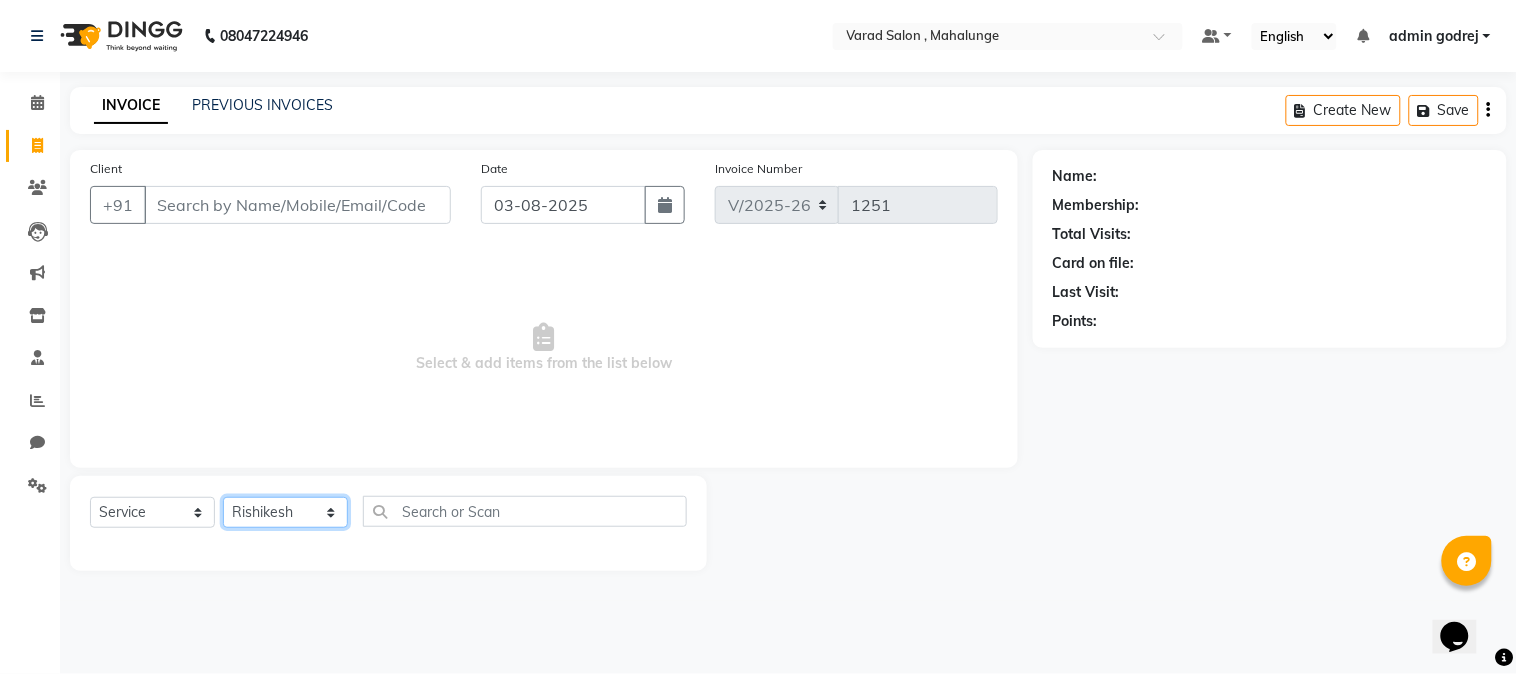 click on "Select Stylist admin godrej Dipak subhash ambhore krushna pandit megha mahajan priya kamble Rishi Gayke Rishikesh  sanket gaikwad shubham lingayat vijay bidve" 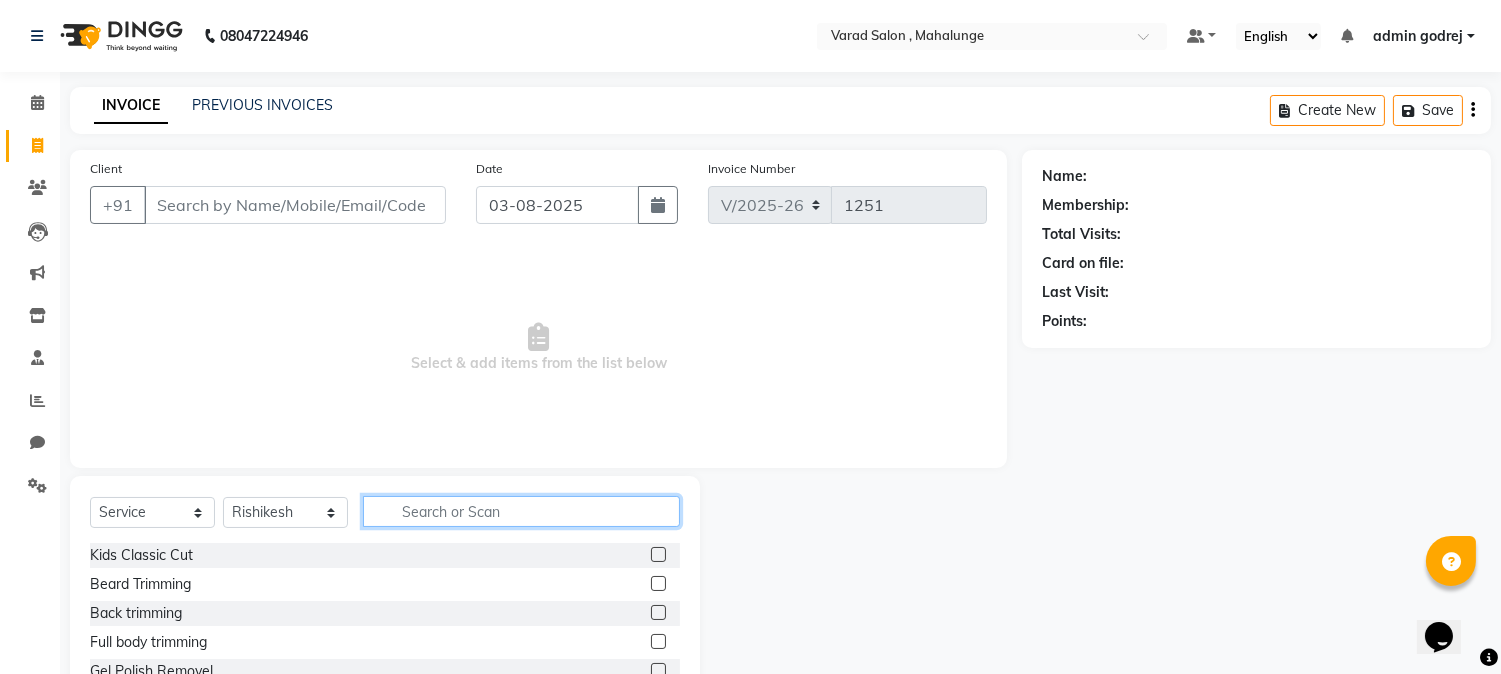 click 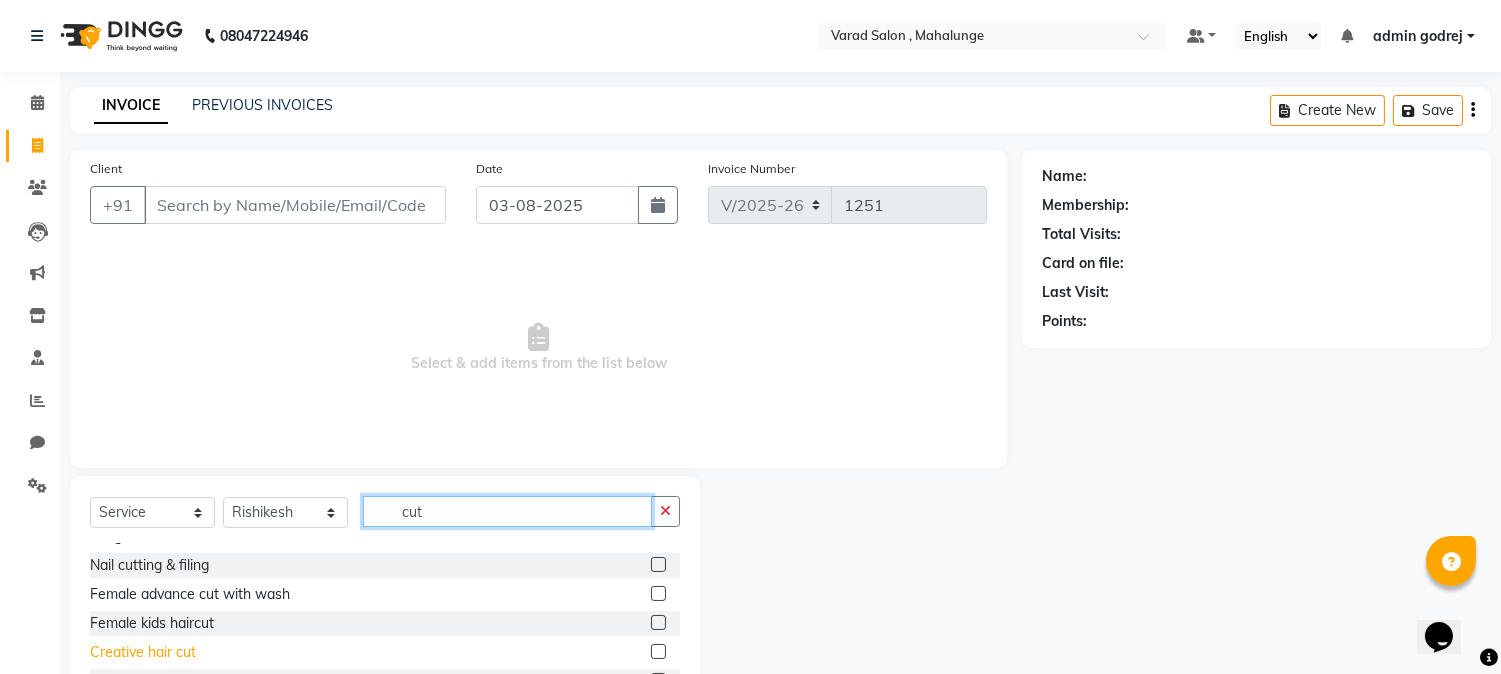 scroll, scrollTop: 90, scrollLeft: 0, axis: vertical 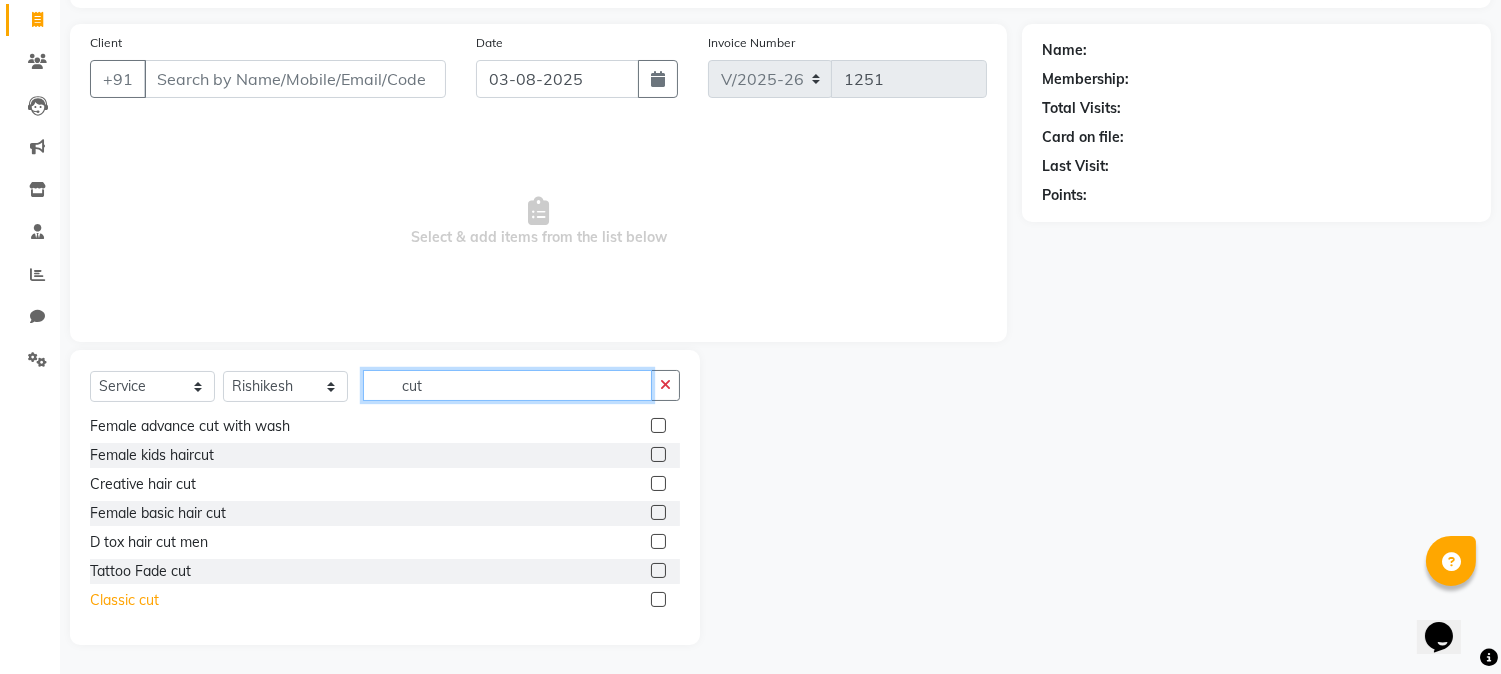 type on "cut" 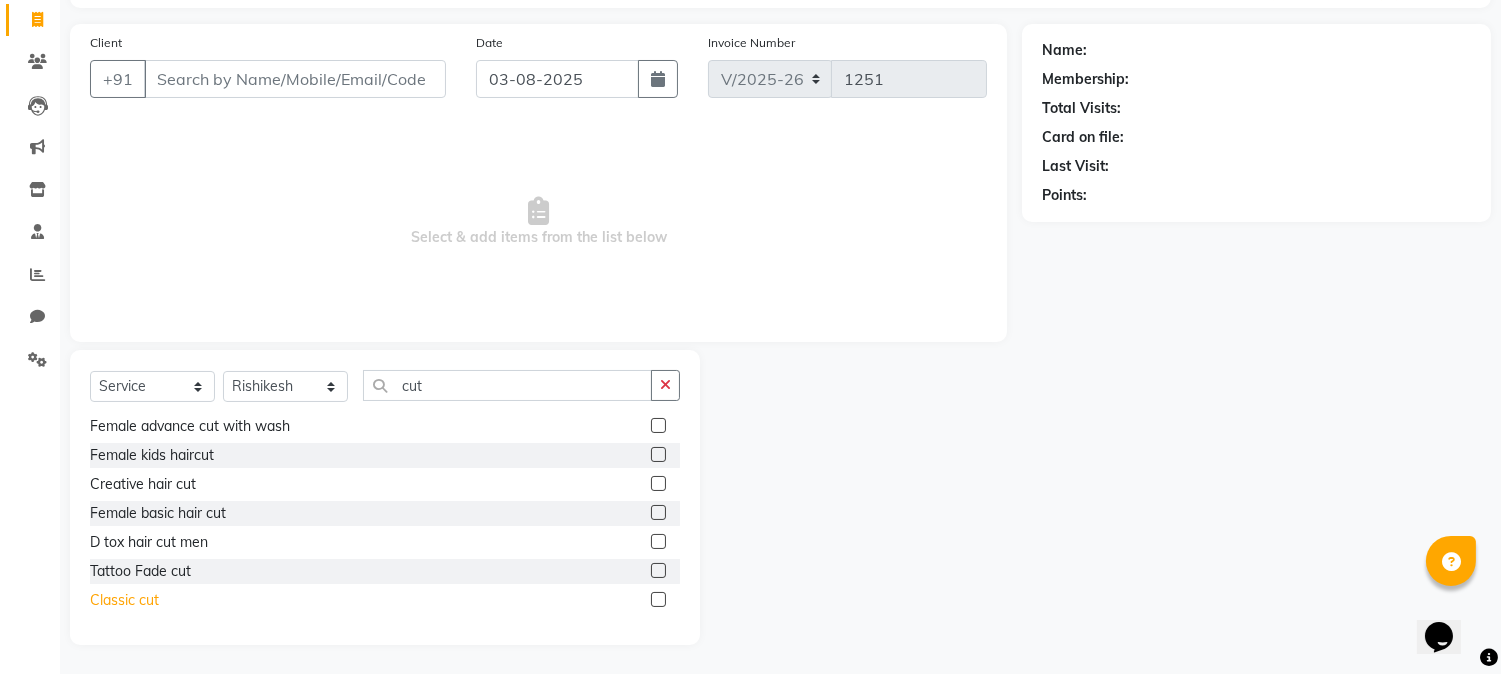 click on "Classic cut" 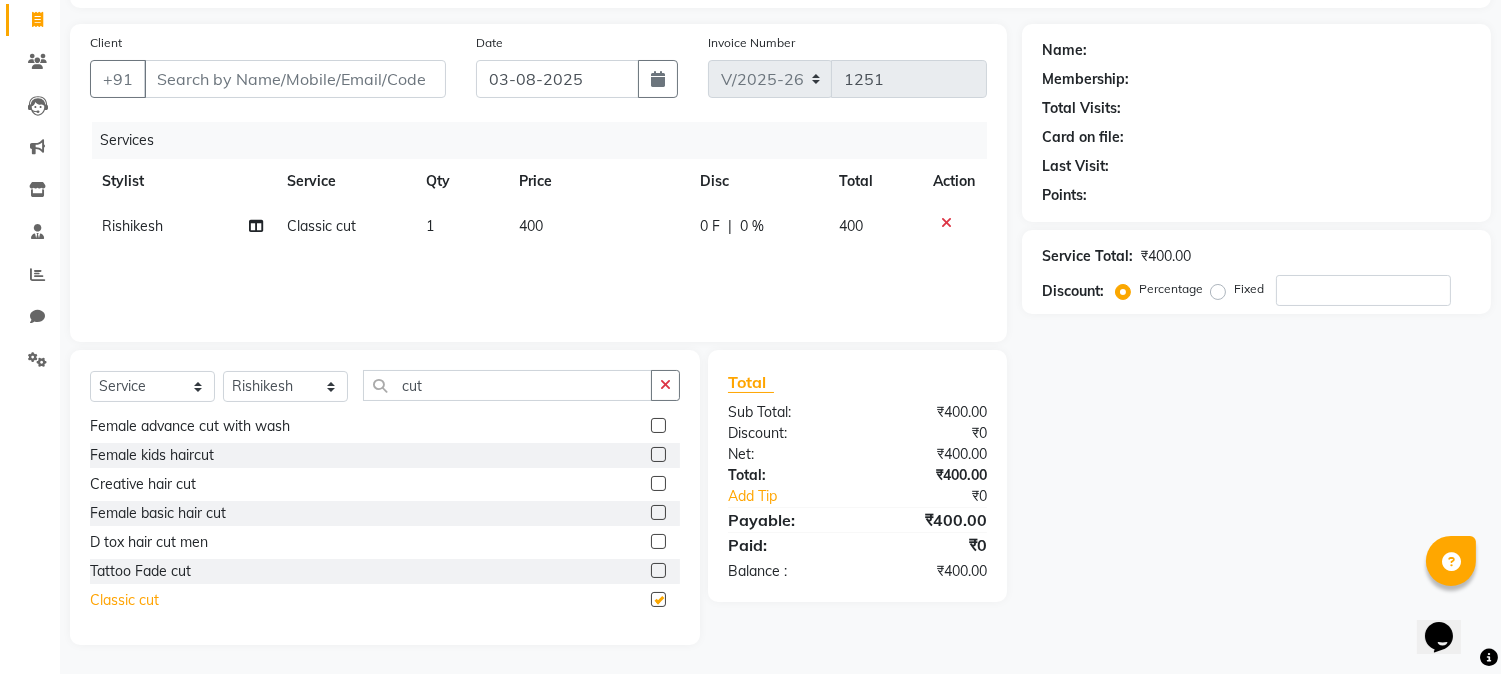 checkbox on "false" 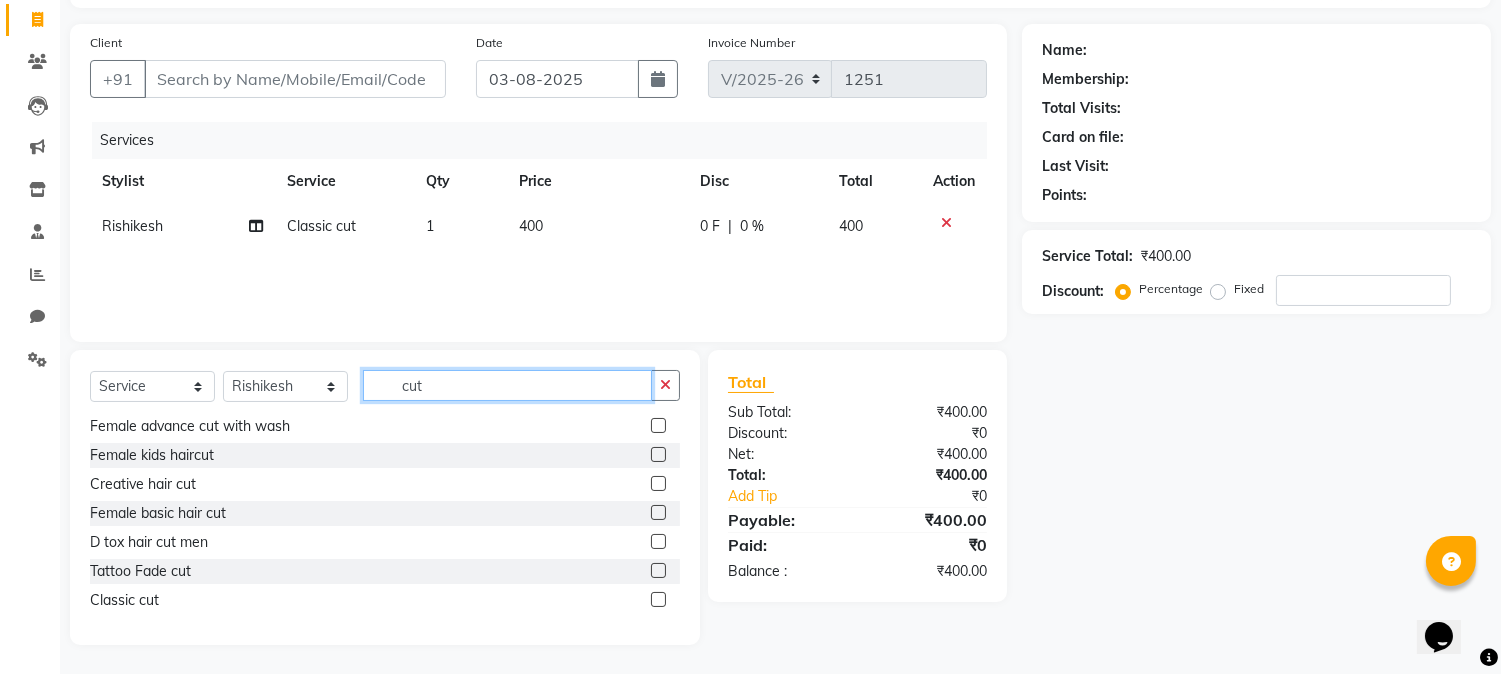 click on "cut" 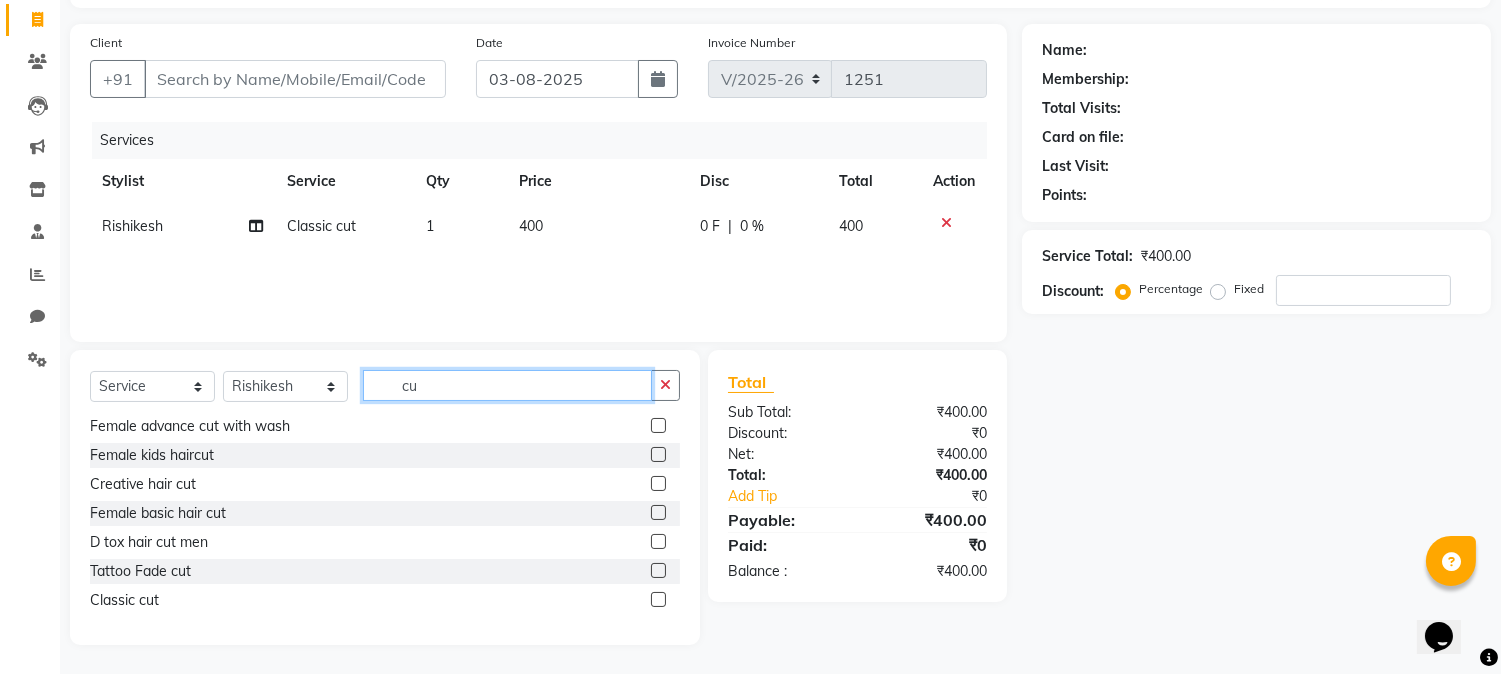 type on "c" 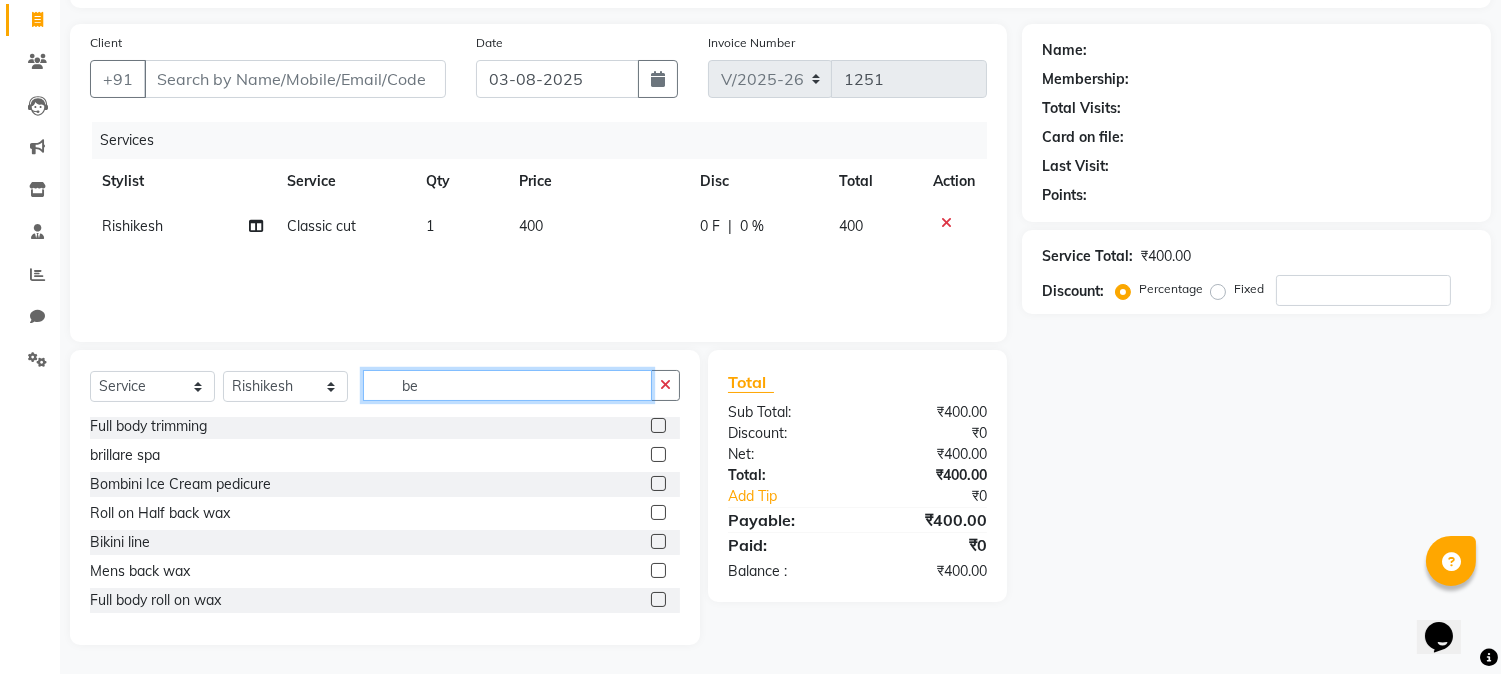 scroll, scrollTop: 0, scrollLeft: 0, axis: both 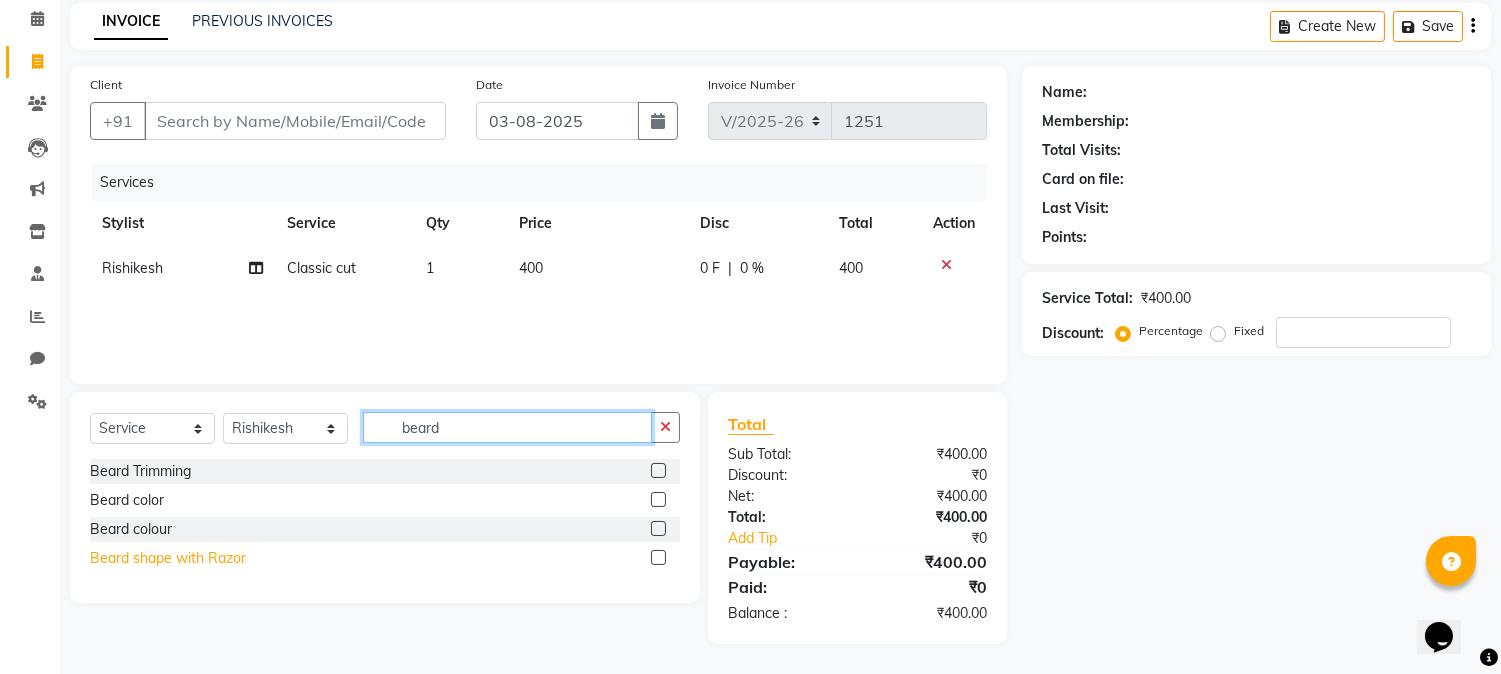 type on "beard" 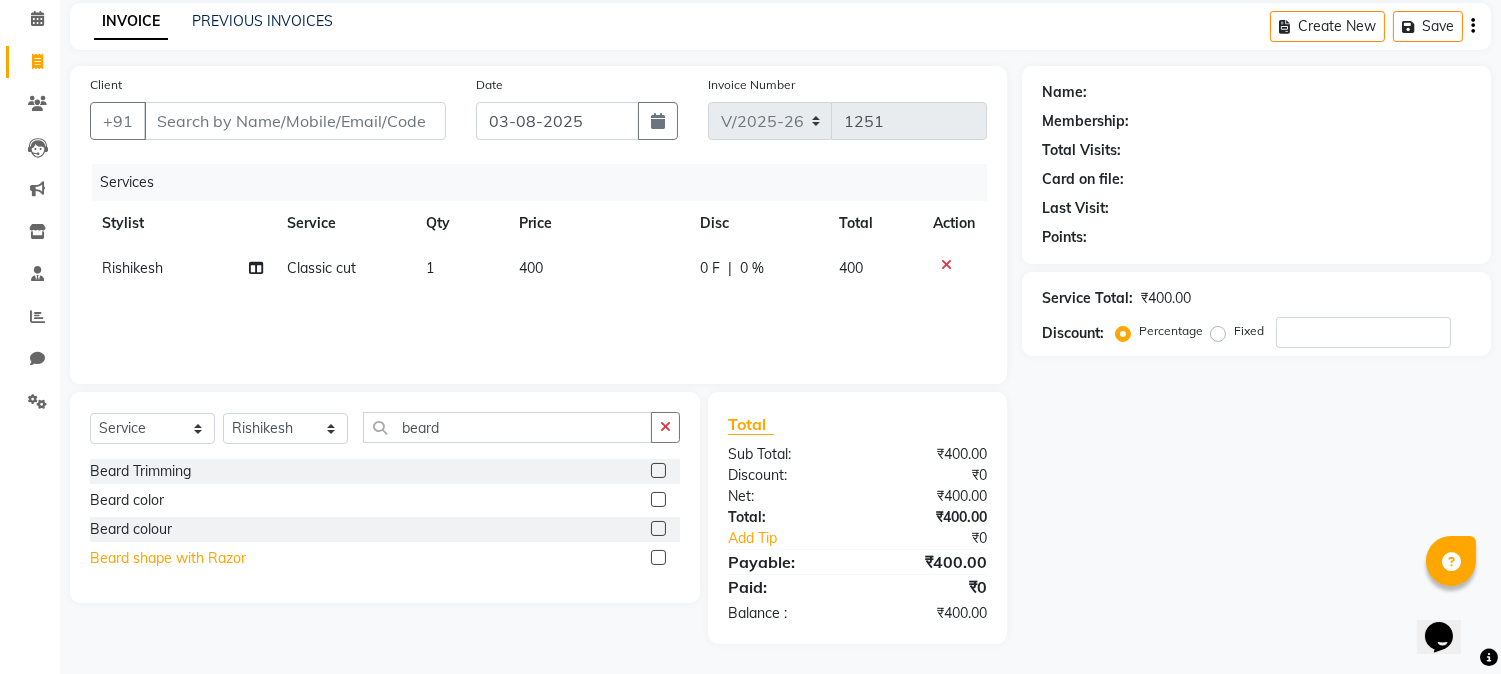 click on "Beard shape with Razor" 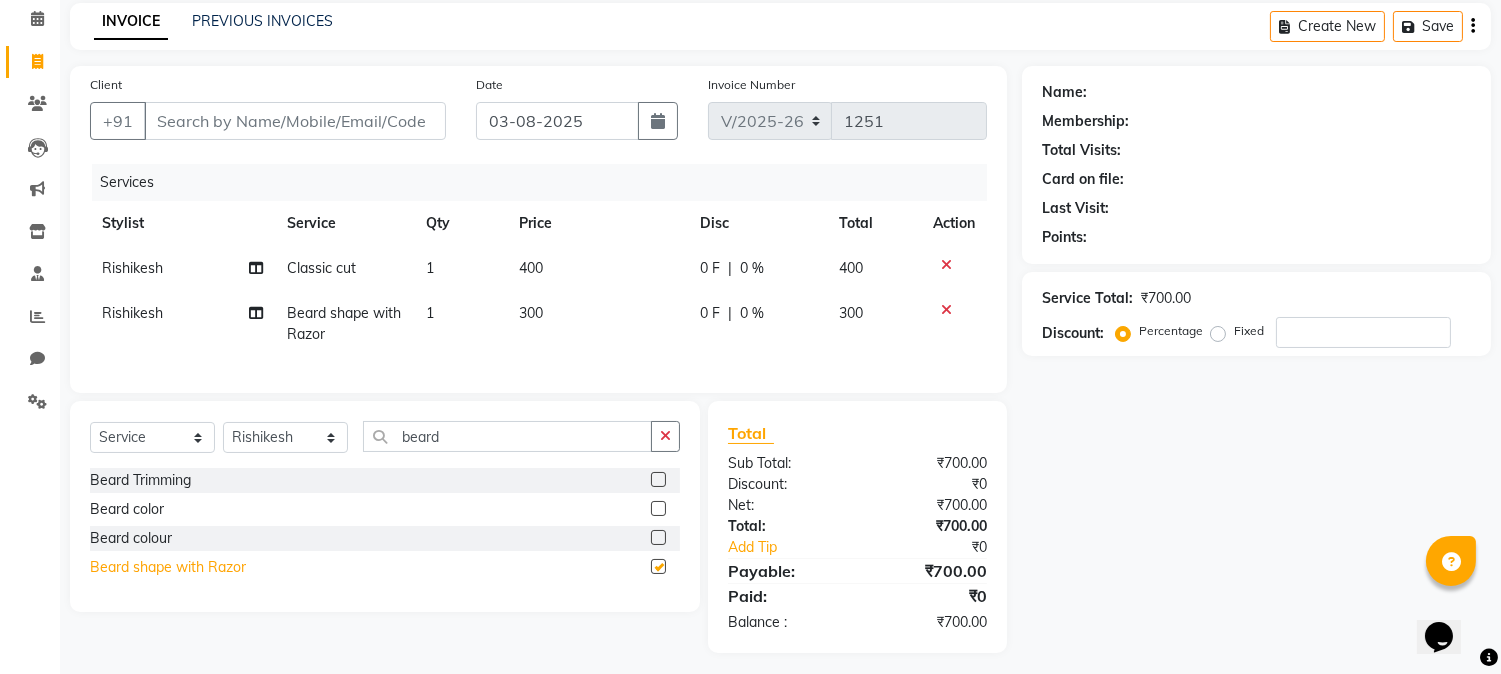 checkbox on "false" 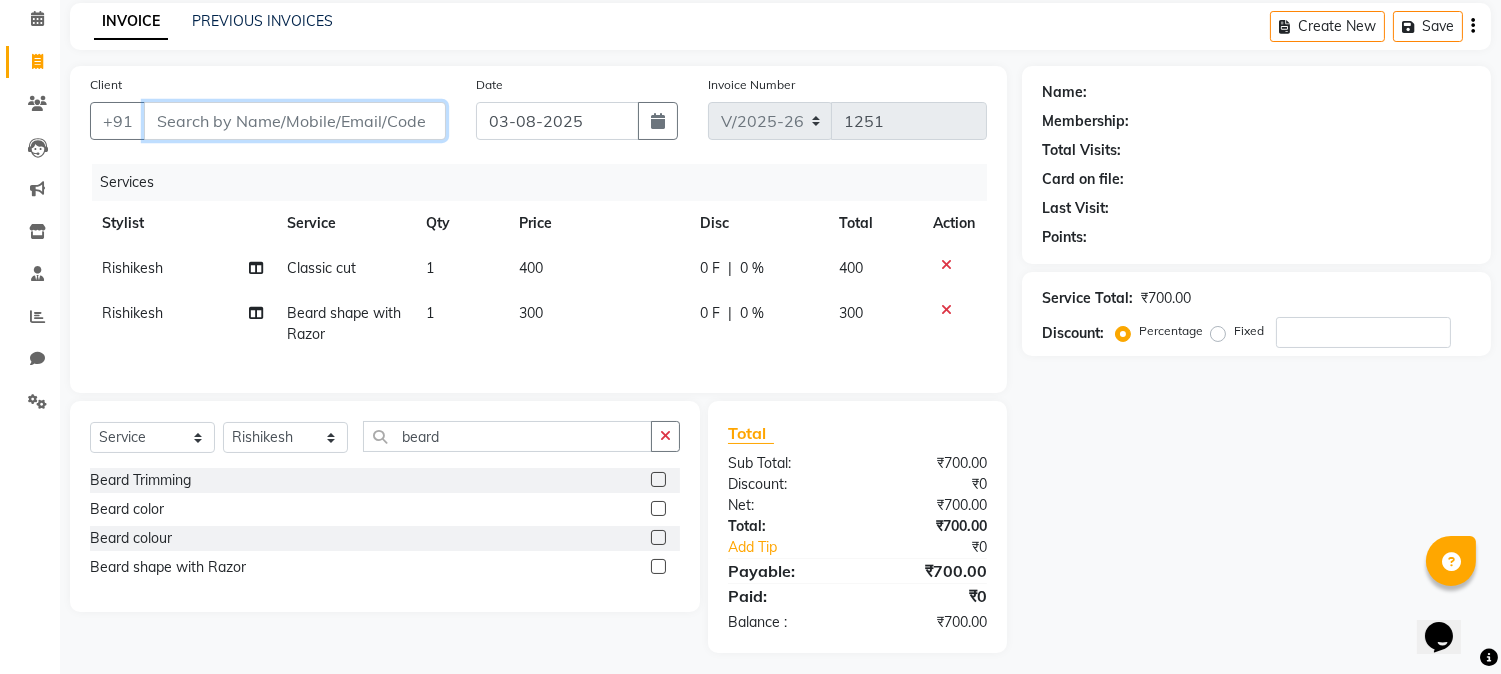 click on "Client" at bounding box center (295, 121) 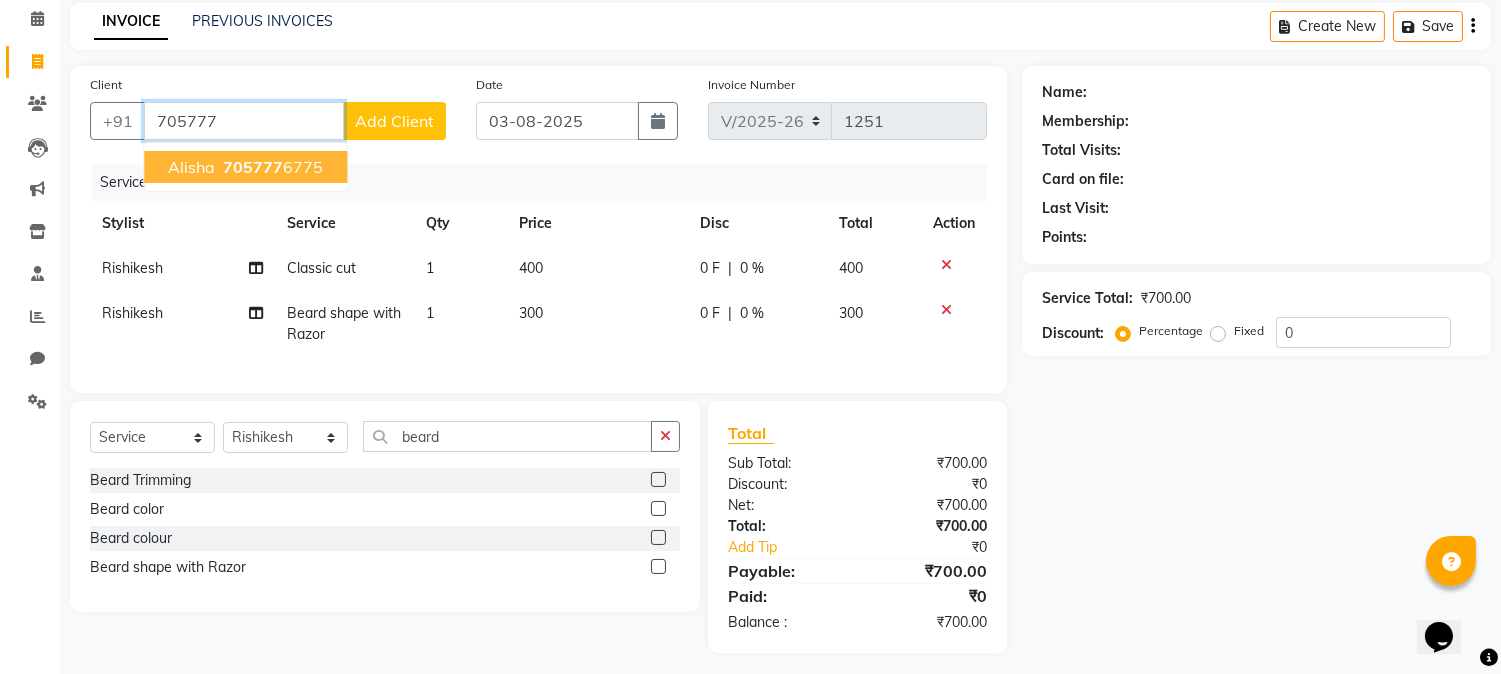 click on "705777" at bounding box center [253, 167] 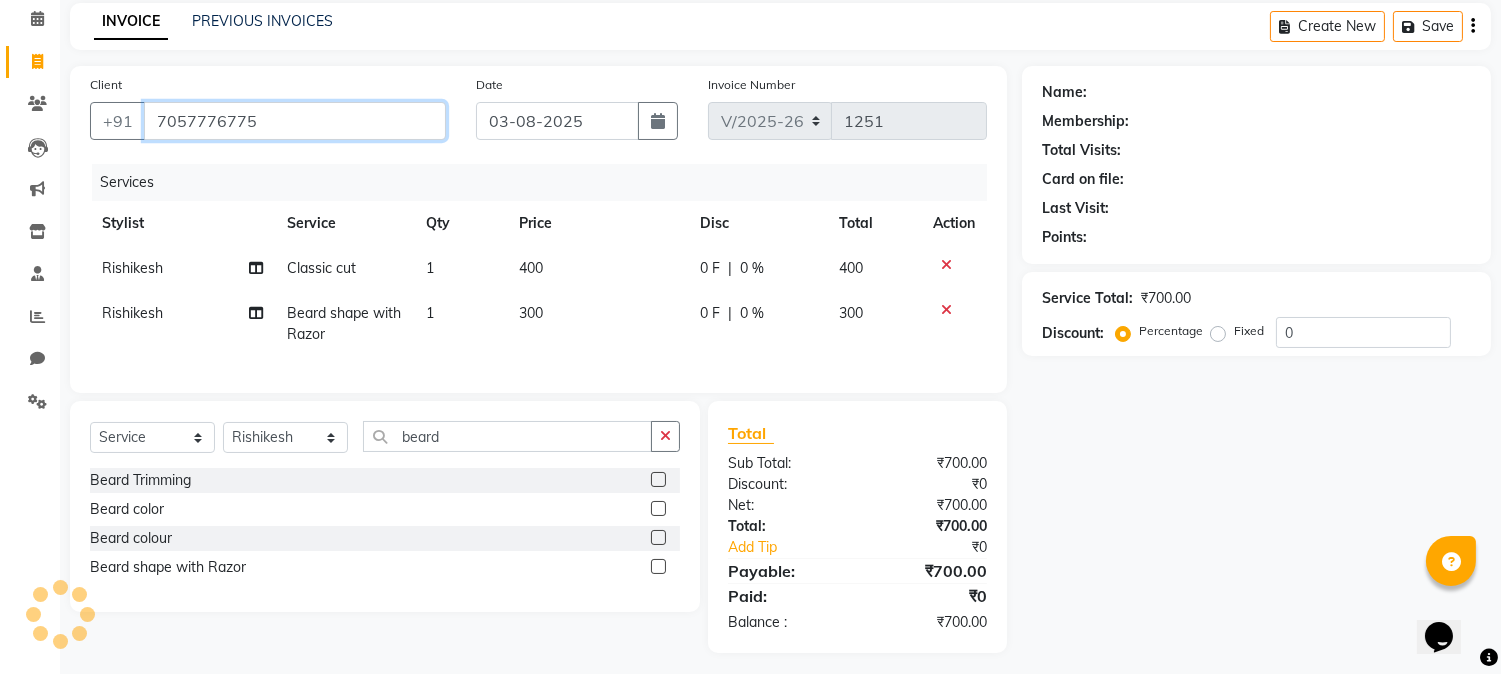 type on "7057776775" 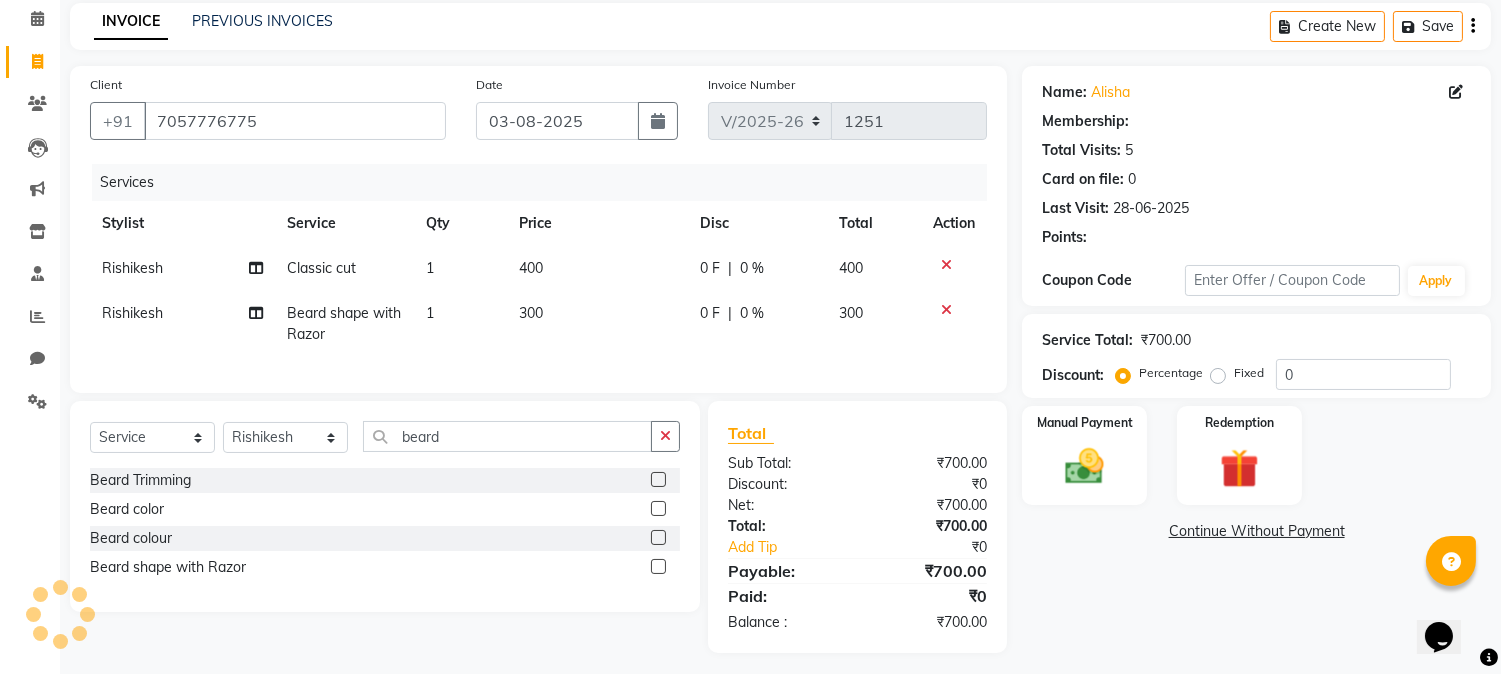 select on "1: Object" 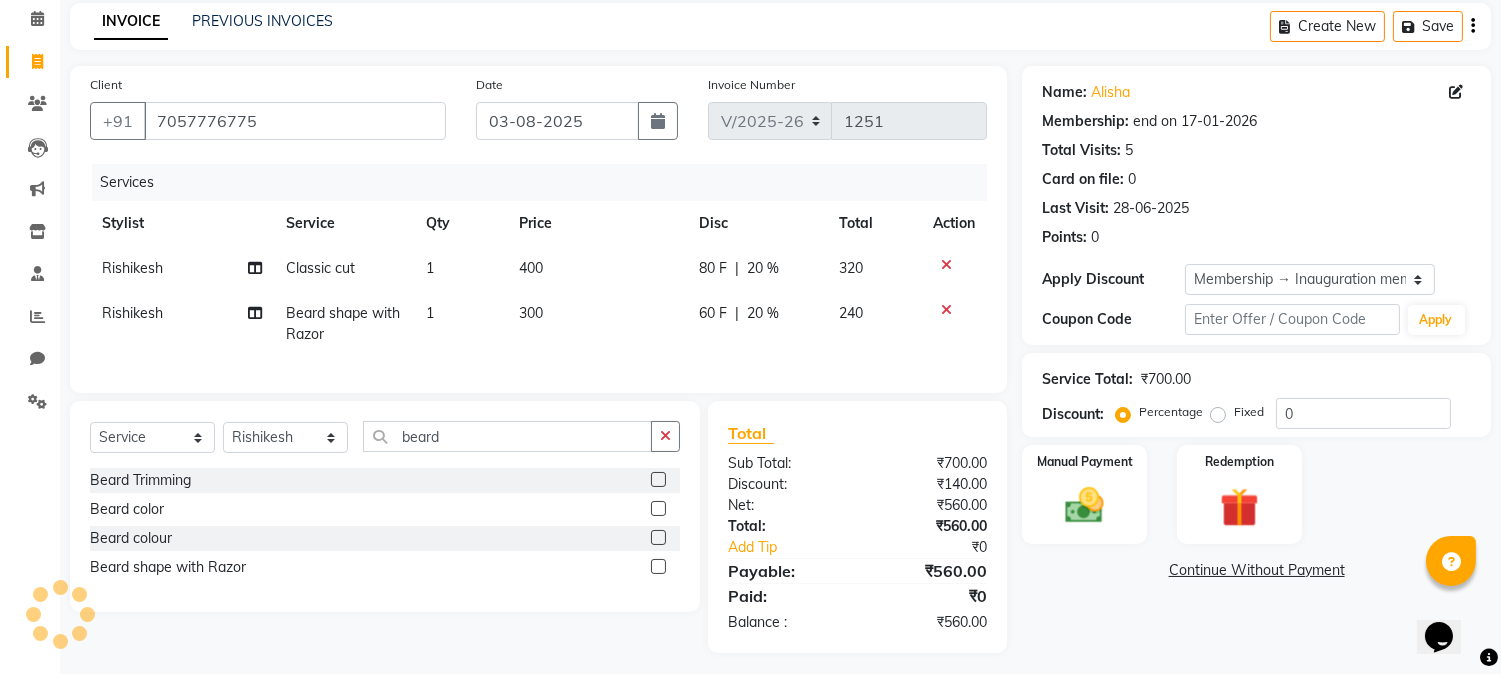 type on "20" 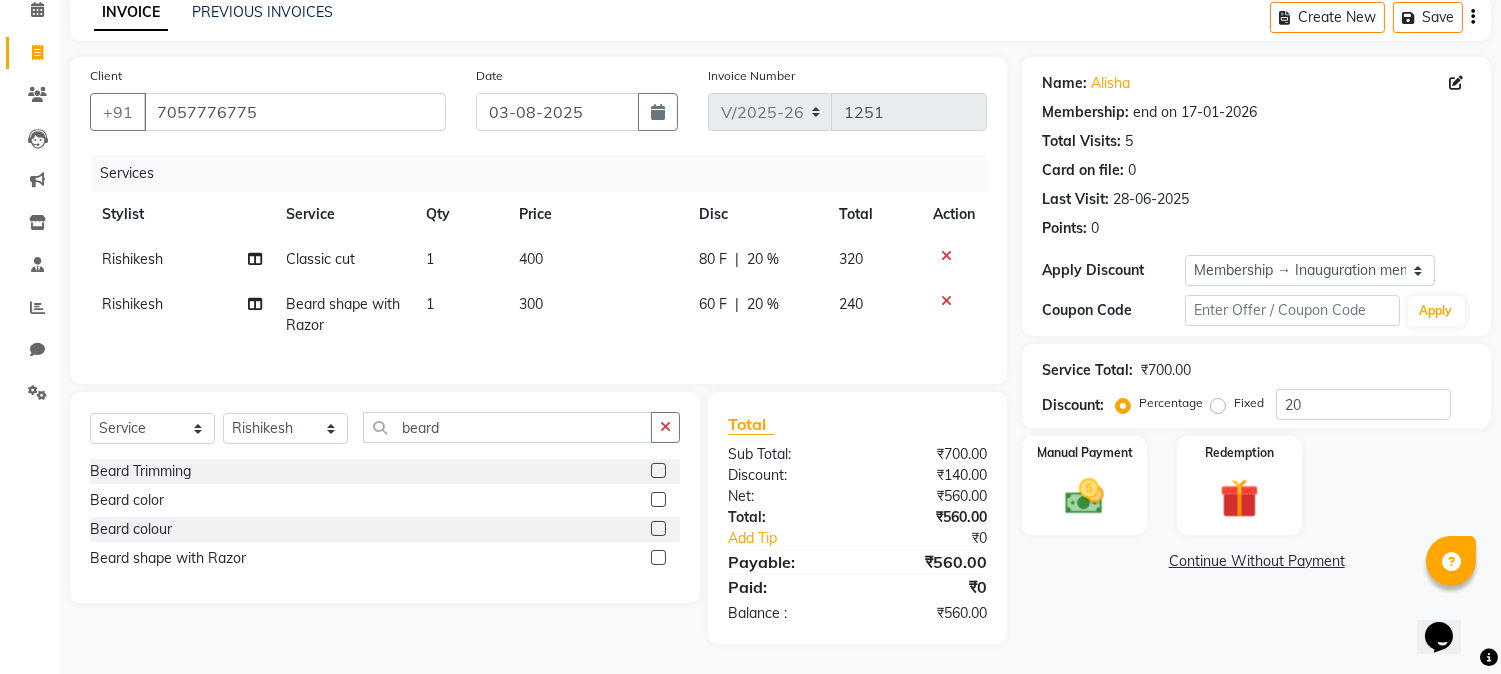 scroll, scrollTop: 110, scrollLeft: 0, axis: vertical 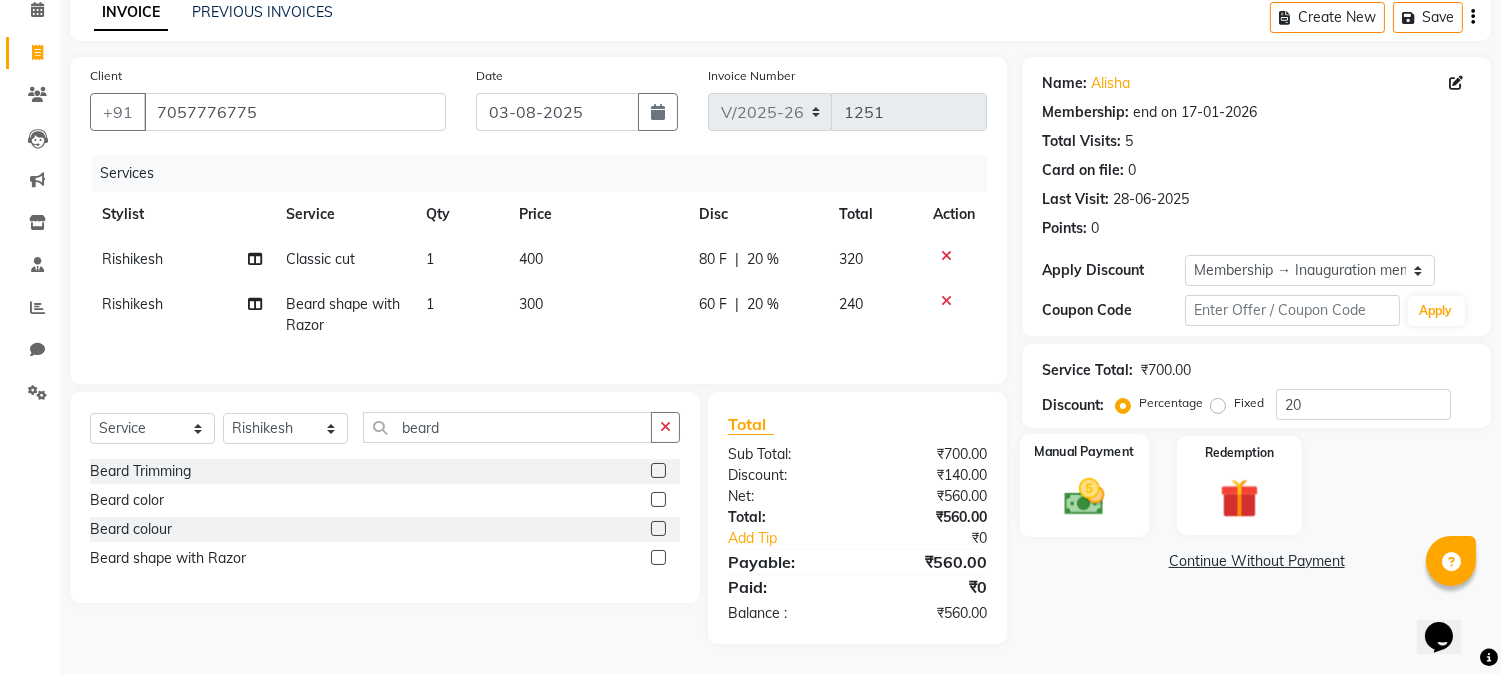 click 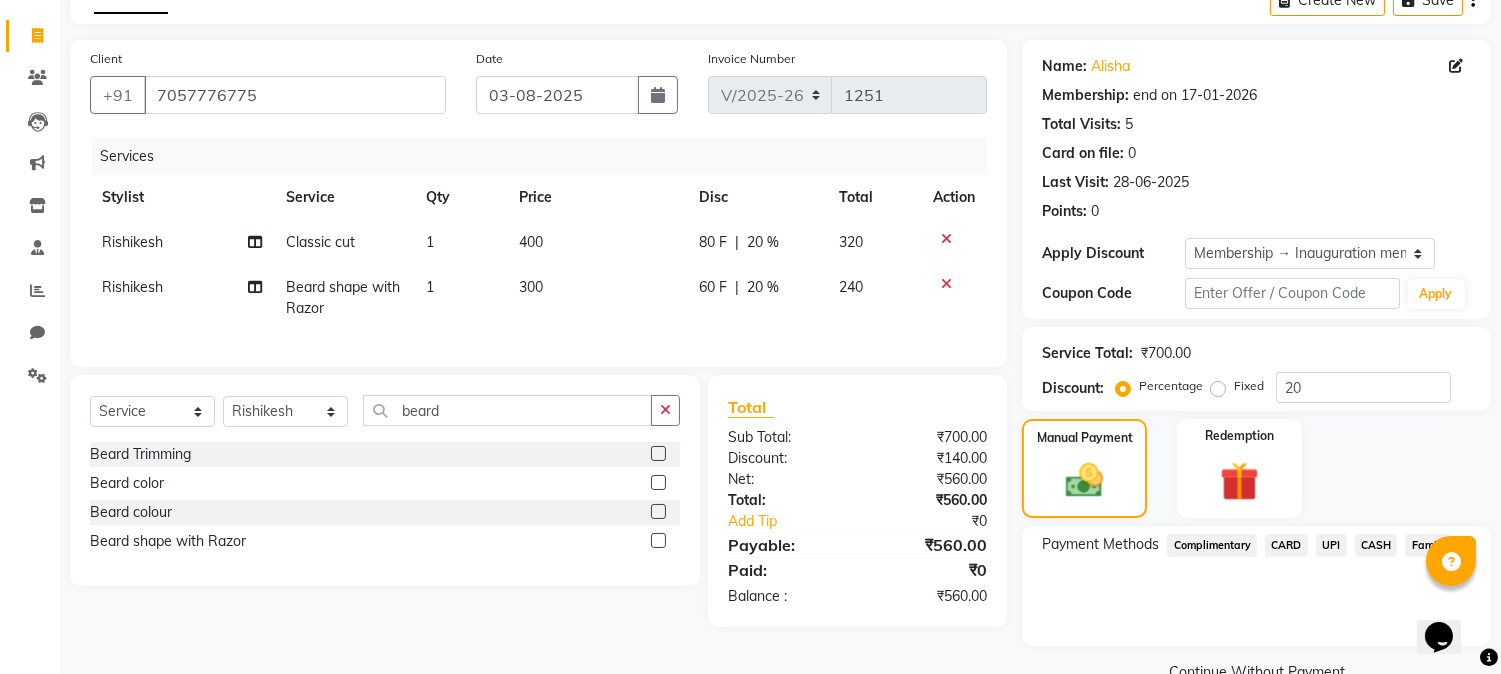 click on "UPI" 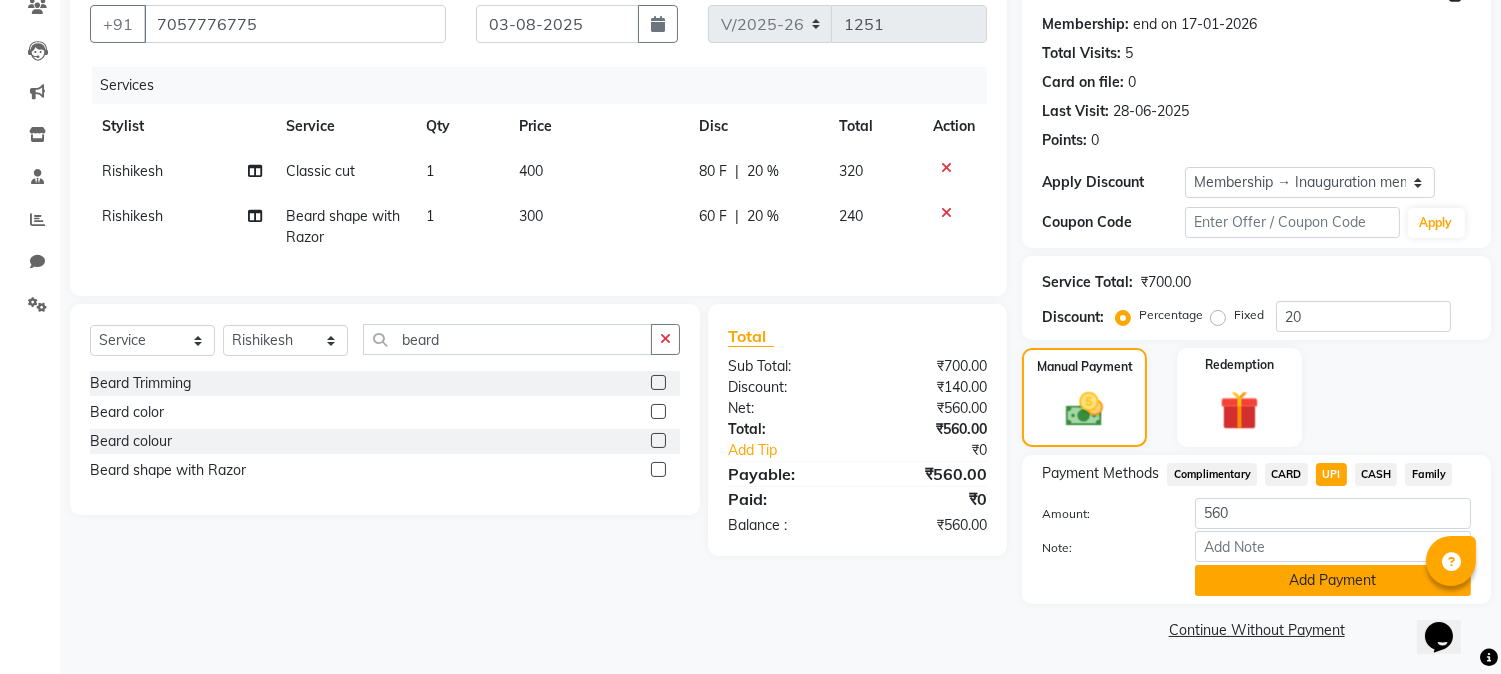 click on "Add Payment" 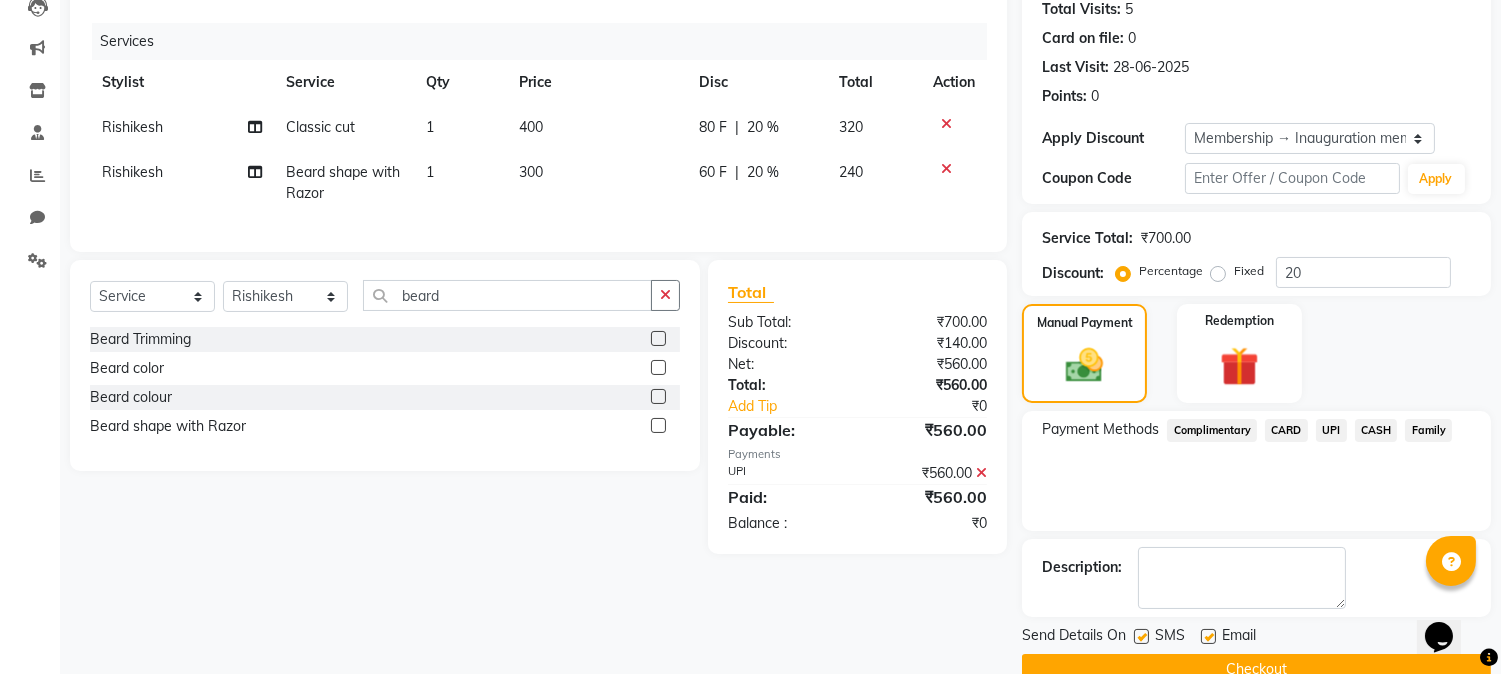 scroll, scrollTop: 265, scrollLeft: 0, axis: vertical 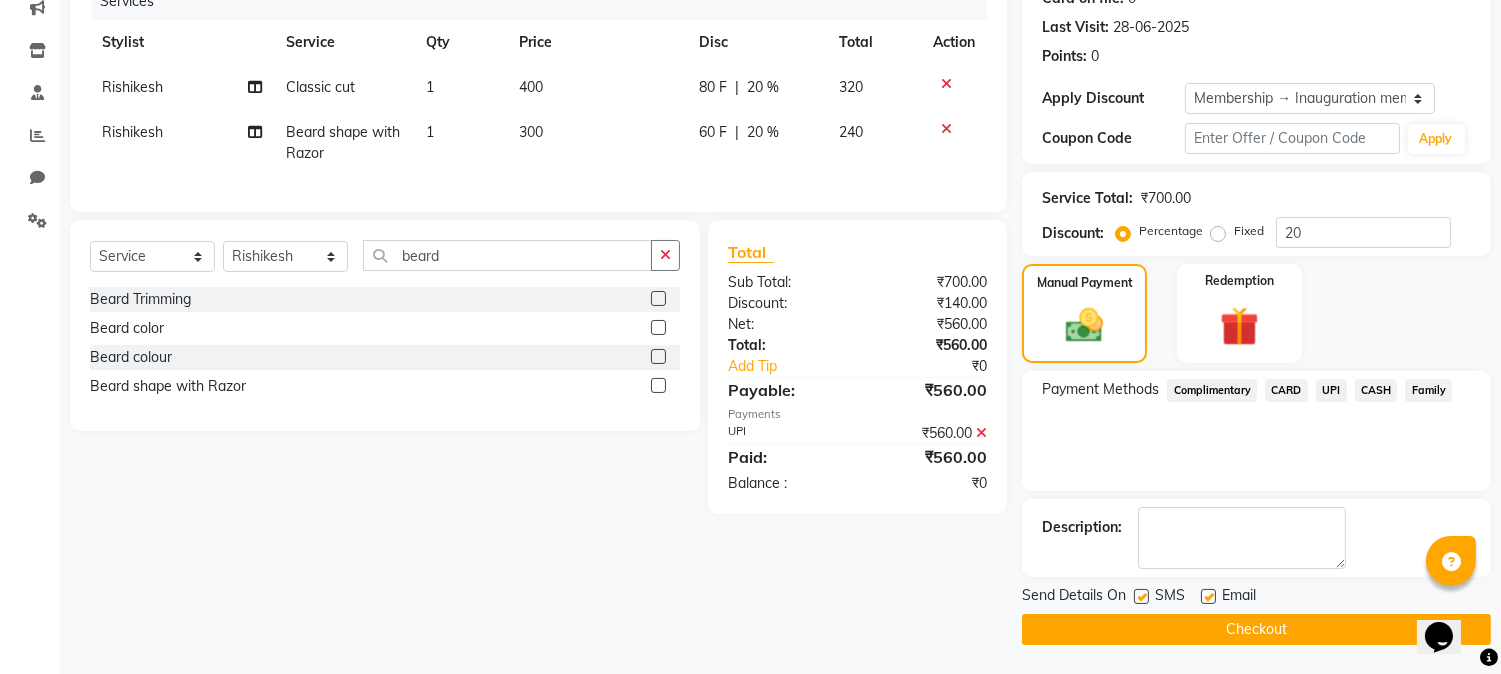 click on "Checkout" 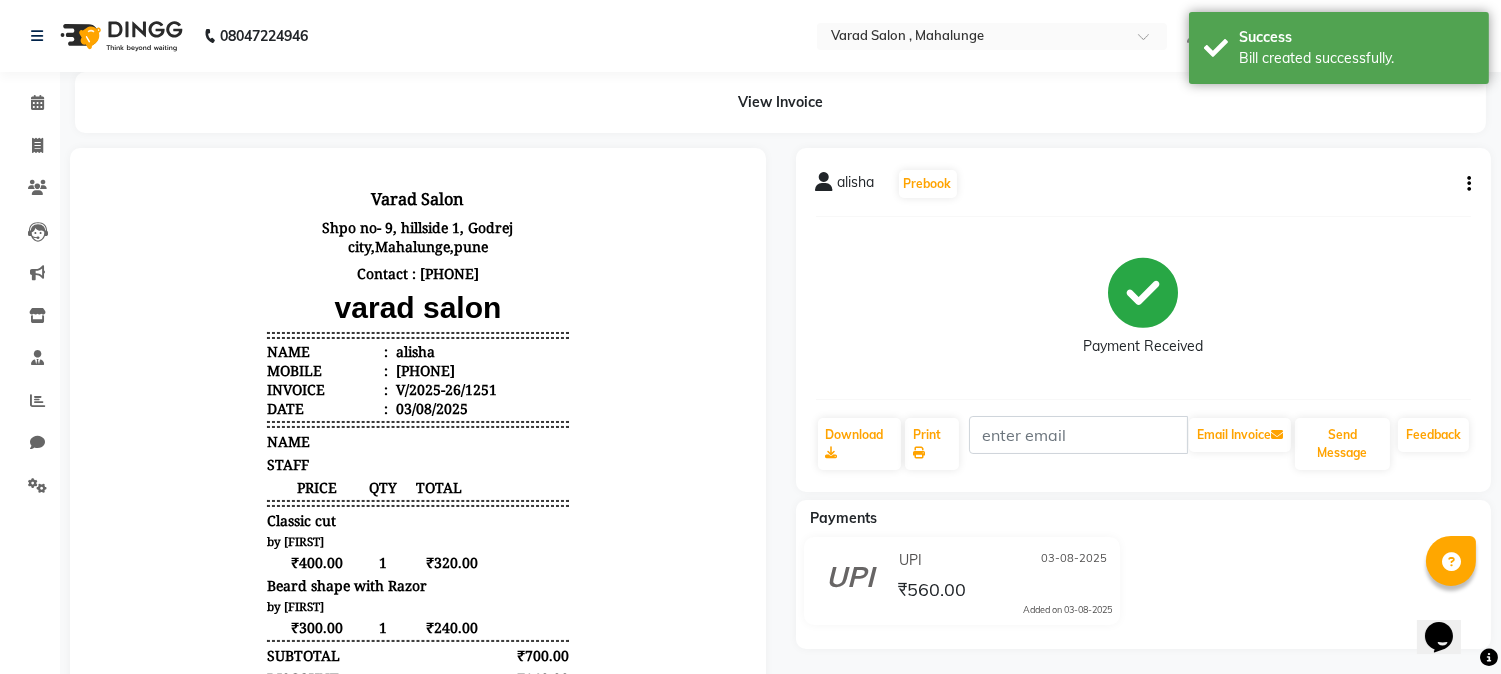 scroll, scrollTop: 0, scrollLeft: 0, axis: both 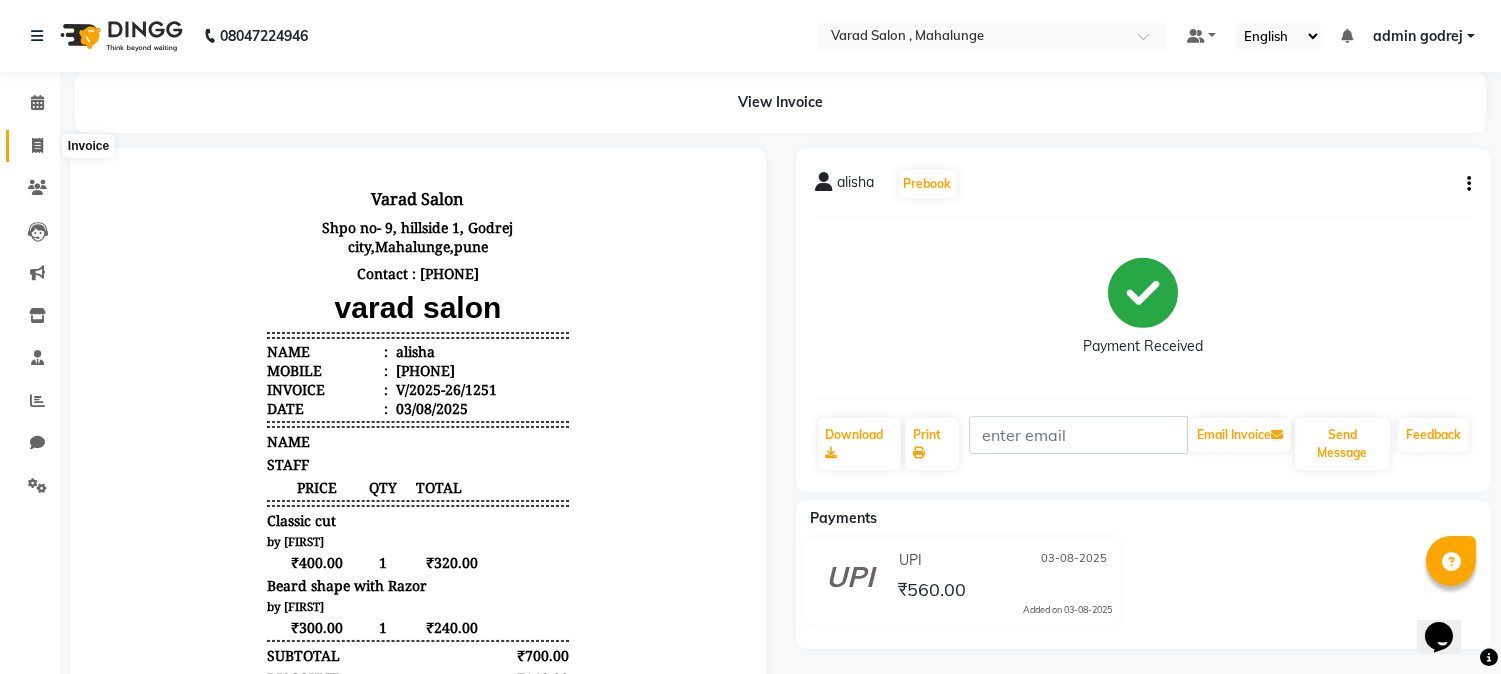 click 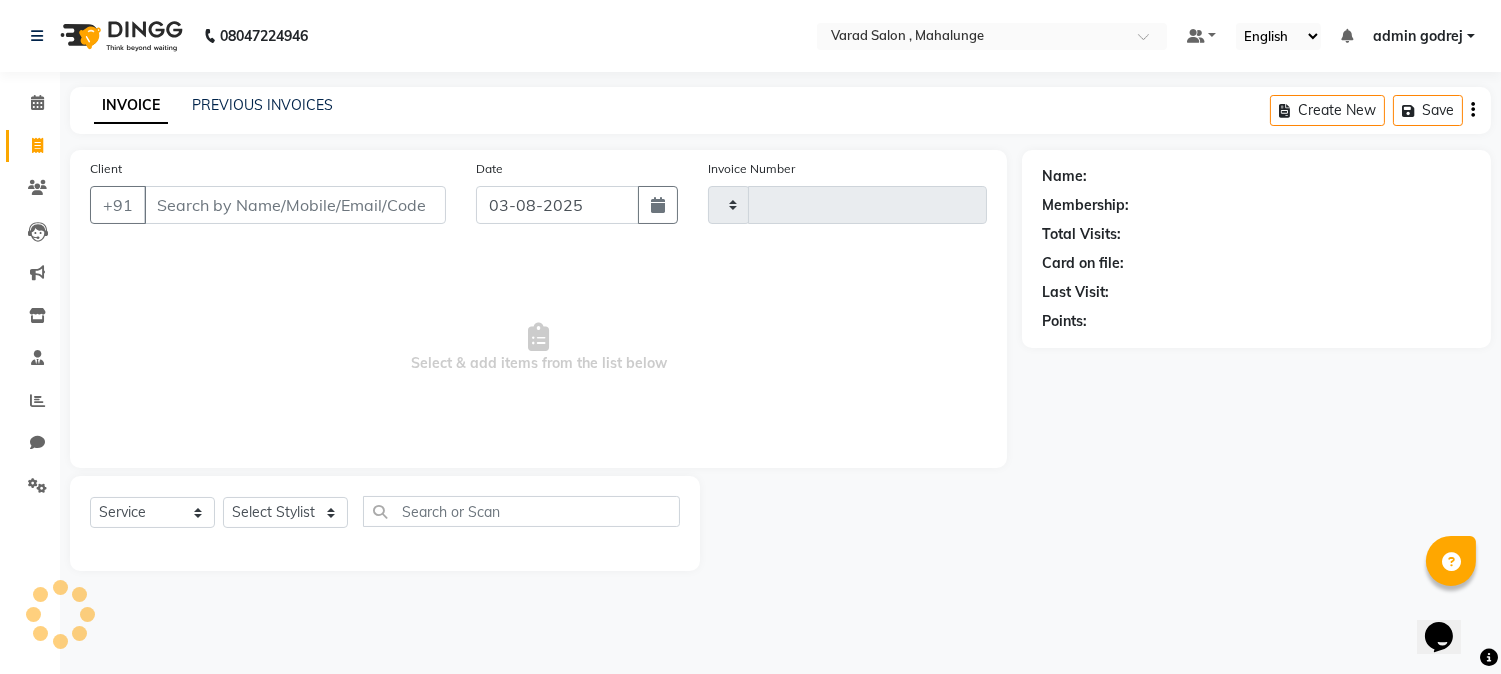 type on "1252" 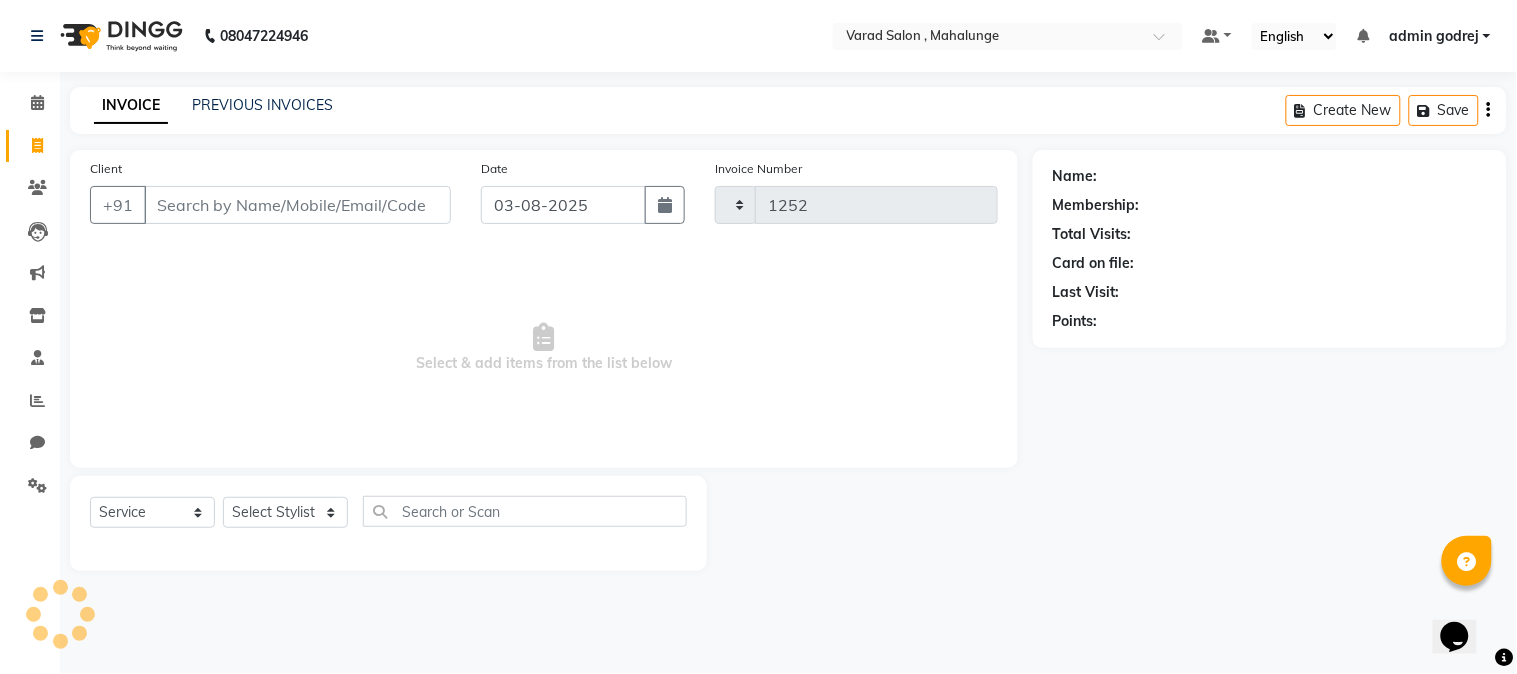 select on "7250" 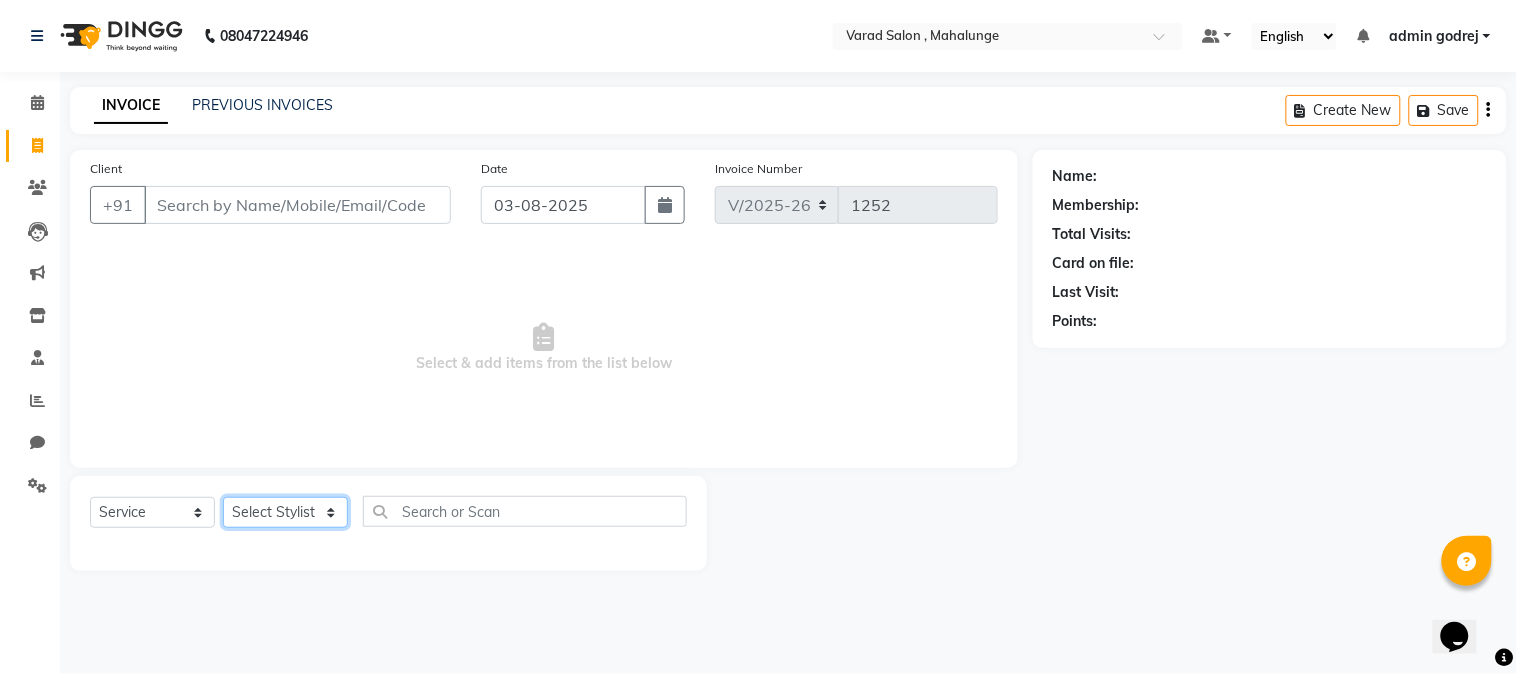 click on "Select Stylist" 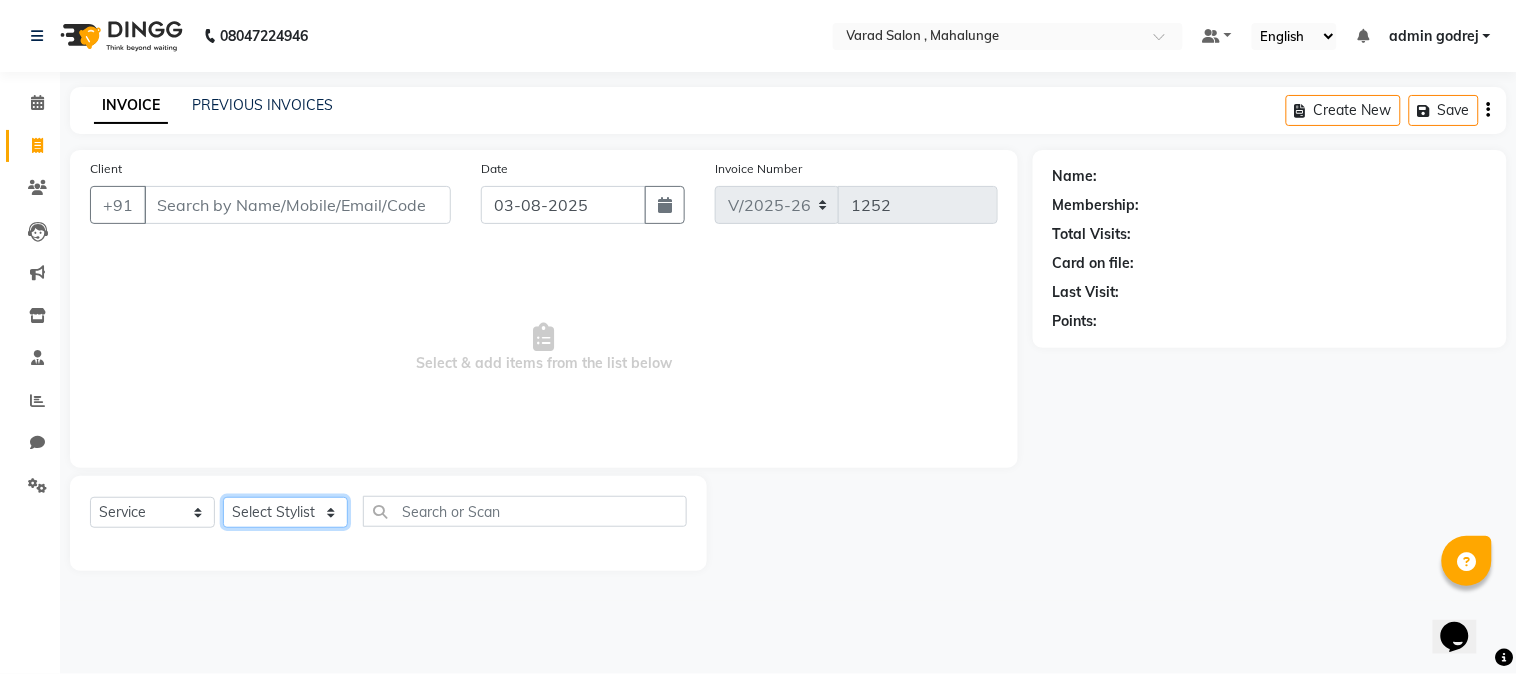 select on "66814" 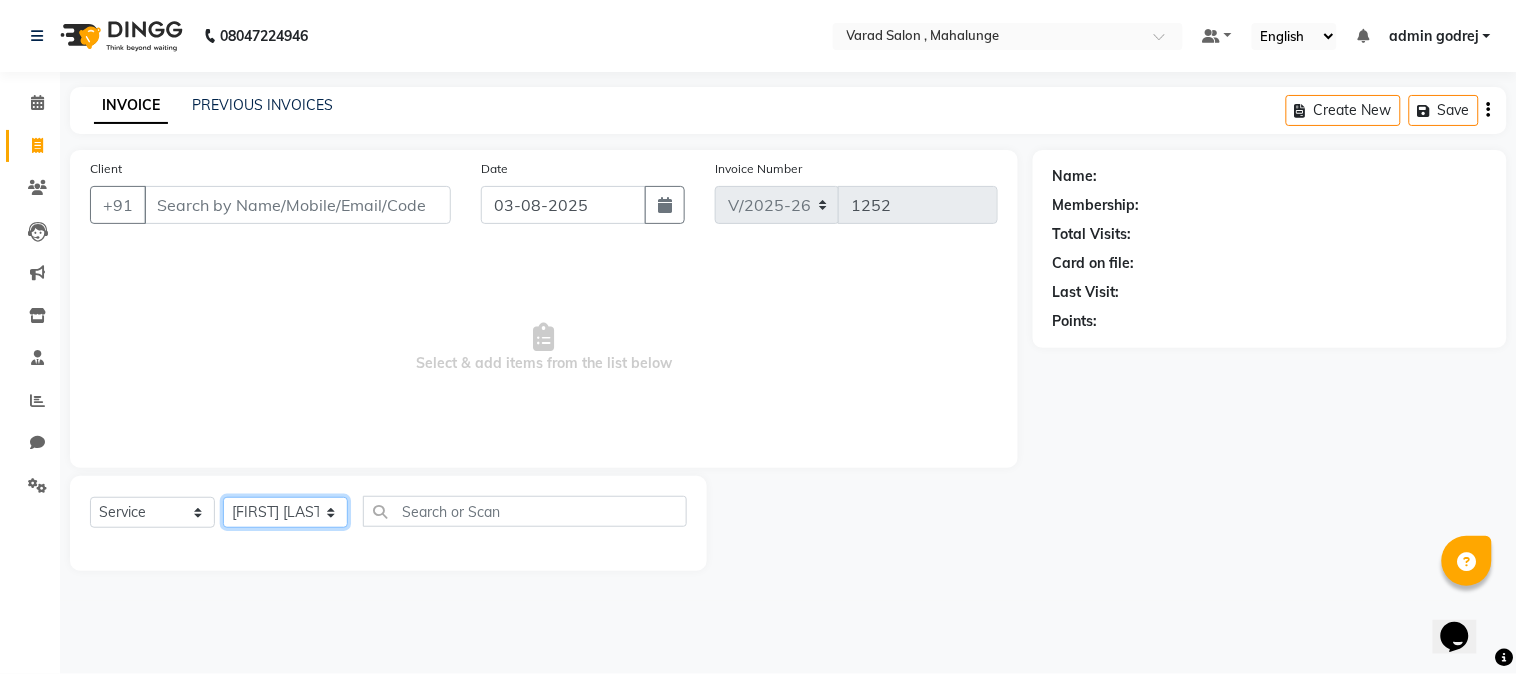 click on "Select Stylist admin godrej Dipak subhash ambhore krushna pandit megha mahajan priya kamble Rishi Gayke Rishikesh  sanket gaikwad shubham lingayat vijay bidve" 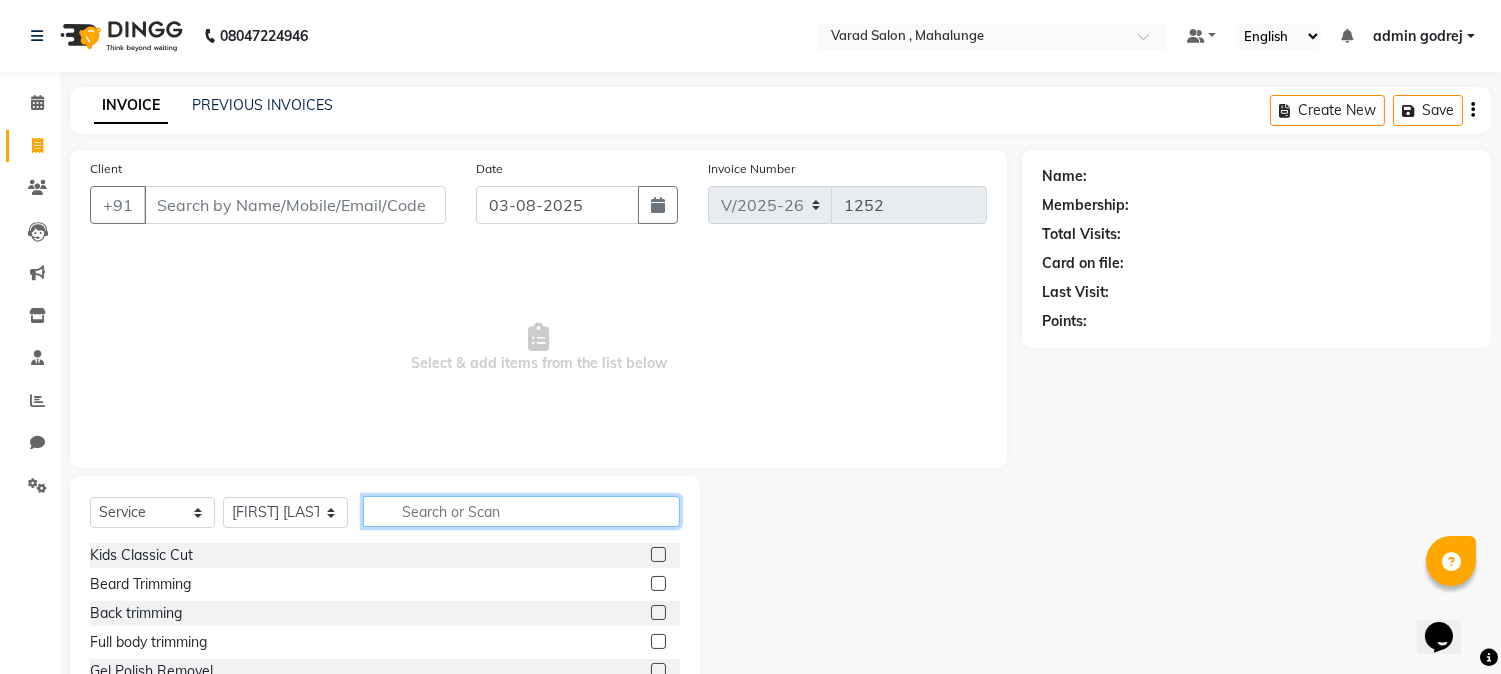 click 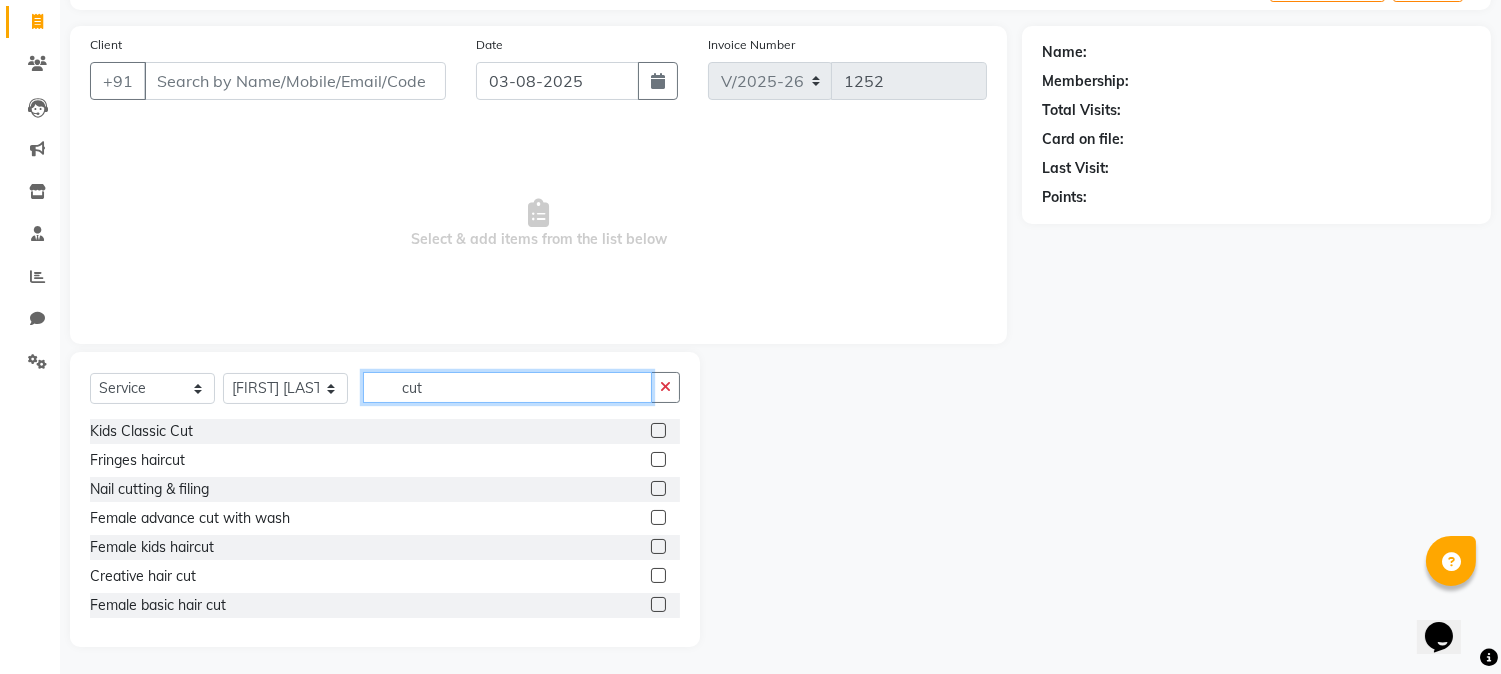 scroll, scrollTop: 126, scrollLeft: 0, axis: vertical 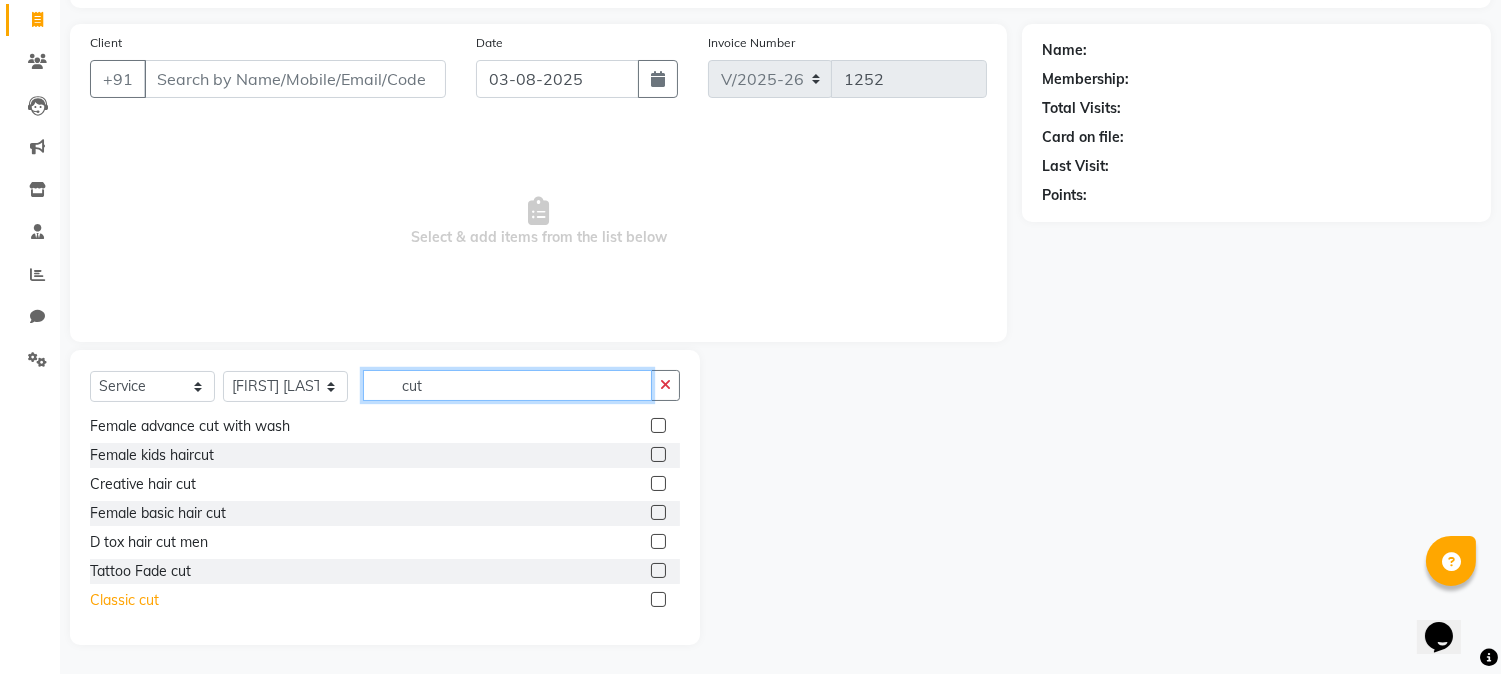 type on "cut" 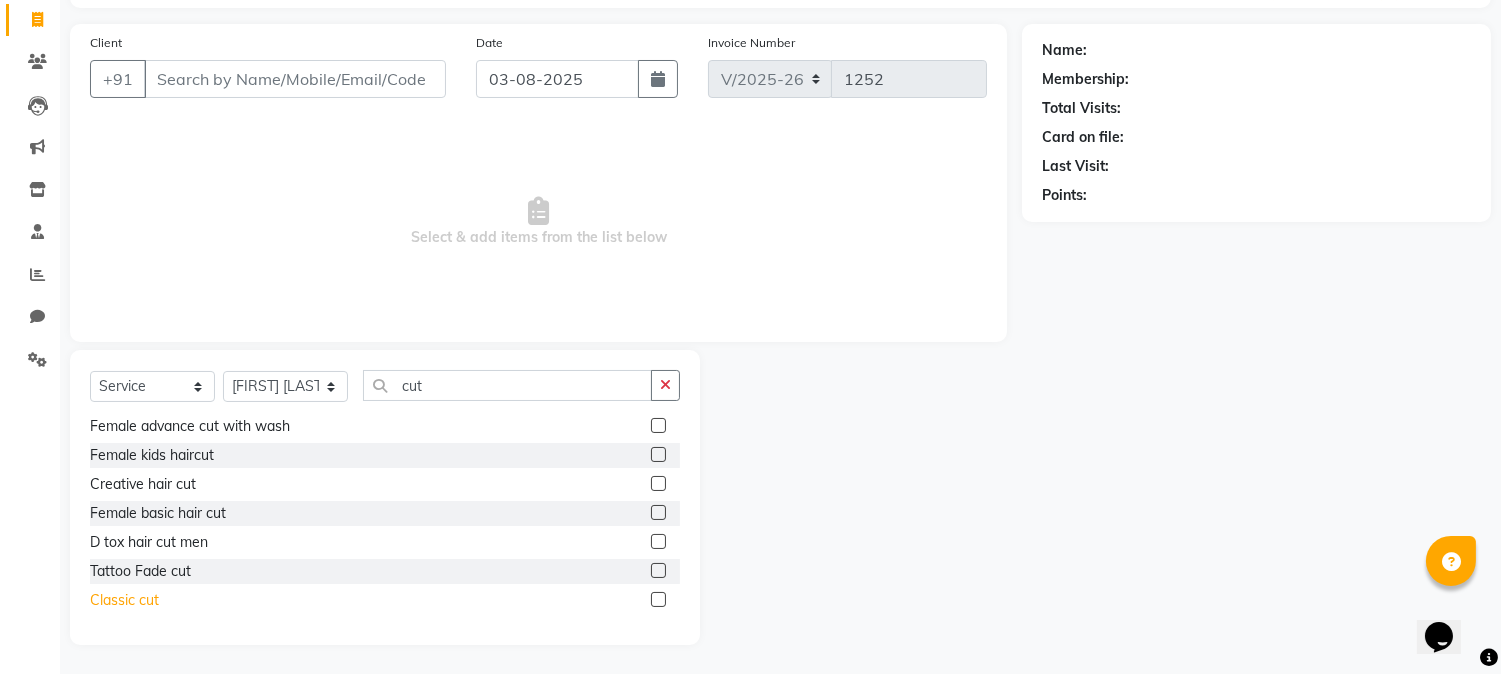 click on "Classic cut" 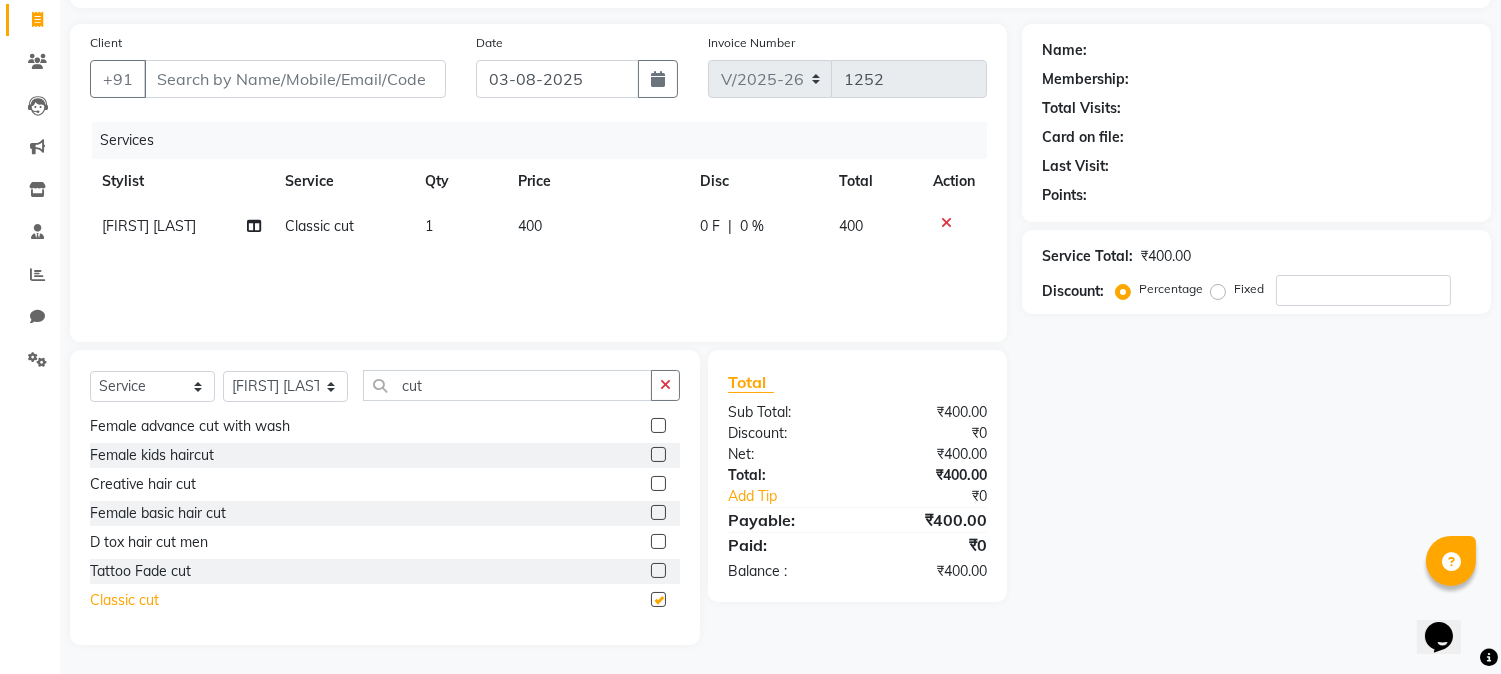 checkbox on "false" 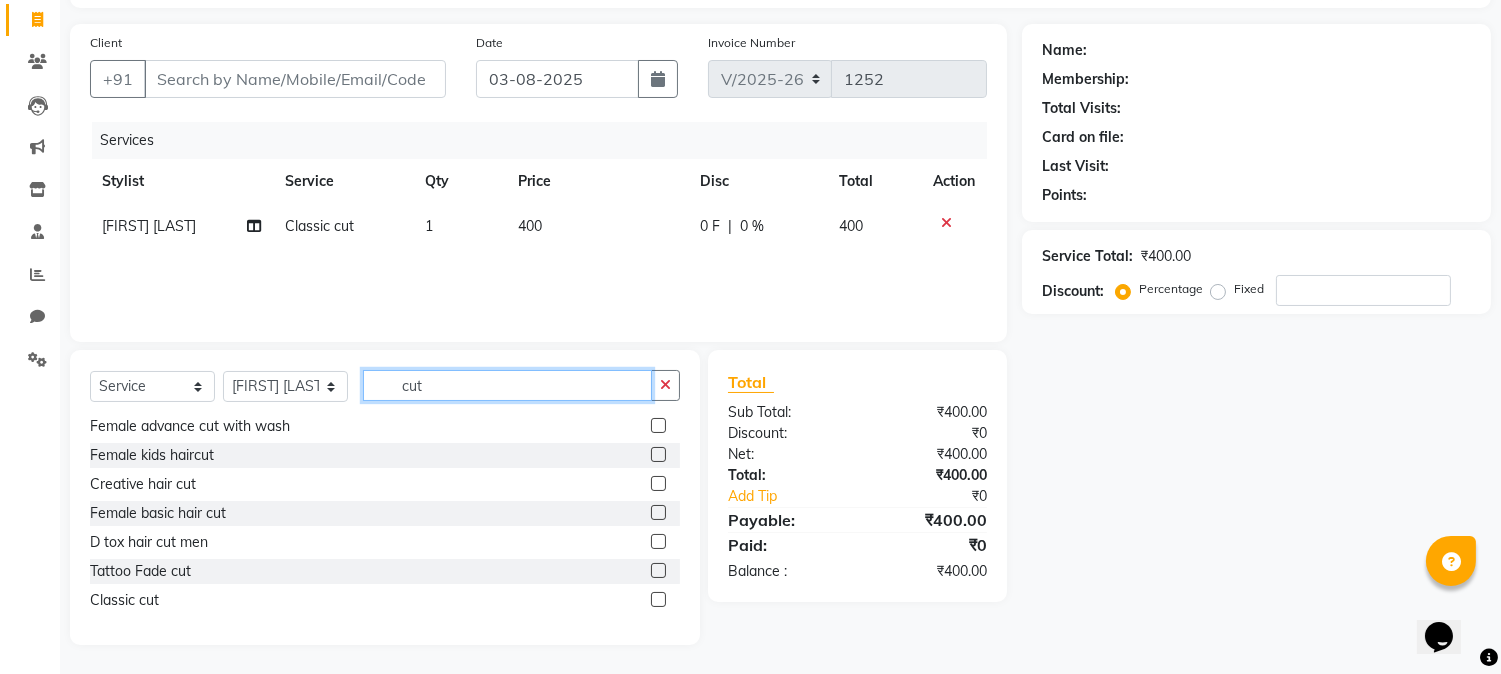 click on "cut" 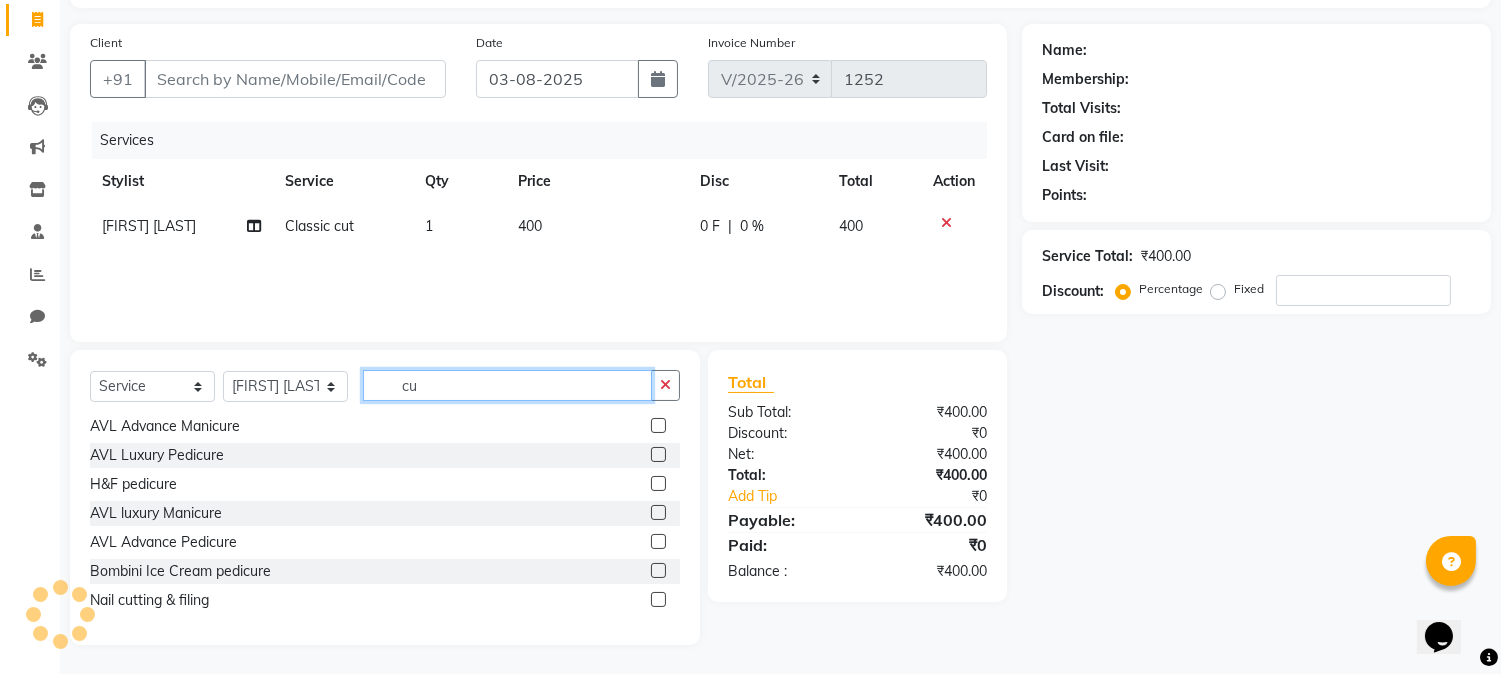 scroll, scrollTop: 437, scrollLeft: 0, axis: vertical 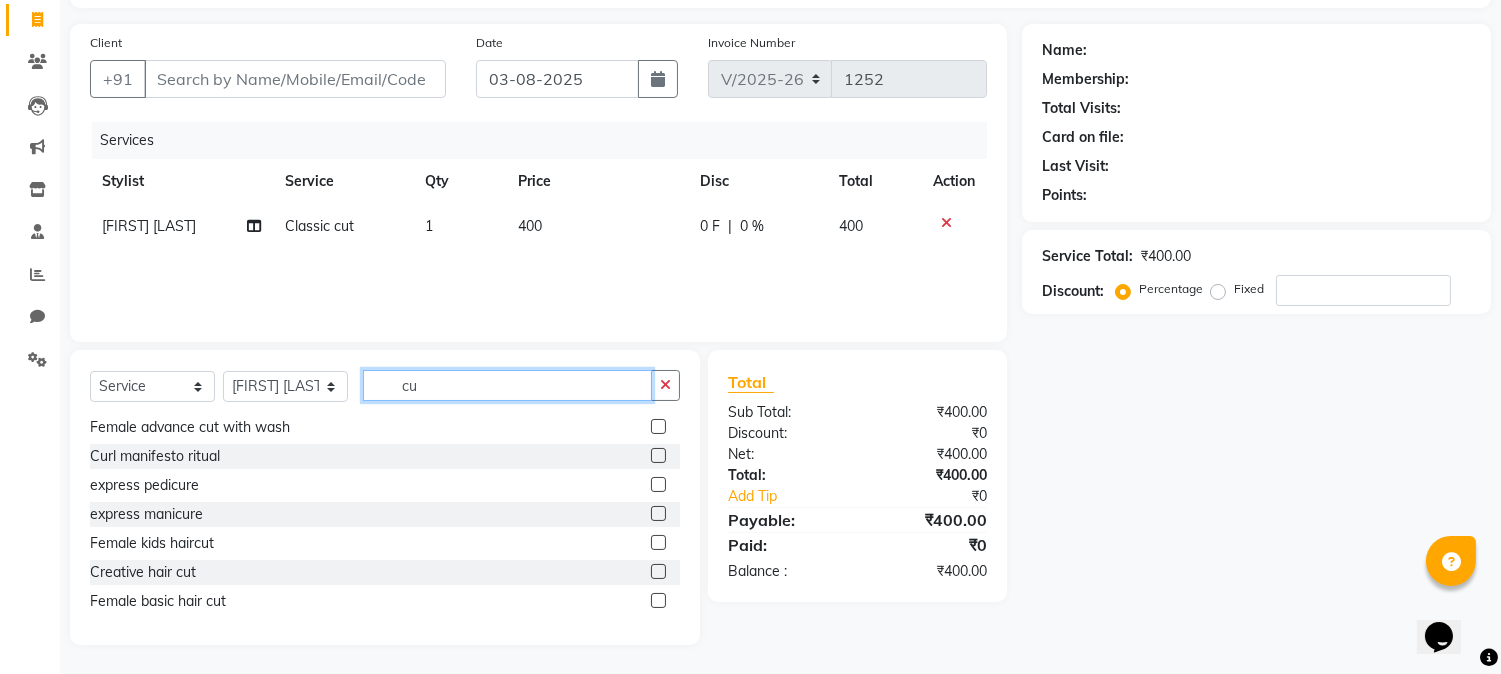 type on "c" 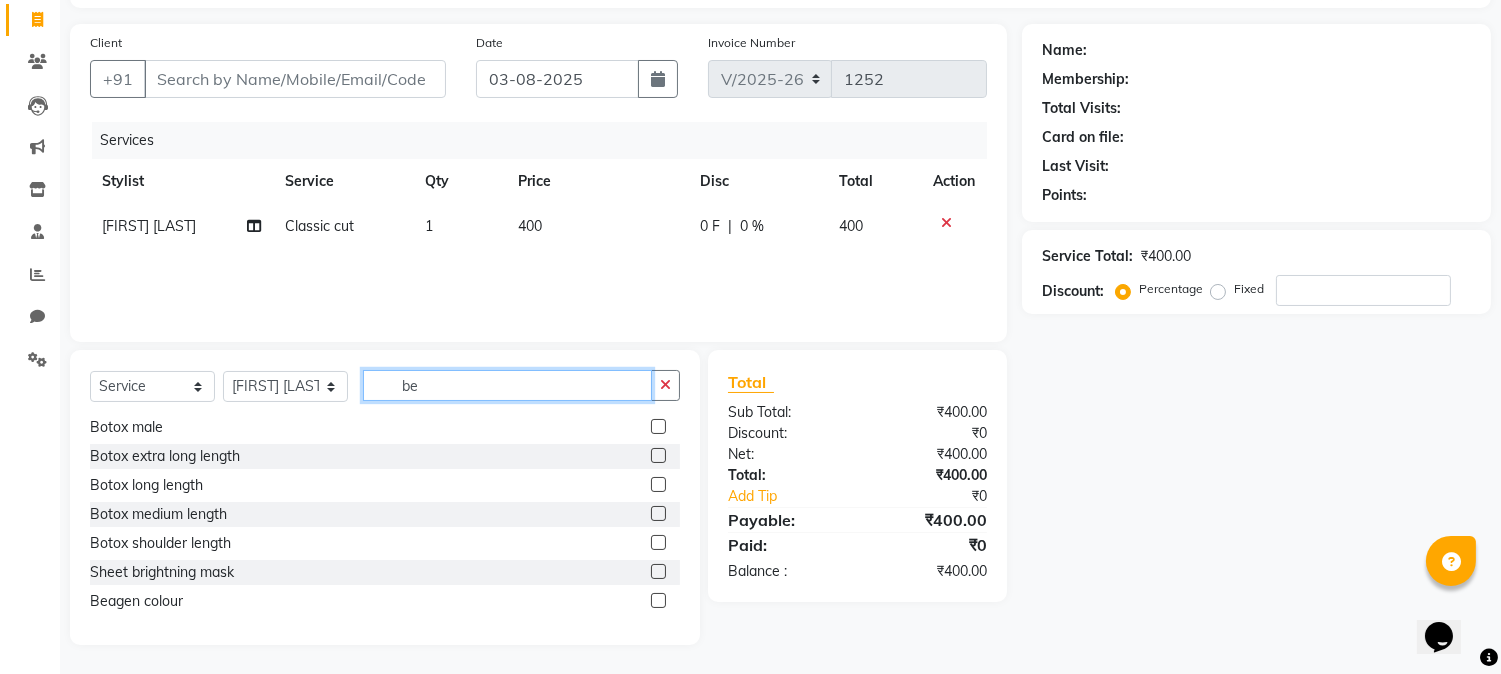 scroll, scrollTop: 101, scrollLeft: 0, axis: vertical 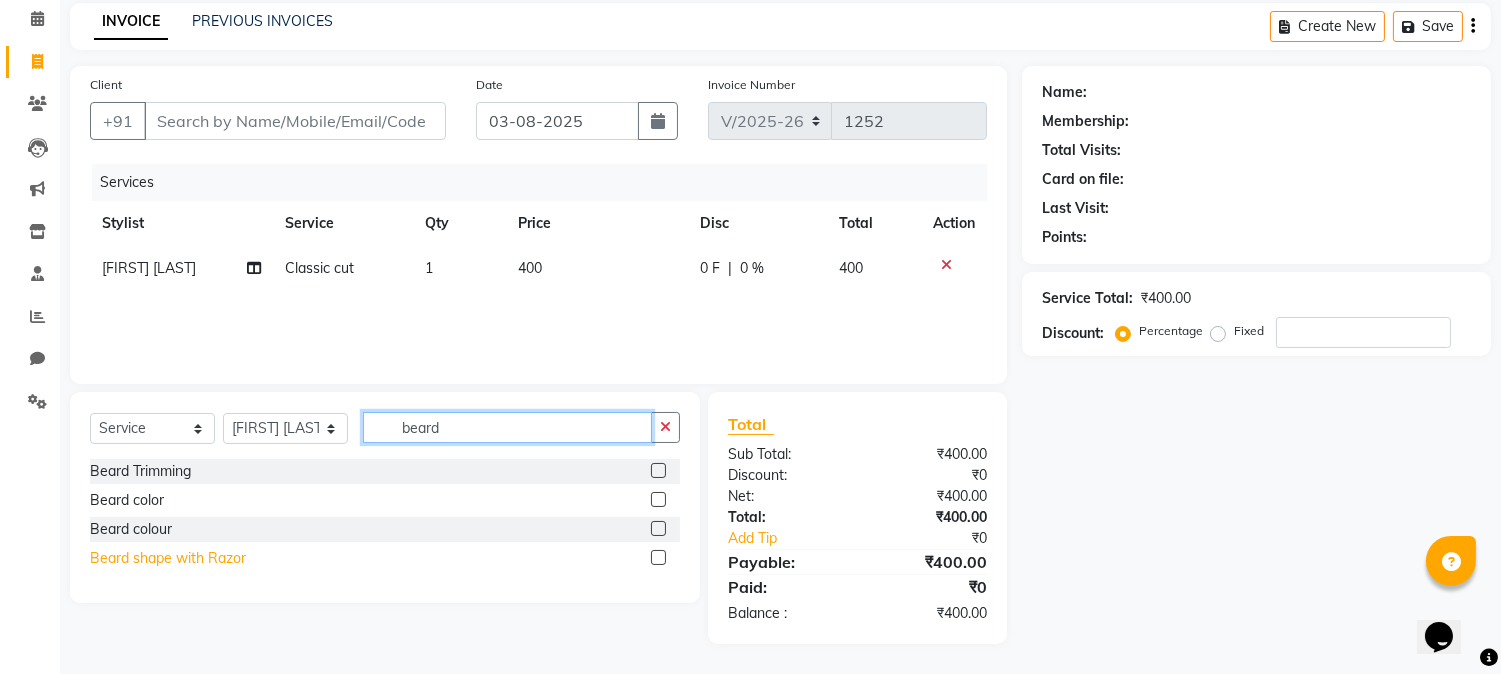 type on "beard" 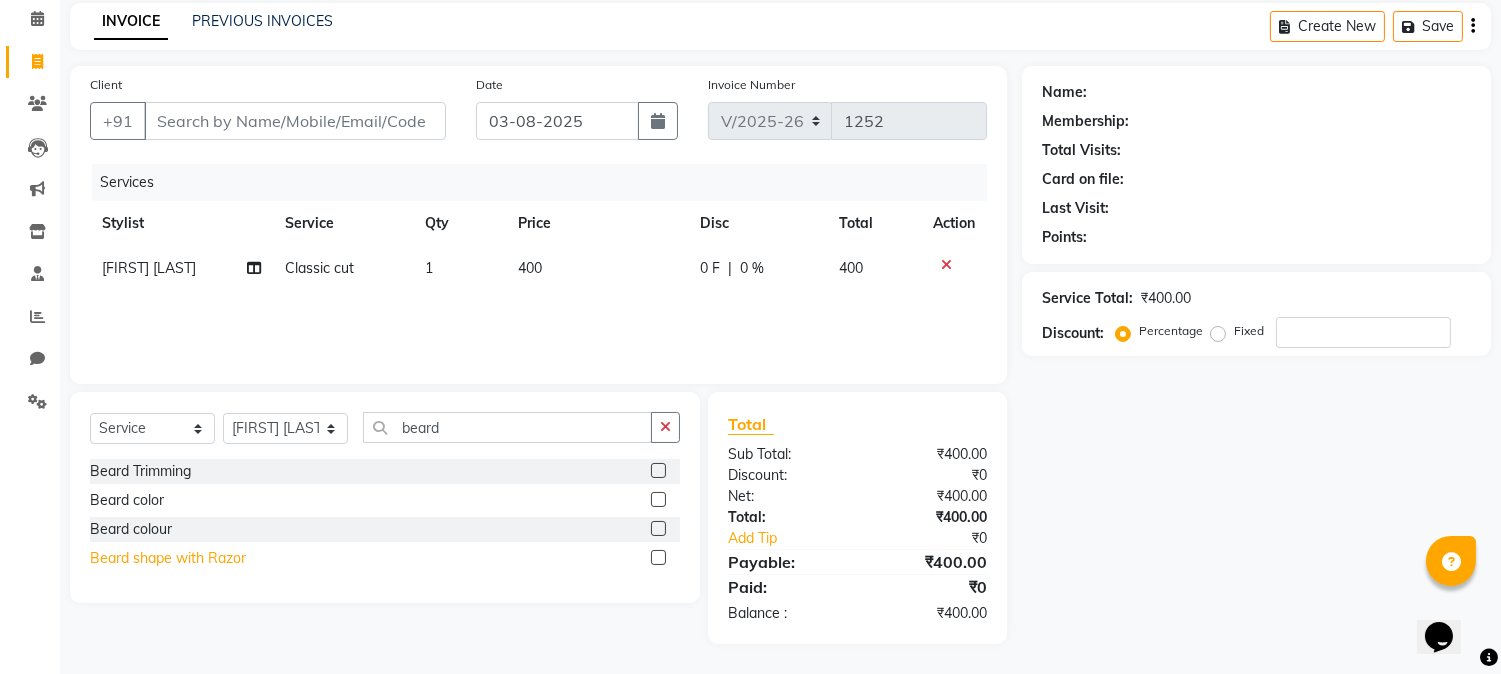 click on "Beard shape with Razor" 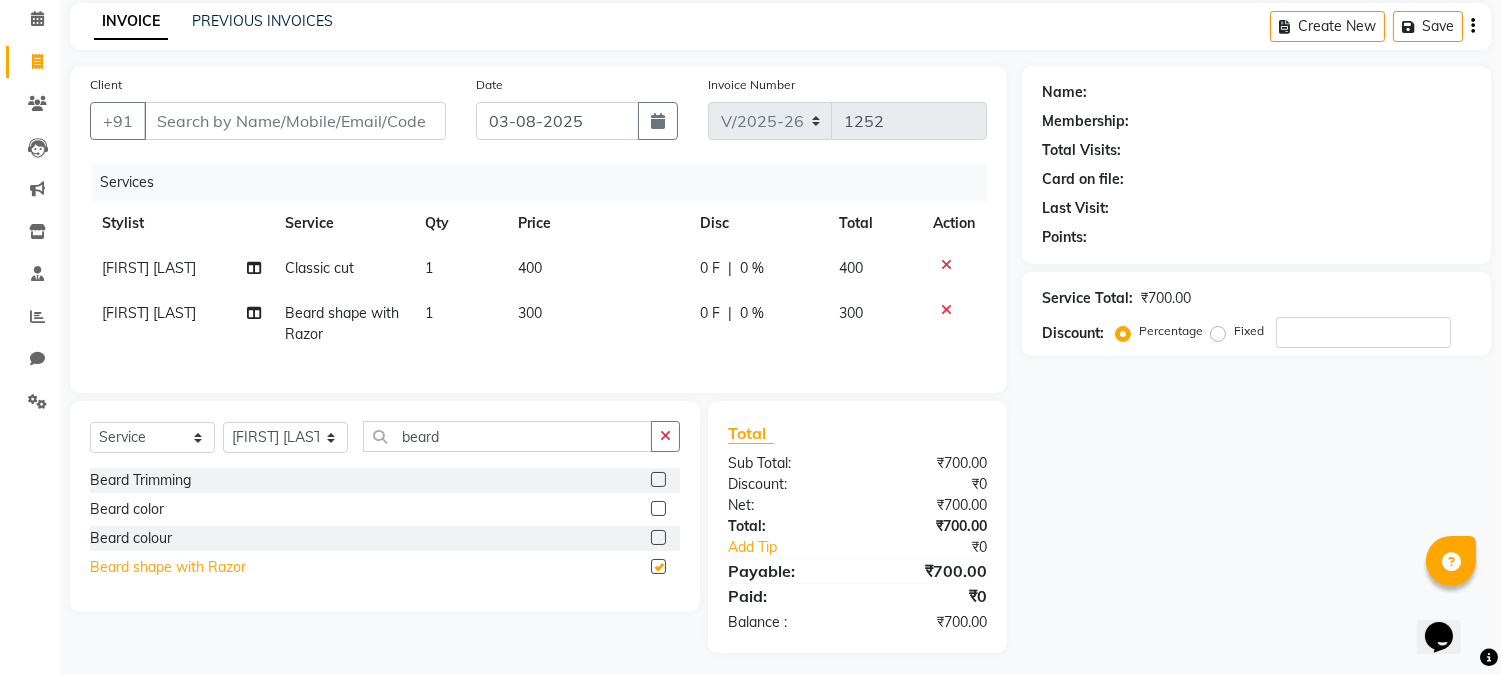 checkbox on "false" 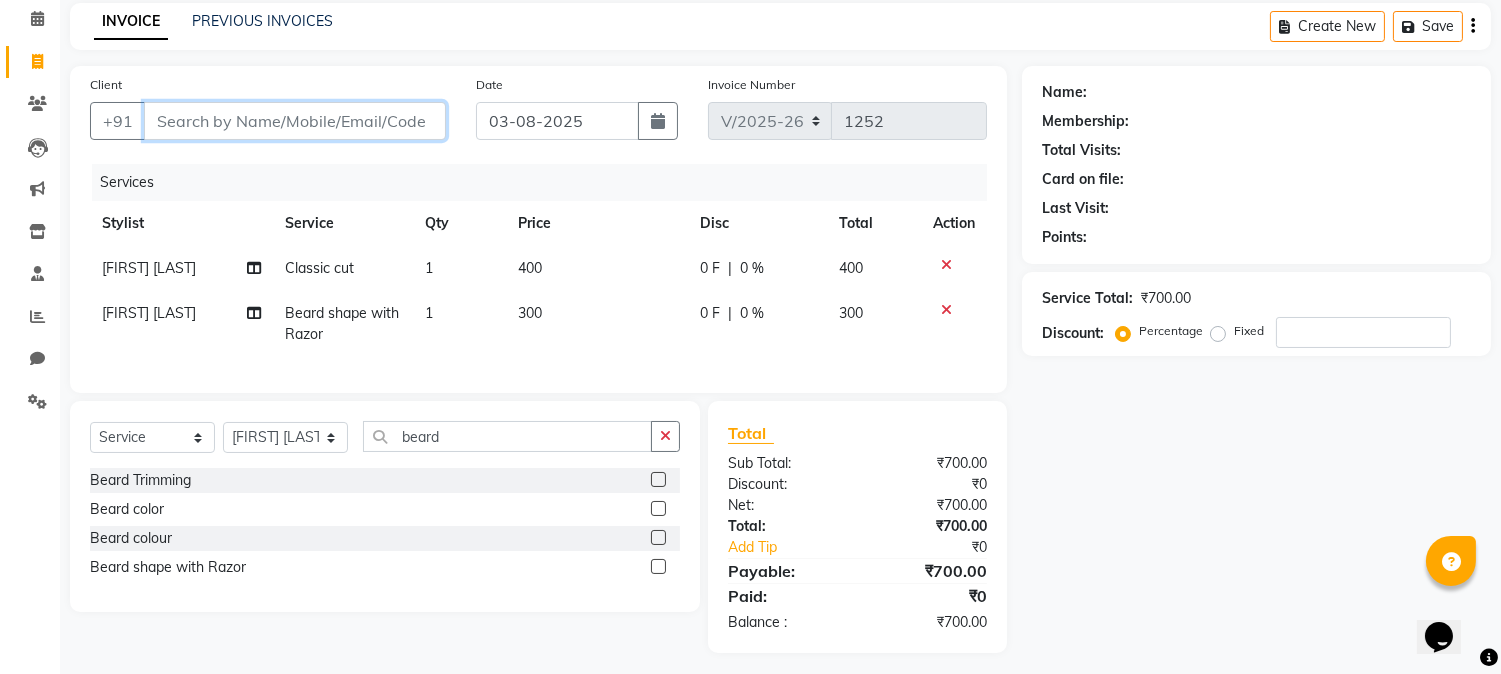 click on "Client" at bounding box center (295, 121) 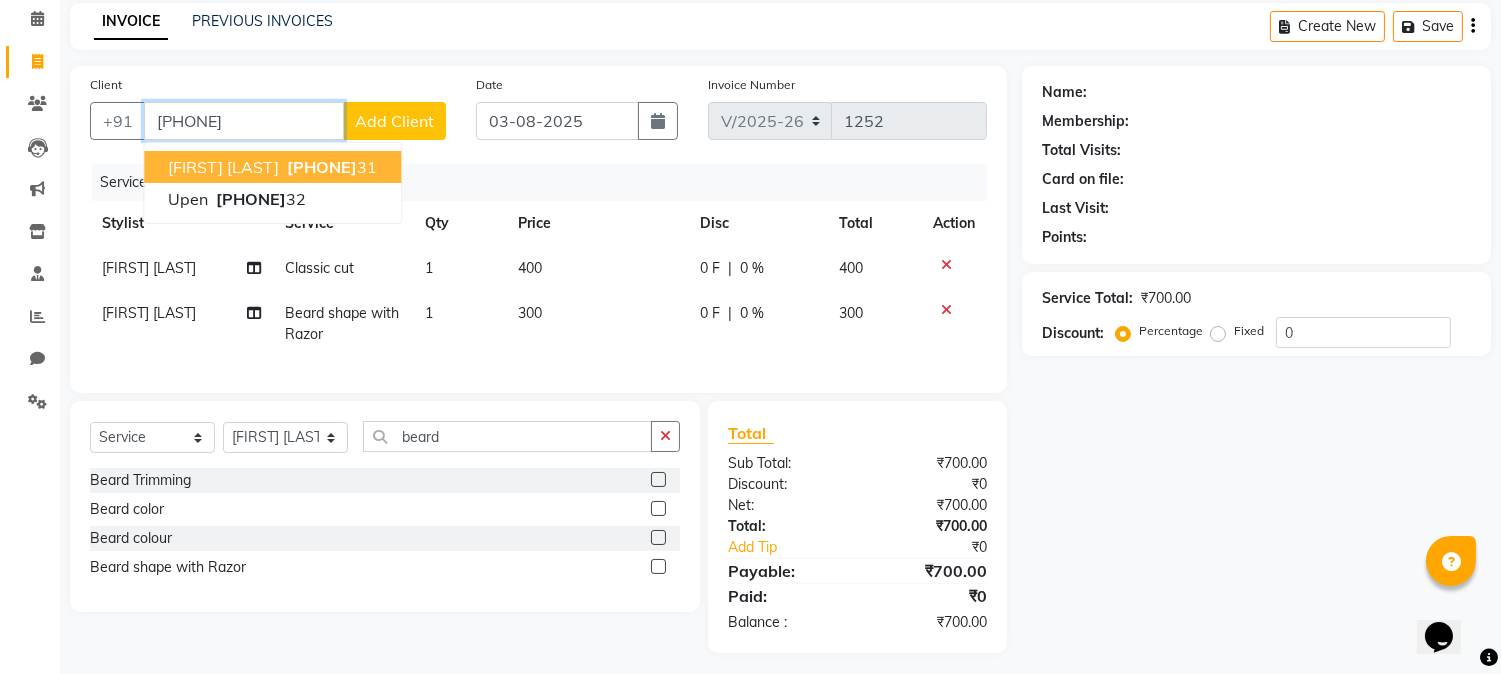 click on "Upen Chaudhari" at bounding box center [223, 167] 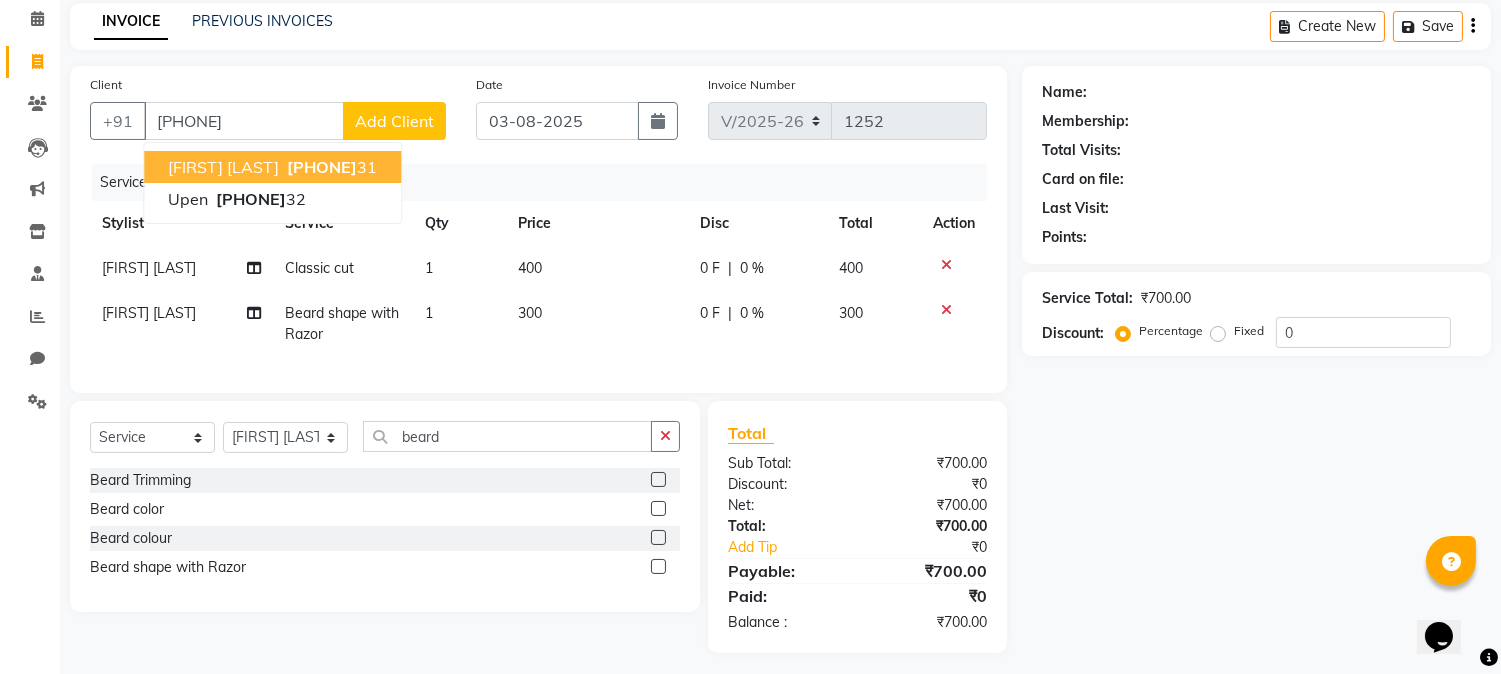 select on "1: Object" 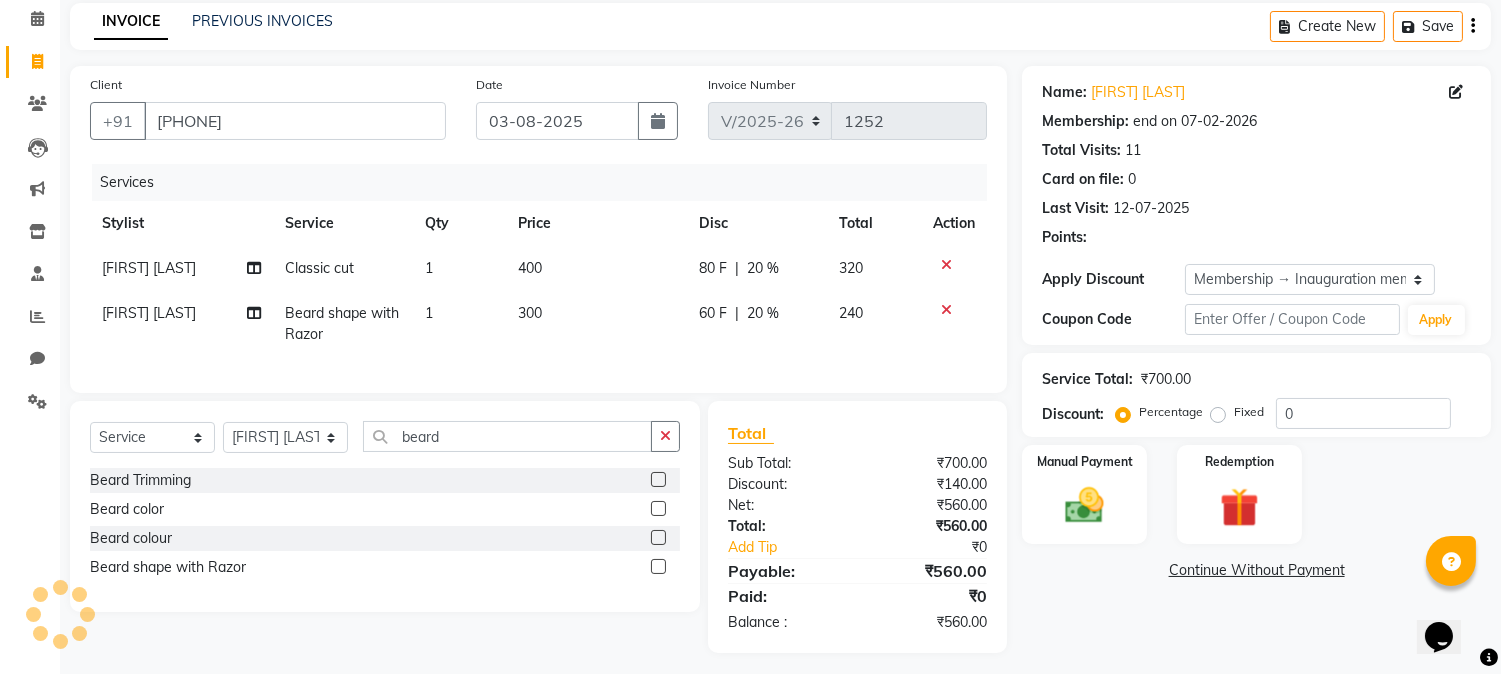 type on "20" 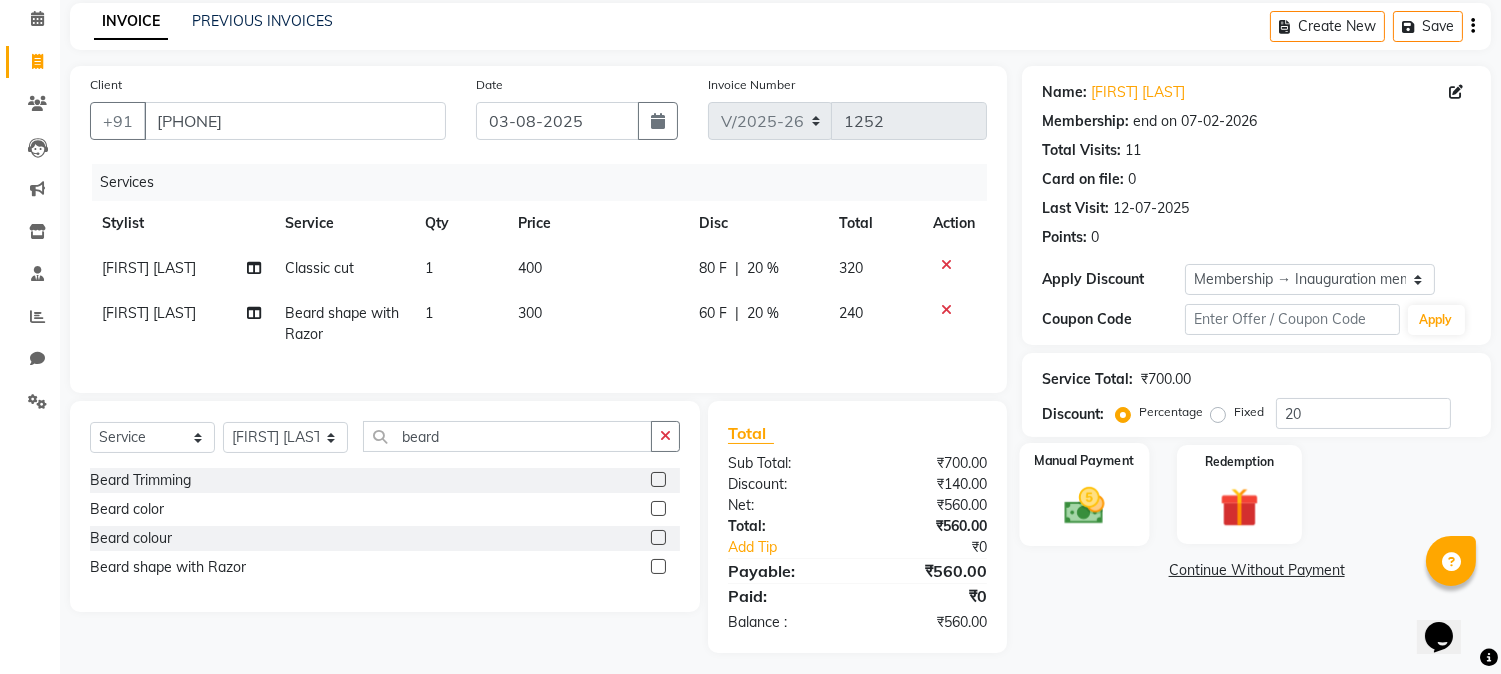 click on "Manual Payment" 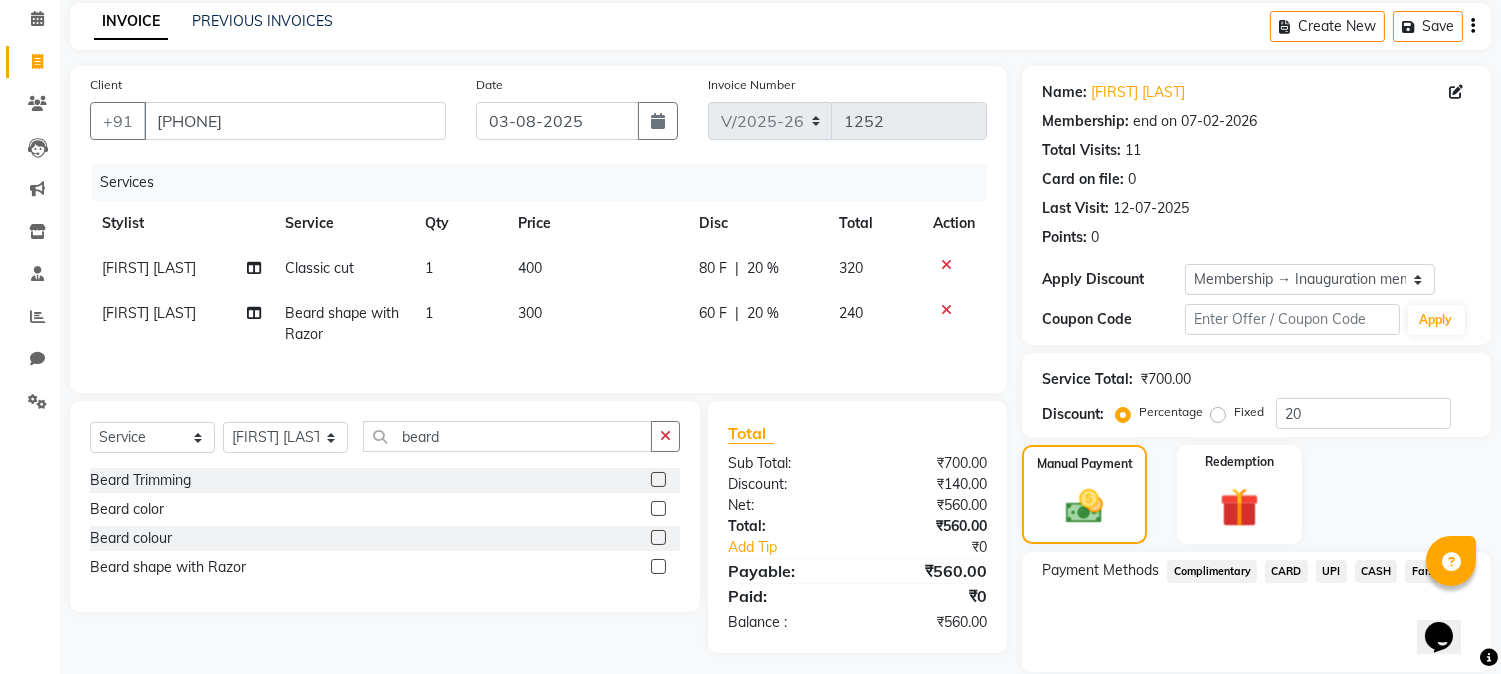 click on "UPI" 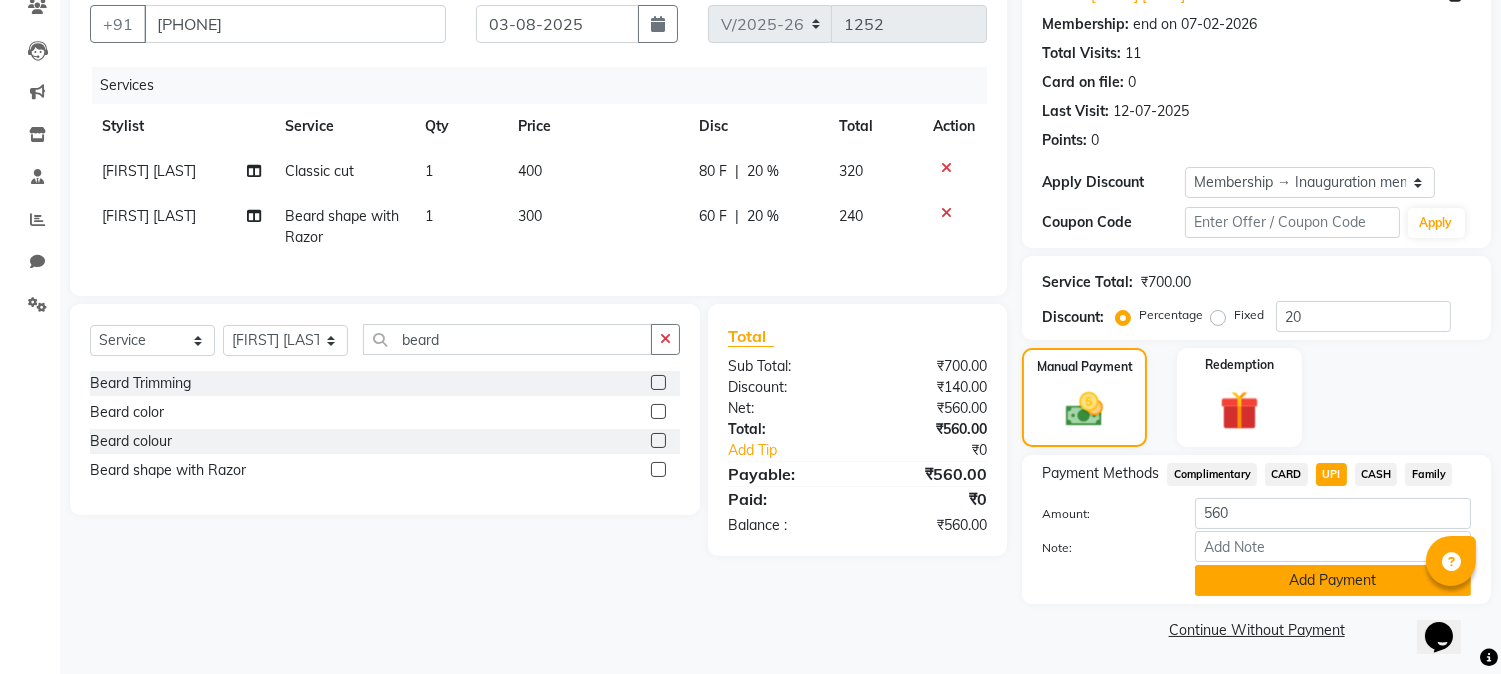 click on "Add Payment" 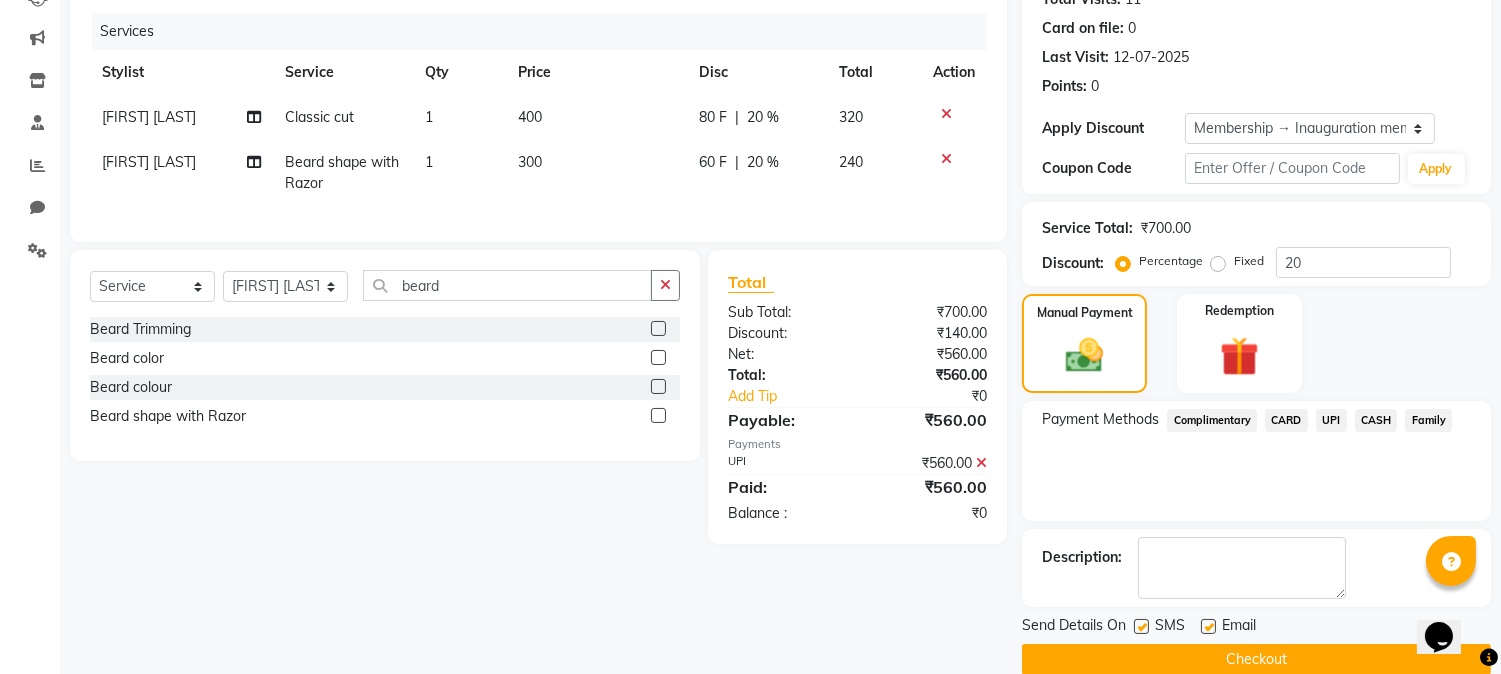 scroll, scrollTop: 265, scrollLeft: 0, axis: vertical 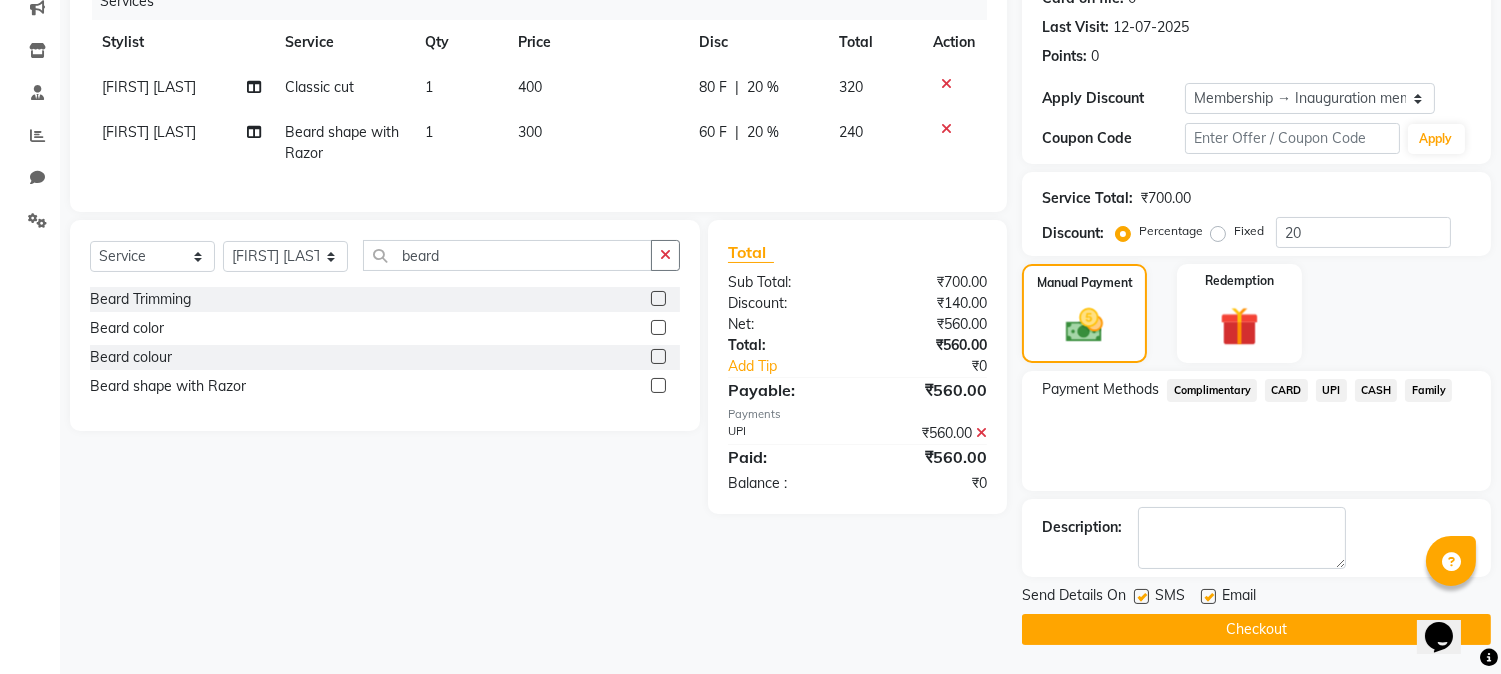 click on "Checkout" 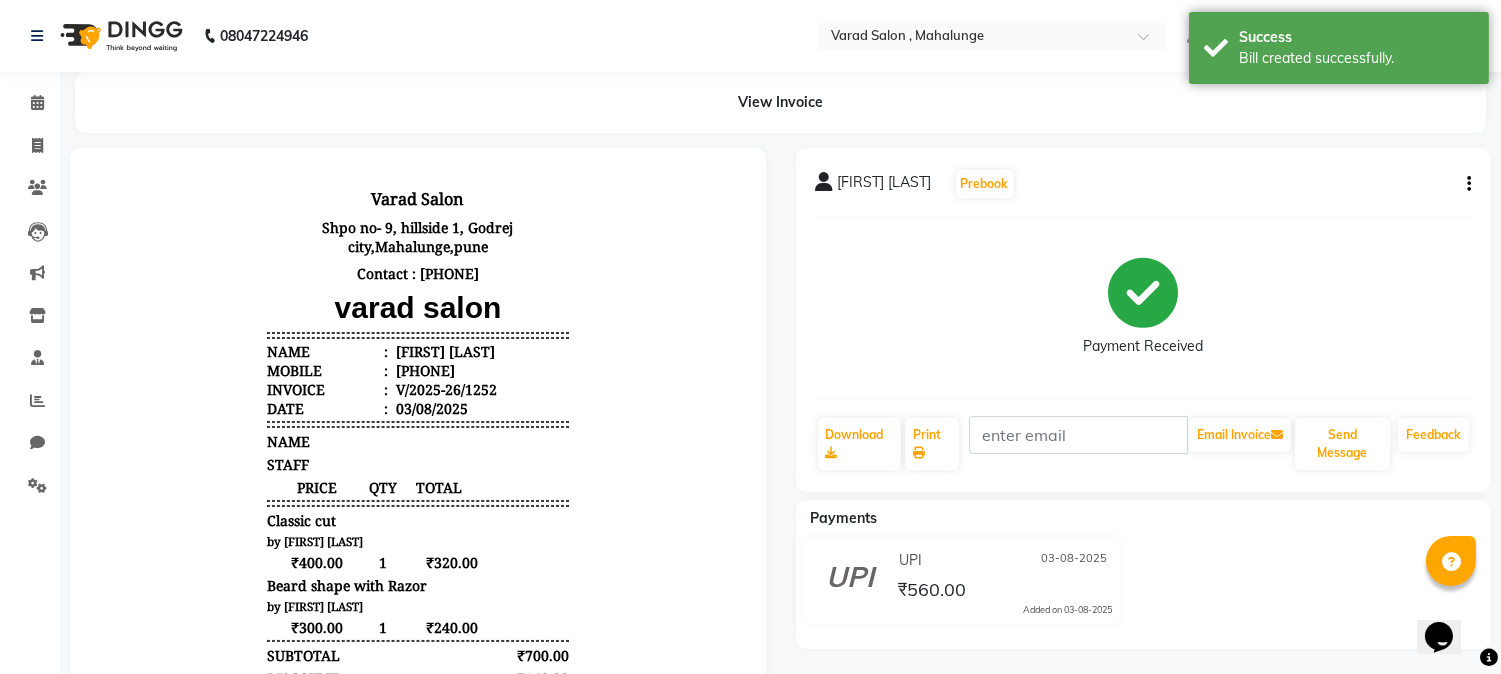 scroll, scrollTop: 0, scrollLeft: 0, axis: both 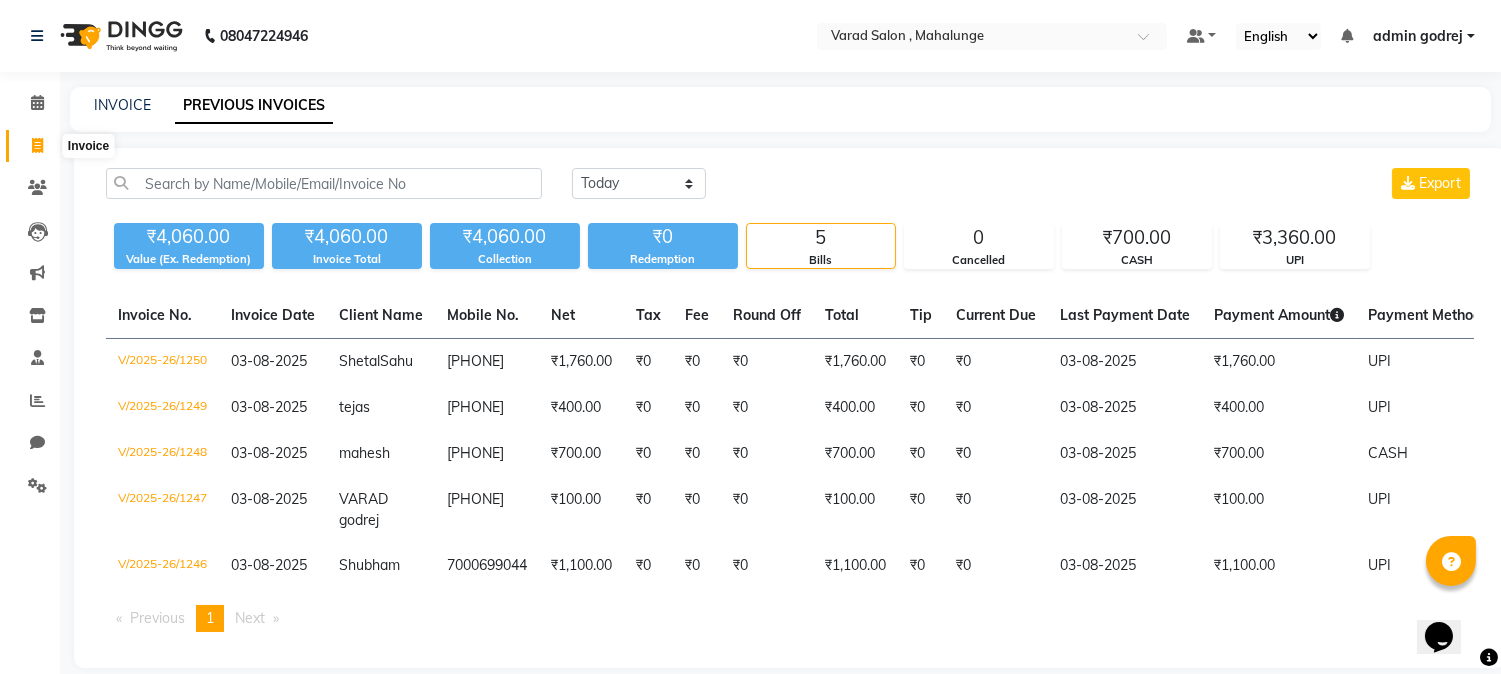 click 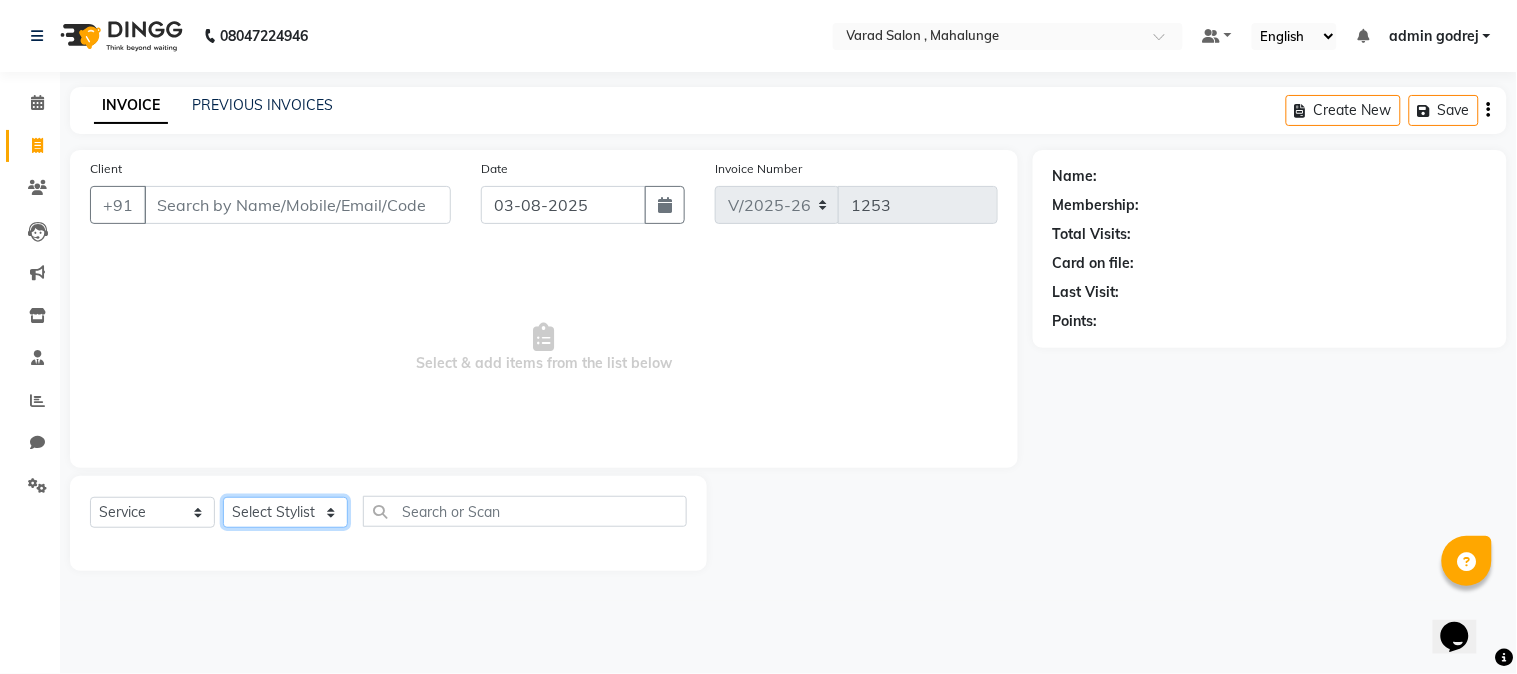 click on "Select Stylist admin godrej Dipak subhash ambhore krushna pandit megha mahajan priya kamble Rishi Gayke Rishikesh  sanket gaikwad shubham lingayat vijay bidve" 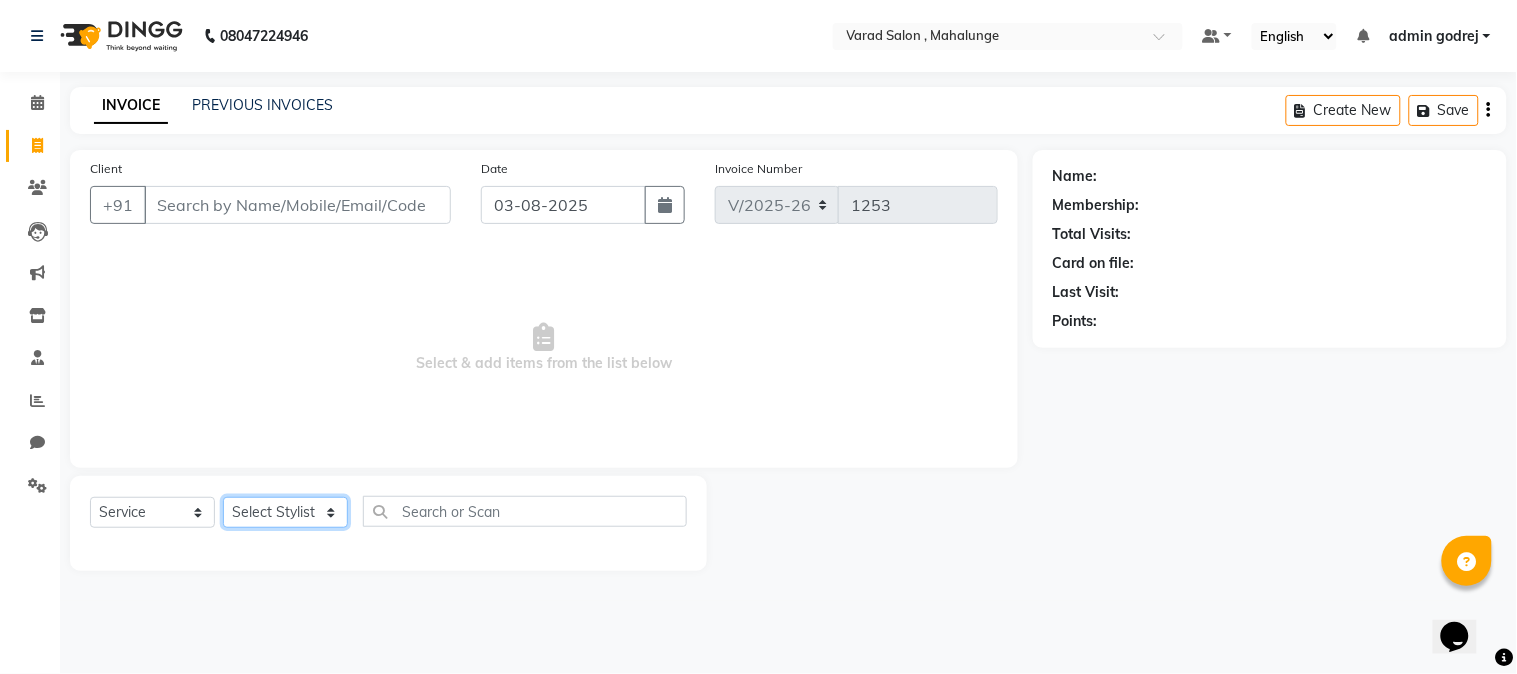 select on "[NUMBER]" 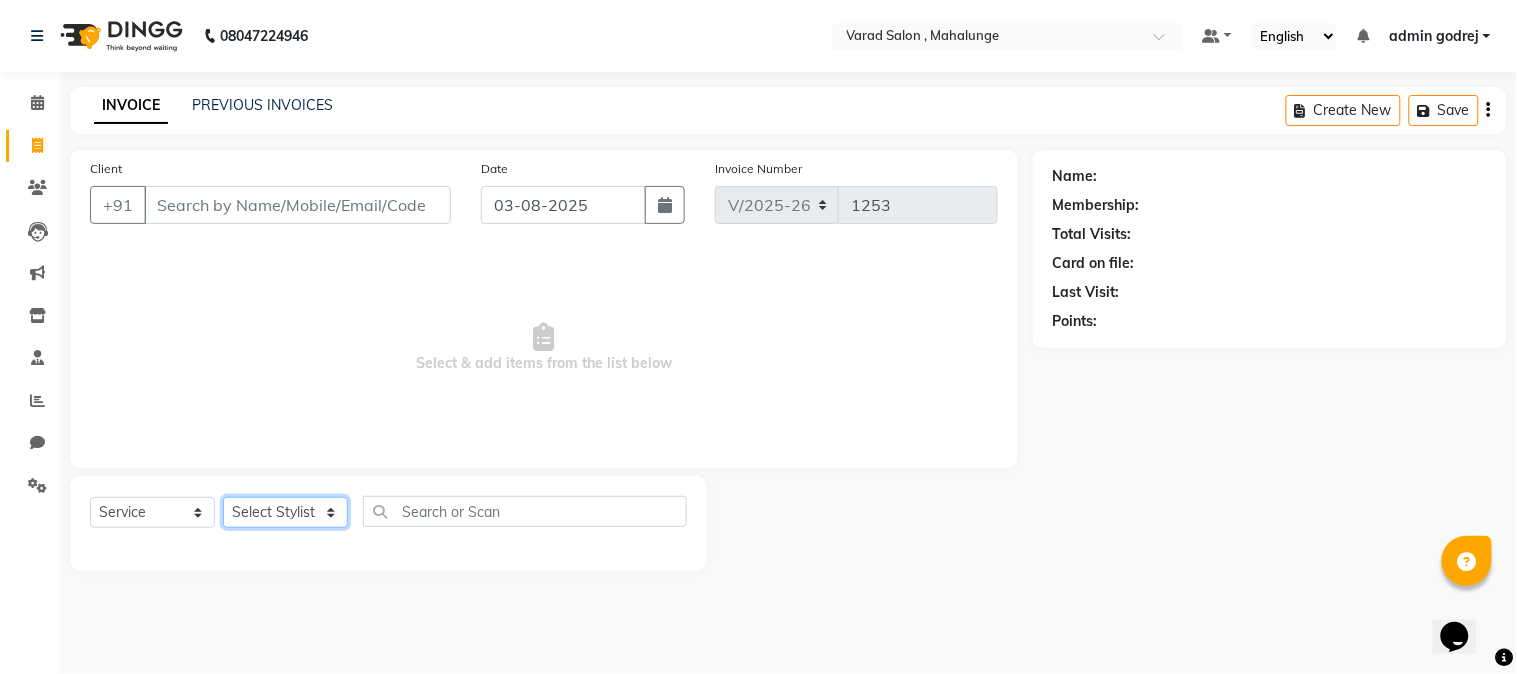 click on "Select Stylist admin godrej Dipak subhash ambhore krushna pandit megha mahajan priya kamble Rishi Gayke Rishikesh  sanket gaikwad shubham lingayat vijay bidve" 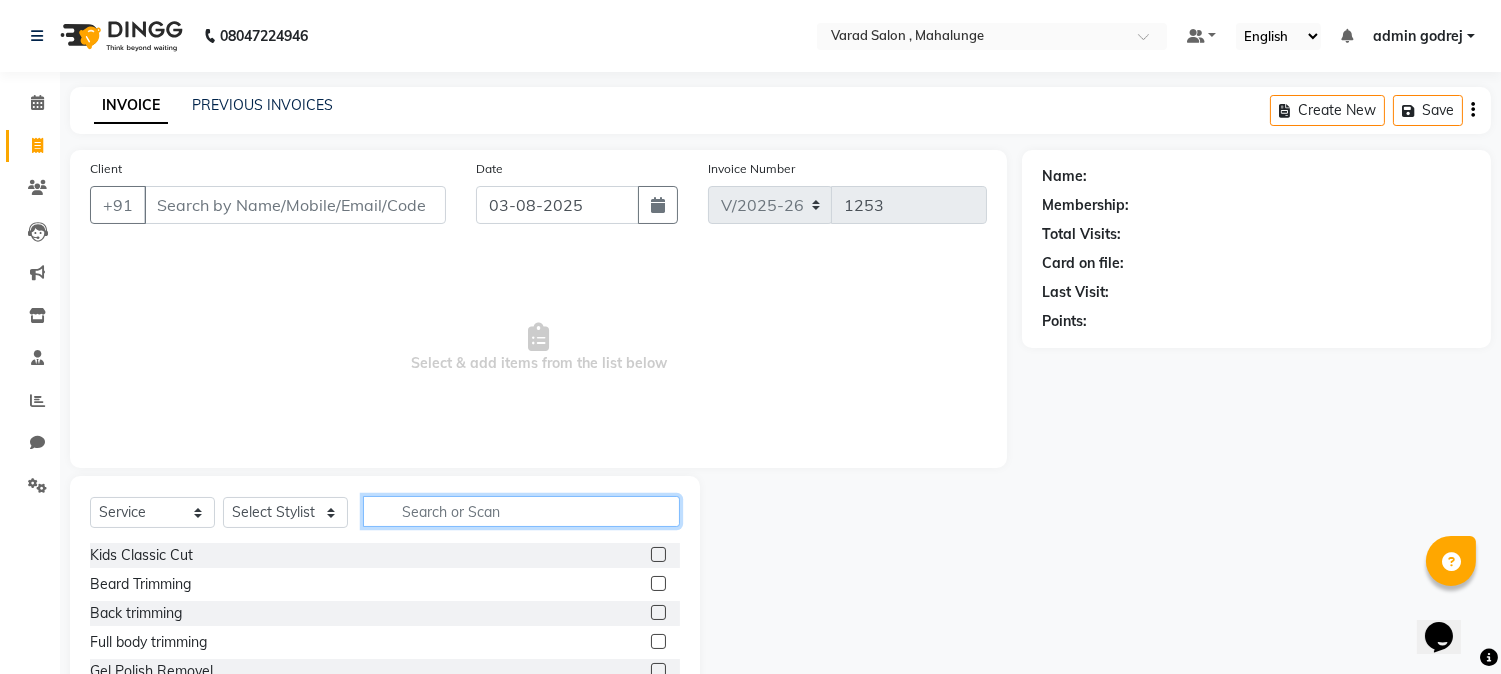 click 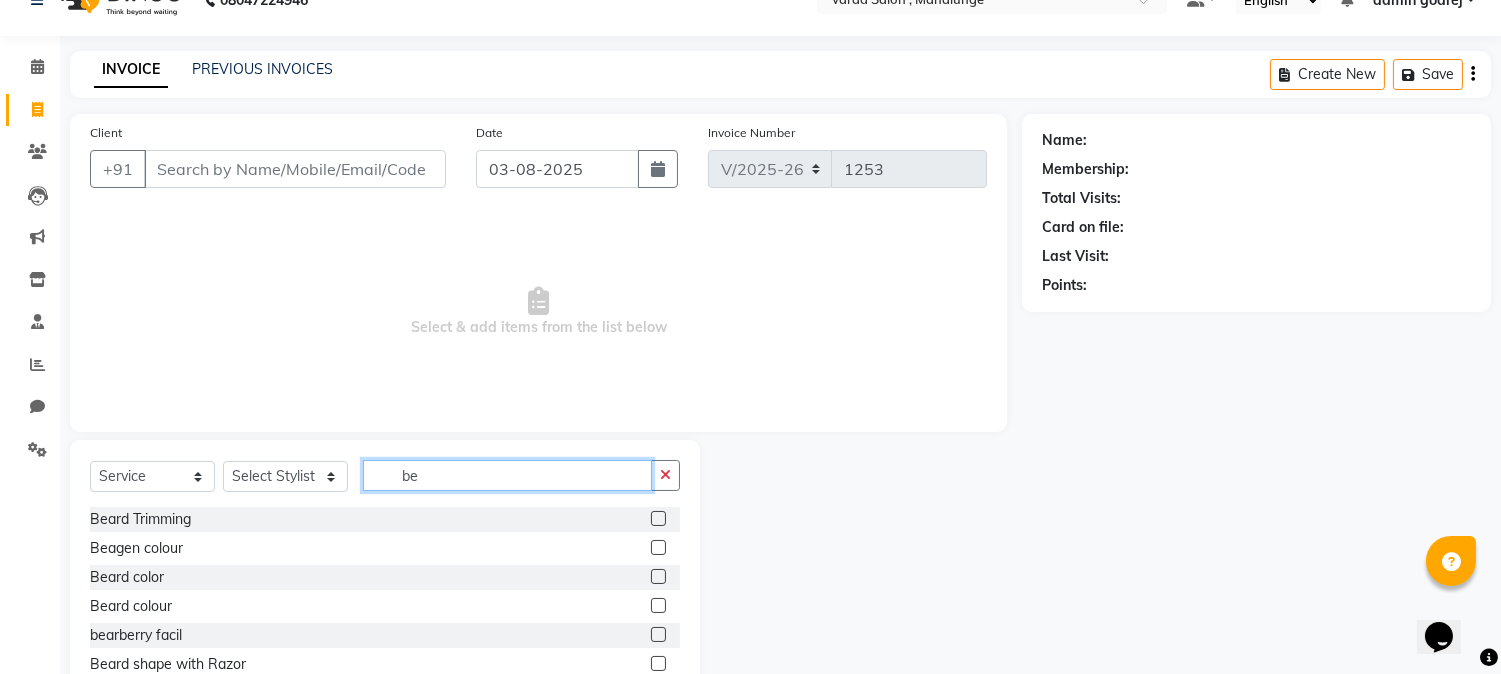 scroll, scrollTop: 101, scrollLeft: 0, axis: vertical 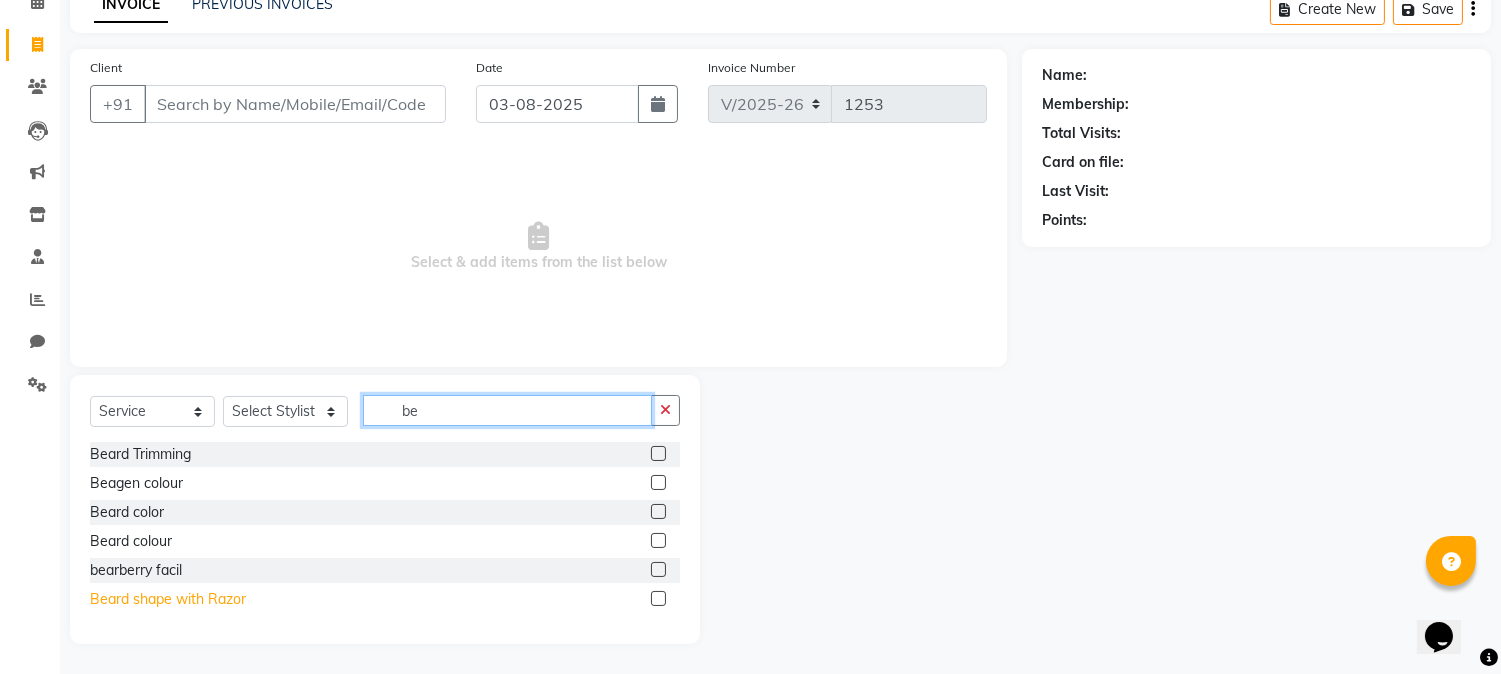 type on "be" 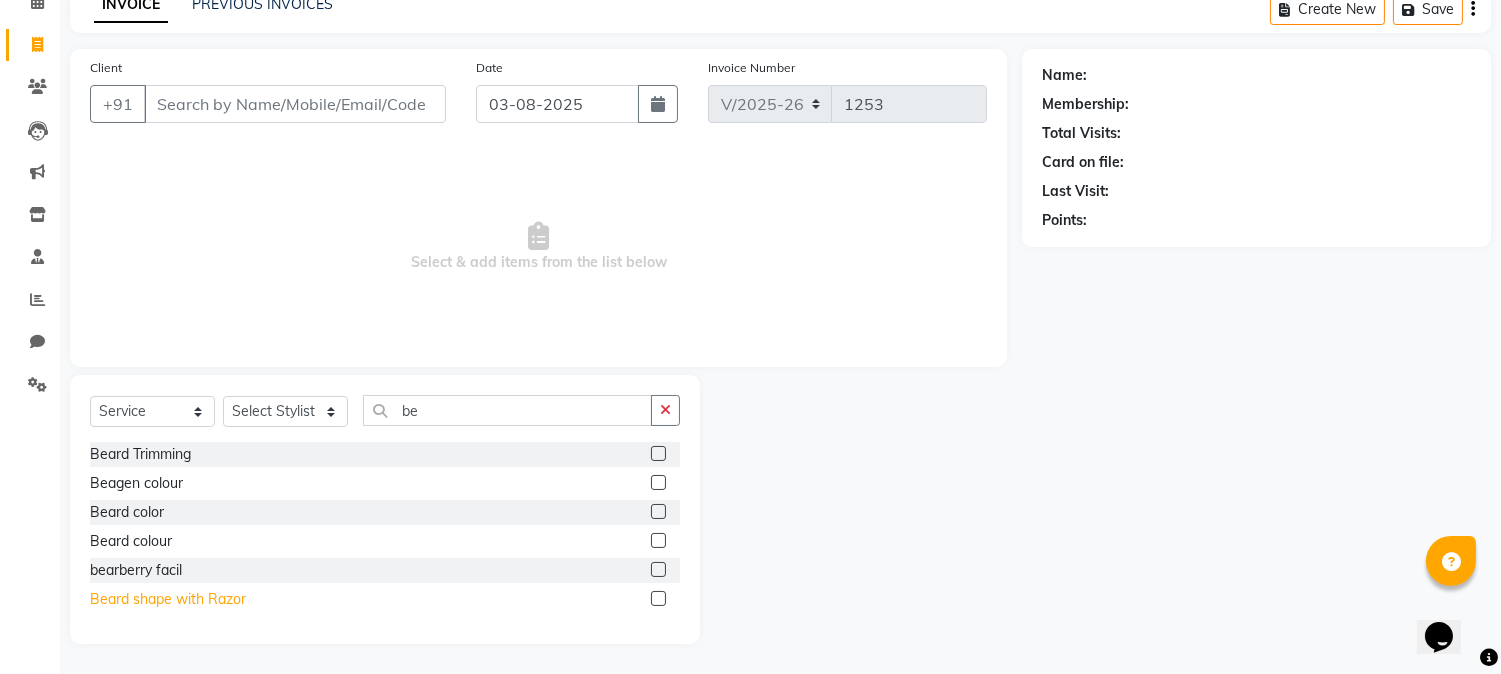 click on "Beard shape with Razor" 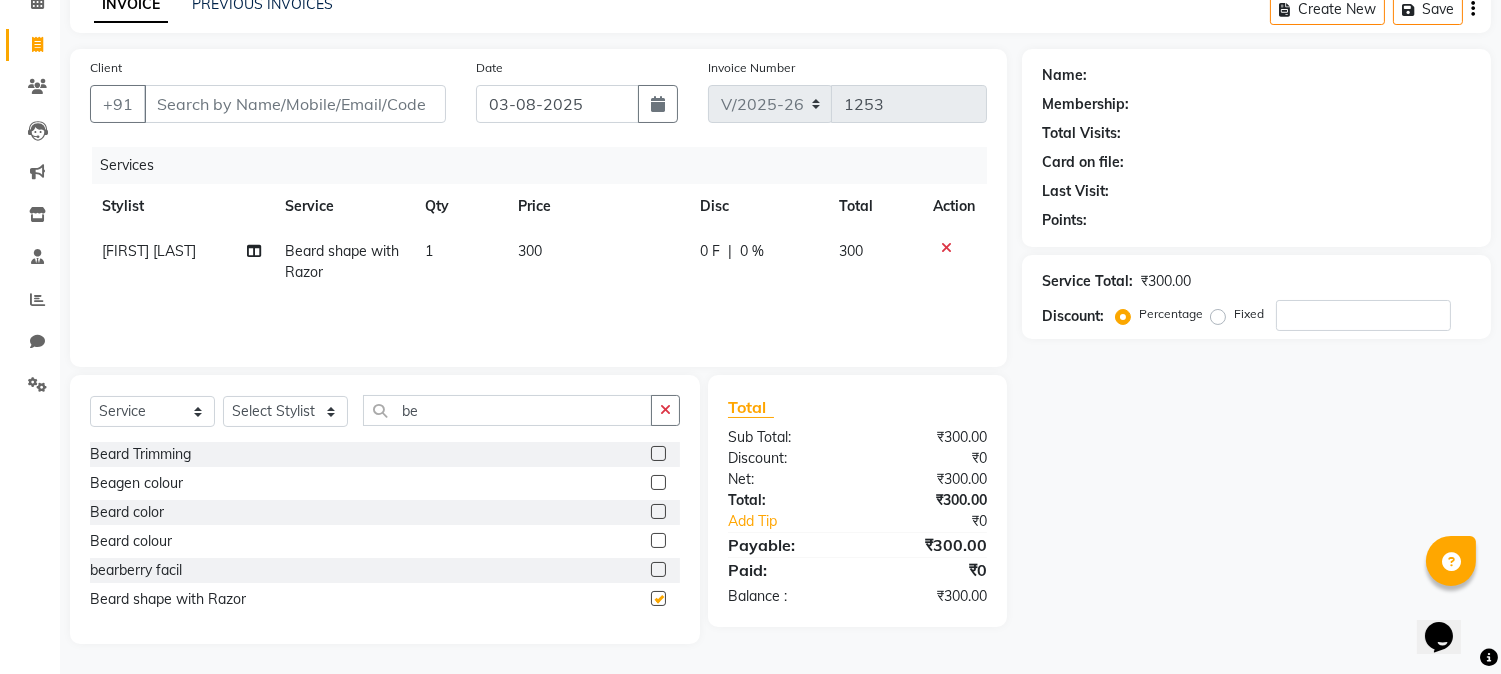 checkbox on "false" 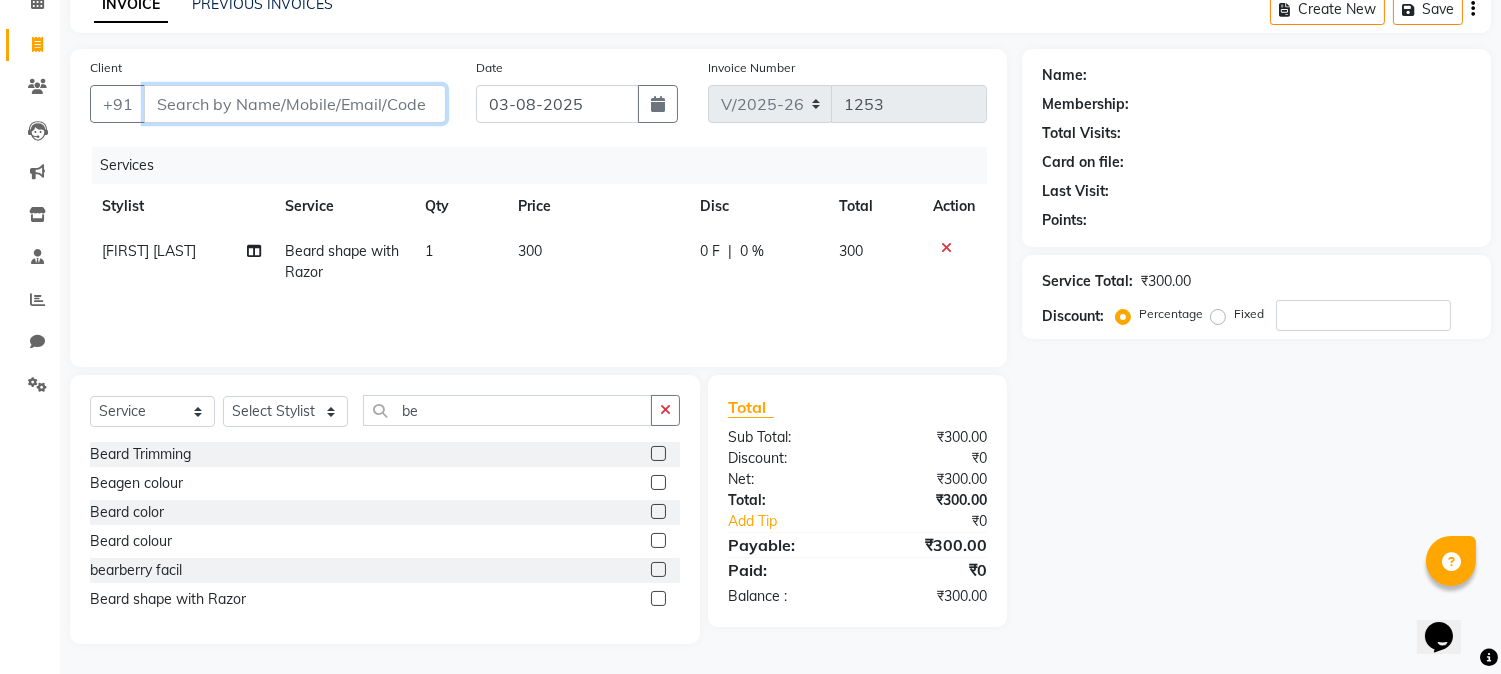 click on "Client" at bounding box center [295, 104] 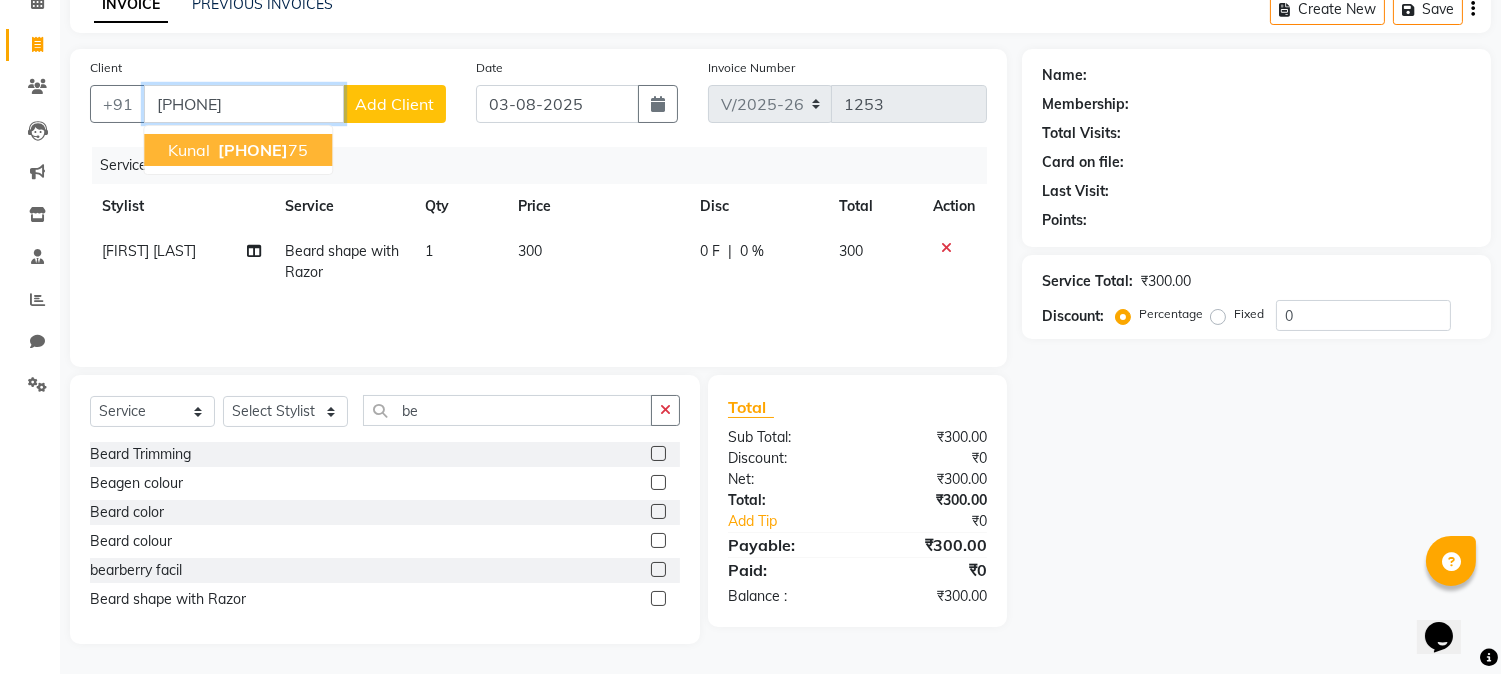 click on "99676377" at bounding box center (253, 150) 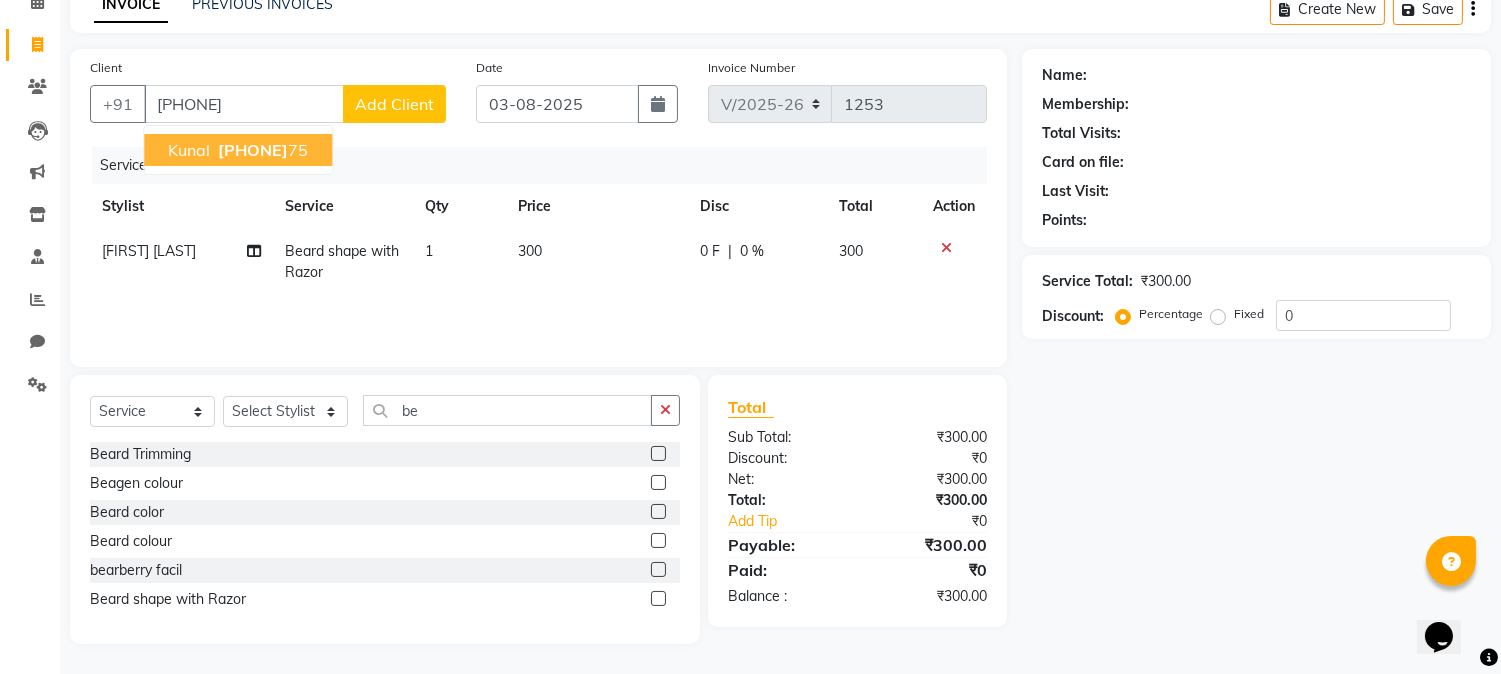 select on "1: Object" 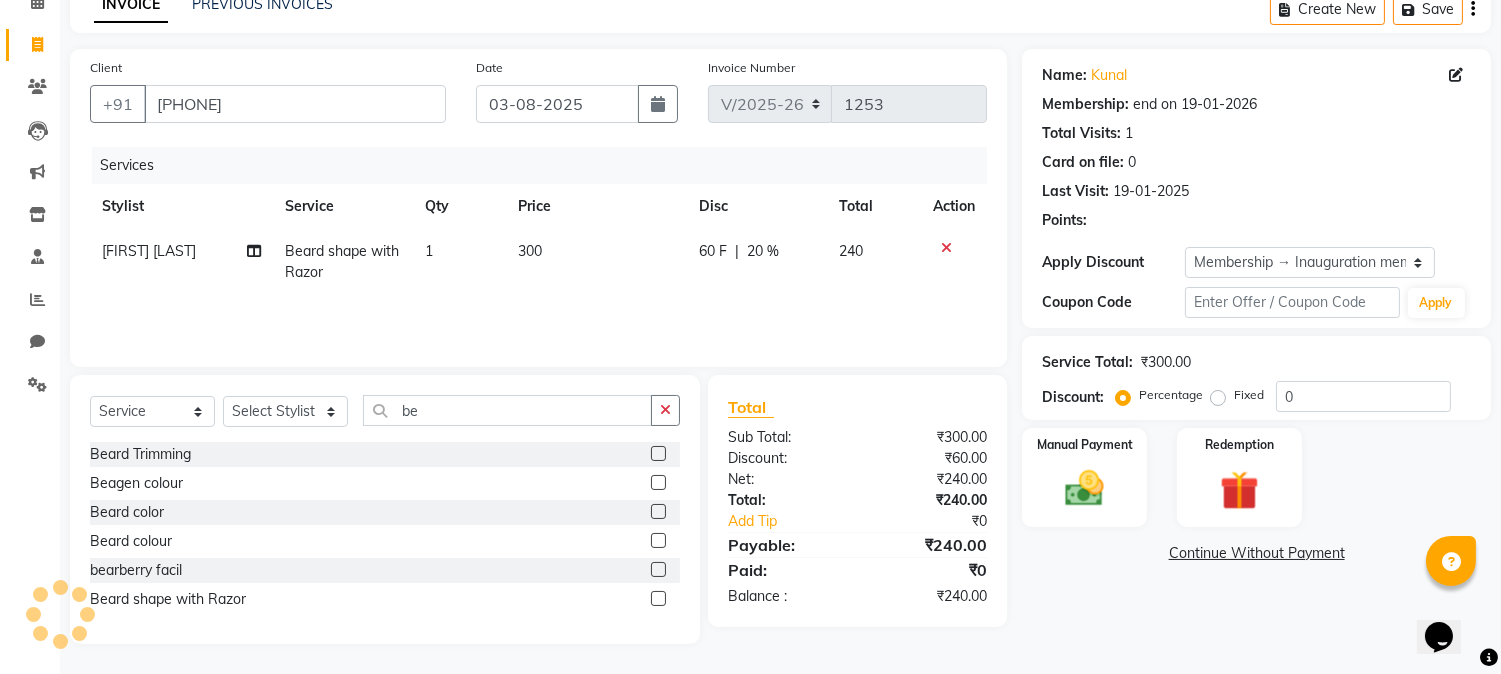 type on "20" 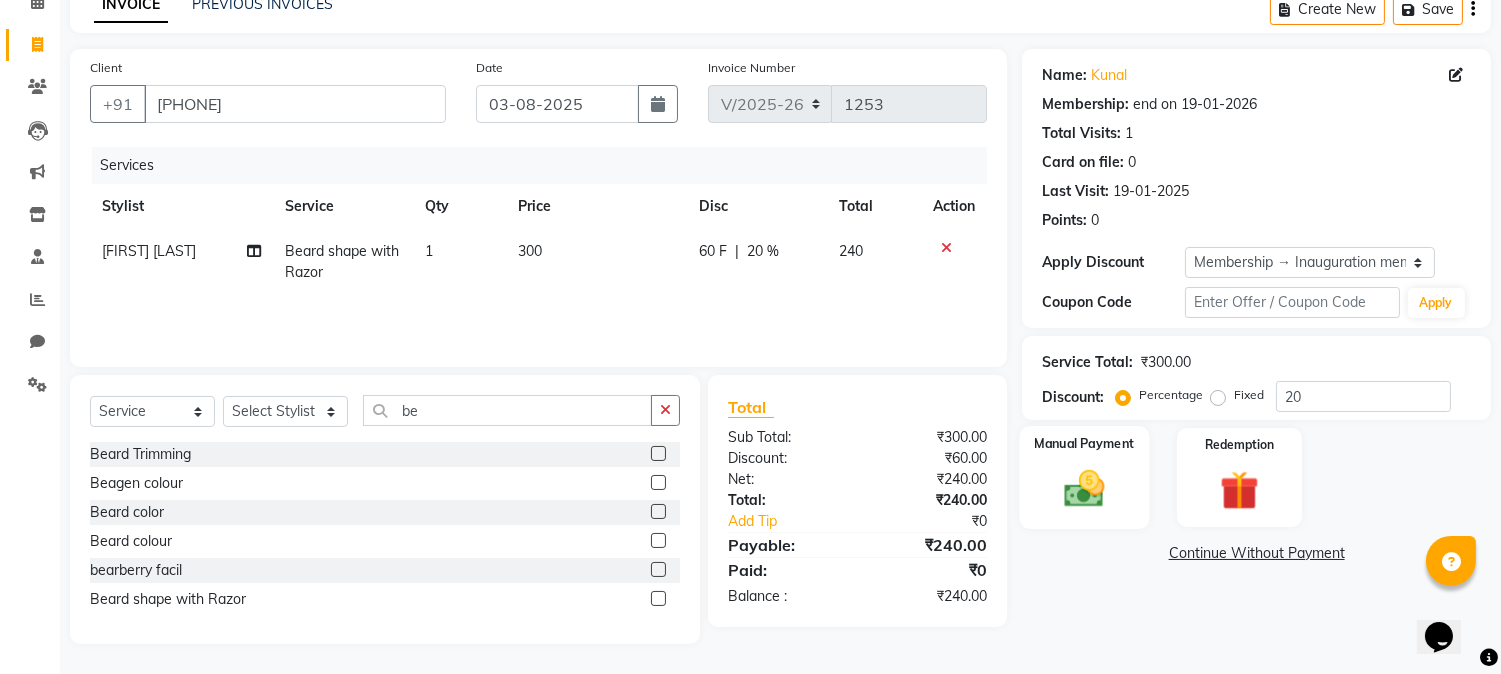 click on "Manual Payment" 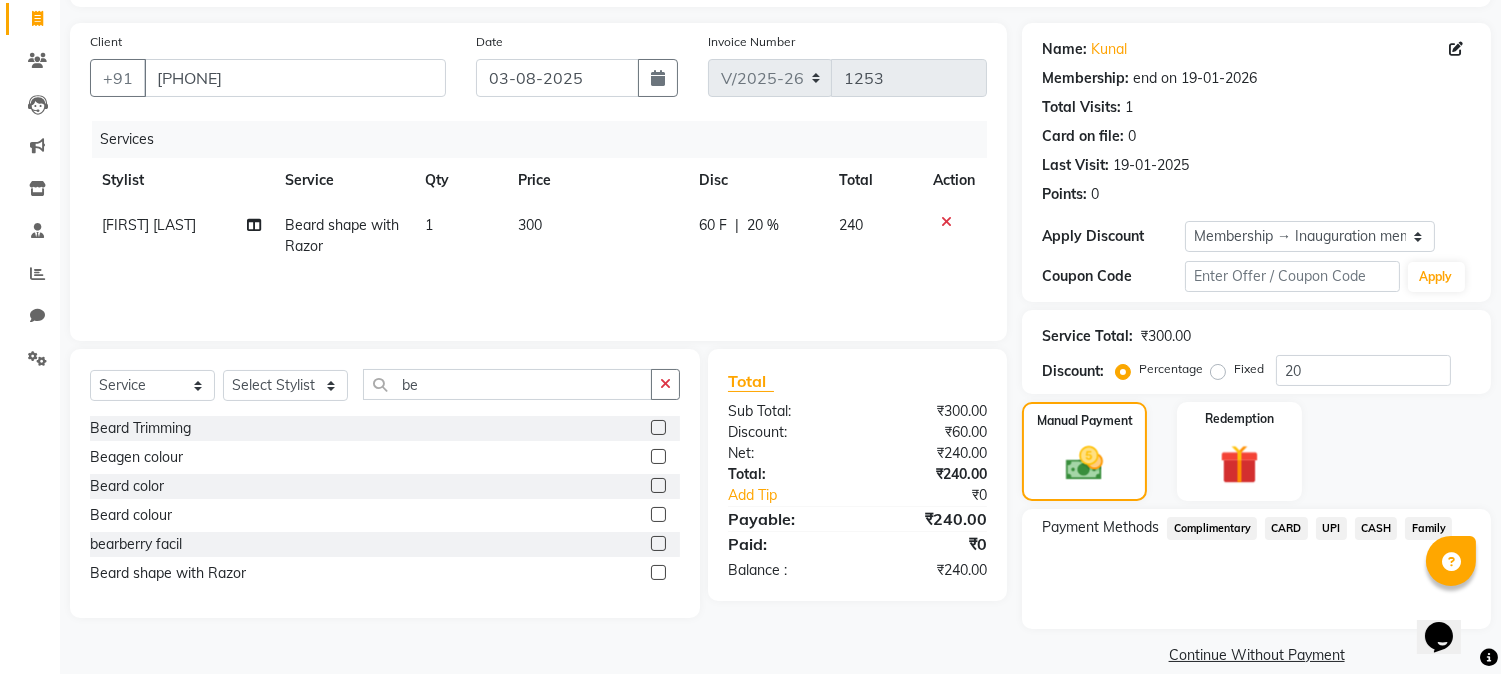 scroll, scrollTop: 152, scrollLeft: 0, axis: vertical 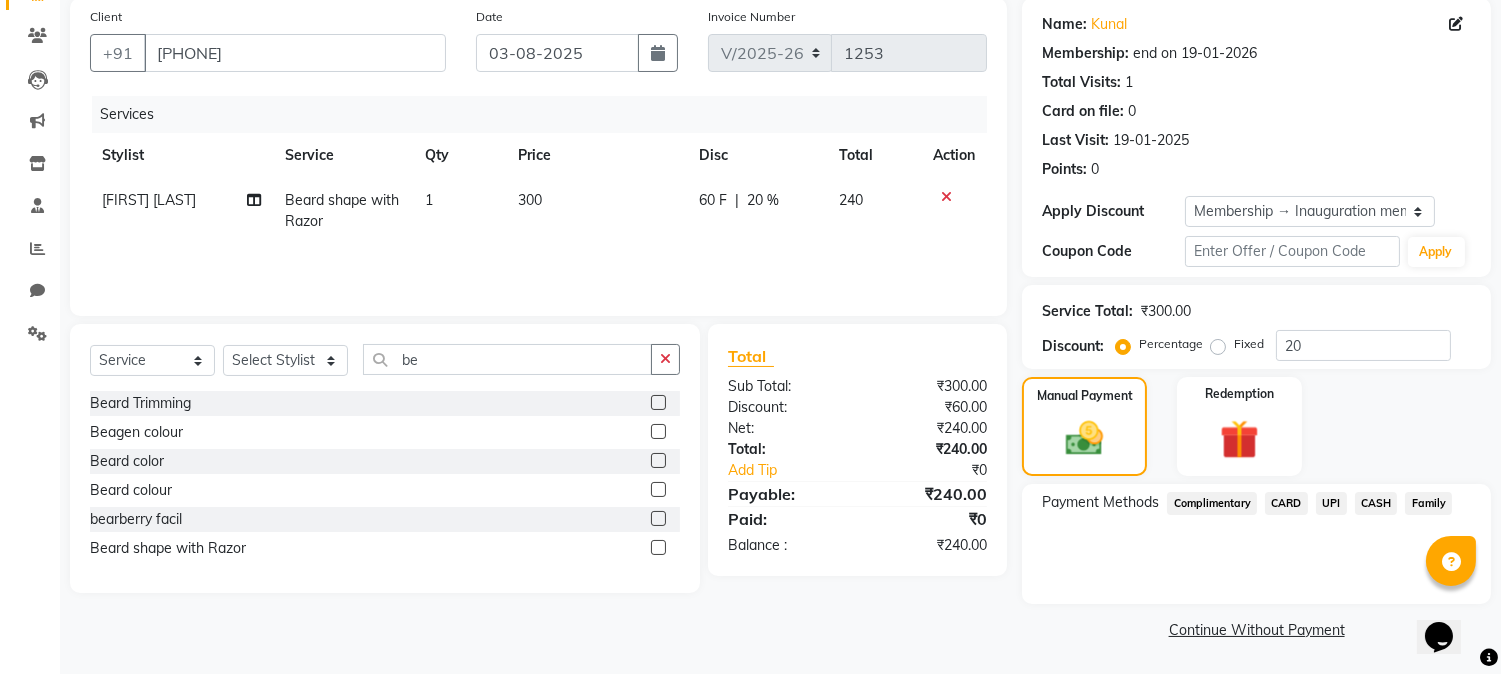 drag, startPoint x: 1018, startPoint y: 416, endPoint x: 976, endPoint y: 428, distance: 43.68066 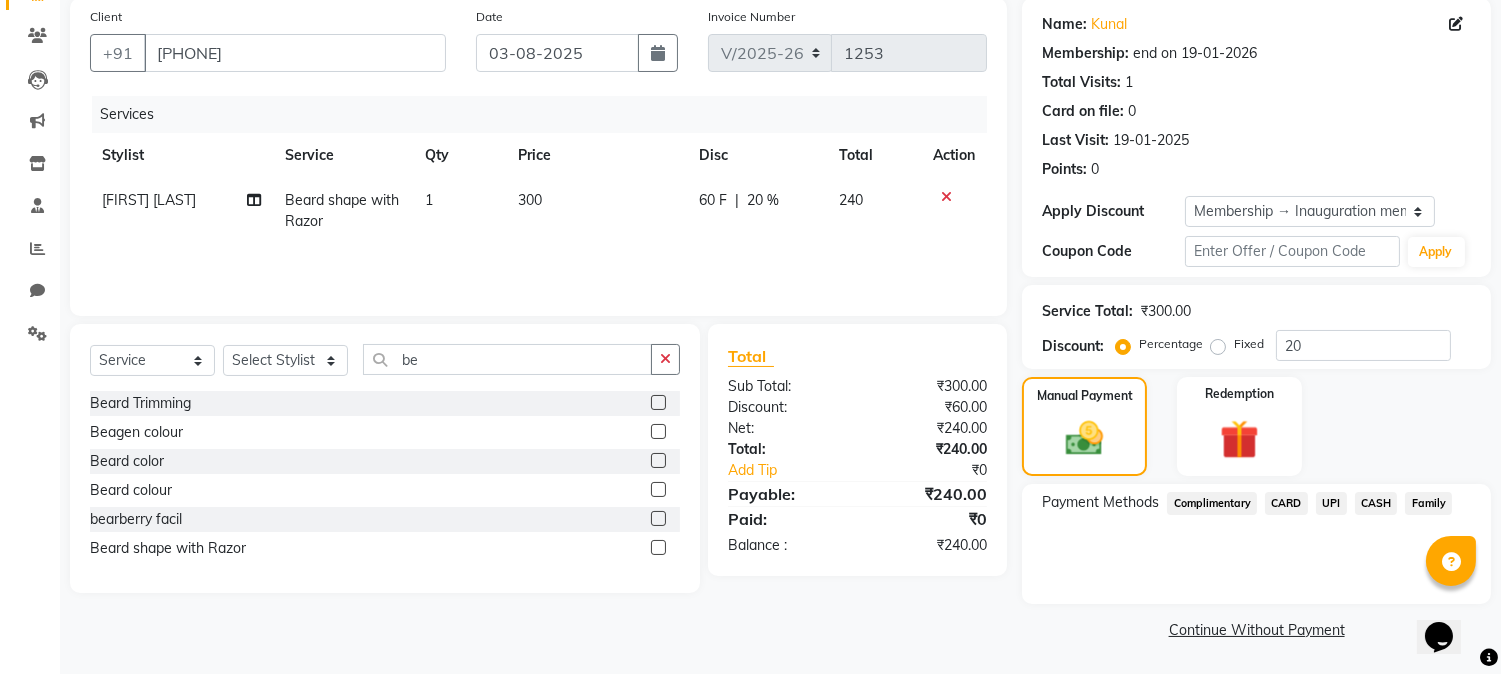 drag, startPoint x: 976, startPoint y: 428, endPoint x: 1456, endPoint y: 434, distance: 480.0375 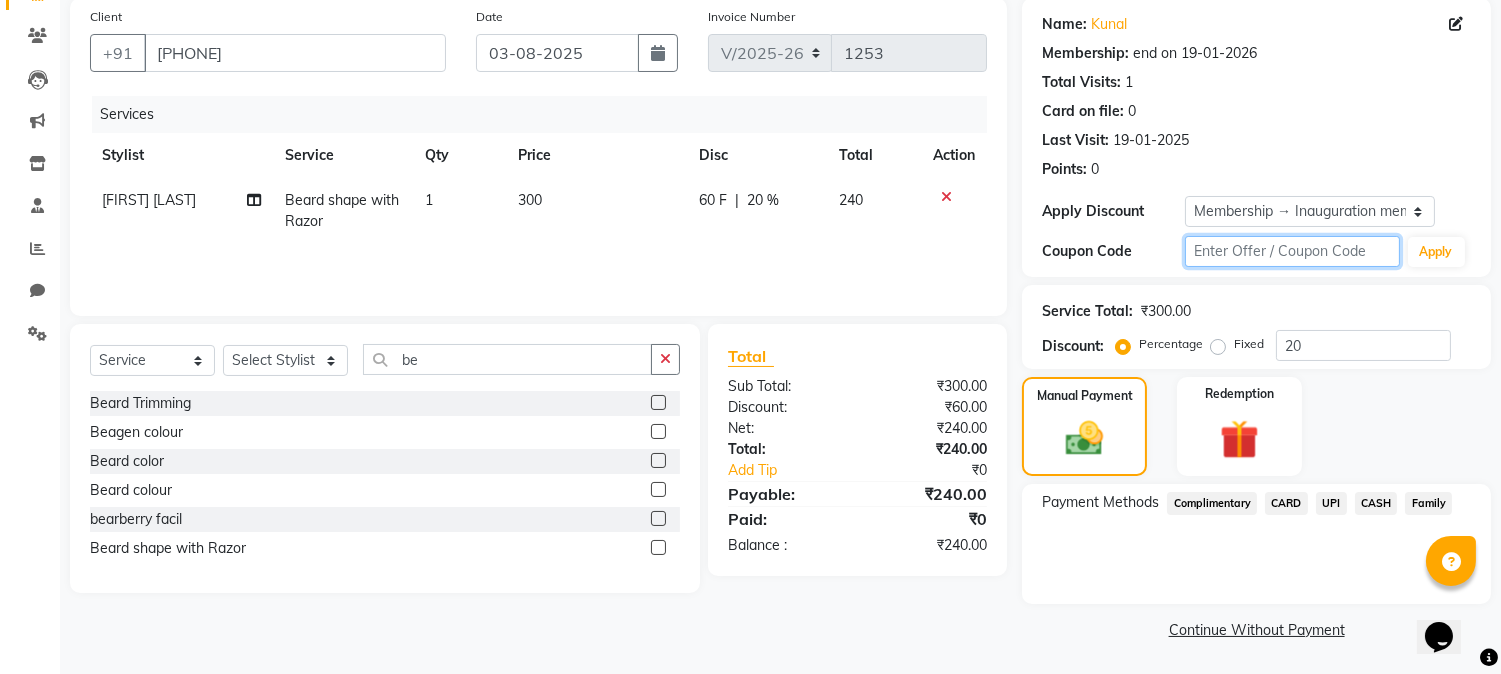 click 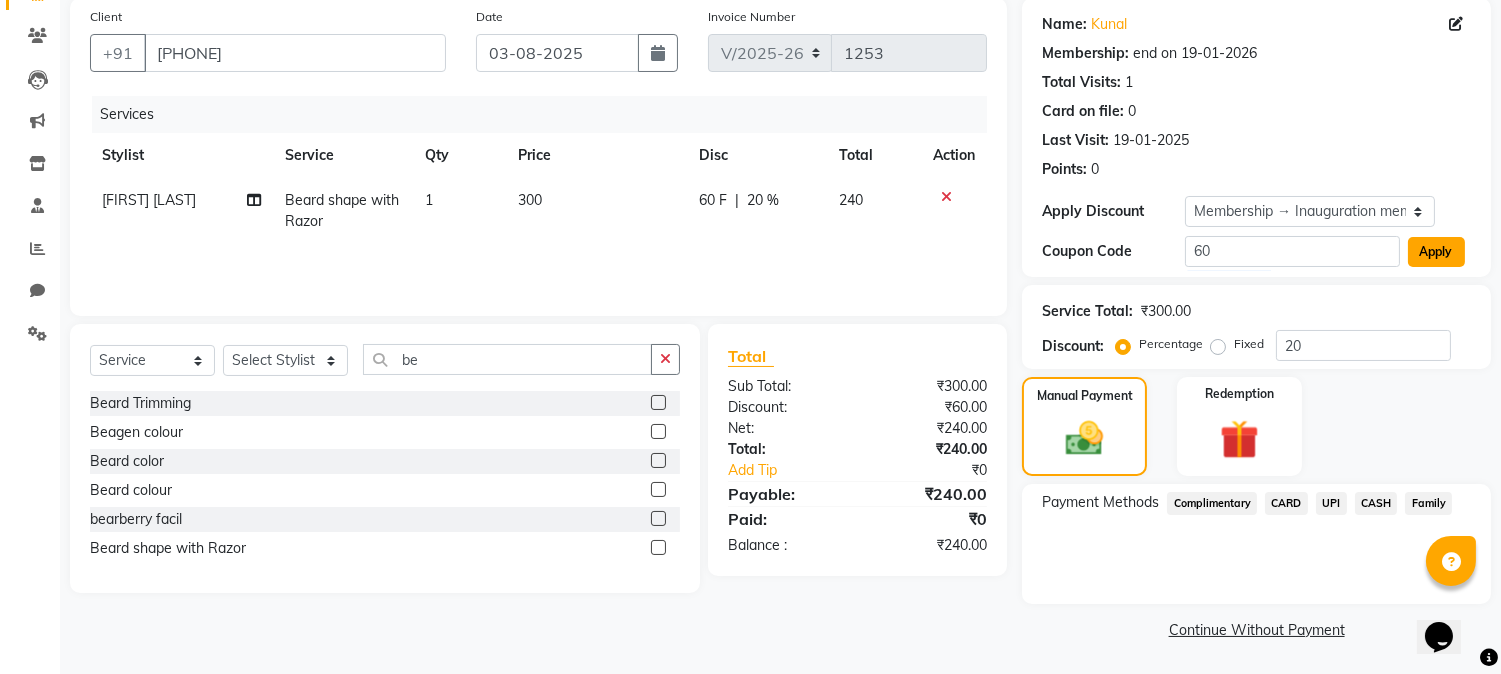 click on "Apply" 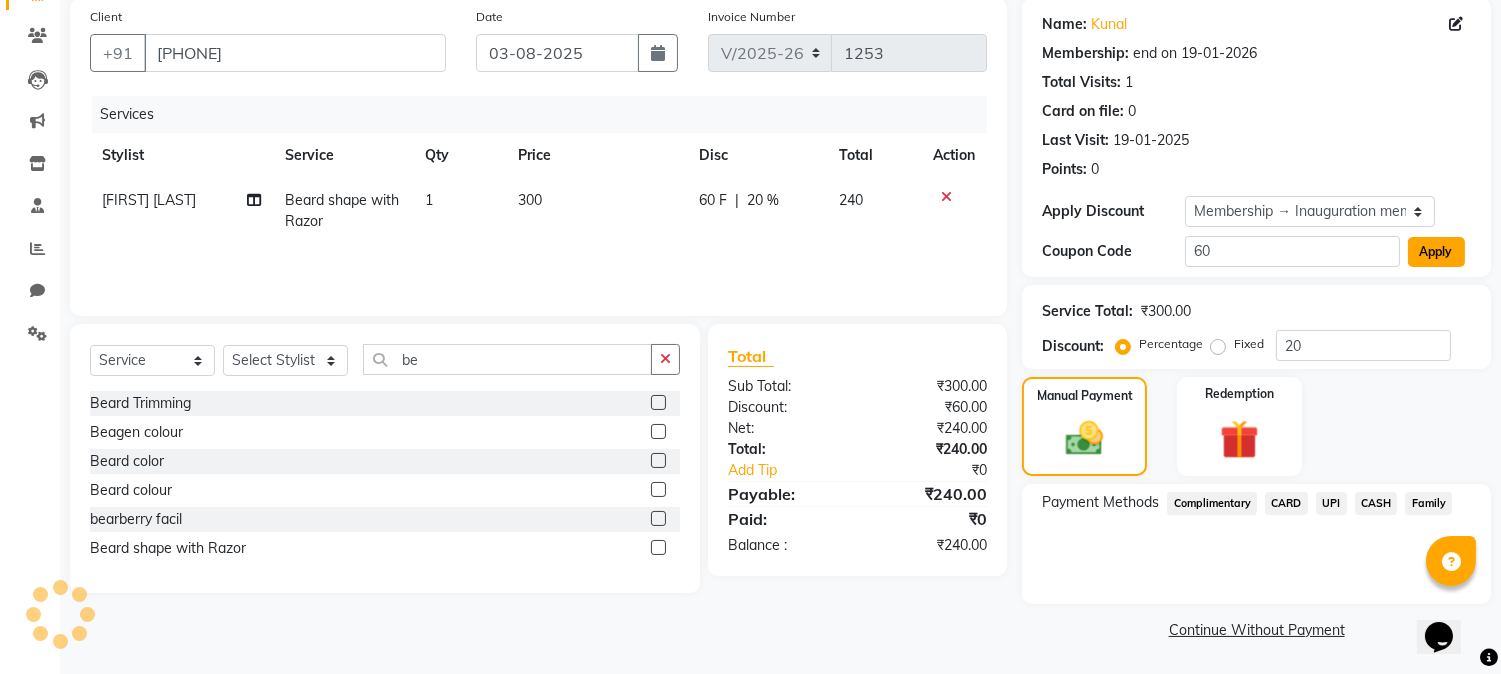click on "Apply" 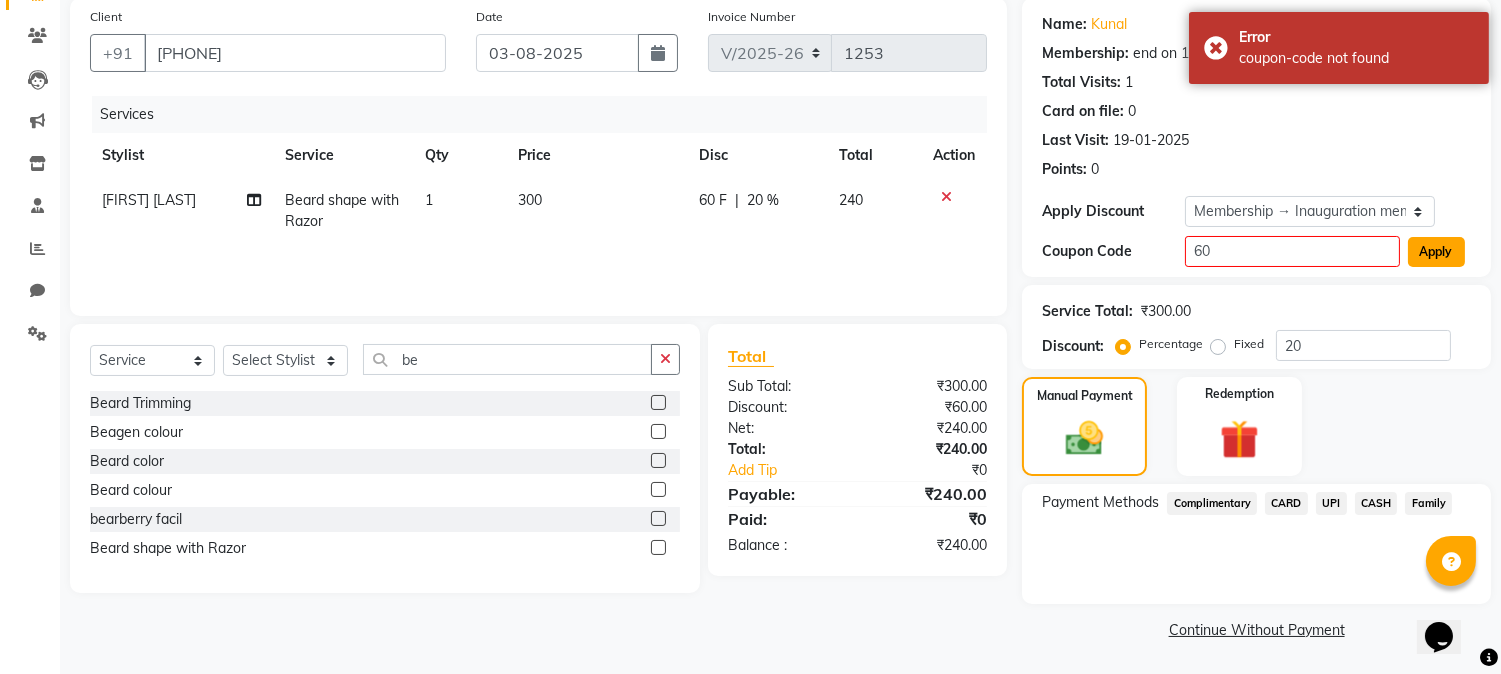 click on "Apply" 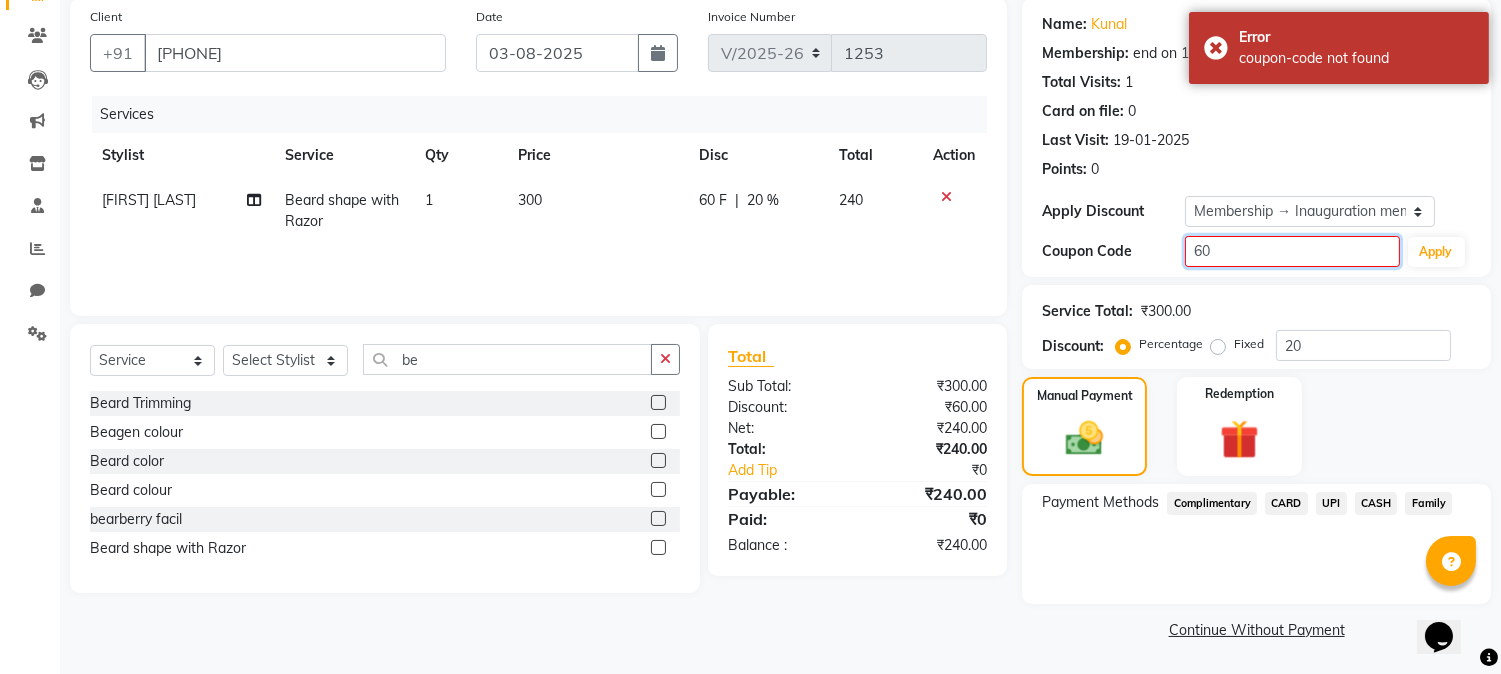 click on "60" 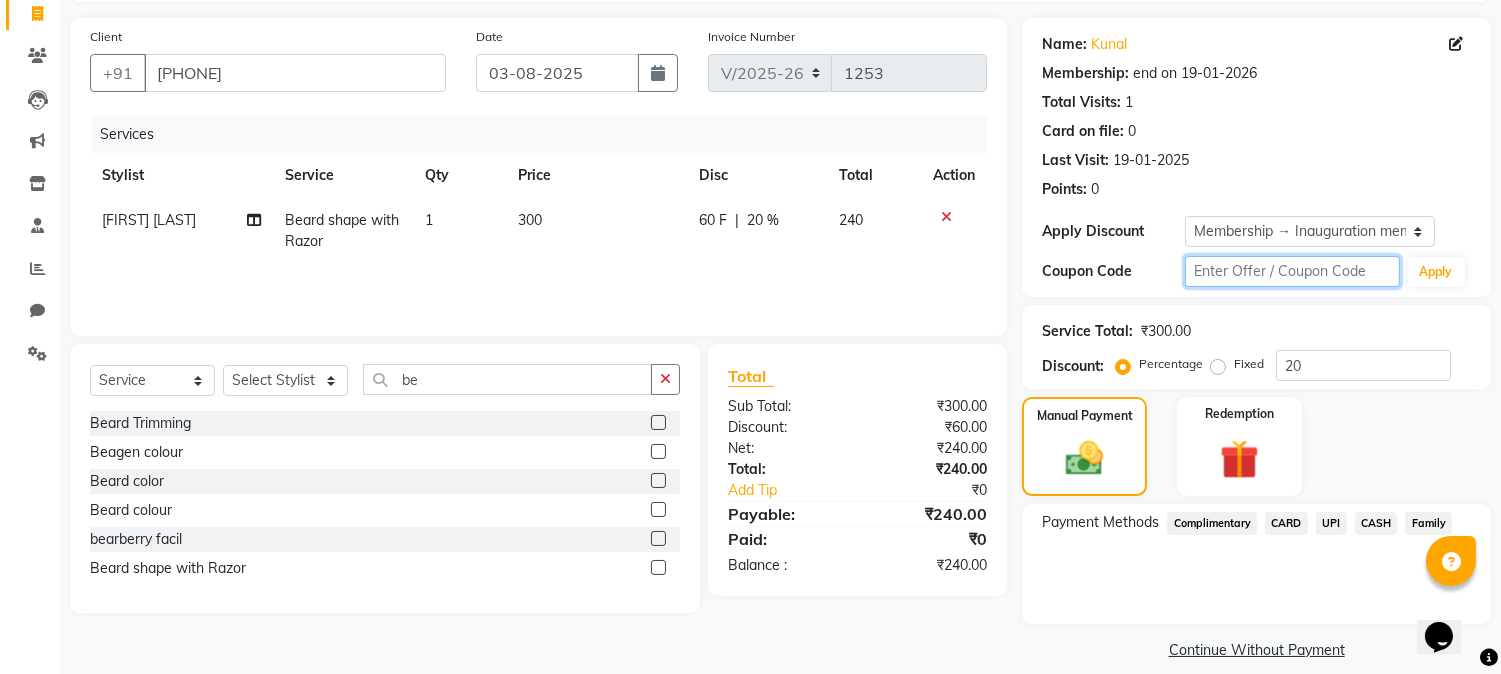 scroll, scrollTop: 152, scrollLeft: 0, axis: vertical 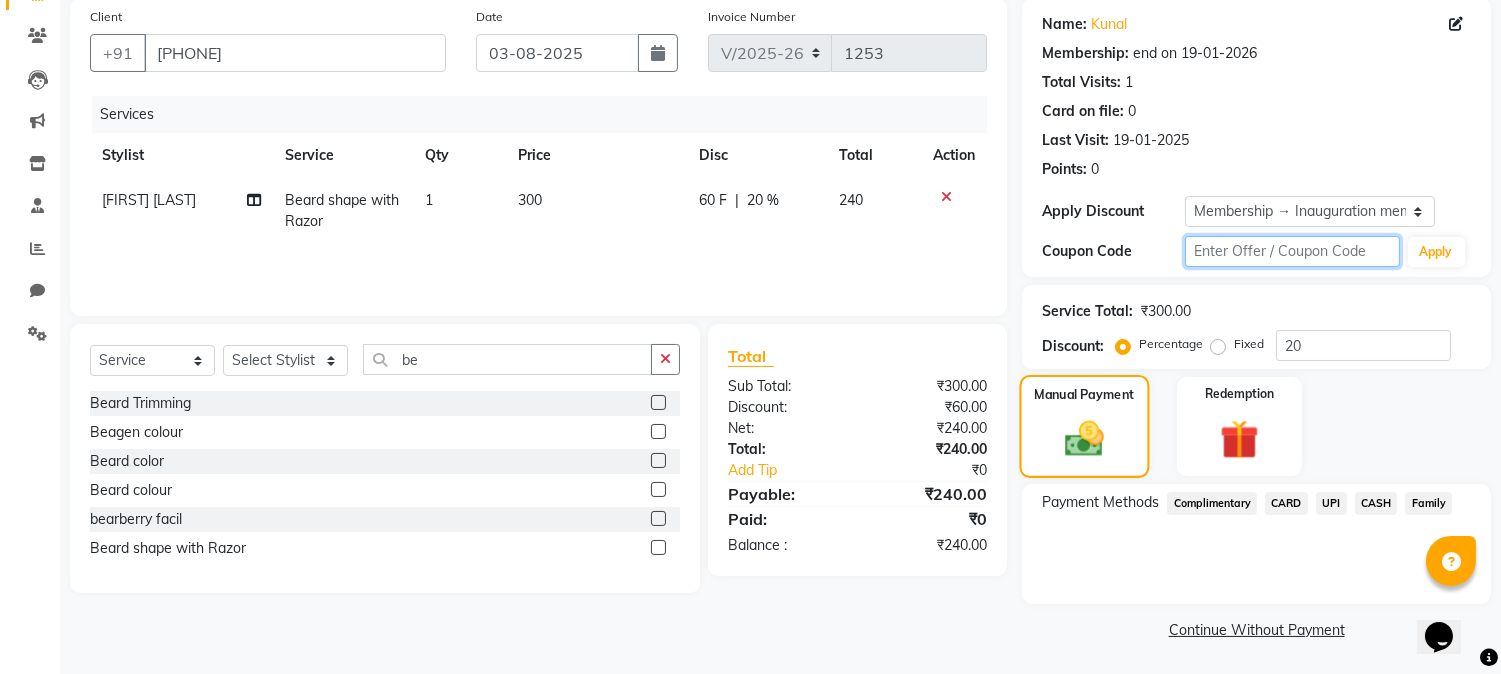 type 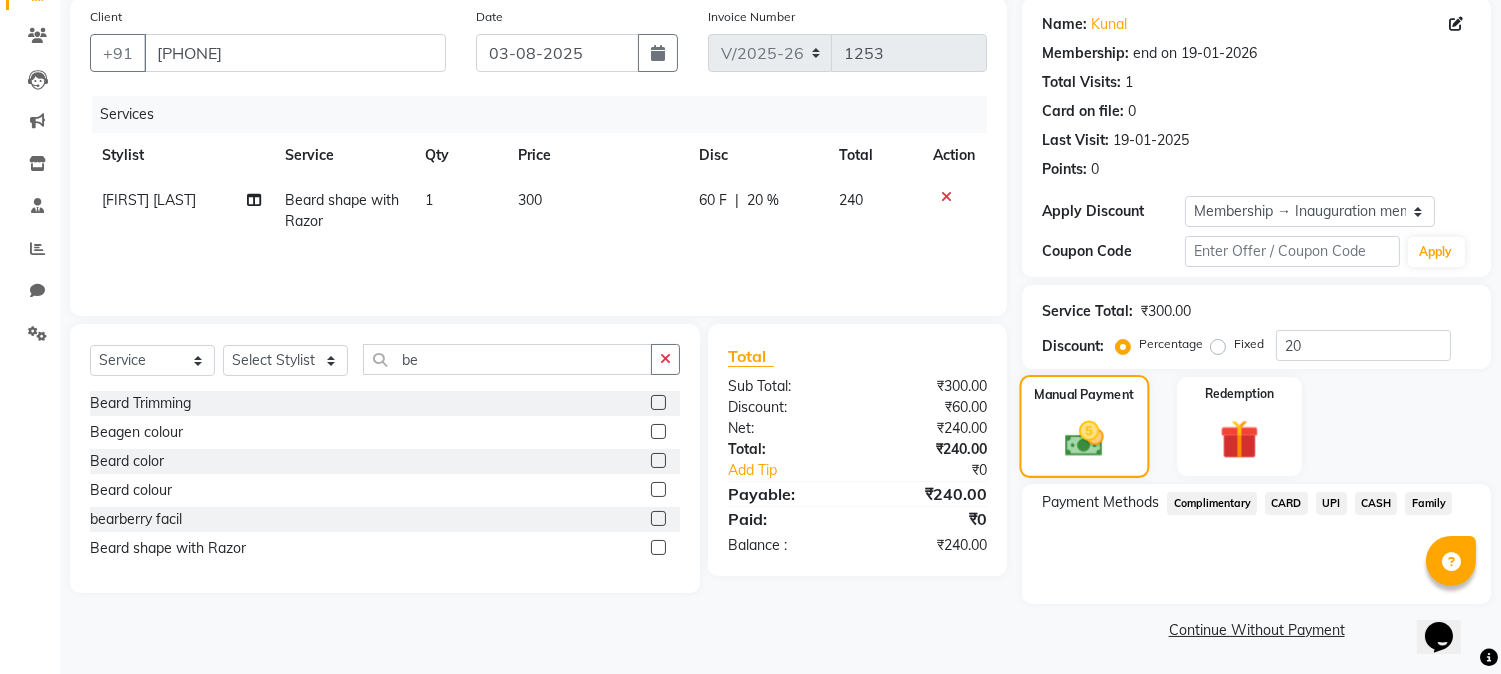 click on "Manual Payment" 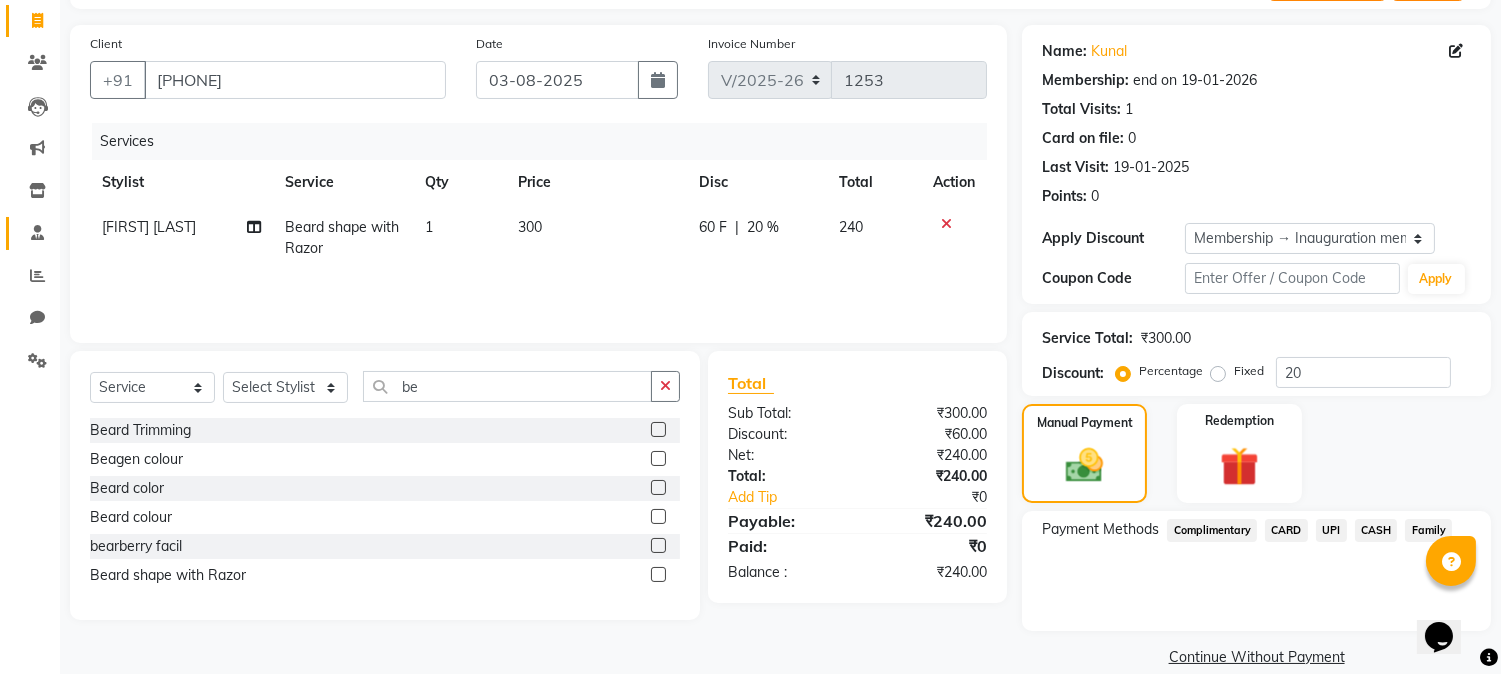 scroll, scrollTop: 152, scrollLeft: 0, axis: vertical 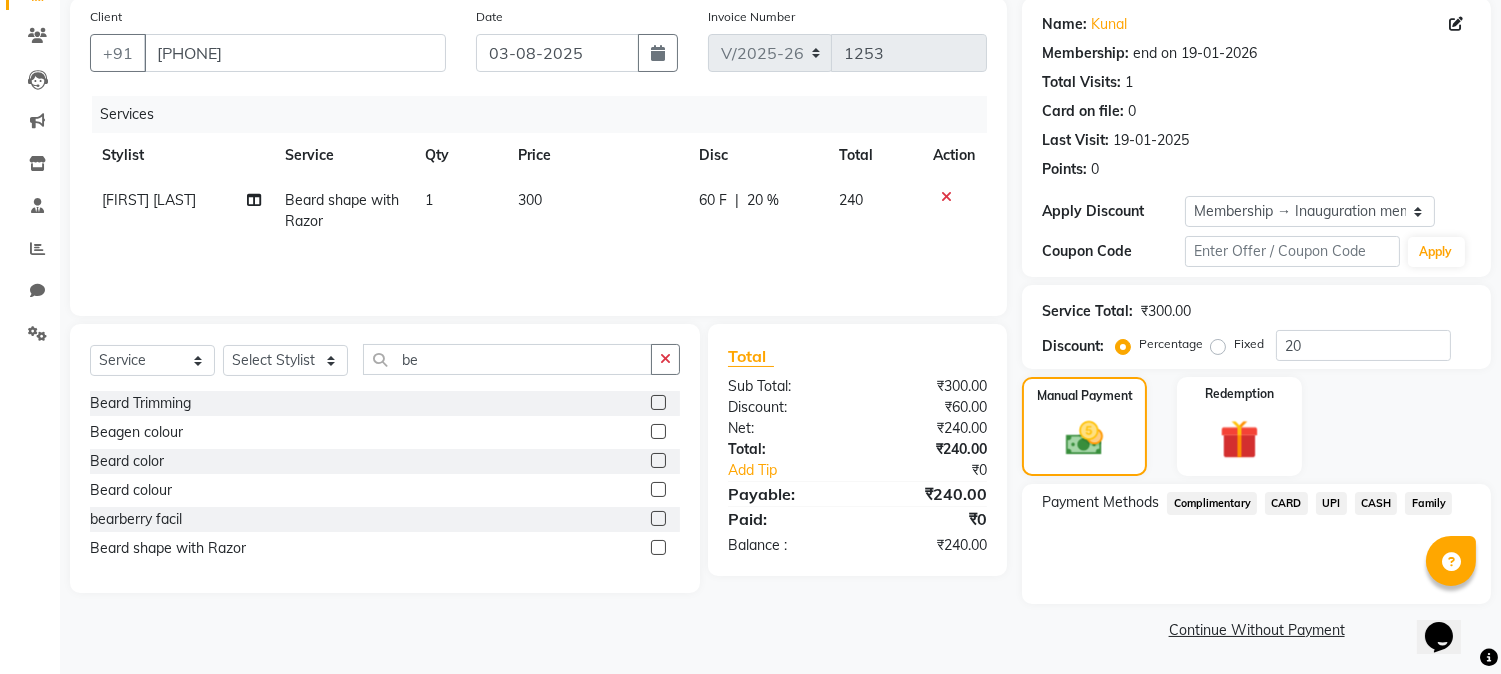 click on "UPI" 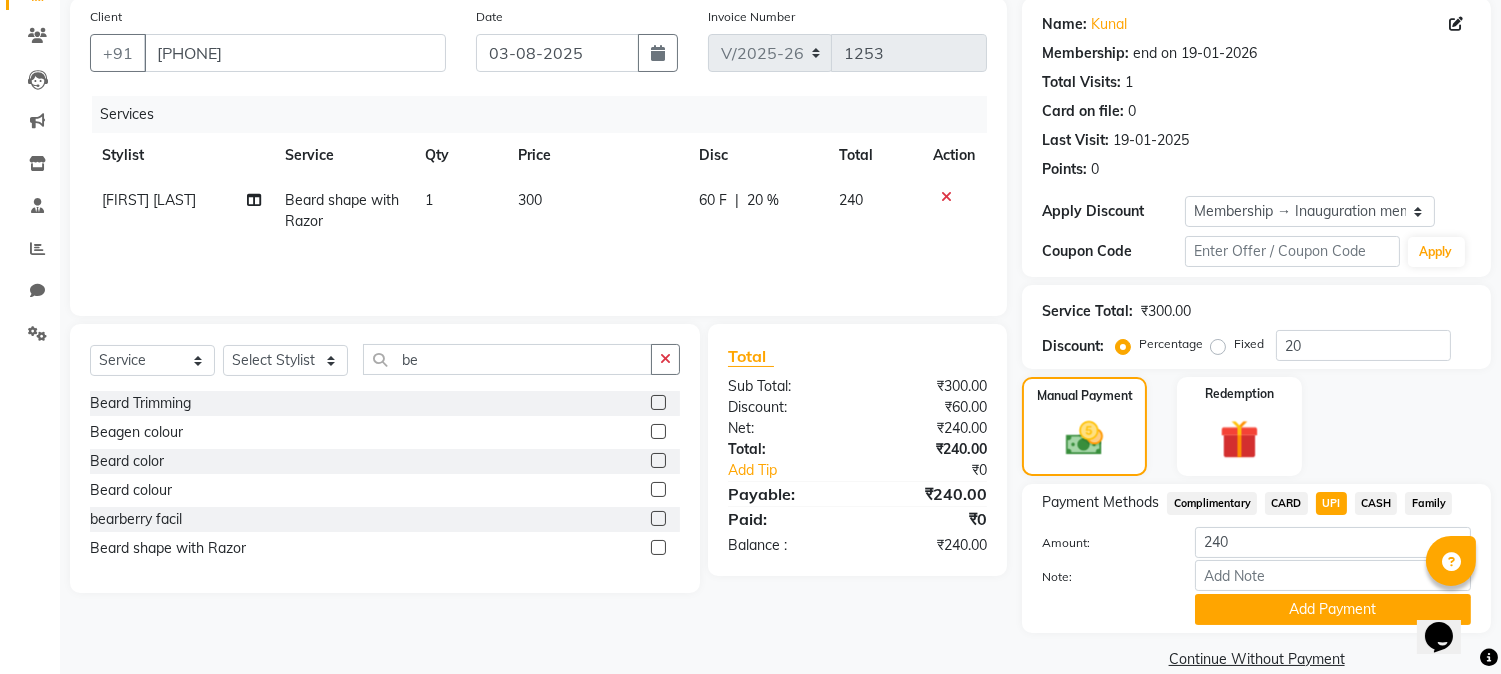 scroll, scrollTop: 181, scrollLeft: 0, axis: vertical 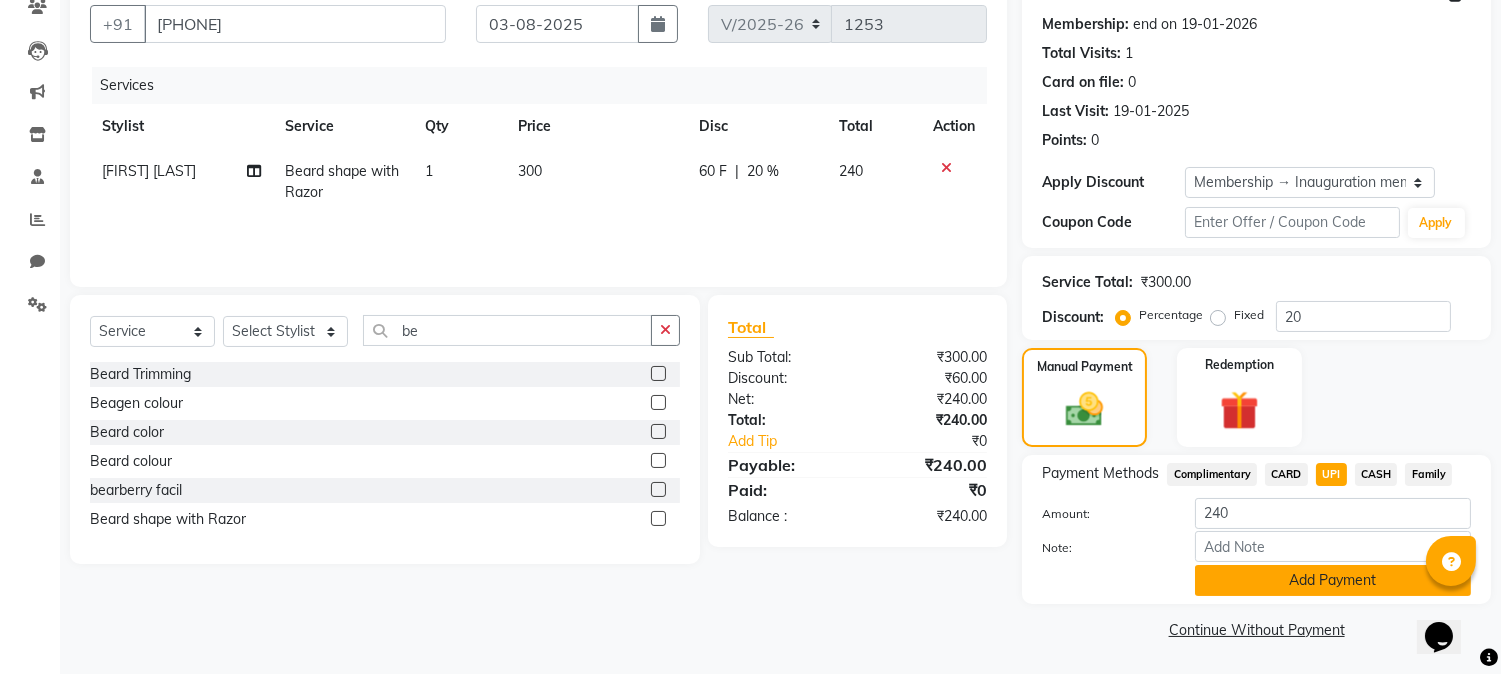 click on "Add Payment" 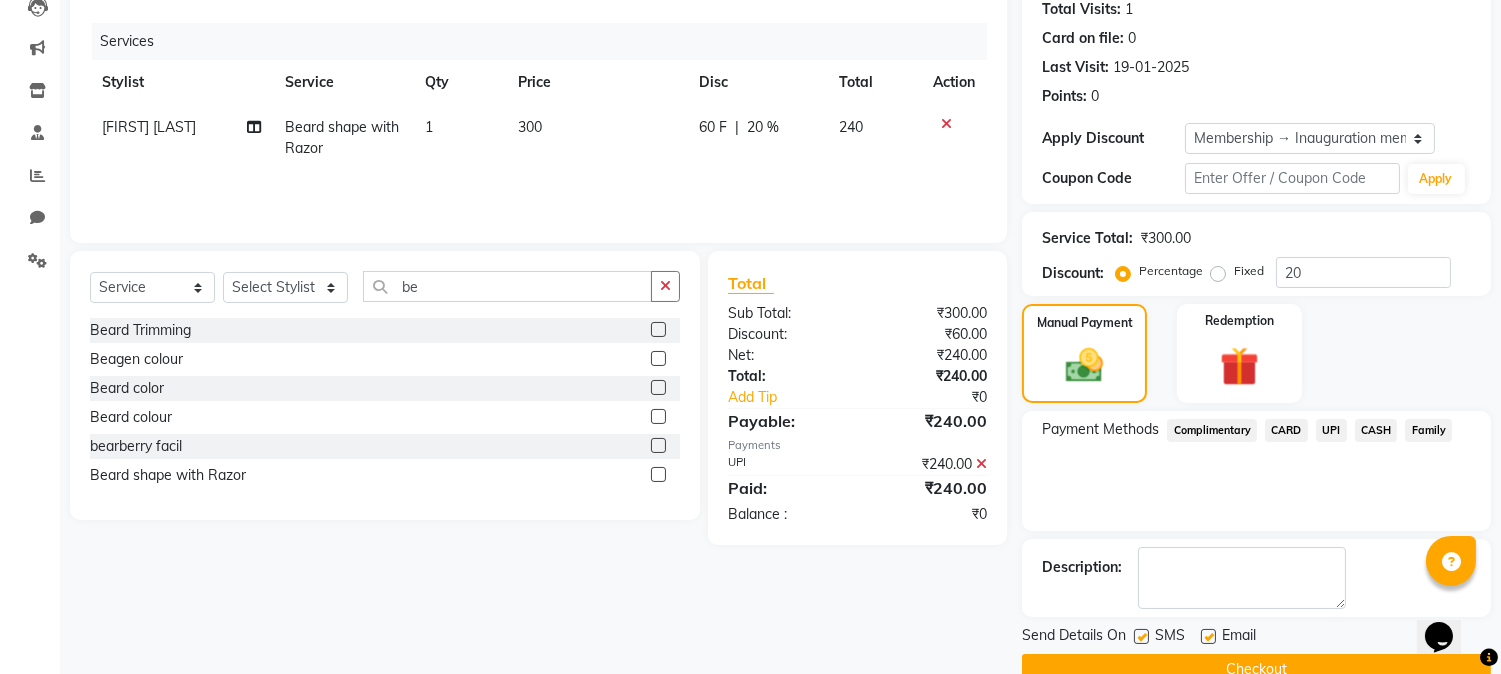 scroll, scrollTop: 265, scrollLeft: 0, axis: vertical 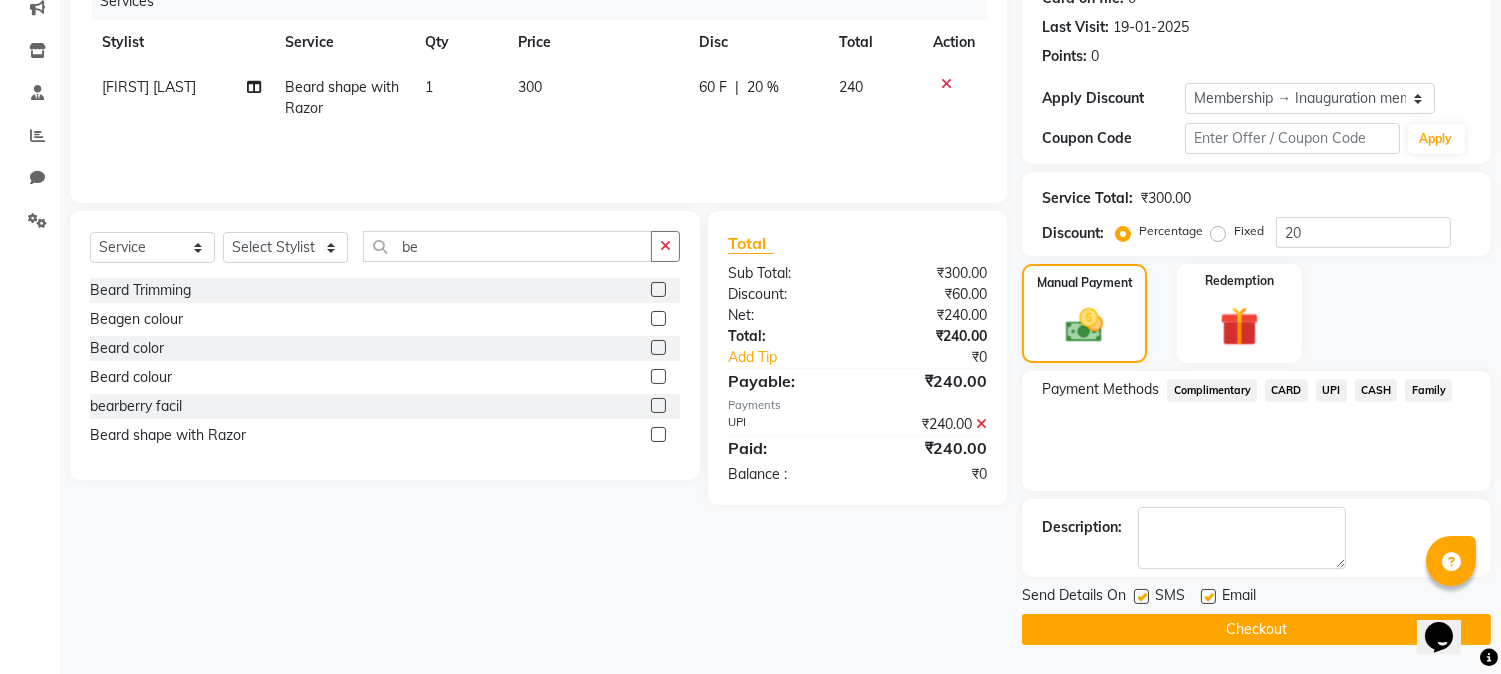 click on "Checkout" 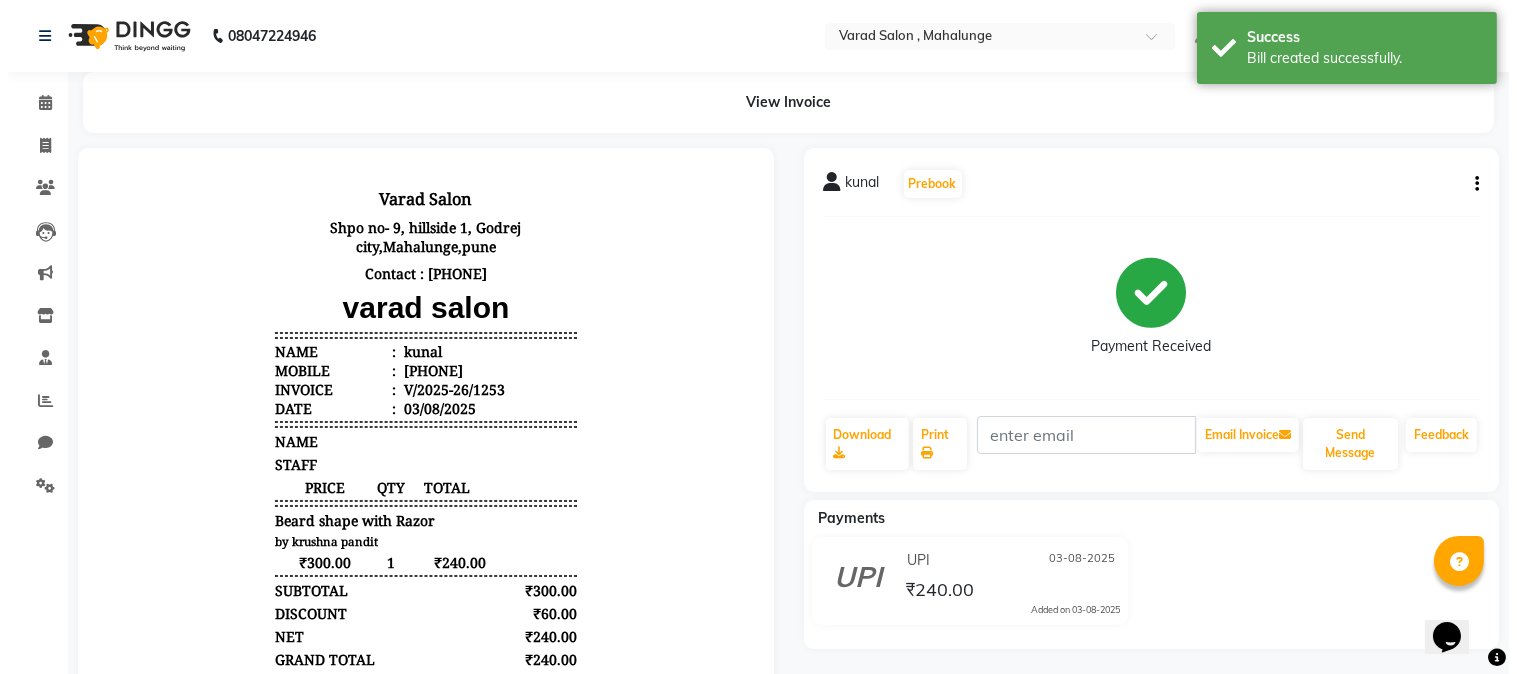 scroll, scrollTop: 0, scrollLeft: 0, axis: both 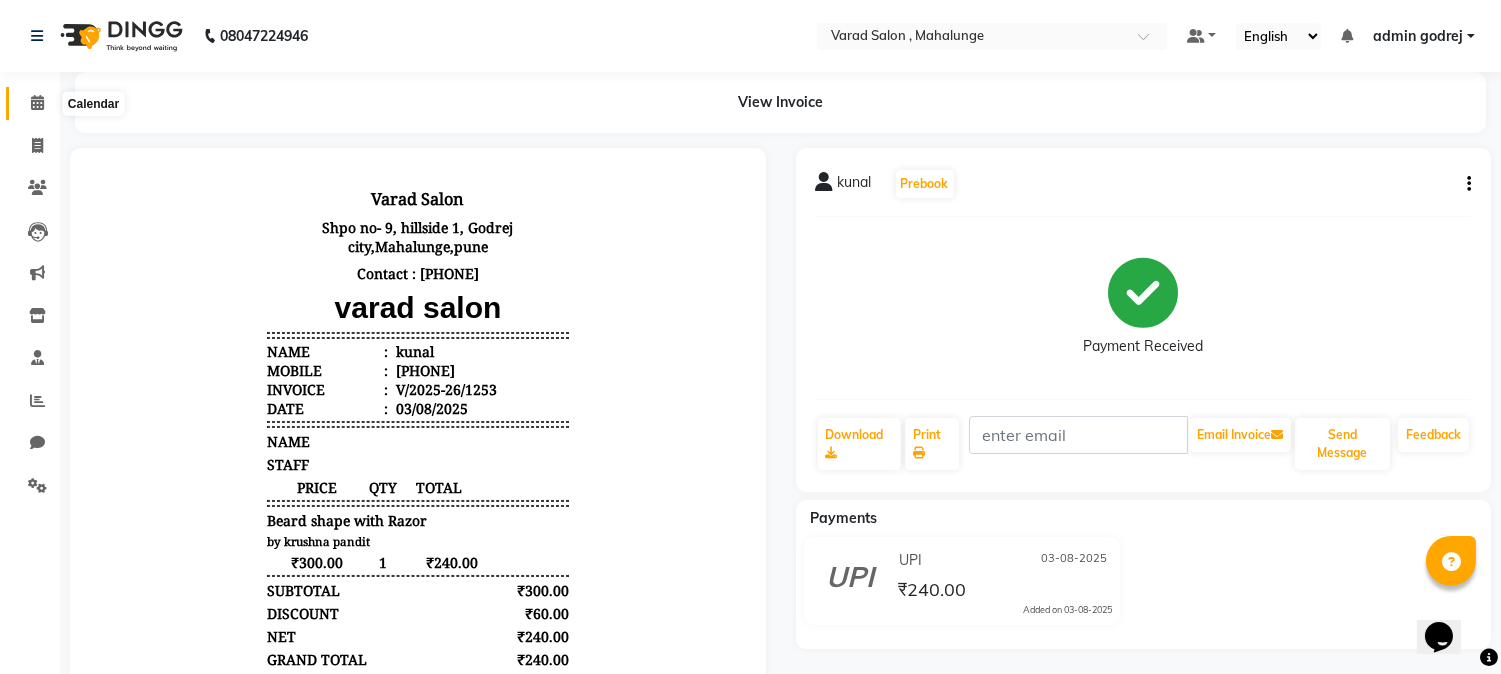 click 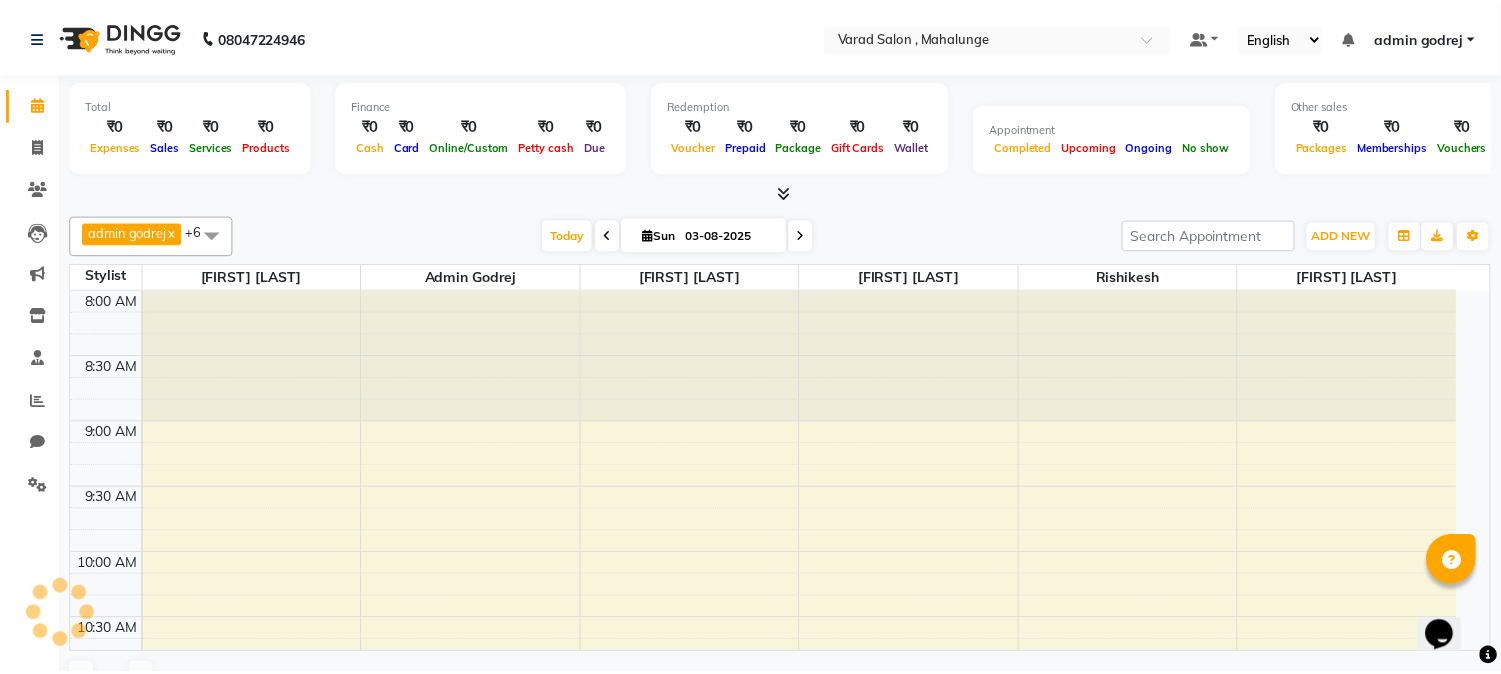 scroll, scrollTop: 664, scrollLeft: 0, axis: vertical 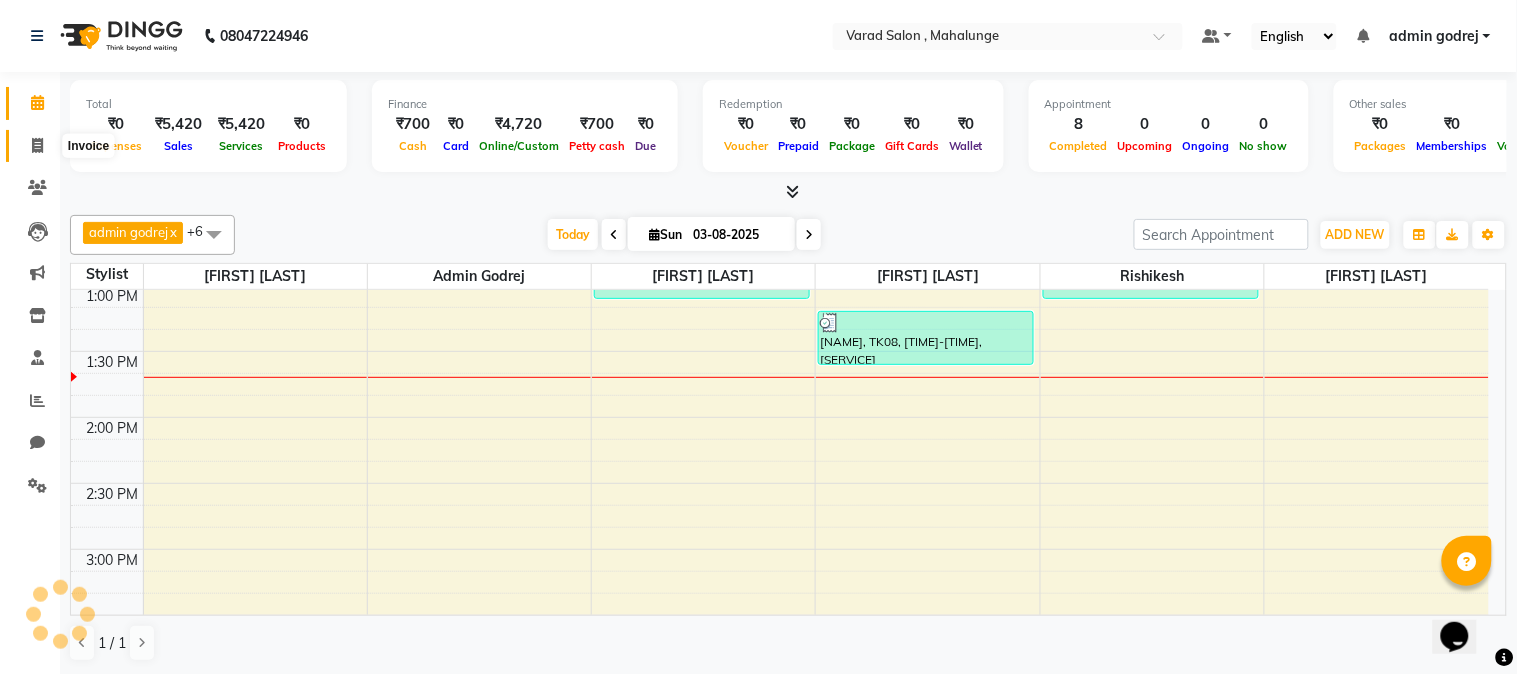 click 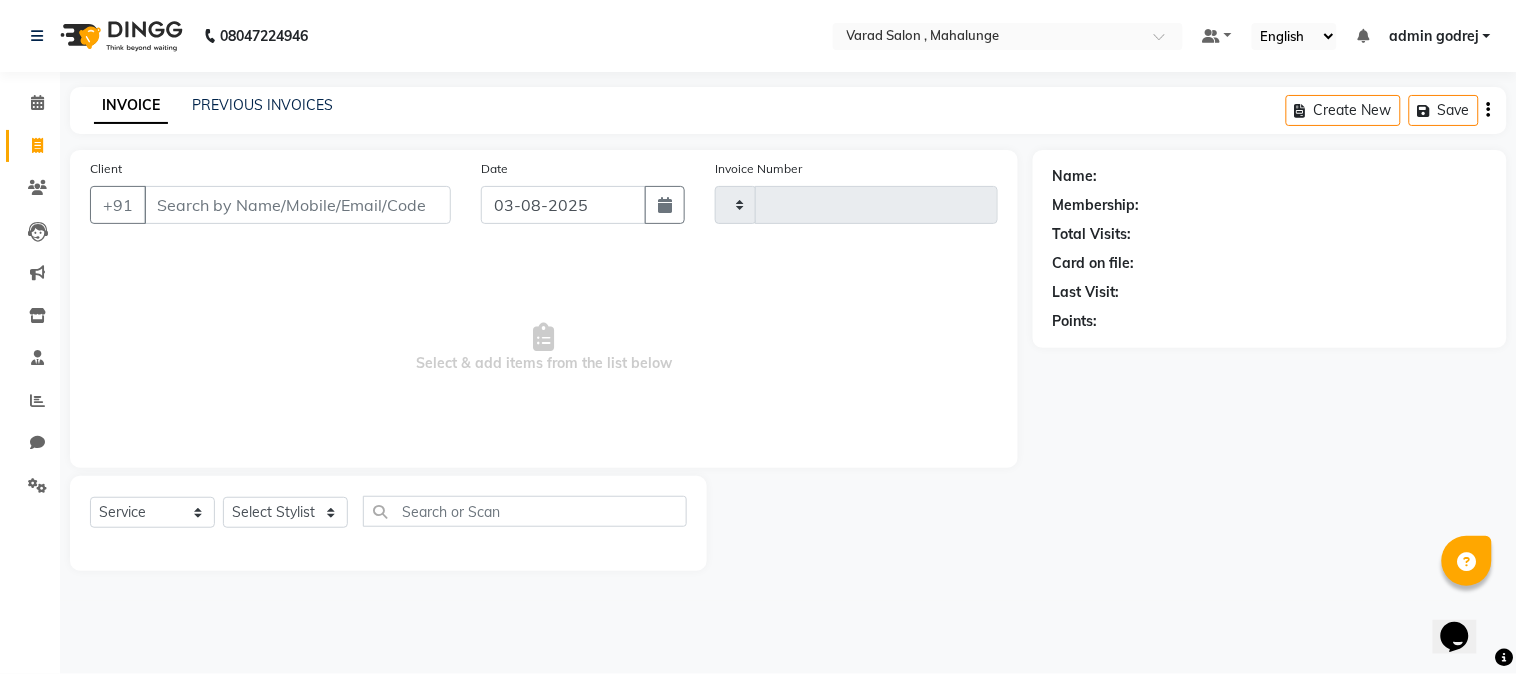 type on "1254" 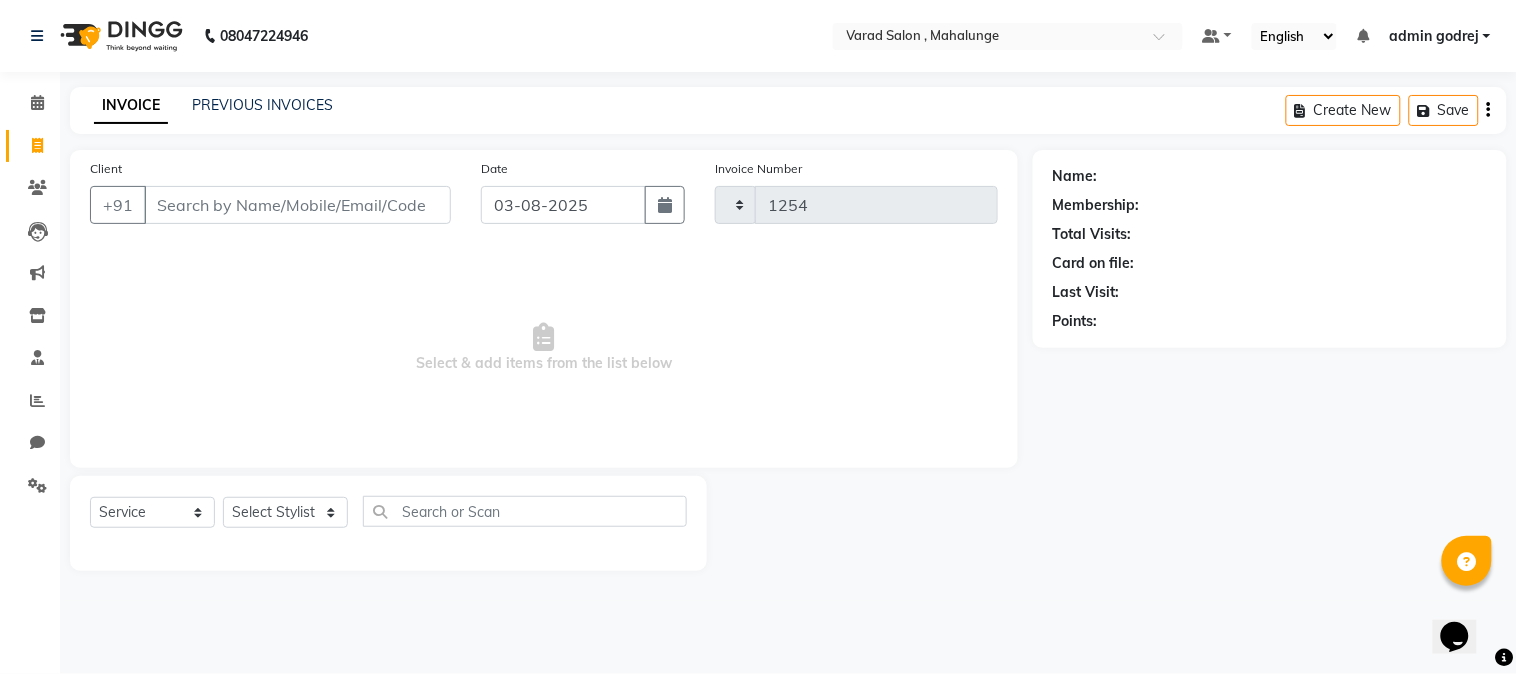 select on "7250" 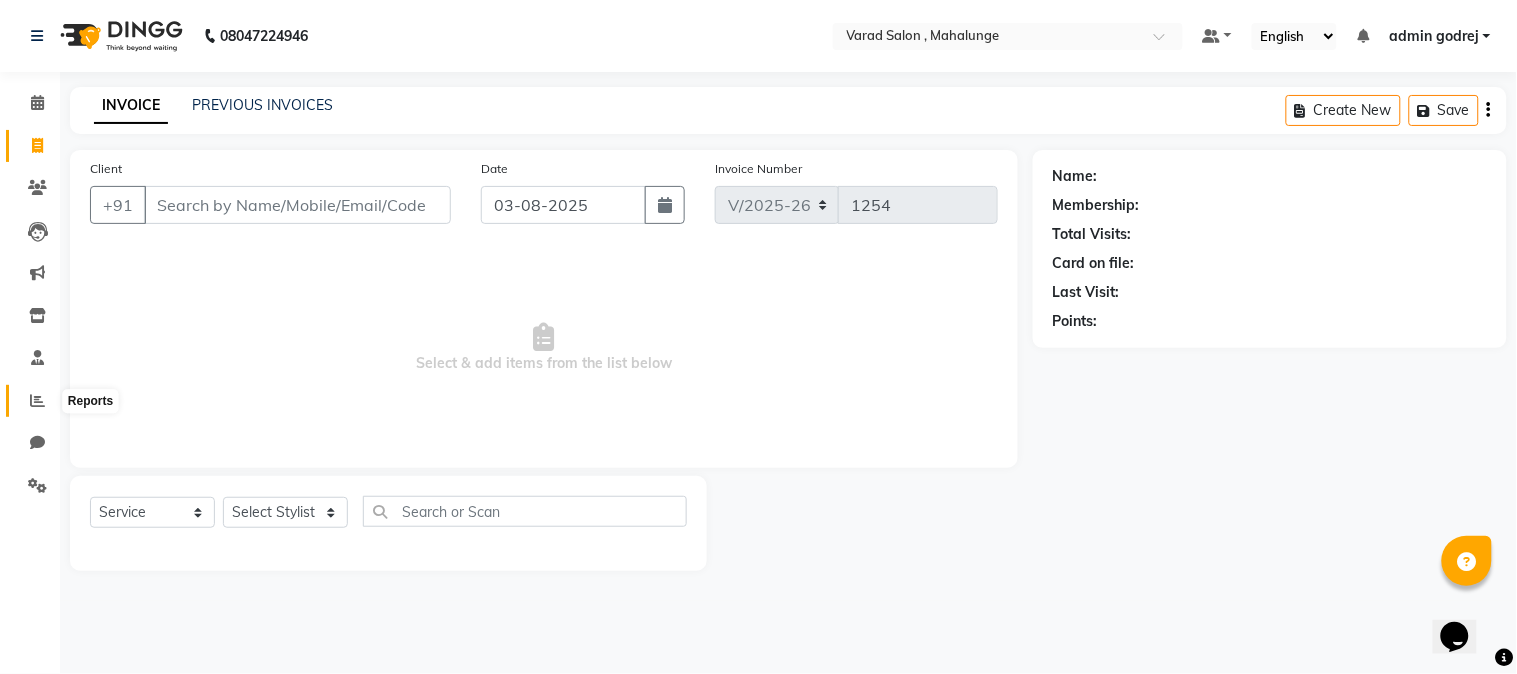 drag, startPoint x: 40, startPoint y: 393, endPoint x: 48, endPoint y: 378, distance: 17 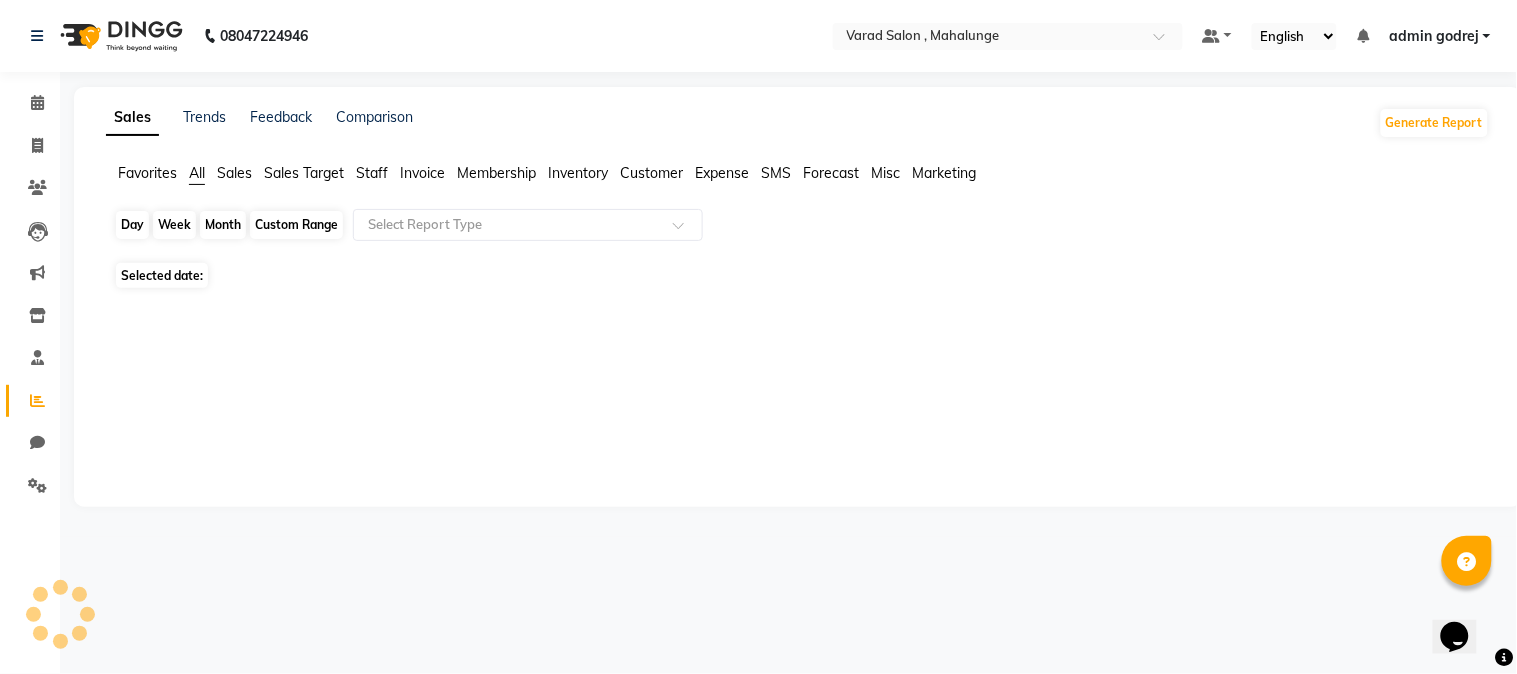 click on "Day" 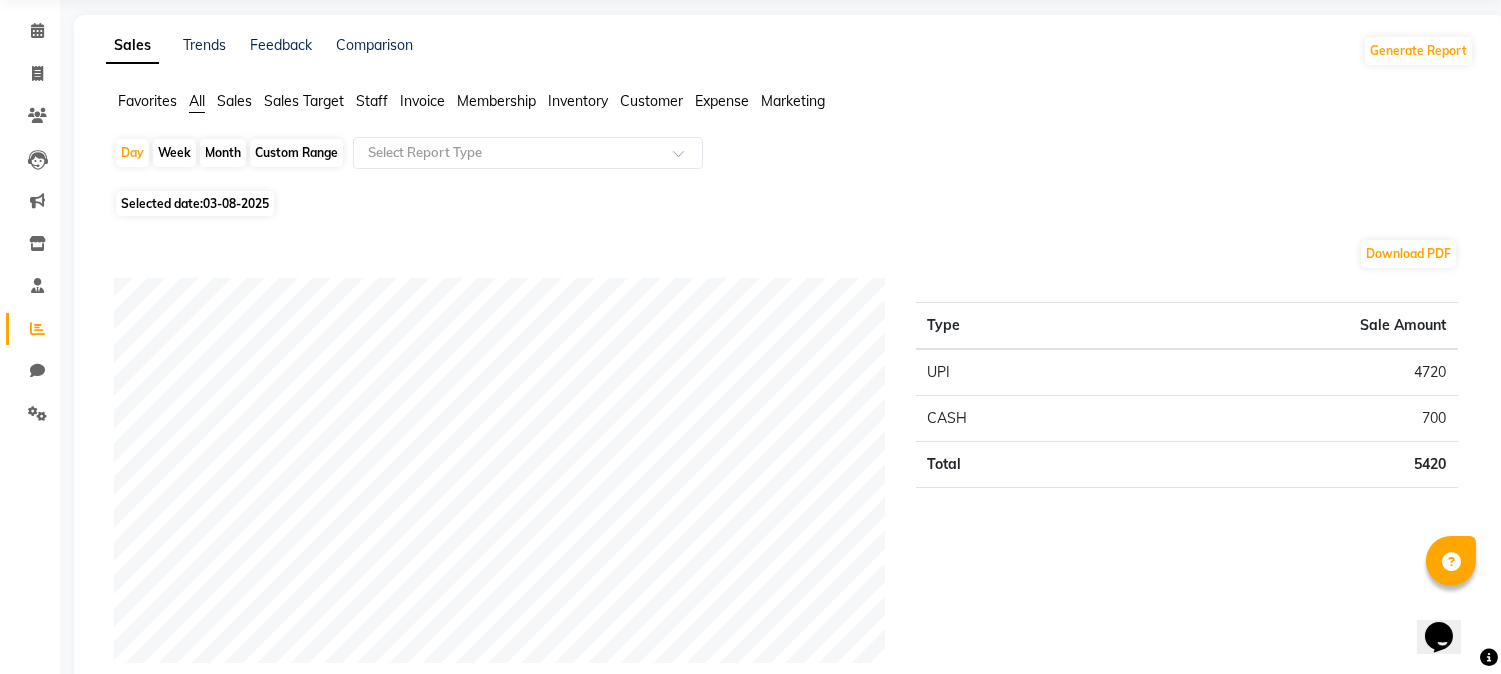 scroll, scrollTop: 111, scrollLeft: 0, axis: vertical 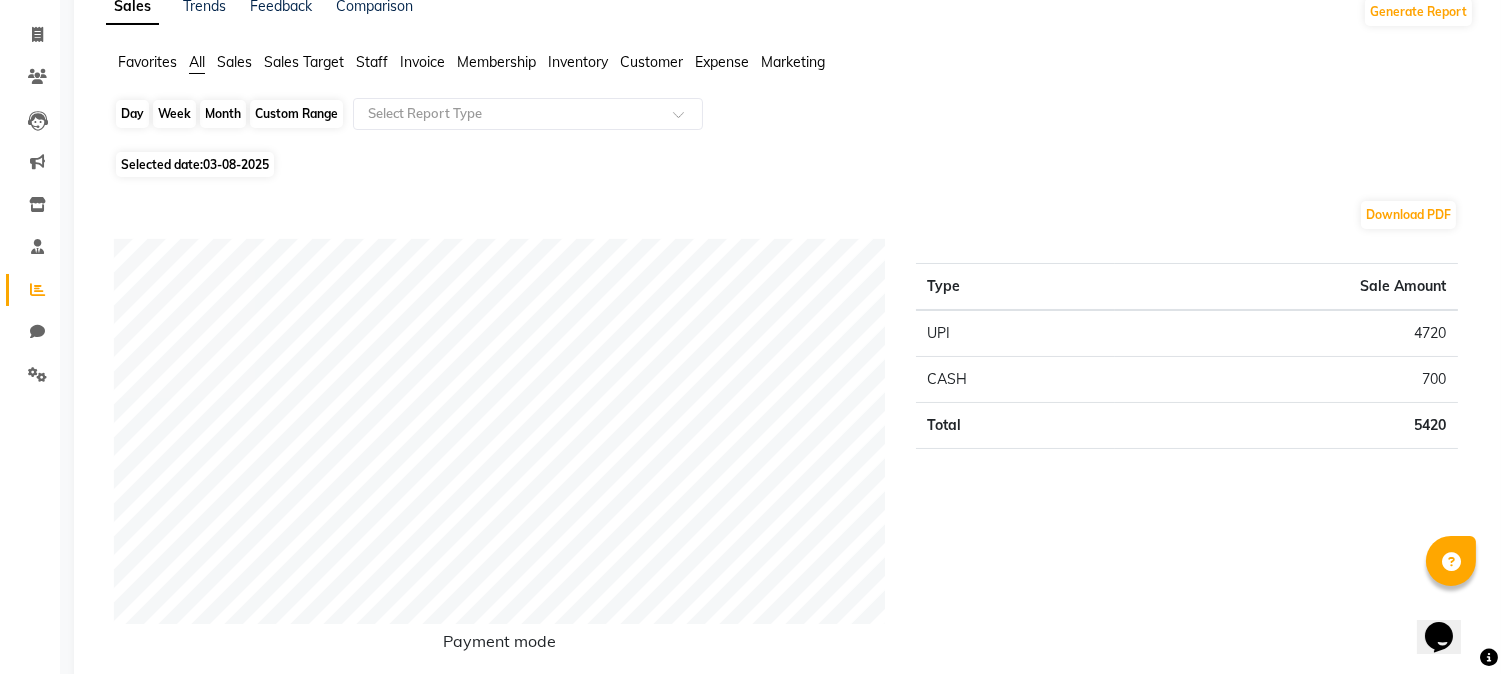 click on "Day" 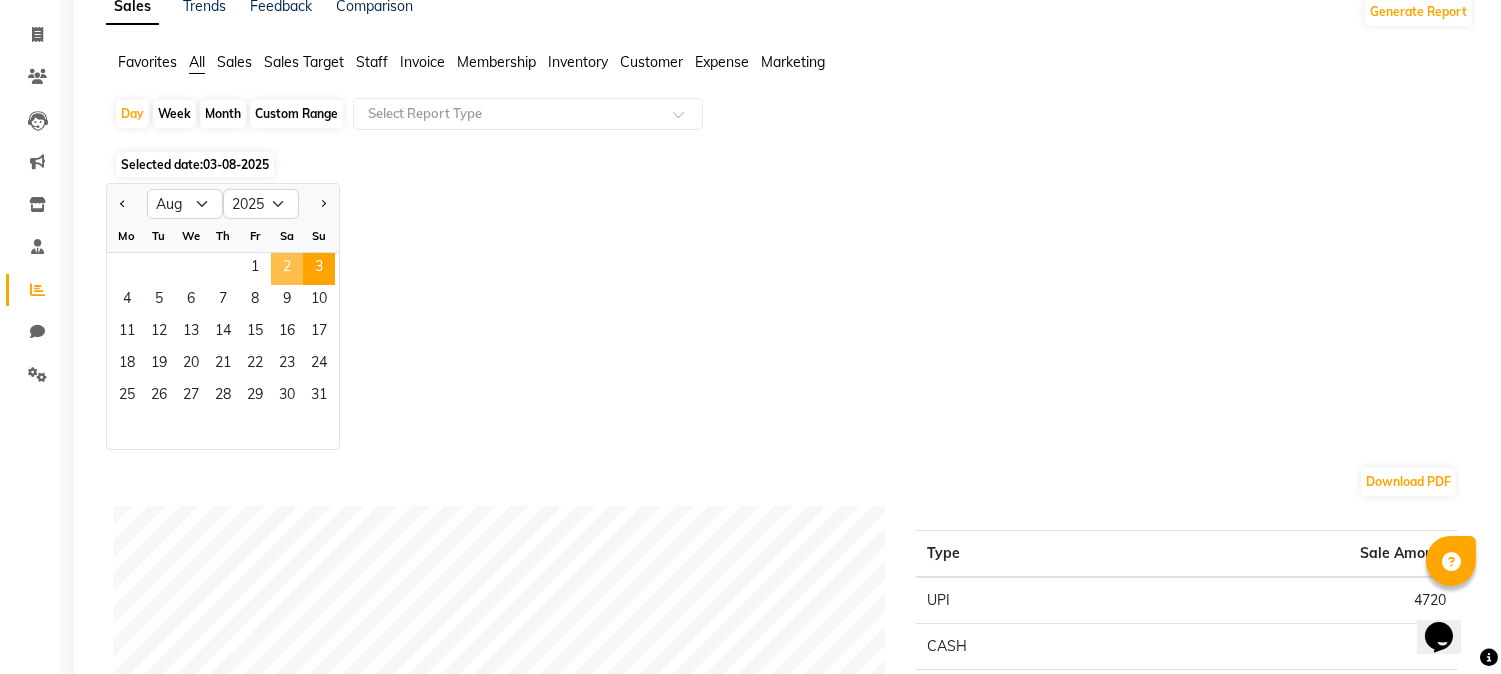 click on "2" 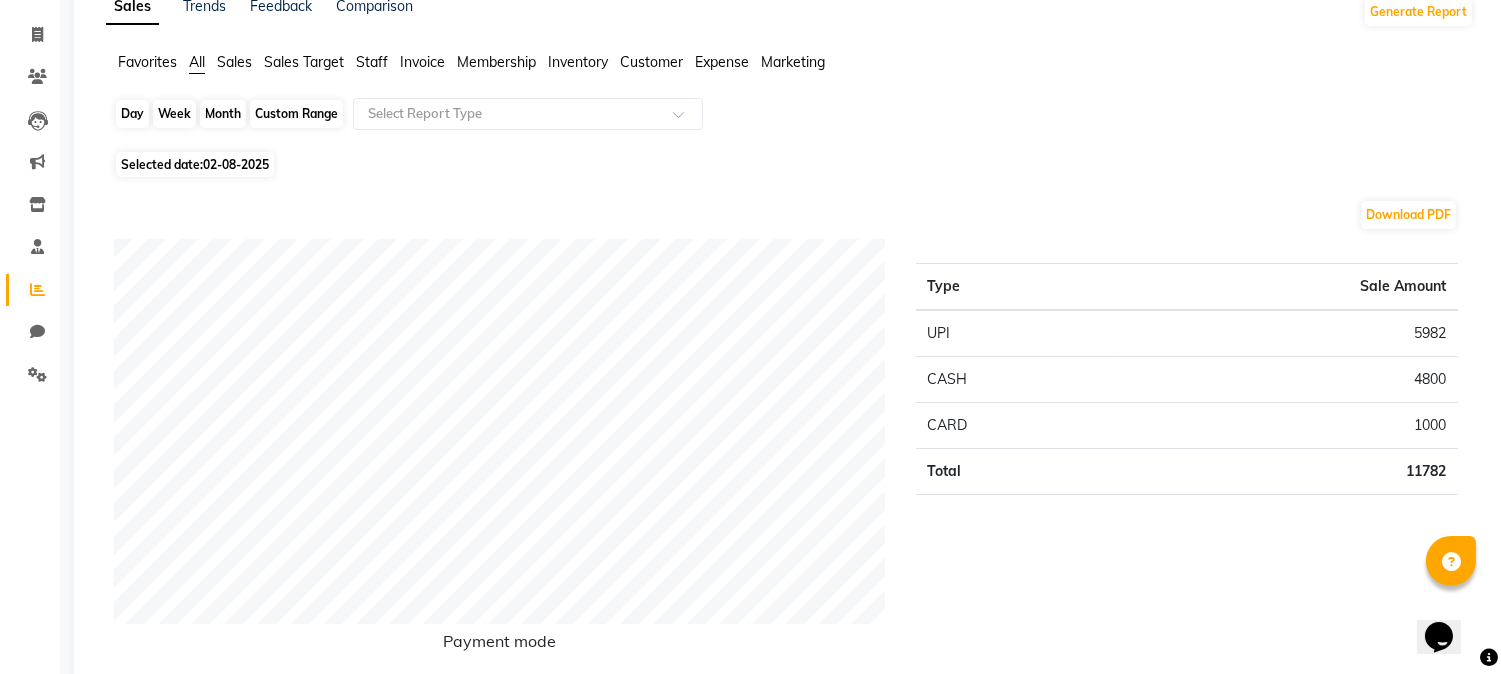 click on "Day" 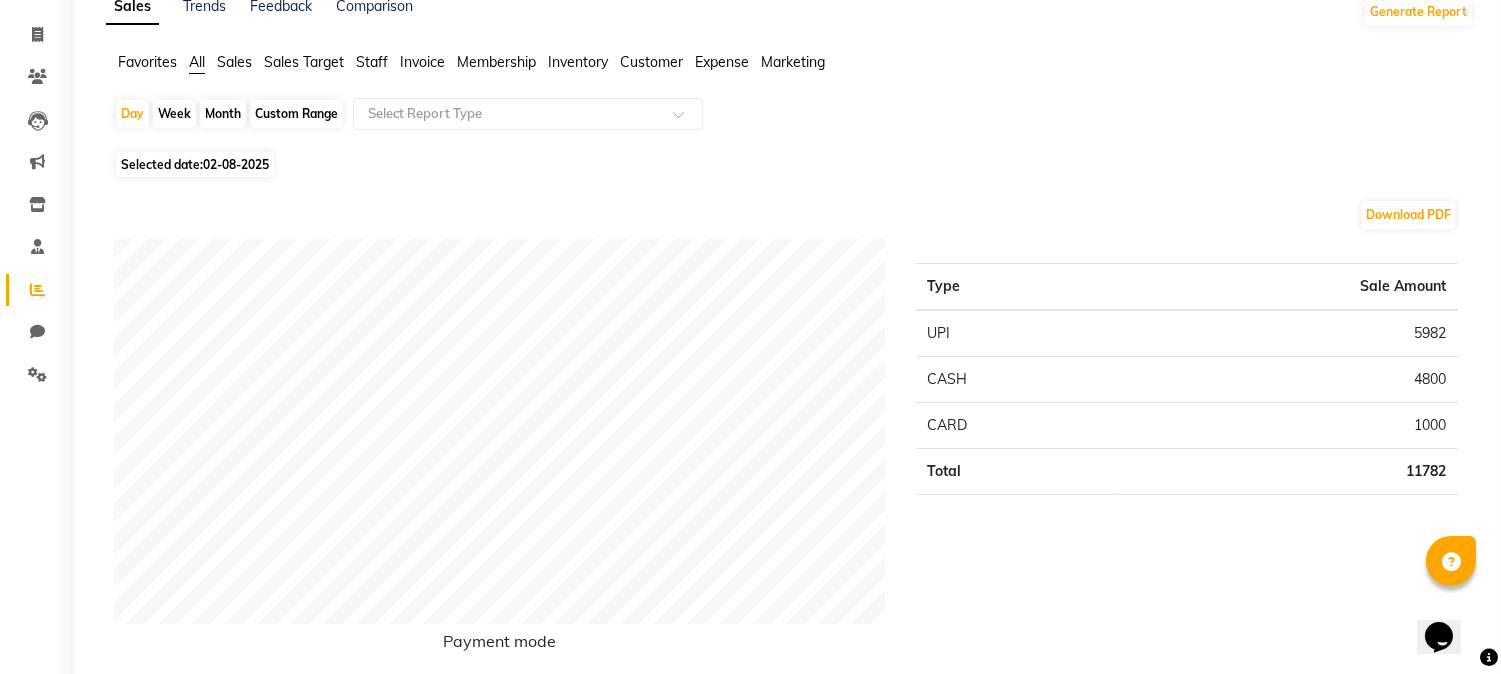 select on "8" 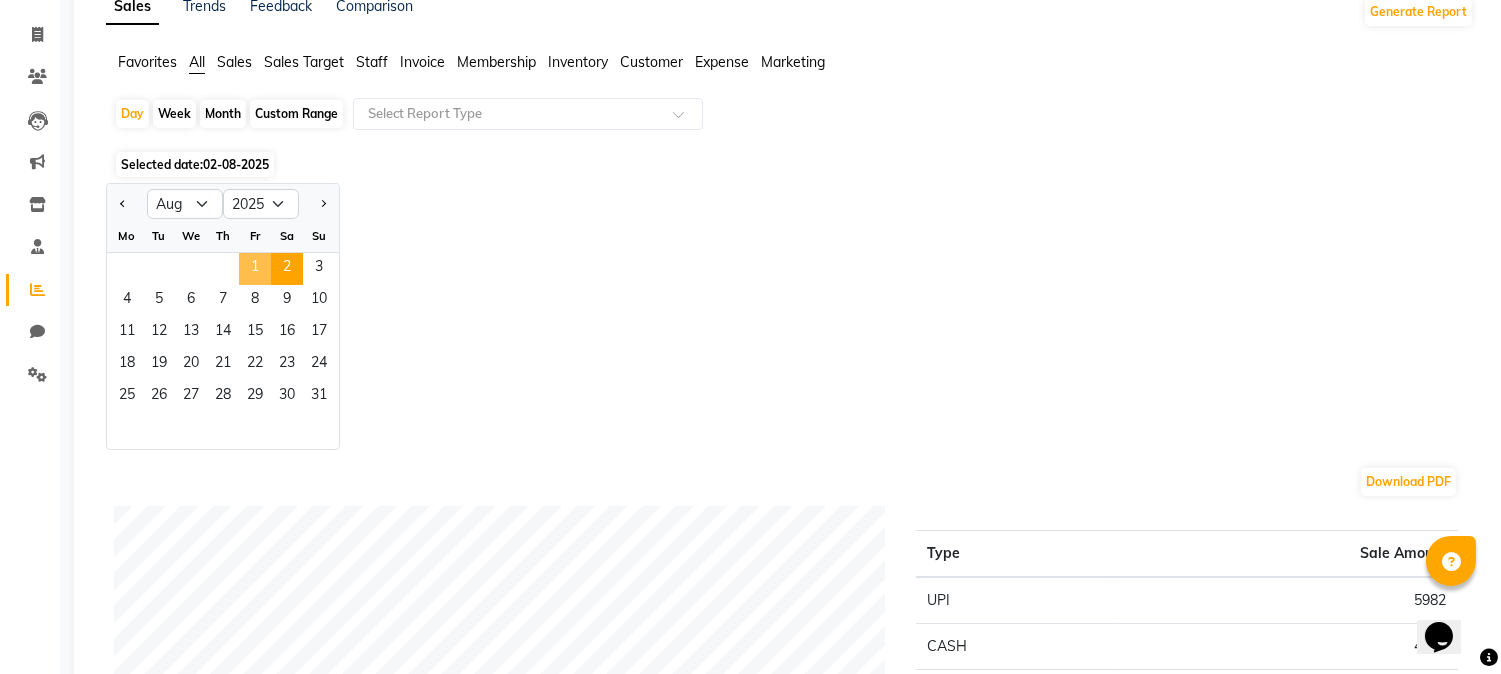 click on "1" 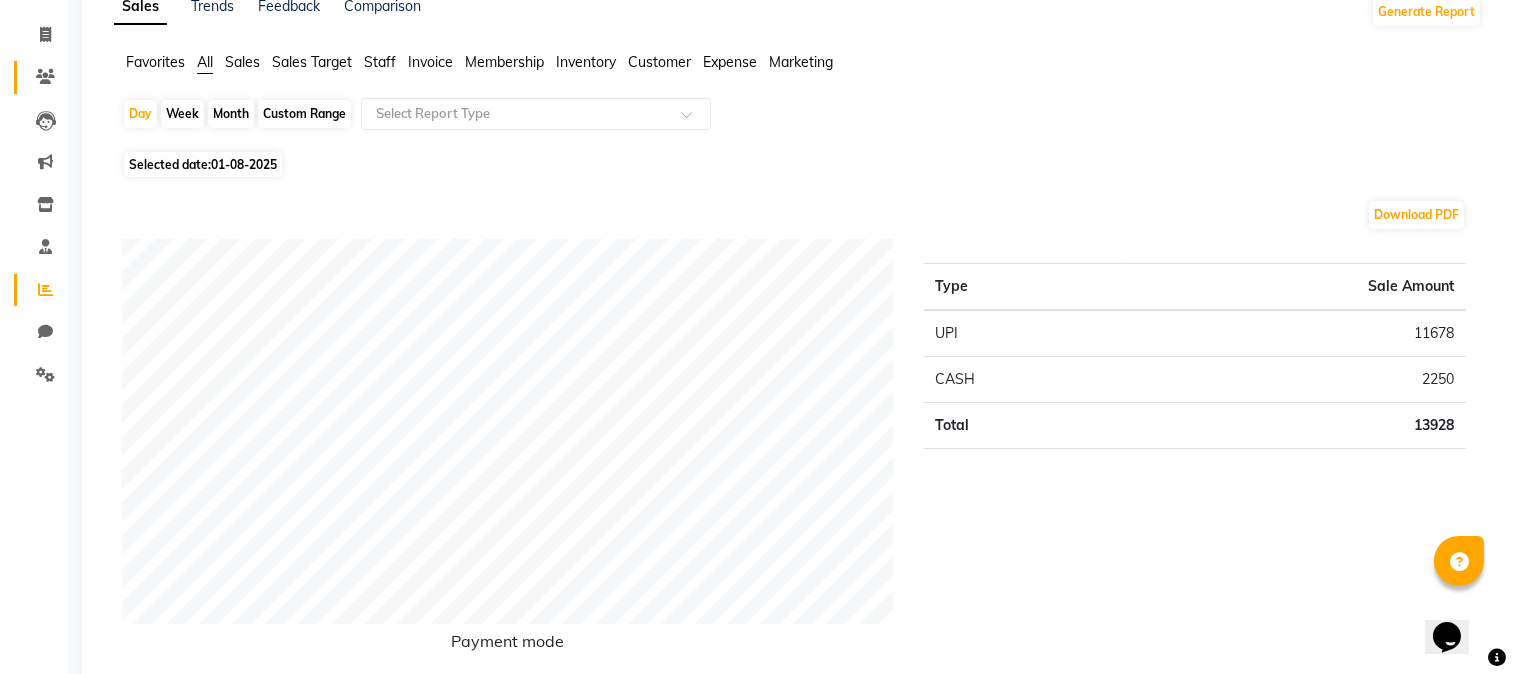 scroll, scrollTop: 0, scrollLeft: 0, axis: both 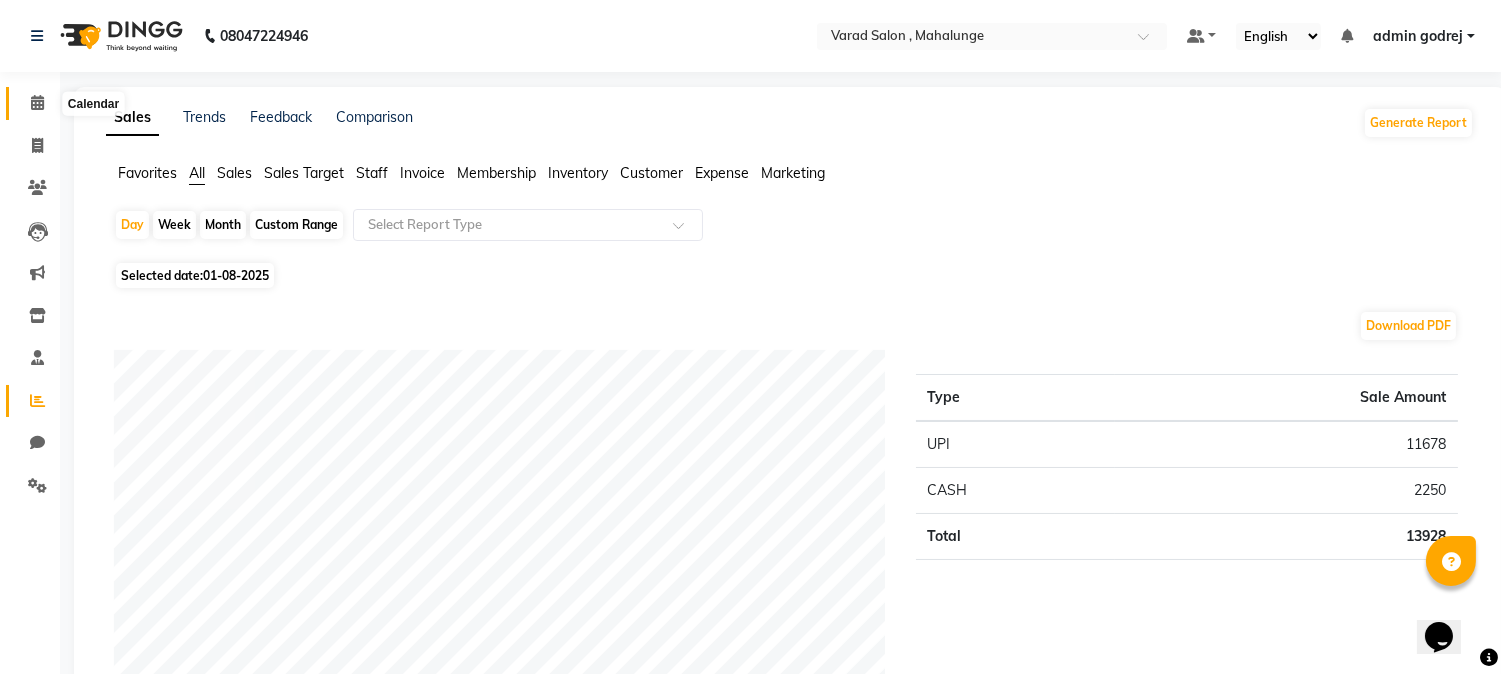click 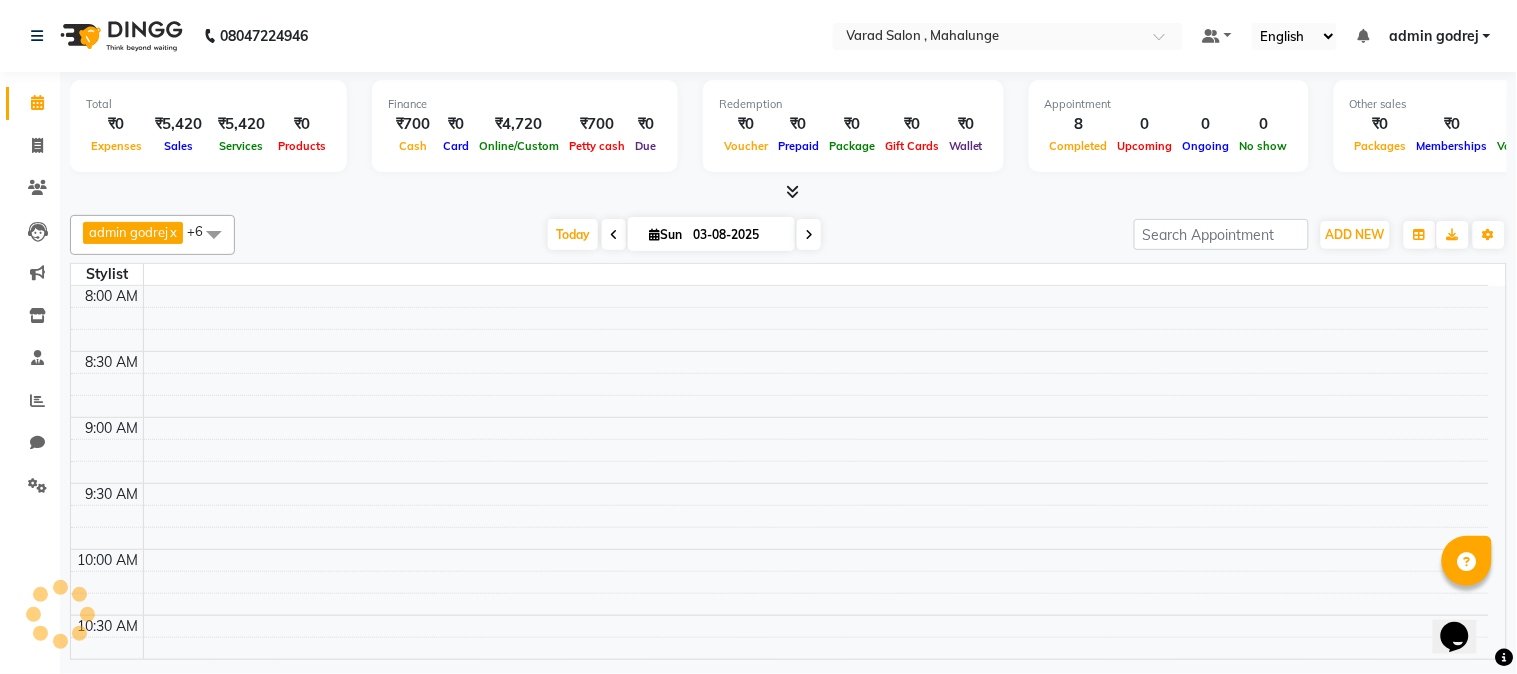 scroll, scrollTop: 0, scrollLeft: 0, axis: both 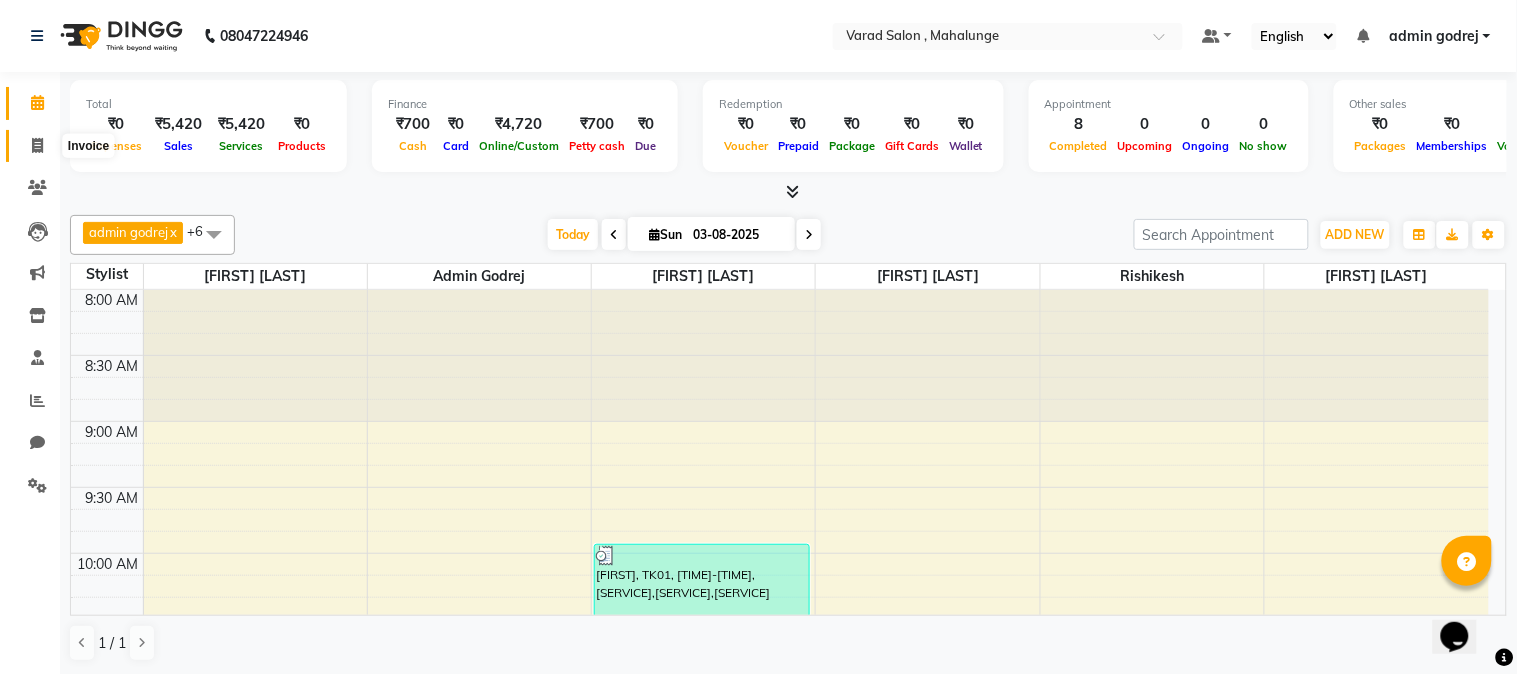 click 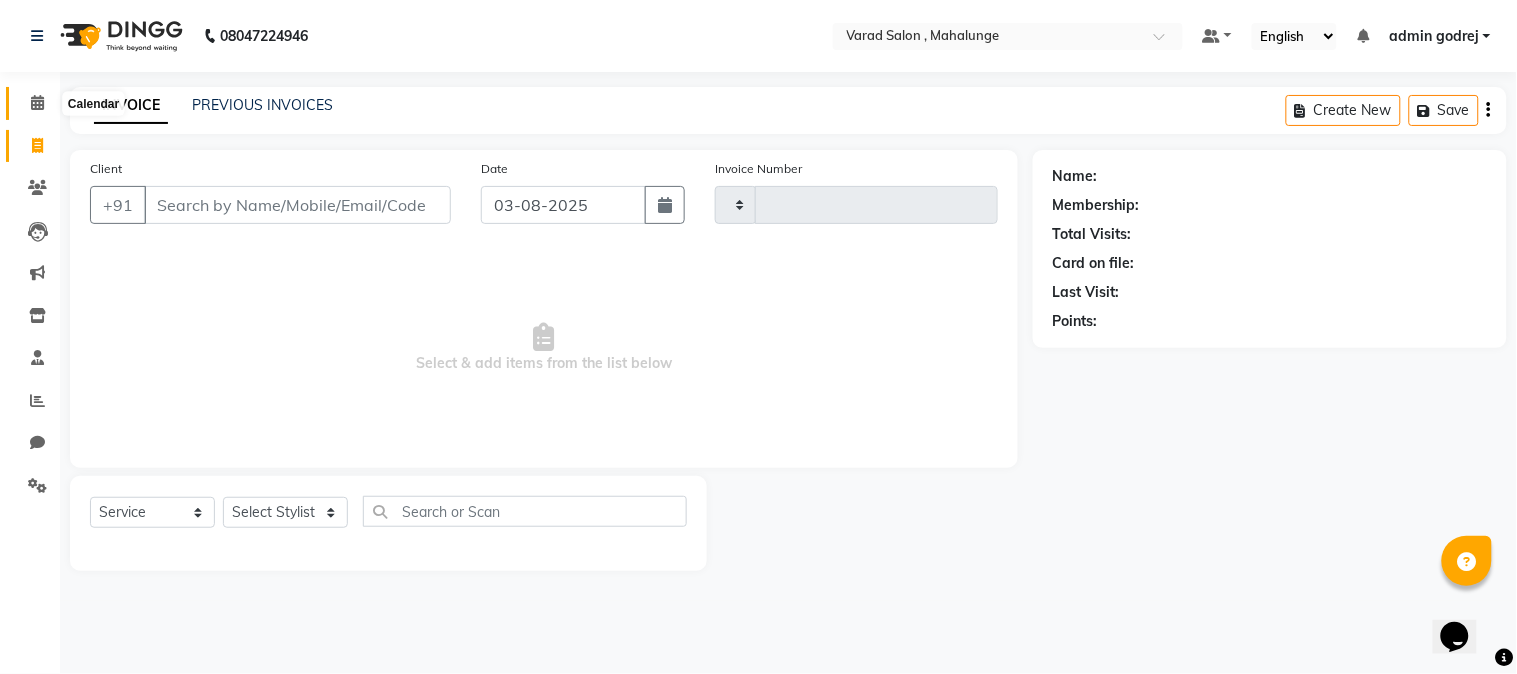 click 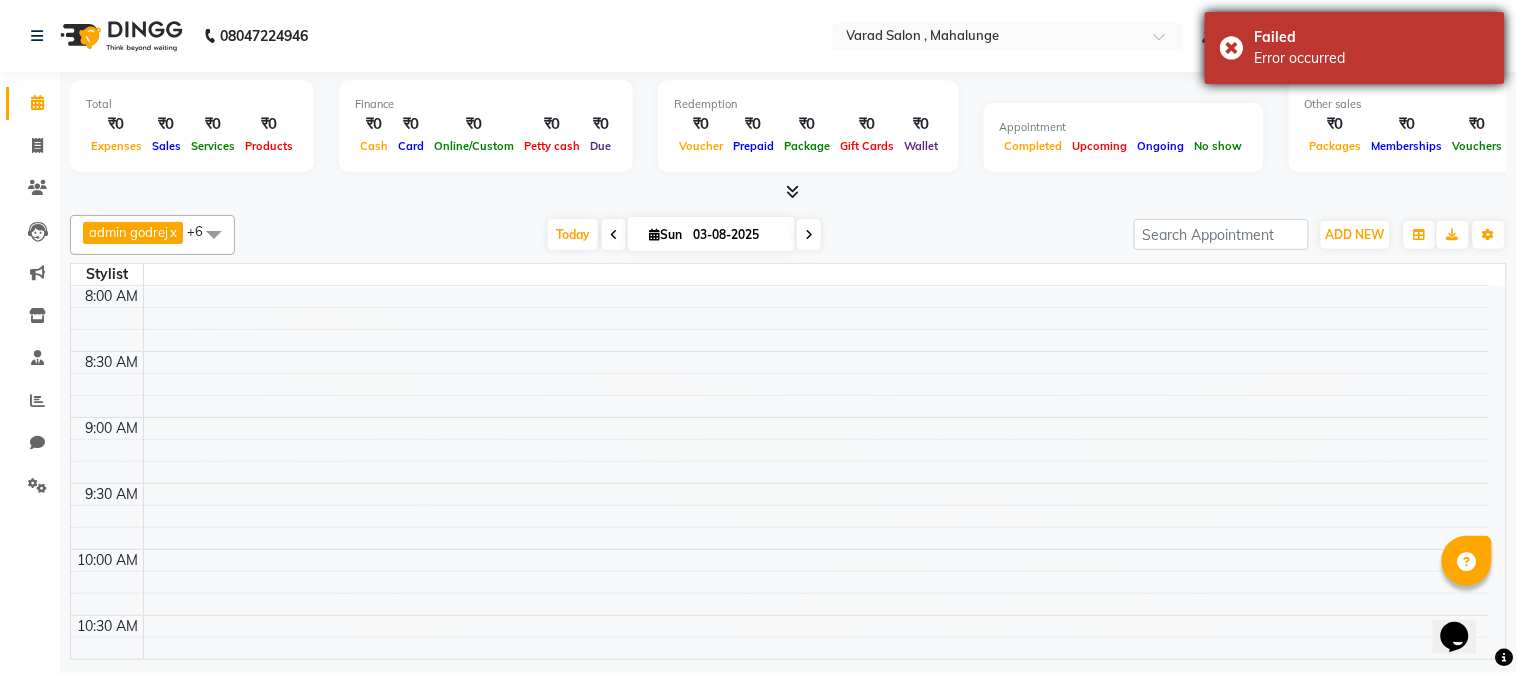 click on "Failed   Error occurred" at bounding box center (1355, 48) 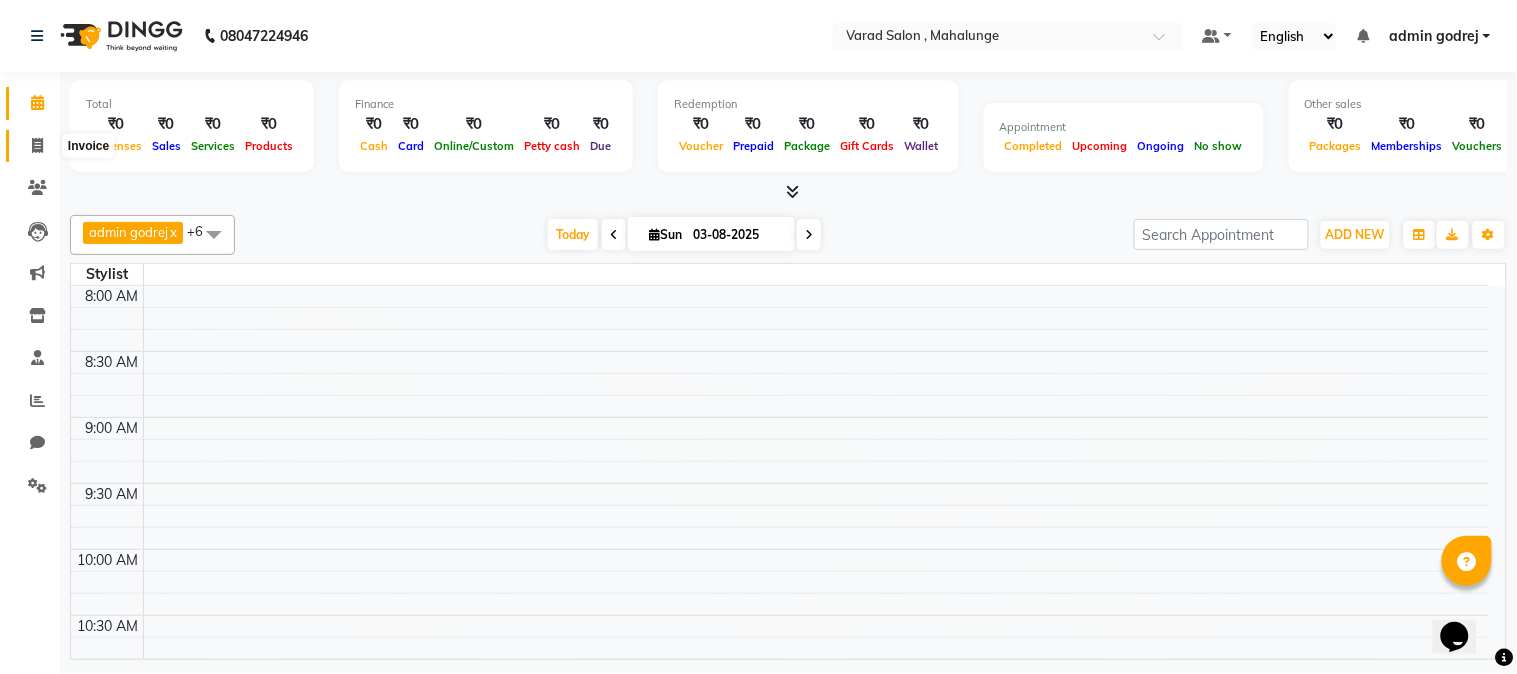 click 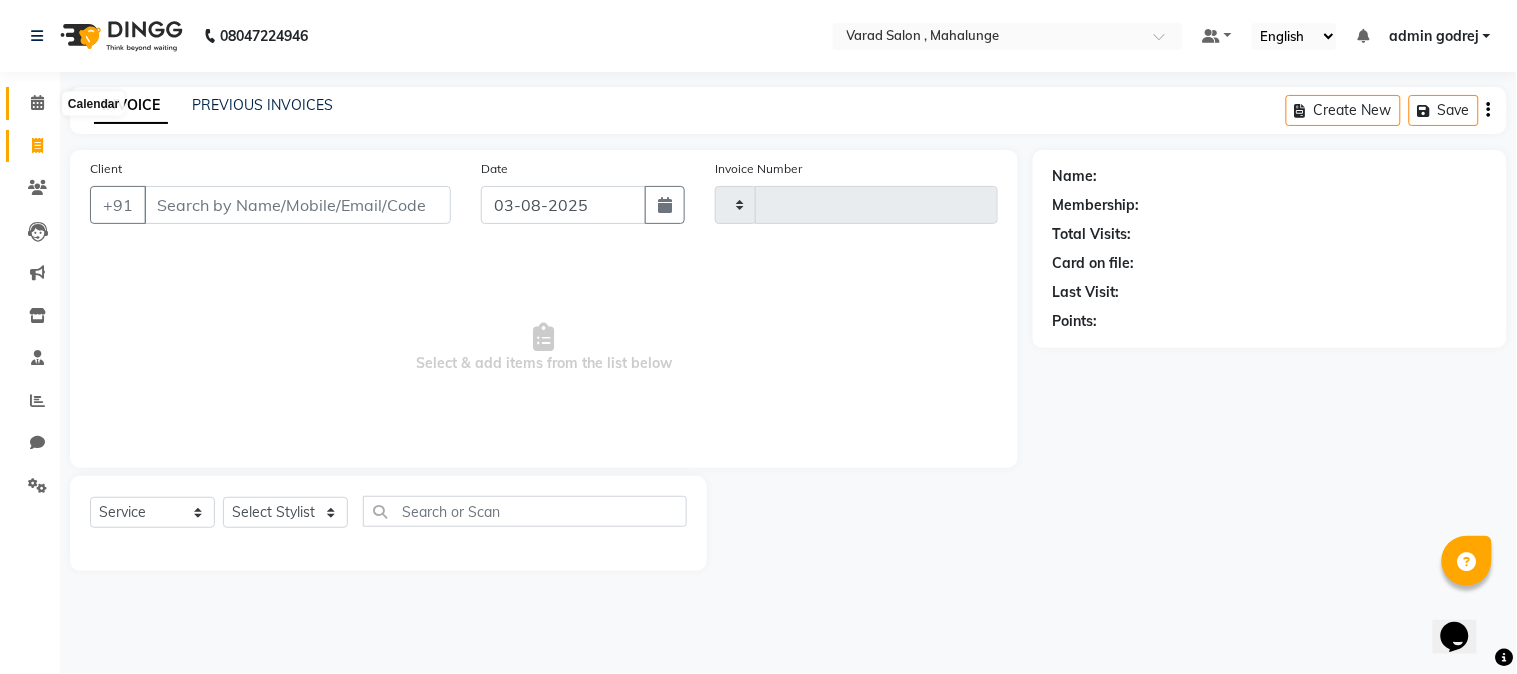 click 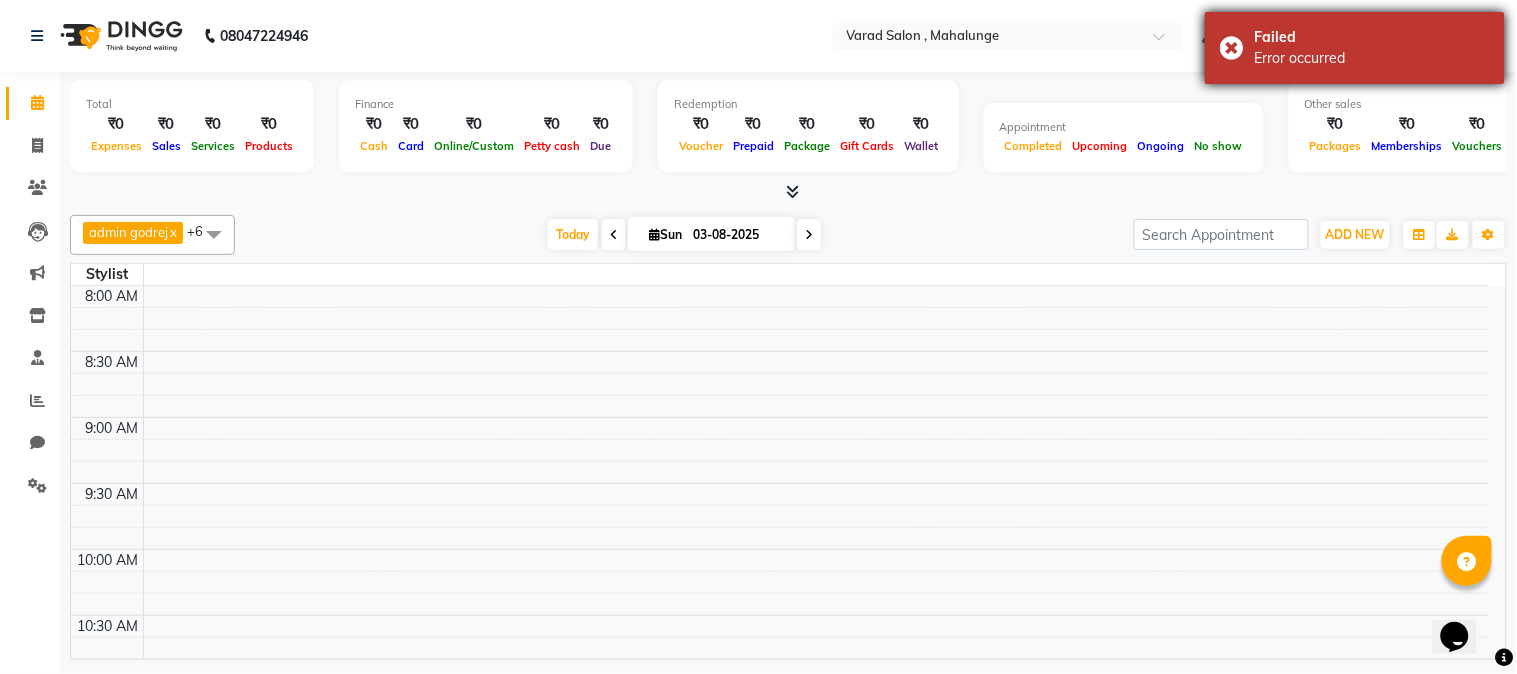 click on "Failed   Error occurred" at bounding box center (1355, 48) 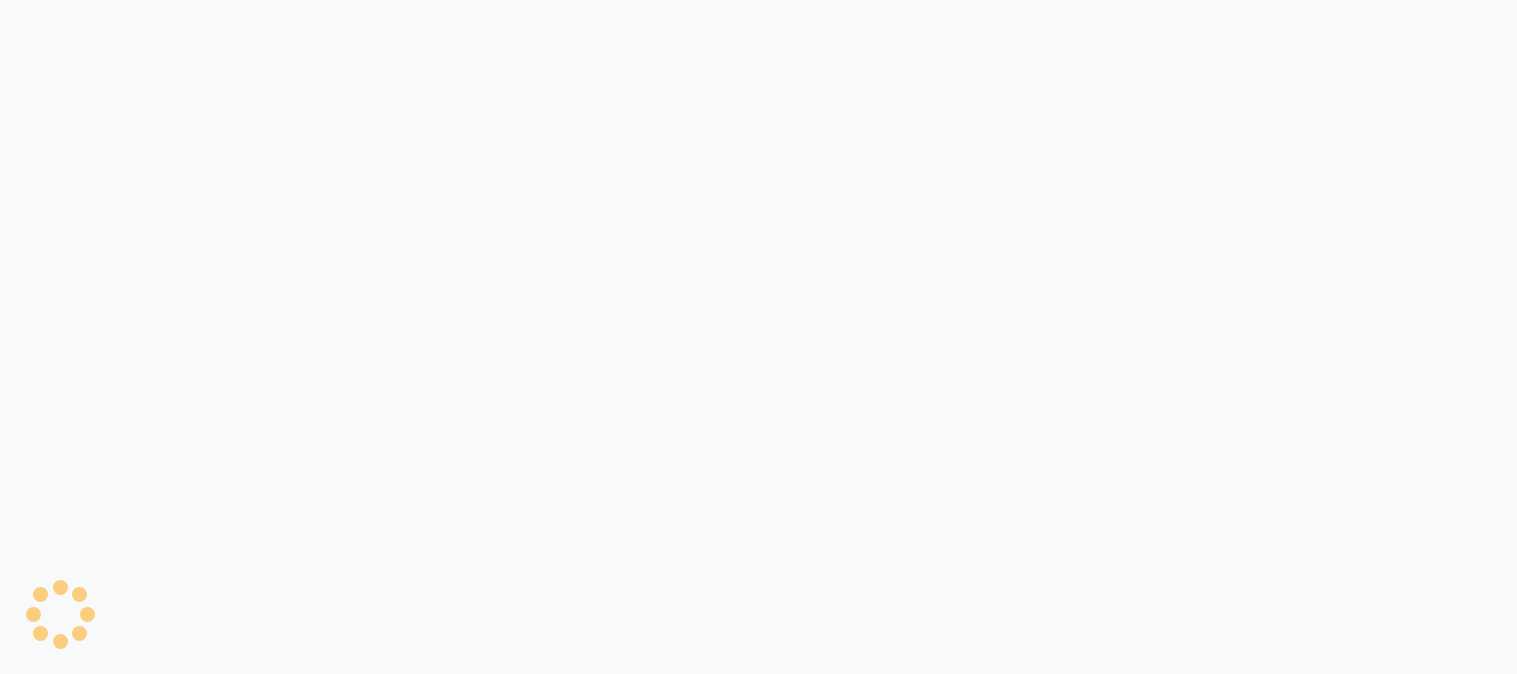 scroll, scrollTop: 0, scrollLeft: 0, axis: both 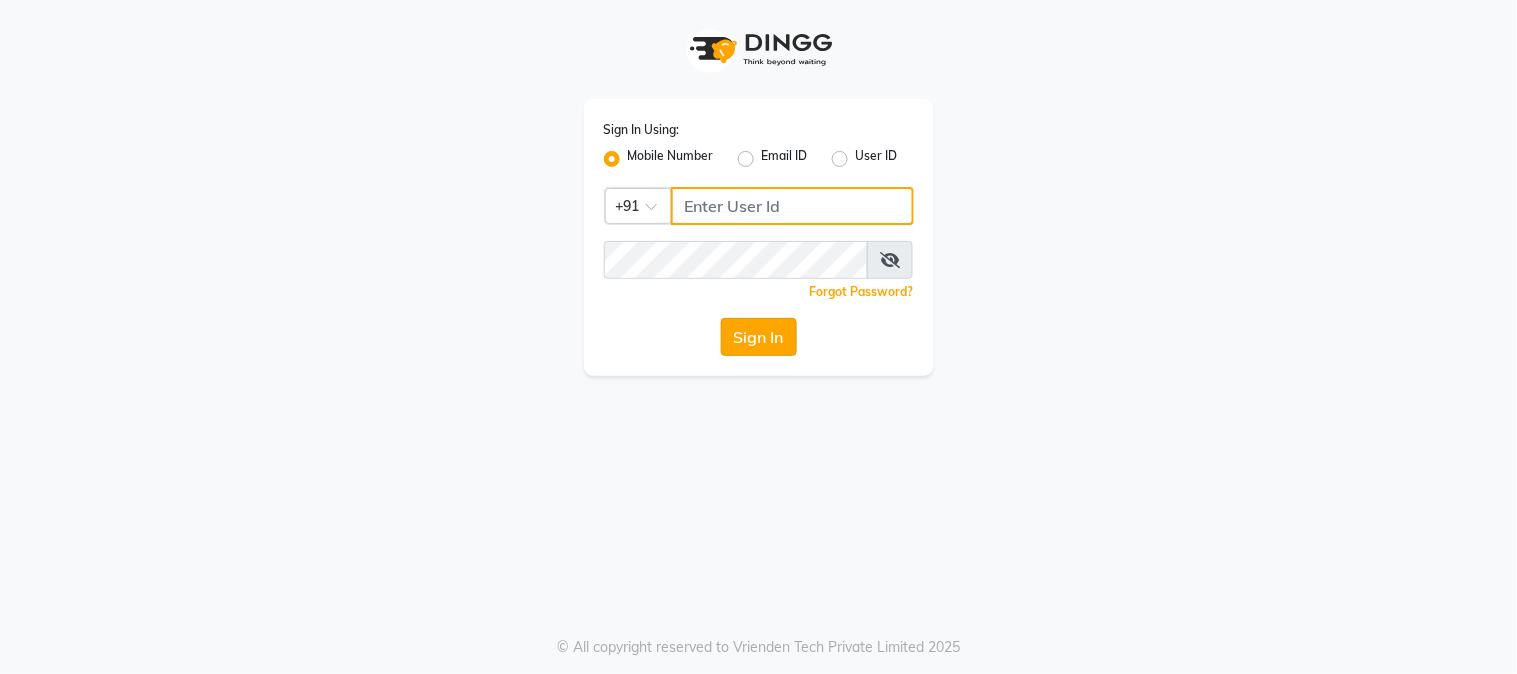 type on "[PHONE]" 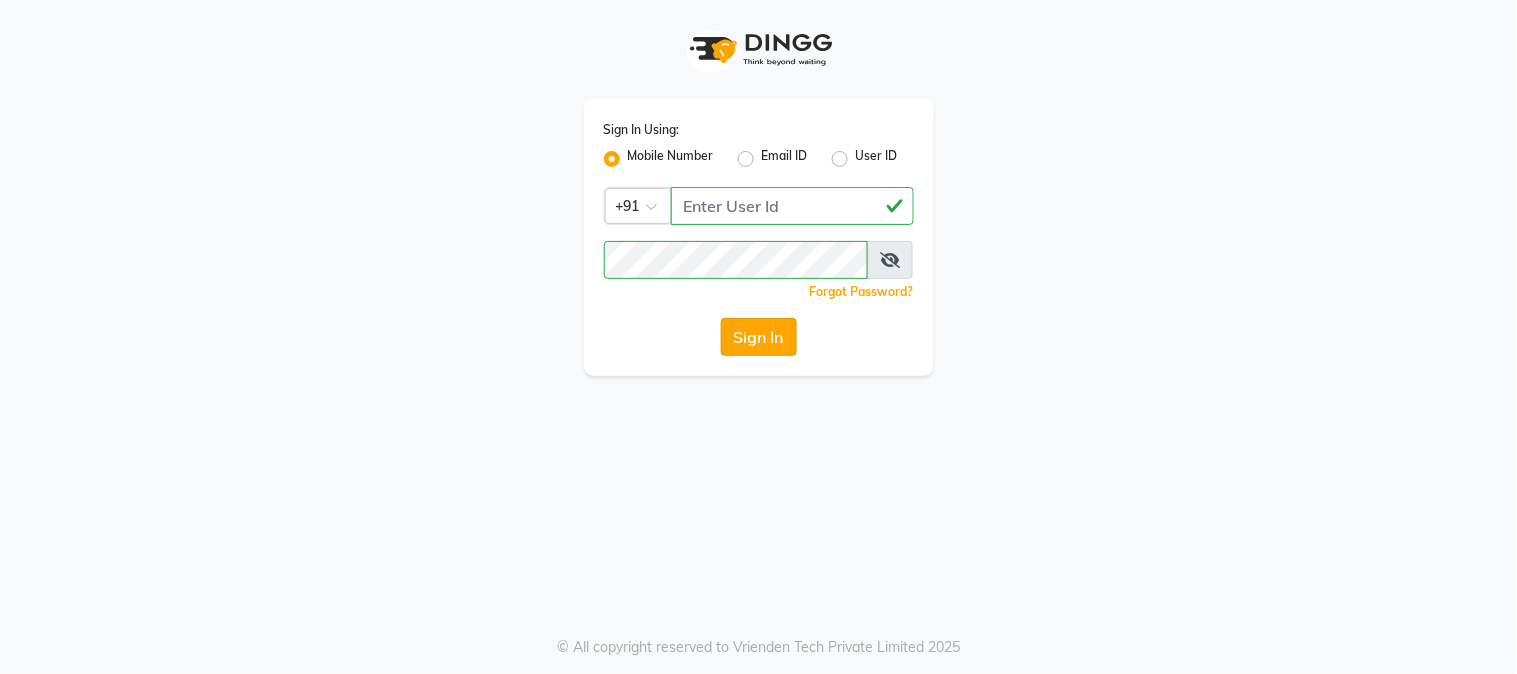 click on "Sign In" 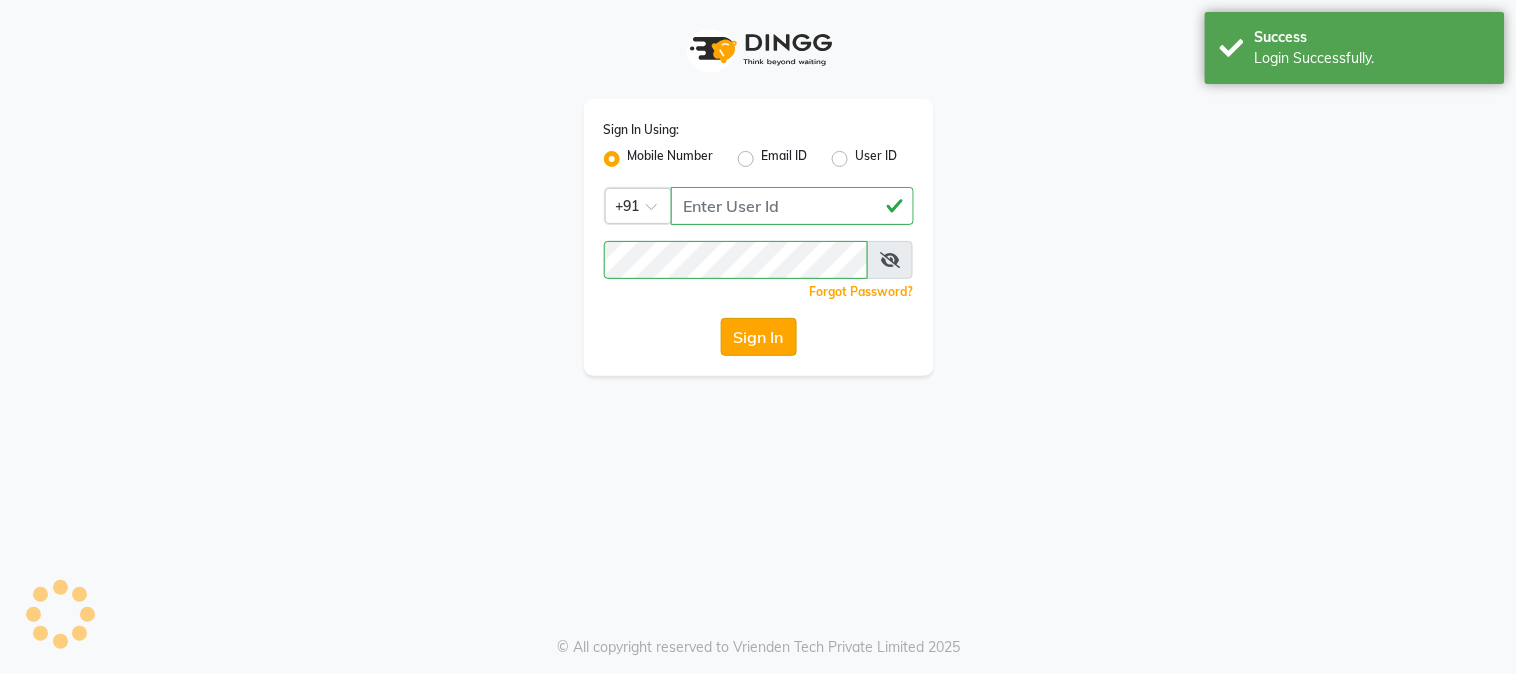 select on "service" 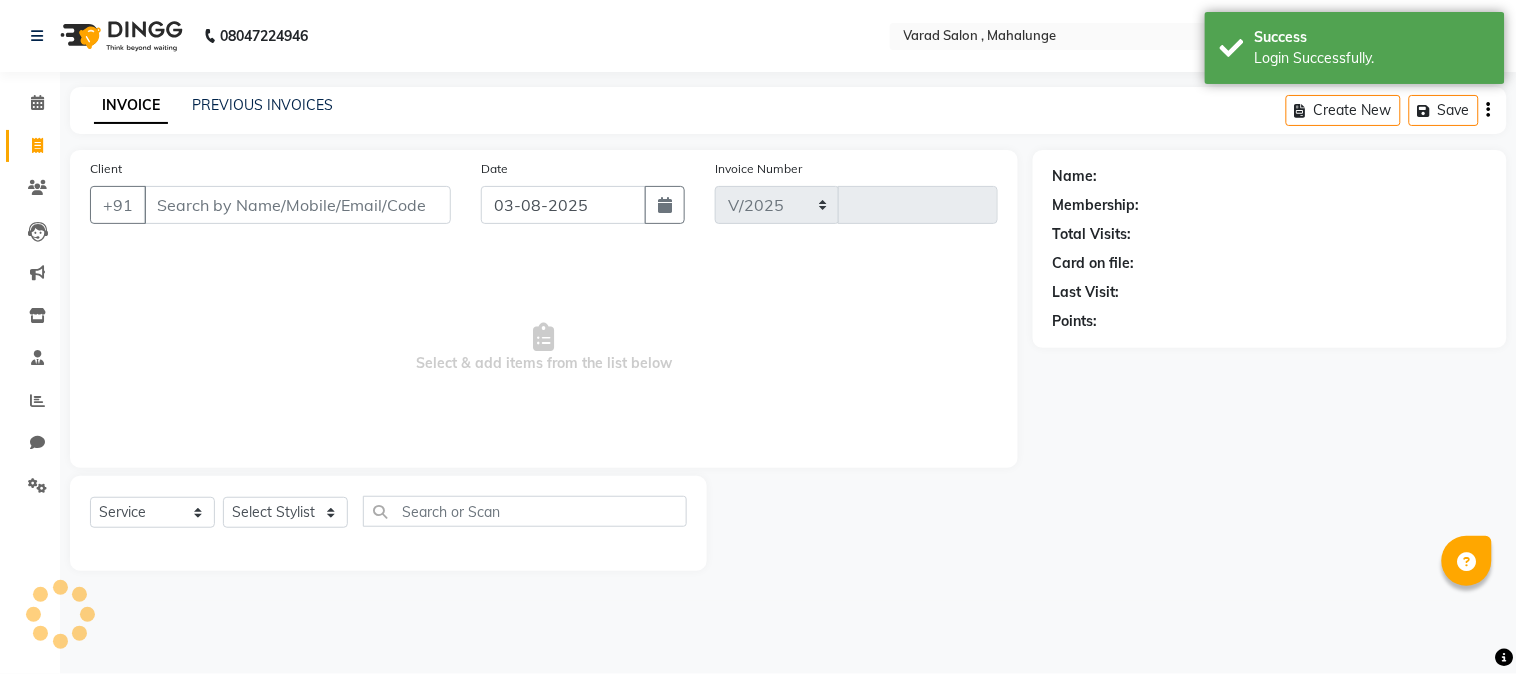 select on "7250" 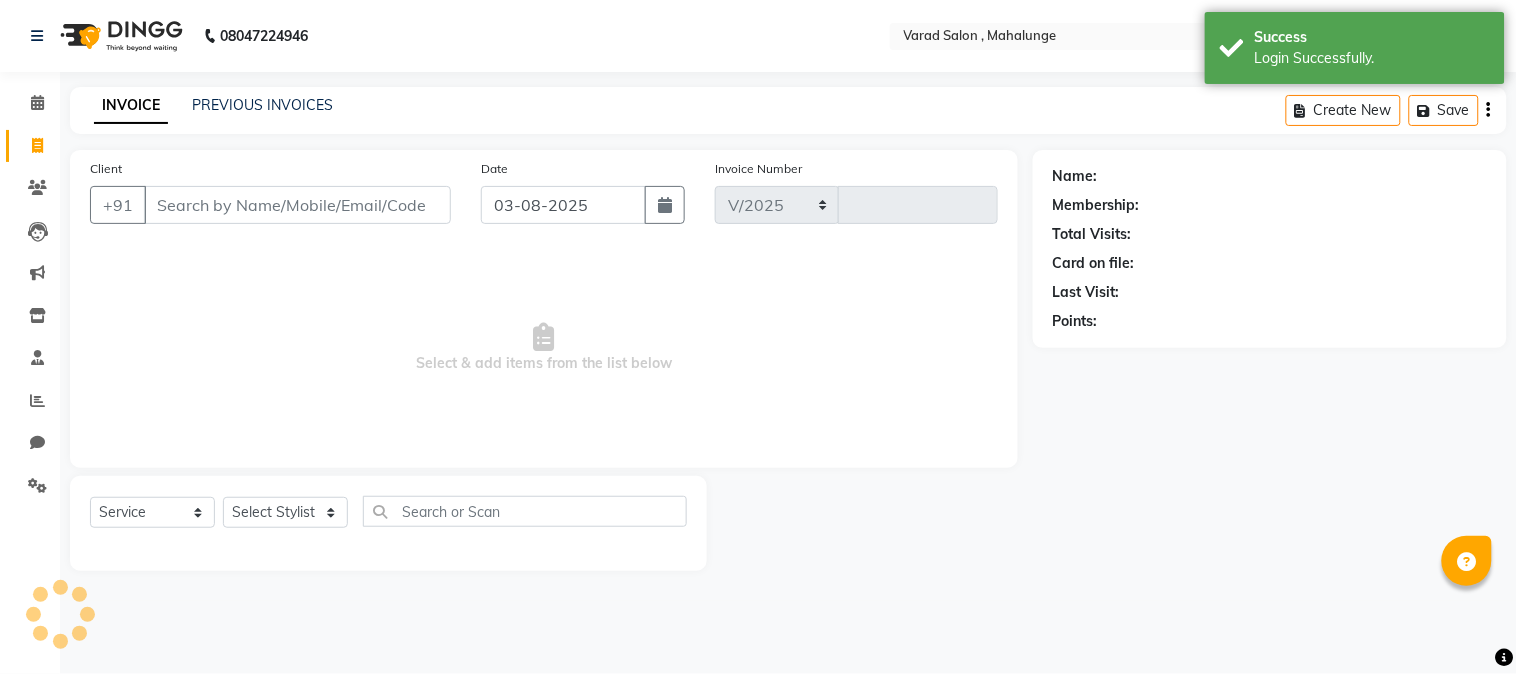 type on "1254" 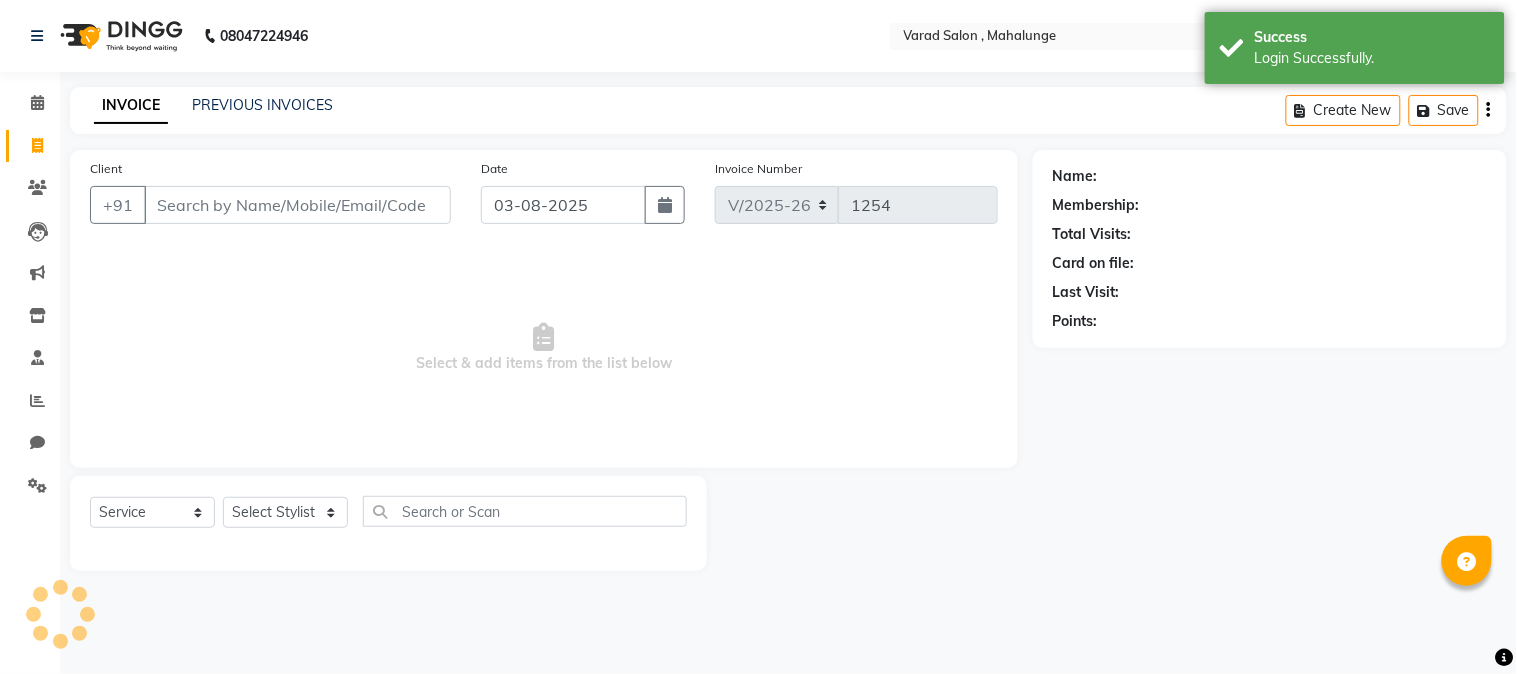 select on "en" 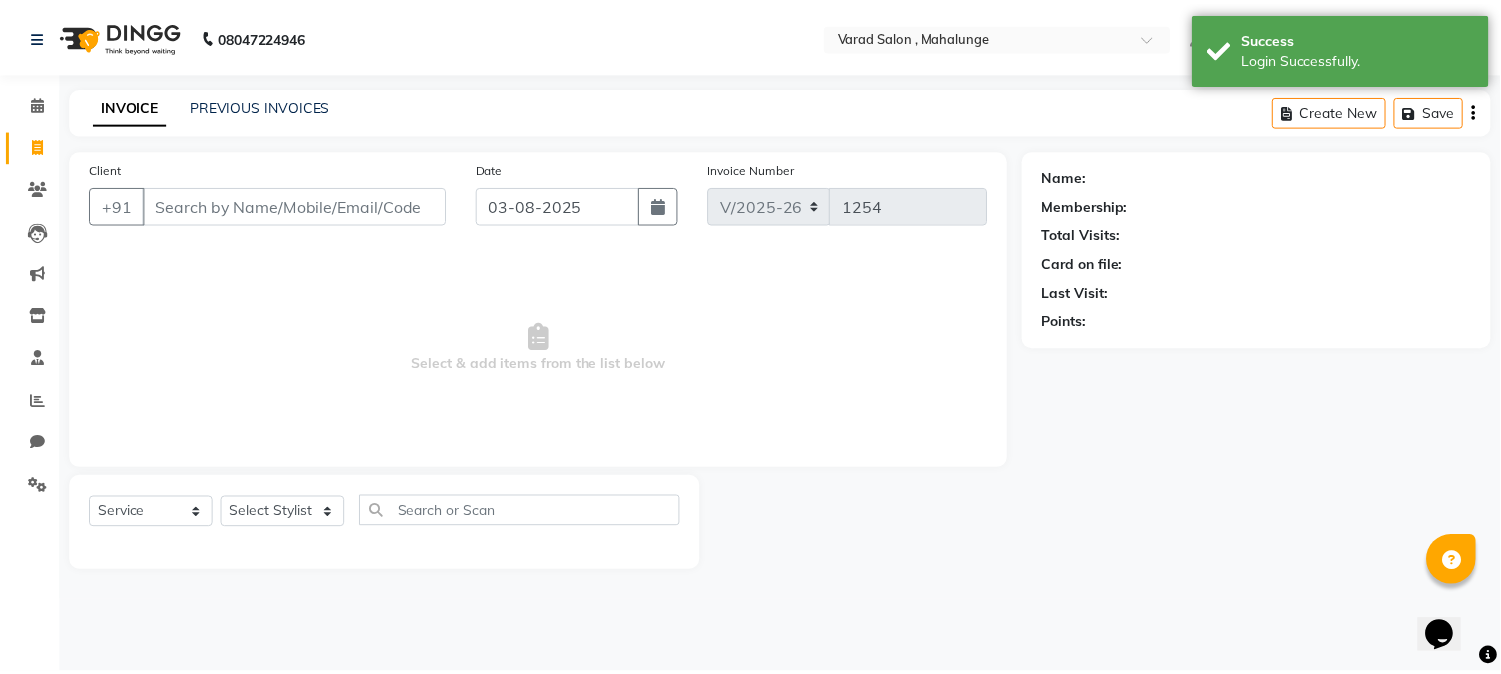 scroll, scrollTop: 0, scrollLeft: 0, axis: both 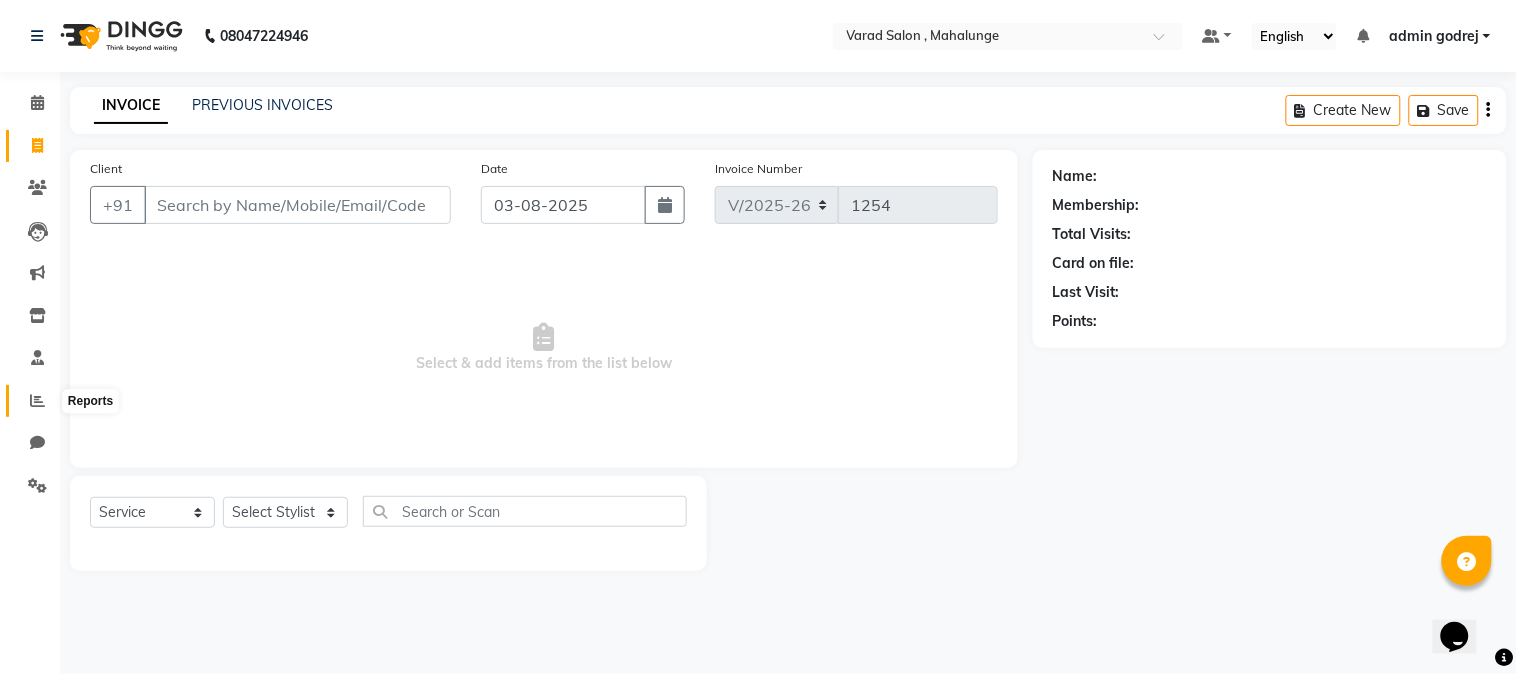 click 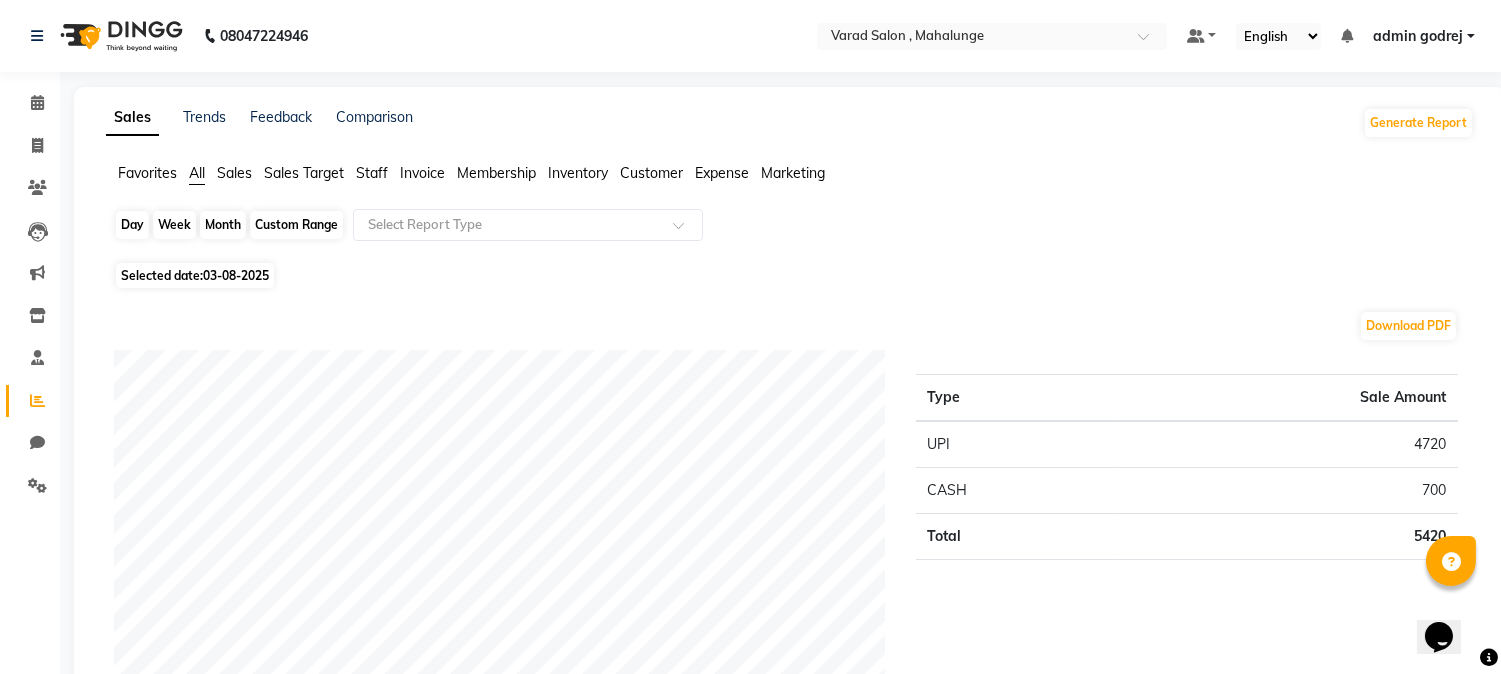 click on "Day" 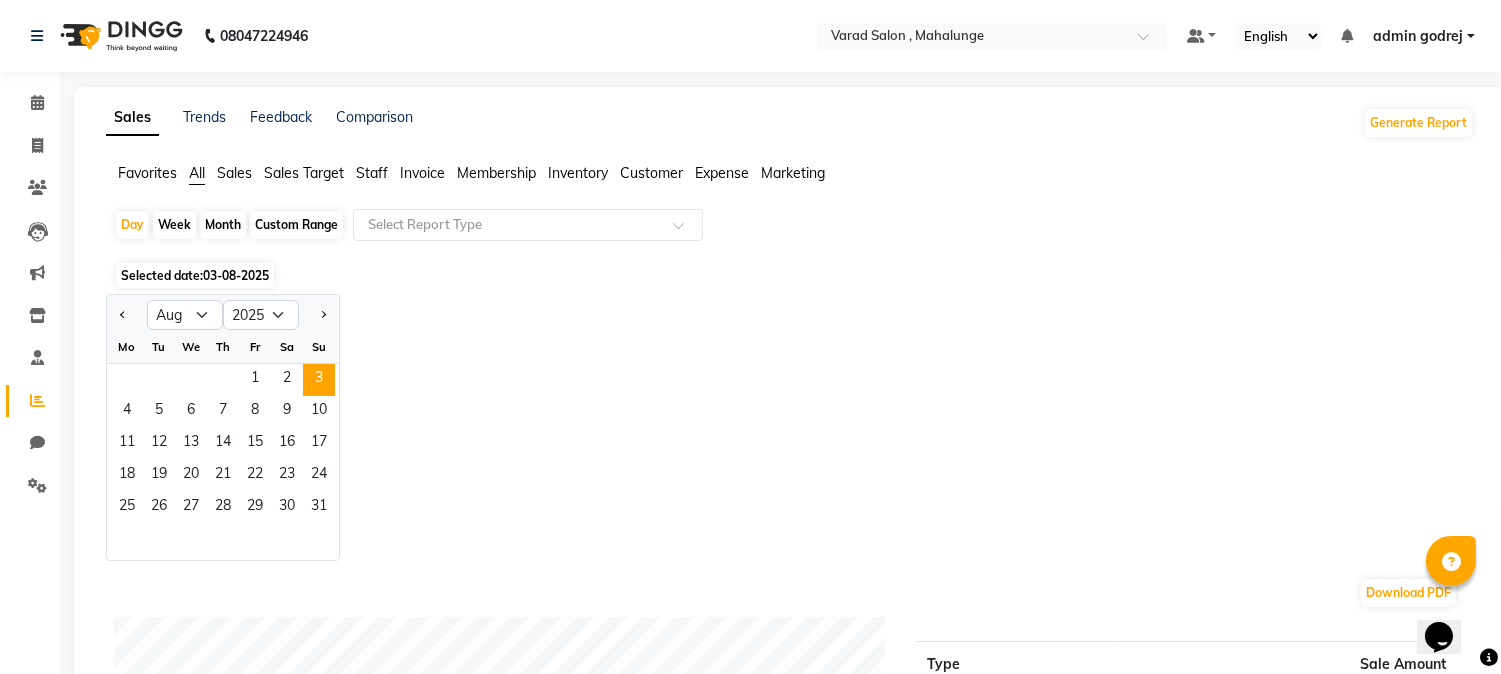 click on "Jan Feb Mar Apr May Jun Jul Aug Sep Oct Nov Dec 2015 2016 2017 2018 2019 2020 2021 2022 2023 2024 2025 2026 2027 2028 2029 2030 2031 2032 2033 2034 2035 Mo Tu We Th Fr Sa Su  1   2   3   4   5   6   7   8   9   10   11   12   13   14   15   16   17   18   19   20   21   22   23   24   25   26   27   28   29   30   31" 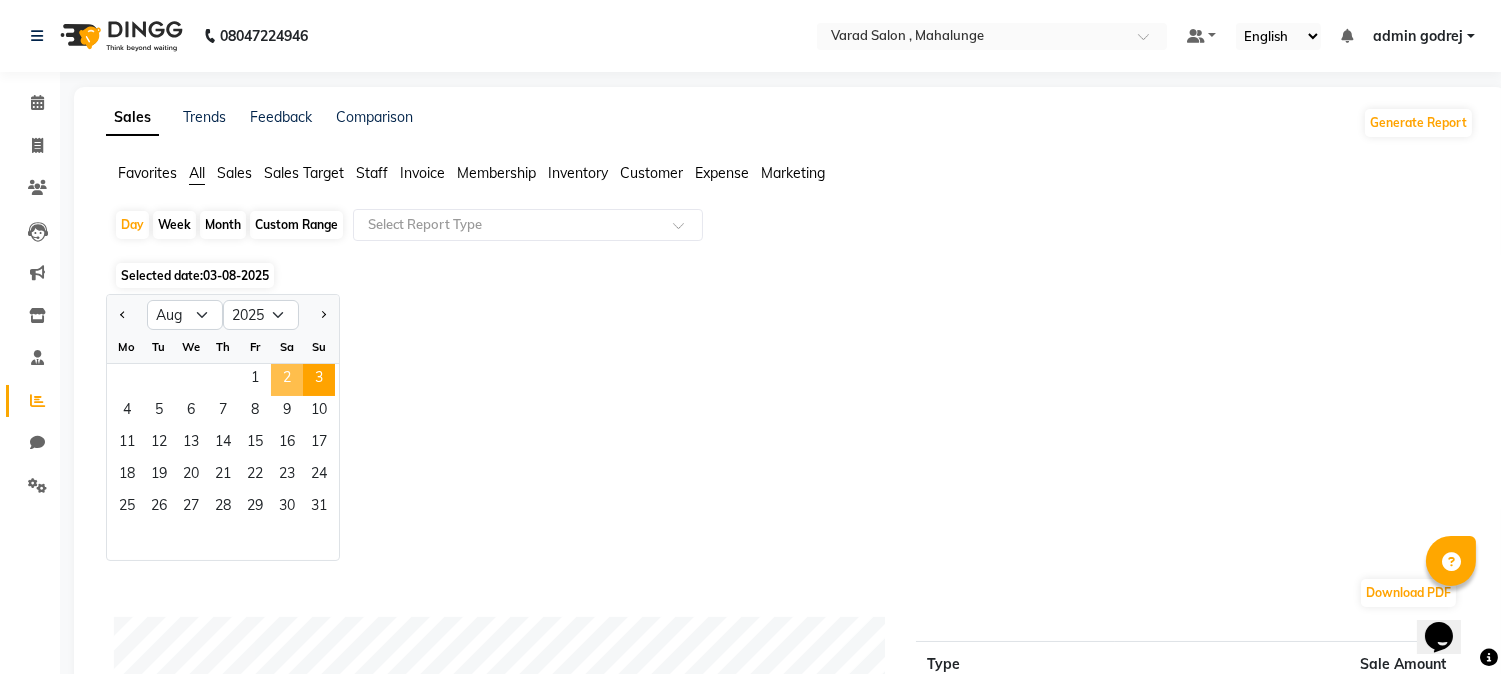 click on "2" 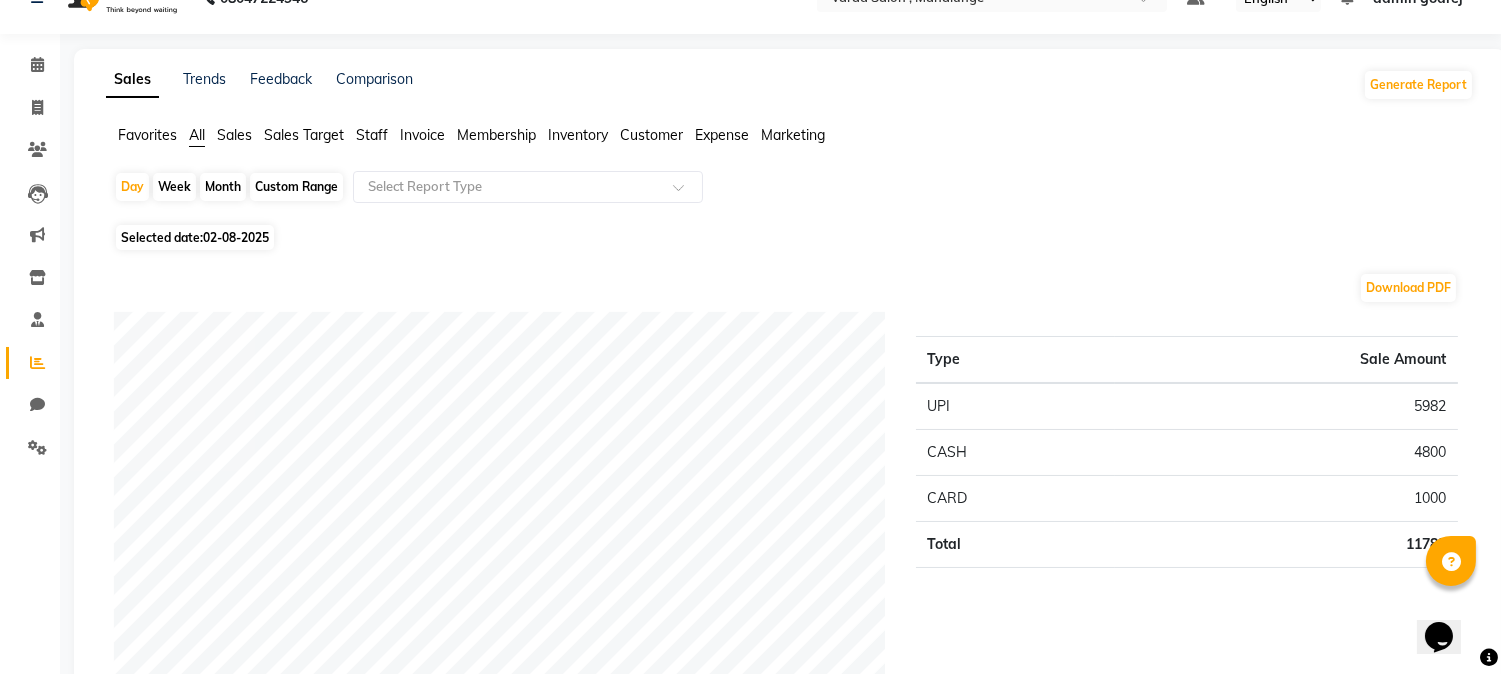 scroll, scrollTop: 0, scrollLeft: 0, axis: both 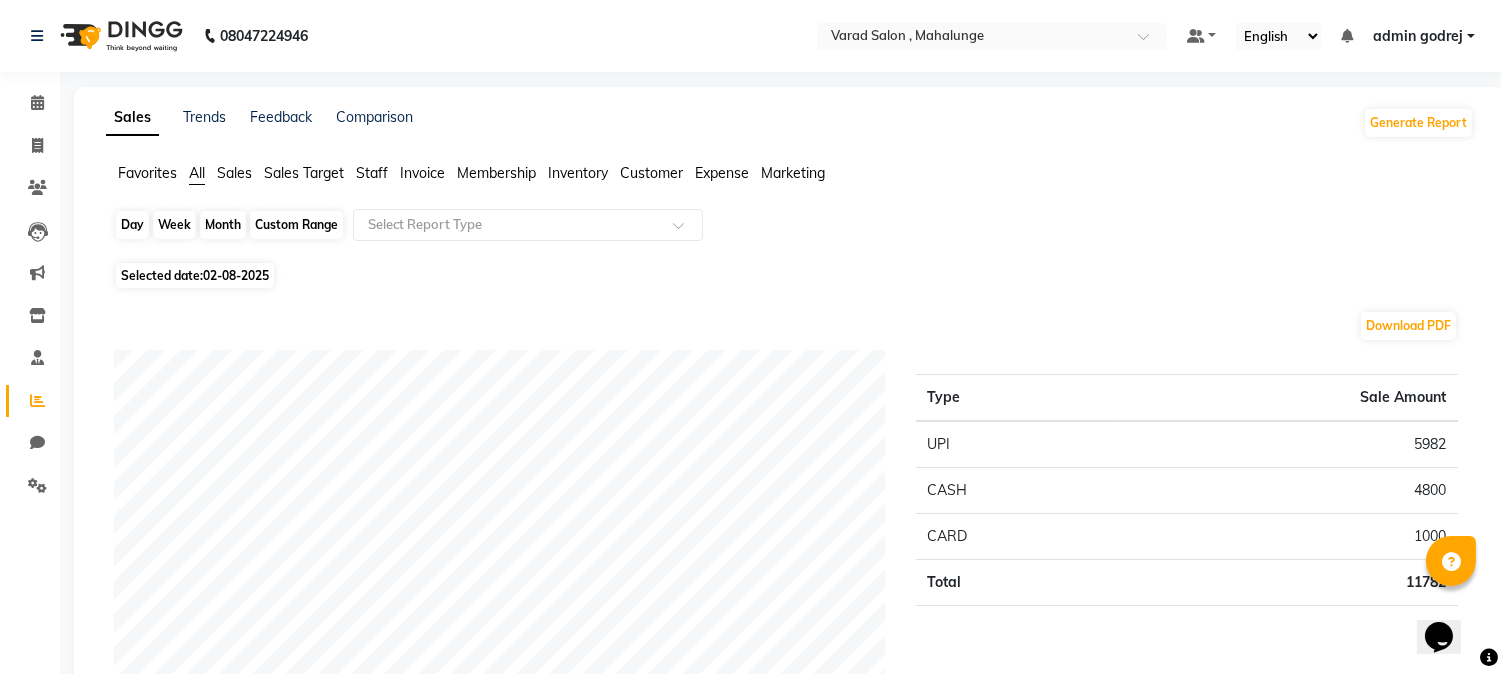 click on "Day" 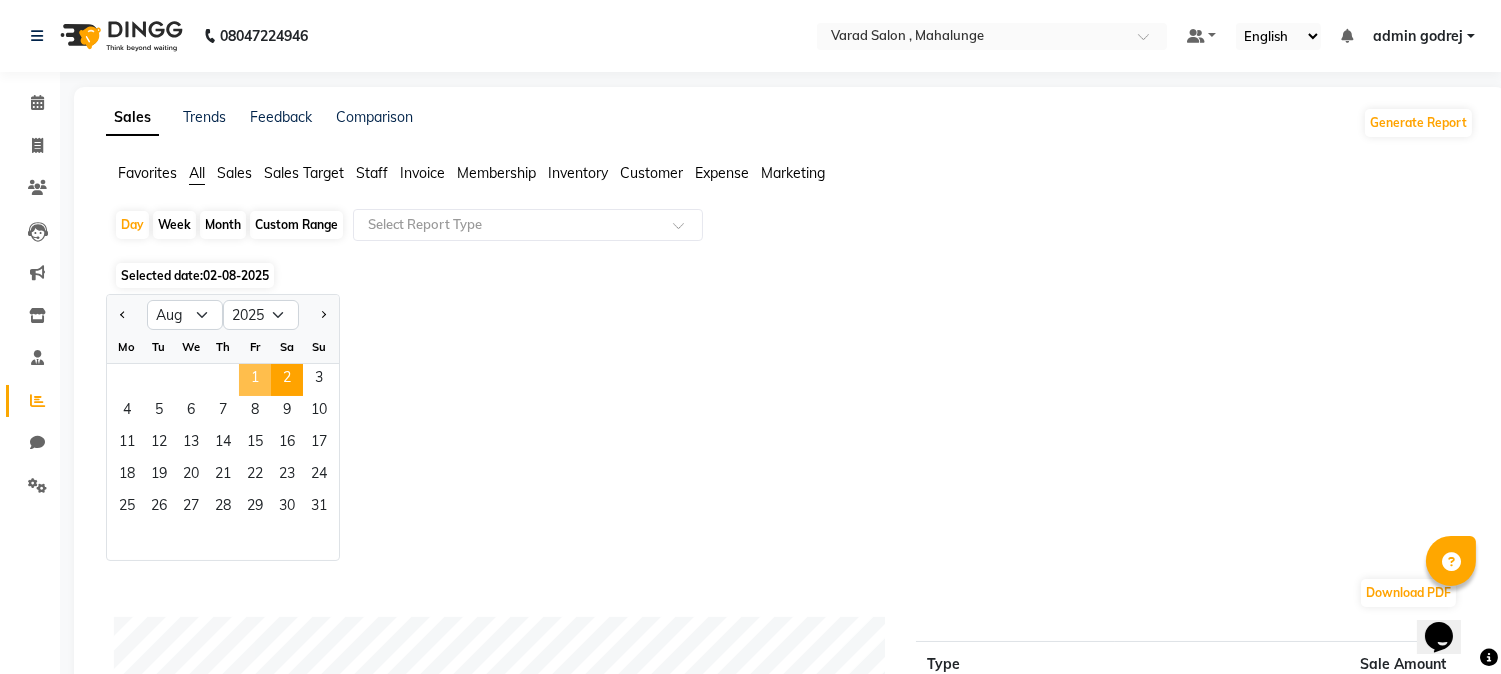 click on "1" 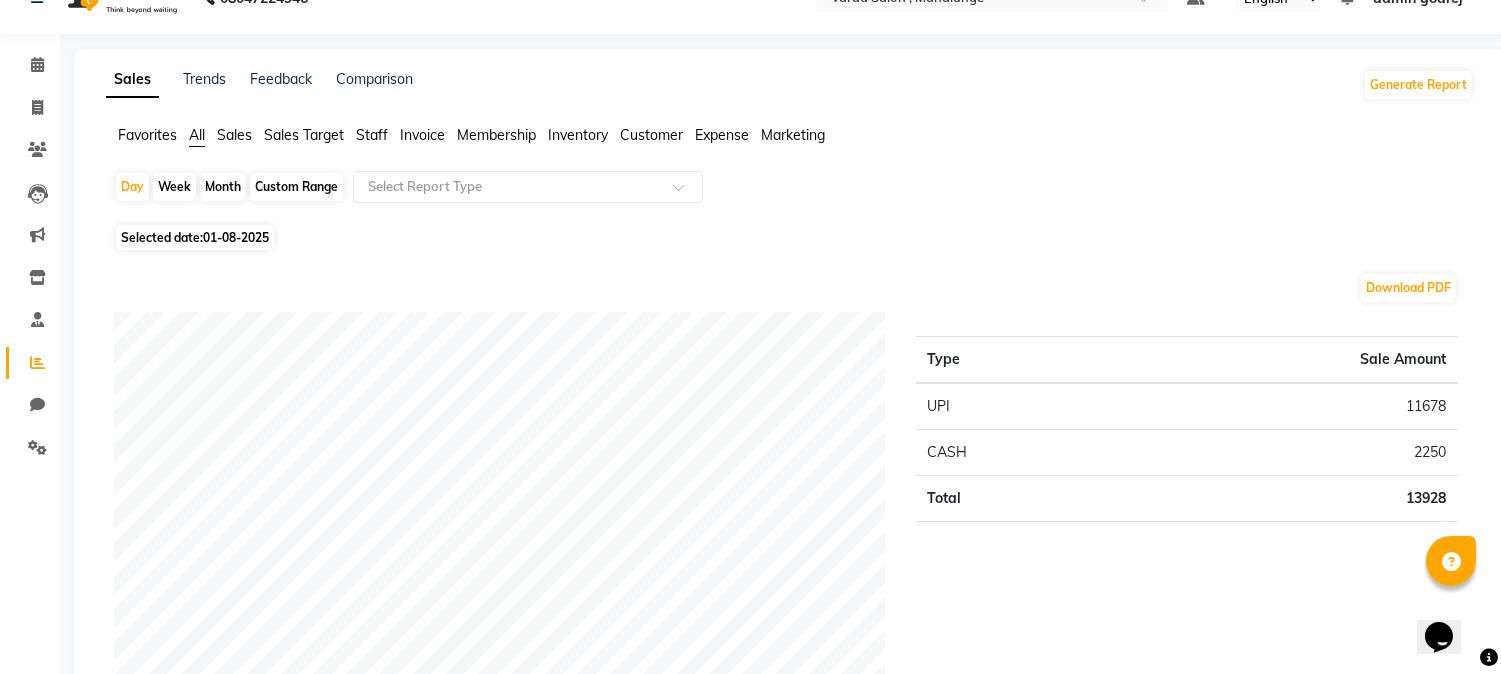 scroll, scrollTop: 0, scrollLeft: 0, axis: both 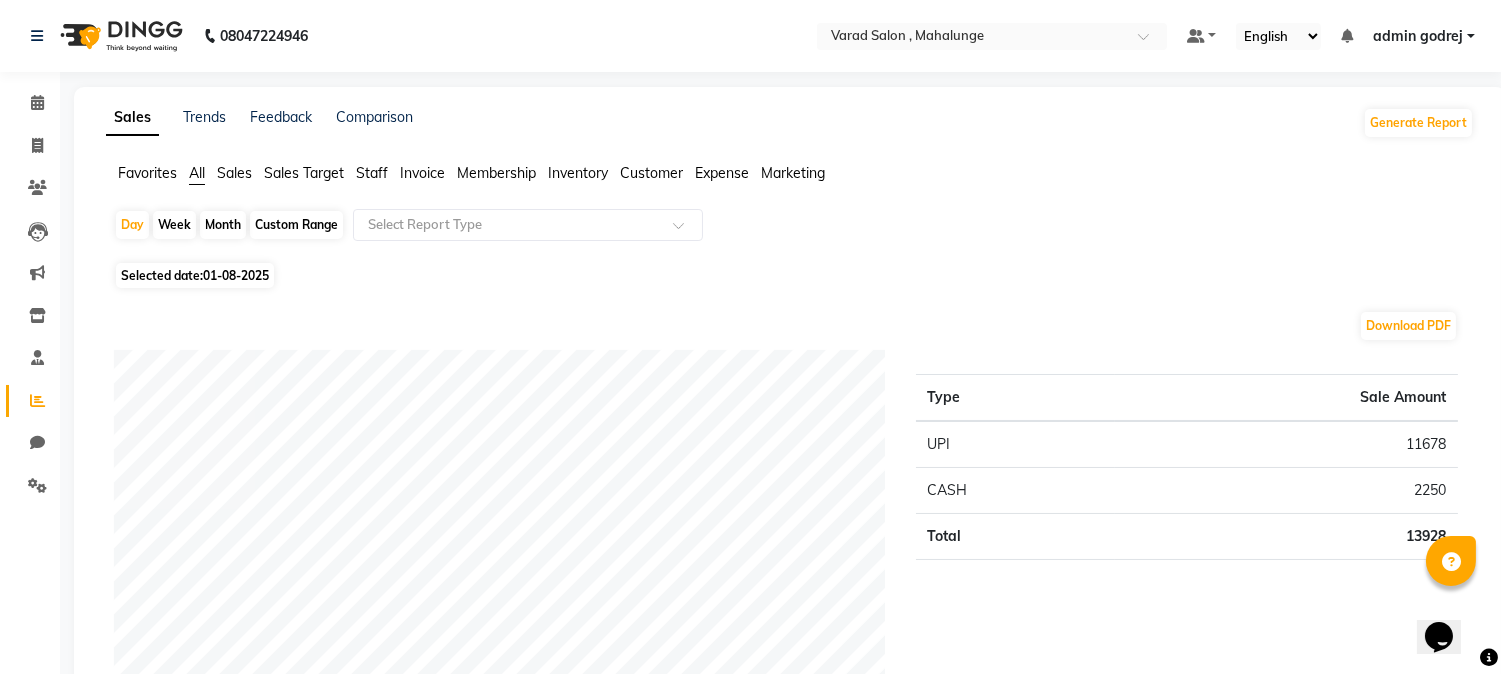 click on "Day   Week   Month   Custom Range  Select Report Type" 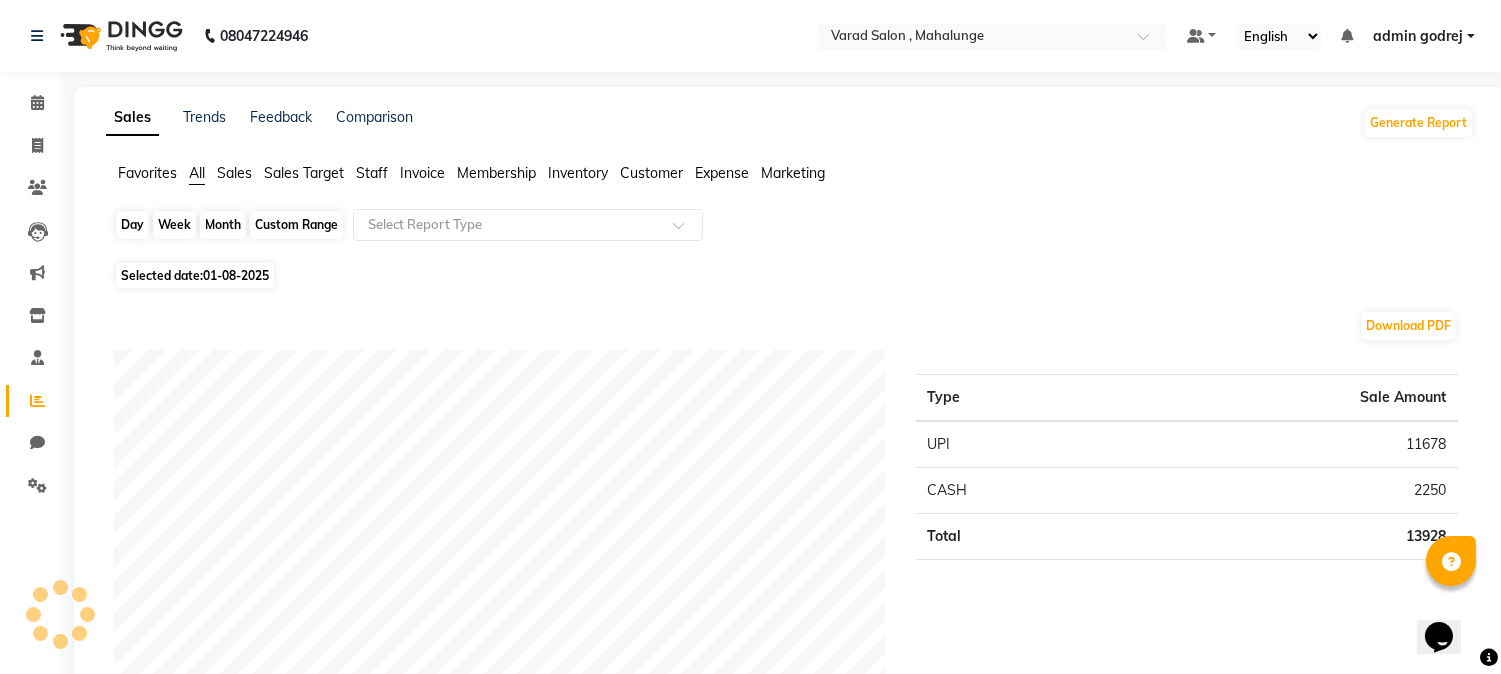 click on "Day" 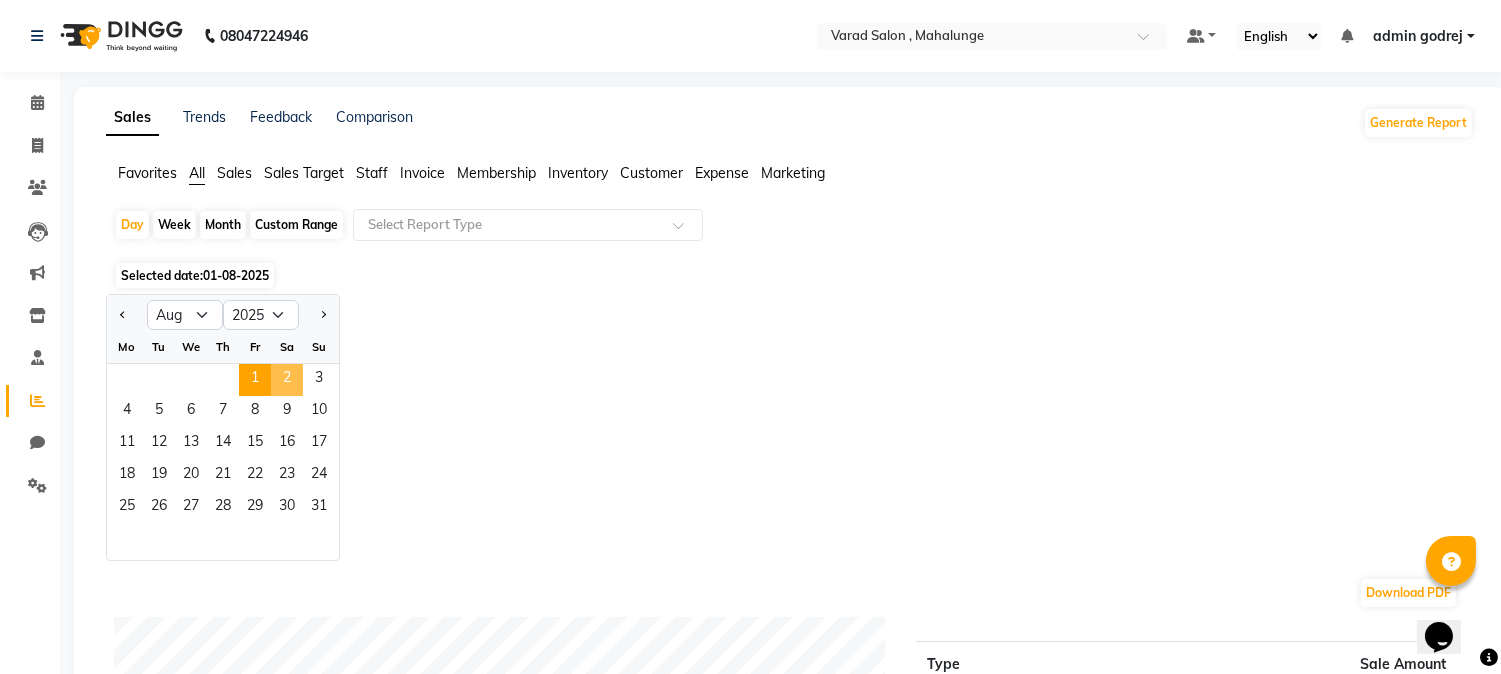 click on "2" 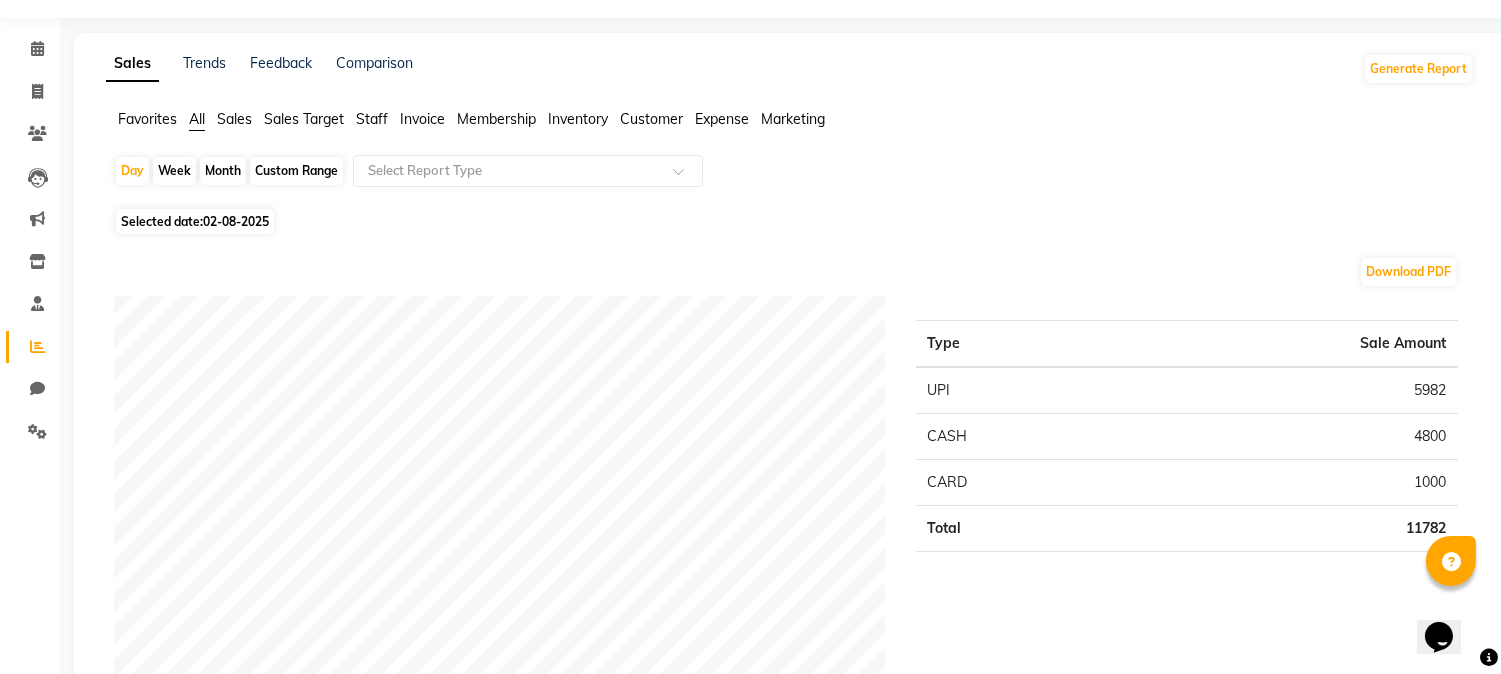 scroll, scrollTop: 0, scrollLeft: 0, axis: both 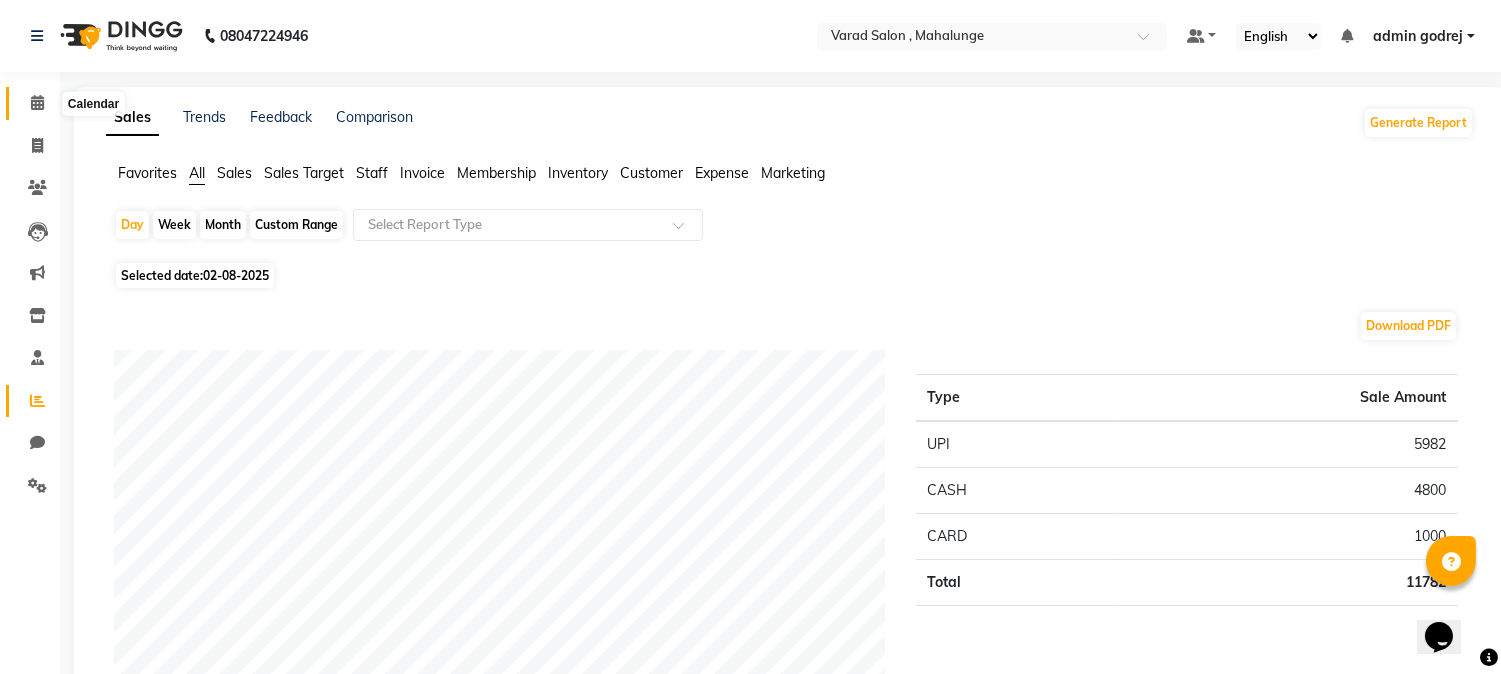 click 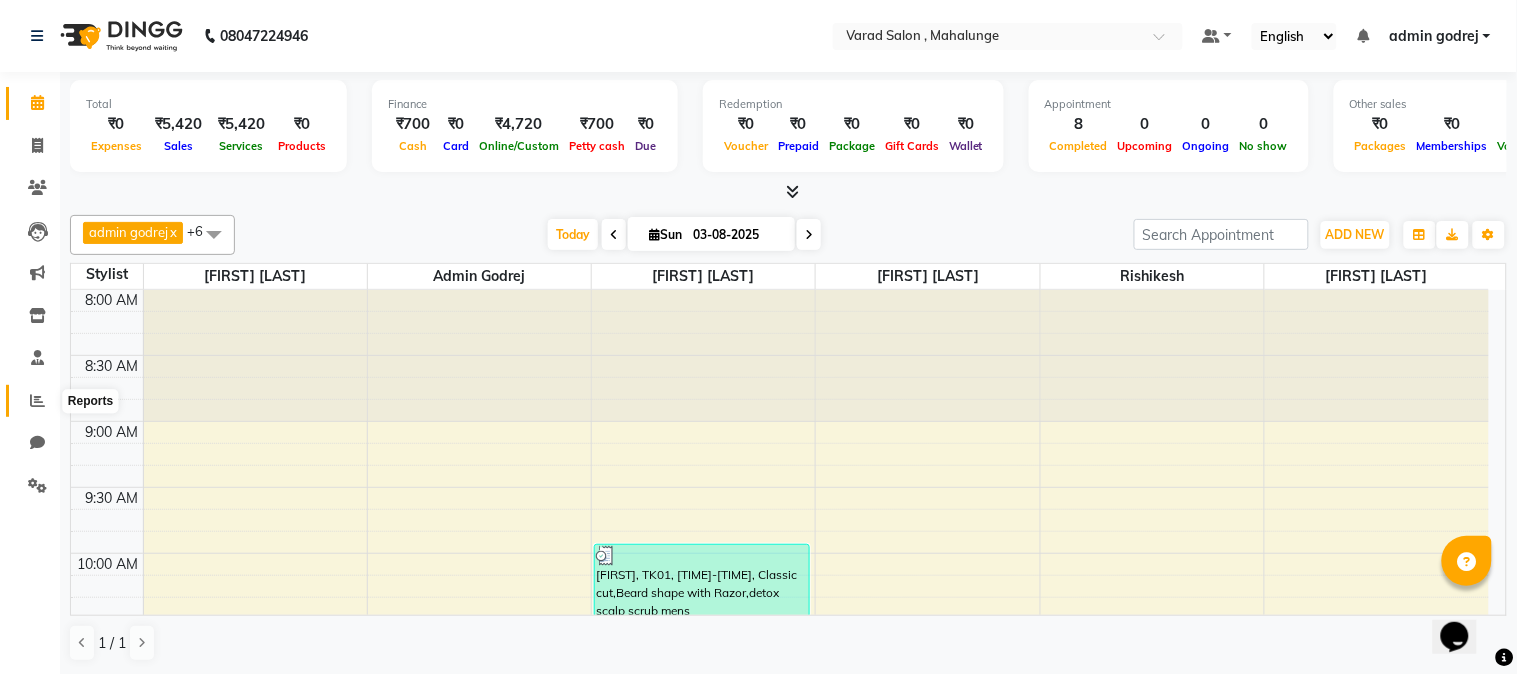 click 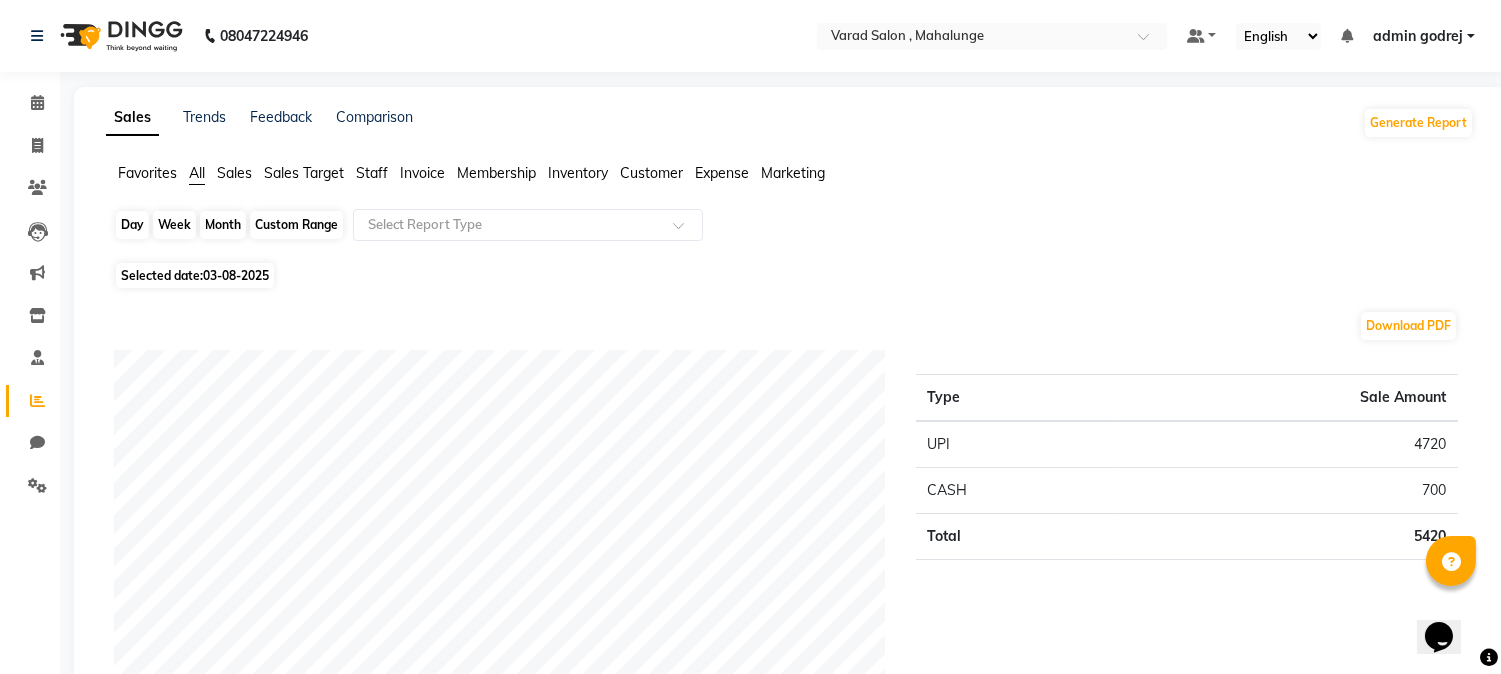 click on "Day" 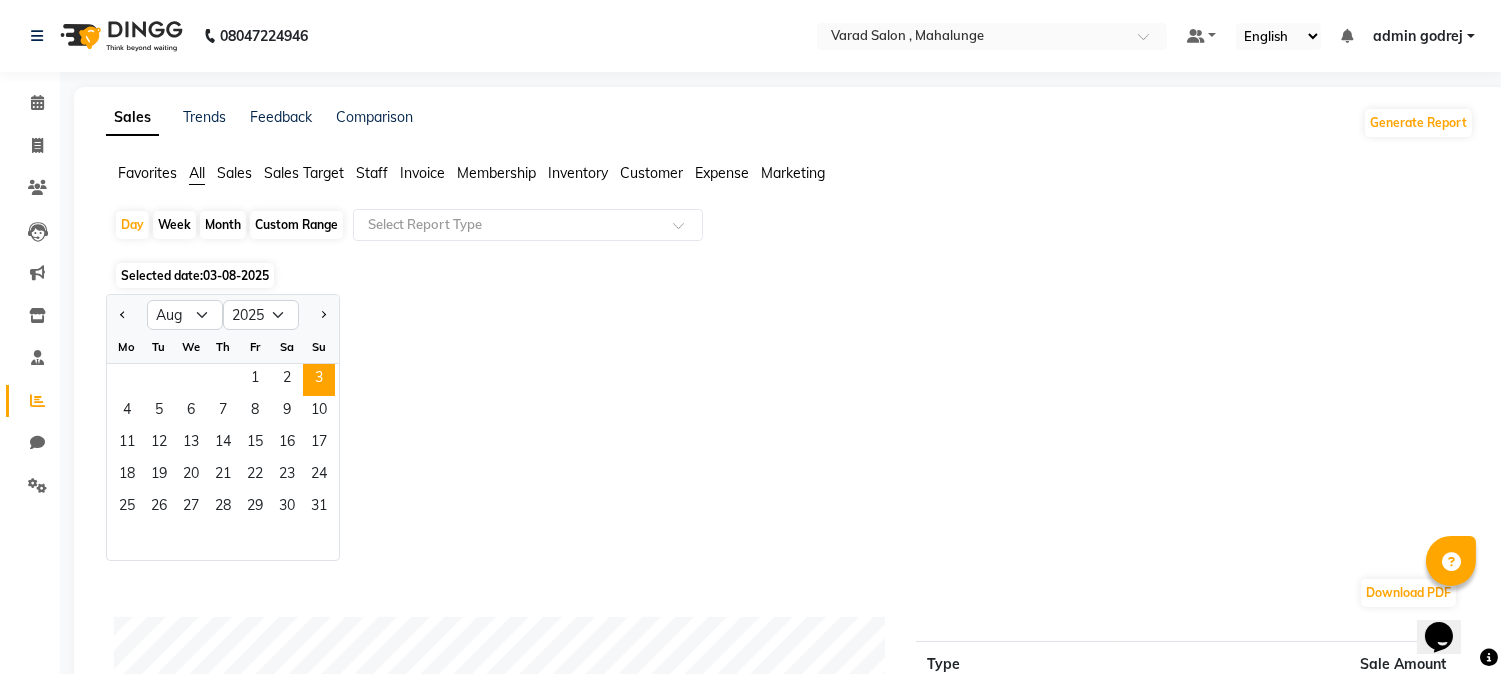 click on "Month" 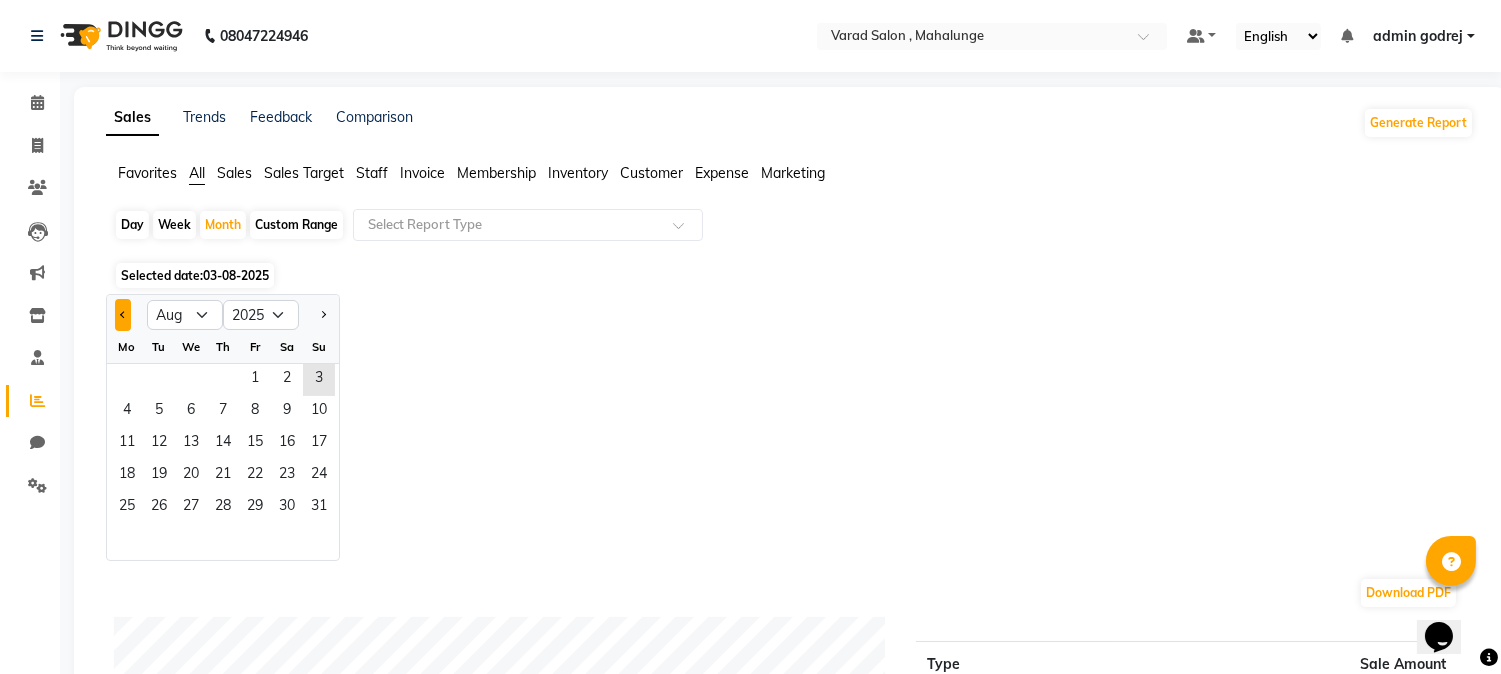 click 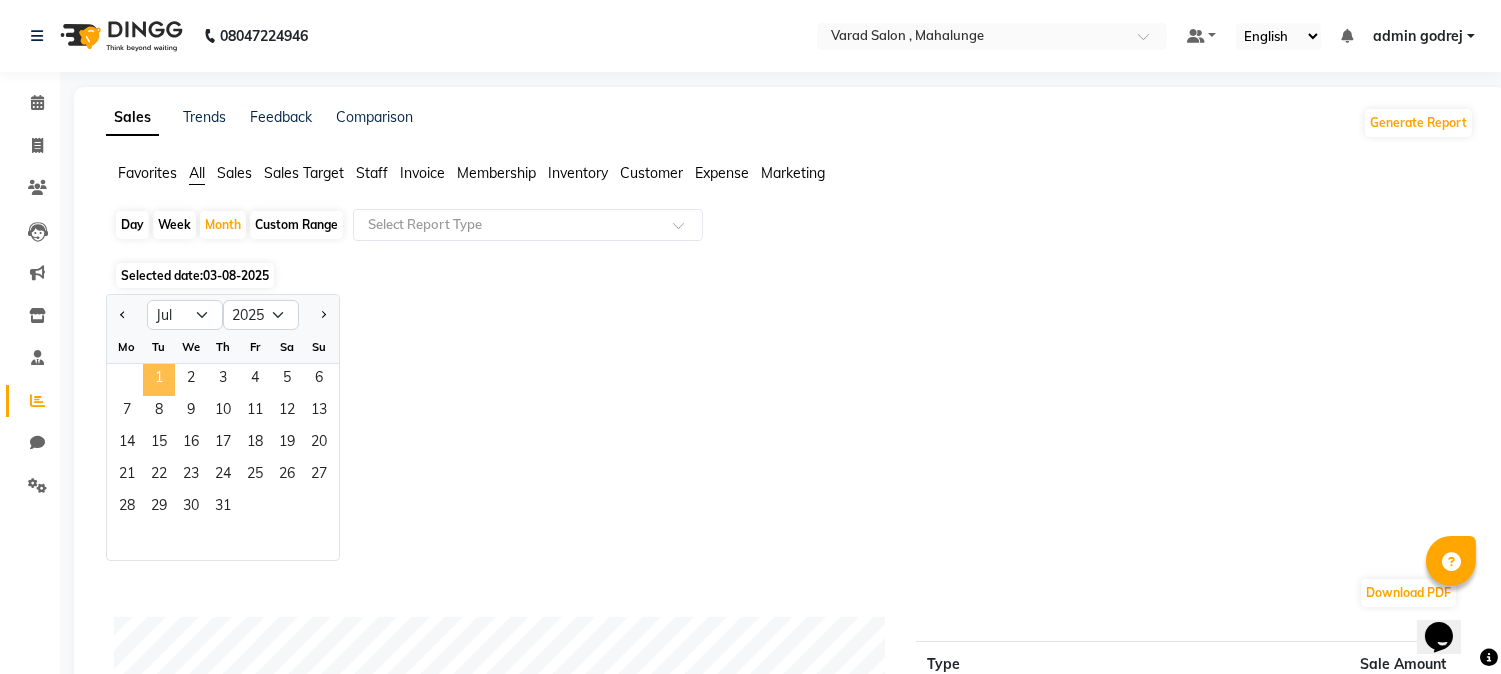 click on "1" 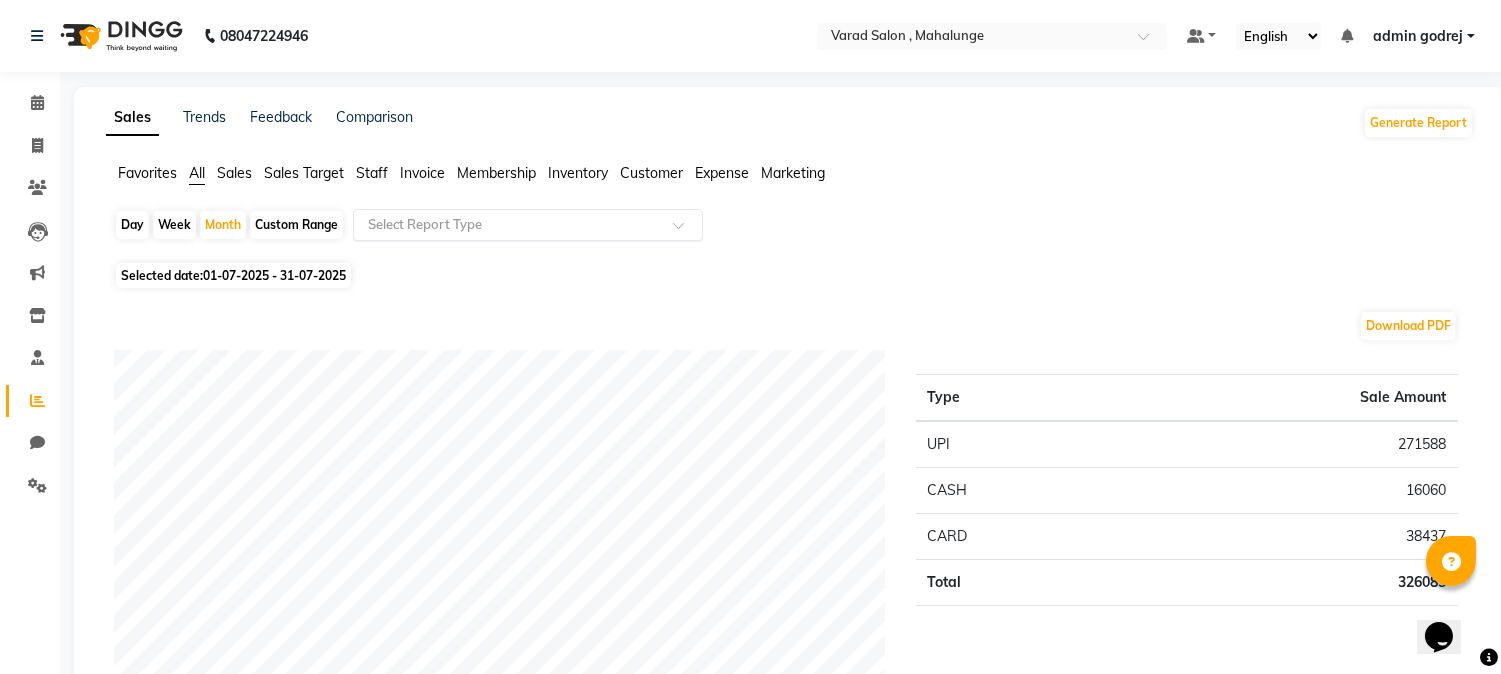 click 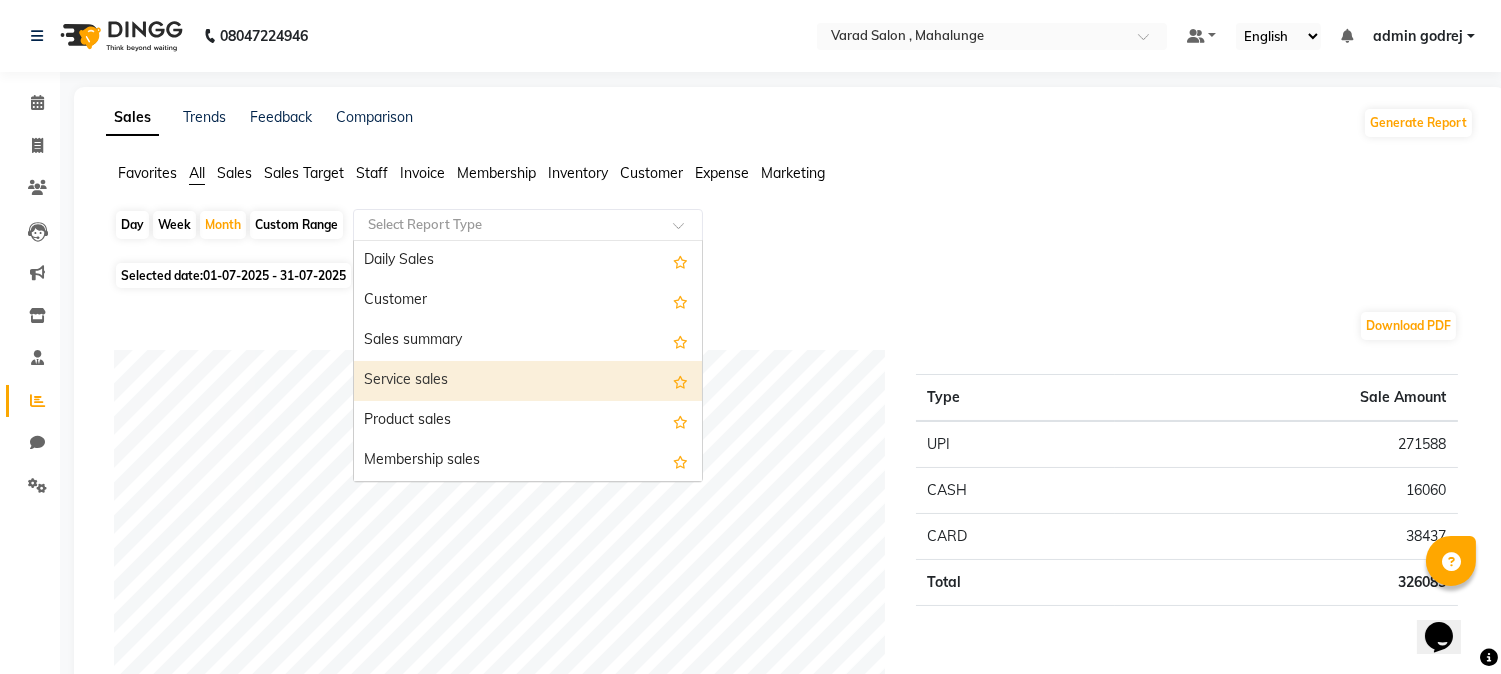 click on "Service sales" at bounding box center [528, 381] 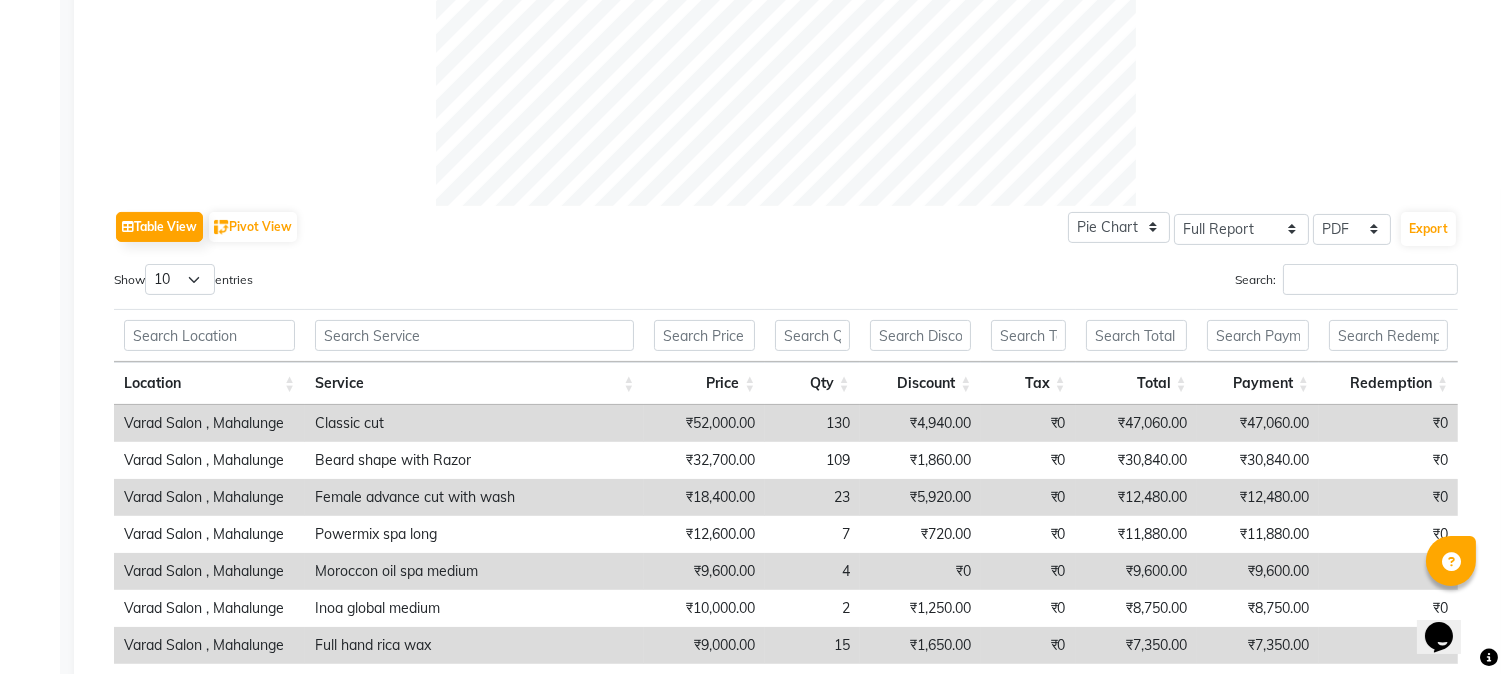 scroll, scrollTop: 888, scrollLeft: 0, axis: vertical 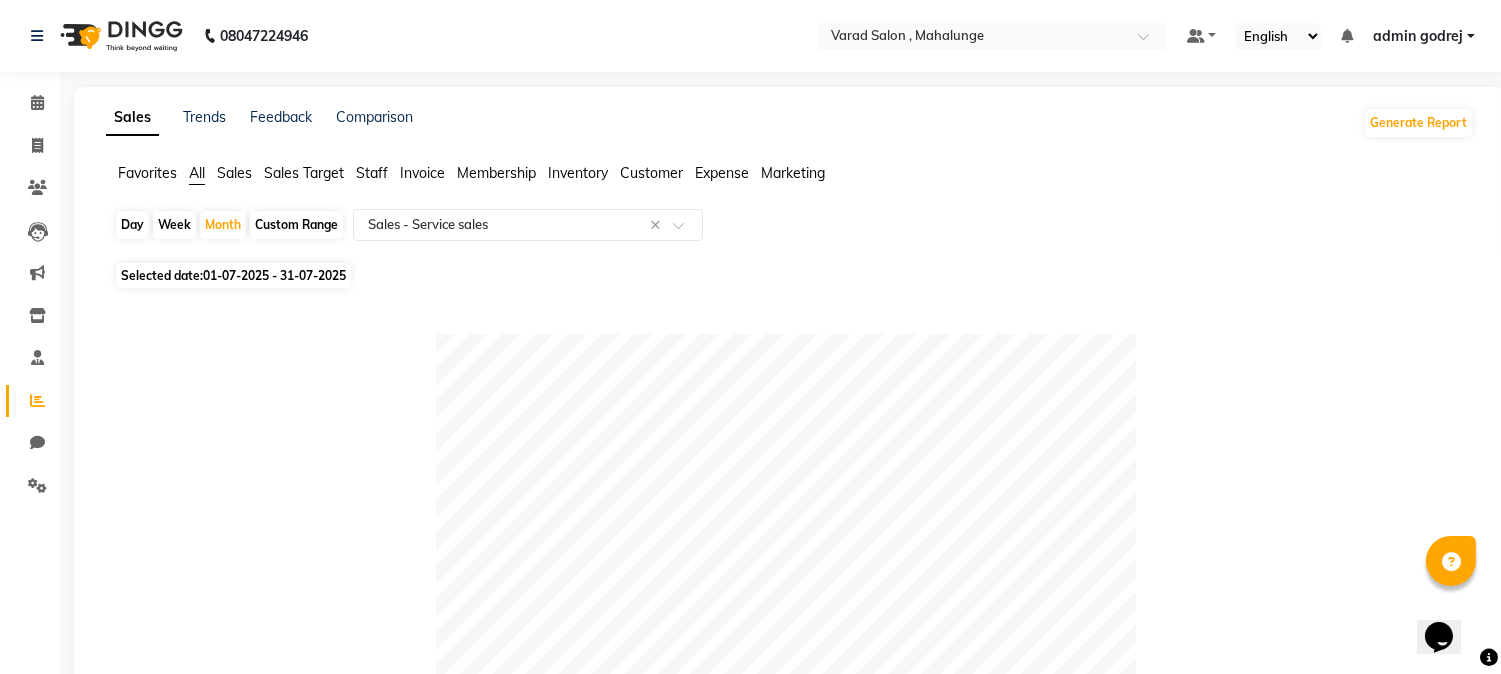 click on "Sales" 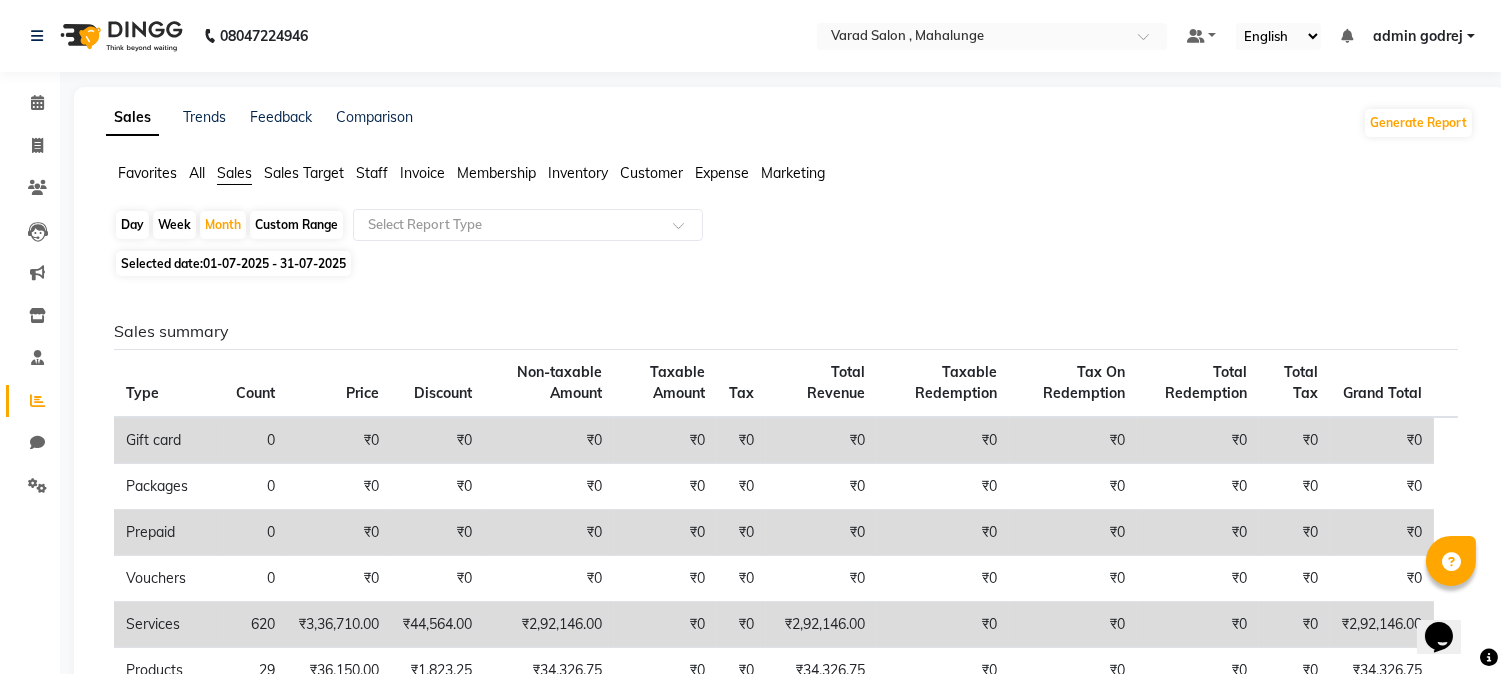 click on "All" 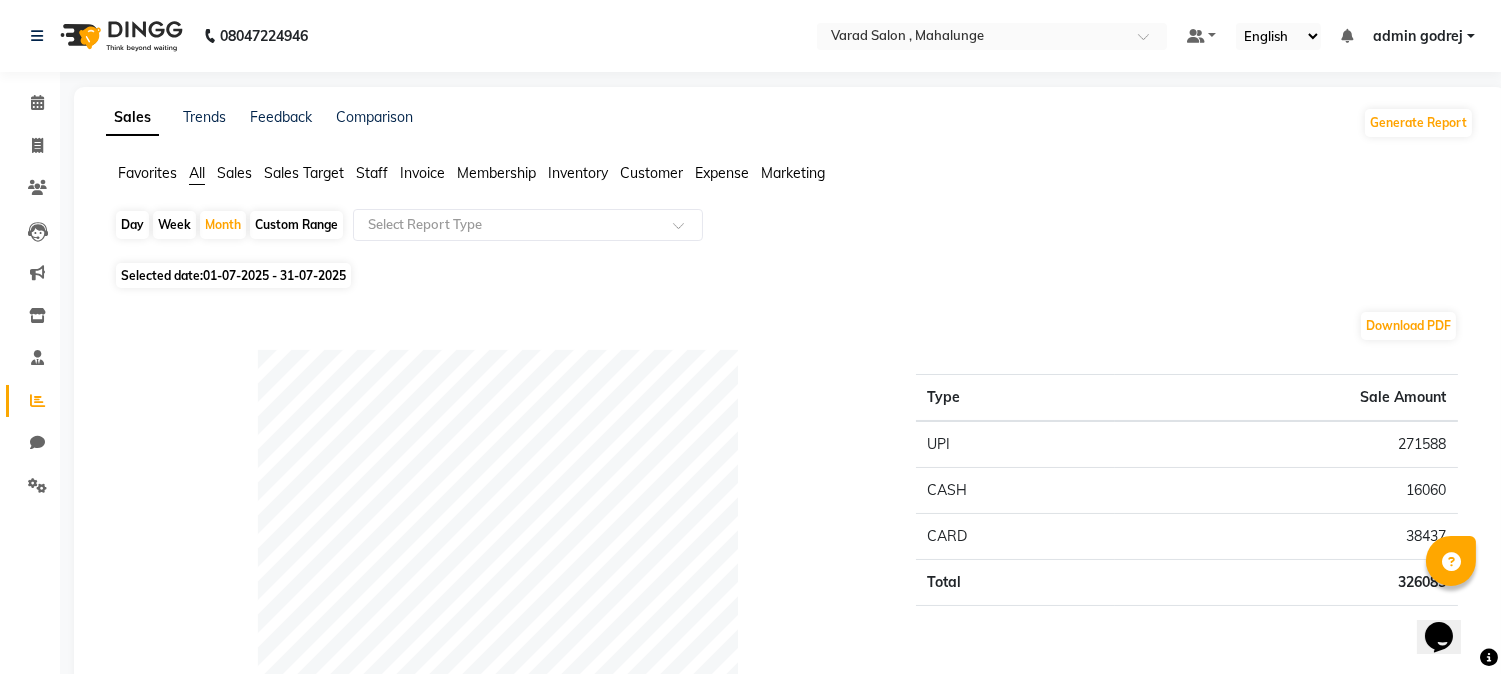 click on "Staff" 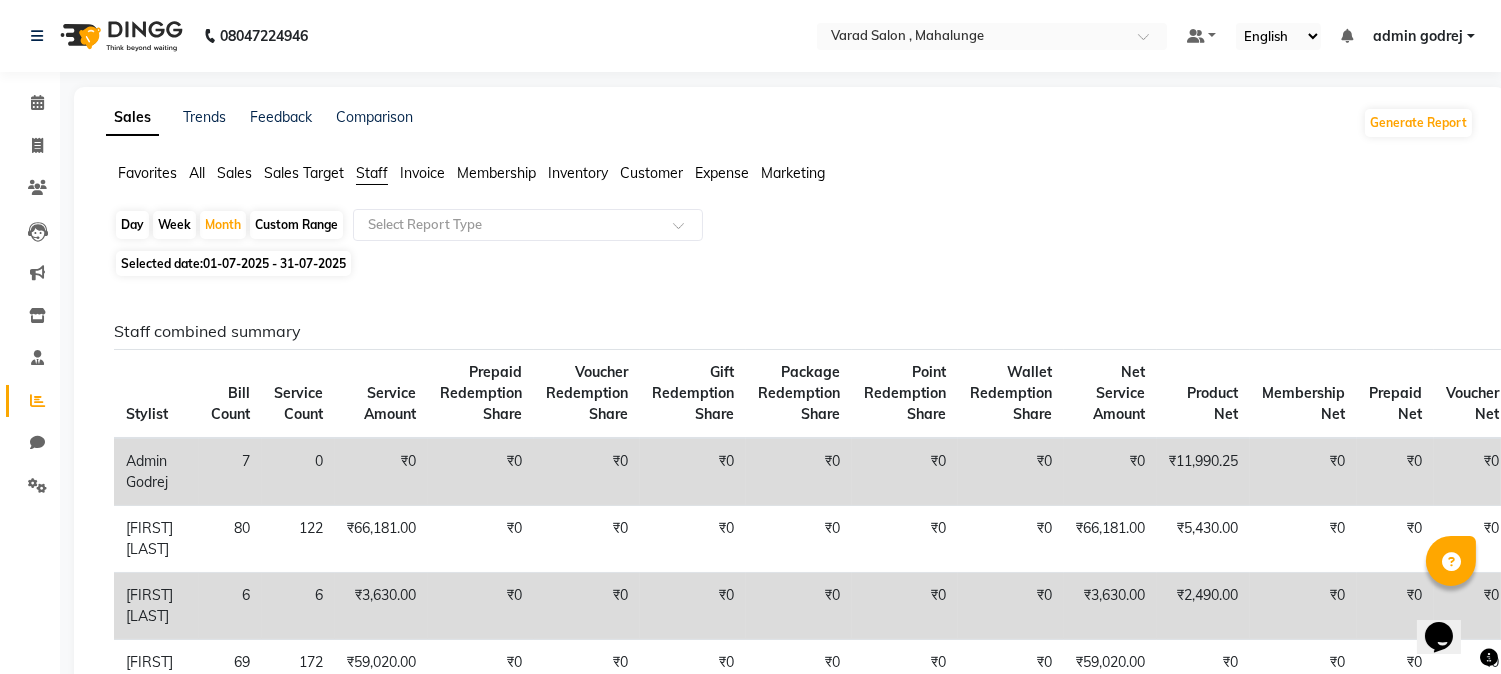 click on "Favorites All Sales Sales Target Staff Invoice Membership Inventory Customer Expense Marketing" 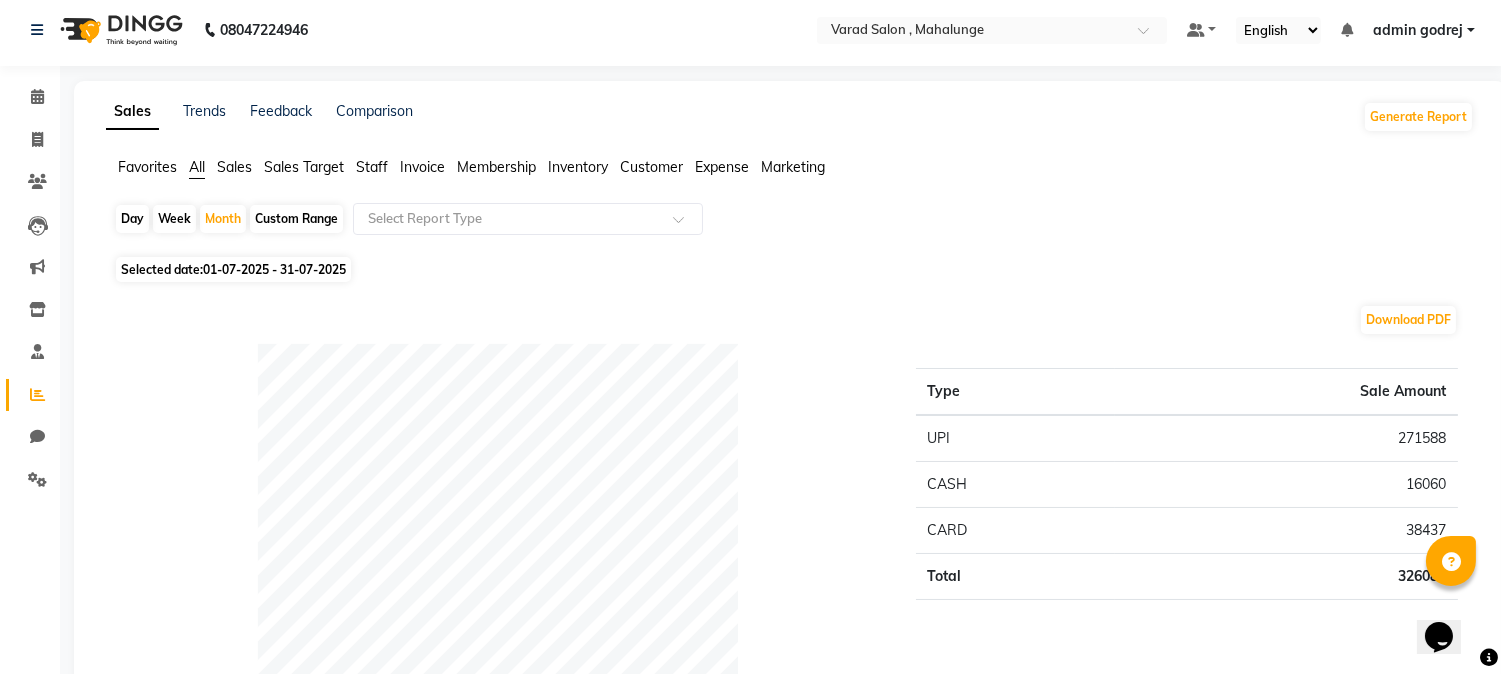 scroll, scrollTop: 0, scrollLeft: 0, axis: both 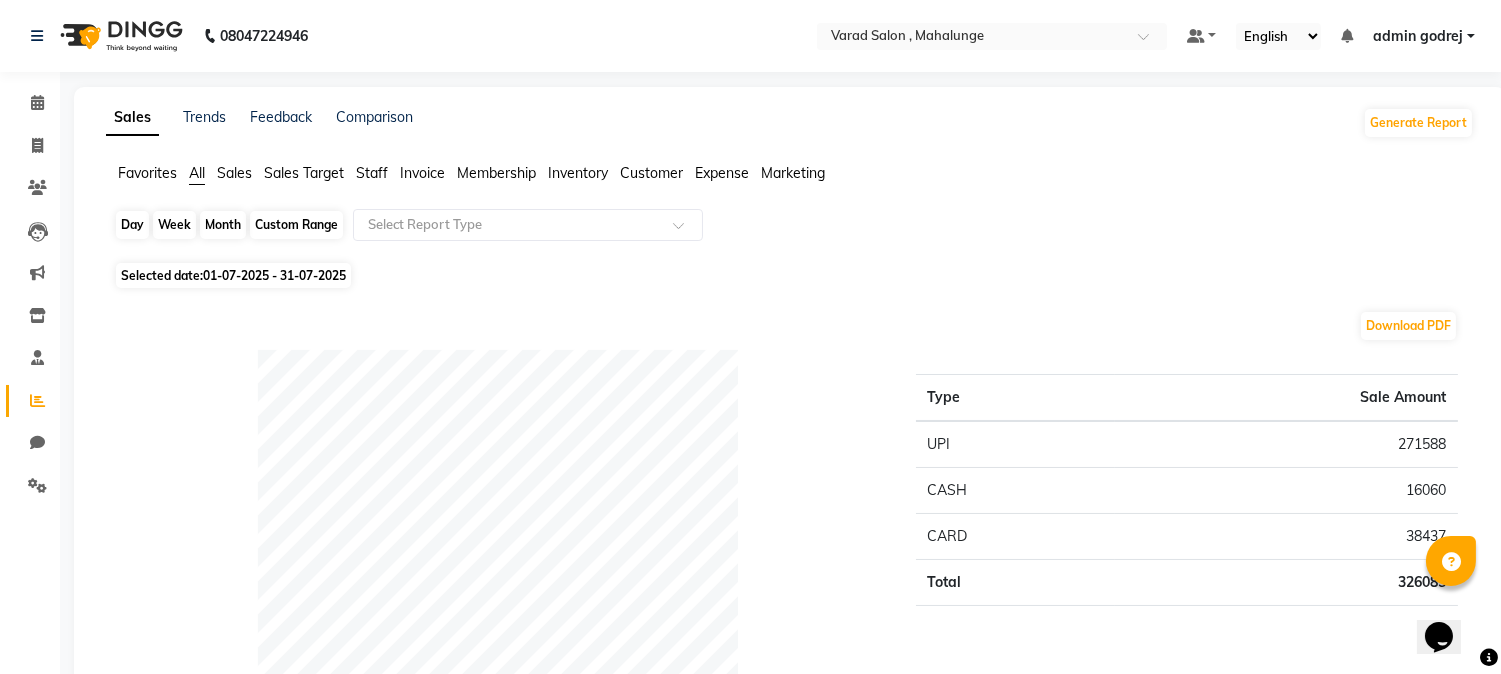 click on "Month" 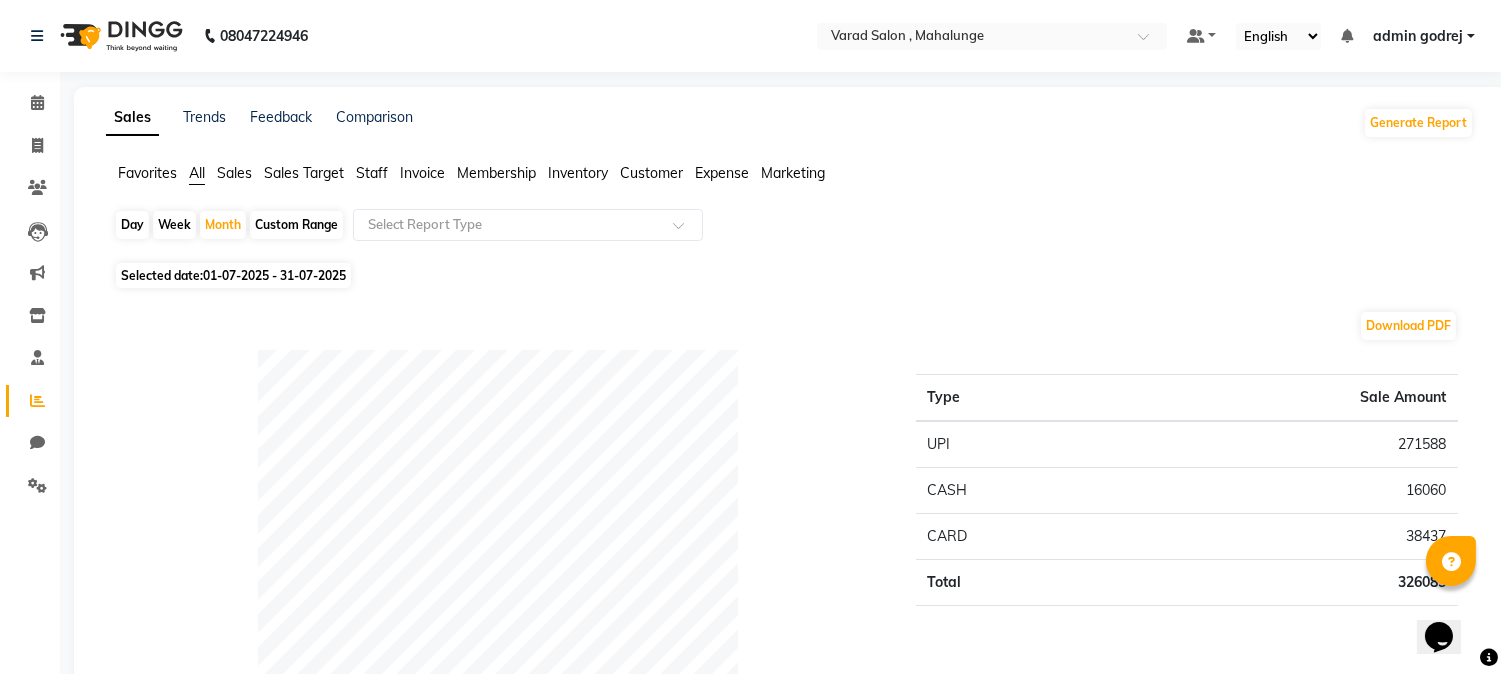 select on "7" 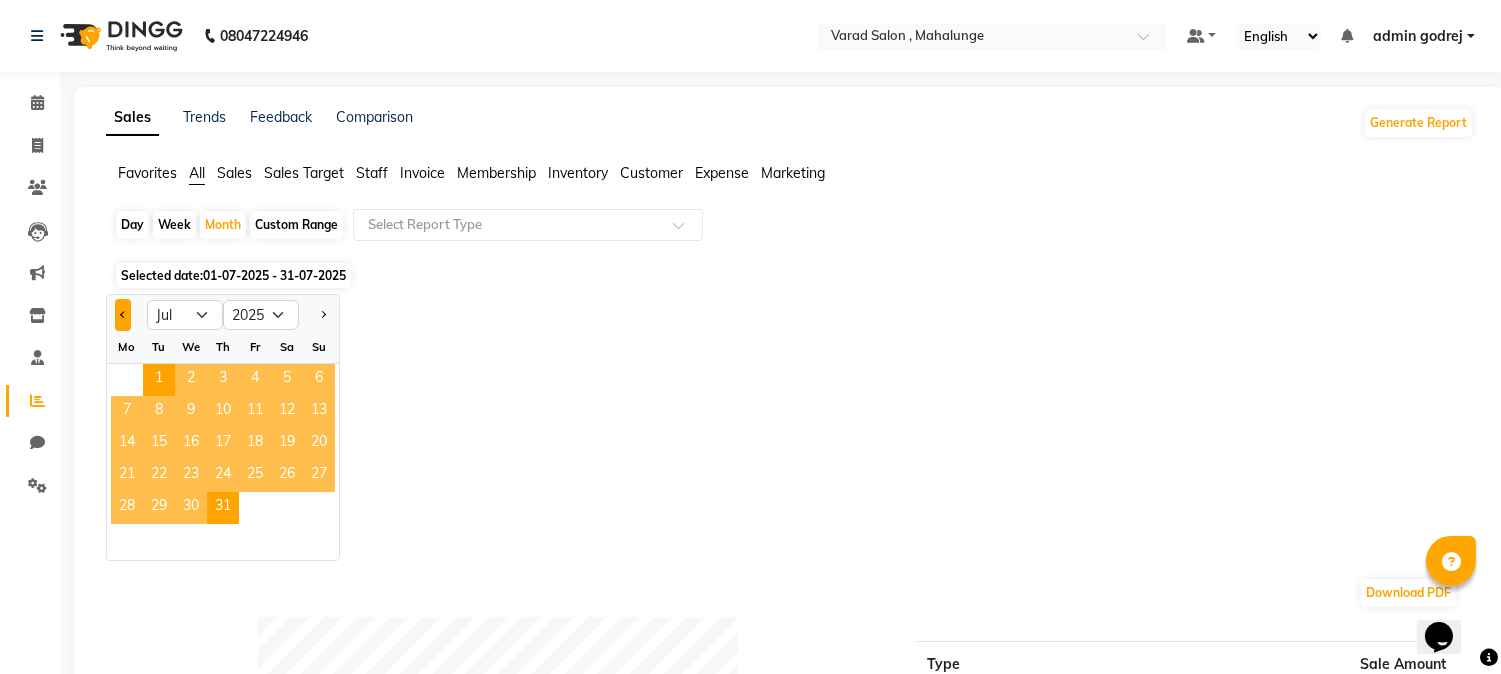 click 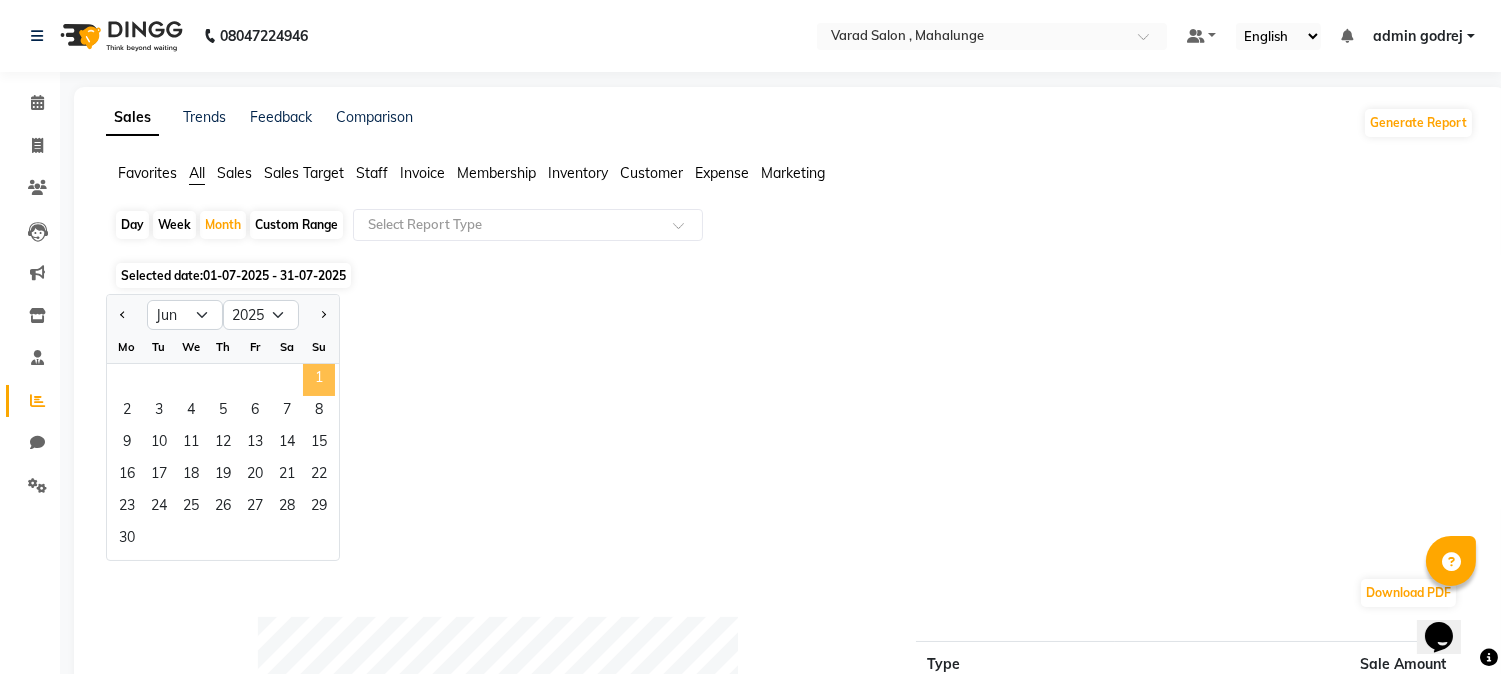 click on "1" 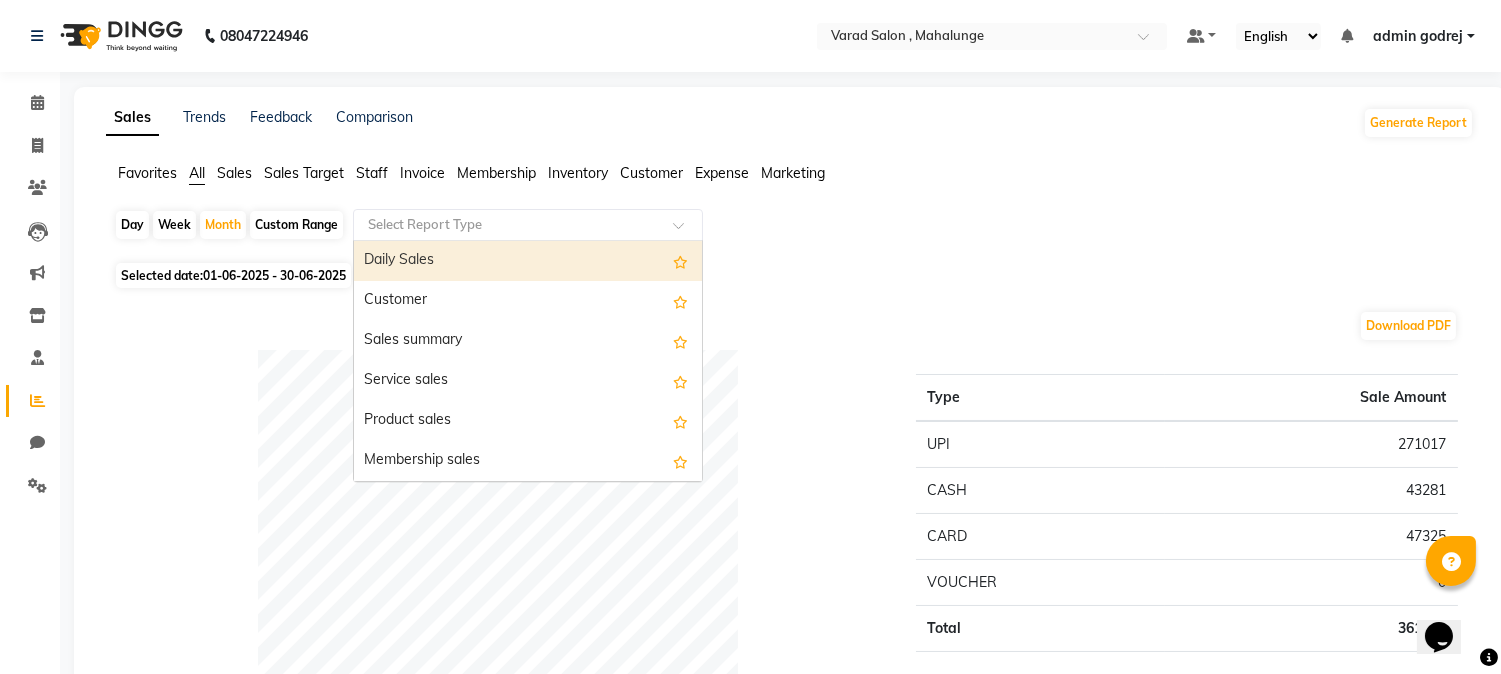 click 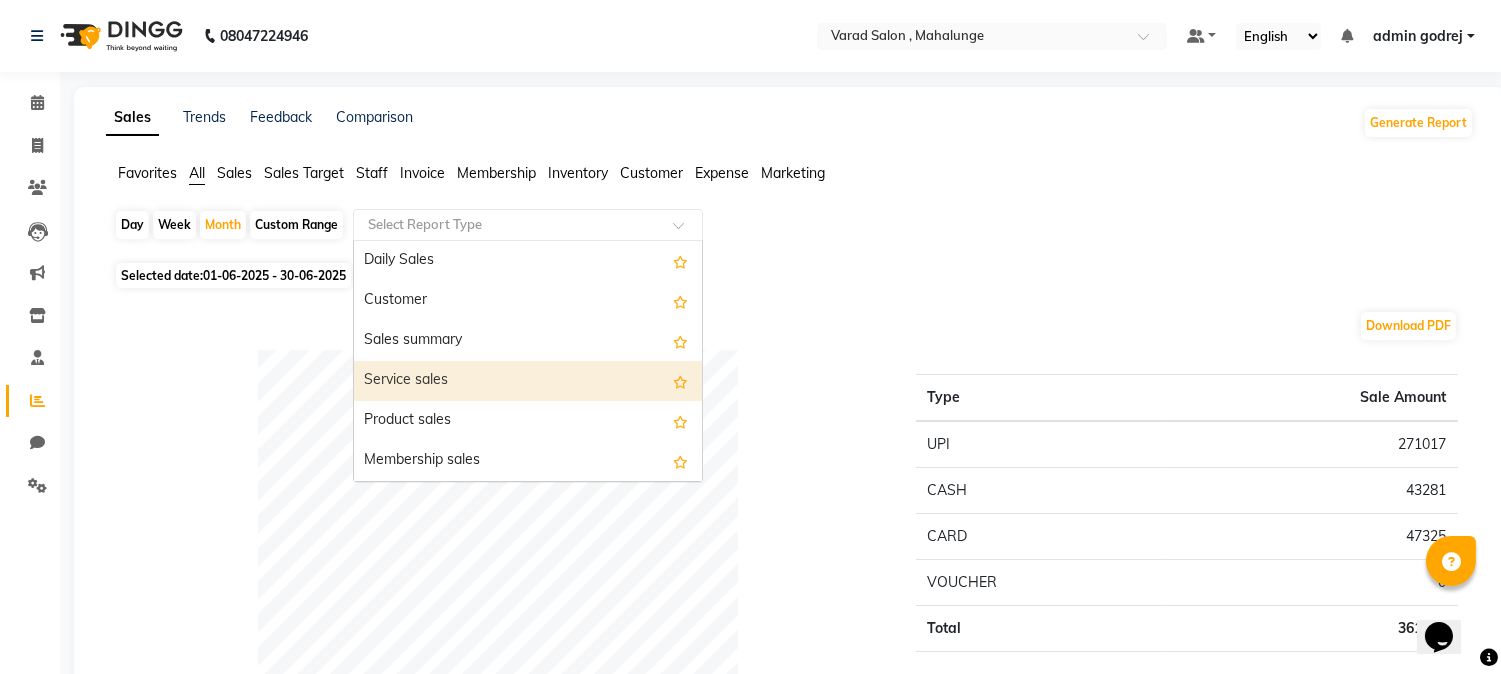 click on "Service sales" at bounding box center [528, 381] 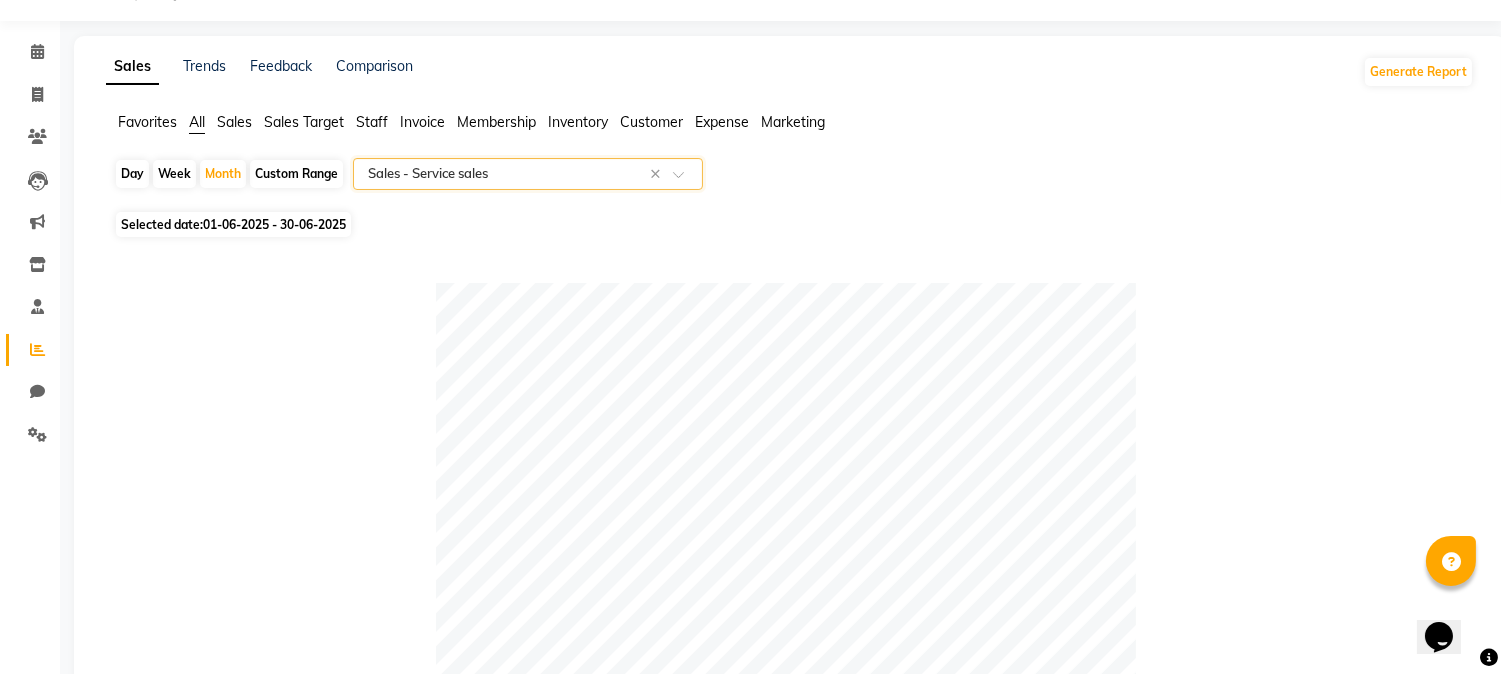 scroll, scrollTop: 0, scrollLeft: 0, axis: both 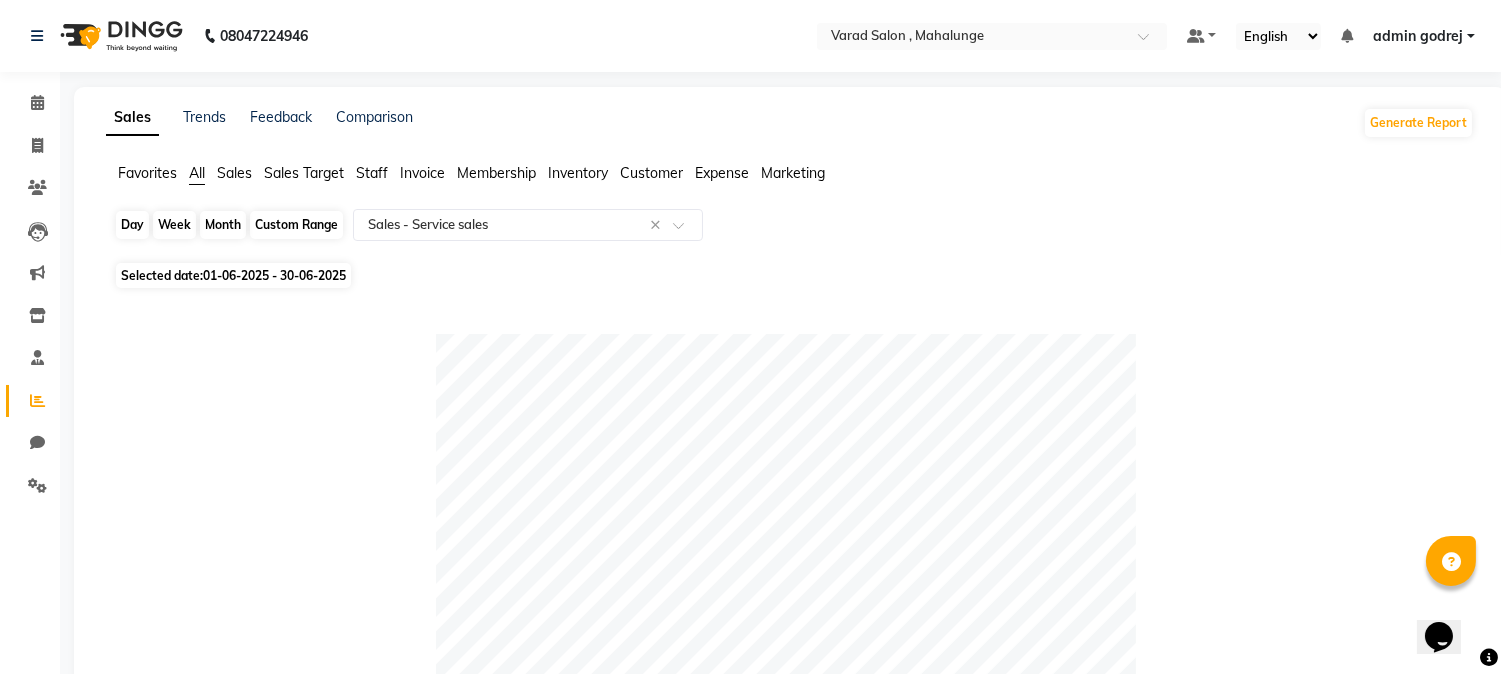 click on "Month" 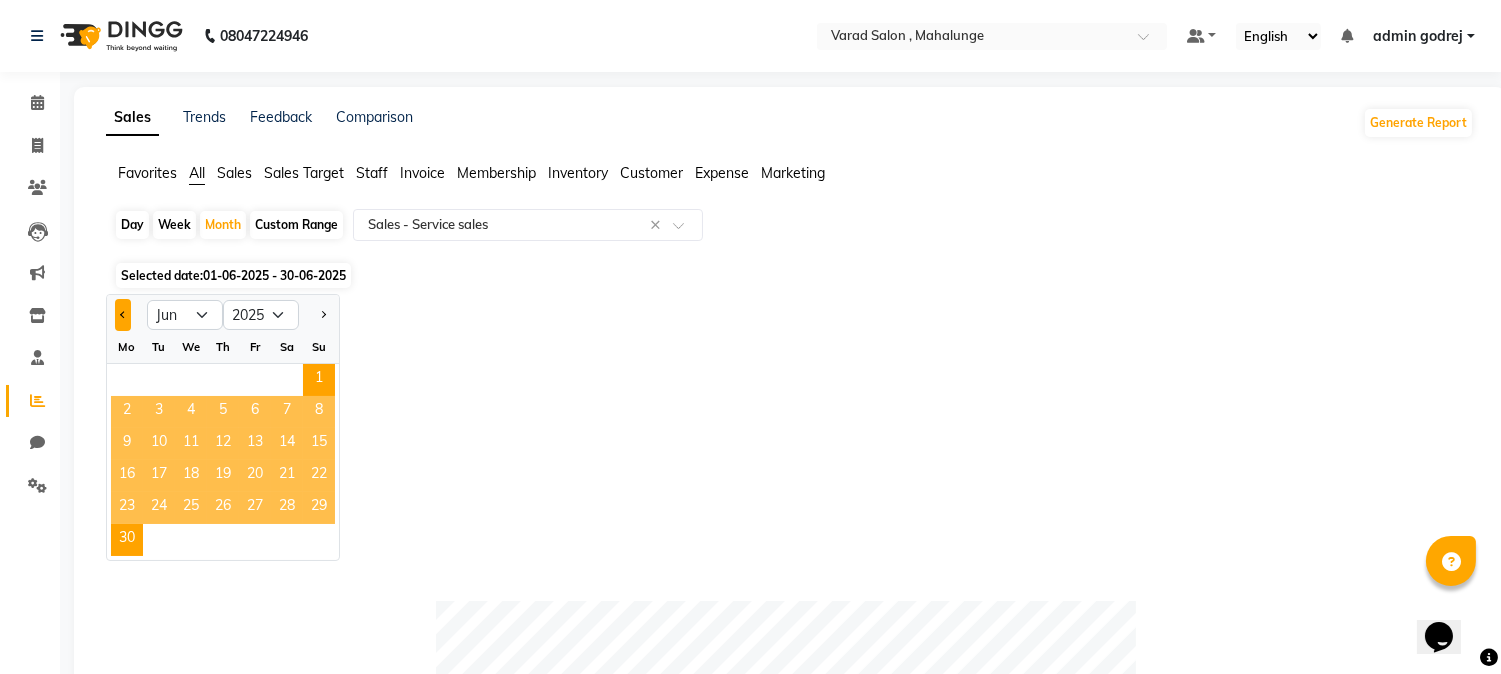 click 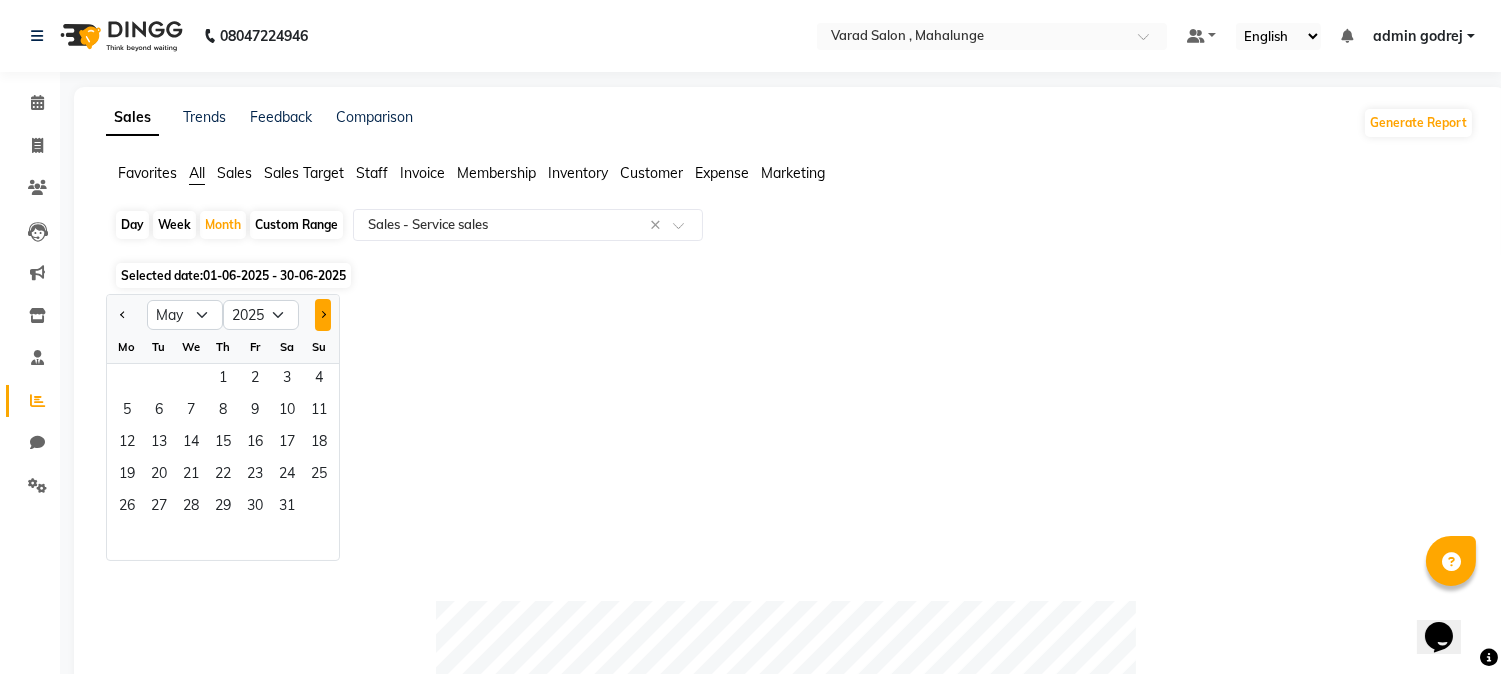 click 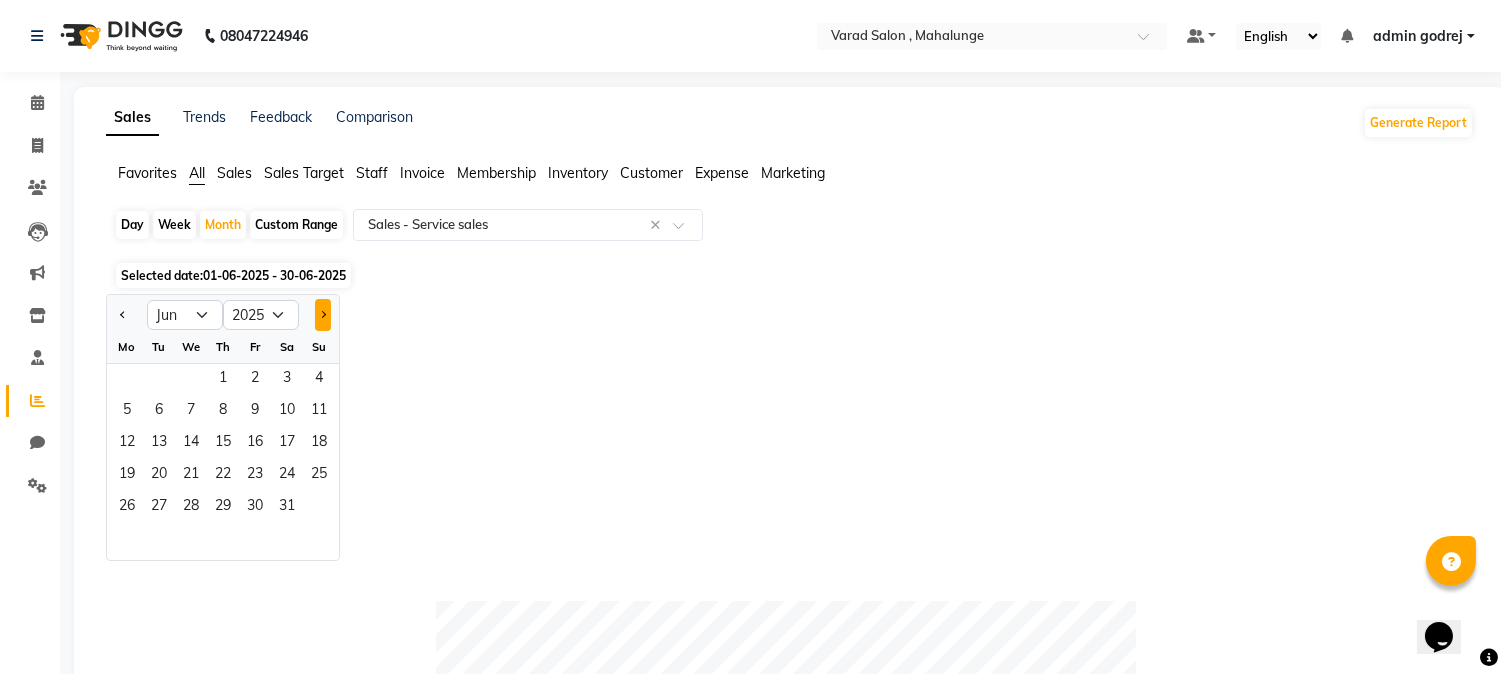 click 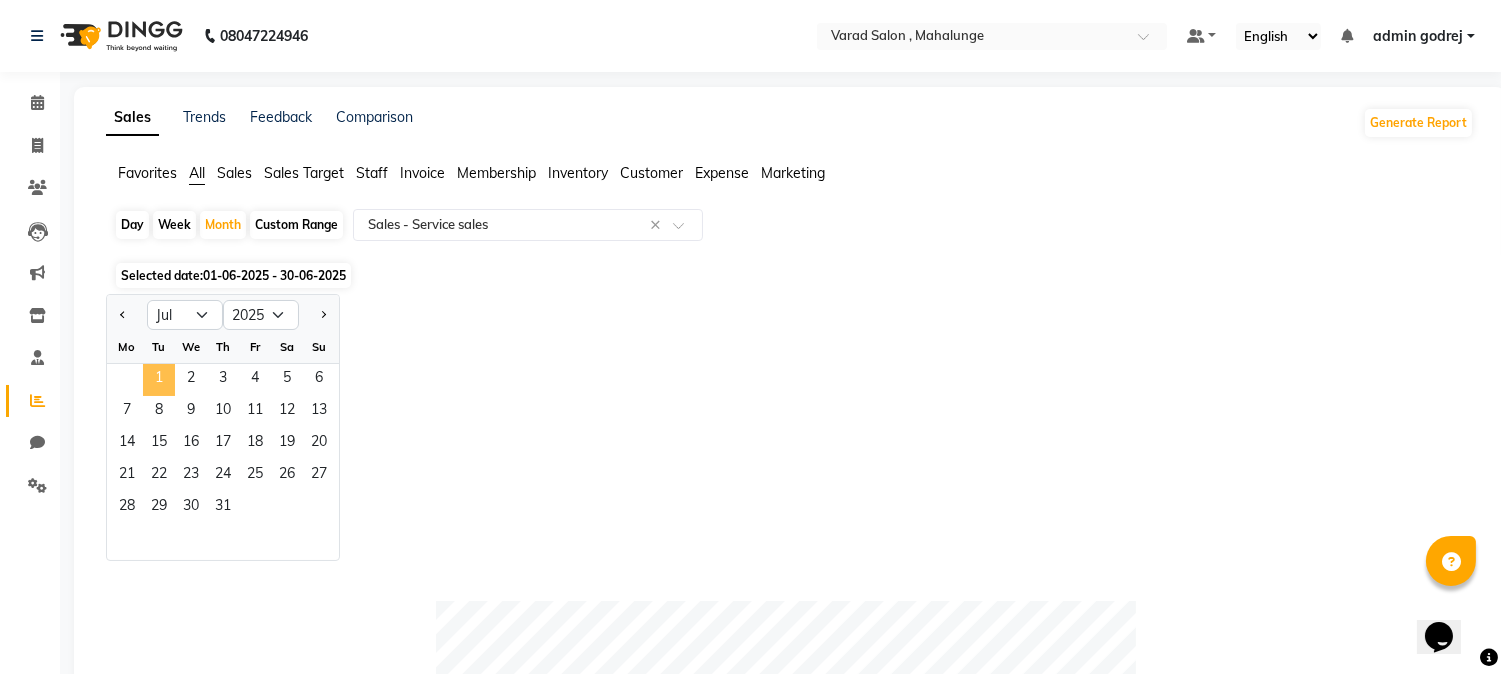 click on "1" 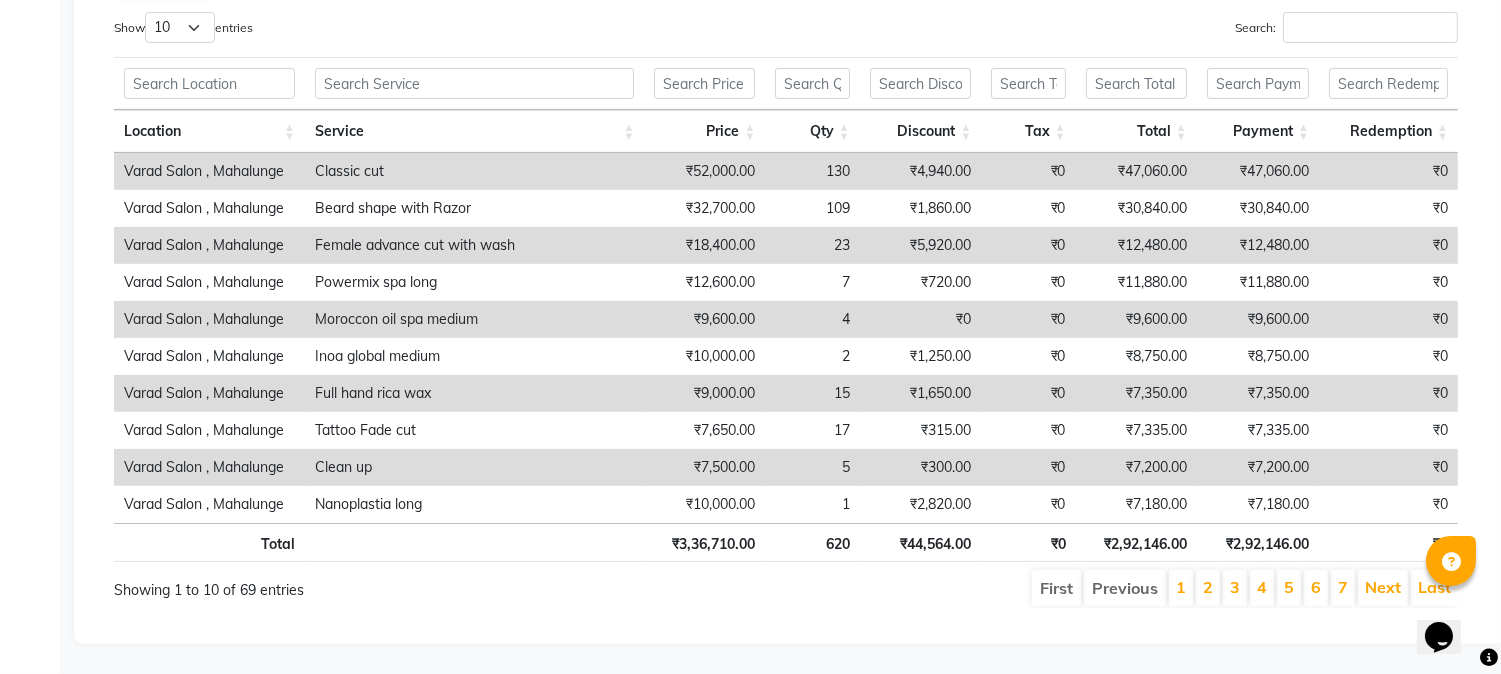 scroll, scrollTop: 874, scrollLeft: 0, axis: vertical 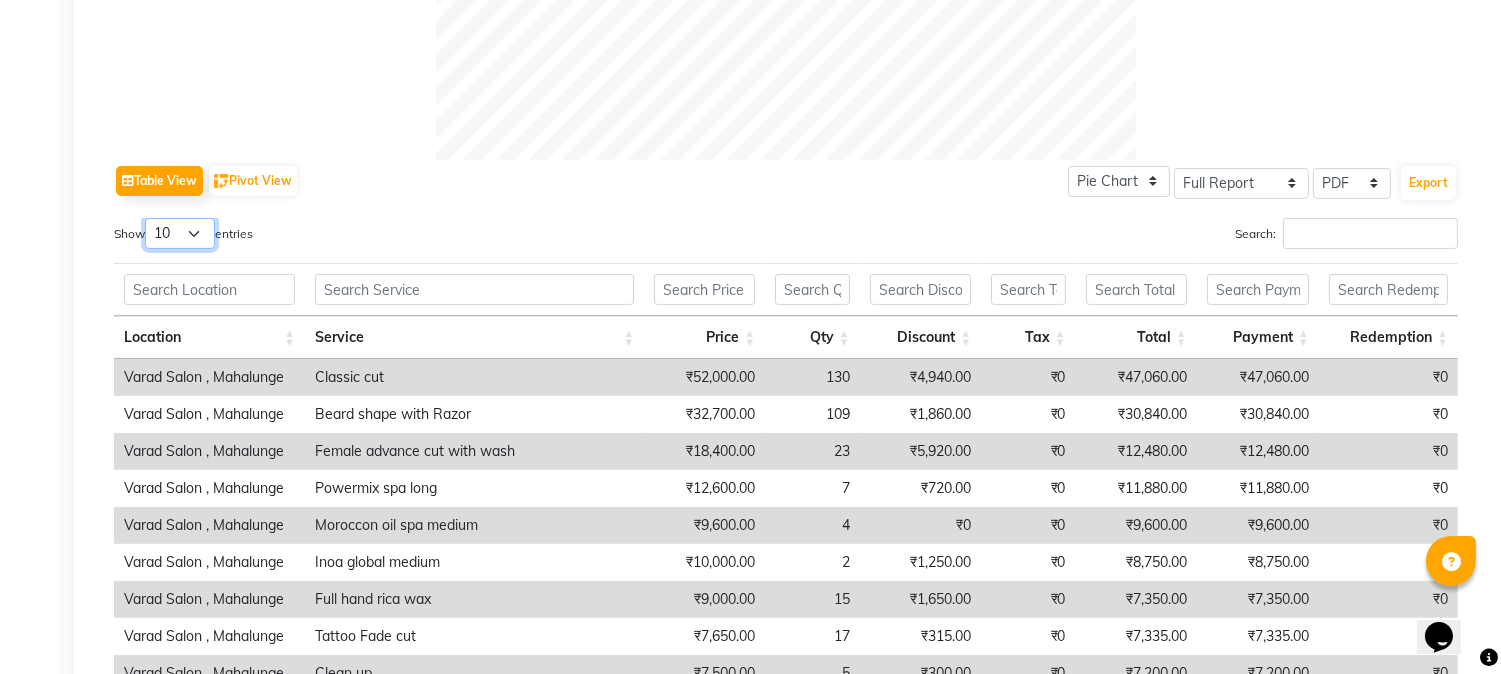 click on "10 25 50 100" at bounding box center (180, 233) 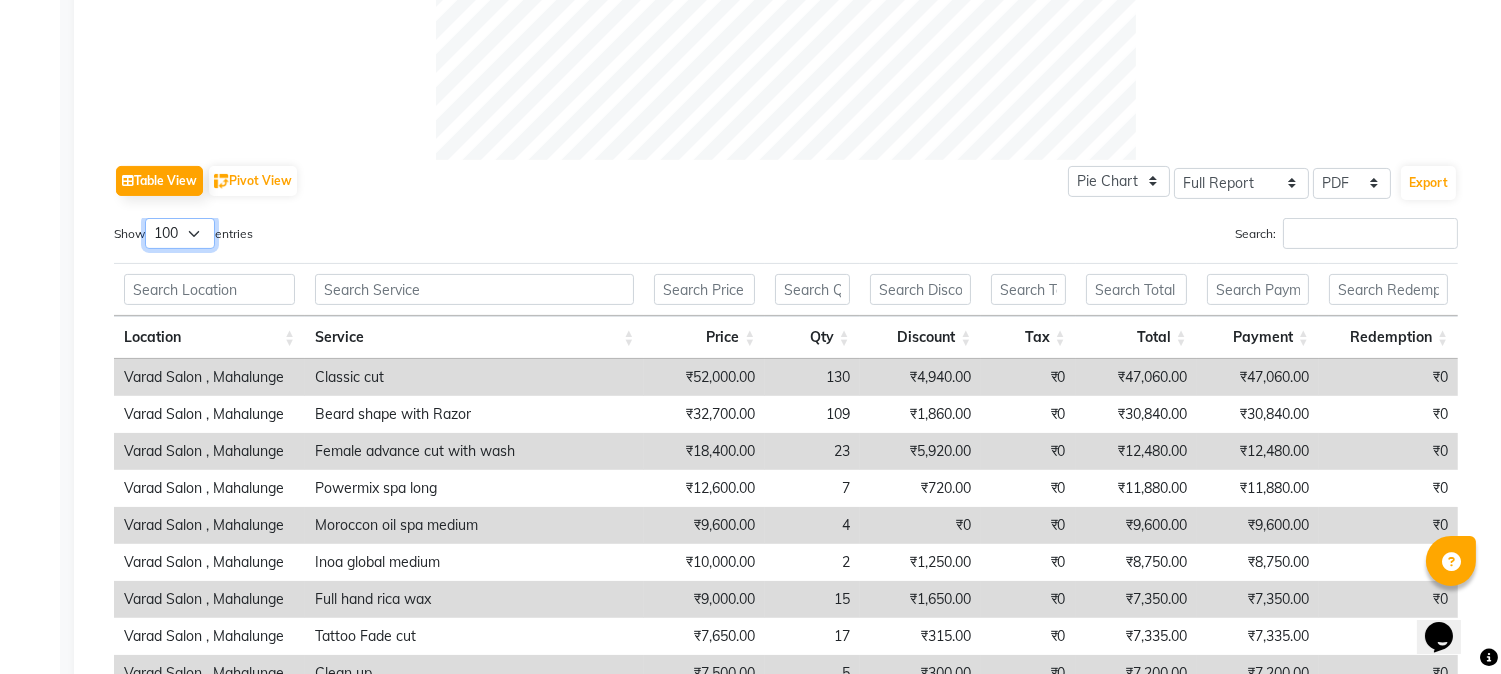 click on "10 25 50 100" at bounding box center (180, 233) 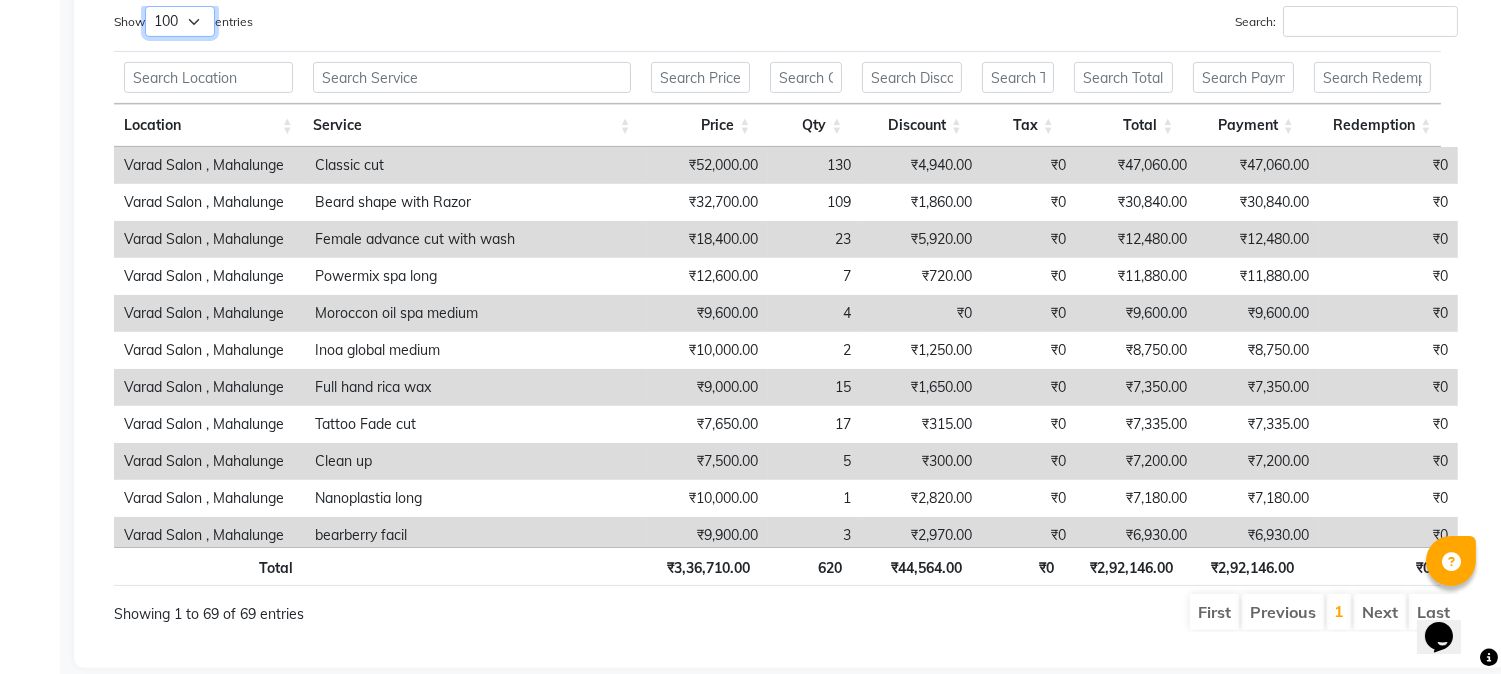 scroll, scrollTop: 1127, scrollLeft: 0, axis: vertical 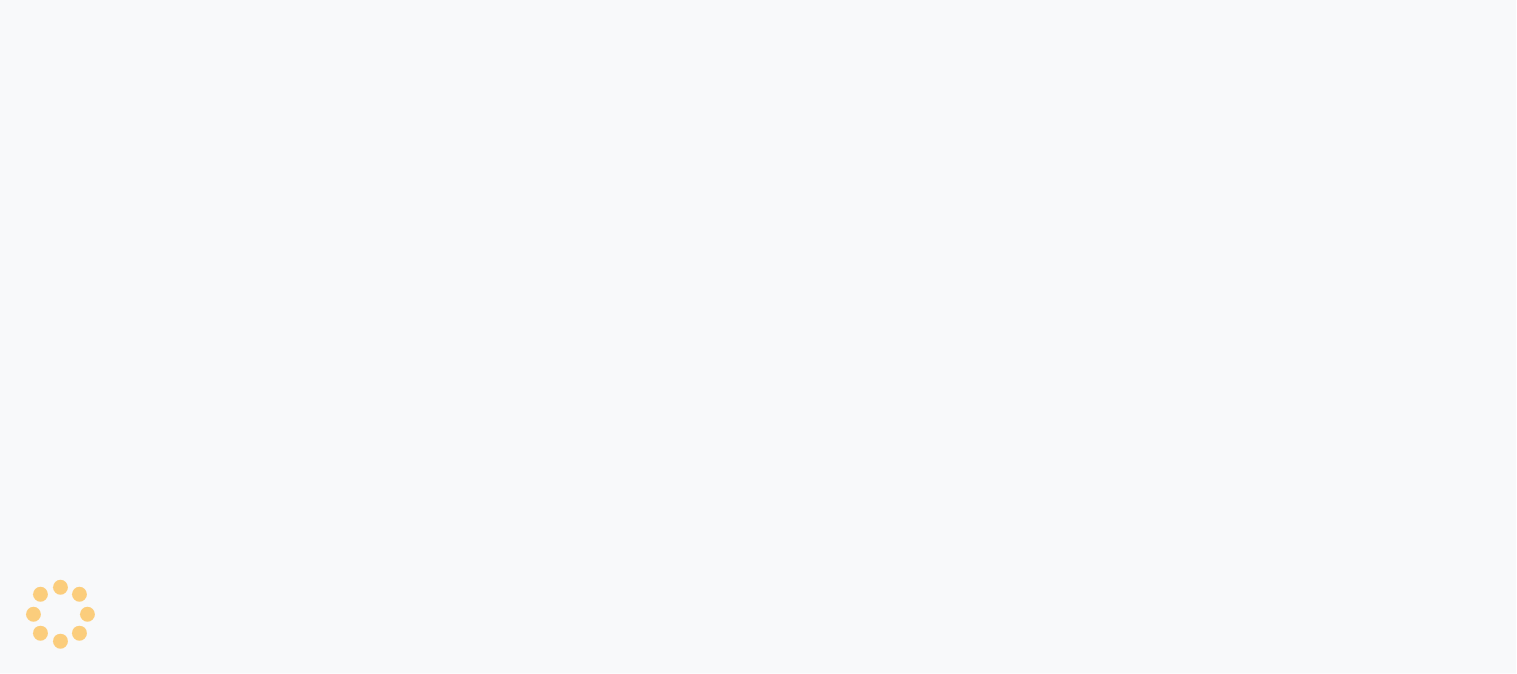 select on "7250" 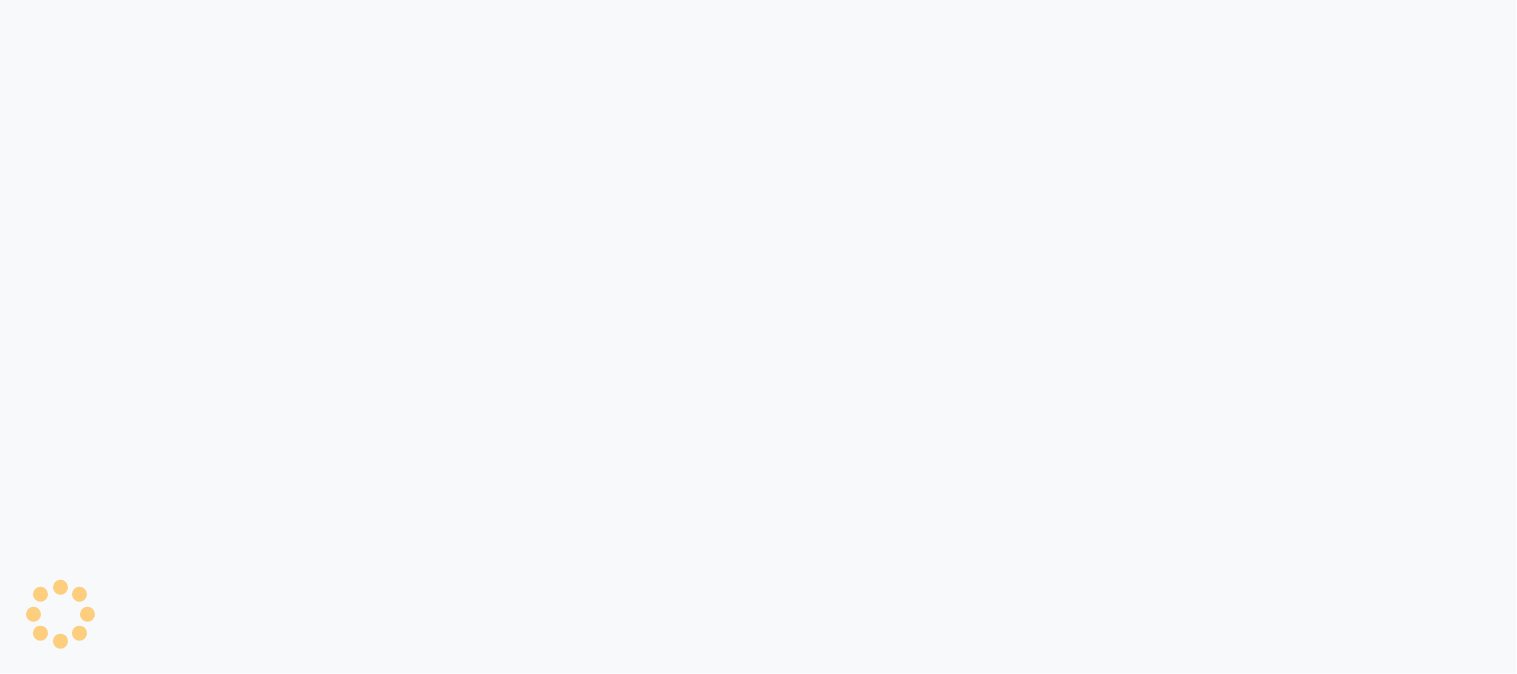 select on "service" 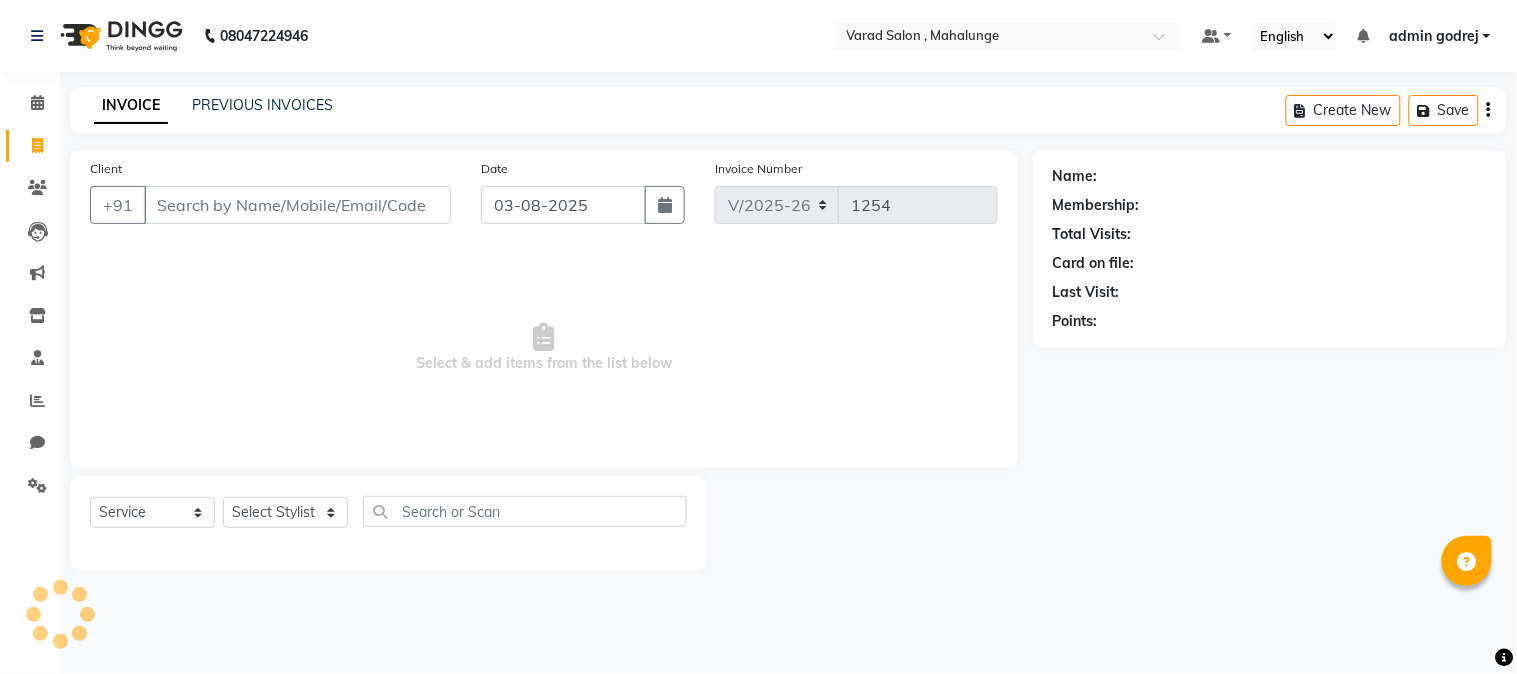 select on "en" 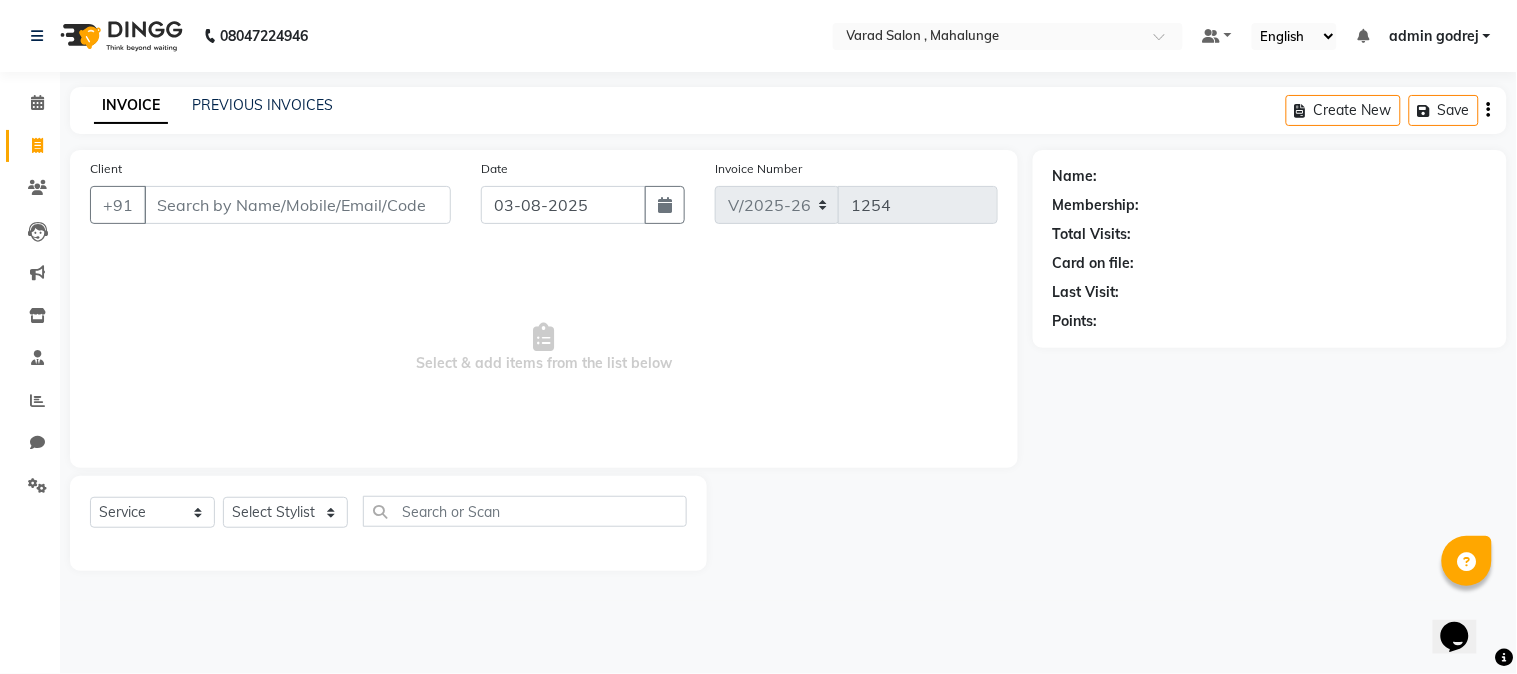 scroll, scrollTop: 0, scrollLeft: 0, axis: both 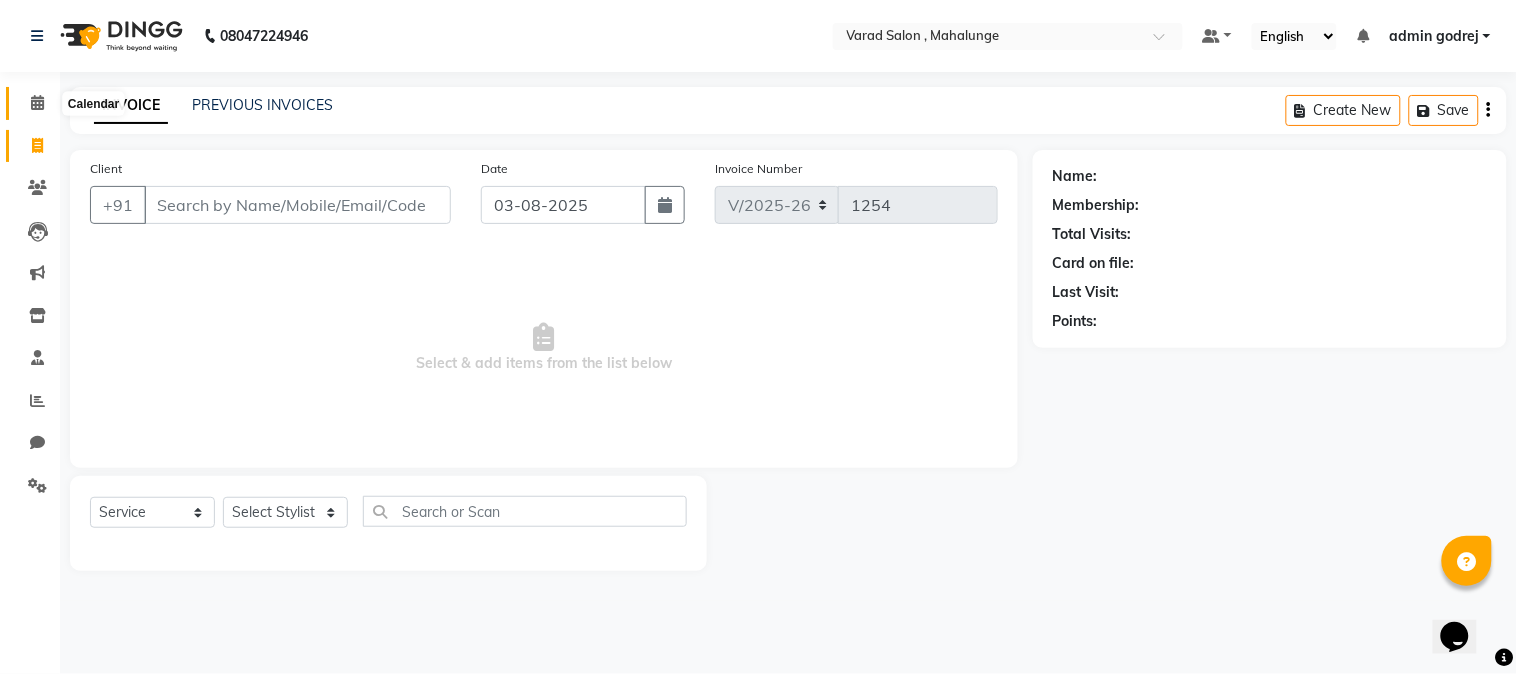 click 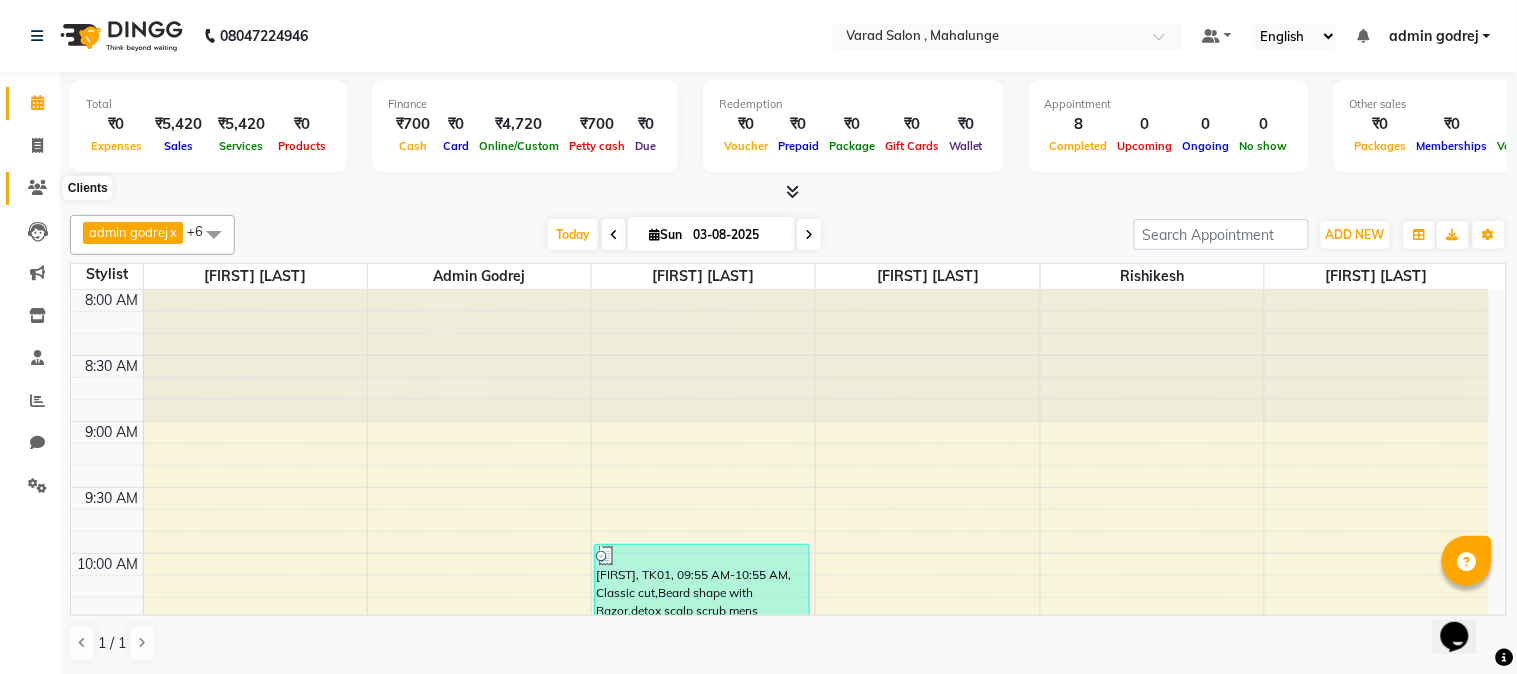 click 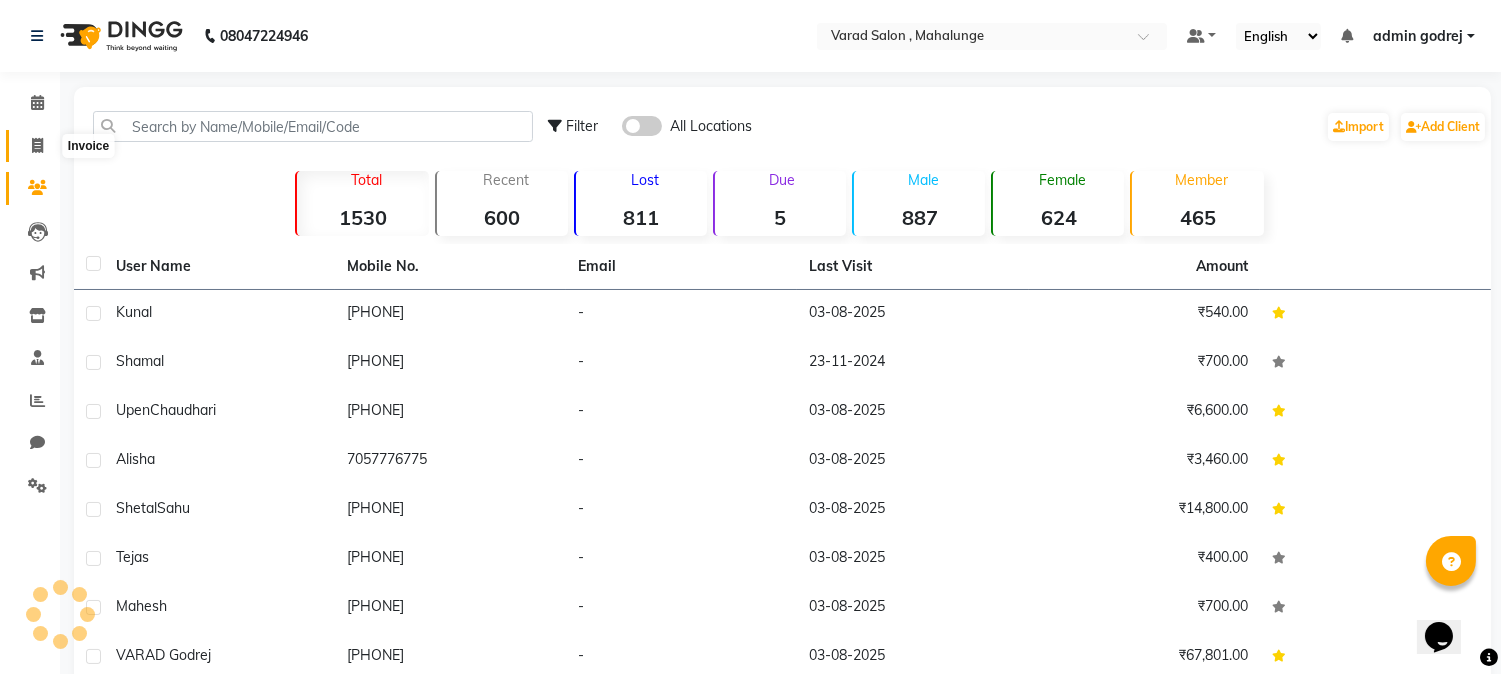 click 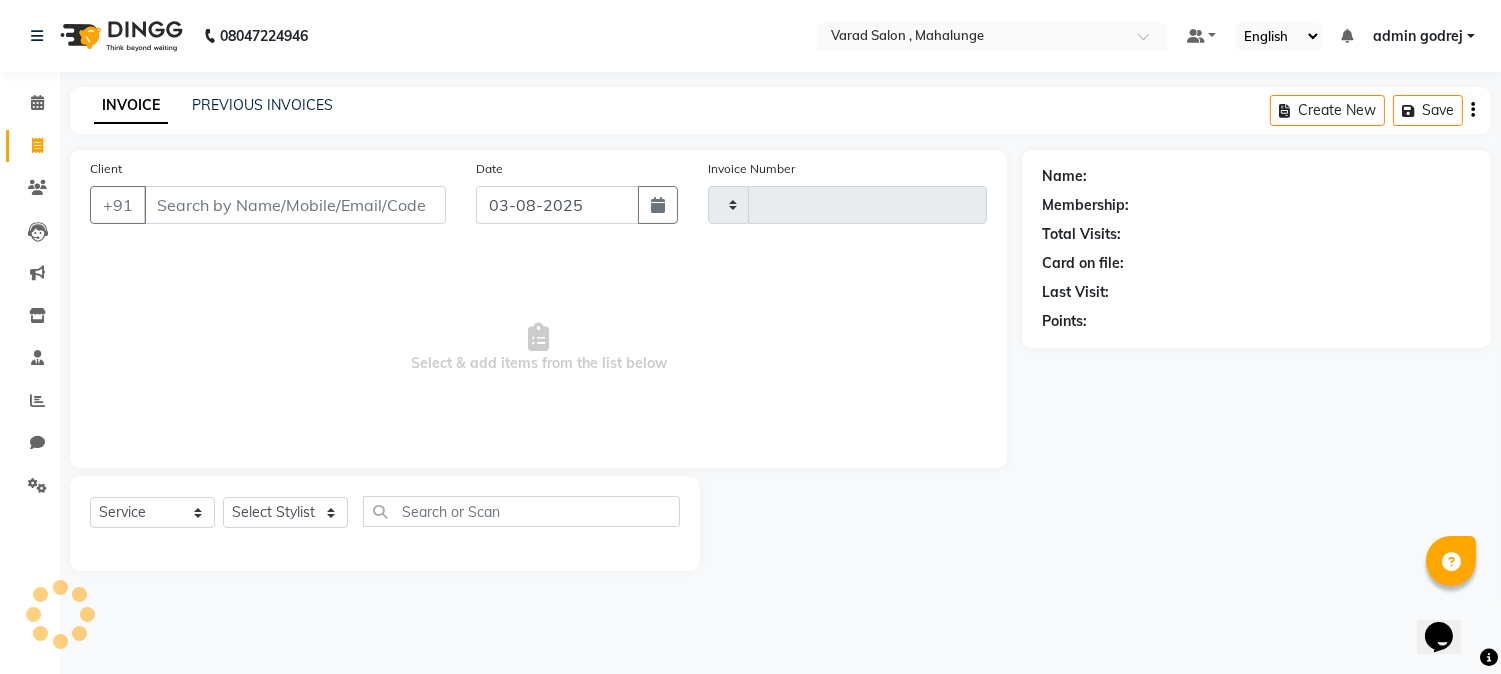 type on "1254" 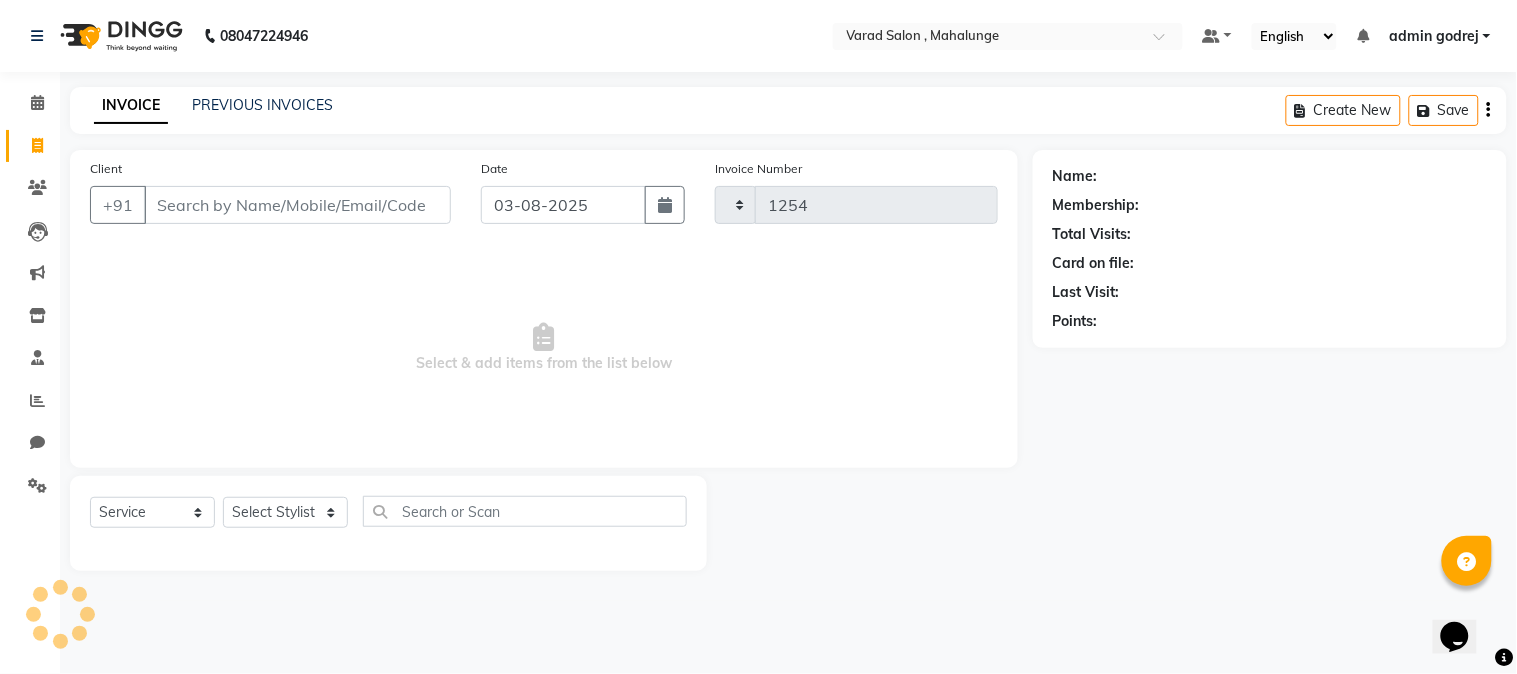 select on "7250" 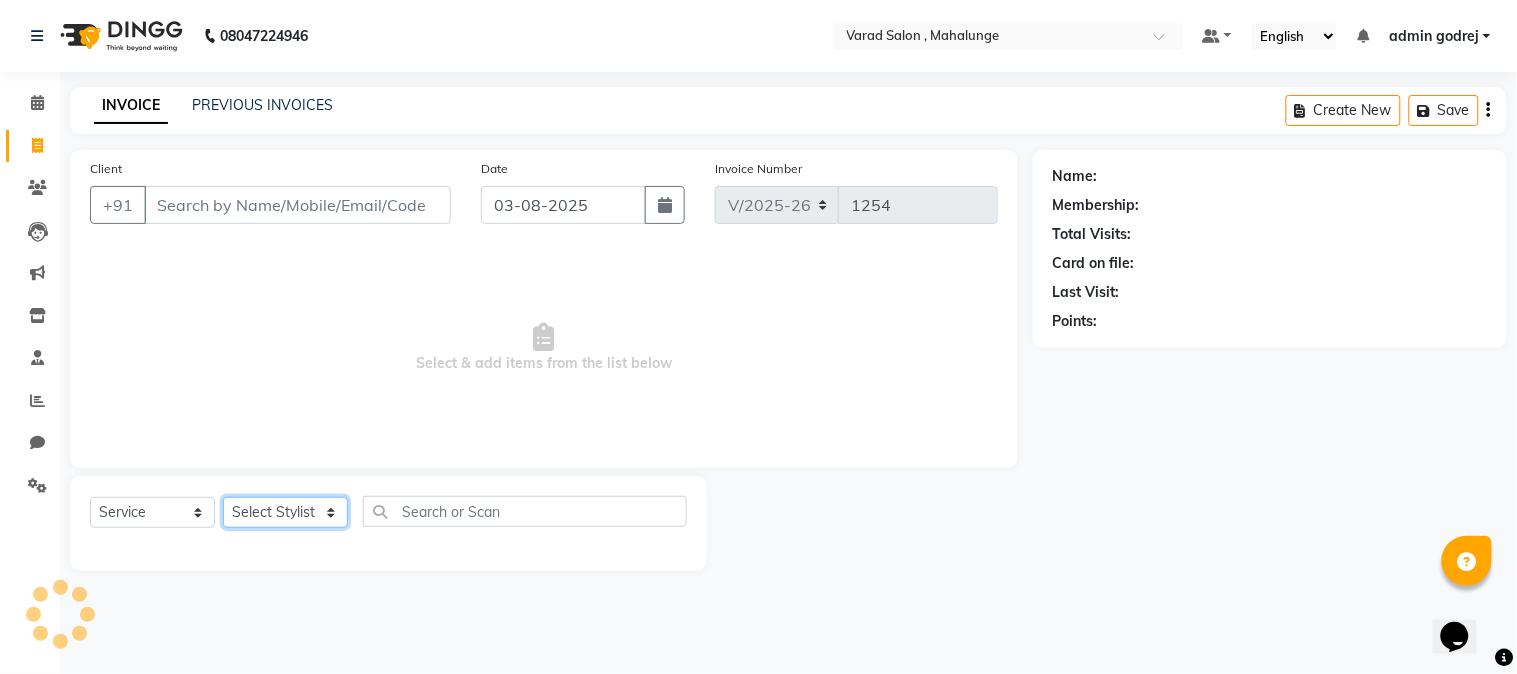 click on "Select Stylist" 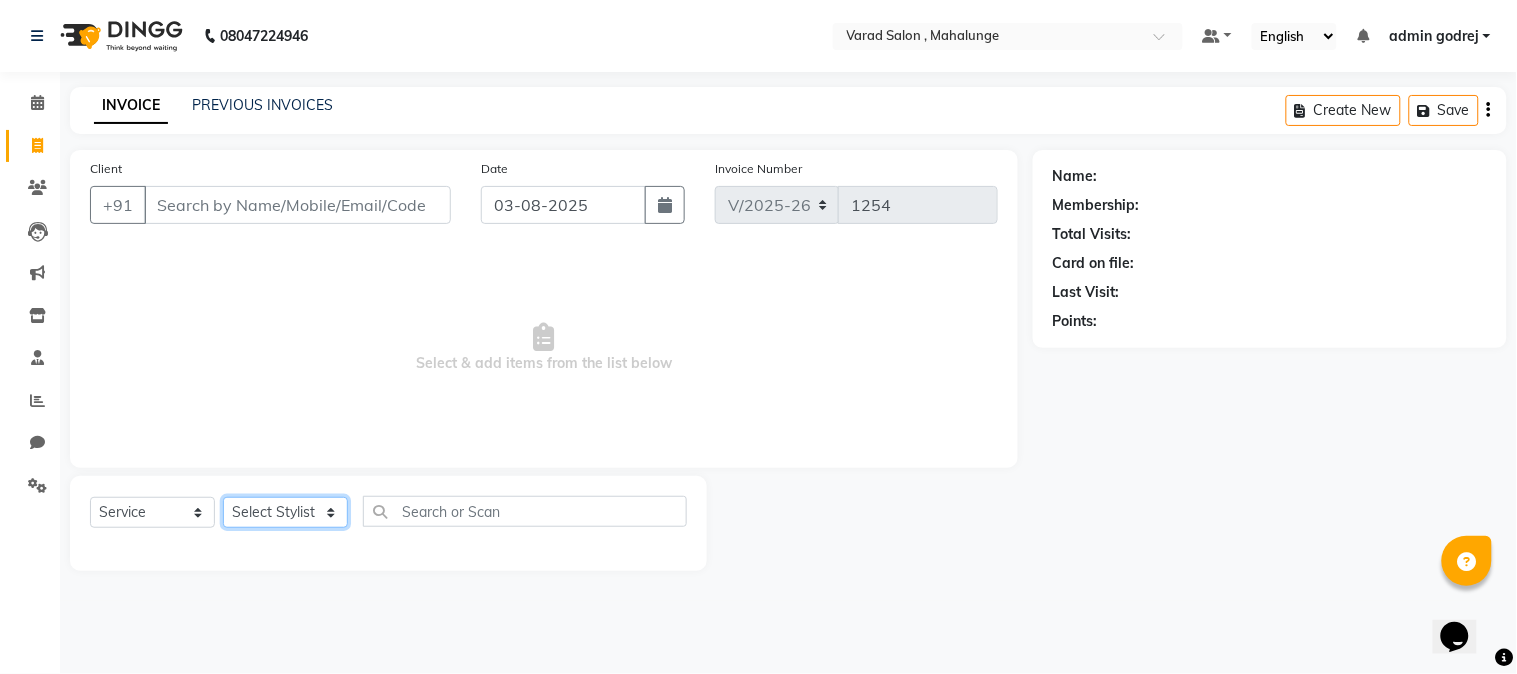 select on "79625" 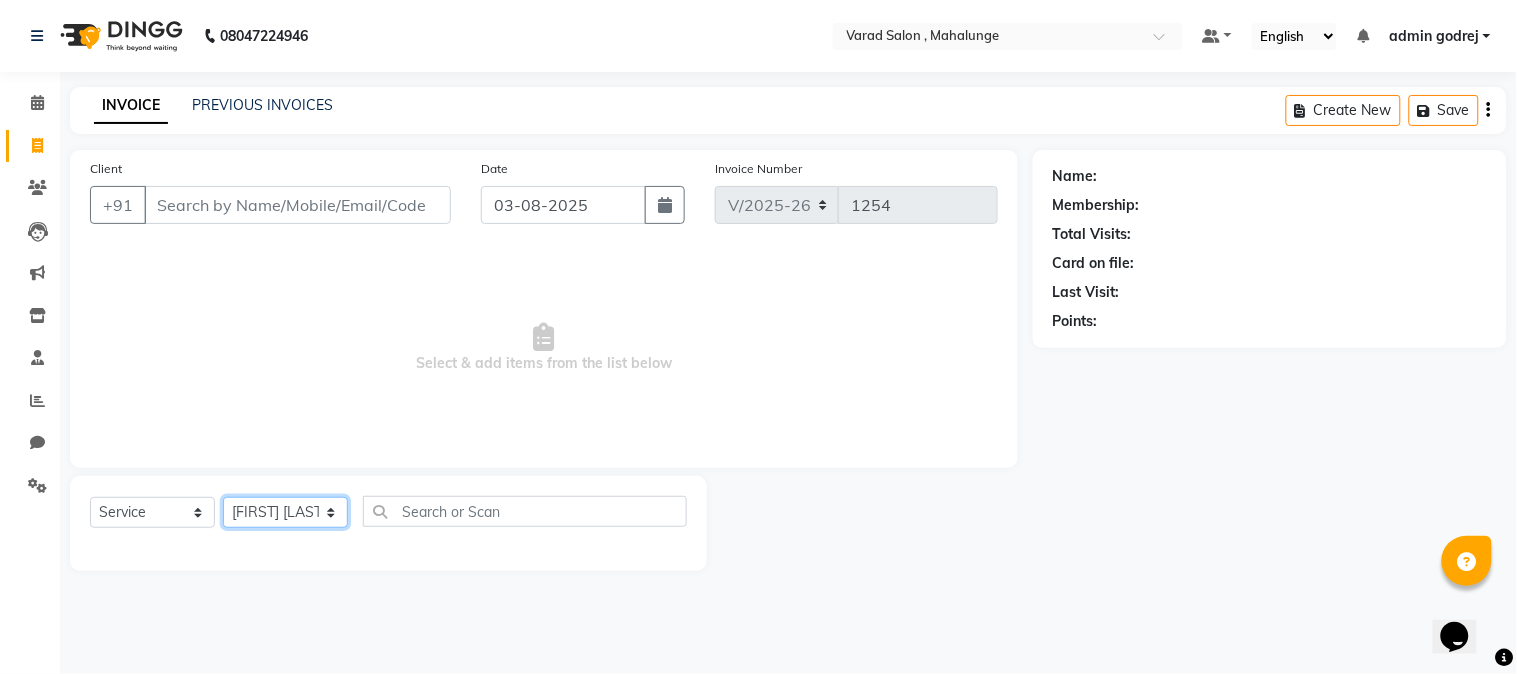 click on "Select Stylist admin godrej Dipak subhash ambhore krushna pandit megha mahajan priya kamble Rishi Gayke Rishikesh  sanket gaikwad shubham lingayat vijay bidve" 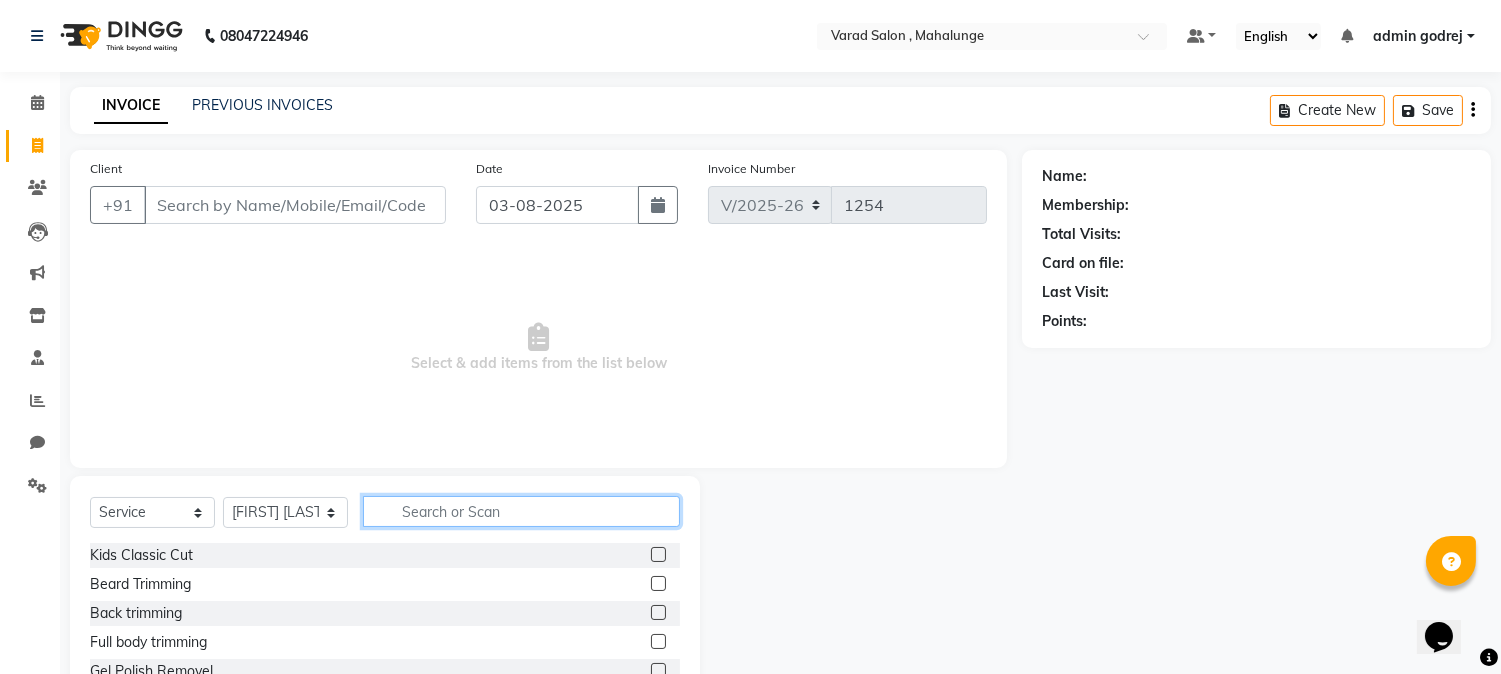 click 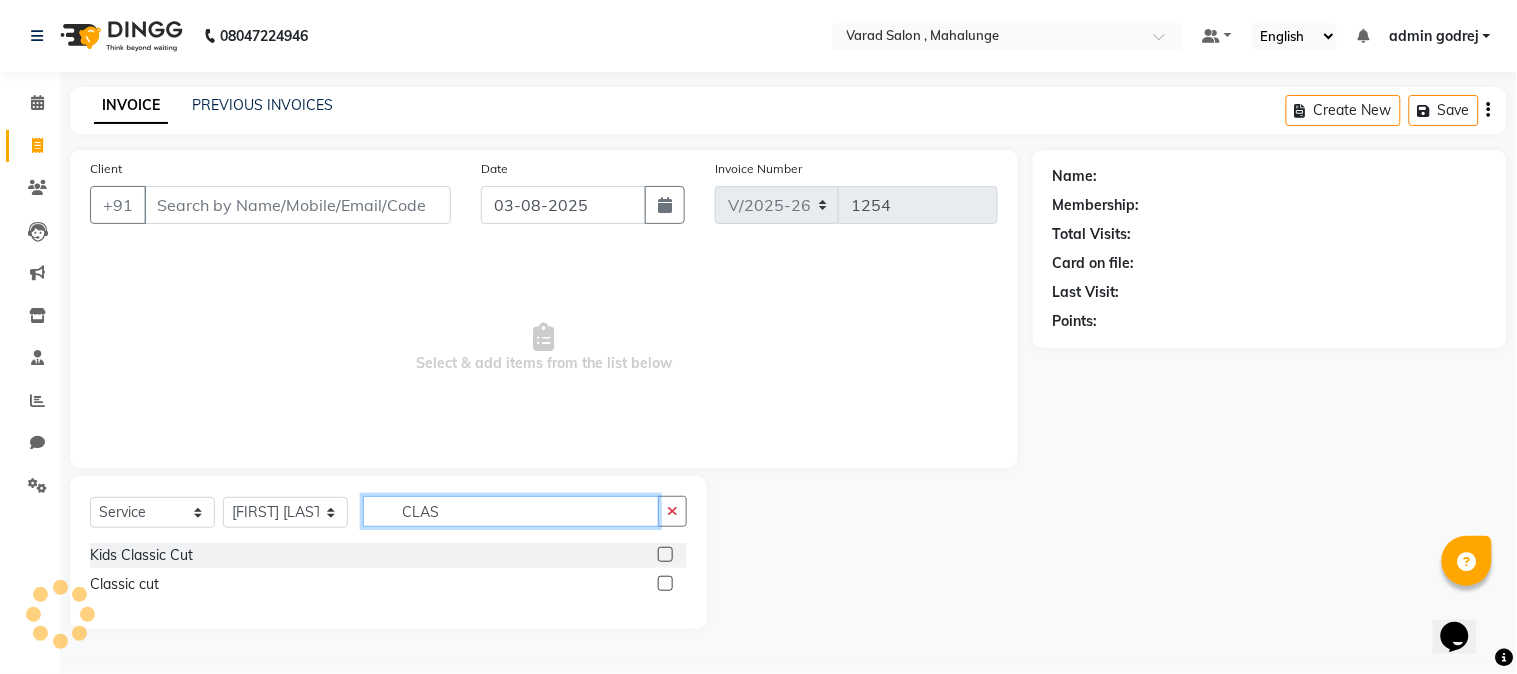 type on "CLAS" 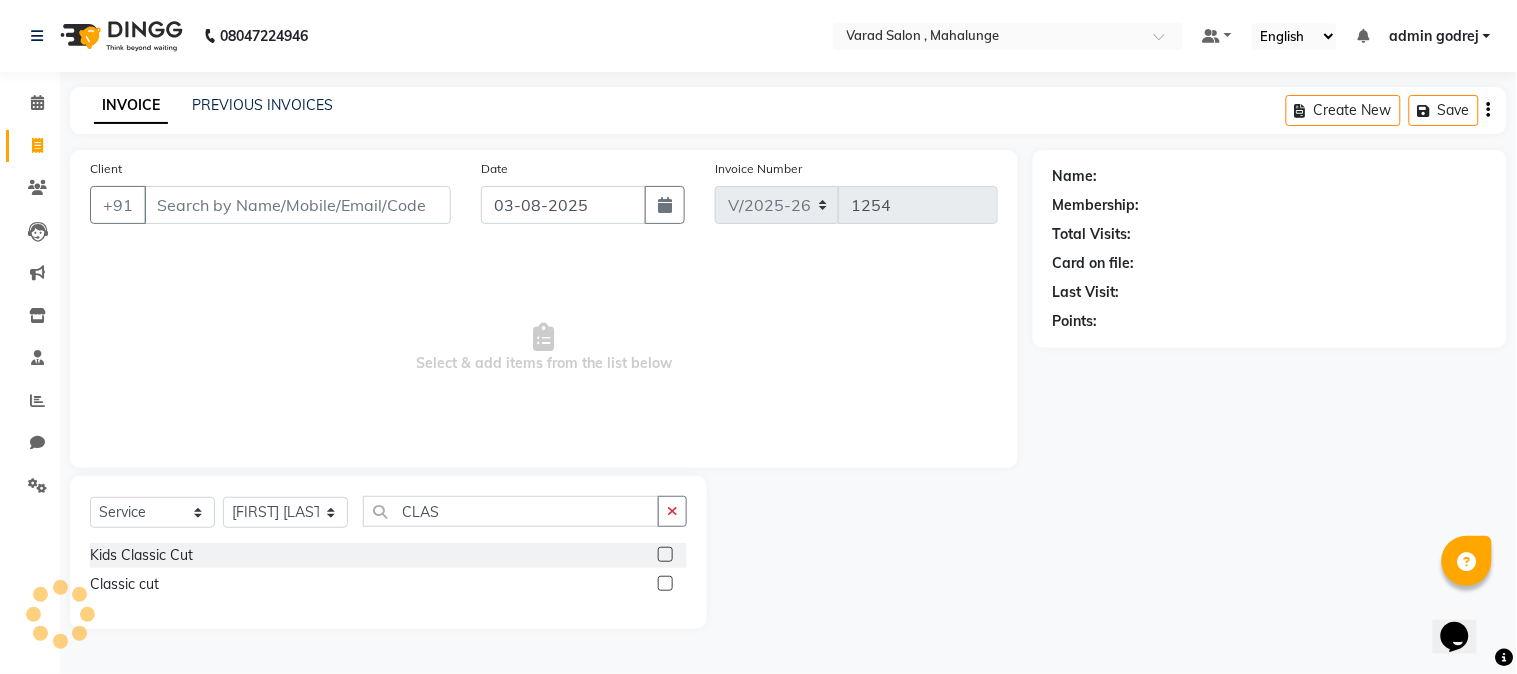 click 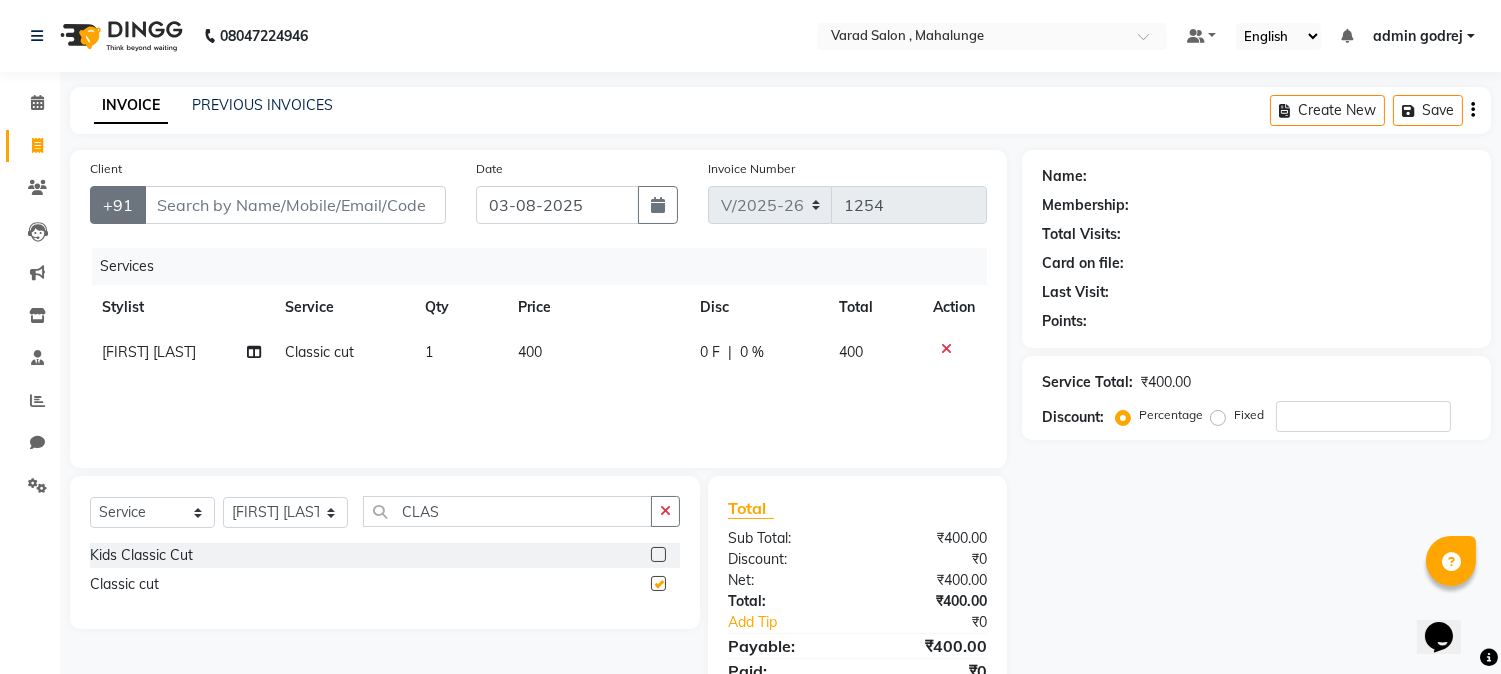 checkbox on "false" 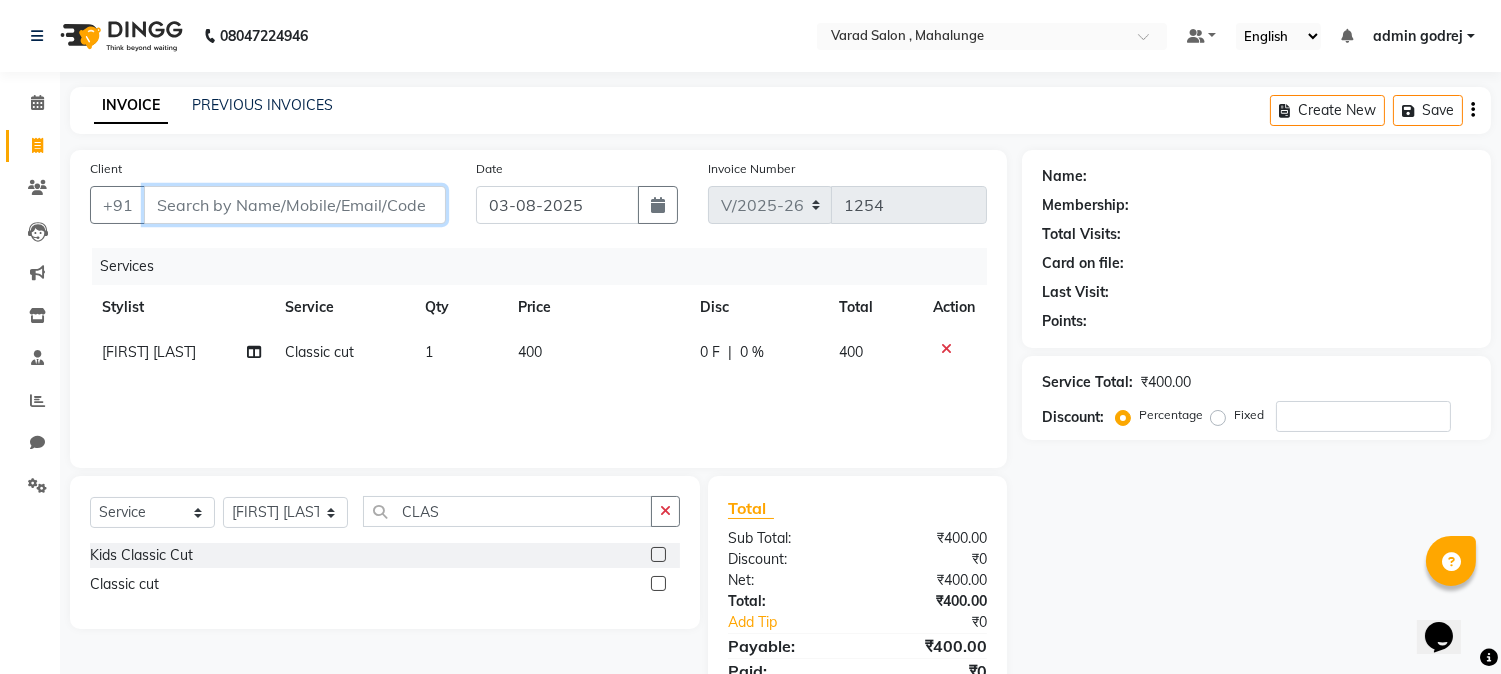 click on "Client" at bounding box center (295, 205) 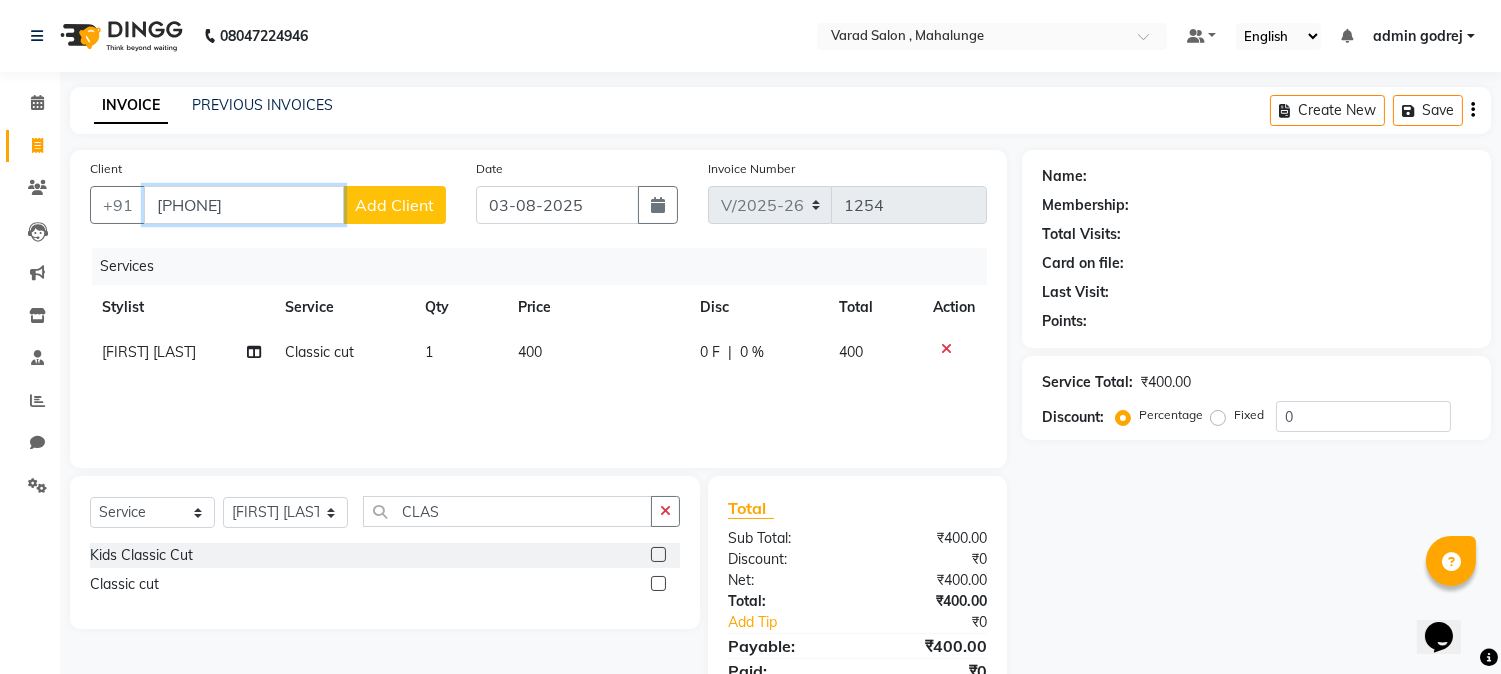 type on "[PHONE]" 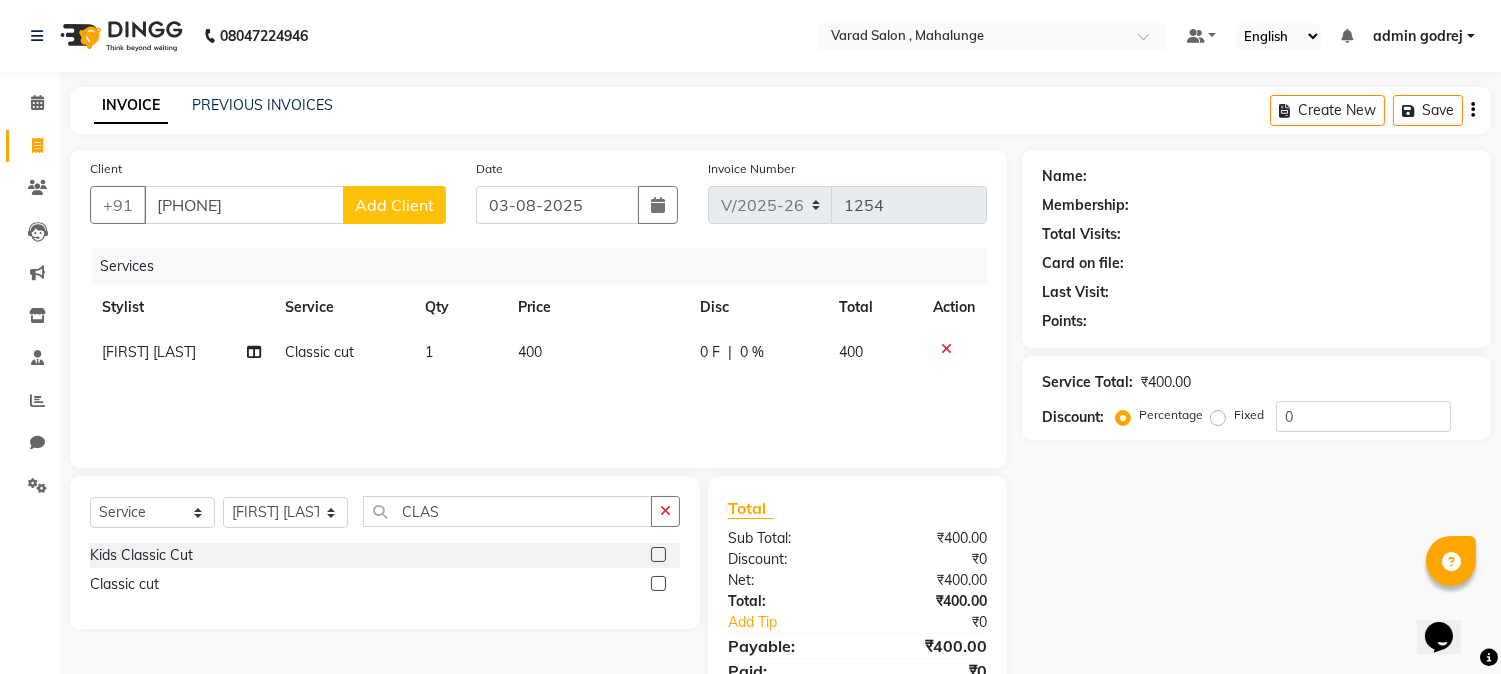 click on "Add Client" 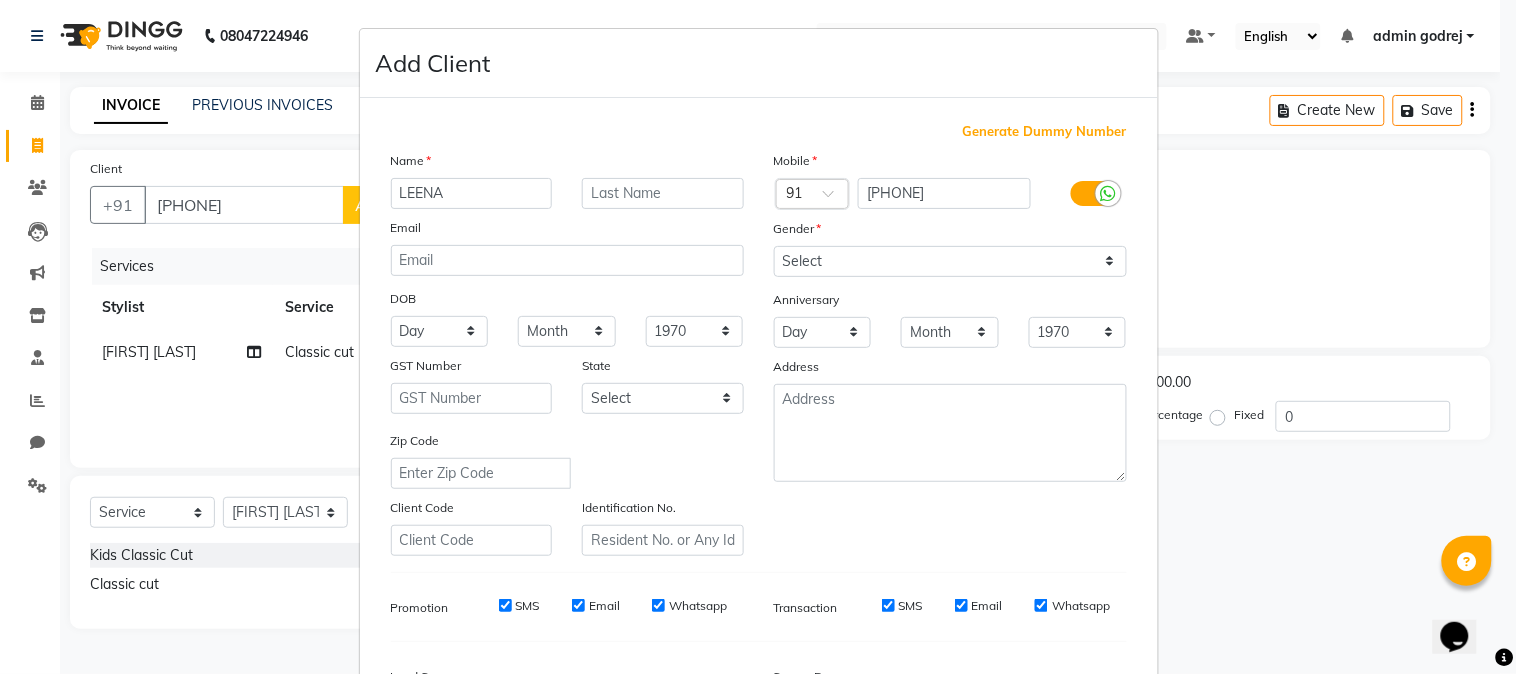 type on "LEENA" 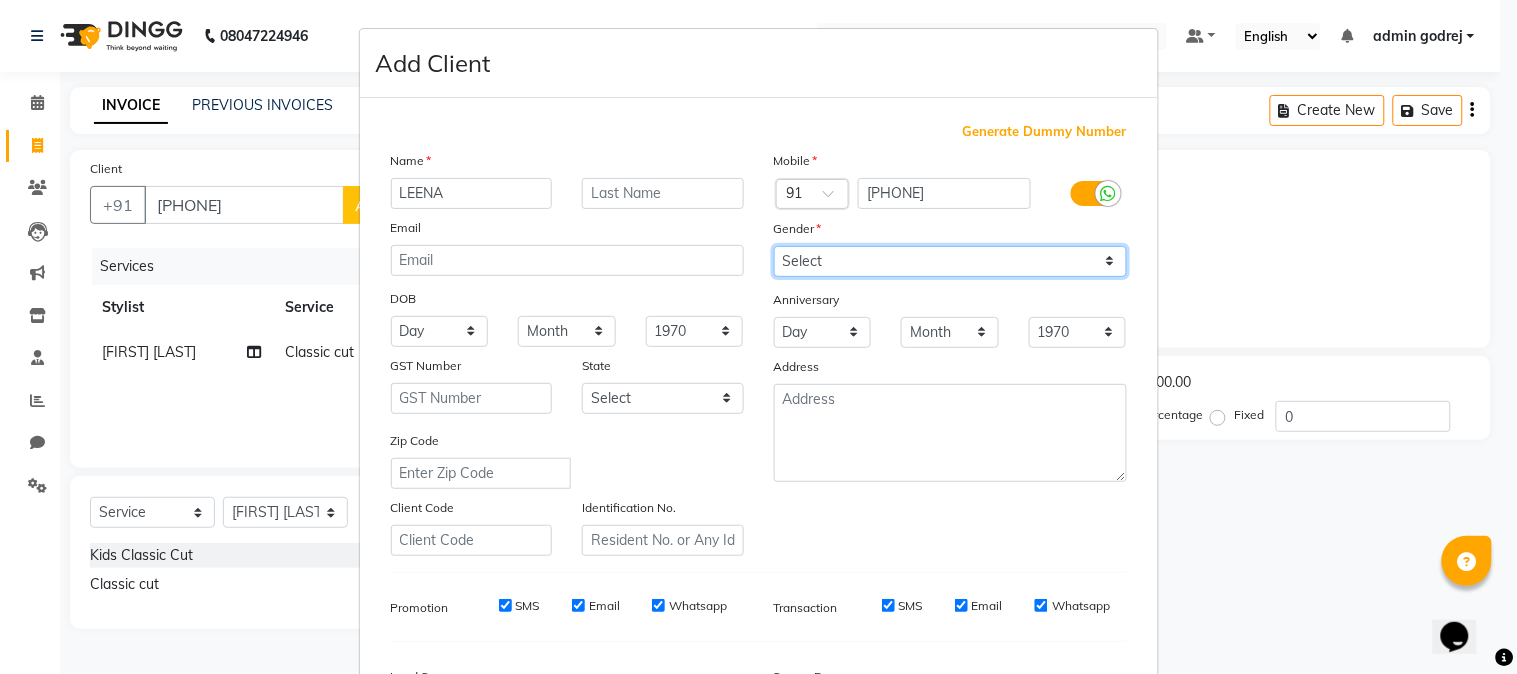click on "Select Male Female Other Prefer Not To Say" at bounding box center (950, 261) 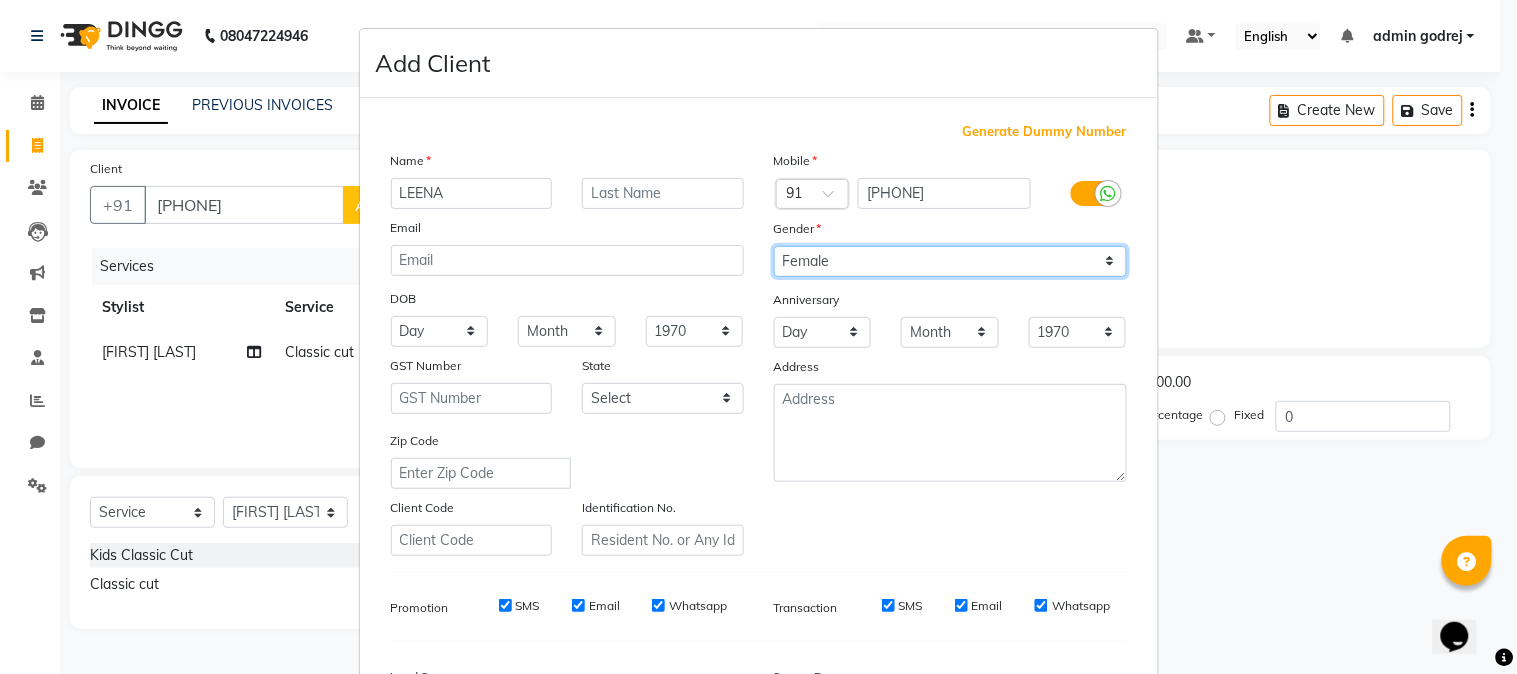 click on "Select Male Female Other Prefer Not To Say" at bounding box center [950, 261] 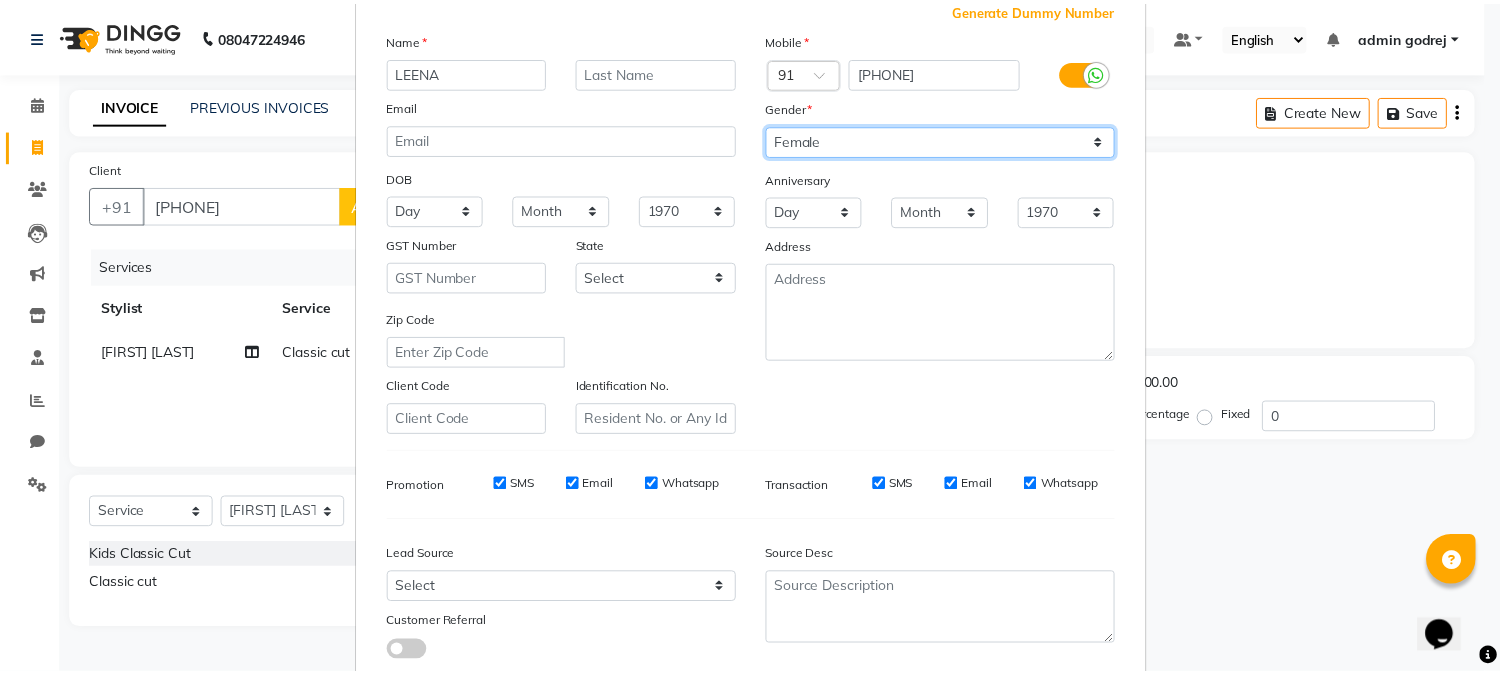 scroll, scrollTop: 250, scrollLeft: 0, axis: vertical 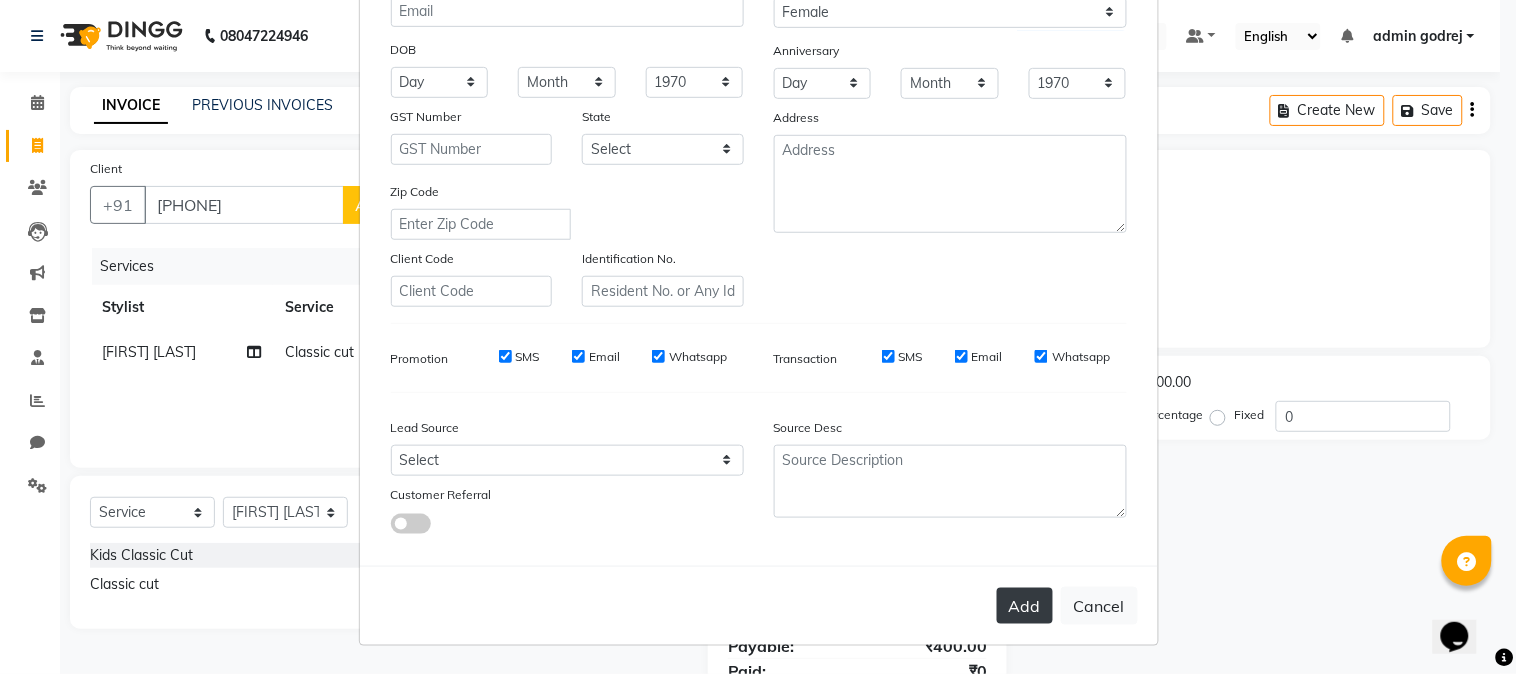 click on "Add" at bounding box center (1025, 606) 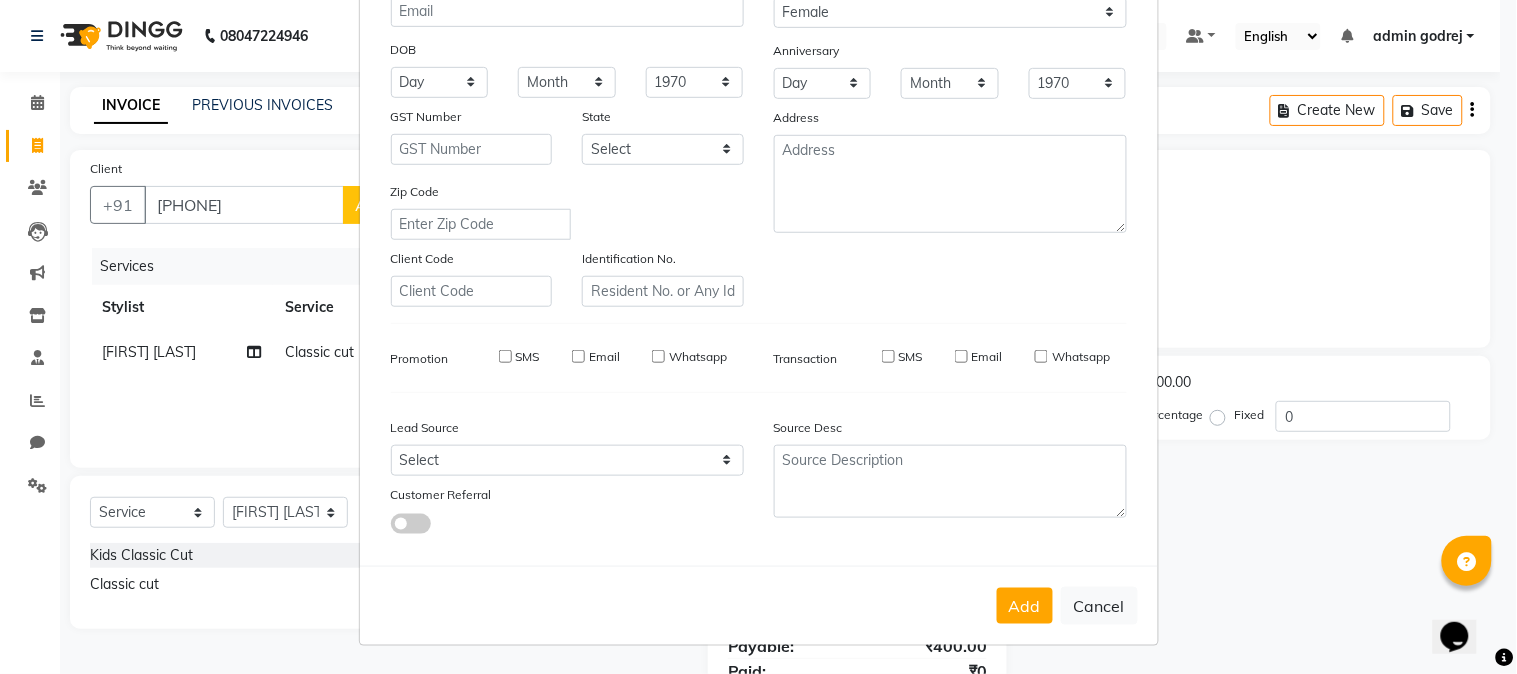type 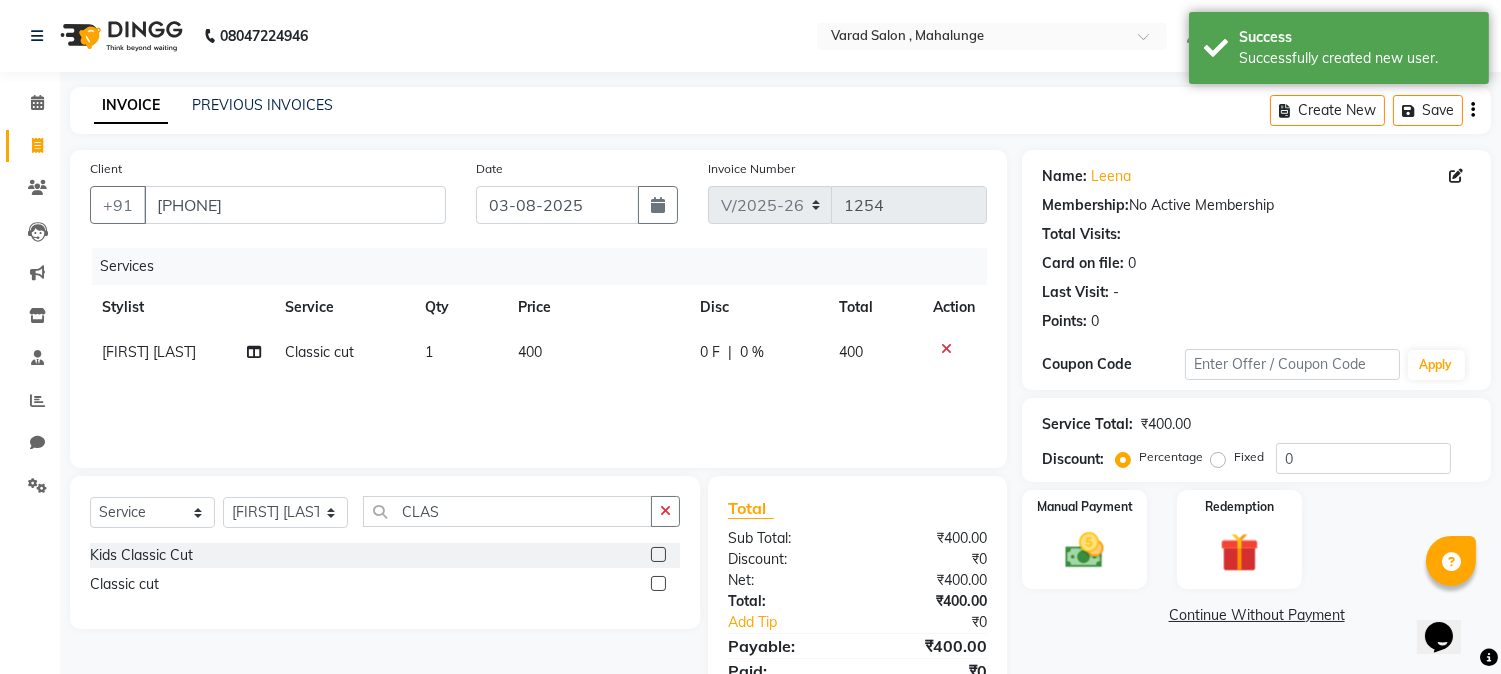 scroll, scrollTop: 84, scrollLeft: 0, axis: vertical 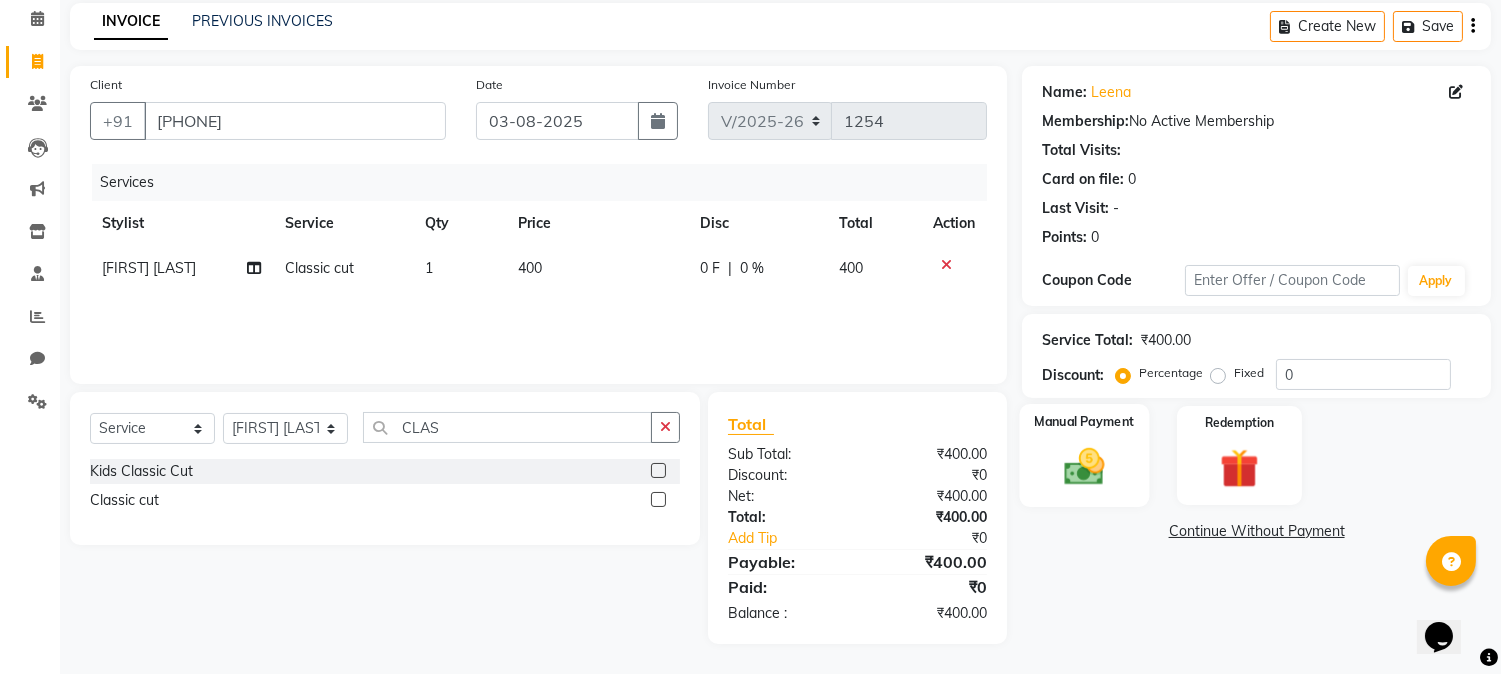 click 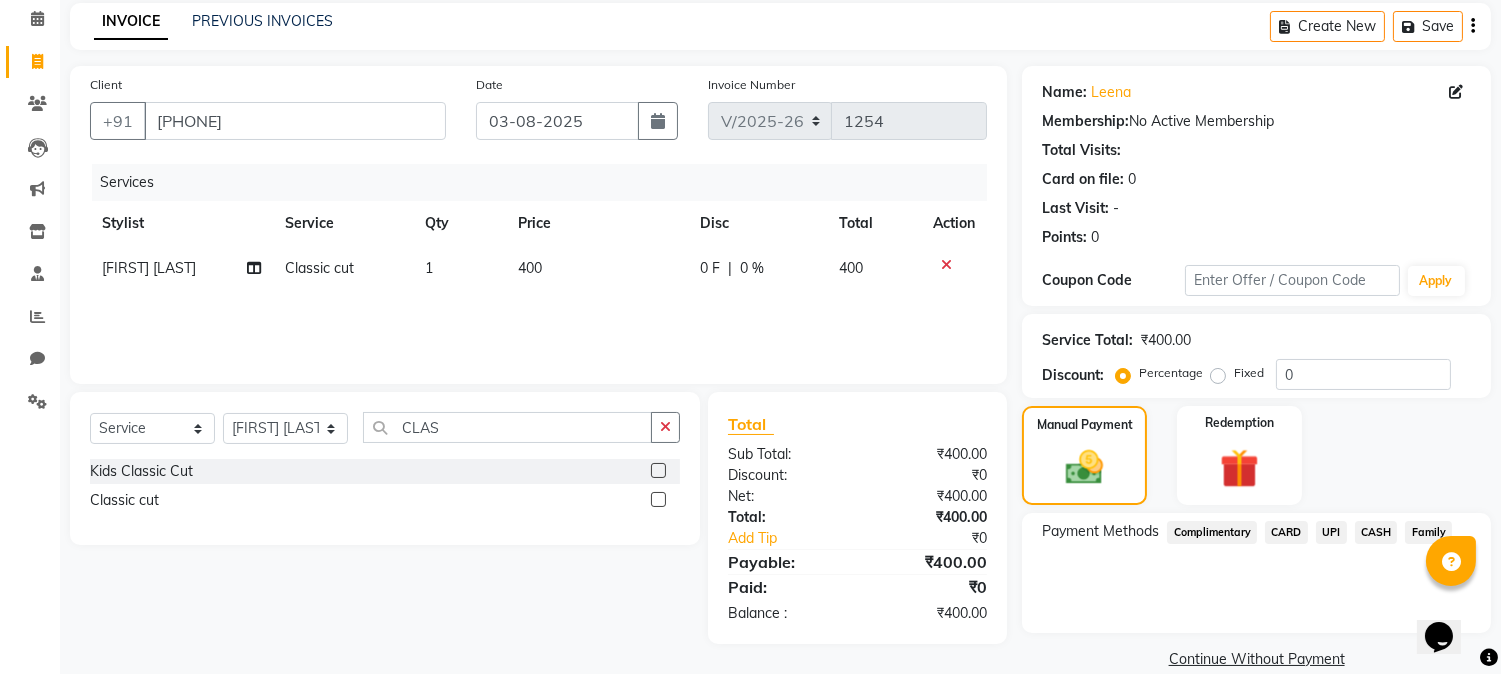 click on "CARD" 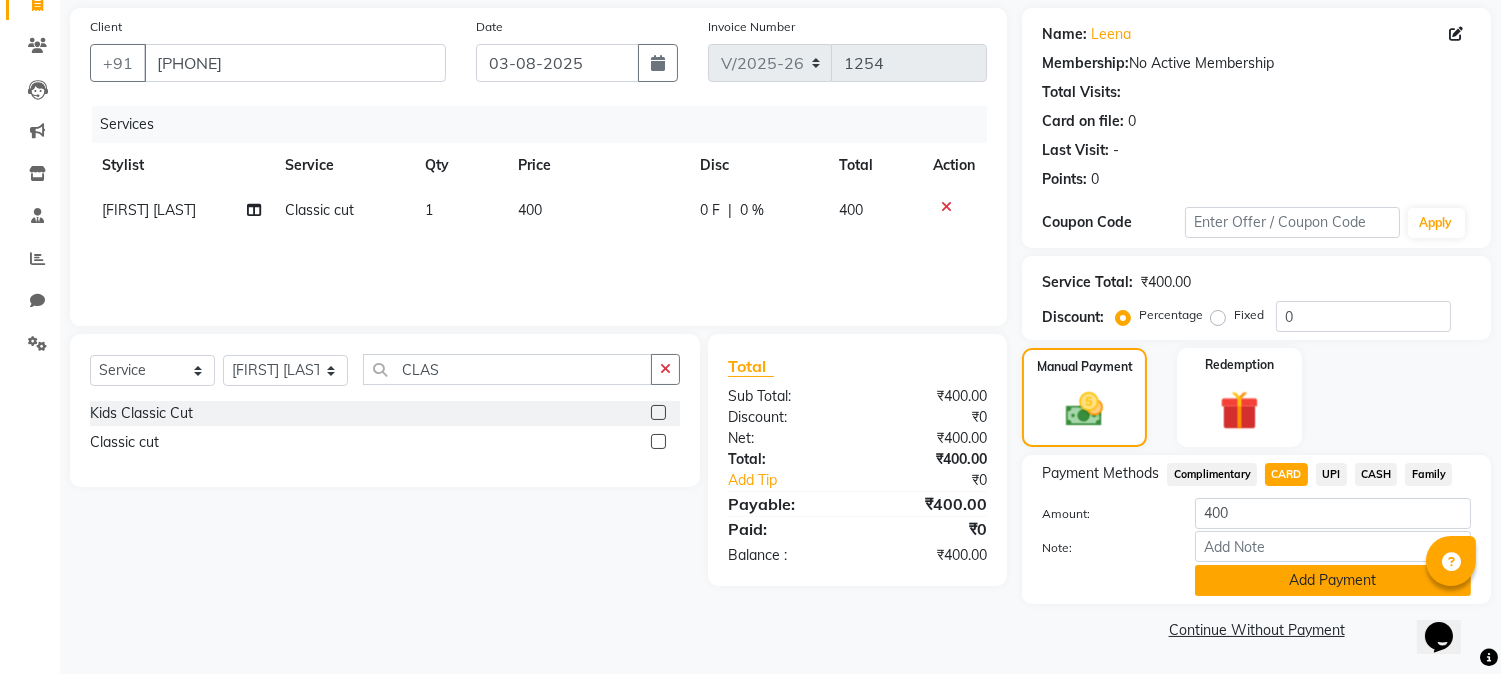 click on "Add Payment" 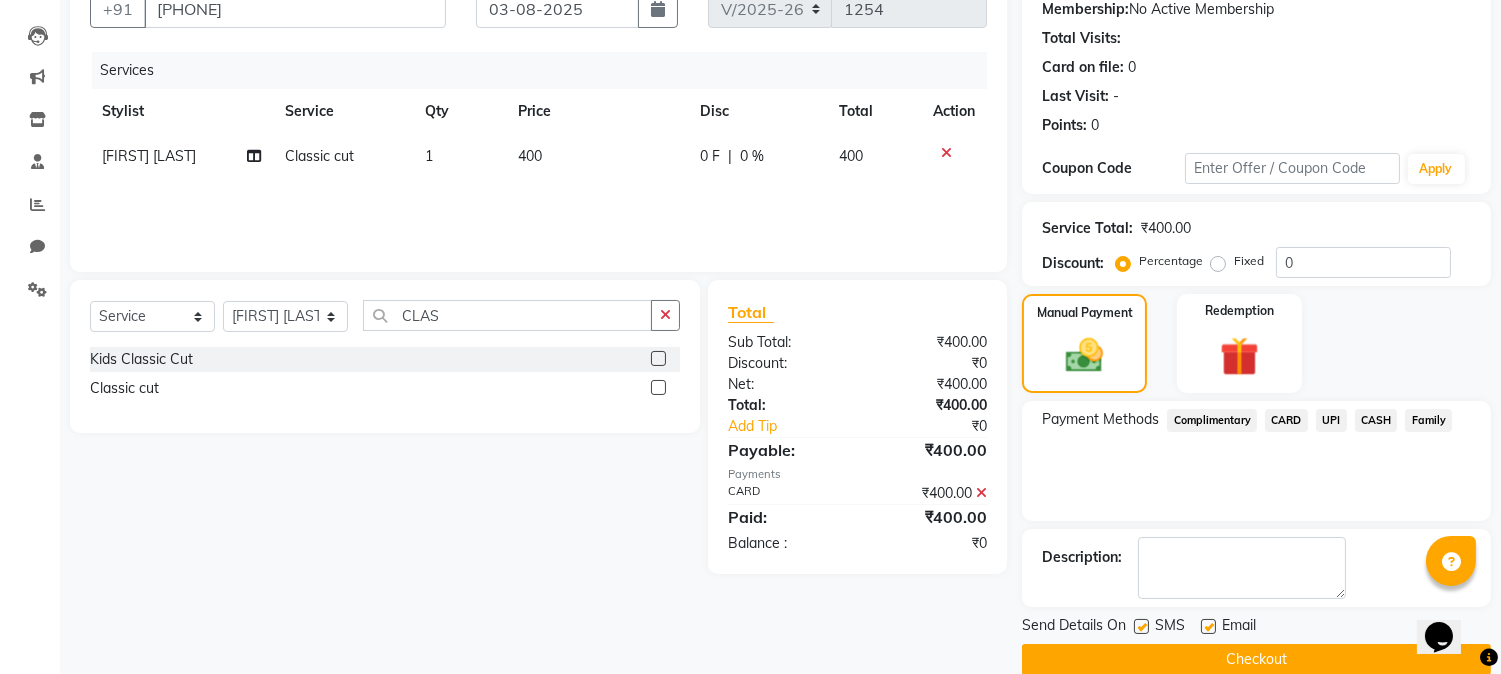 scroll, scrollTop: 225, scrollLeft: 0, axis: vertical 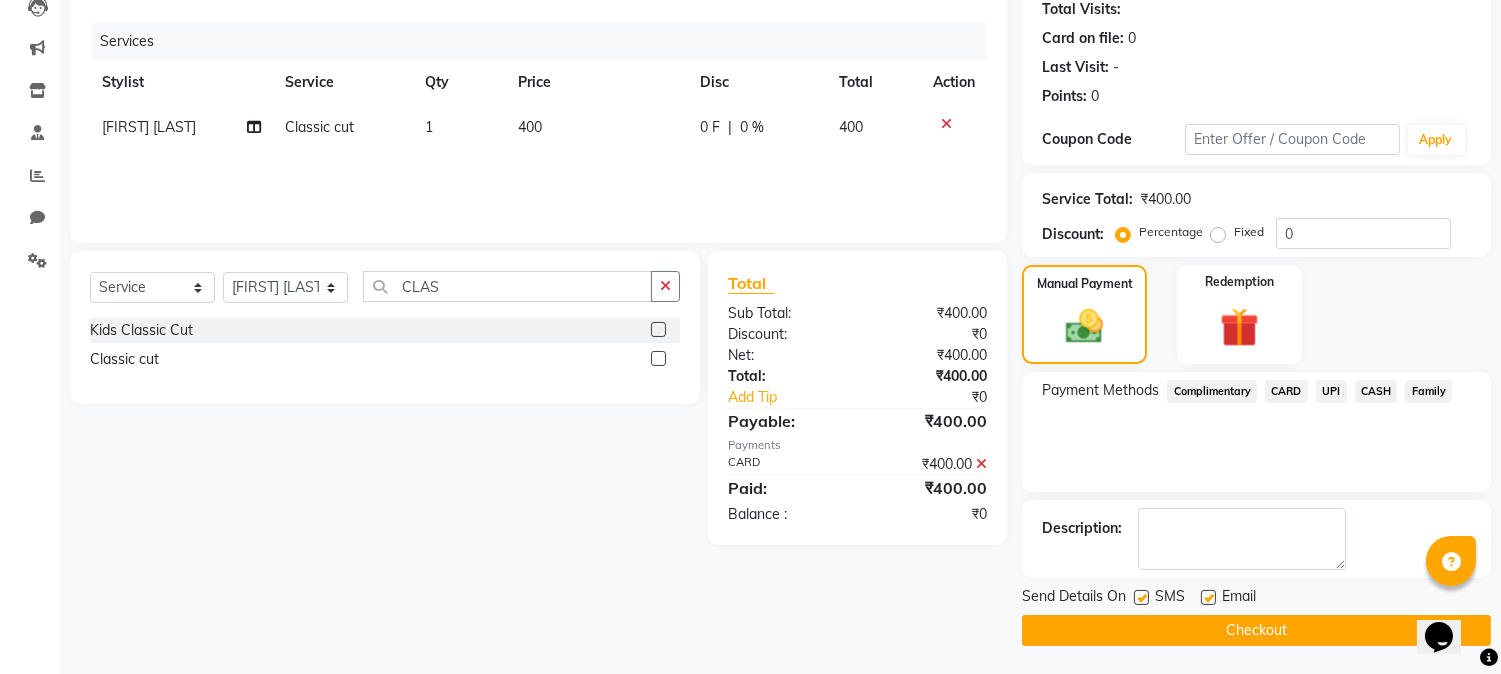 drag, startPoint x: 1250, startPoint y: 627, endPoint x: 1254, endPoint y: 545, distance: 82.0975 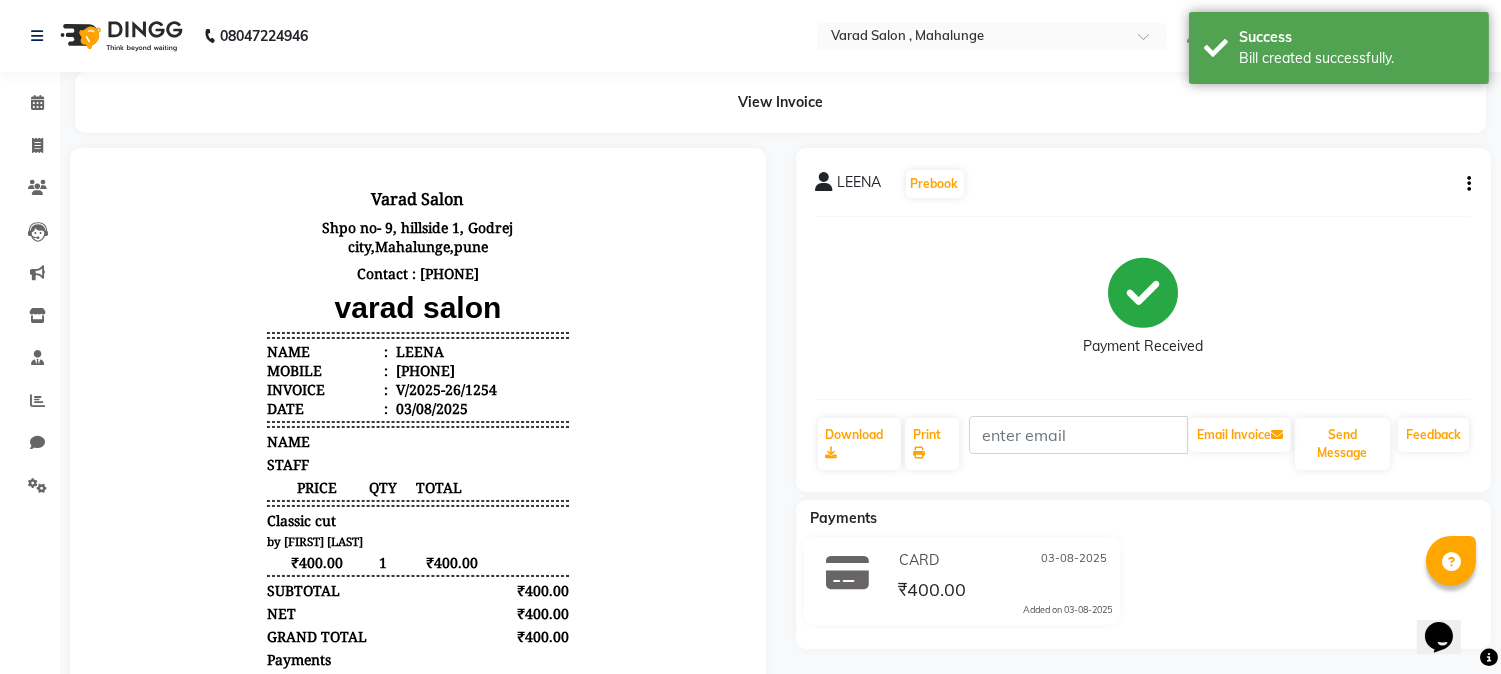 scroll, scrollTop: 0, scrollLeft: 0, axis: both 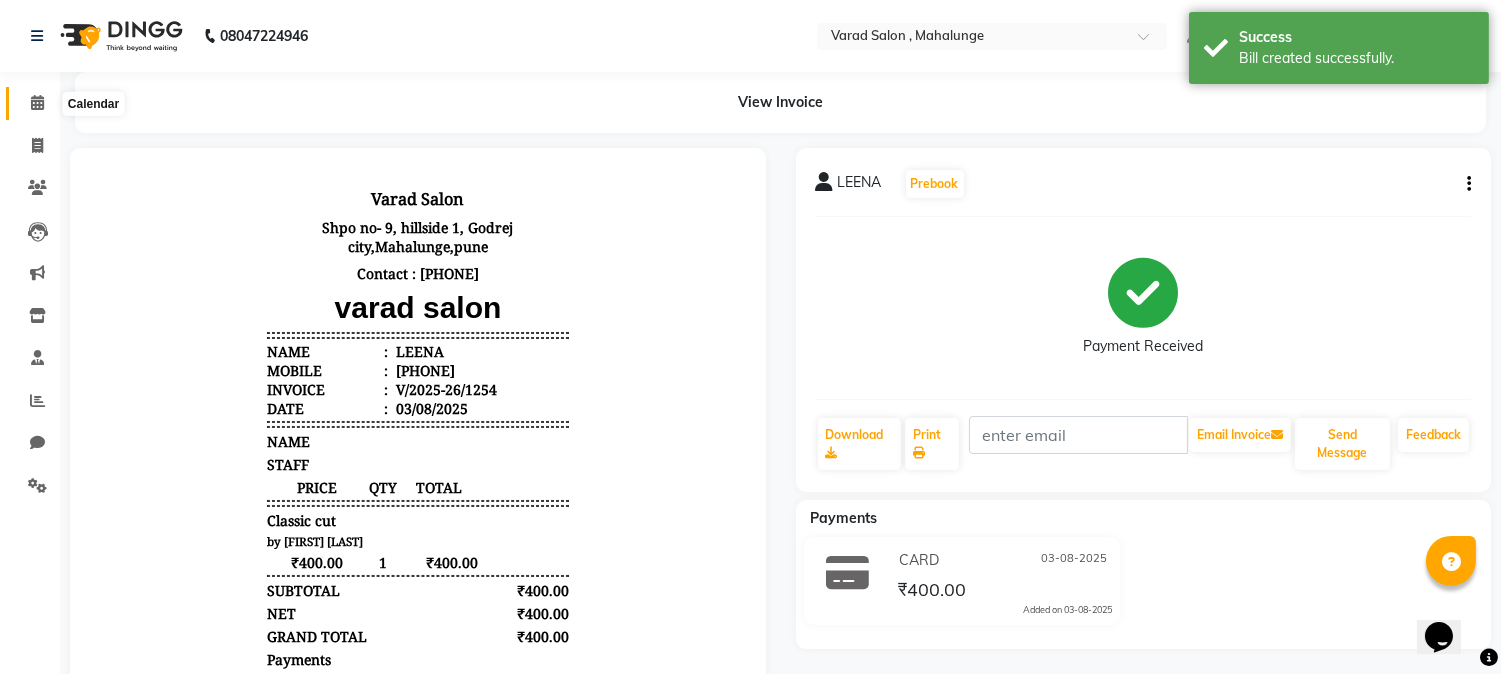 click 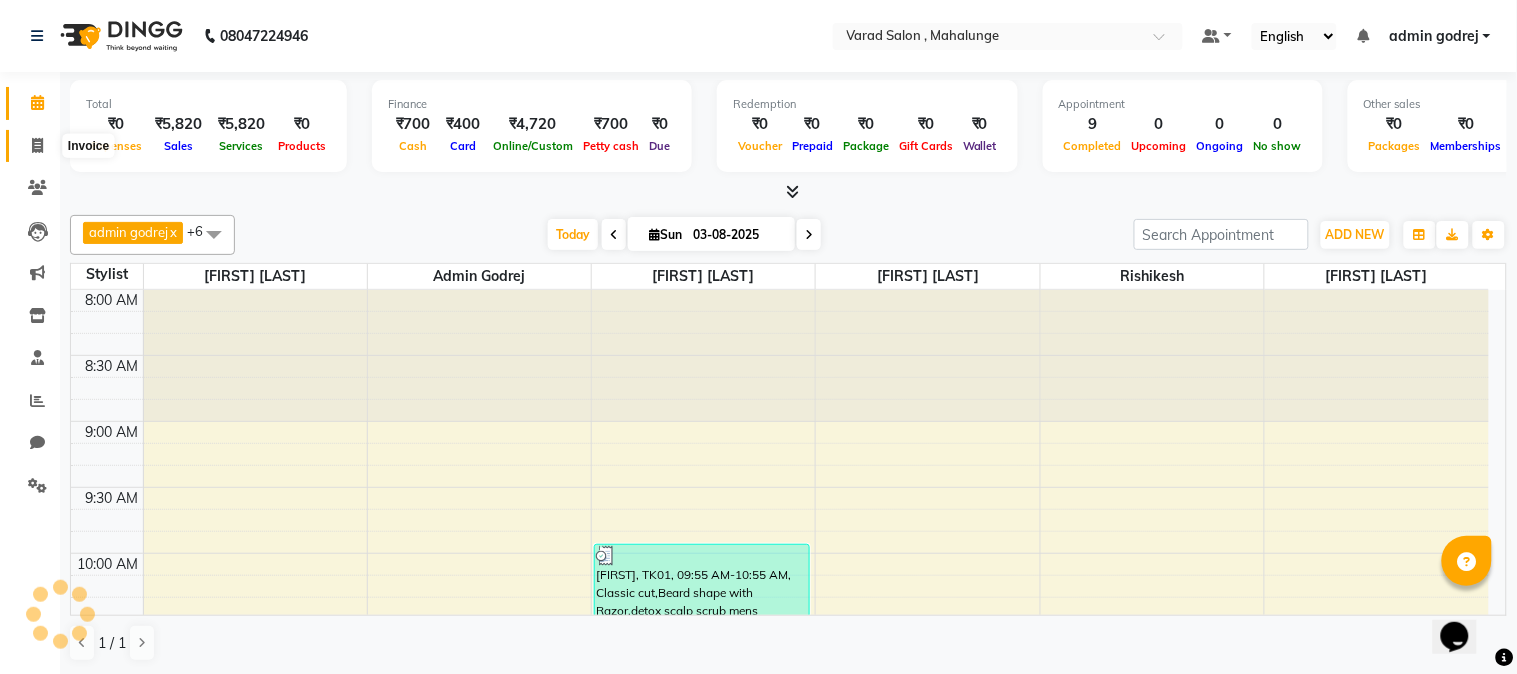 click 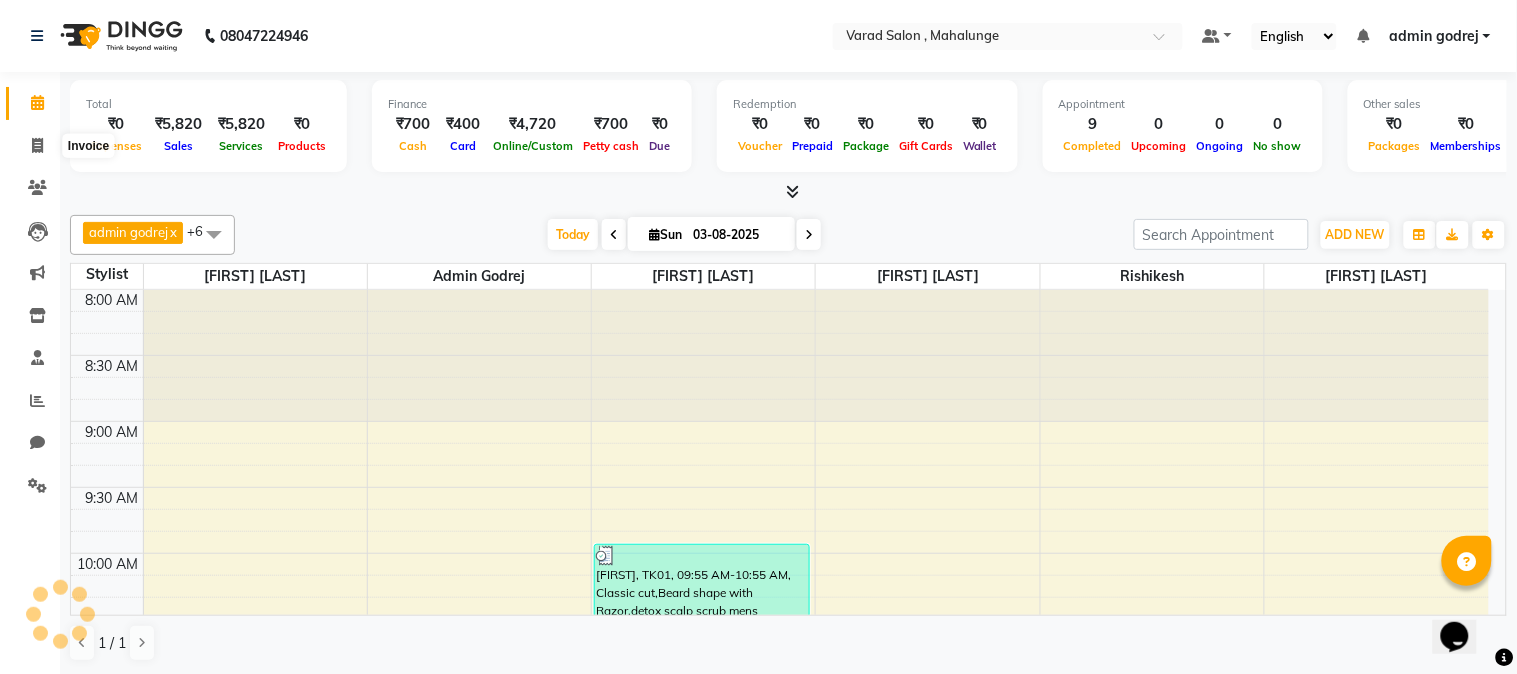 select on "7250" 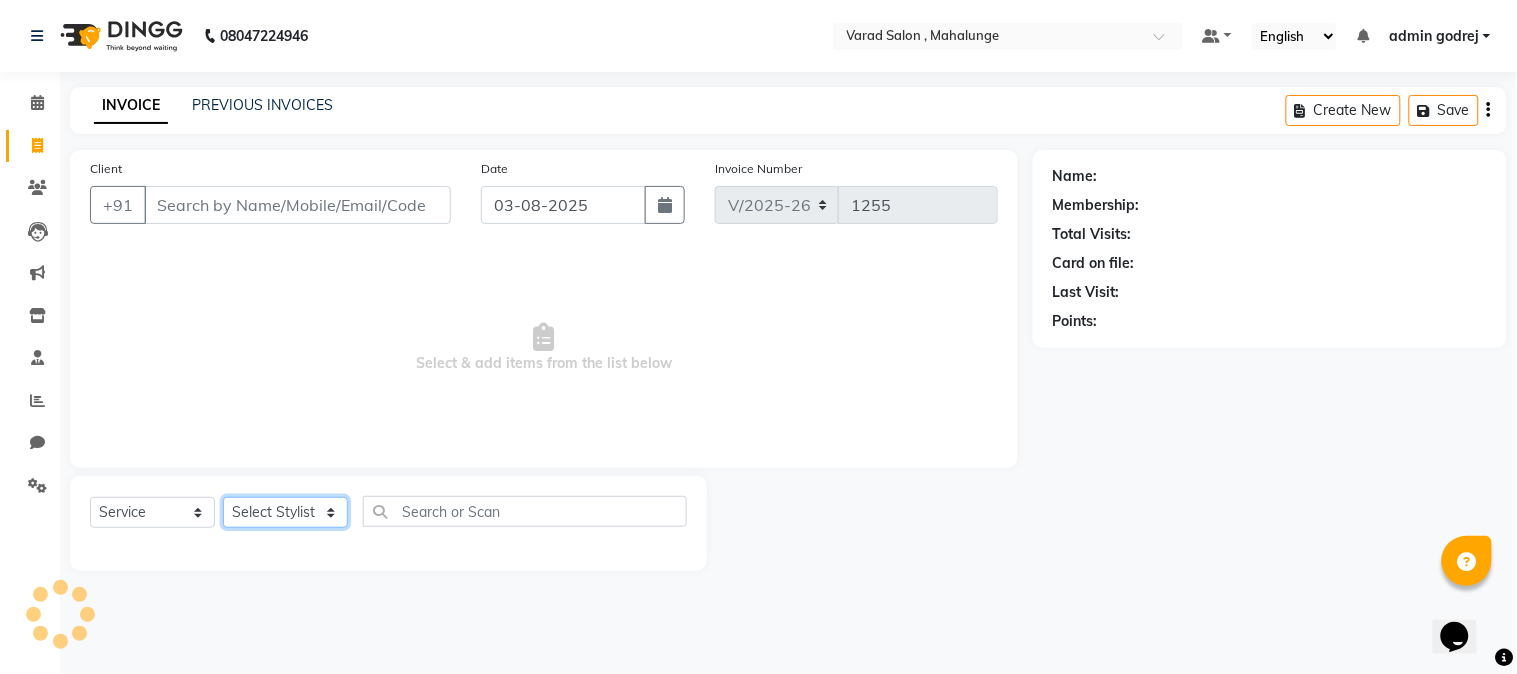 click on "Select Stylist" 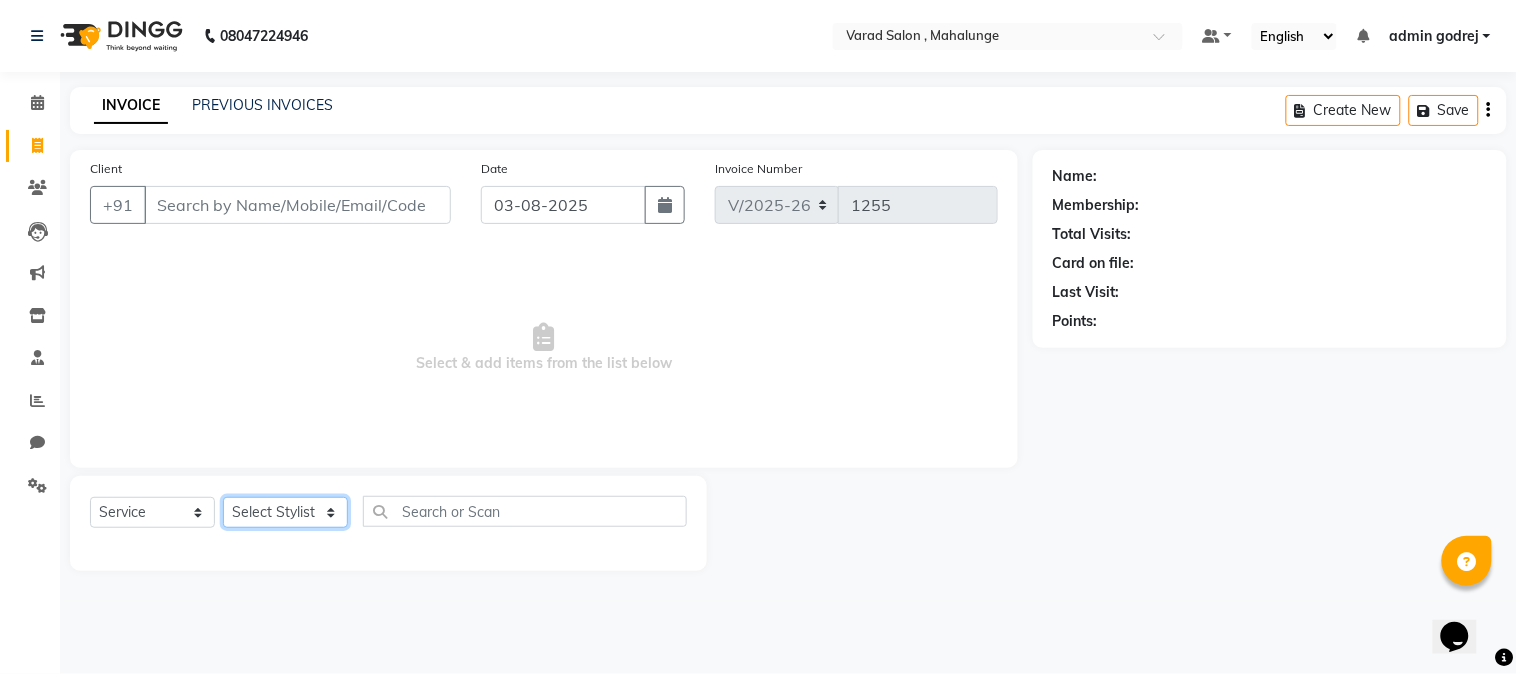 select on "61806" 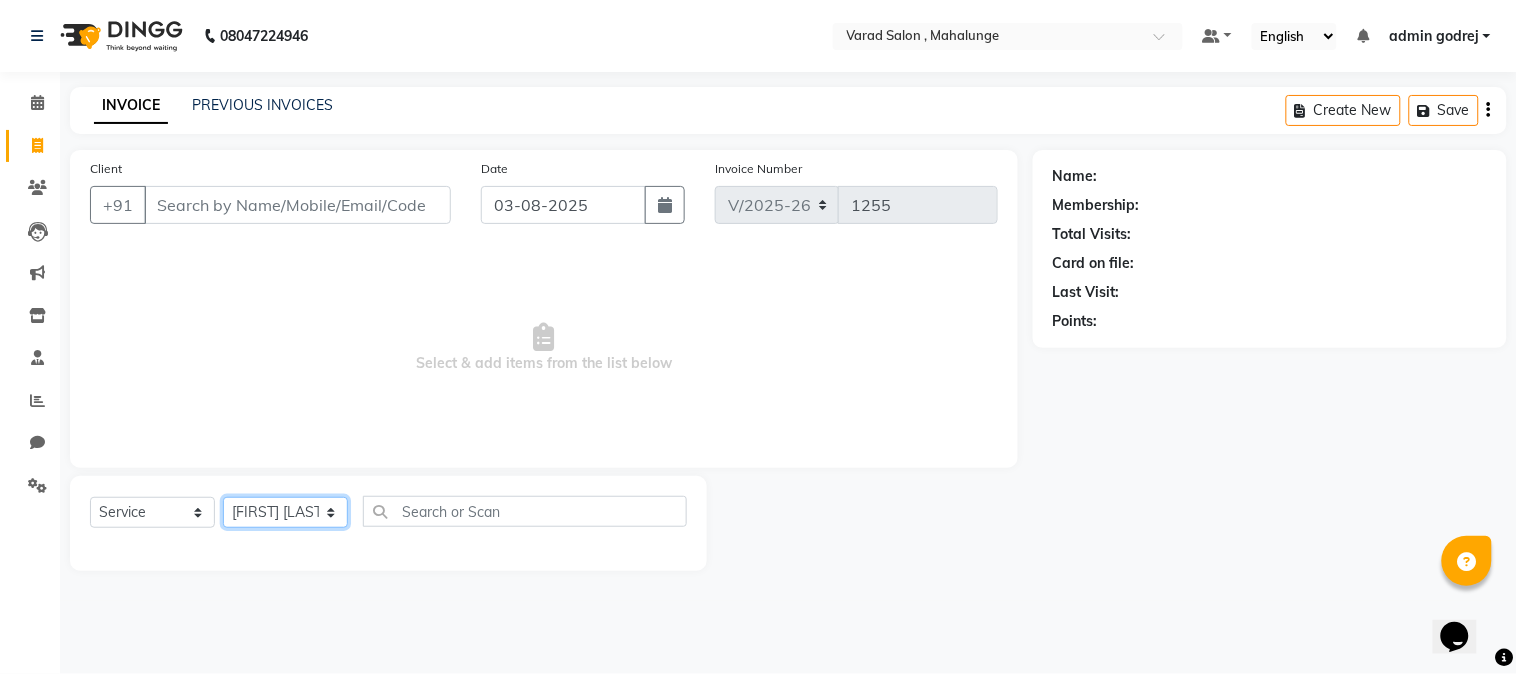 click on "Select Stylist admin godrej Dipak subhash ambhore krushna pandit megha mahajan priya kamble Rishi Gayke Rishikesh  sanket gaikwad shubham lingayat vijay bidve" 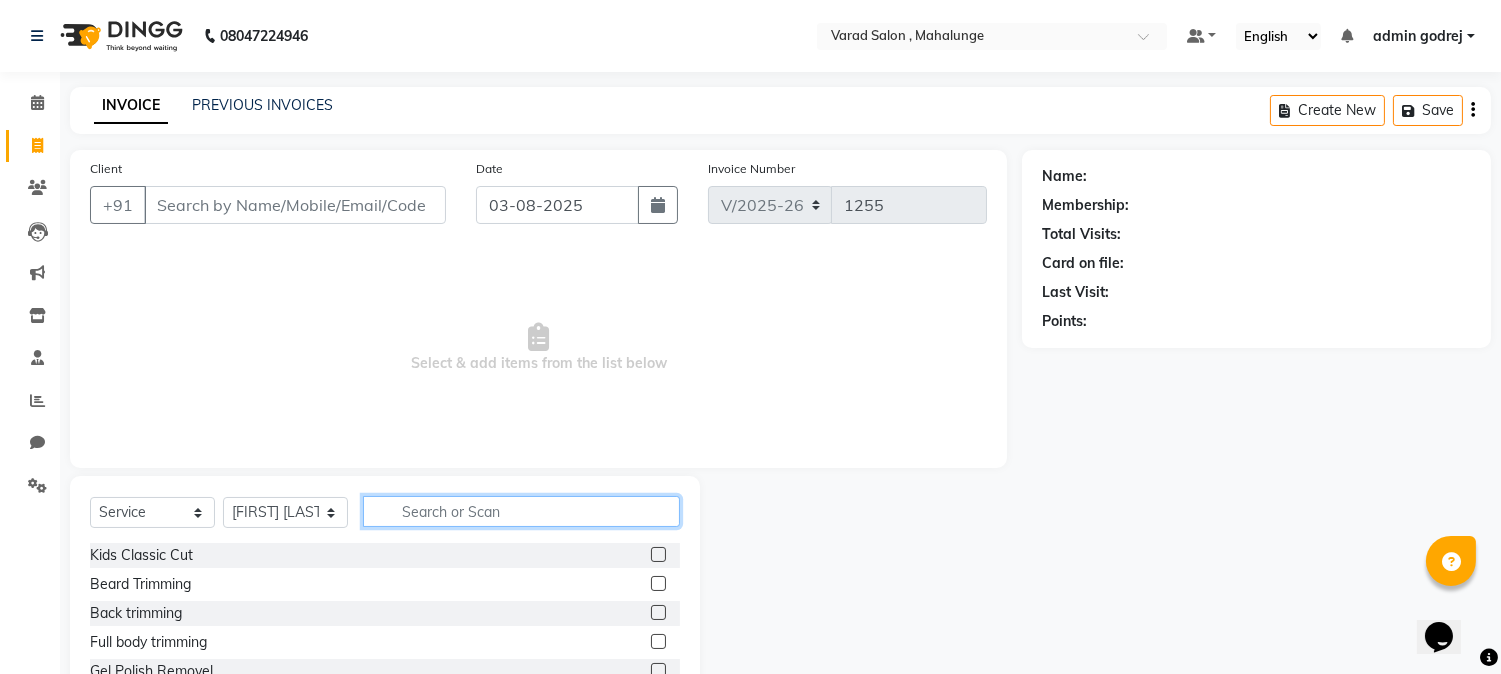 click 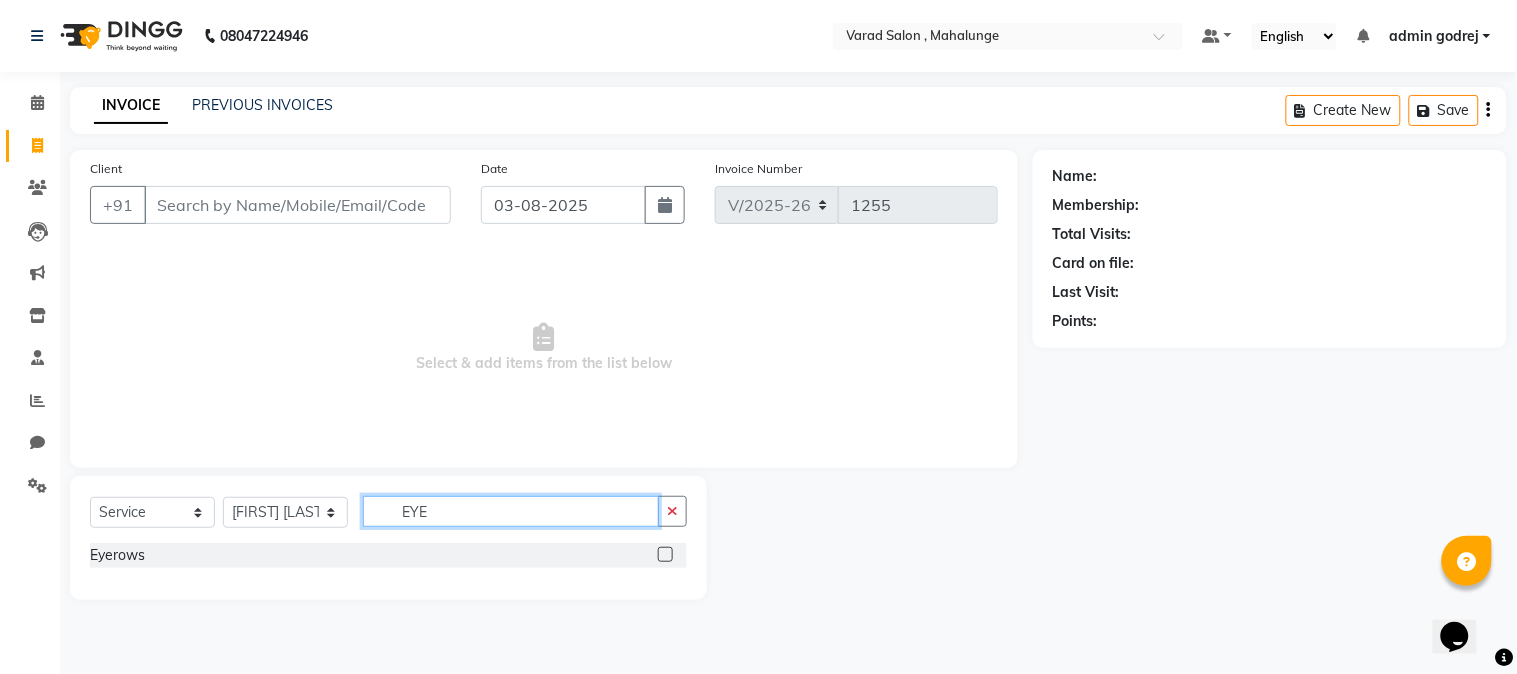 type on "EYE" 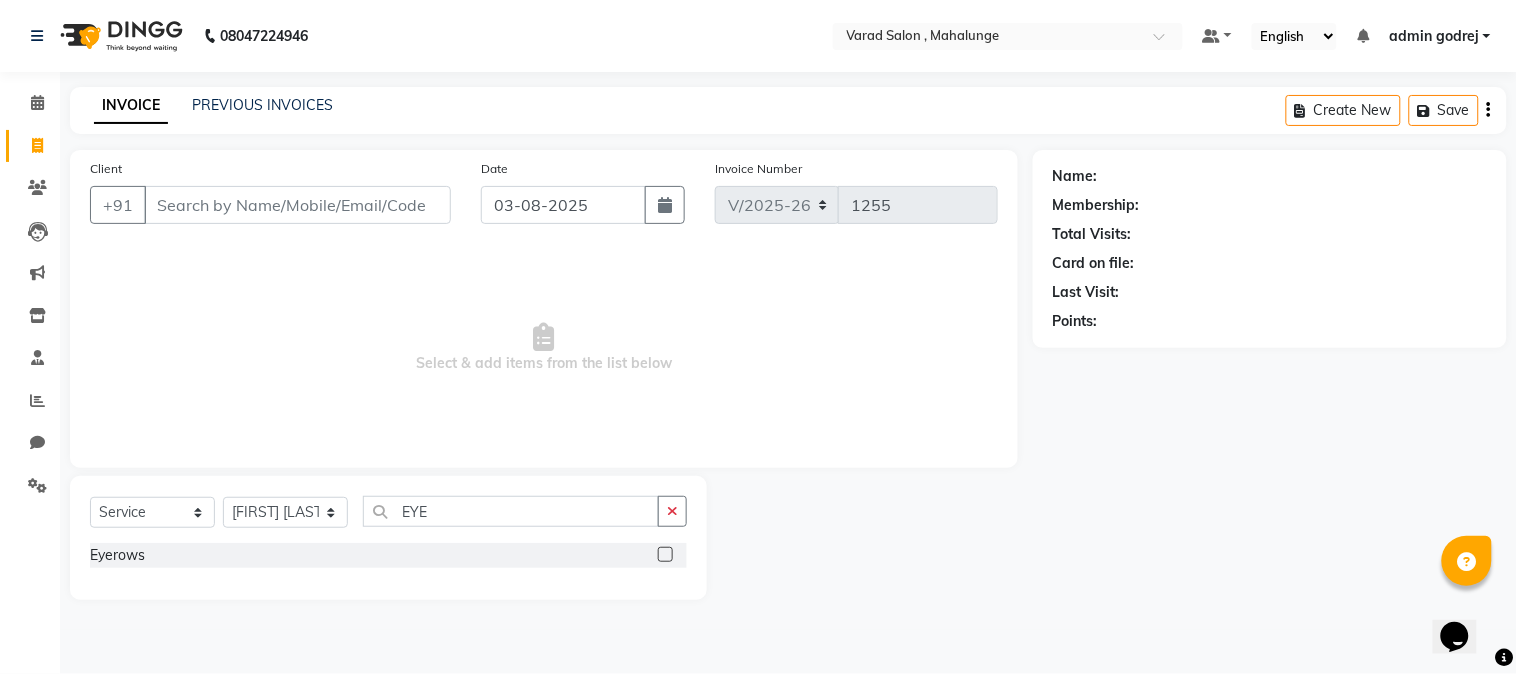 click 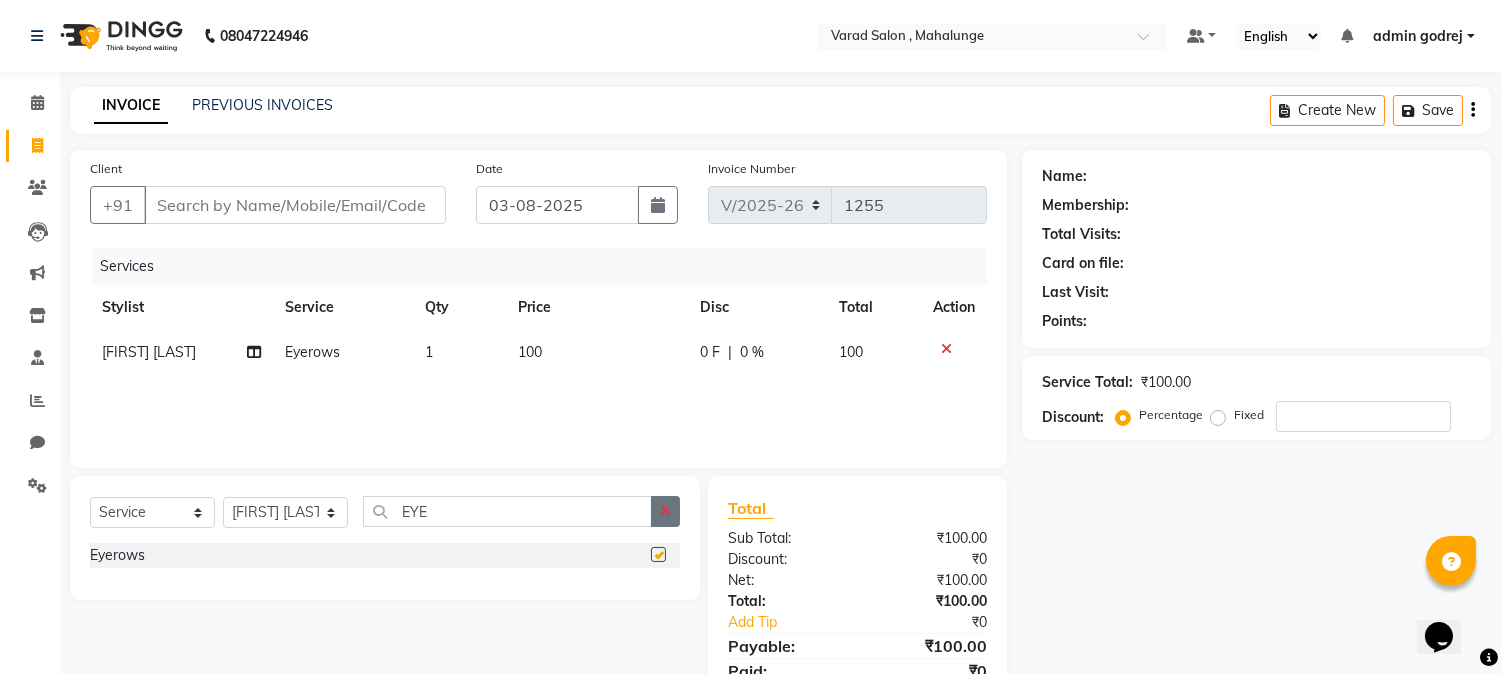 checkbox on "false" 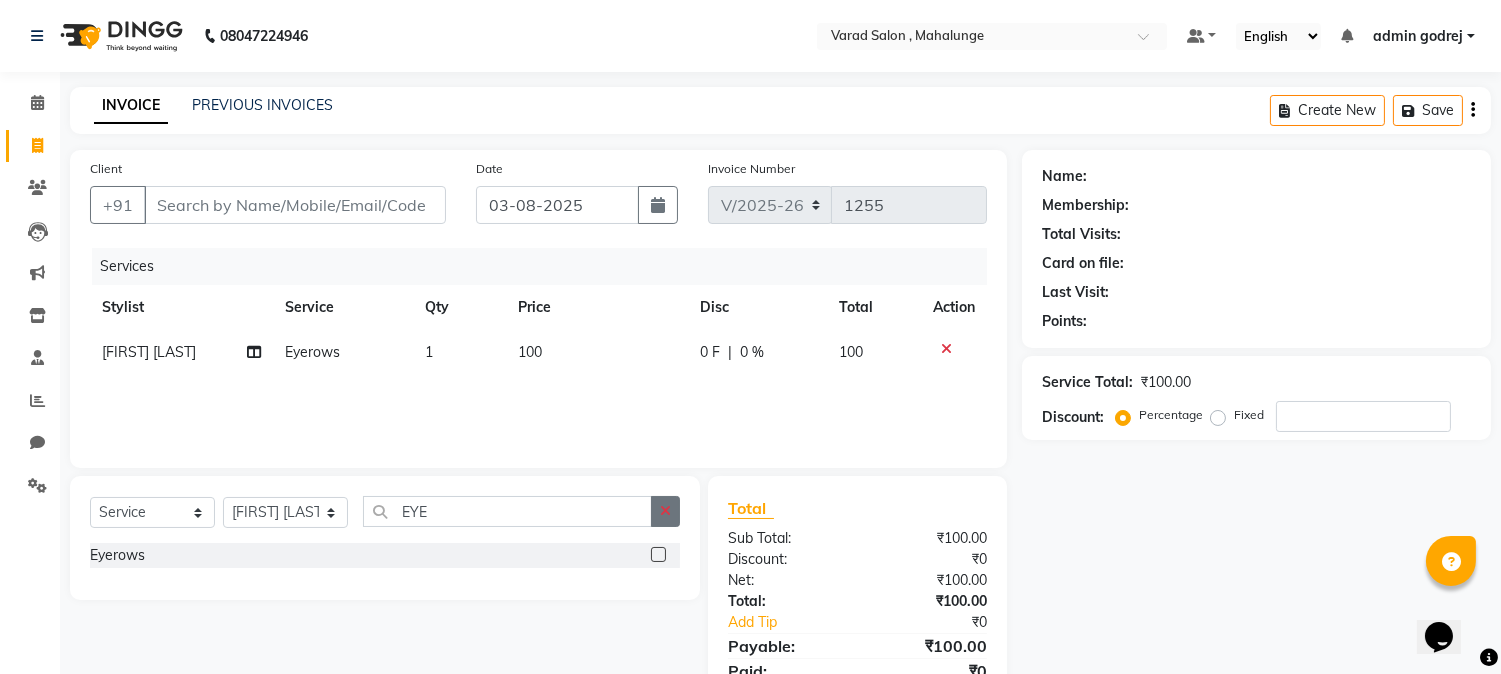 click 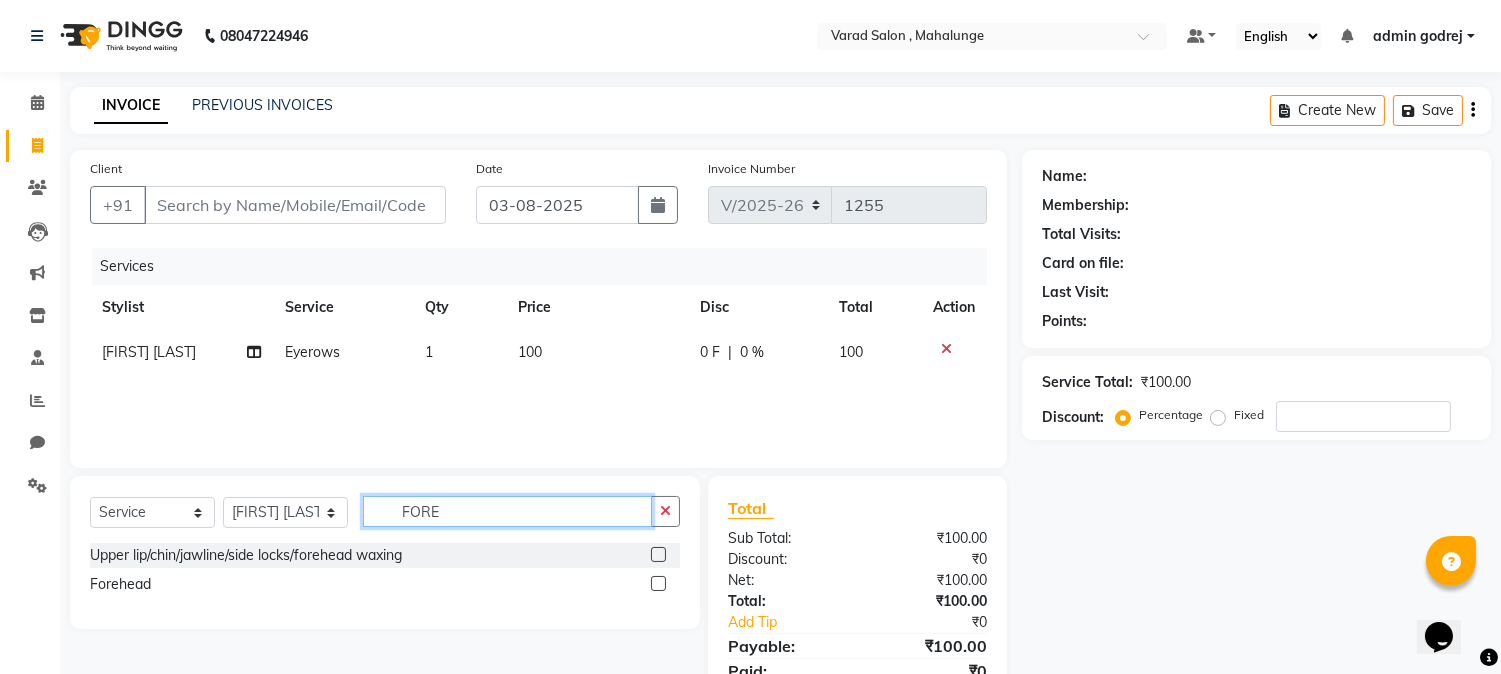 type on "FORE" 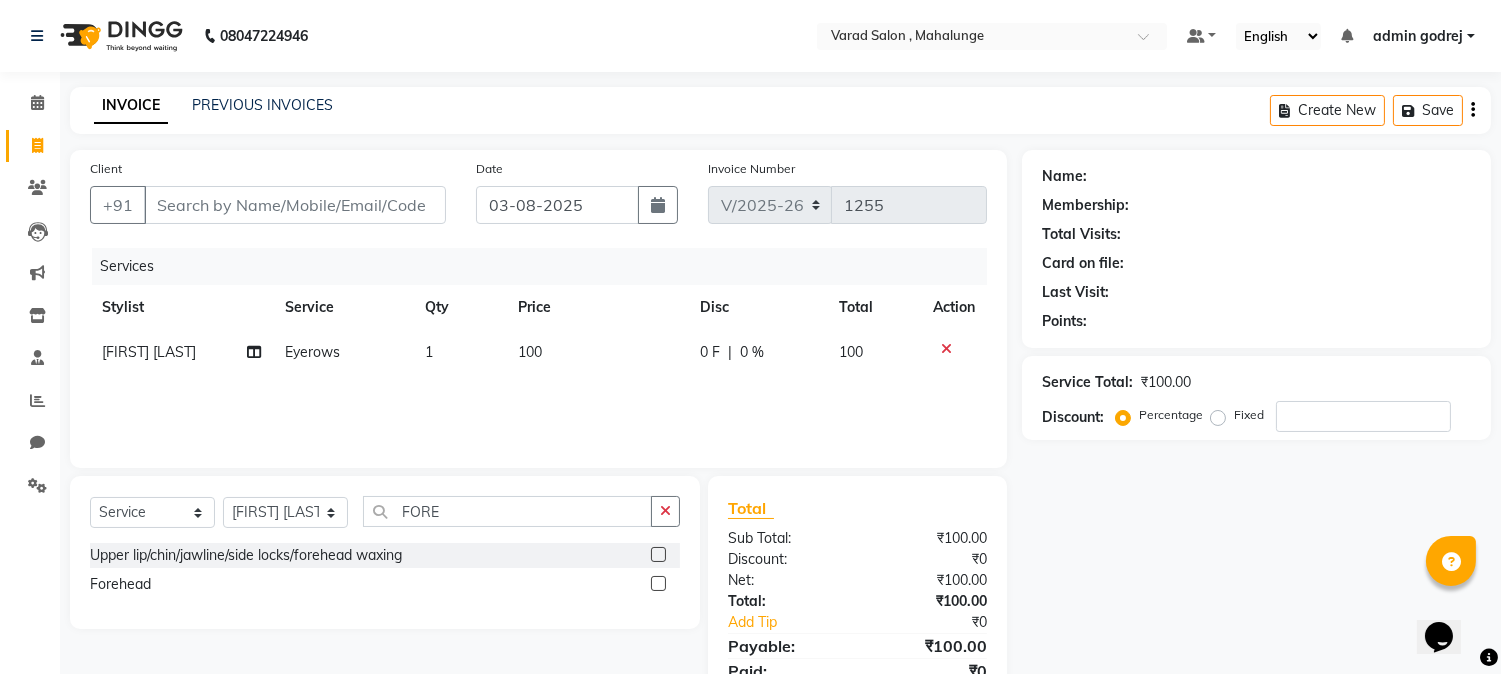 click 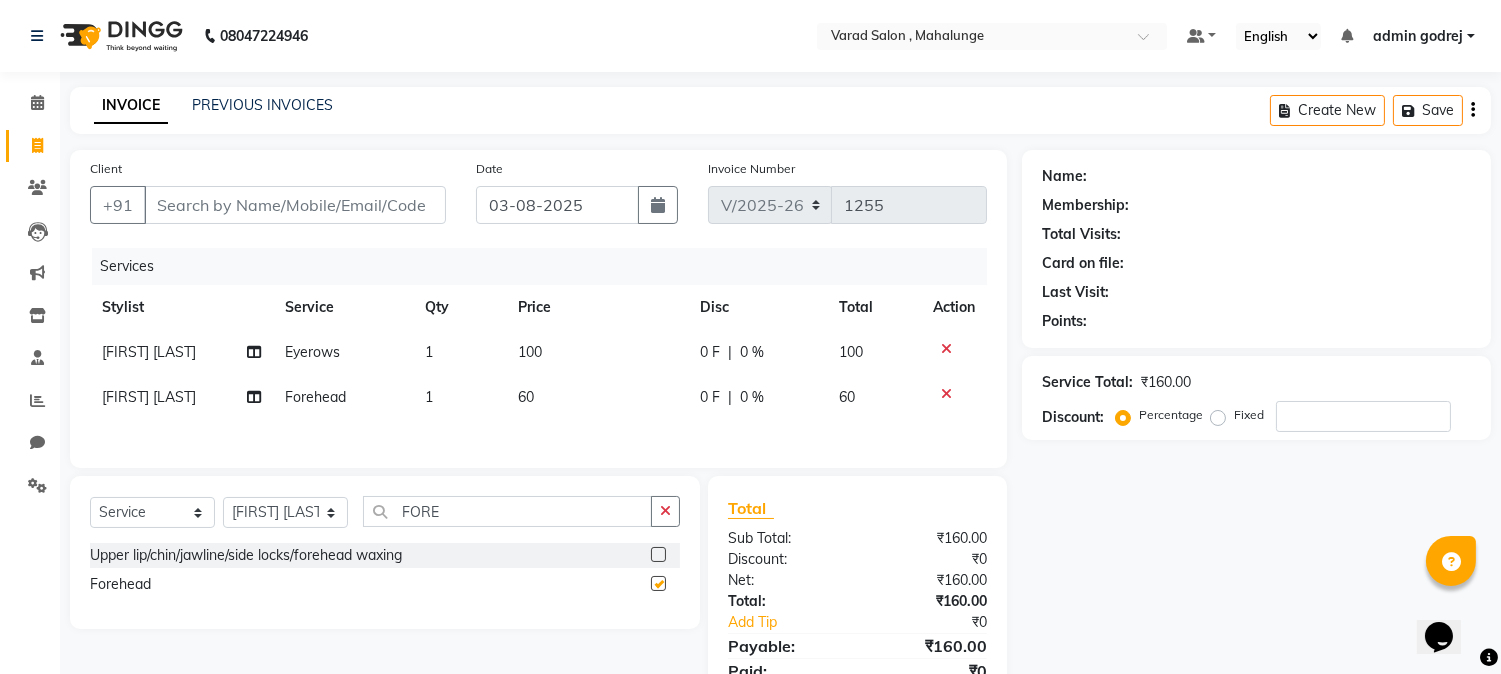 checkbox on "false" 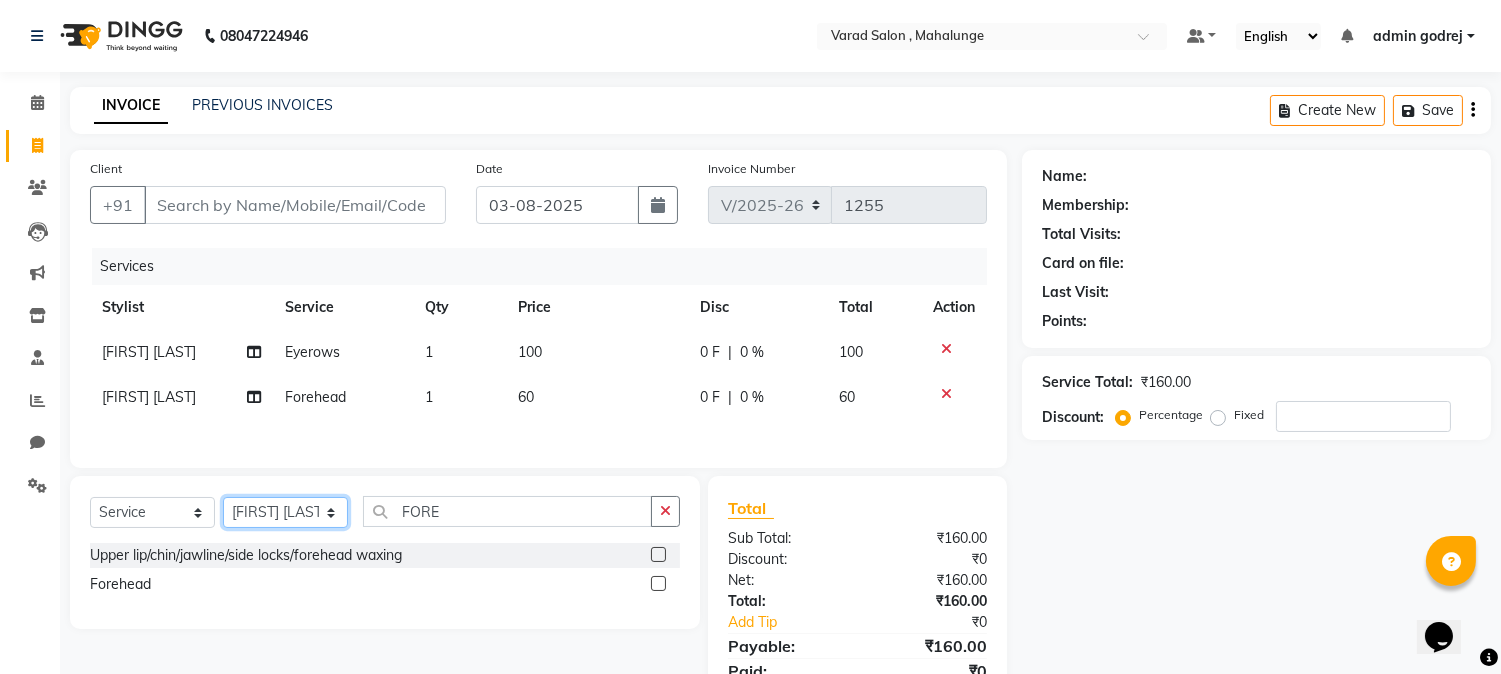 click on "Select Stylist admin godrej Dipak subhash ambhore krushna pandit megha mahajan priya kamble Rishi Gayke Rishikesh  sanket gaikwad shubham lingayat vijay bidve" 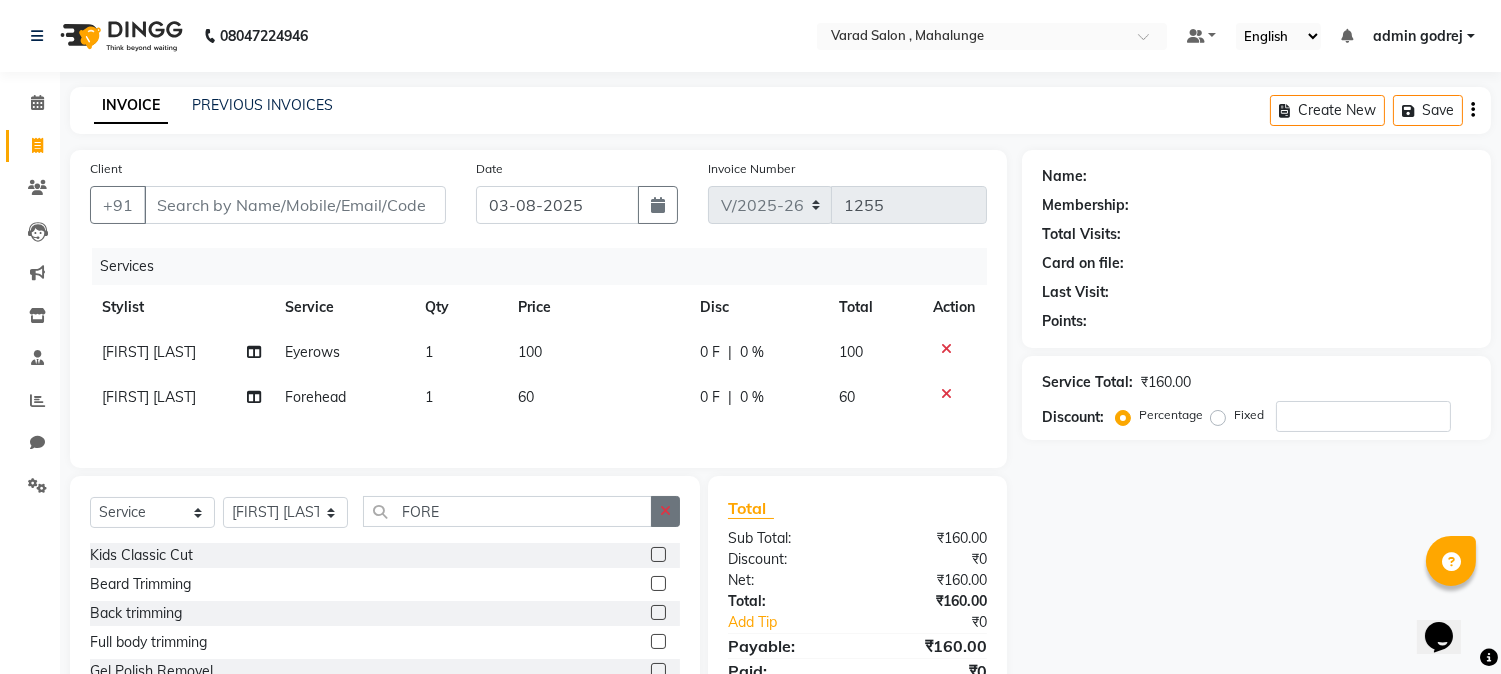 click 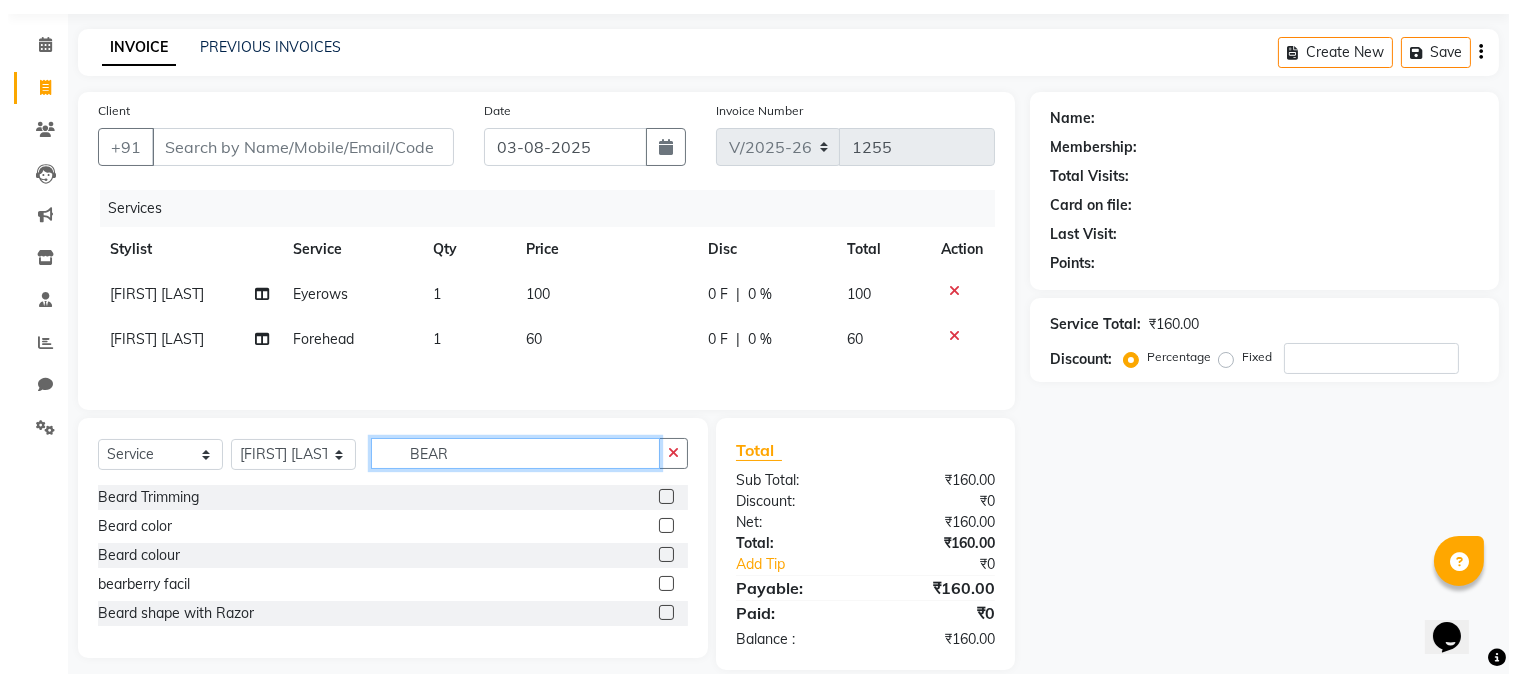 scroll, scrollTop: 88, scrollLeft: 0, axis: vertical 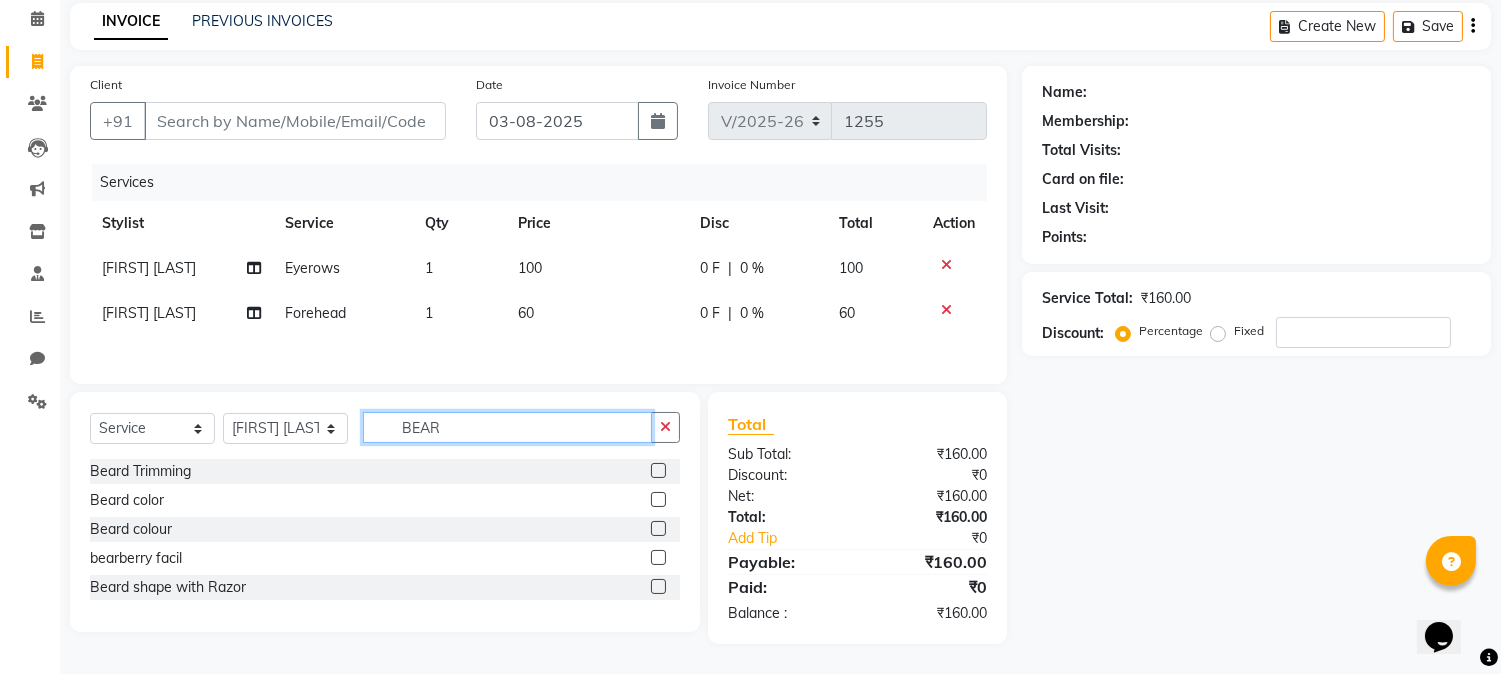 type on "BEAR" 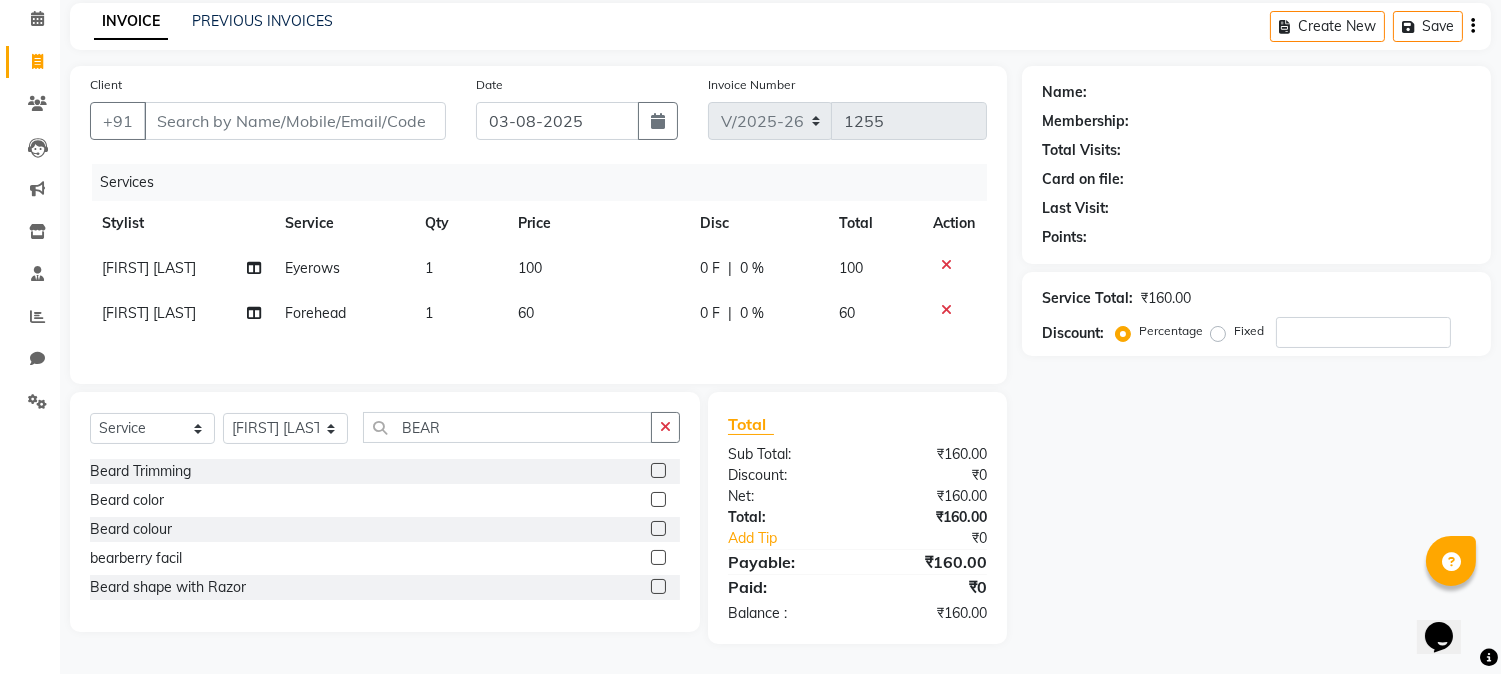 click 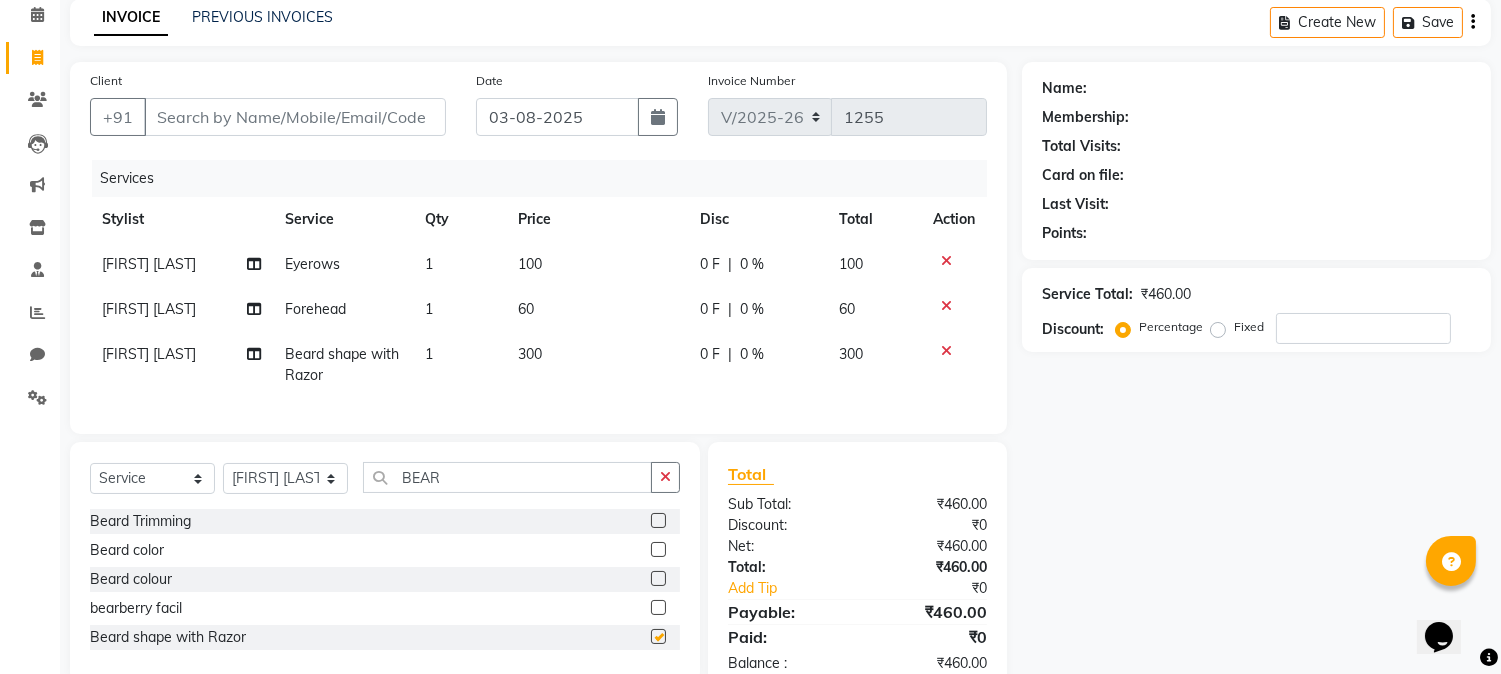 checkbox on "false" 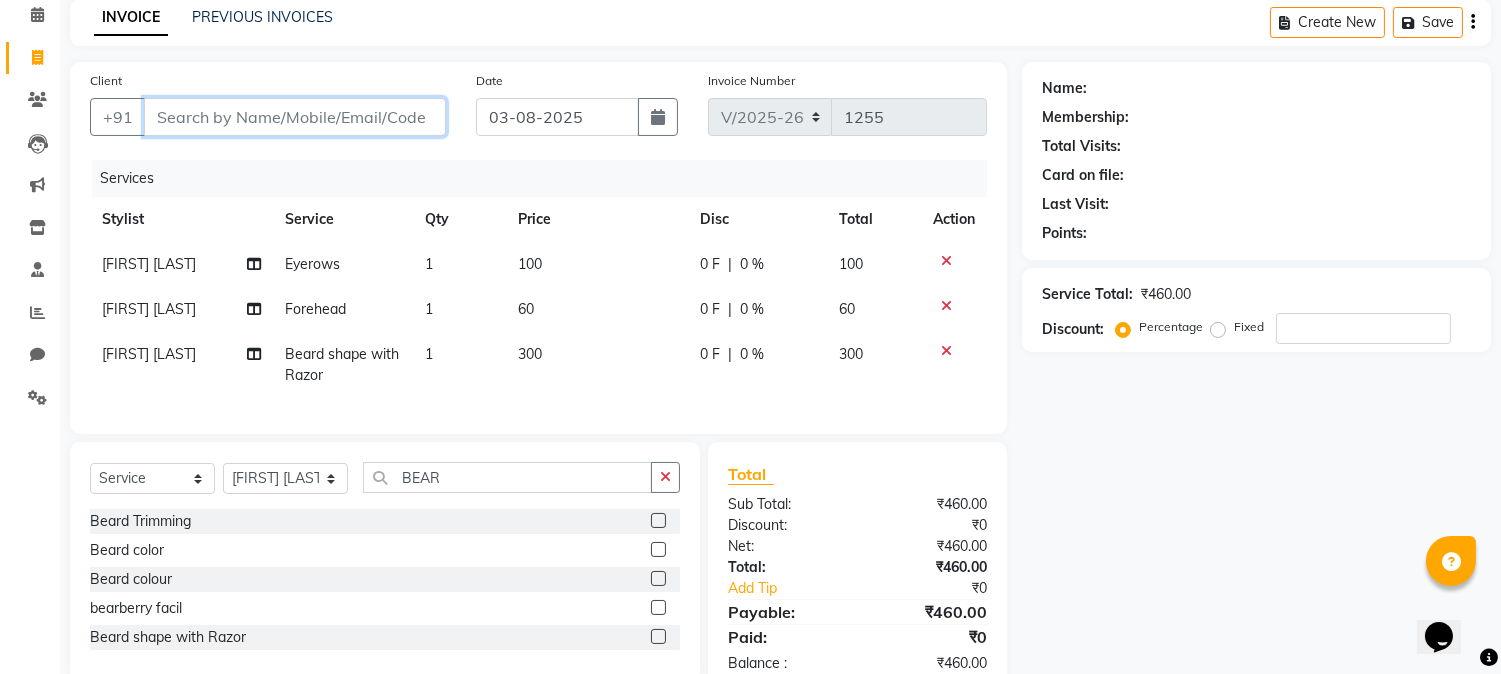 click on "Client" at bounding box center (295, 117) 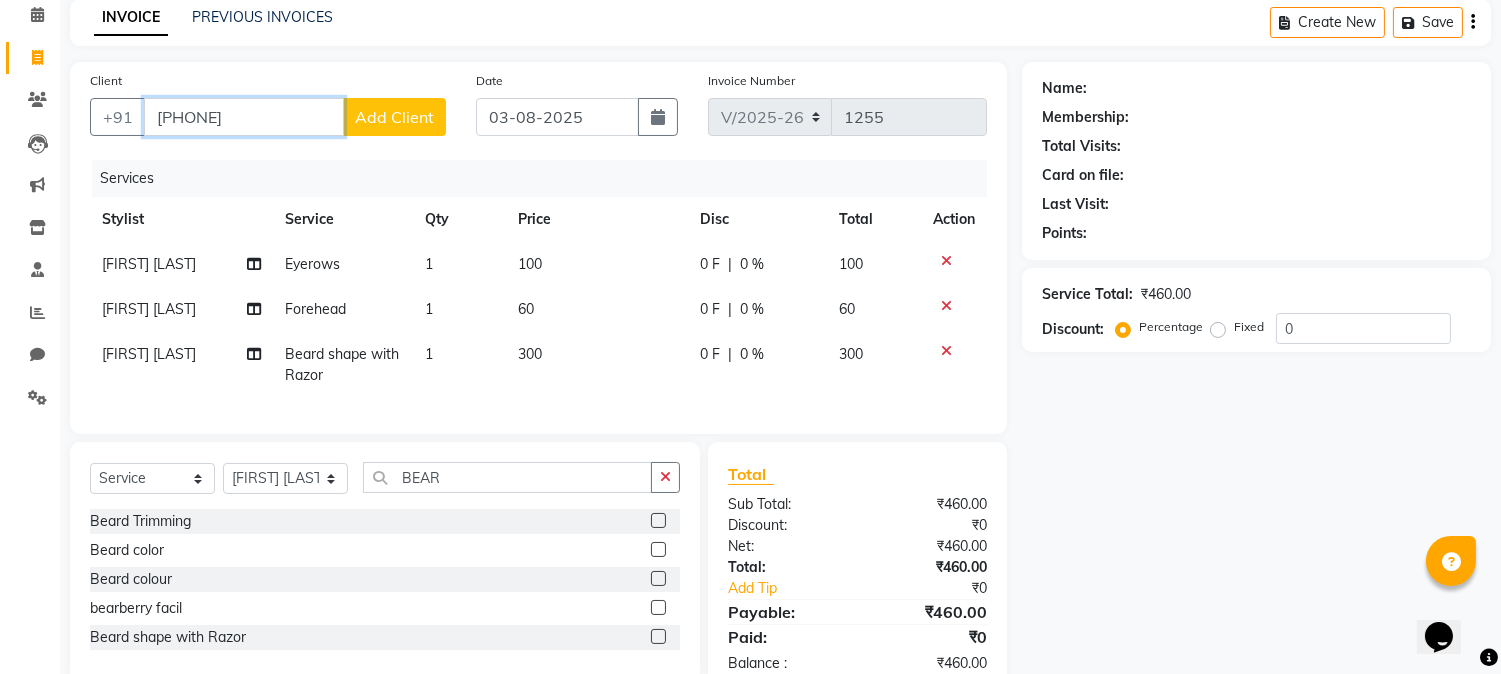 type on "[PHONE]" 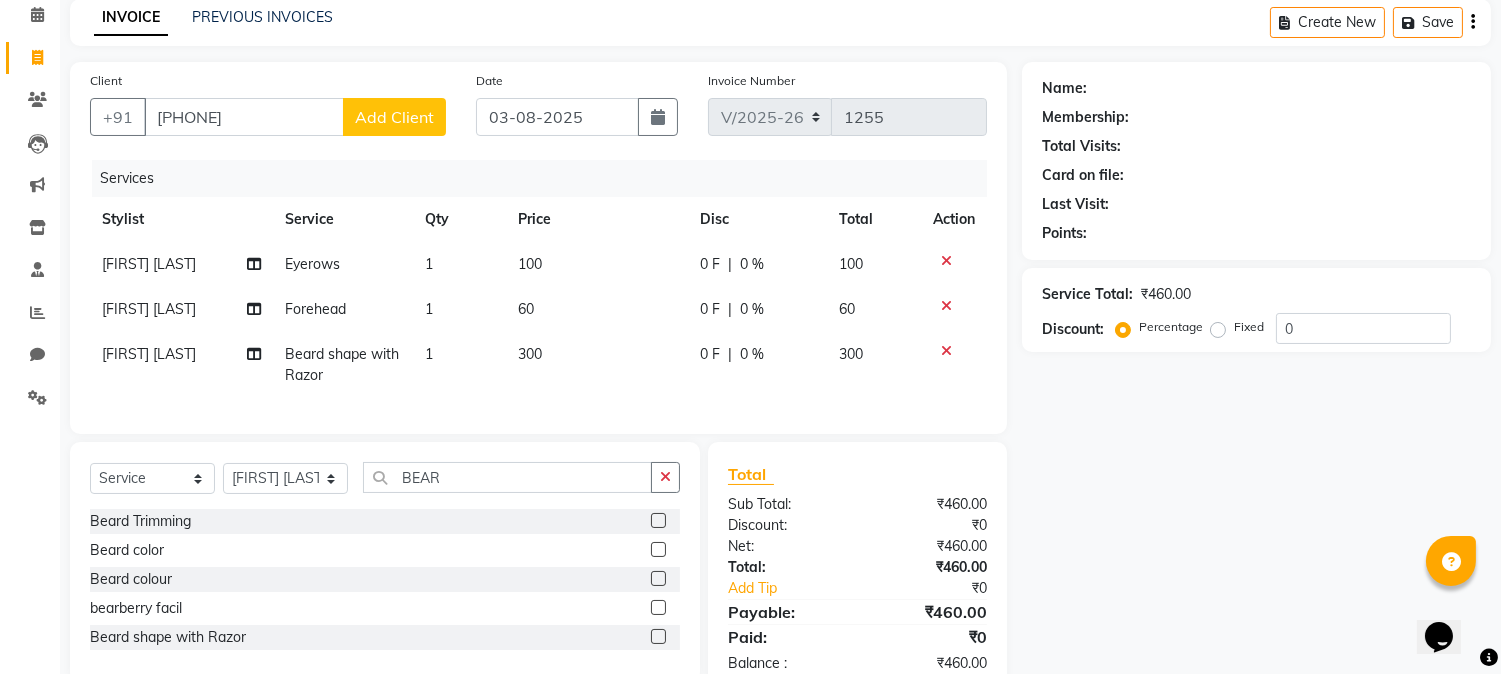 click on "Add Client" 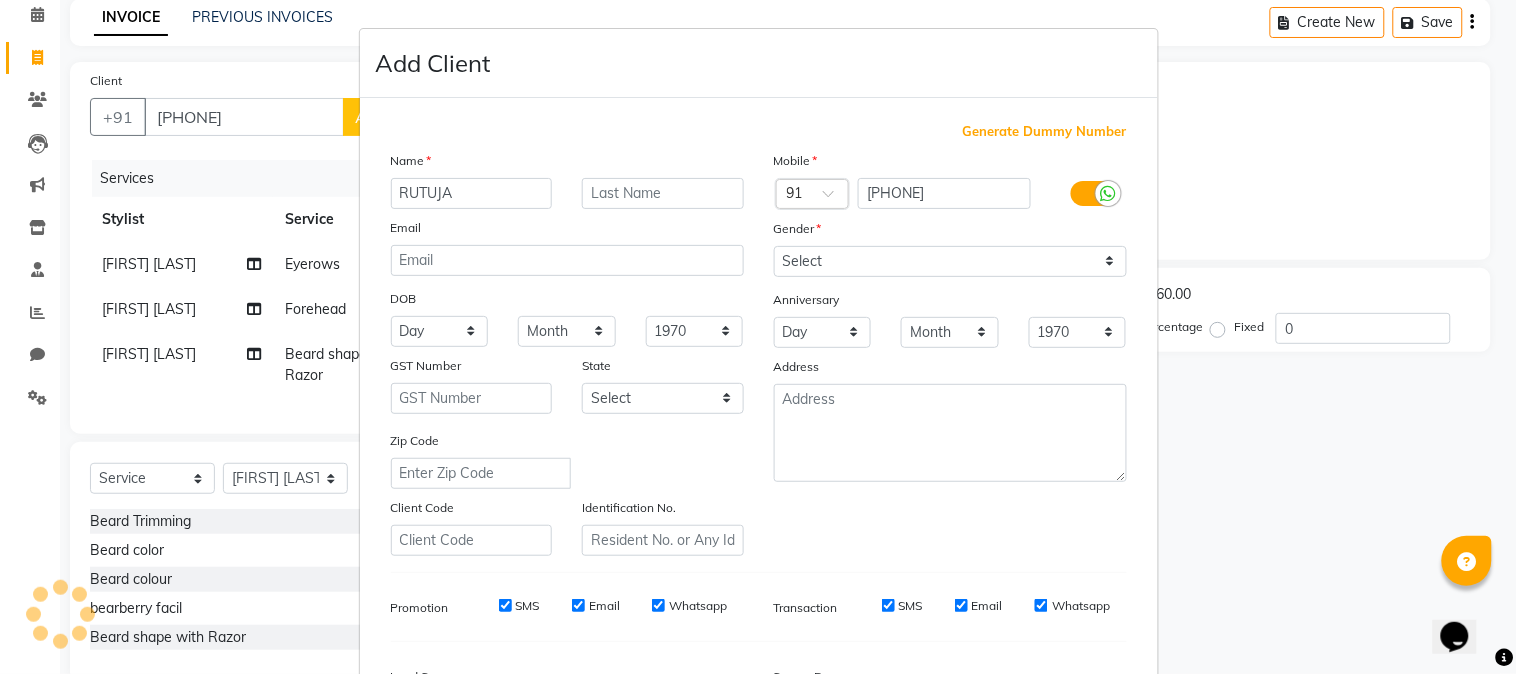 type on "RUTUJA" 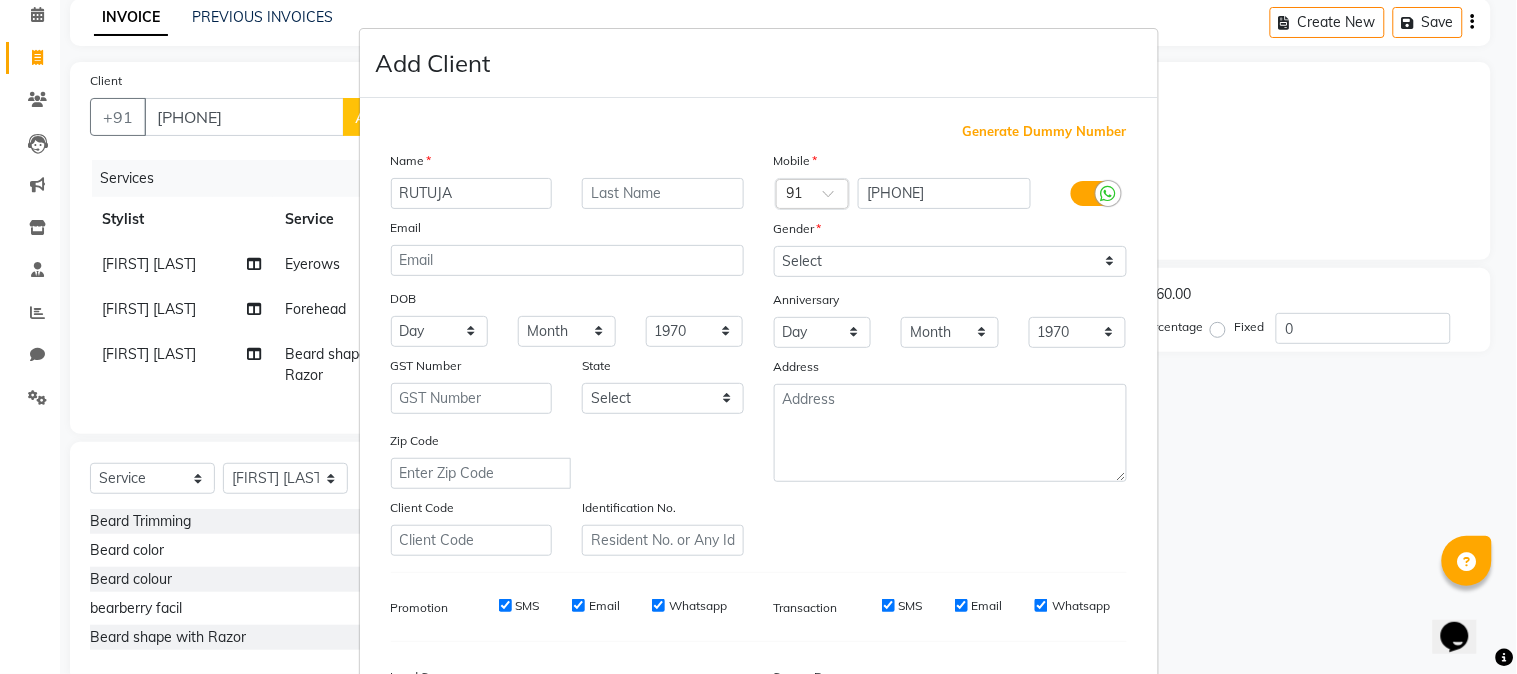 click on "Mobile Country Code × 91 [PHONE] Gender Select Male Female Other Prefer Not To Say Anniversary Day 01 02 03 04 05 06 07 08 09 10 11 12 13 14 15 16 17 18 19 20 21 22 23 24 25 26 27 28 29 30 31 Month January February March April May June July August September October November December 1970 1971 1972 1973 1974 1975 1976 1977 1978 1979 1980 1981 1982 1983 1984 1985 1986 1987 1988 1989 1990 1991 1992 1993 1994 1995 1996 1997 1998 1999 2000 2001 2002 2003 2004 2005 2006 2007 2008 2009 2010 2011 2012 2013 2014 2015 2016 2017 2018 2019 2020 2021 2022 2023 2024 2025 Address" at bounding box center (950, 353) 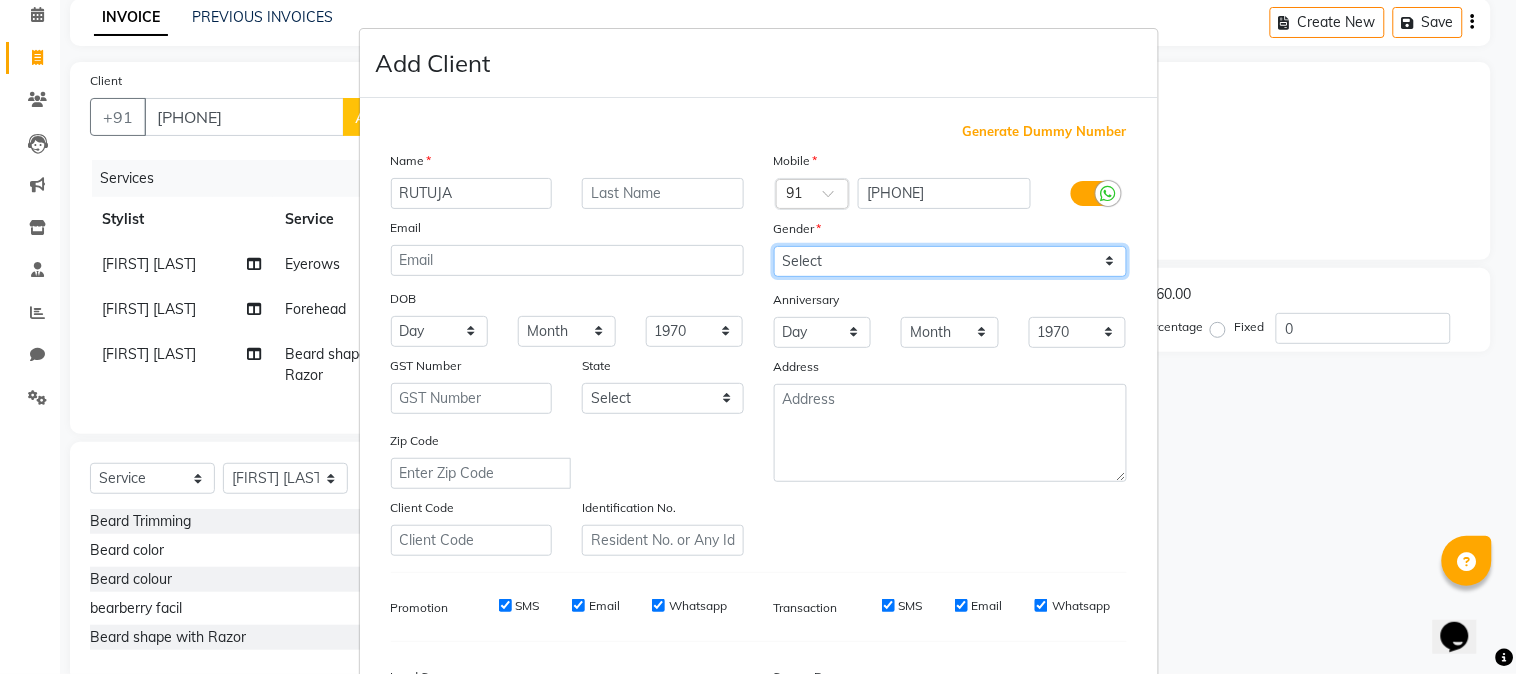 click on "Select Male Female Other Prefer Not To Say" at bounding box center (950, 261) 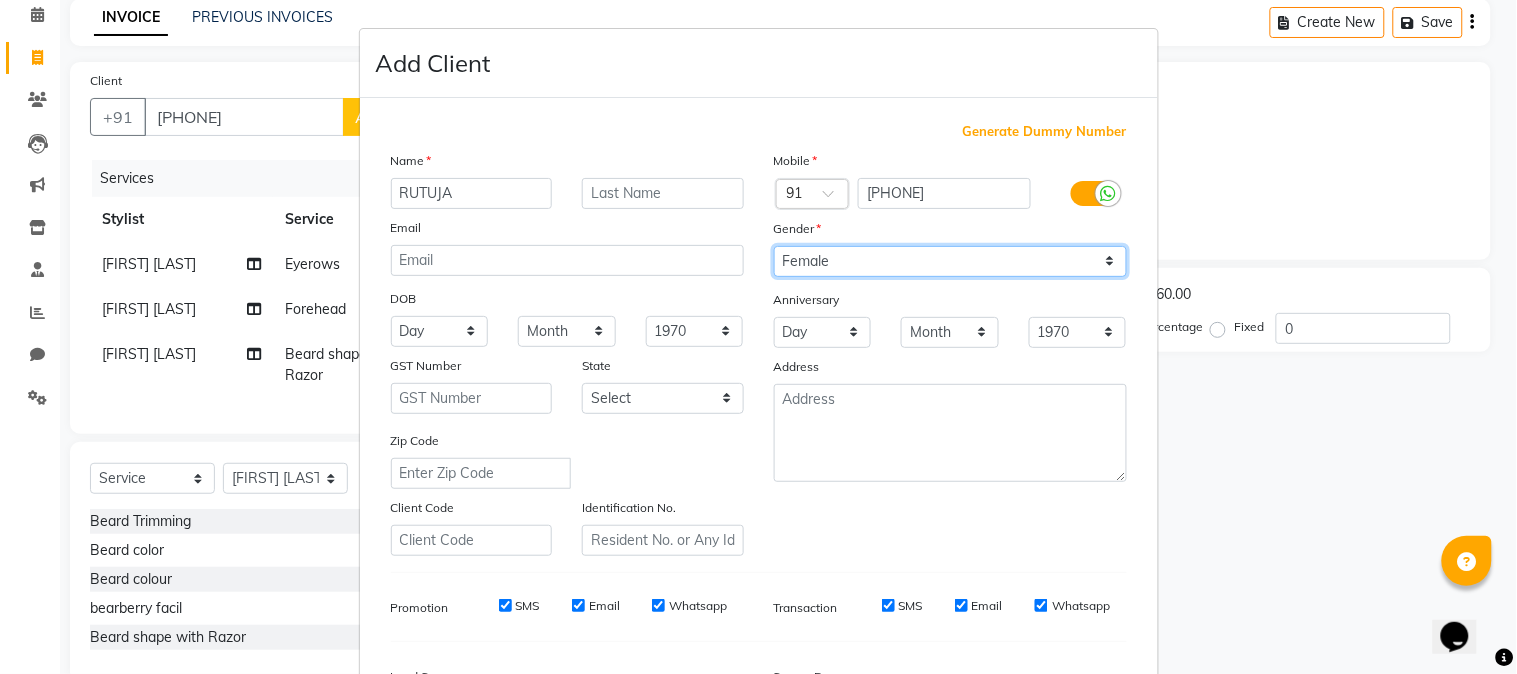 click on "Select Male Female Other Prefer Not To Say" at bounding box center (950, 261) 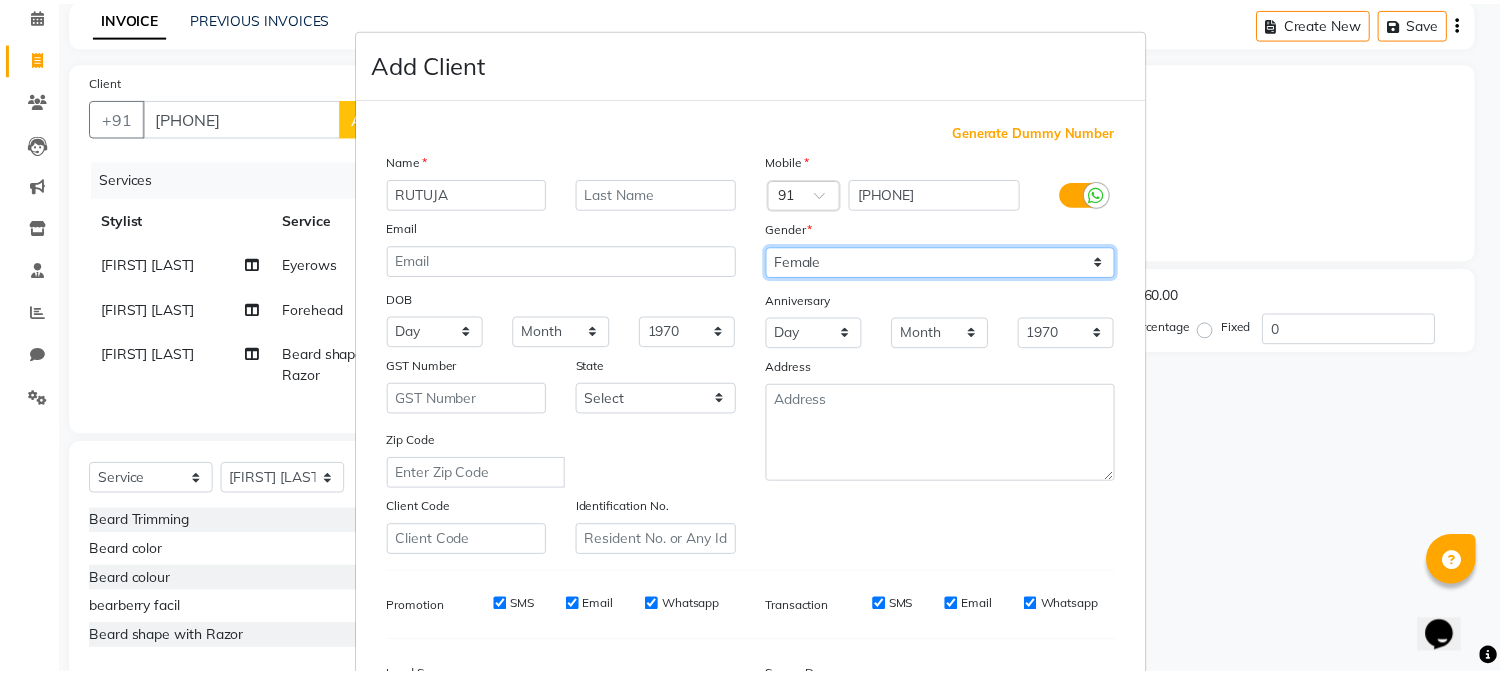 scroll, scrollTop: 250, scrollLeft: 0, axis: vertical 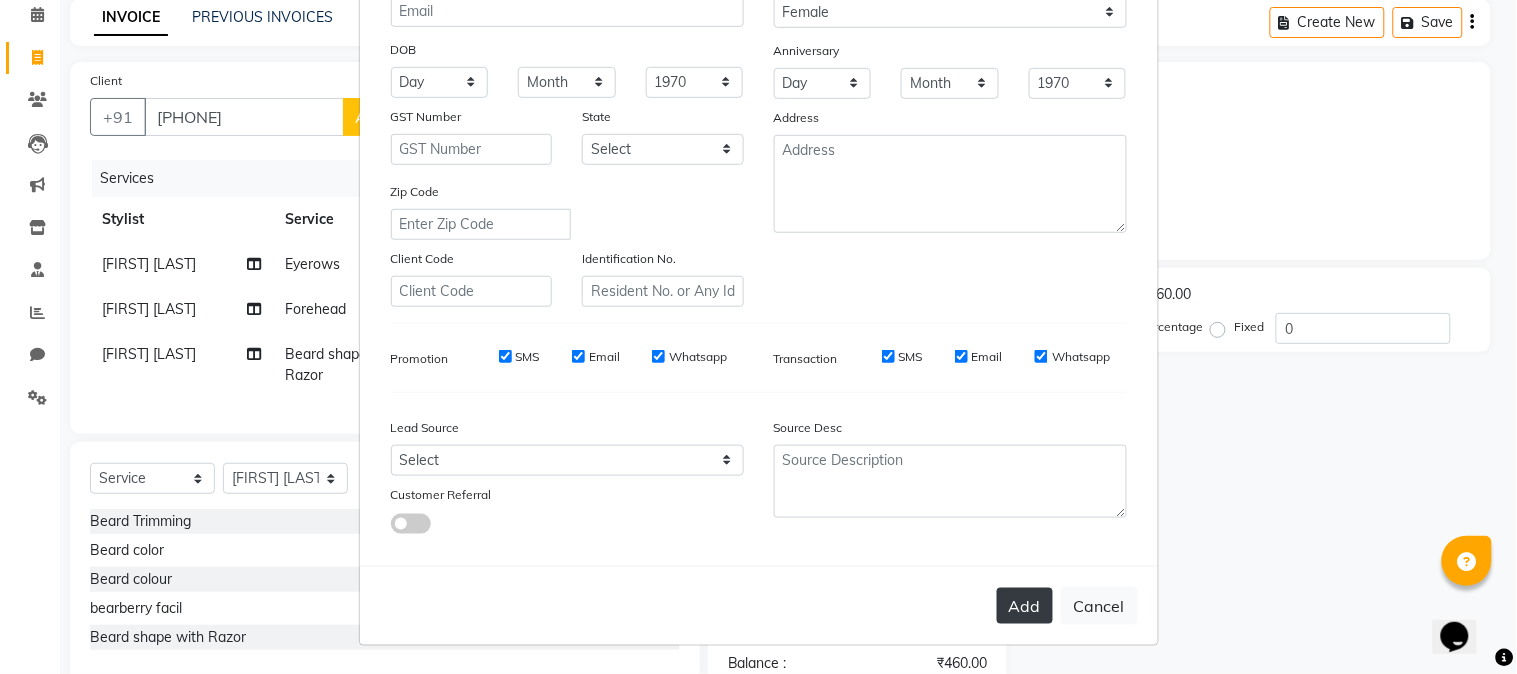 click on "Add" at bounding box center [1025, 606] 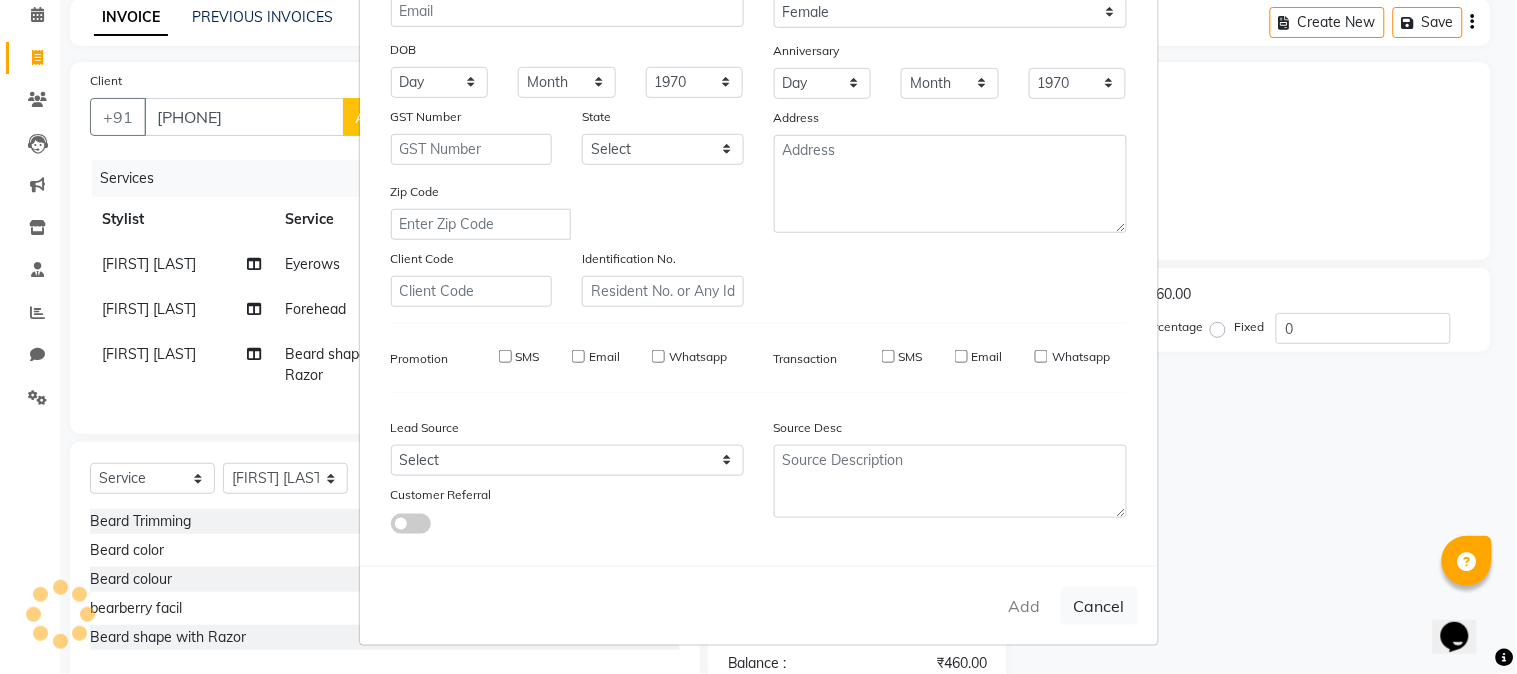 type 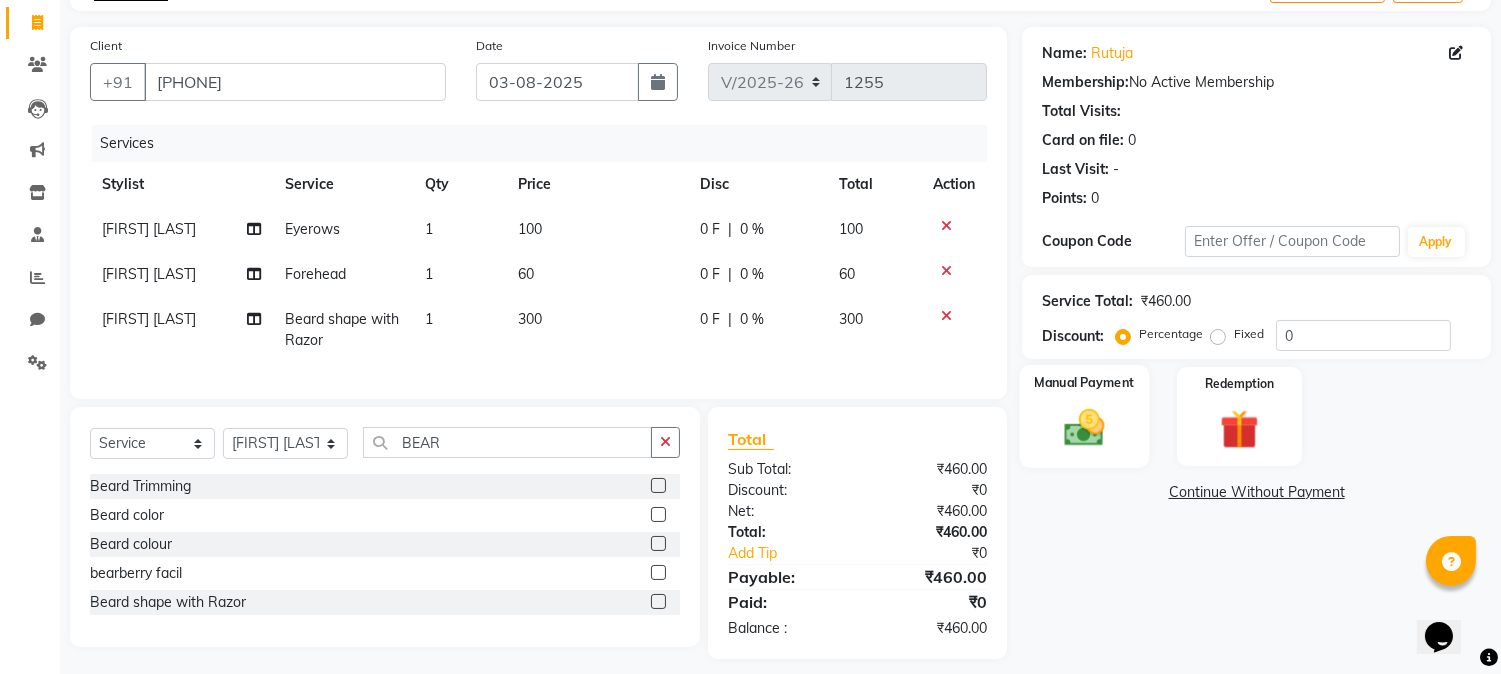 scroll, scrollTop: 154, scrollLeft: 0, axis: vertical 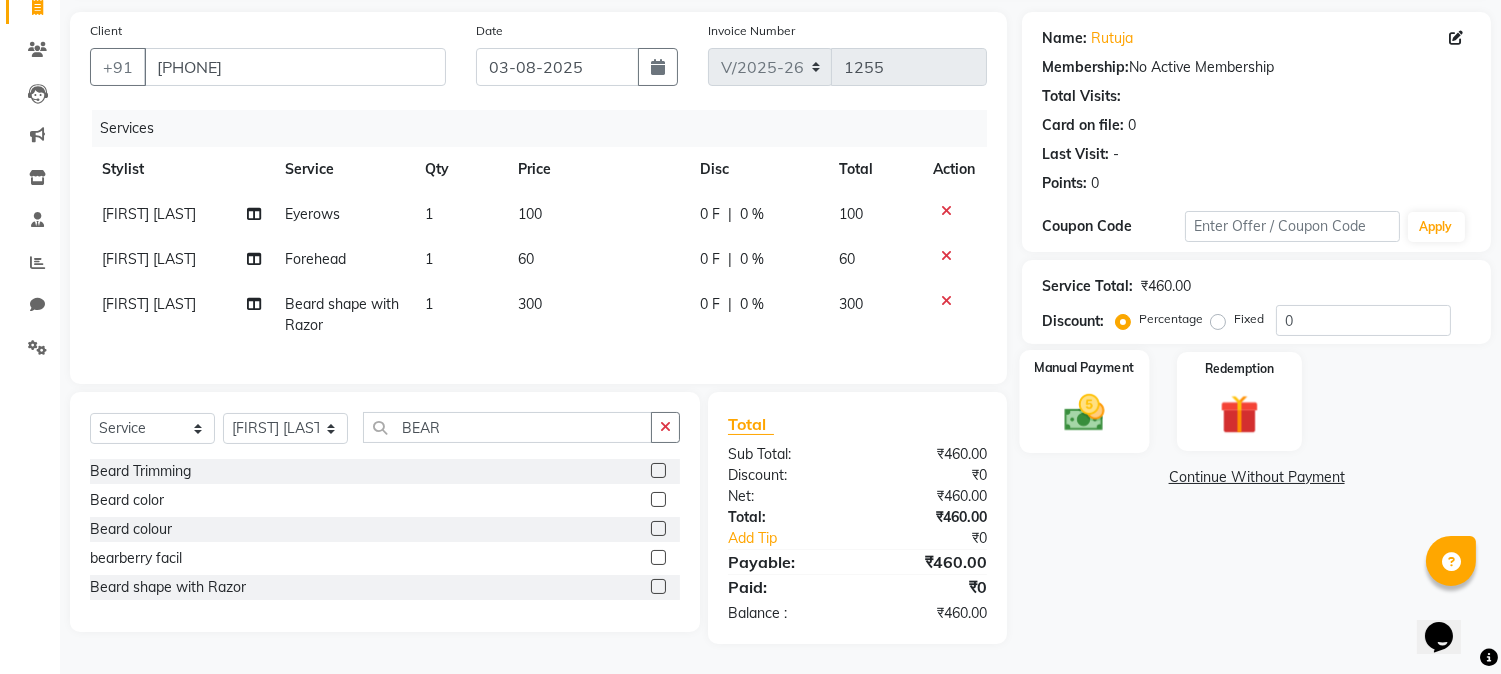 click 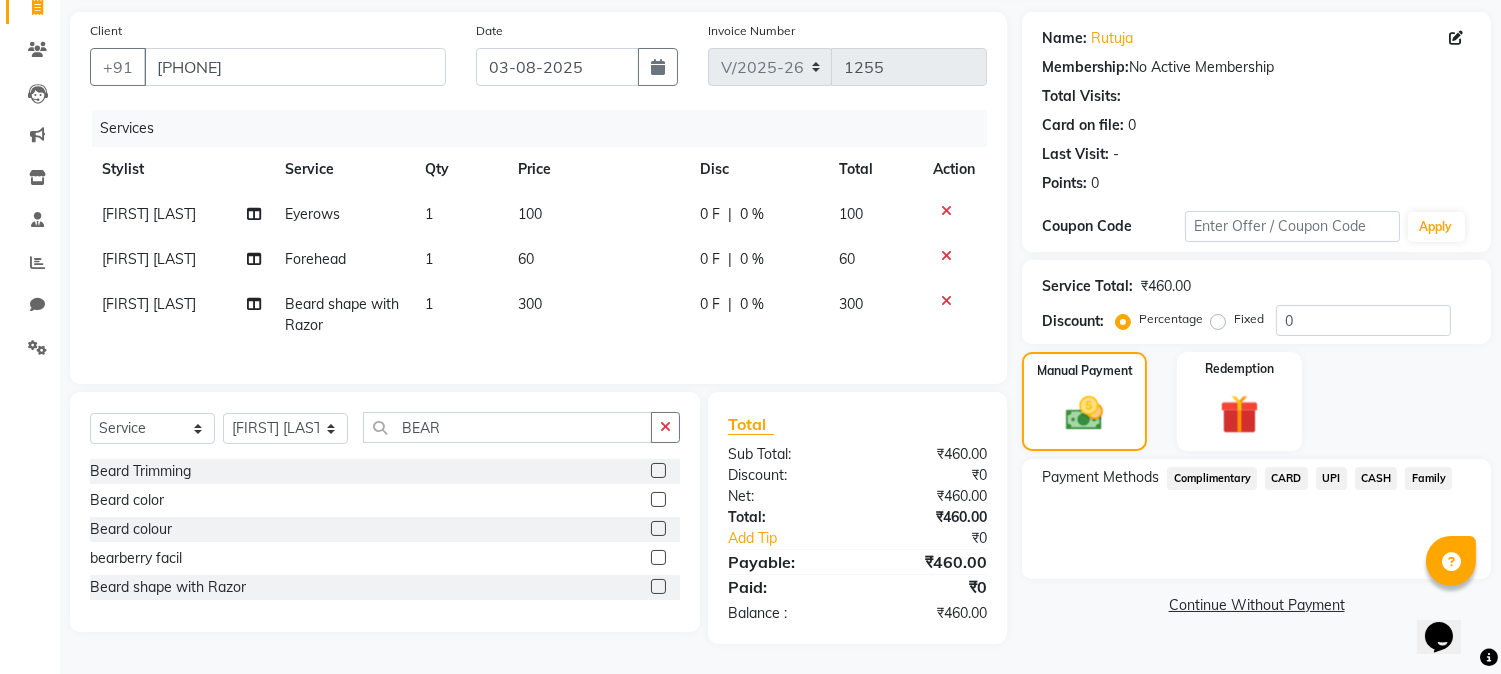 click on "UPI" 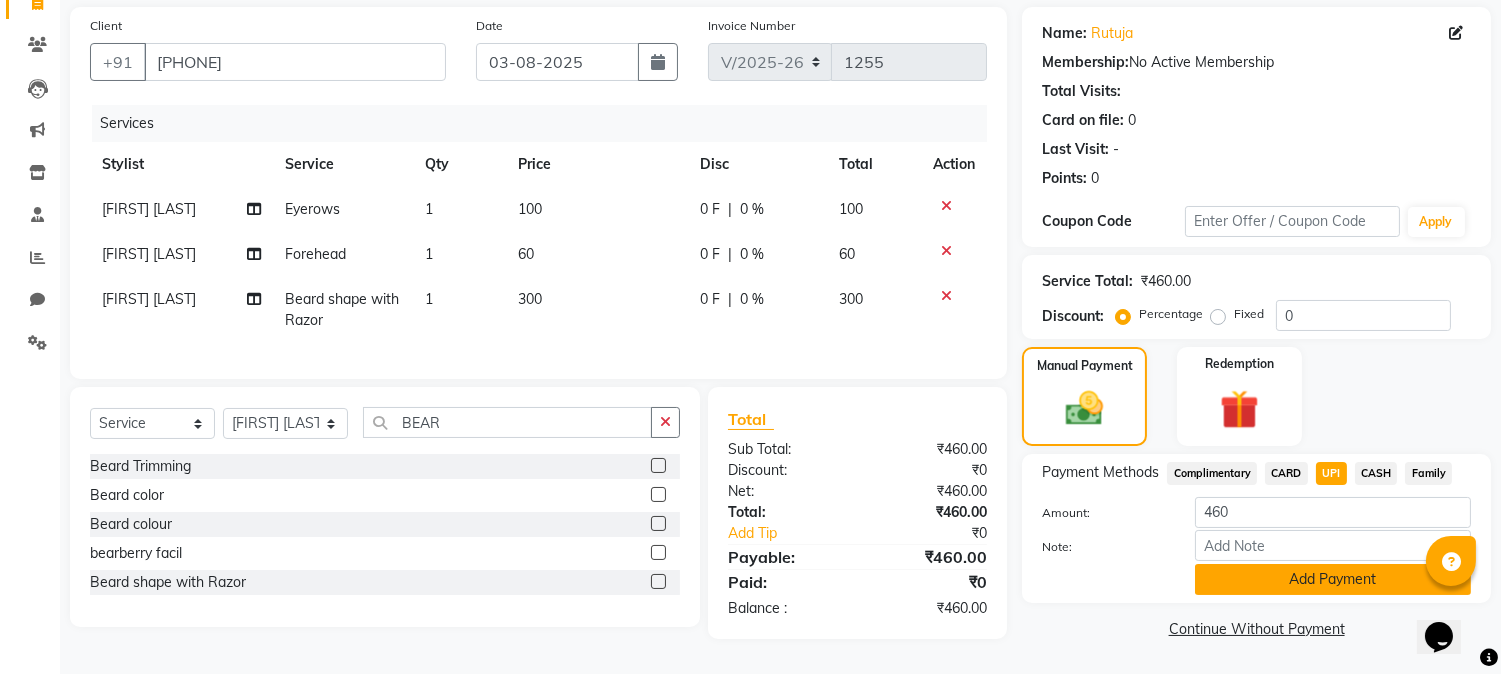 click on "Add Payment" 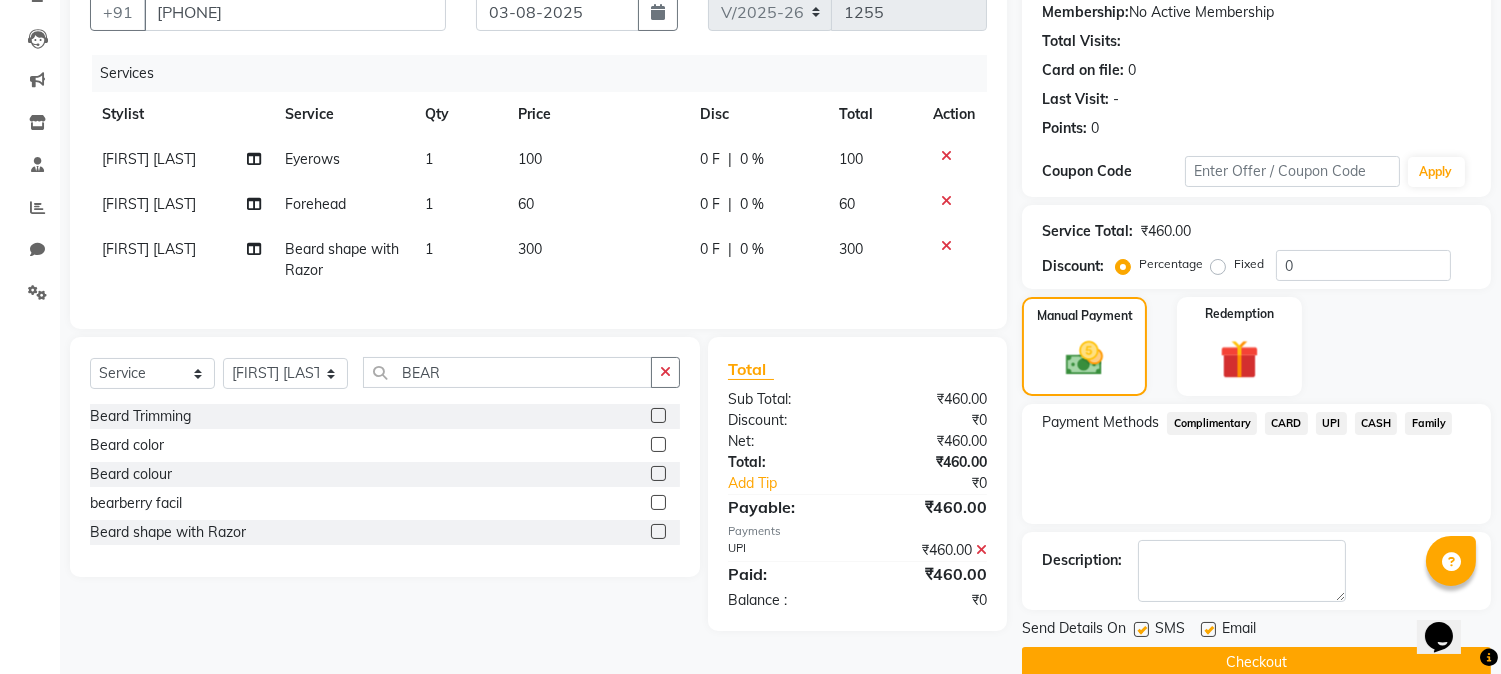scroll, scrollTop: 225, scrollLeft: 0, axis: vertical 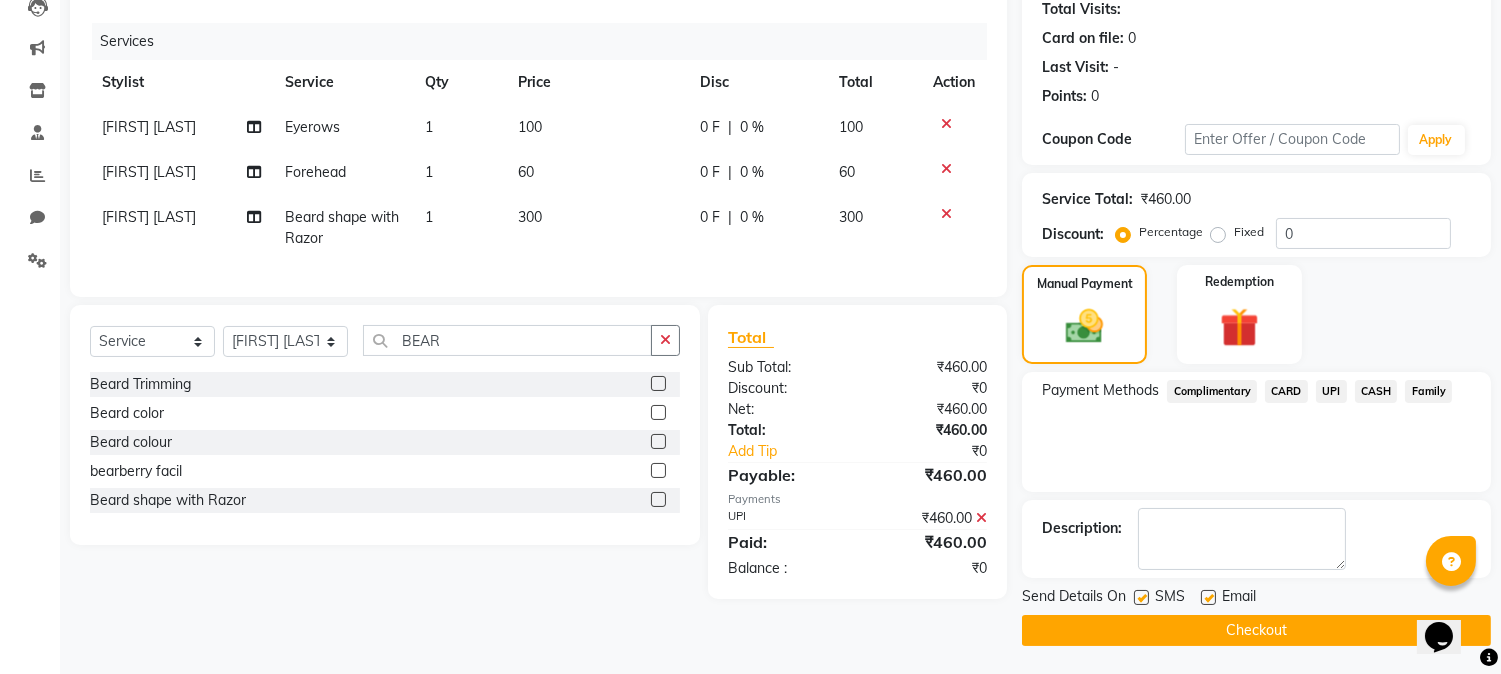 click on "Checkout" 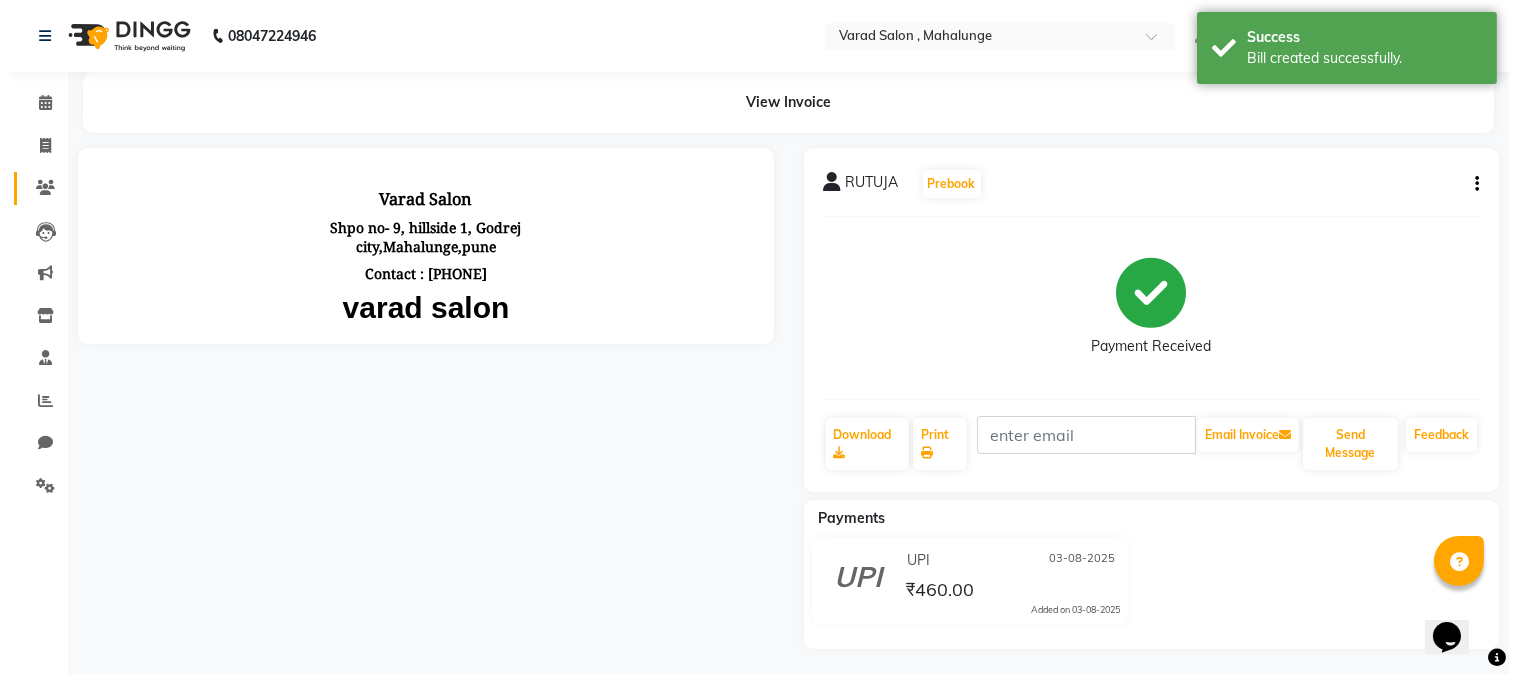 scroll, scrollTop: 0, scrollLeft: 0, axis: both 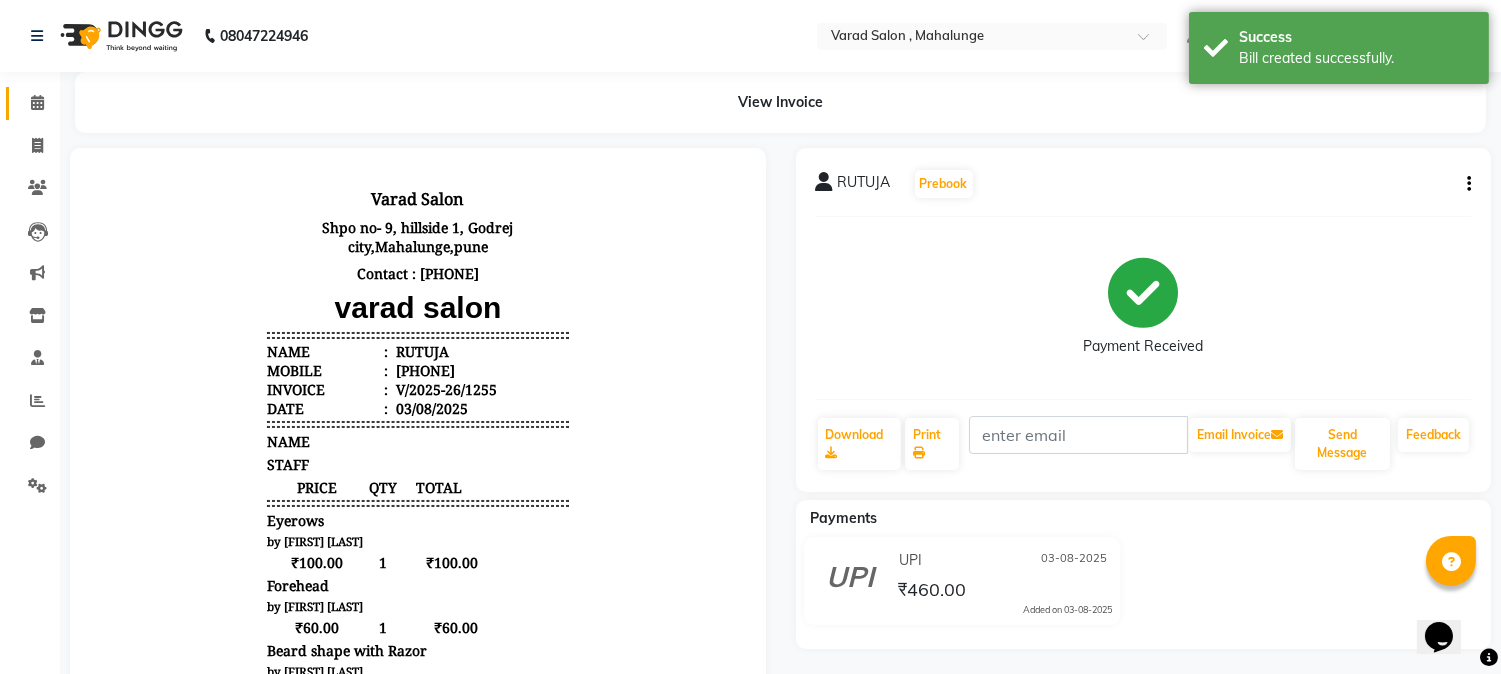 click on "Calendar" 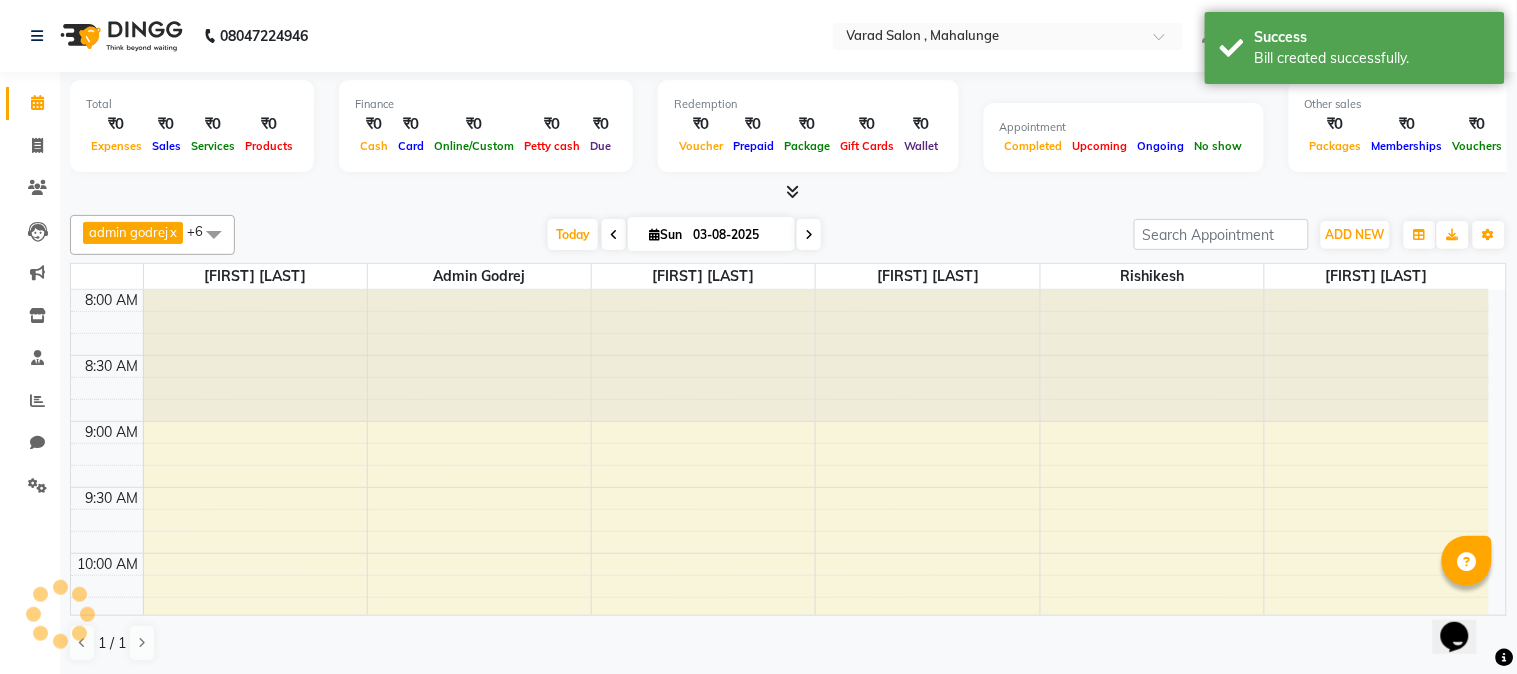 scroll, scrollTop: 0, scrollLeft: 0, axis: both 